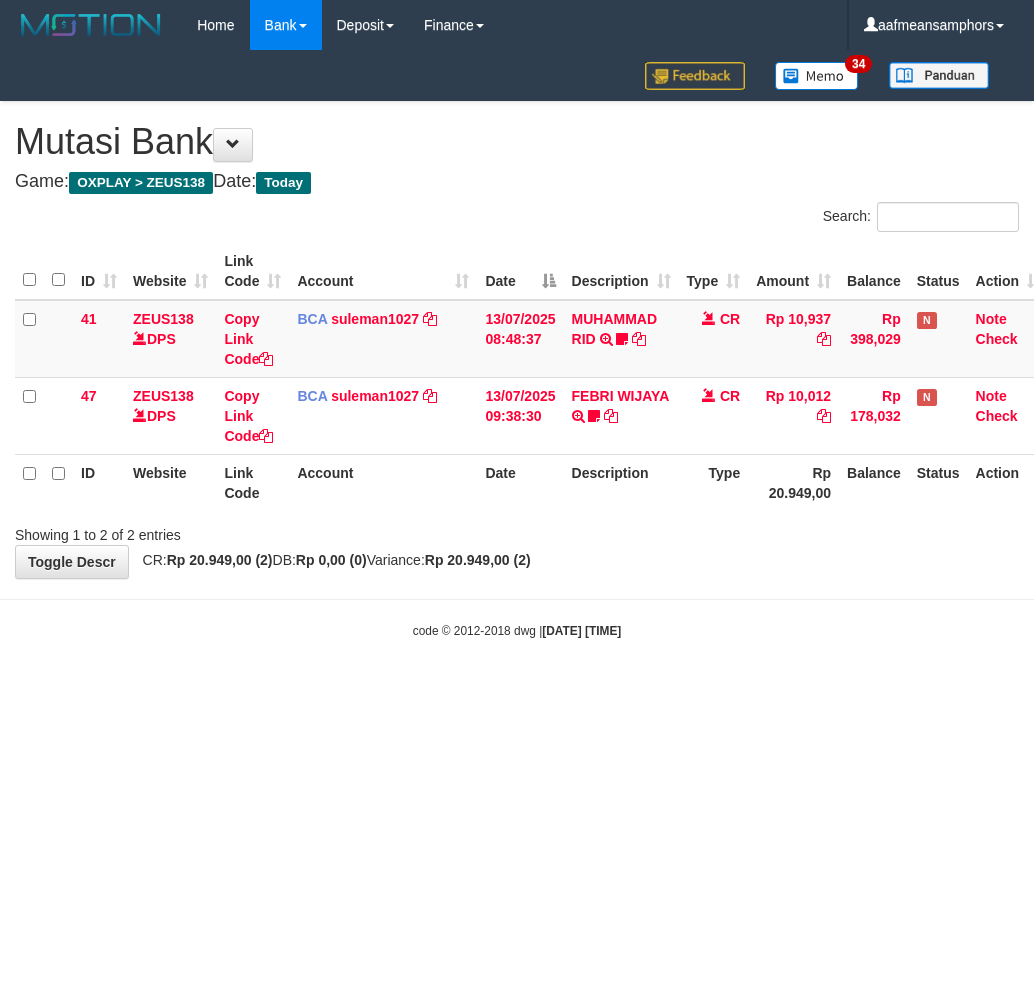 click on "Toggle navigation
Home
Bank
Account List
Load
By Website
Group
[OXPLAY]													ZEUS138
By Load Group (DPS)" at bounding box center [517, 345] 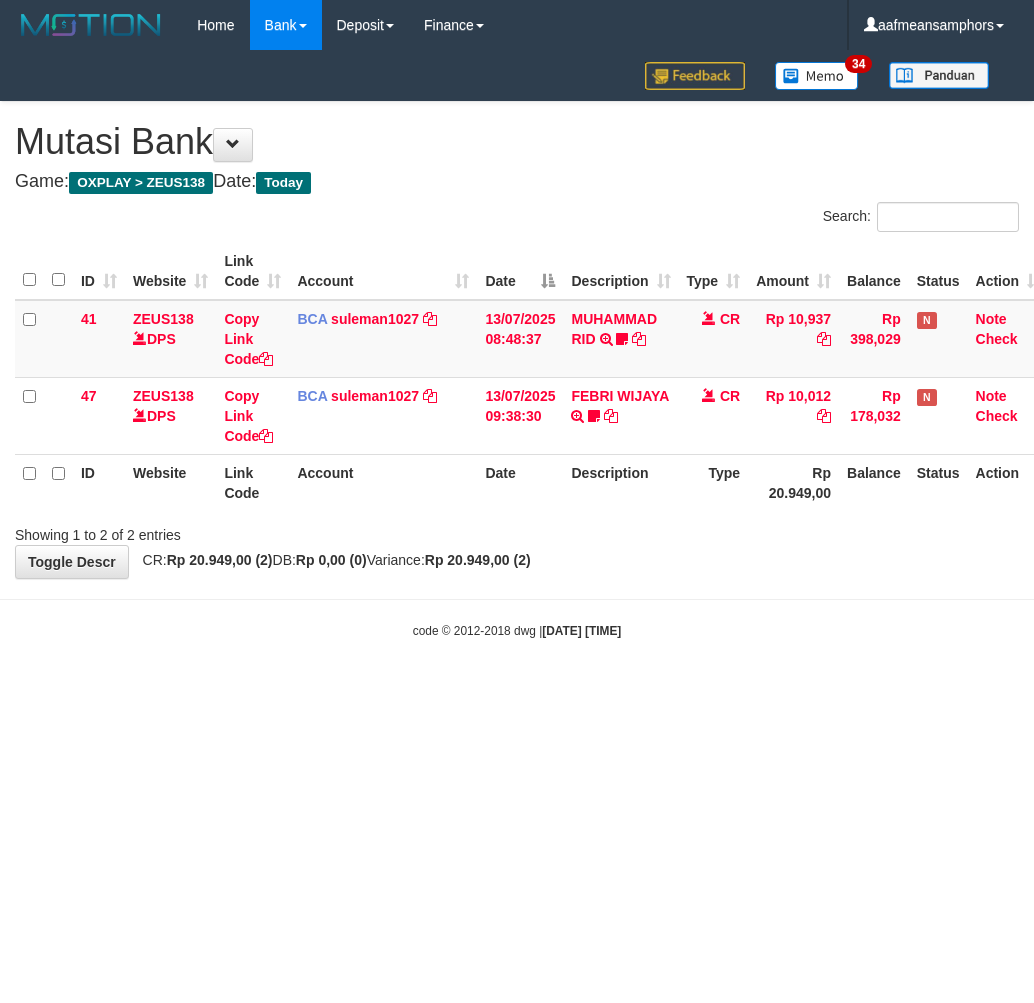 scroll, scrollTop: 0, scrollLeft: 0, axis: both 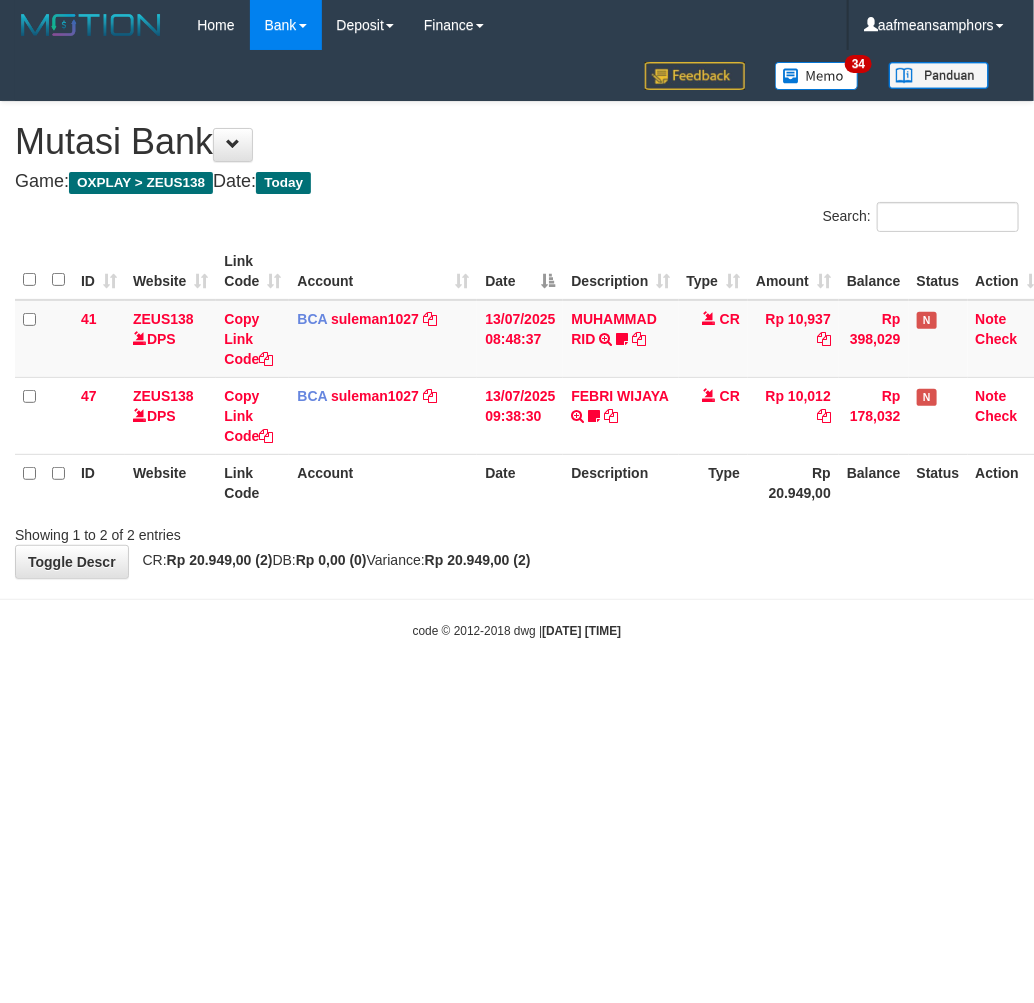 click on "Toggle navigation
Home
Bank
Account List
Load
By Website
Group
[OXPLAY]													ZEUS138
By Load Group (DPS)" at bounding box center (517, 345) 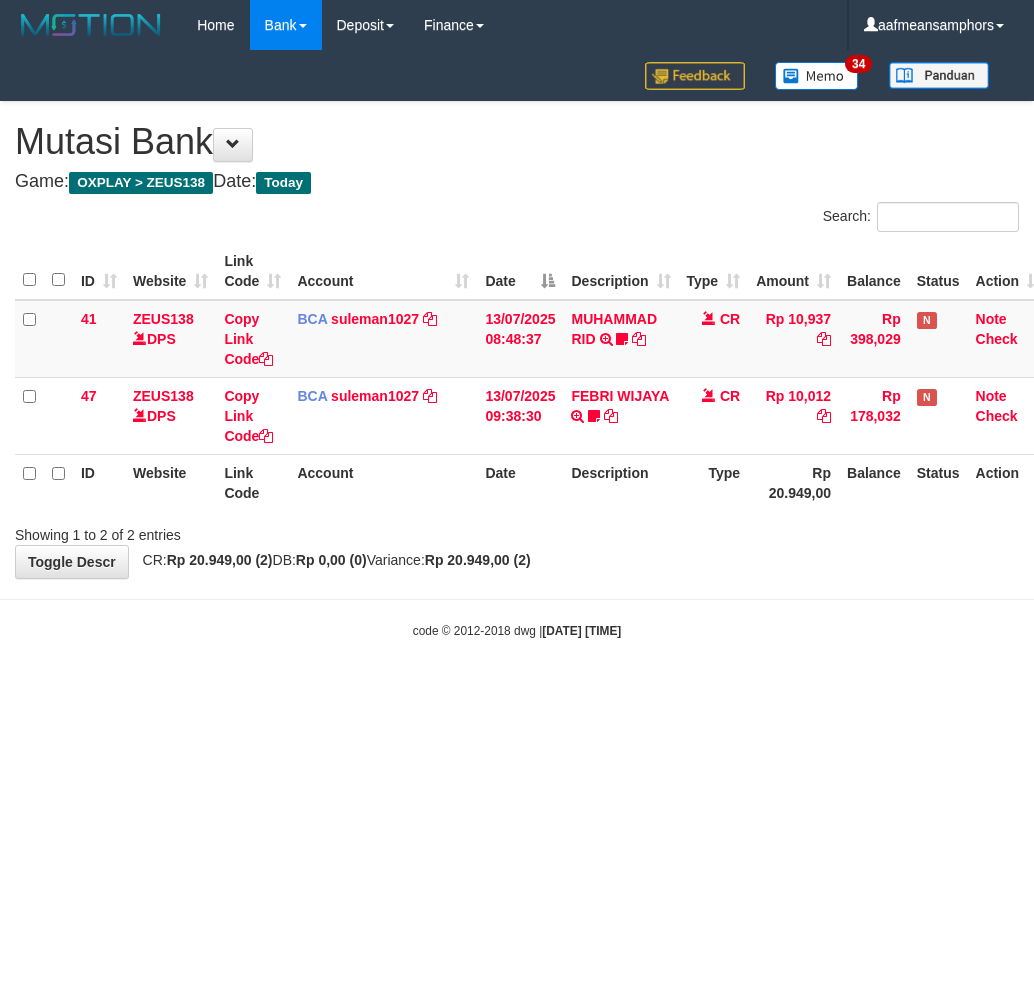 scroll, scrollTop: 0, scrollLeft: 0, axis: both 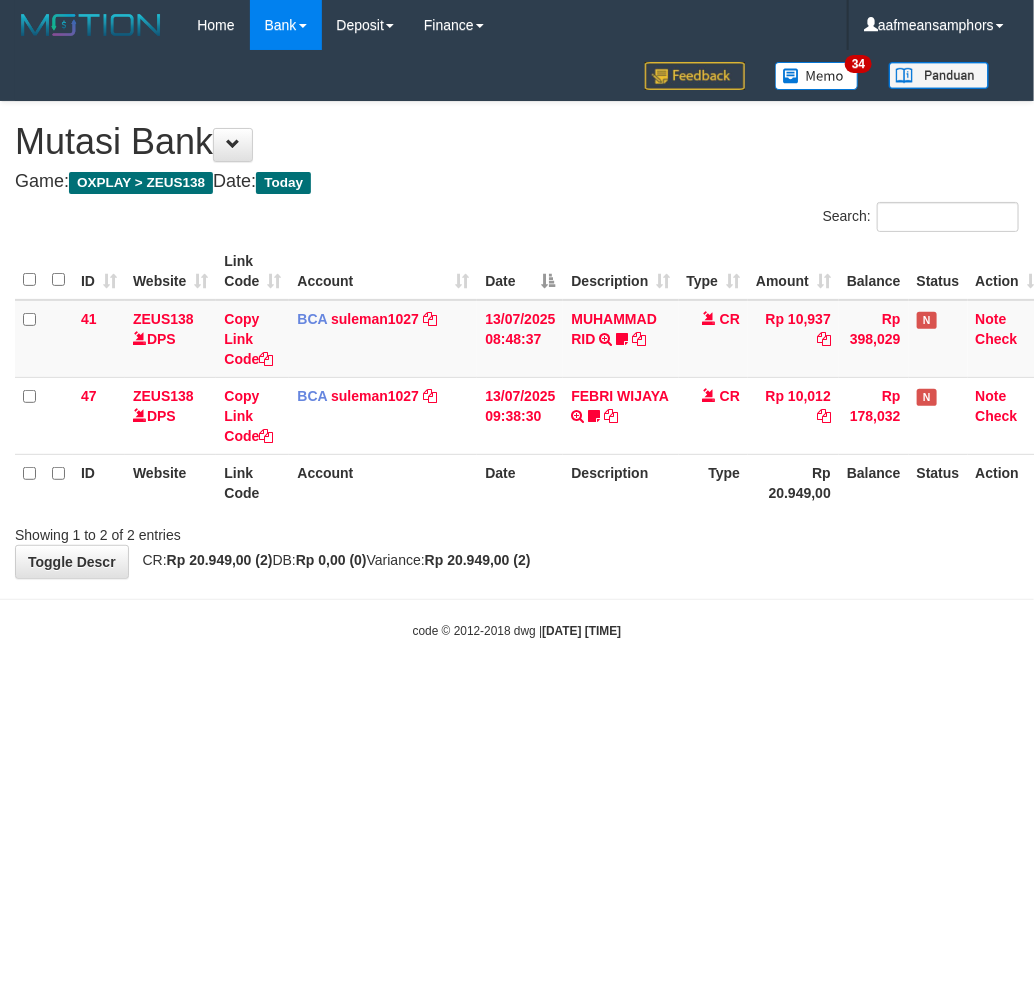 click on "Toggle navigation
Home
Bank
Account List
Load
By Website
Group
[OXPLAY]													ZEUS138
By Load Group (DPS)" at bounding box center [517, 345] 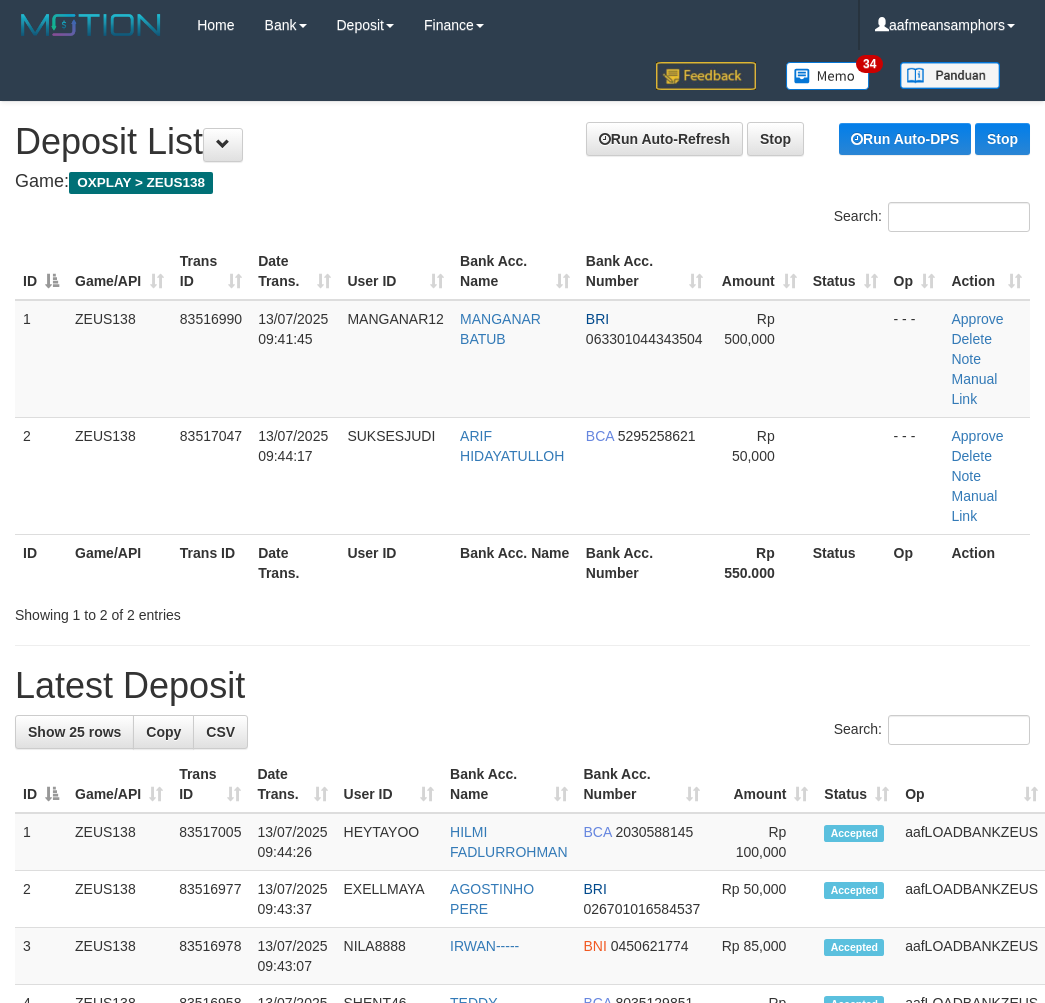 scroll, scrollTop: 0, scrollLeft: 0, axis: both 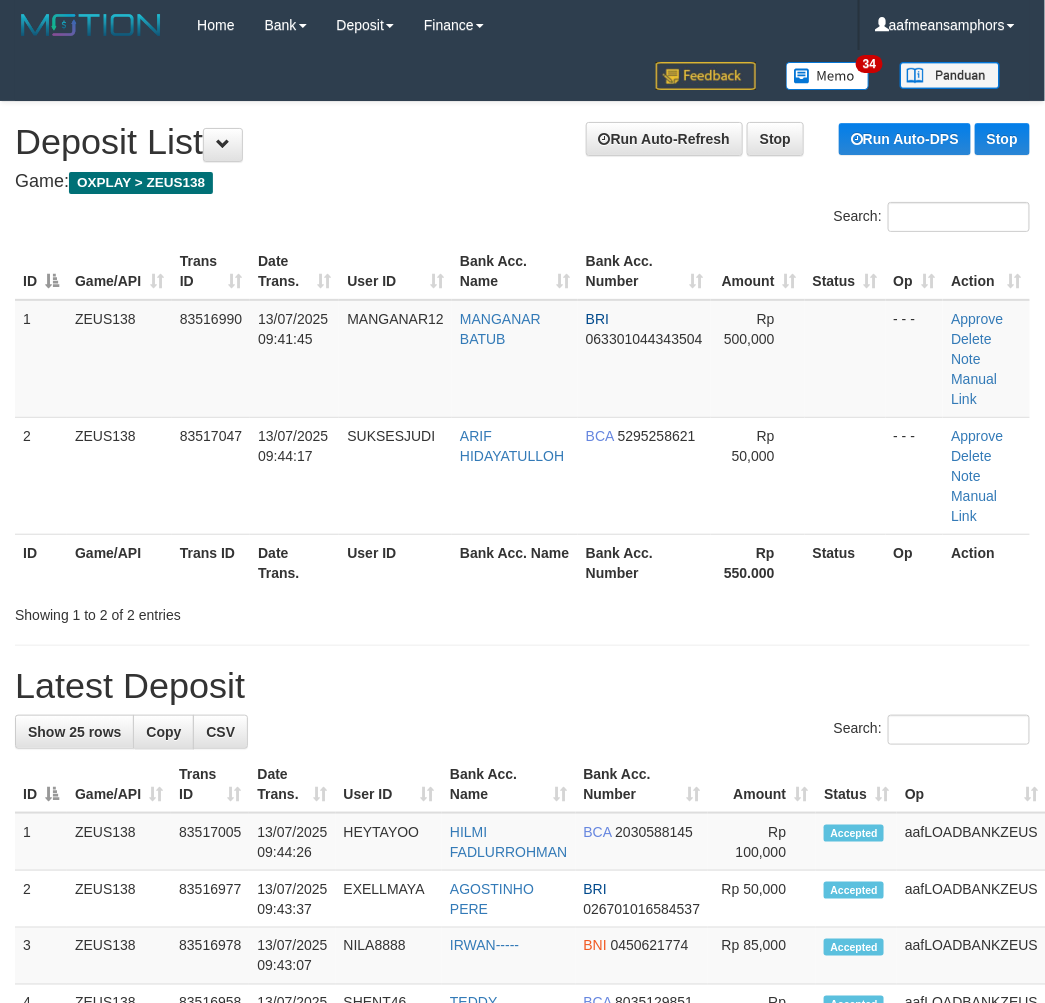 drag, startPoint x: 398, startPoint y: 652, endPoint x: 287, endPoint y: 586, distance: 129.13947 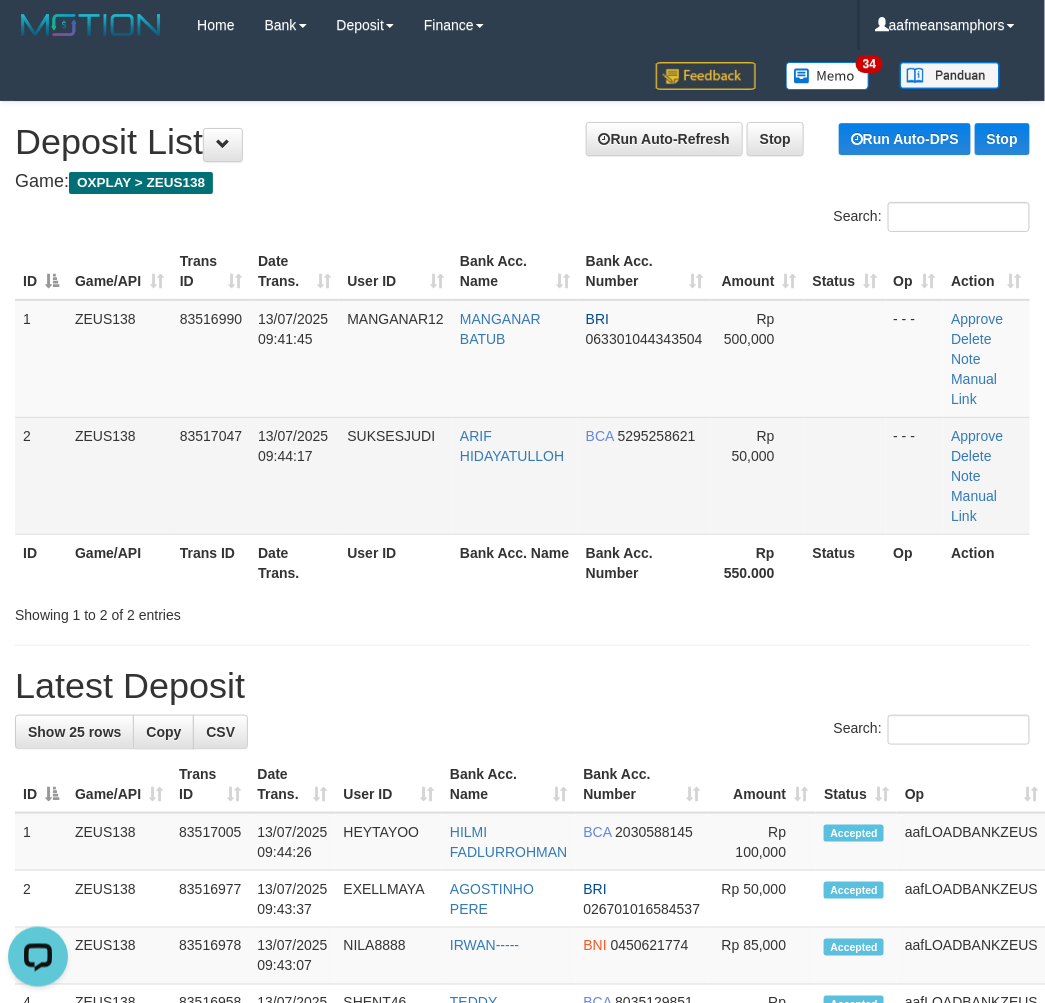 scroll, scrollTop: 0, scrollLeft: 0, axis: both 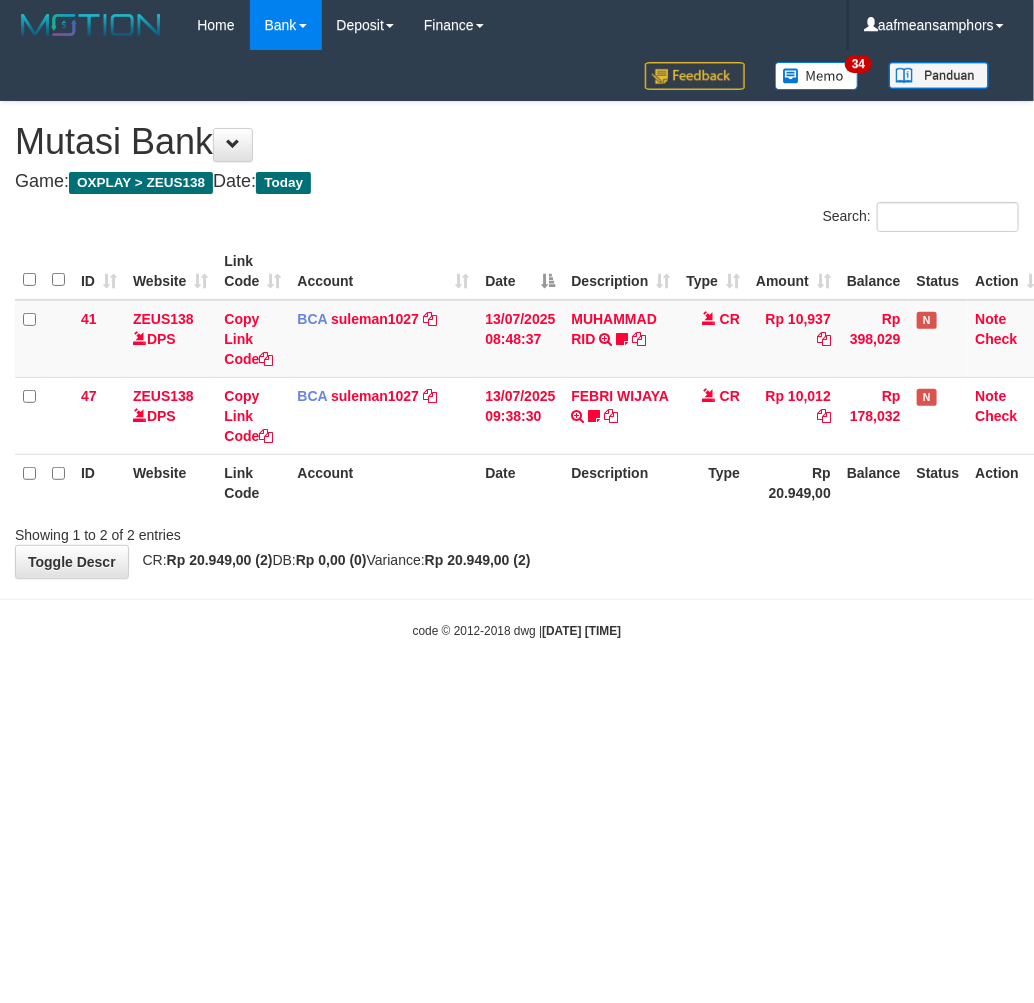drag, startPoint x: 0, startPoint y: 0, endPoint x: 746, endPoint y: 632, distance: 977.72186 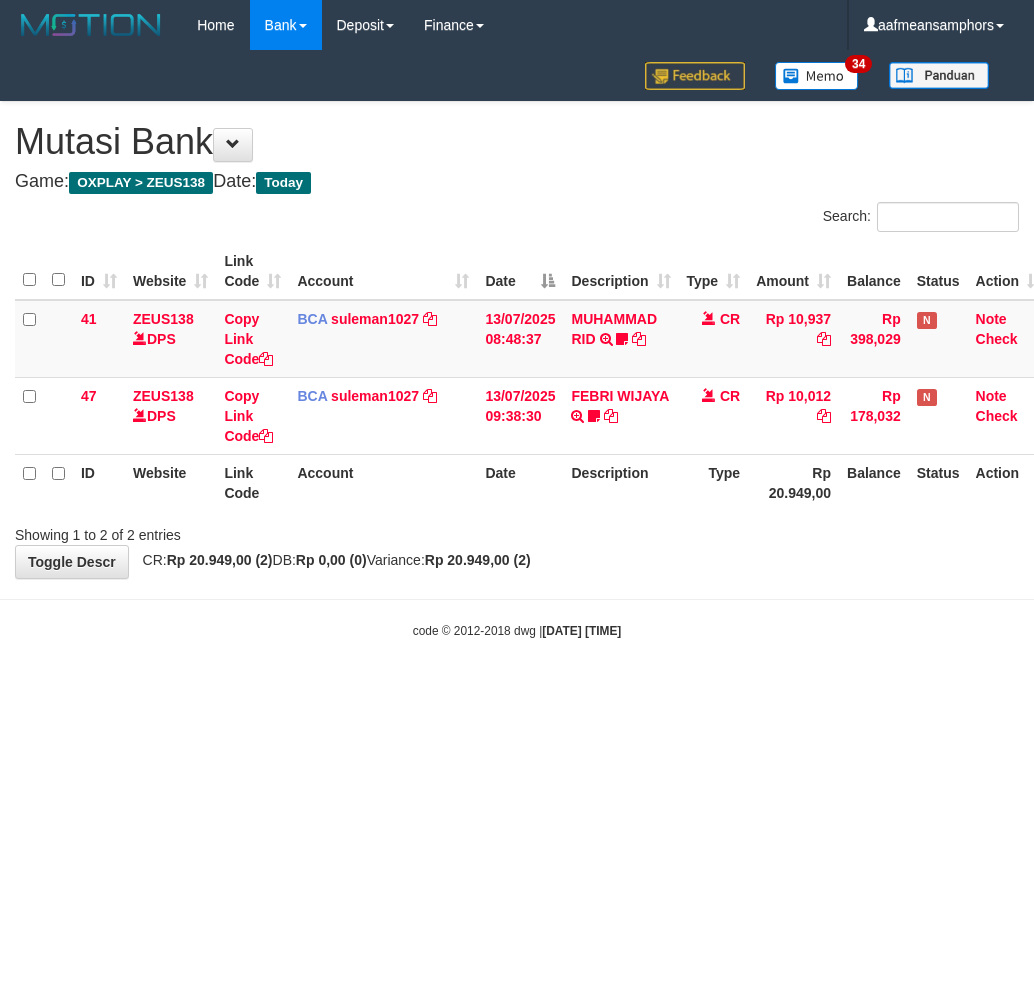 scroll, scrollTop: 0, scrollLeft: 0, axis: both 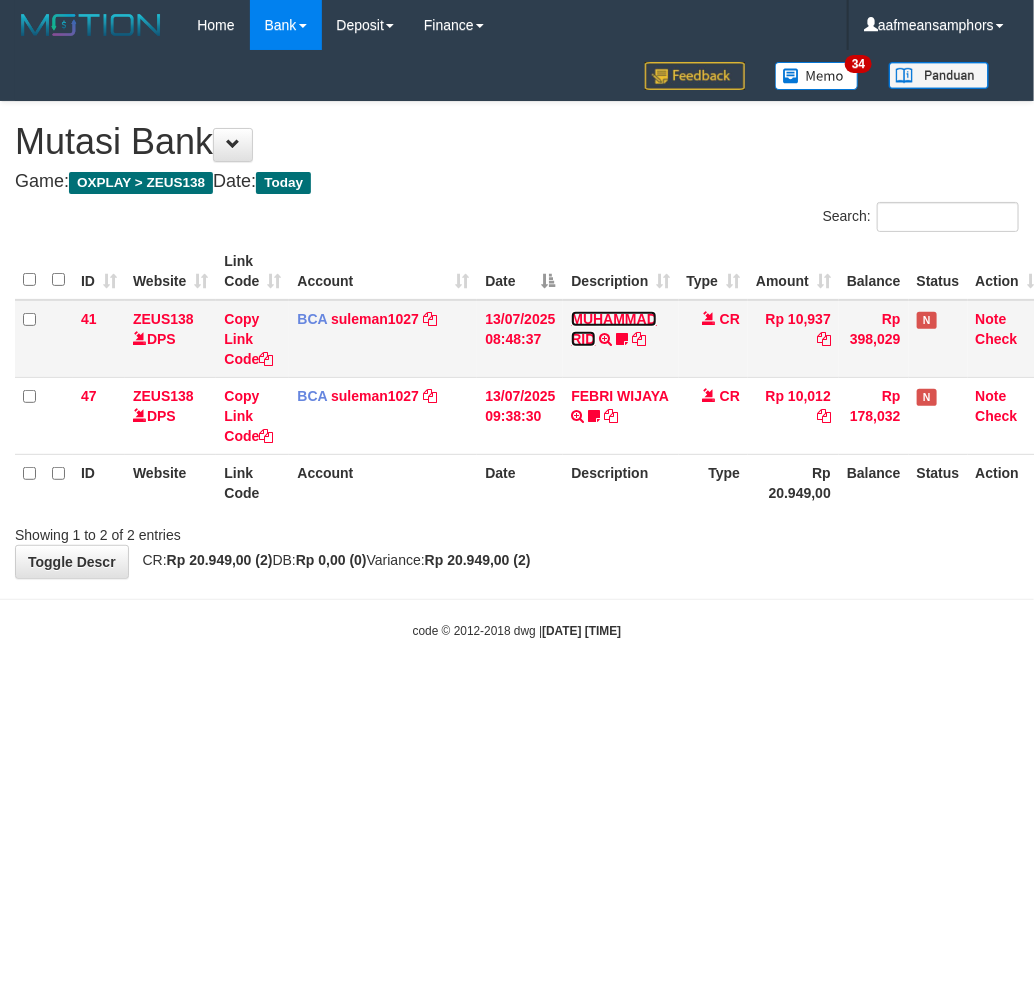 click on "MUHAMMAD RID" at bounding box center [614, 329] 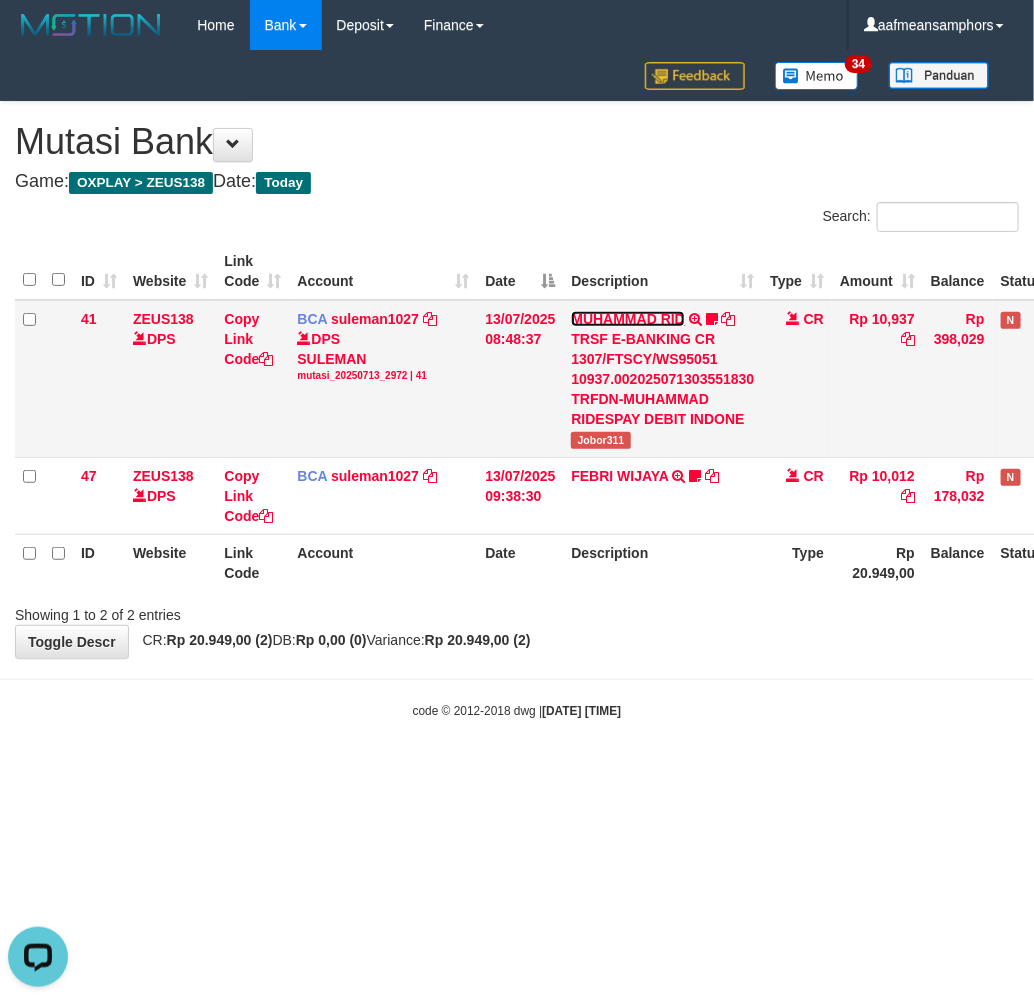 scroll, scrollTop: 0, scrollLeft: 0, axis: both 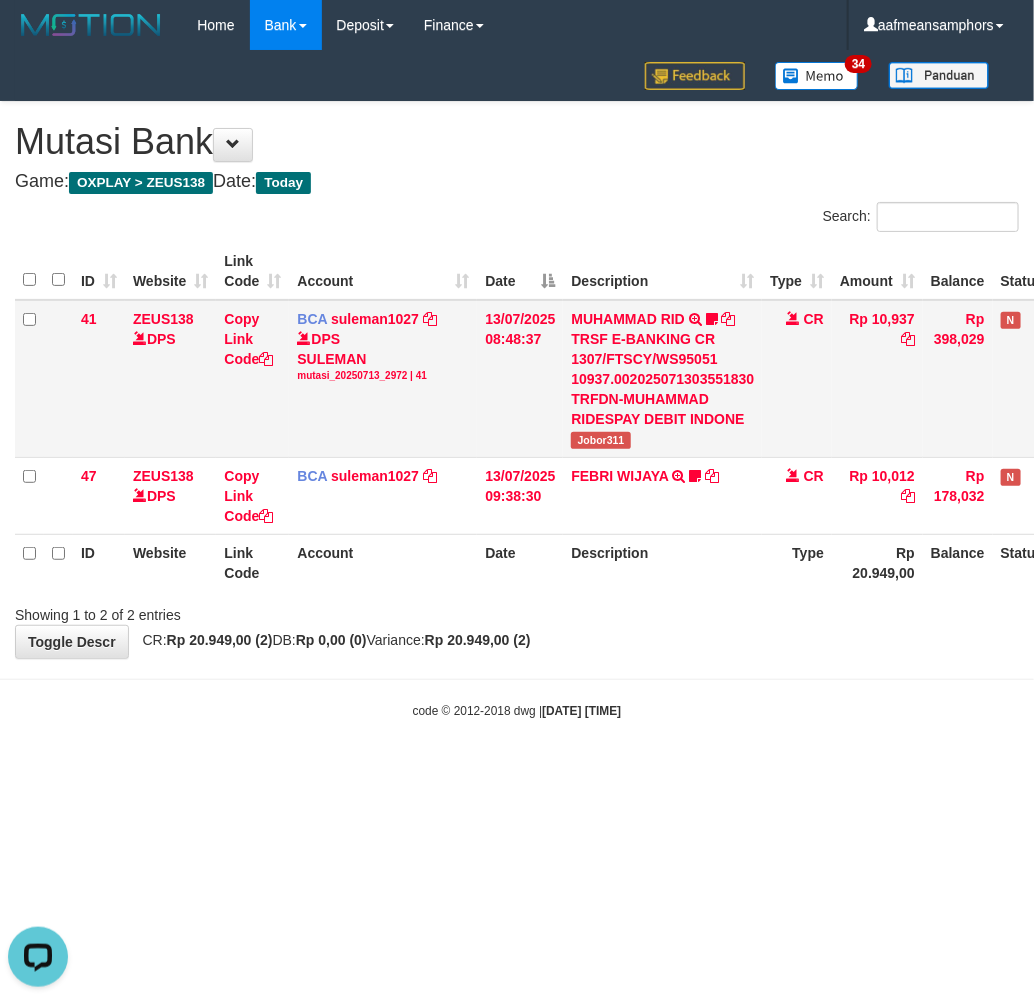 click on "Jobor311" at bounding box center [600, 440] 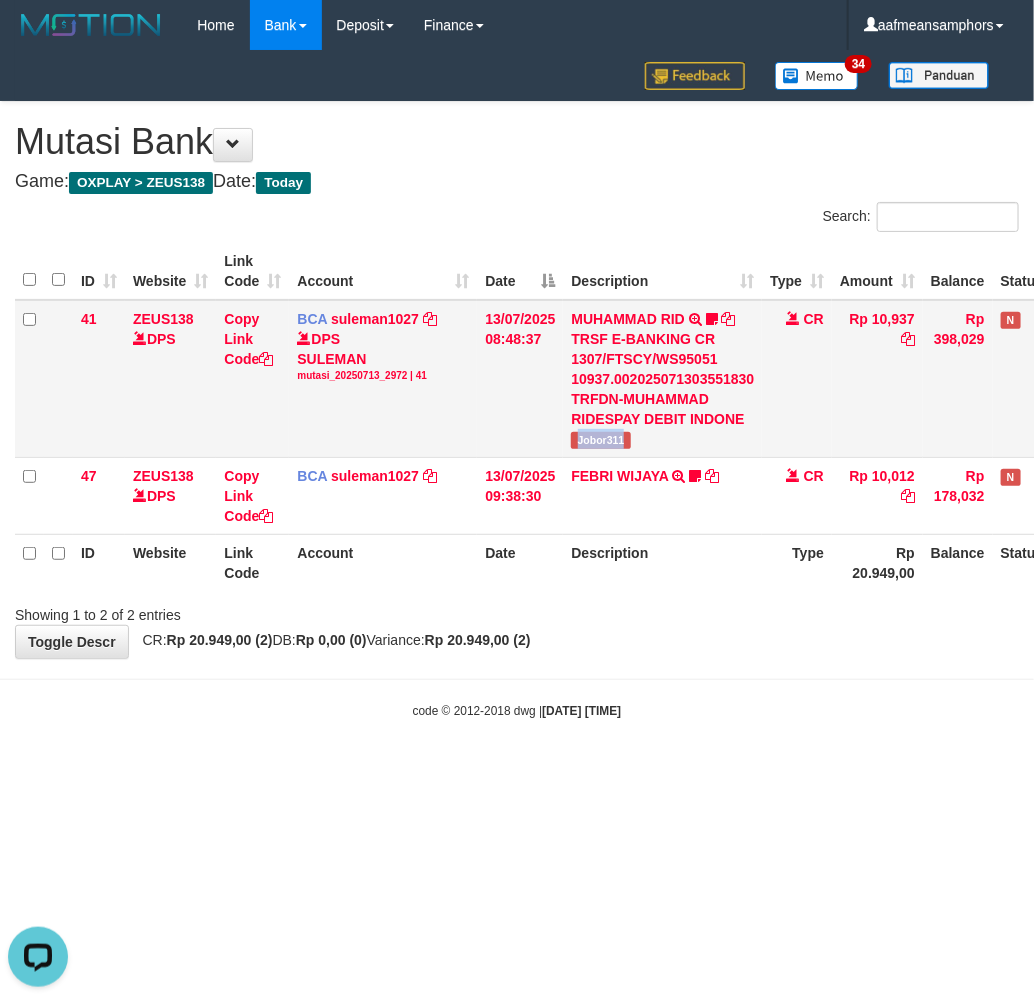 click on "Jobor311" at bounding box center (600, 440) 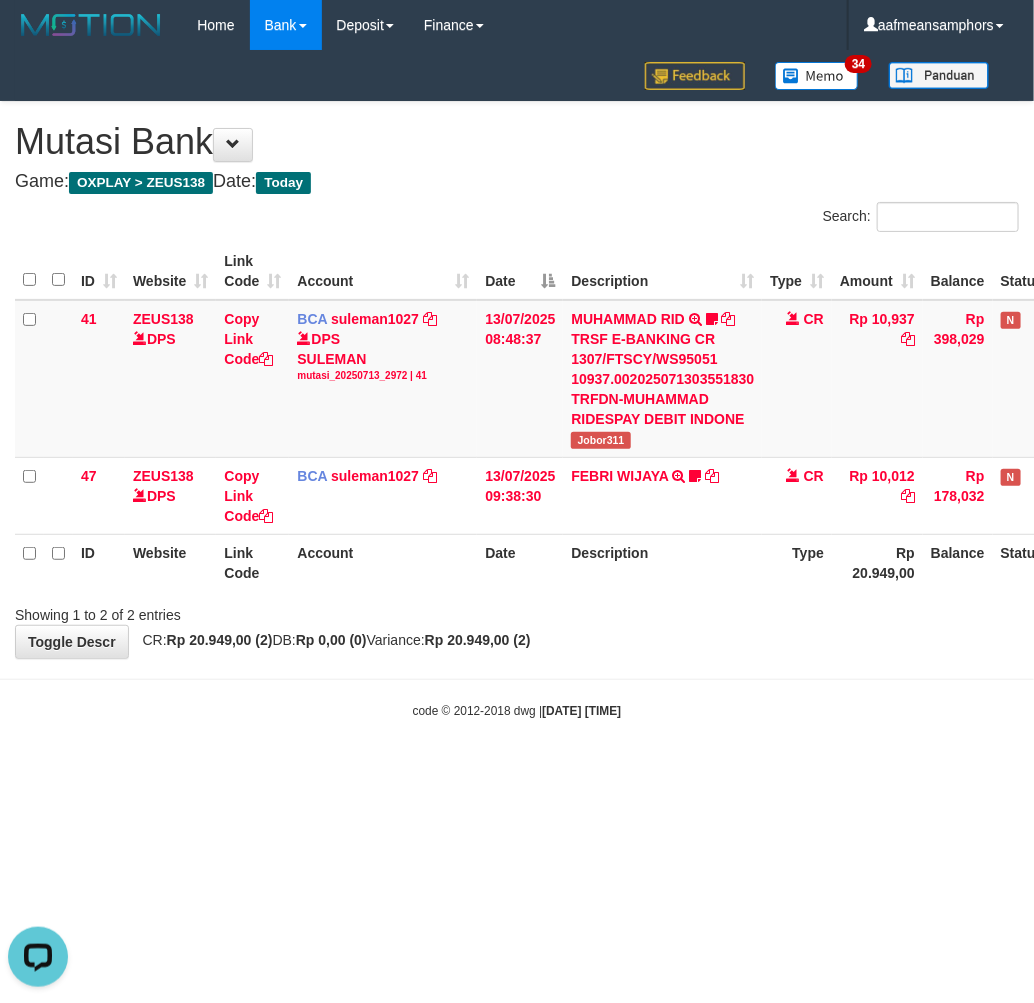 click on "Toggle navigation
Home
Bank
Account List
Load
By Website
Group
[OXPLAY]													ZEUS138
By Load Group (DPS)" at bounding box center [517, 385] 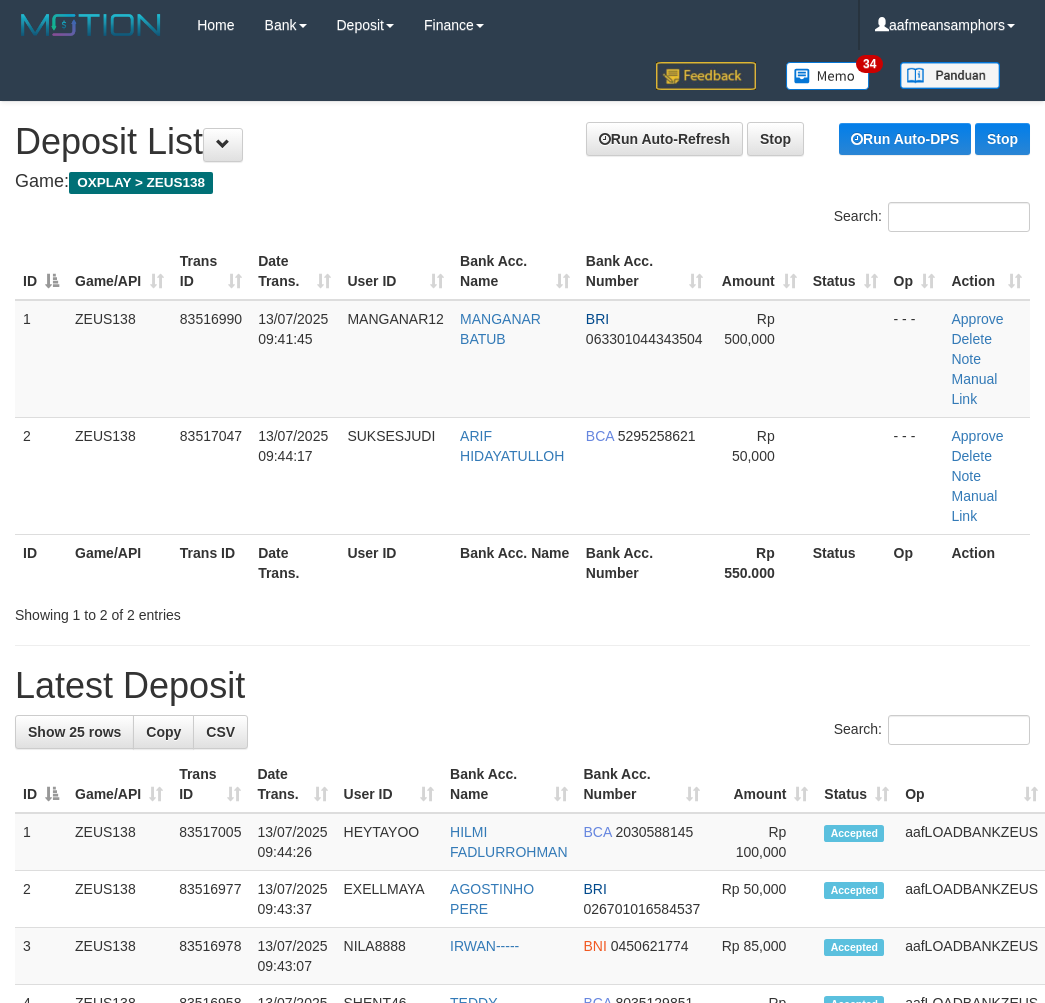 scroll, scrollTop: 0, scrollLeft: 0, axis: both 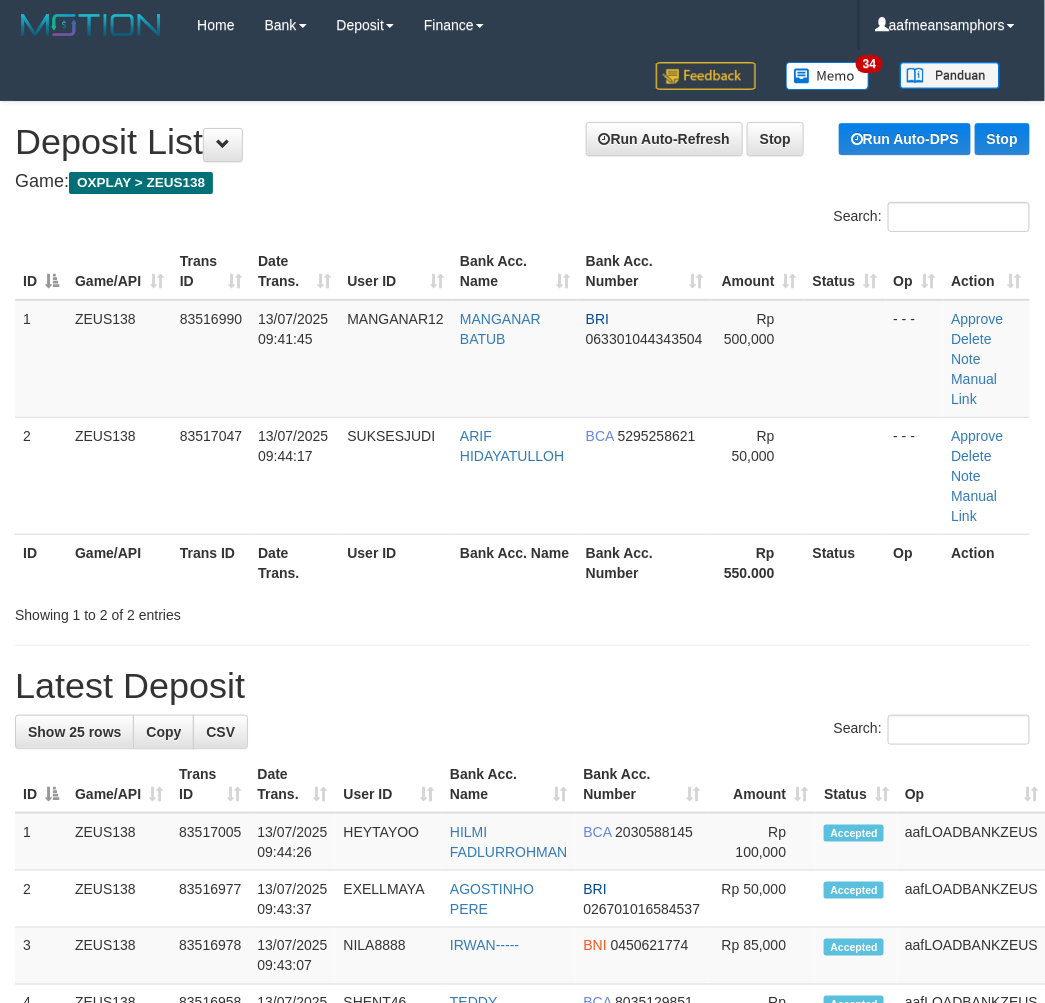 drag, startPoint x: 538, startPoint y: 608, endPoint x: 628, endPoint y: 624, distance: 91.411156 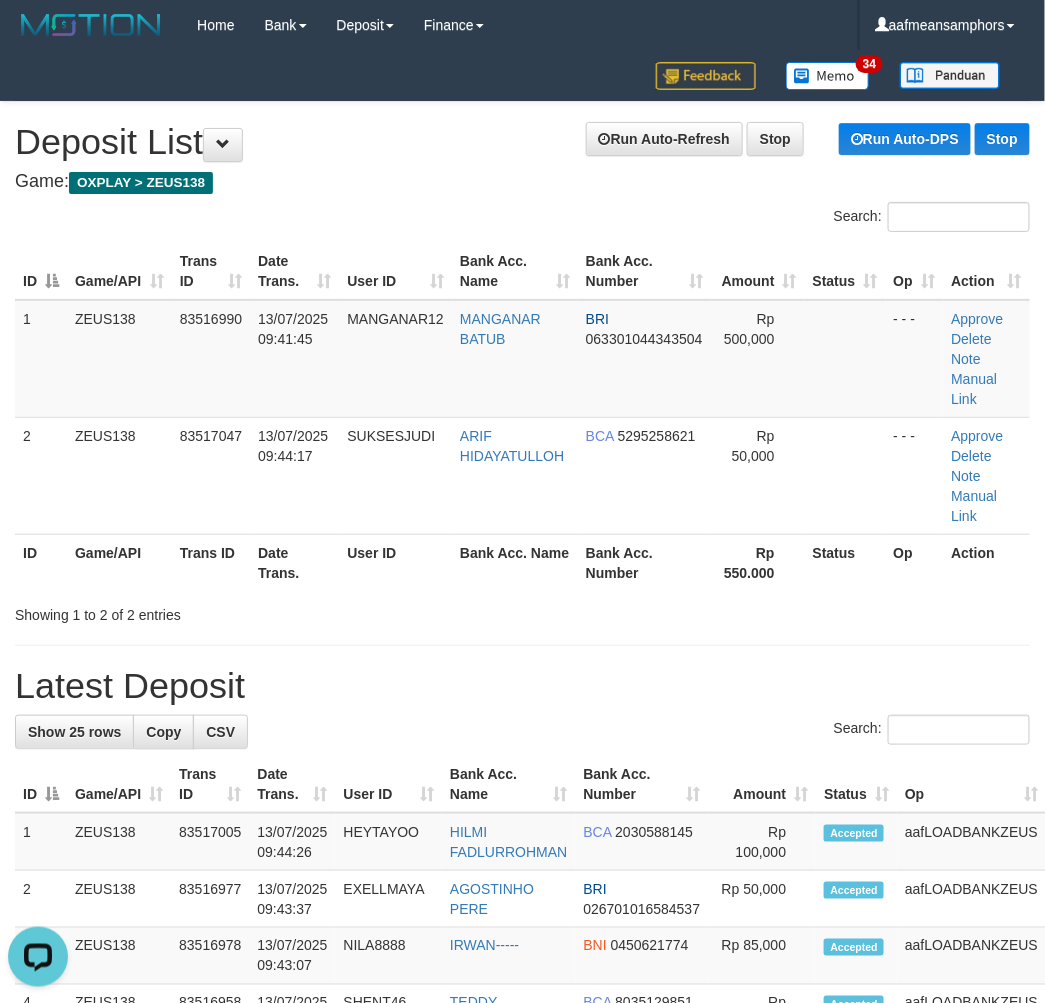 scroll, scrollTop: 0, scrollLeft: 0, axis: both 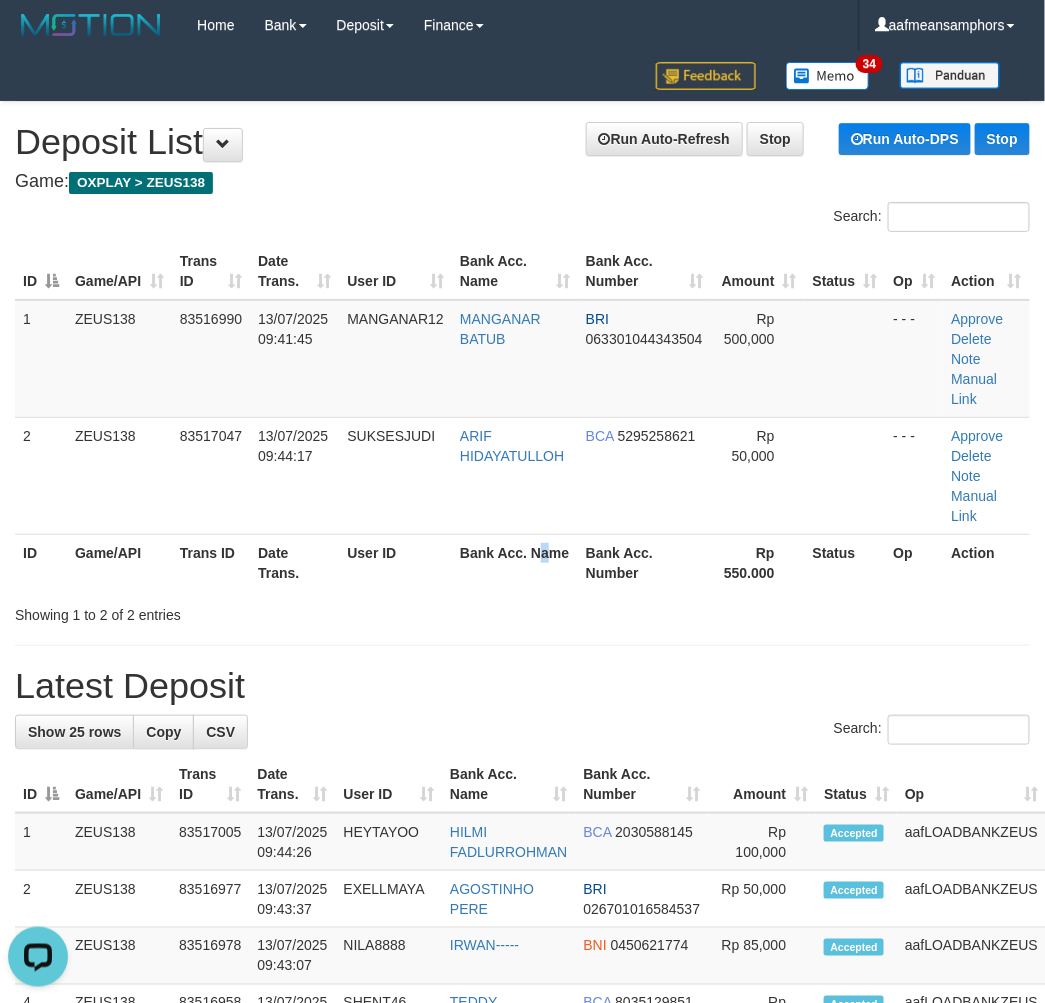 click on "Bank Acc. Name" at bounding box center (515, 562) 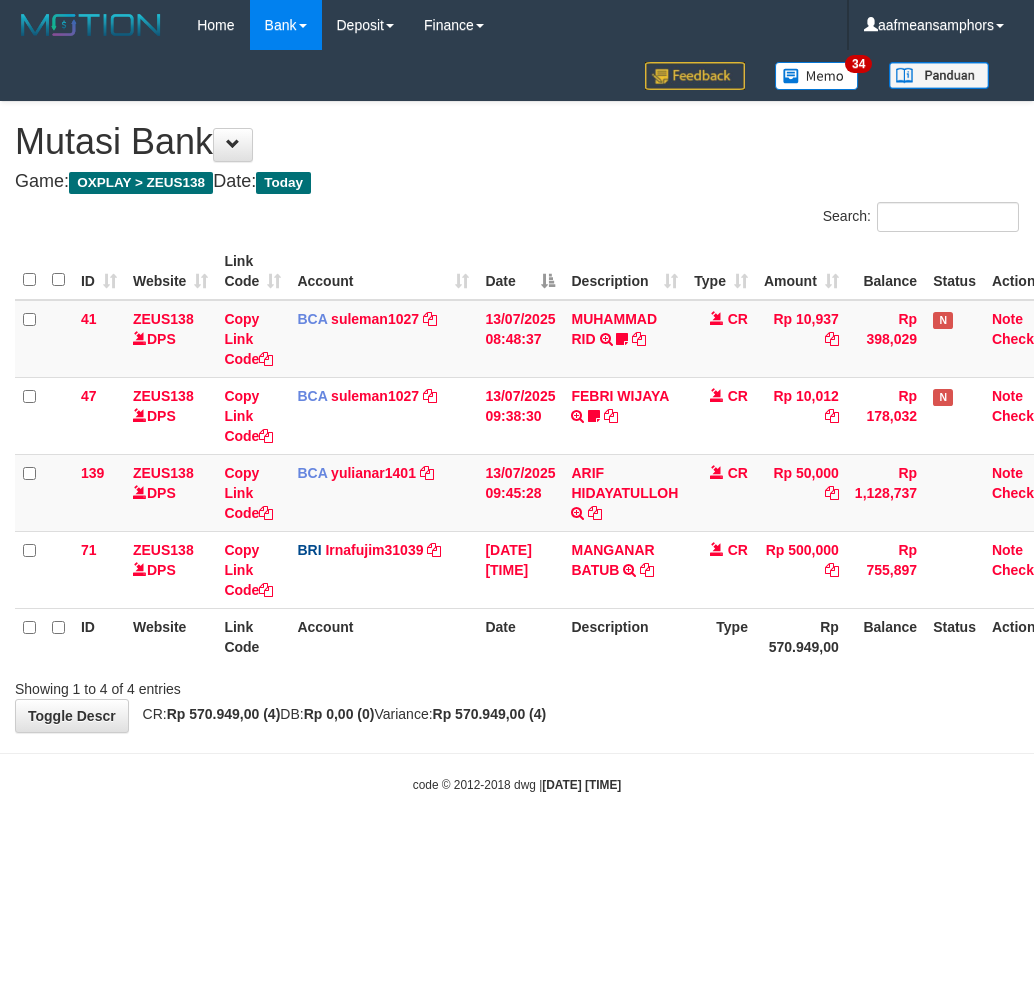 scroll, scrollTop: 0, scrollLeft: 0, axis: both 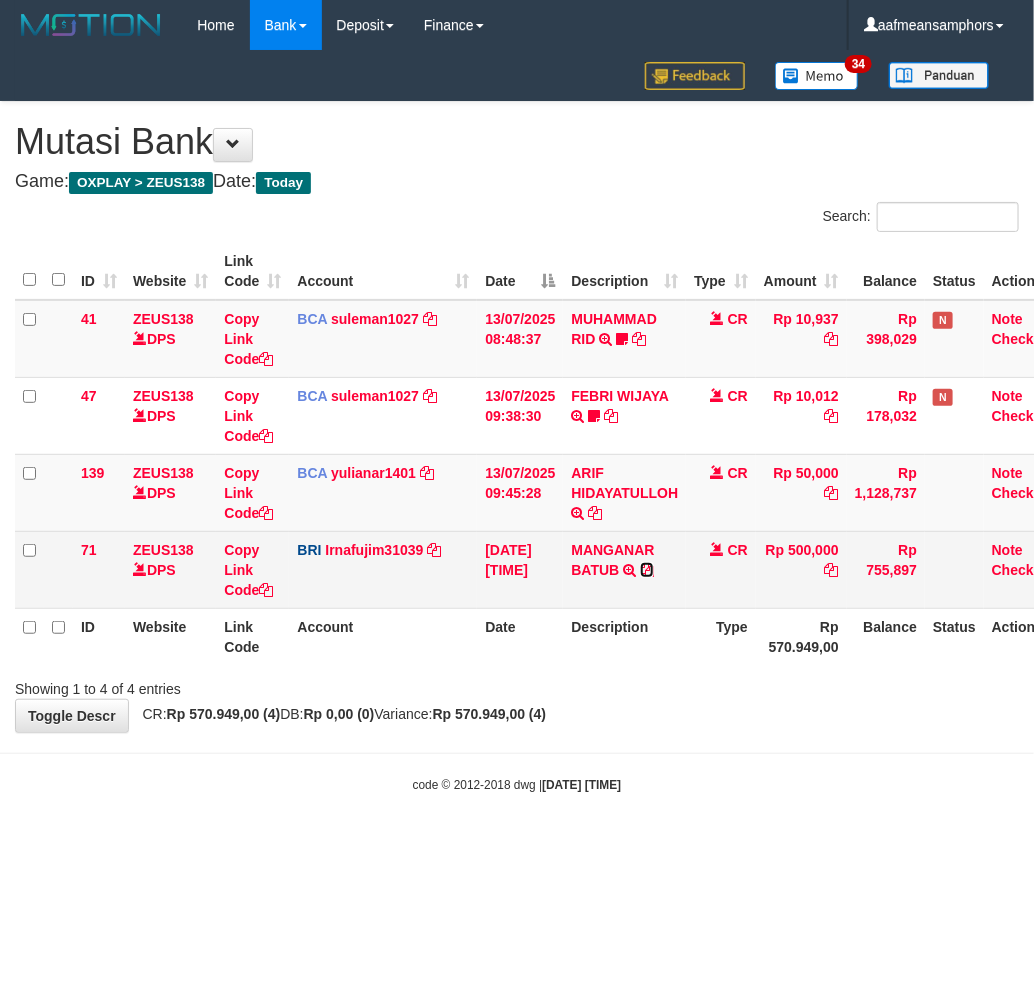 click at bounding box center [647, 570] 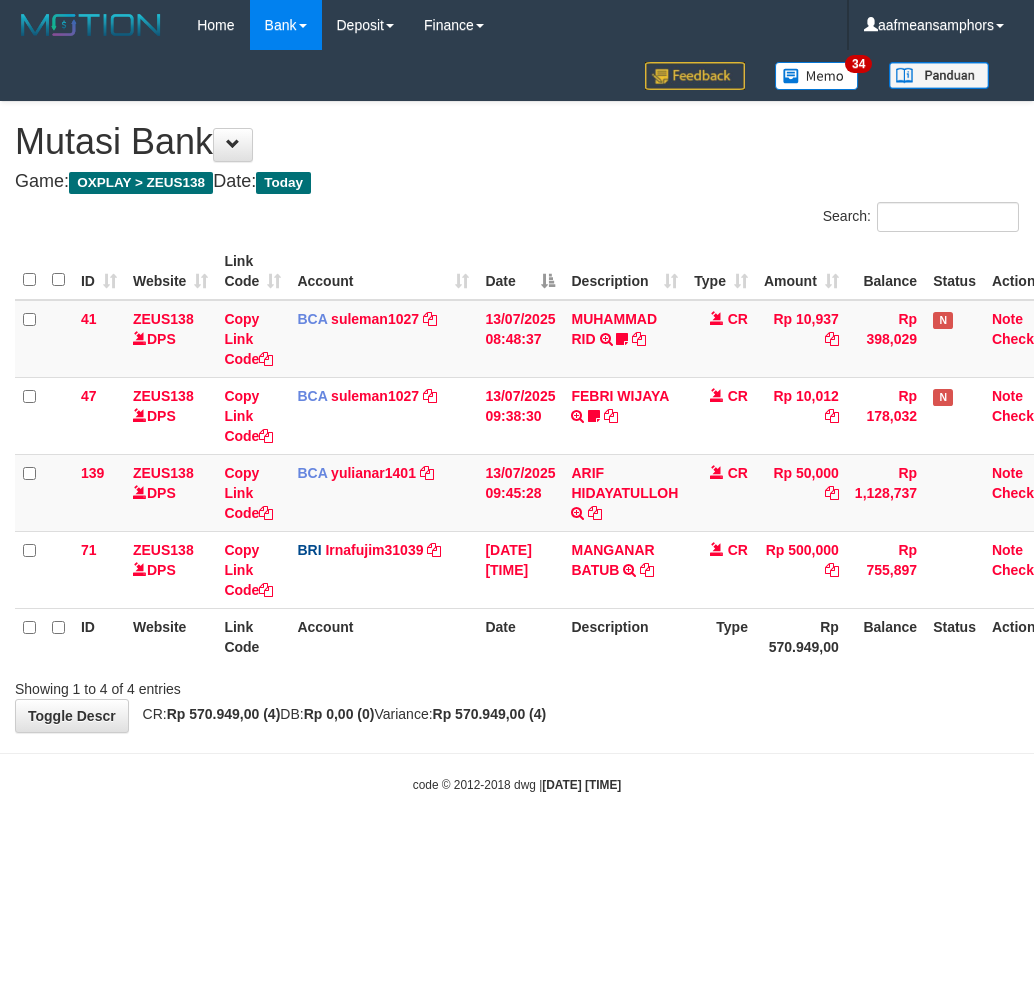 scroll, scrollTop: 0, scrollLeft: 0, axis: both 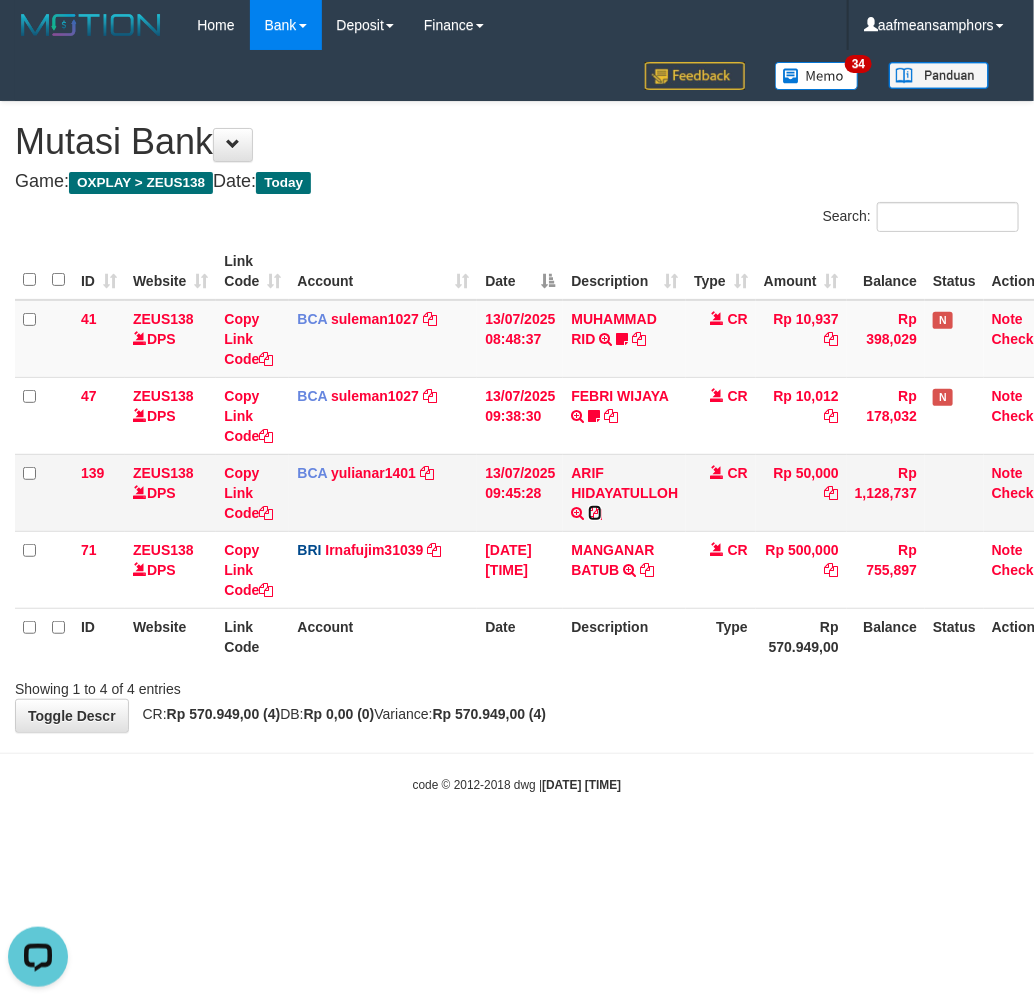 click at bounding box center (595, 513) 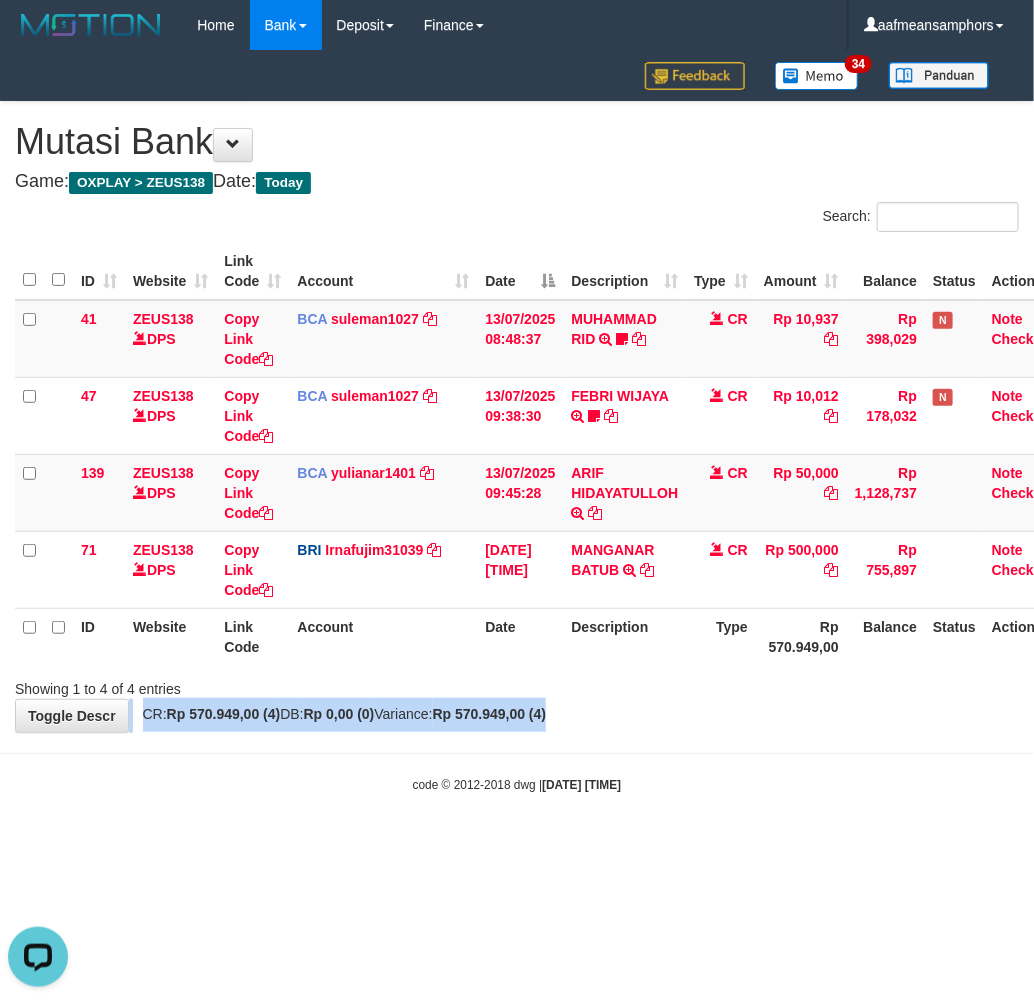 drag, startPoint x: 628, startPoint y: 728, endPoint x: 671, endPoint y: 746, distance: 46.615448 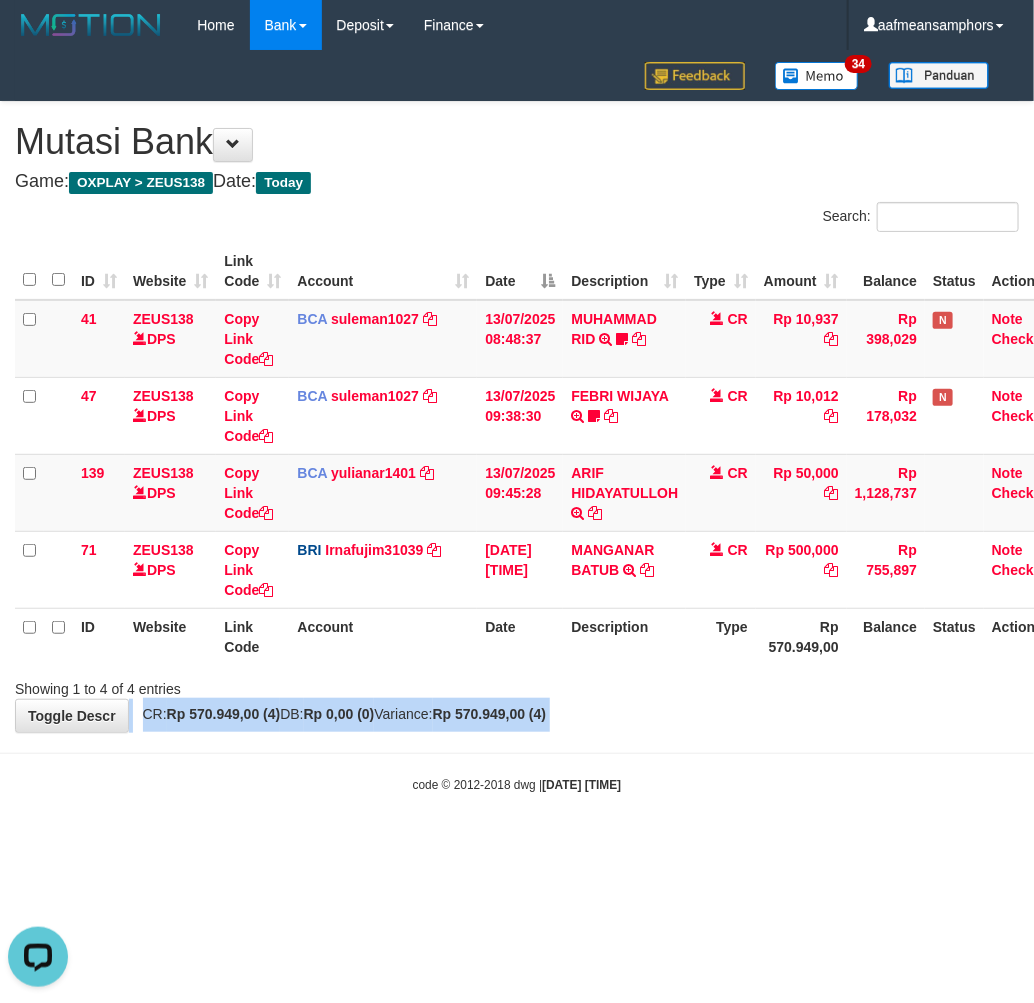 click on "Toggle navigation
Home
Bank
Account List
Load
By Website
Group
[OXPLAY]													ZEUS138
By Load Group (DPS)" at bounding box center (517, 422) 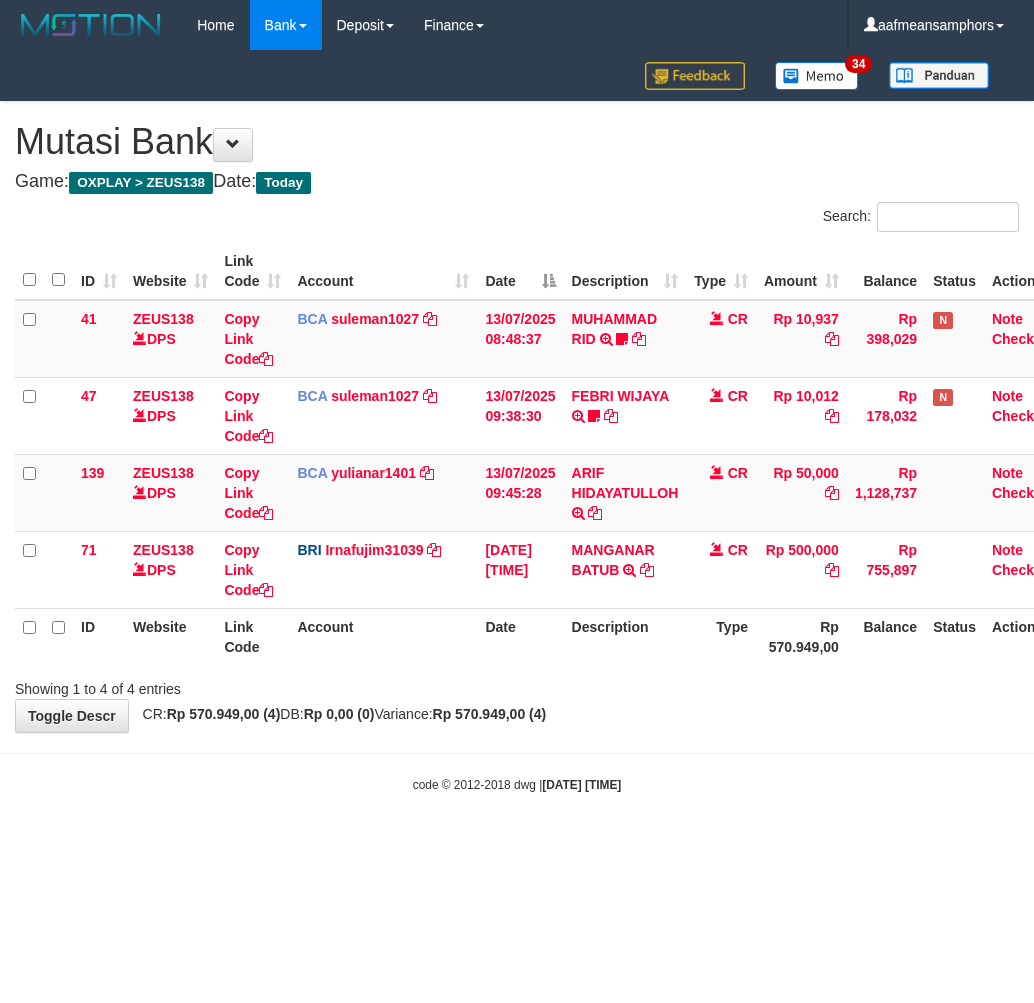 click on "Toggle navigation
Home
Bank
Account List
Load
By Website
Group
[OXPLAY]													ZEUS138
By Load Group (DPS)" at bounding box center (517, 422) 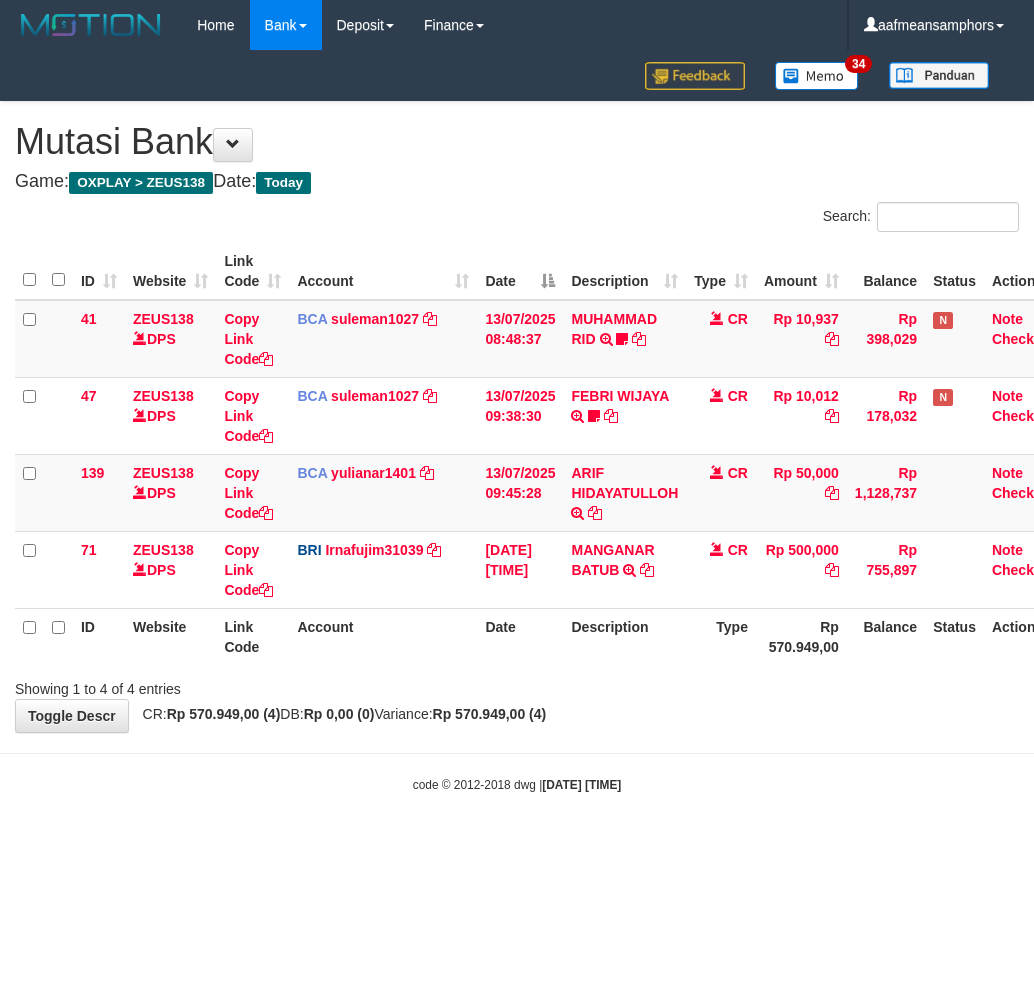 scroll, scrollTop: 0, scrollLeft: 0, axis: both 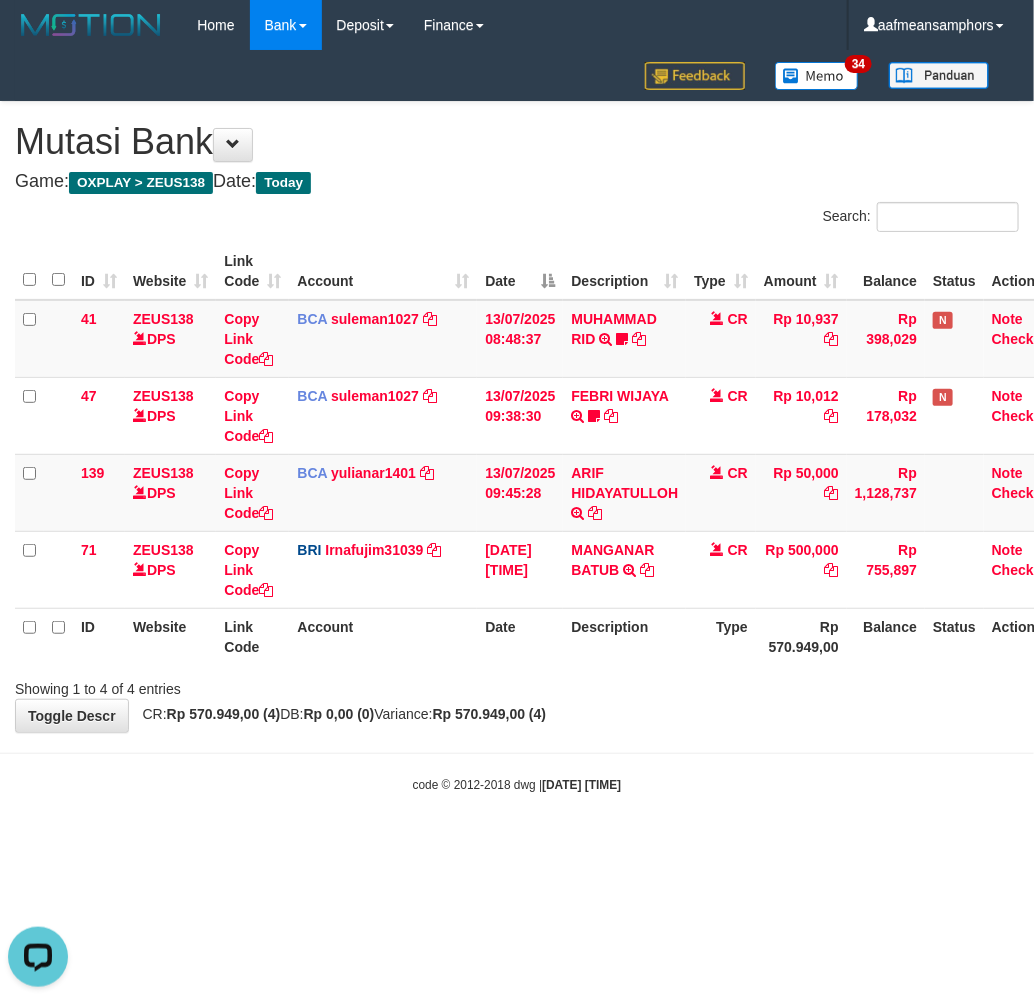 drag, startPoint x: 690, startPoint y: 730, endPoint x: 697, endPoint y: 743, distance: 14.764823 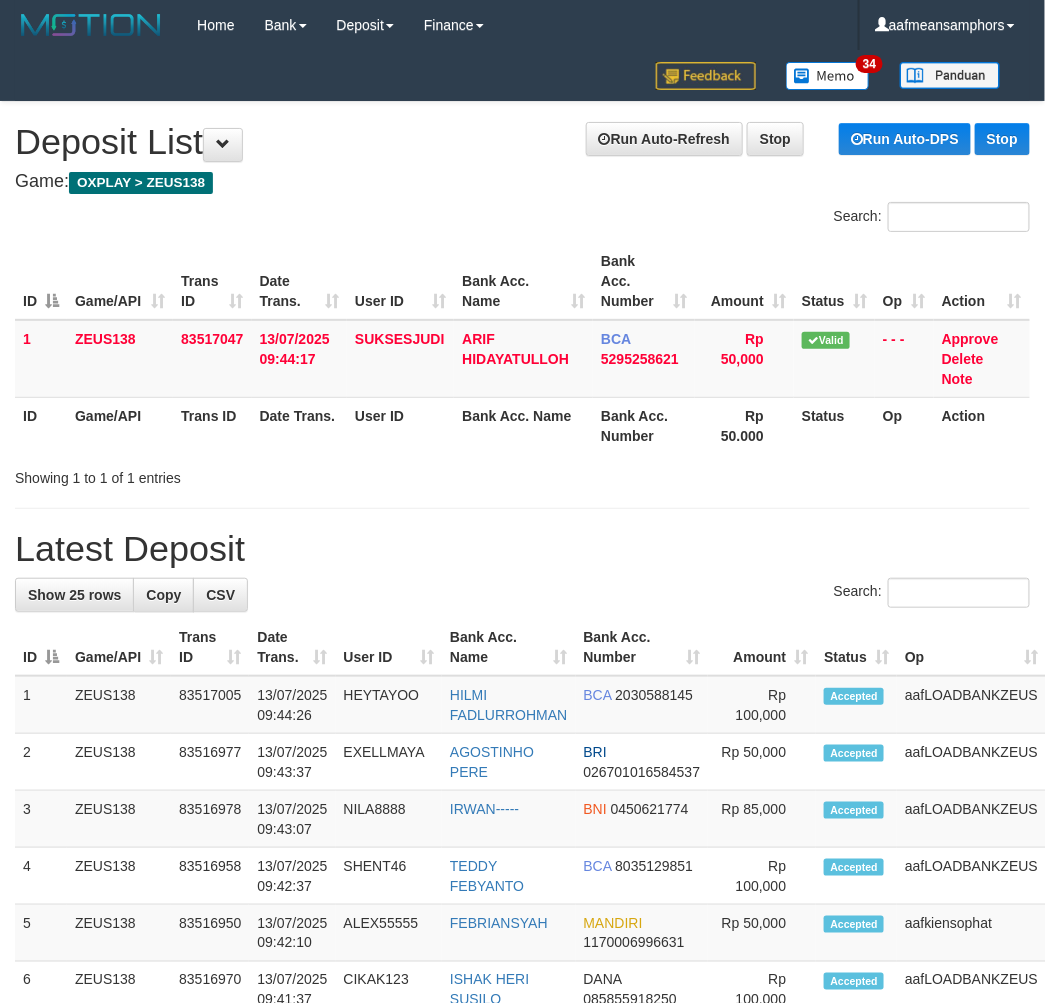 click on "**********" at bounding box center [522, 1178] 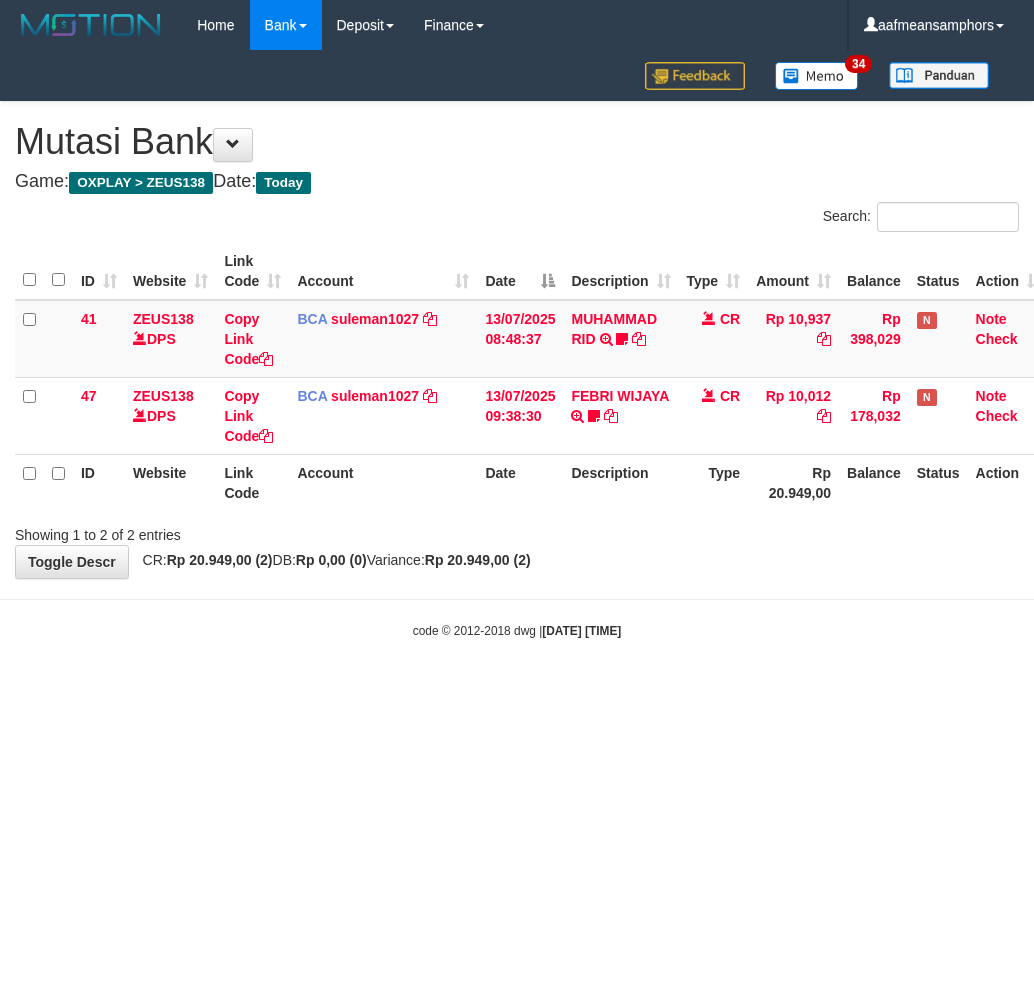 scroll, scrollTop: 0, scrollLeft: 0, axis: both 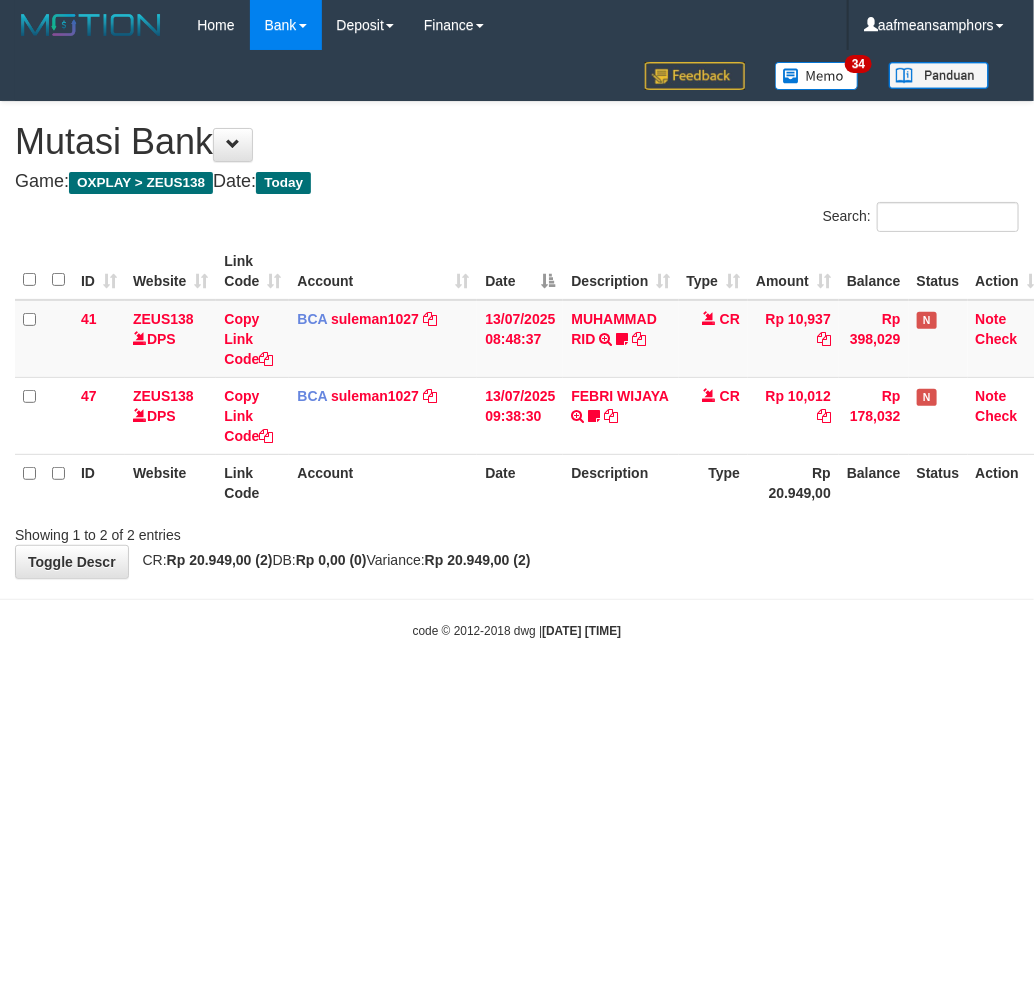 drag, startPoint x: 0, startPoint y: 0, endPoint x: 684, endPoint y: 747, distance: 1012.8499 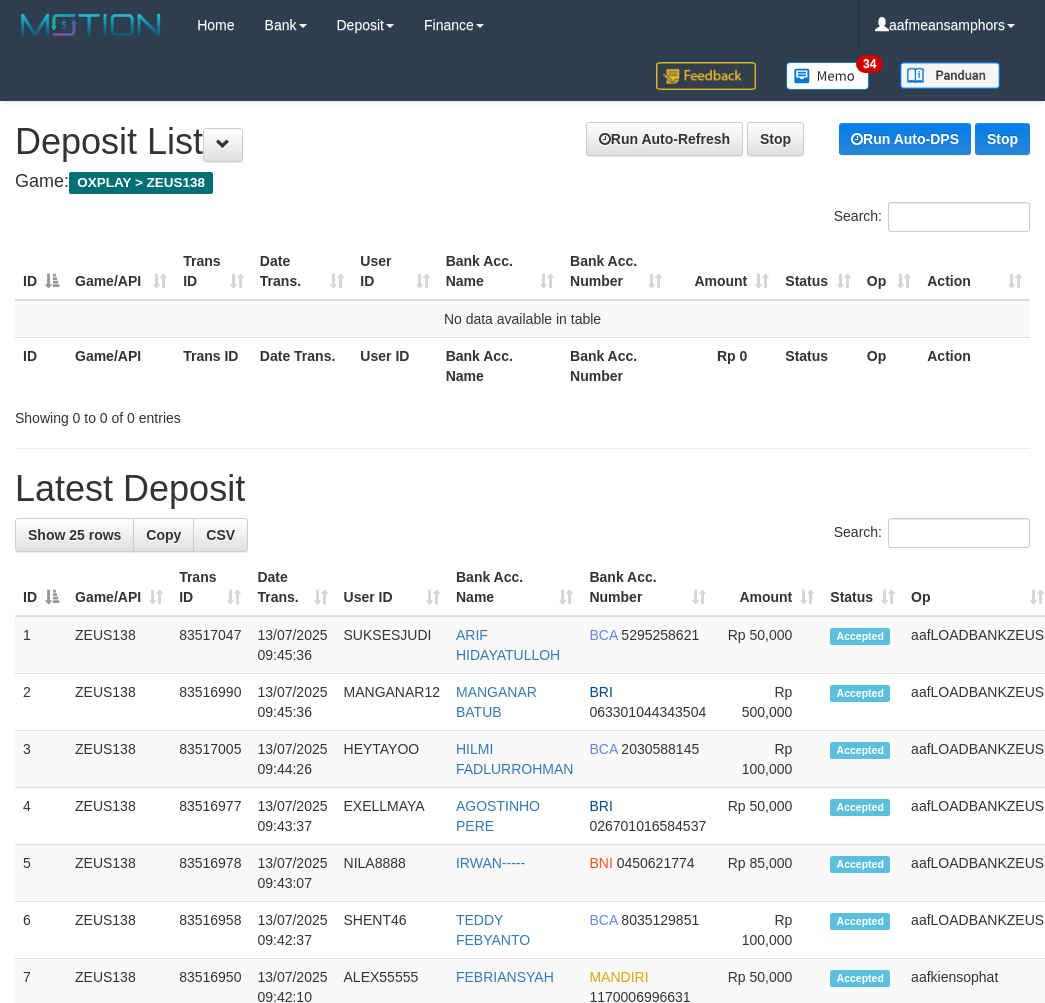 scroll, scrollTop: 20, scrollLeft: 2, axis: both 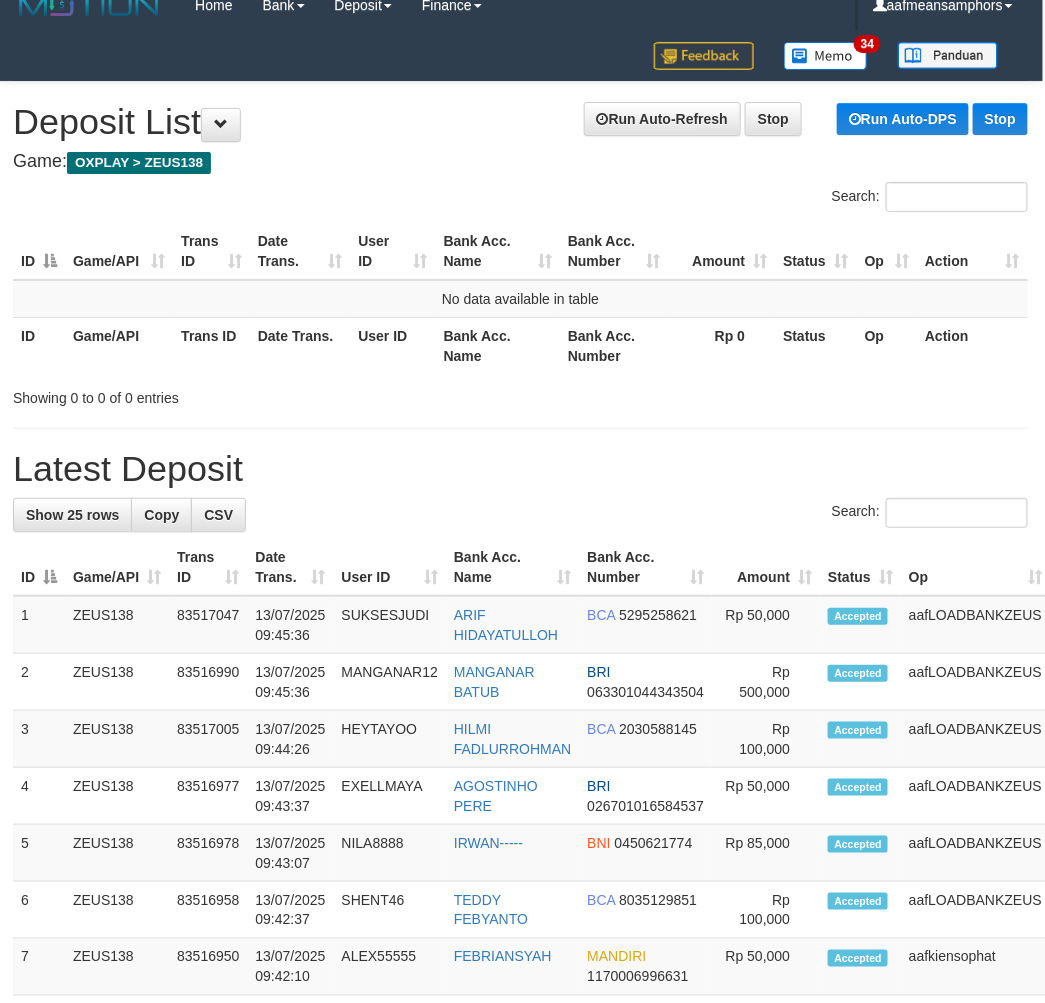 click on "Search:" at bounding box center (520, 515) 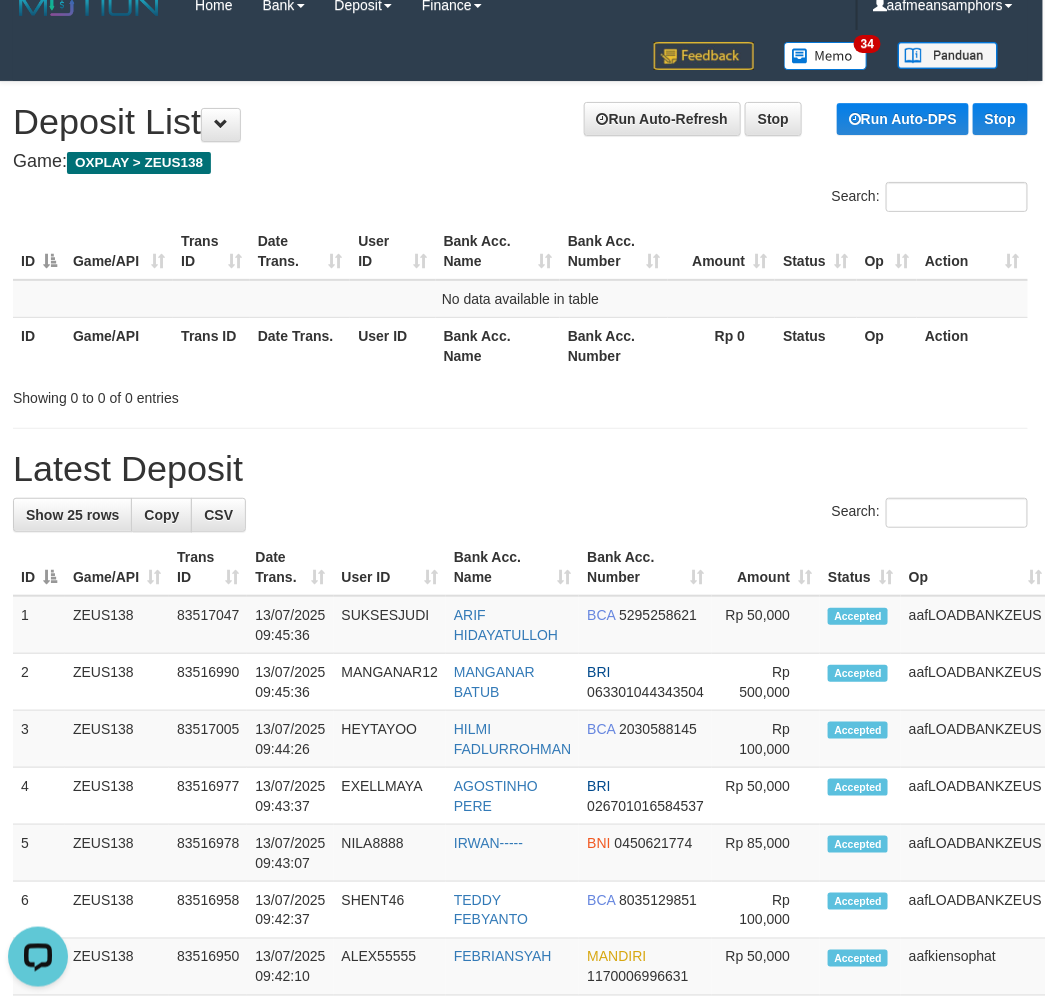 scroll, scrollTop: 0, scrollLeft: 0, axis: both 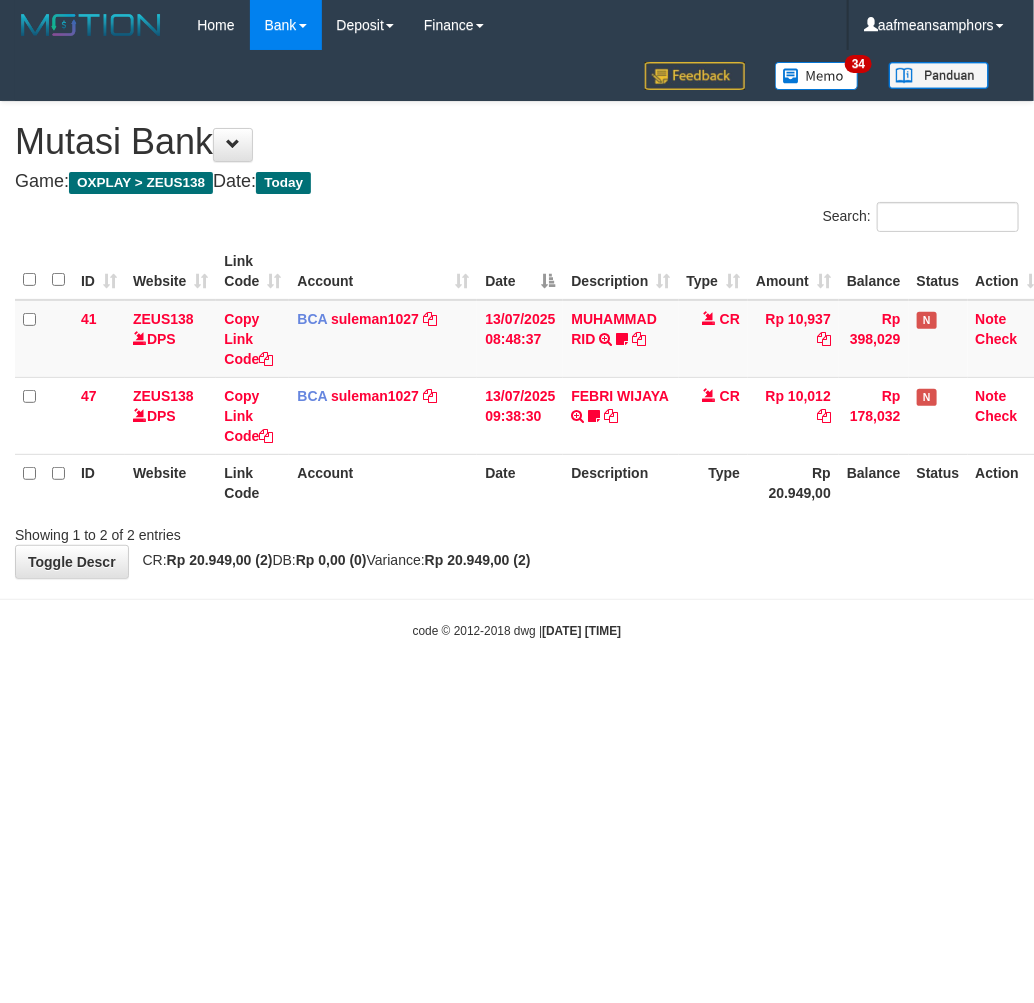 click on "Toggle navigation
Home
Bank
Account List
Load
By Website
Group
[OXPLAY]													ZEUS138
By Load Group (DPS)
Sync" at bounding box center [517, 345] 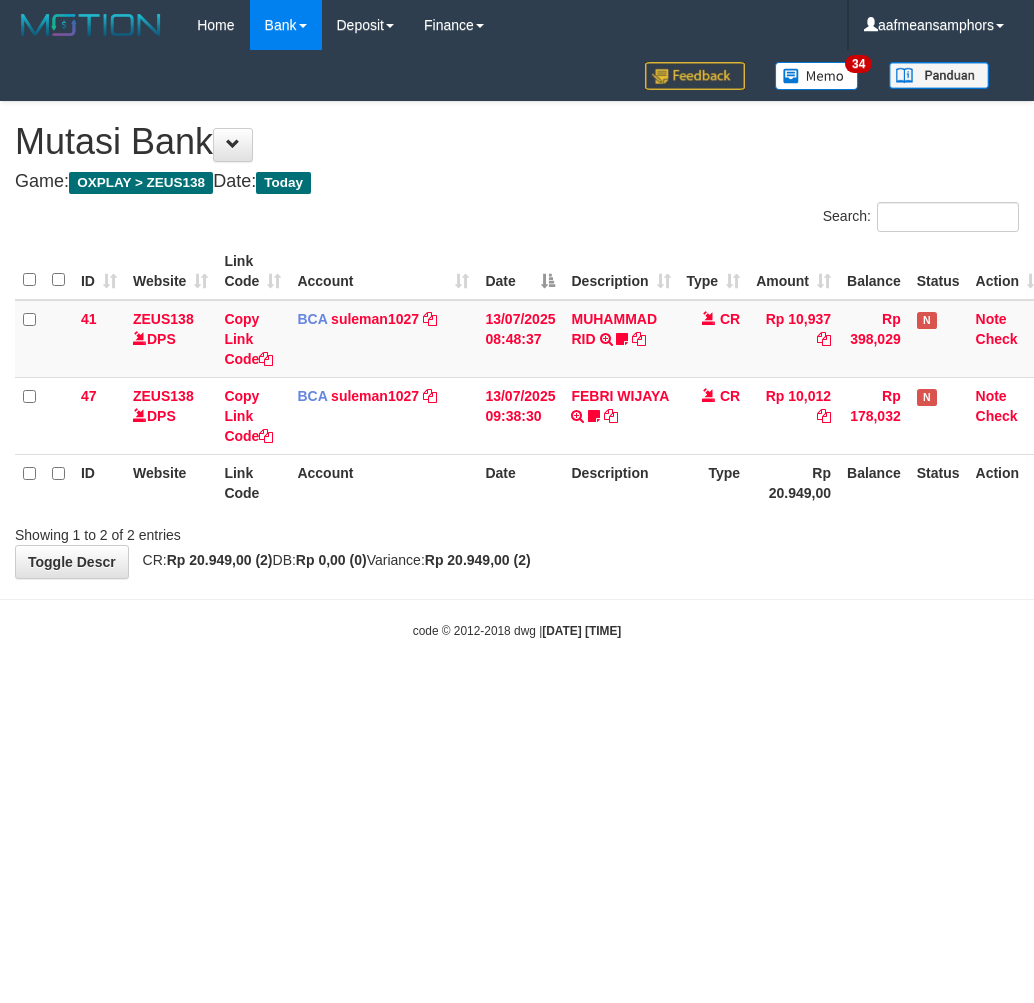 scroll, scrollTop: 0, scrollLeft: 0, axis: both 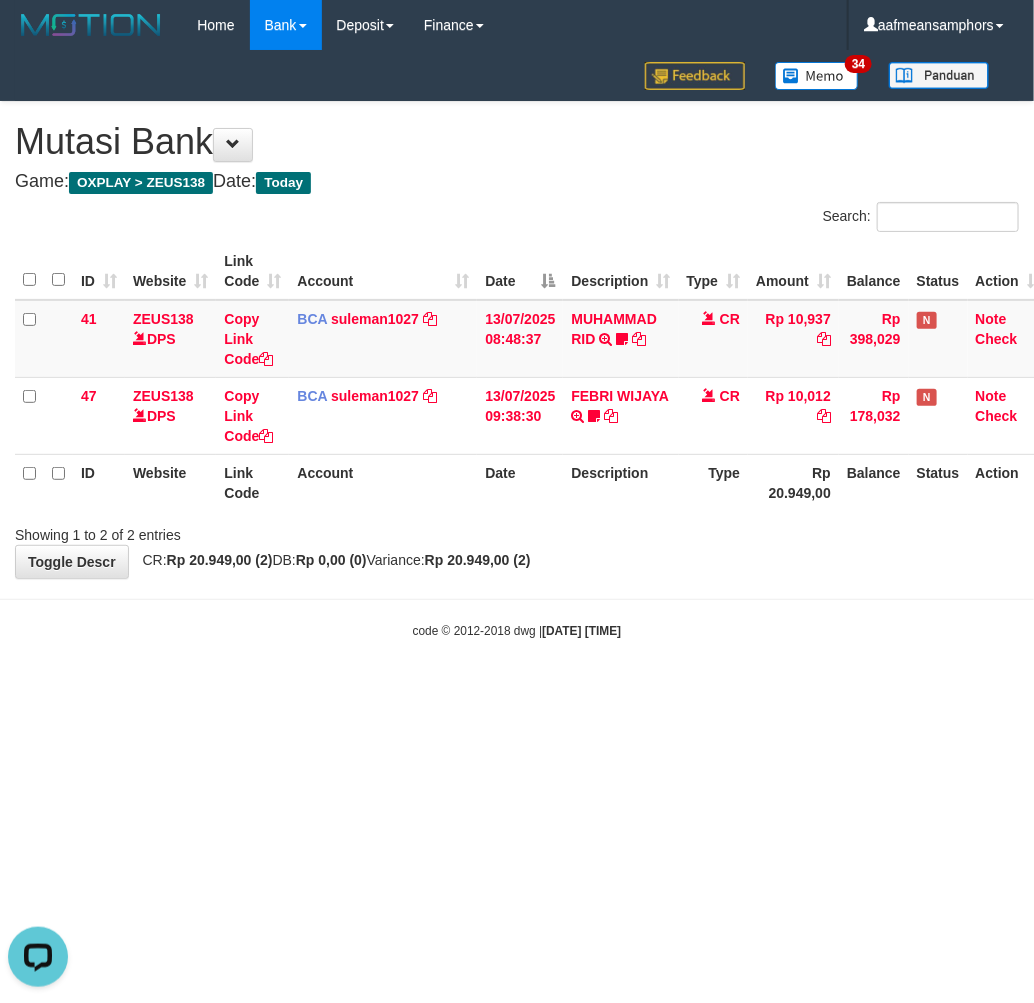 drag, startPoint x: 553, startPoint y: 738, endPoint x: 570, endPoint y: 740, distance: 17.117243 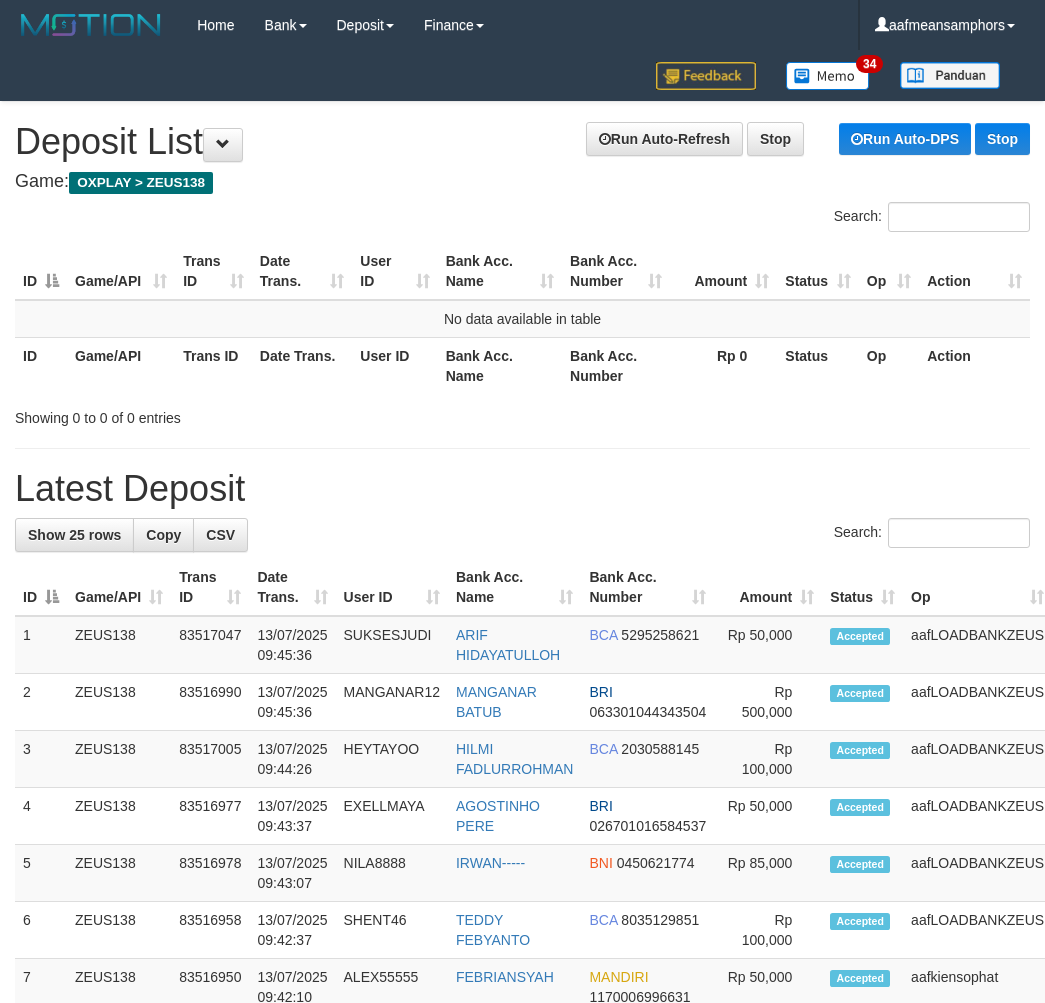 scroll, scrollTop: 20, scrollLeft: 2, axis: both 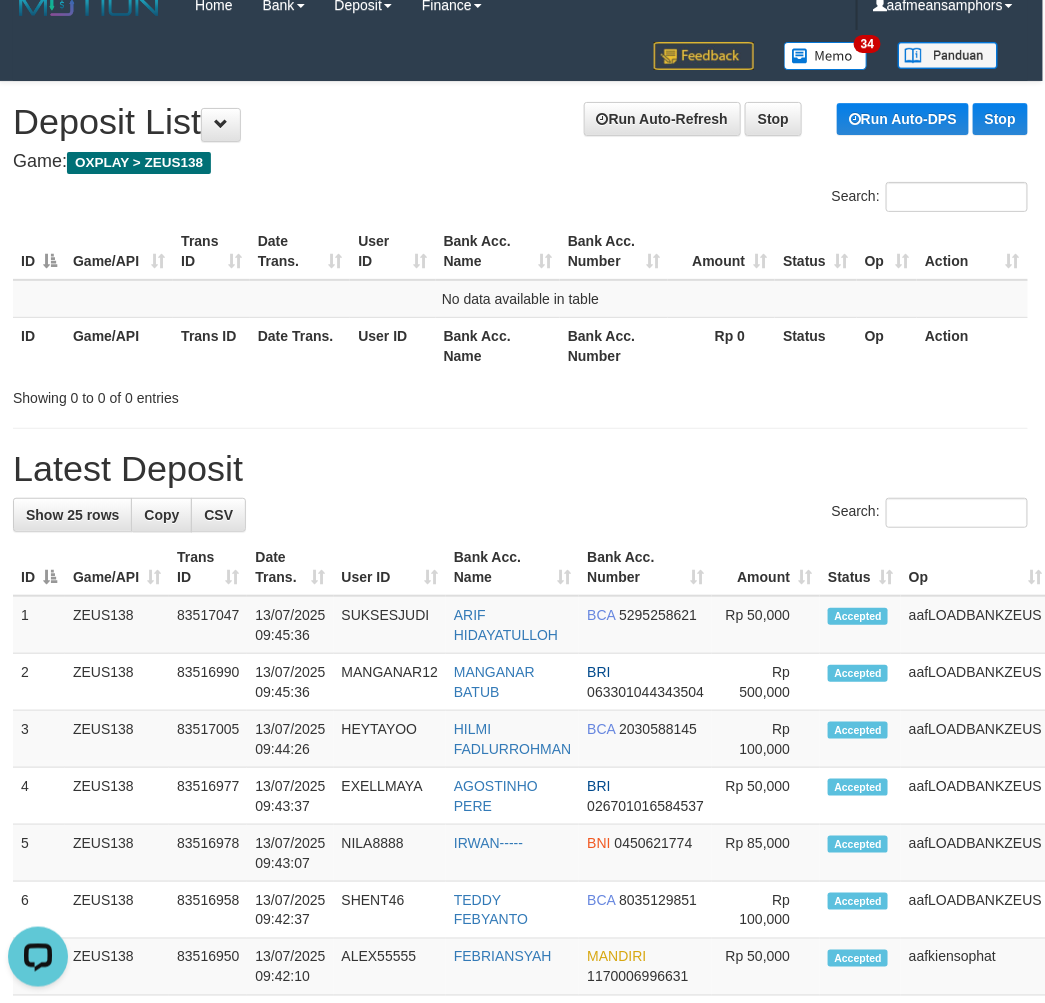 click on "**********" at bounding box center [520, 1128] 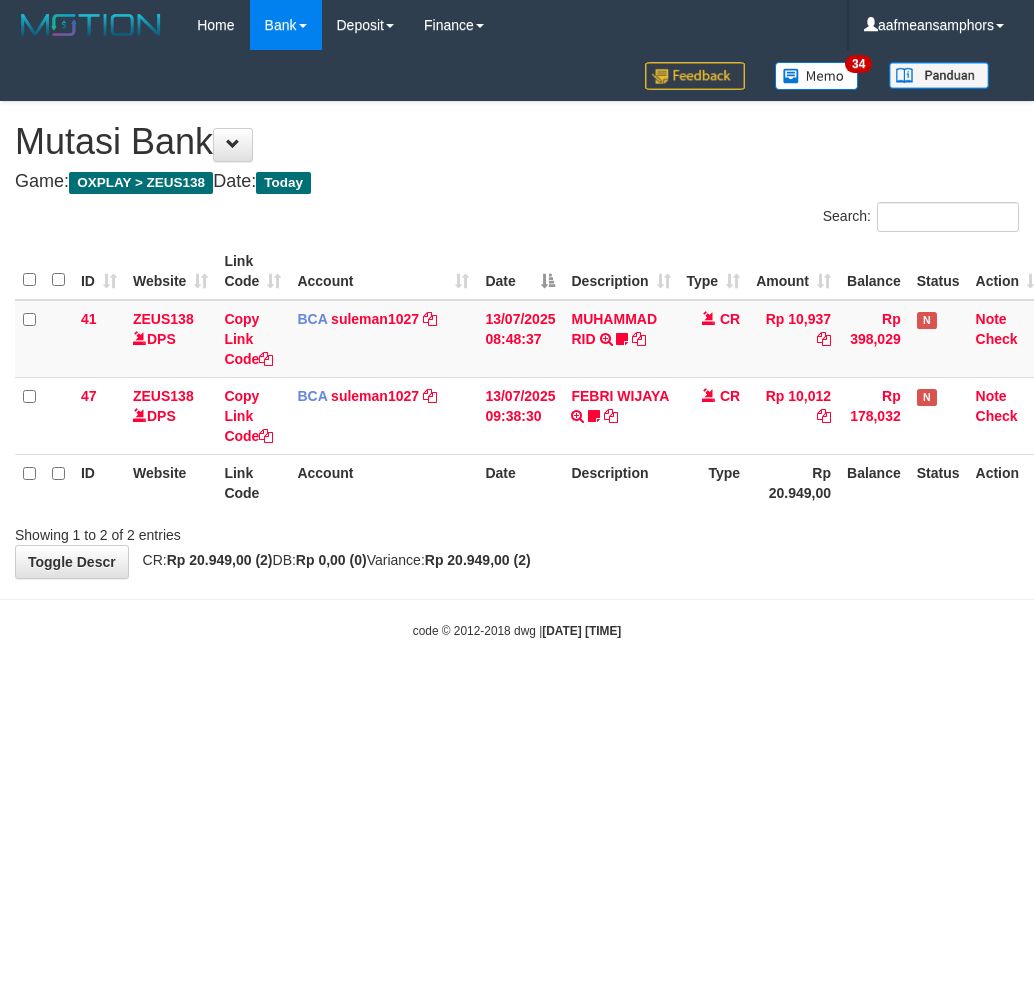 scroll, scrollTop: 0, scrollLeft: 0, axis: both 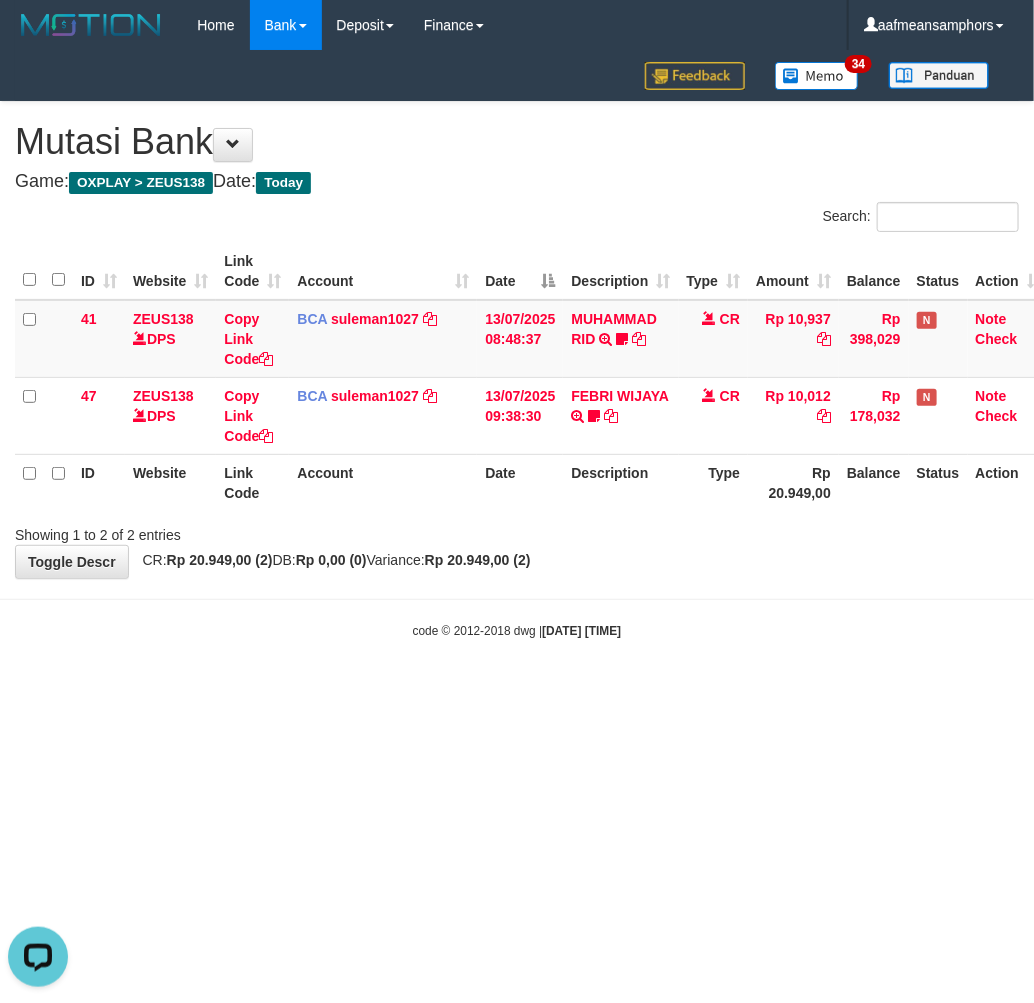 click on "Toggle navigation
Home
Bank
Account List
Load
By Website
Group
[OXPLAY]													ZEUS138
By Load Group (DPS)
Sync" at bounding box center (517, 345) 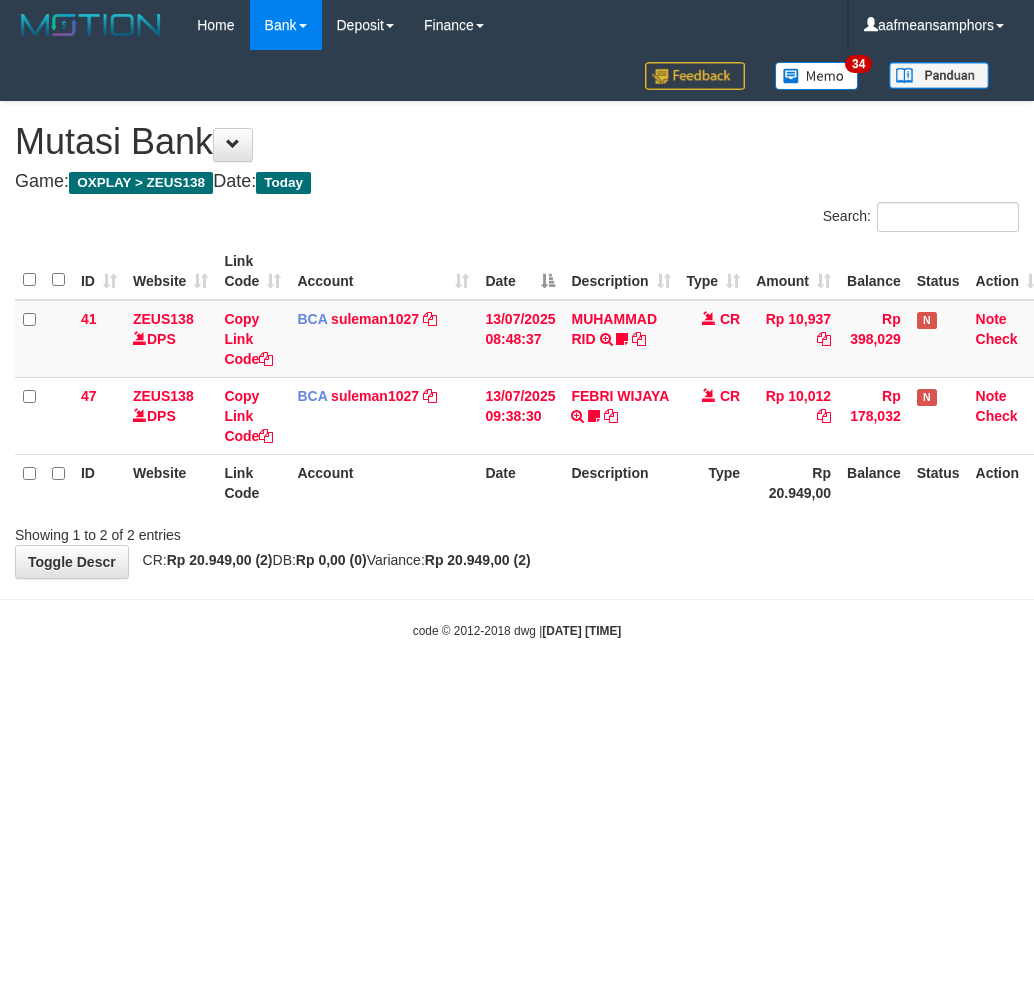 scroll, scrollTop: 0, scrollLeft: 0, axis: both 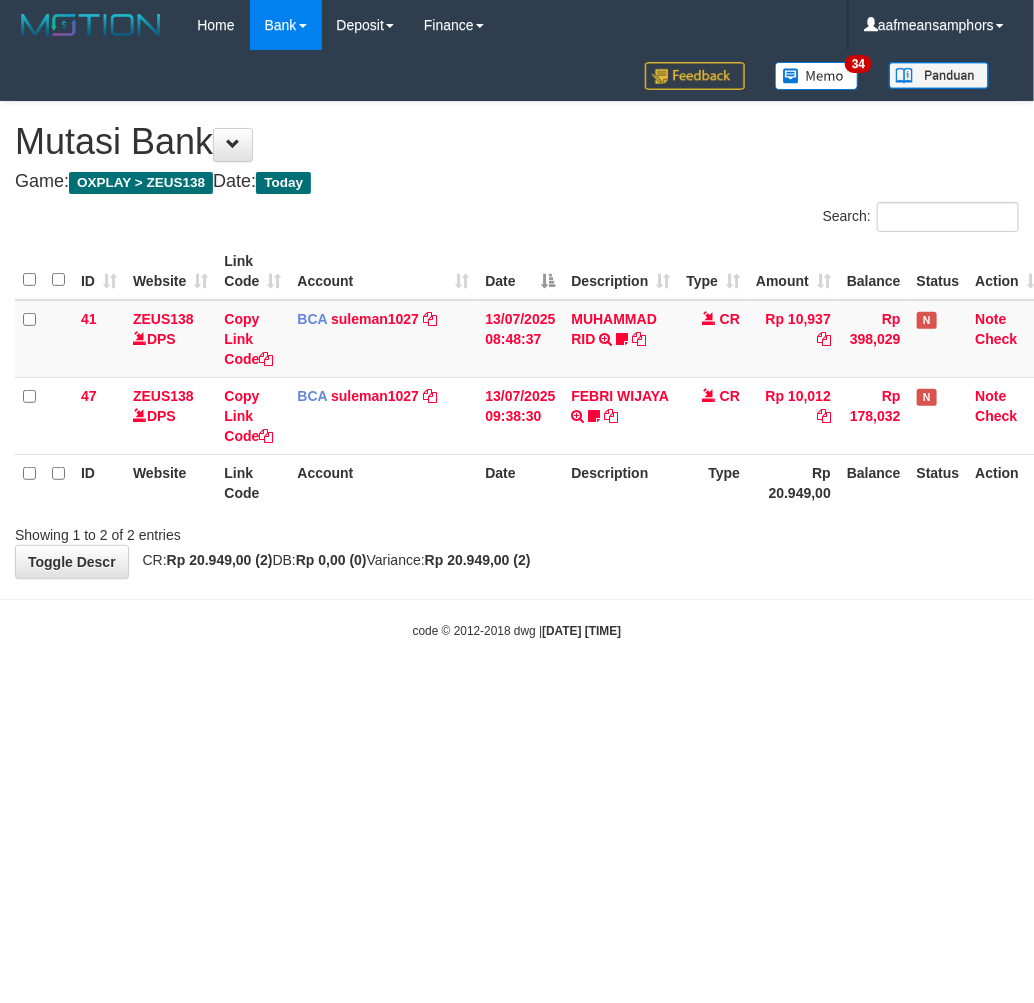 click on "code © 2012-2018 dwg |  2025/07/13 09:46:58" at bounding box center [517, 630] 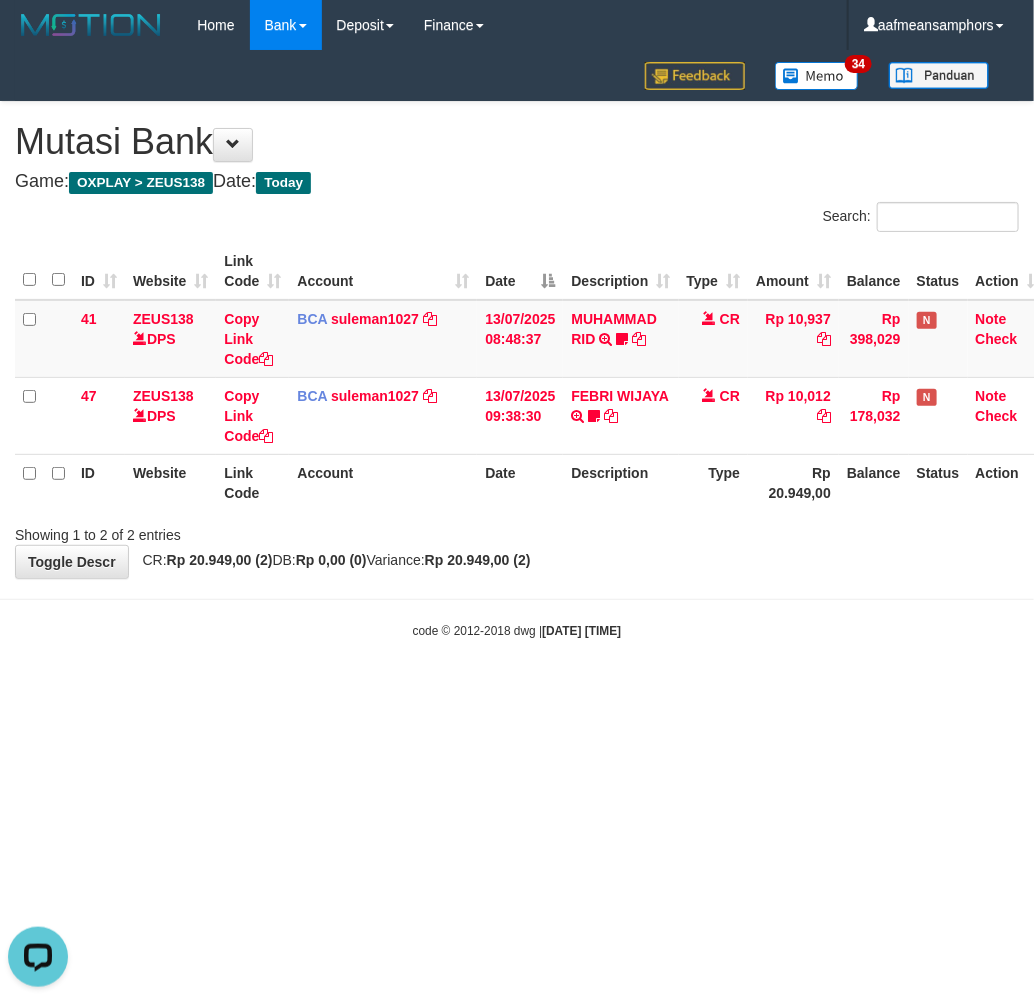 scroll, scrollTop: 0, scrollLeft: 0, axis: both 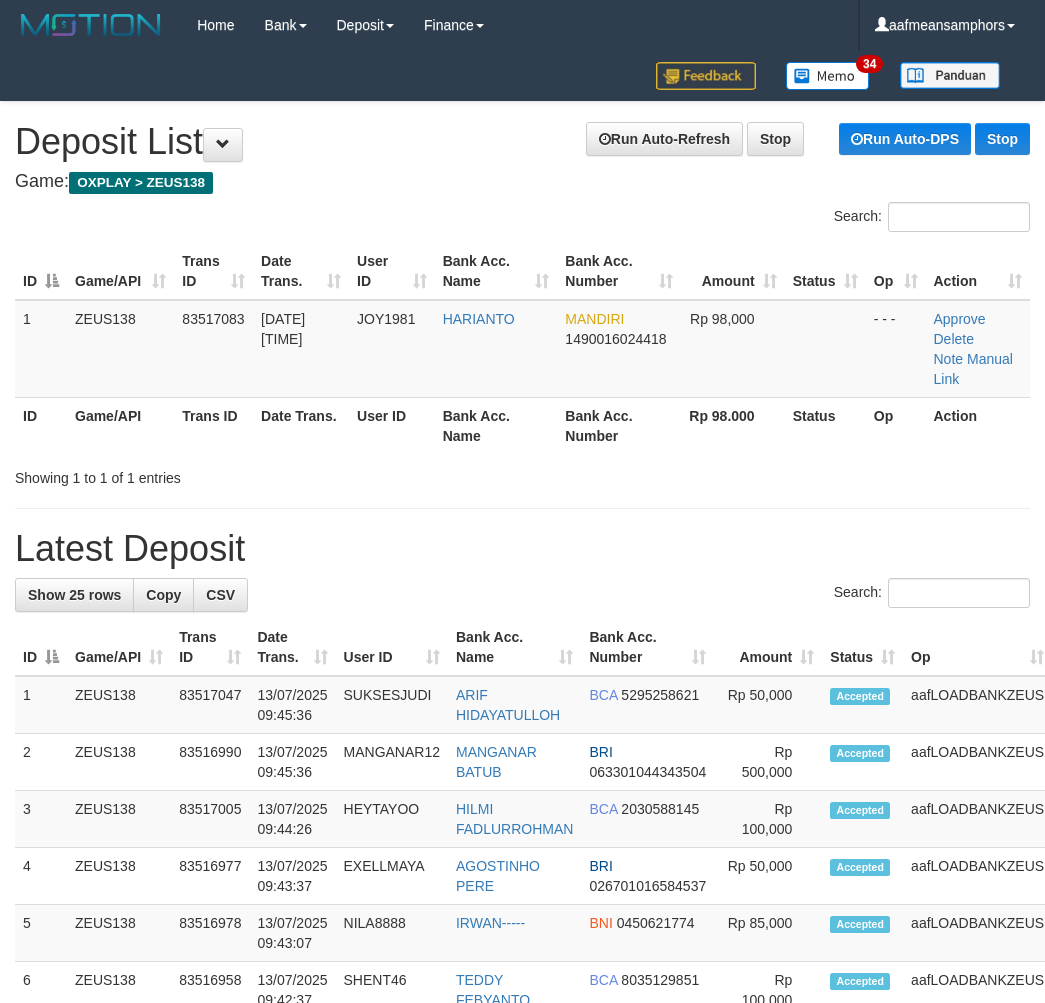 click on "Bank Acc. Name" at bounding box center (496, 425) 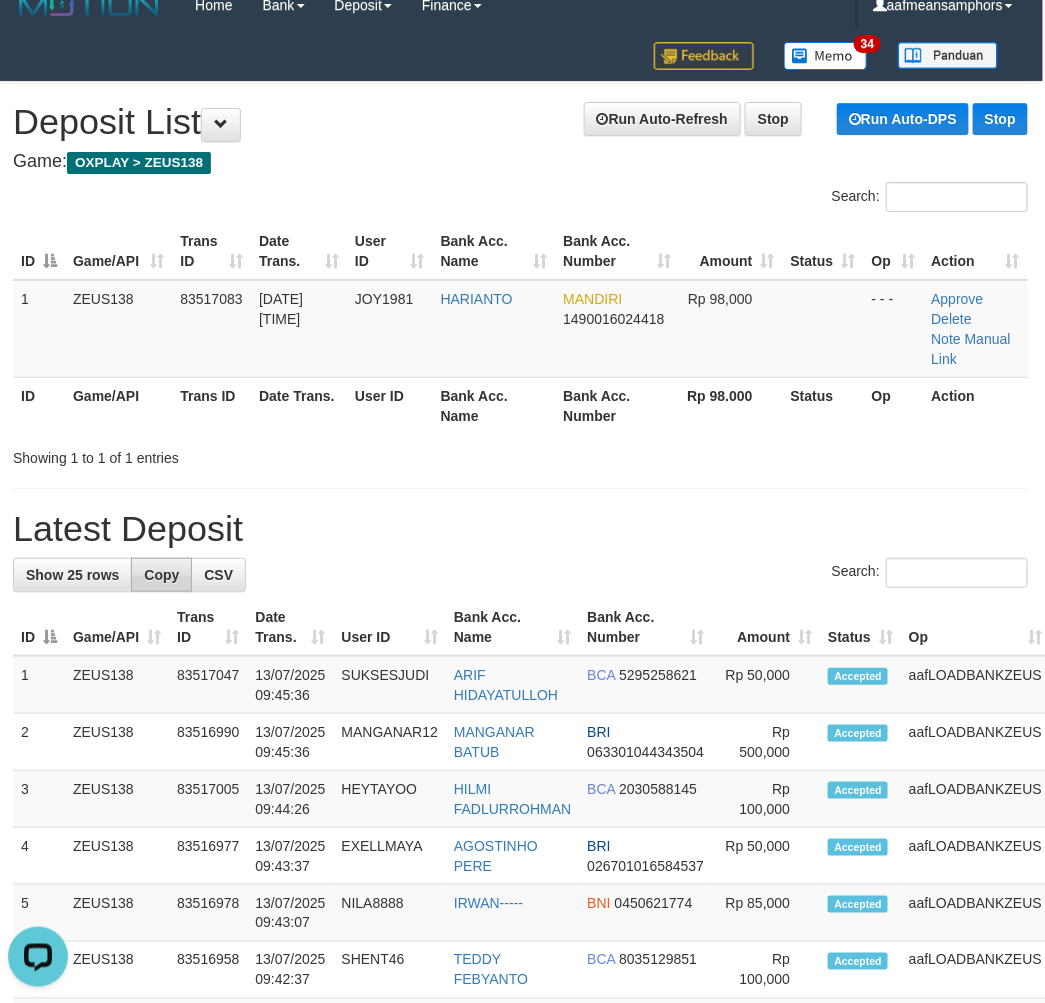 scroll, scrollTop: 0, scrollLeft: 0, axis: both 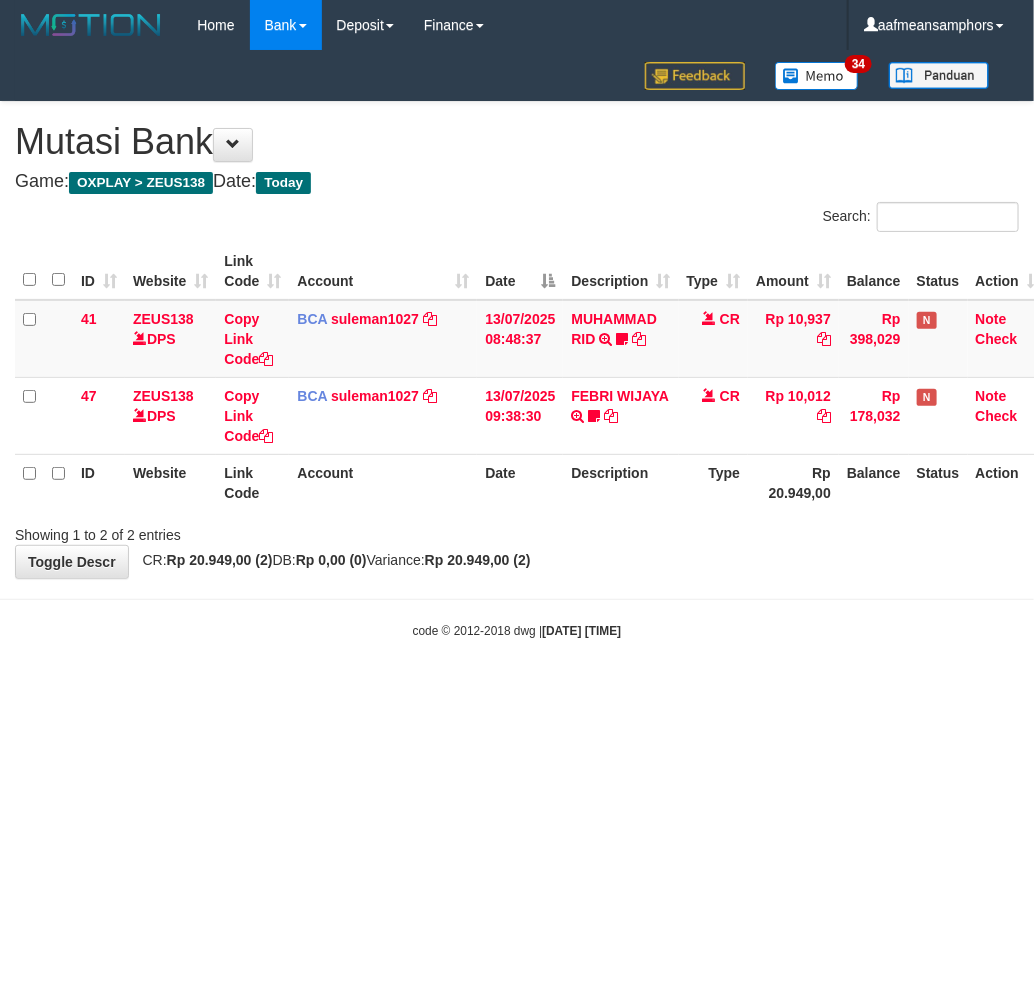 click on "Toggle navigation
Home
Bank
Account List
Load
By Website
Group
[OXPLAY]													ZEUS138
By Load Group (DPS)" at bounding box center (517, 345) 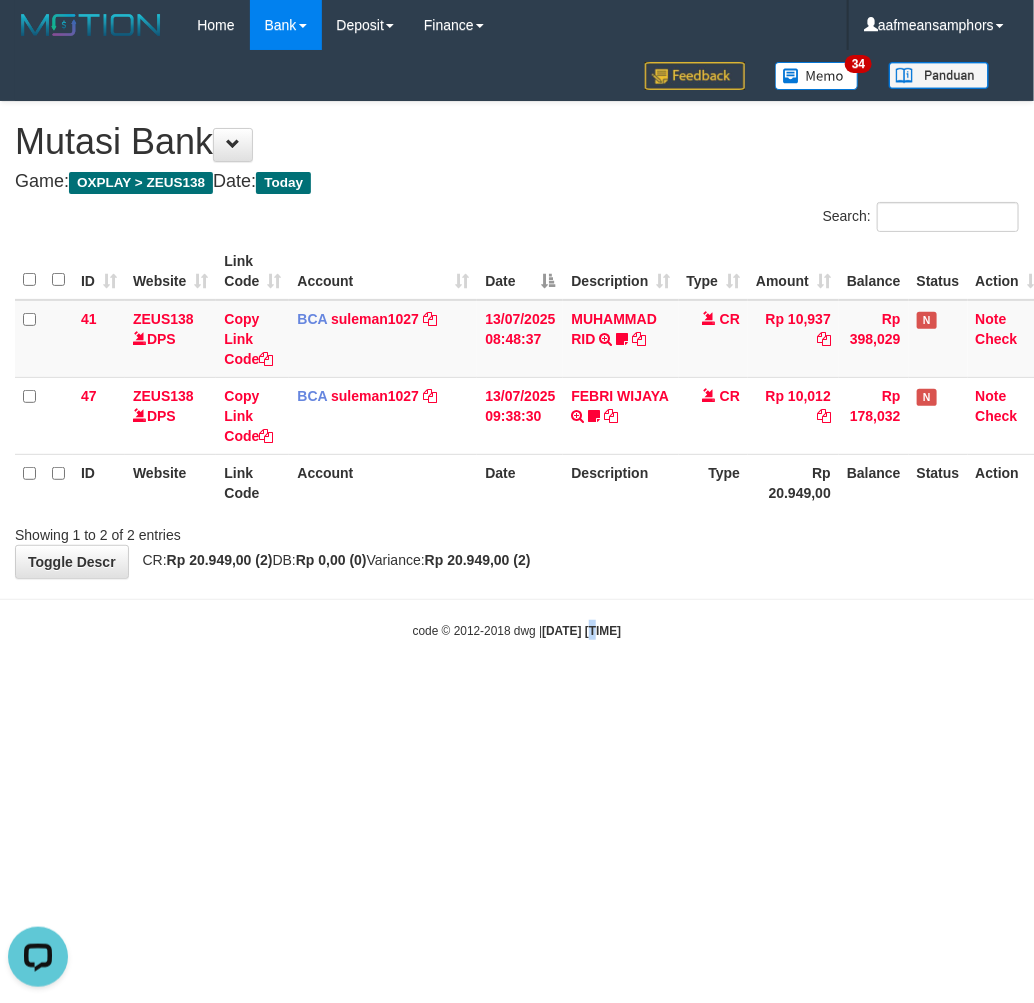 scroll, scrollTop: 0, scrollLeft: 0, axis: both 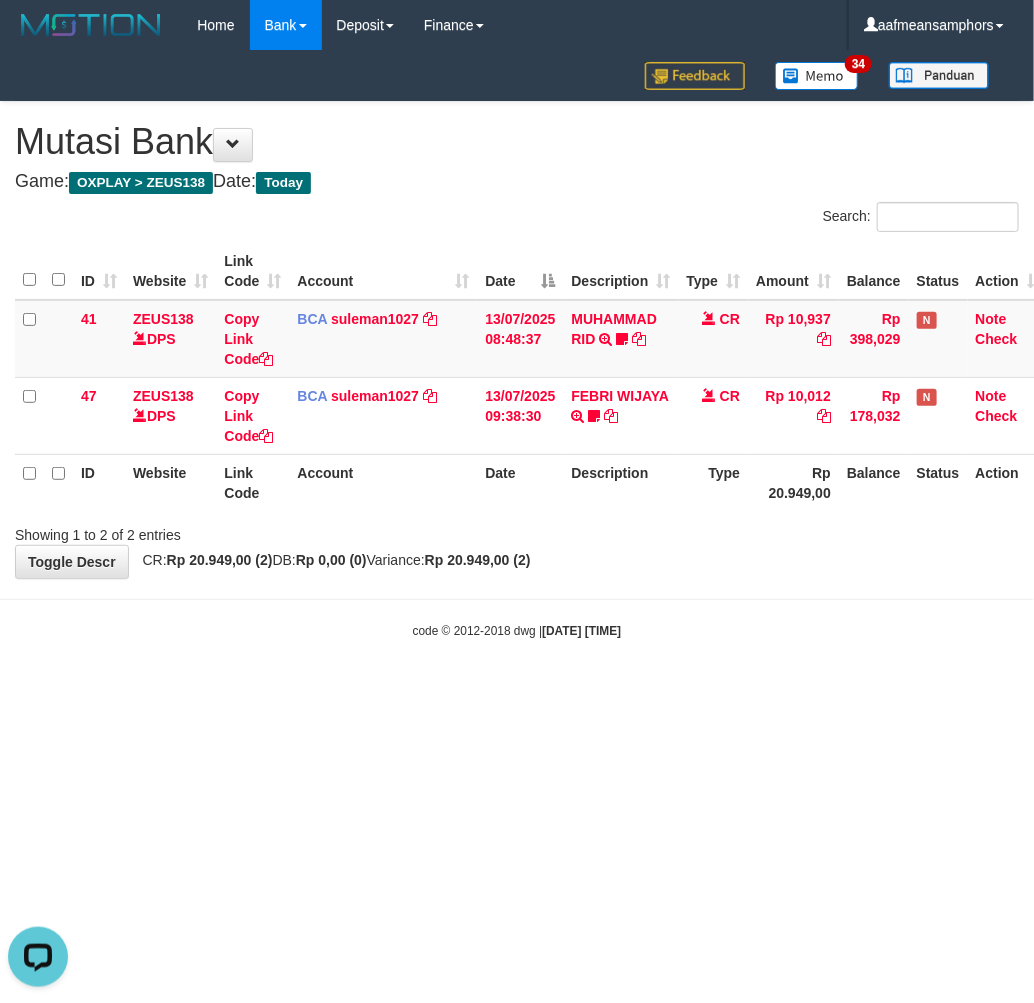 click on "Toggle navigation
Home
Bank
Account List
Load
By Website
Group
[OXPLAY]													ZEUS138
By Load Group (DPS)" at bounding box center [517, 345] 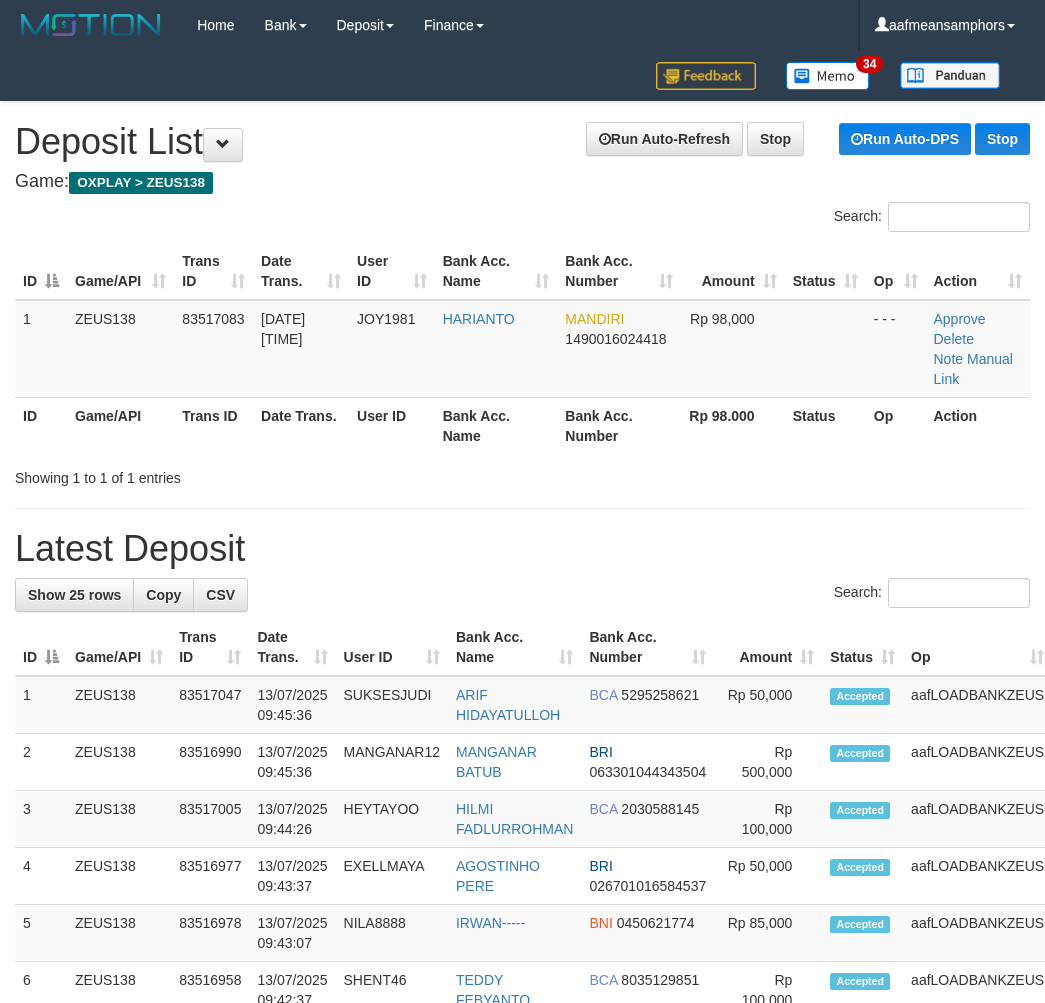 scroll, scrollTop: 20, scrollLeft: 2, axis: both 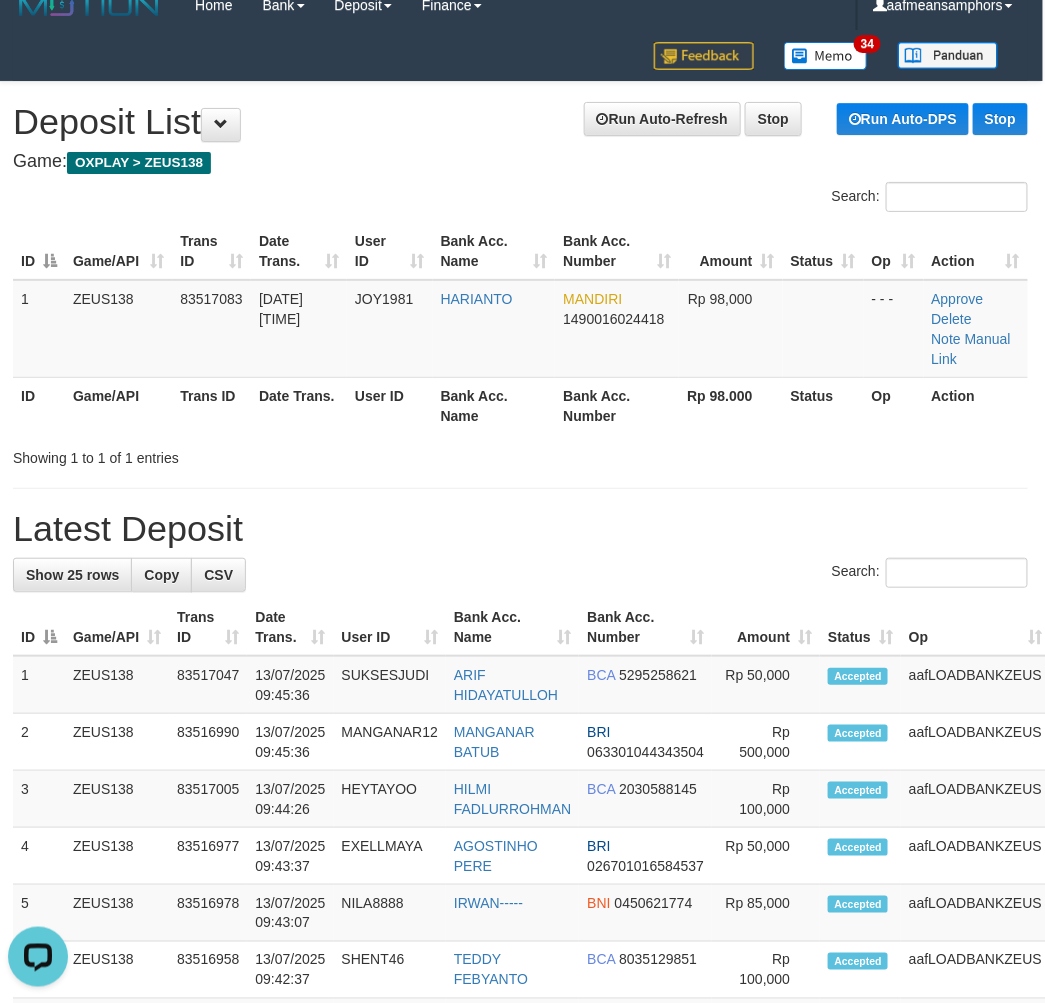 click on "Search:" at bounding box center [520, 575] 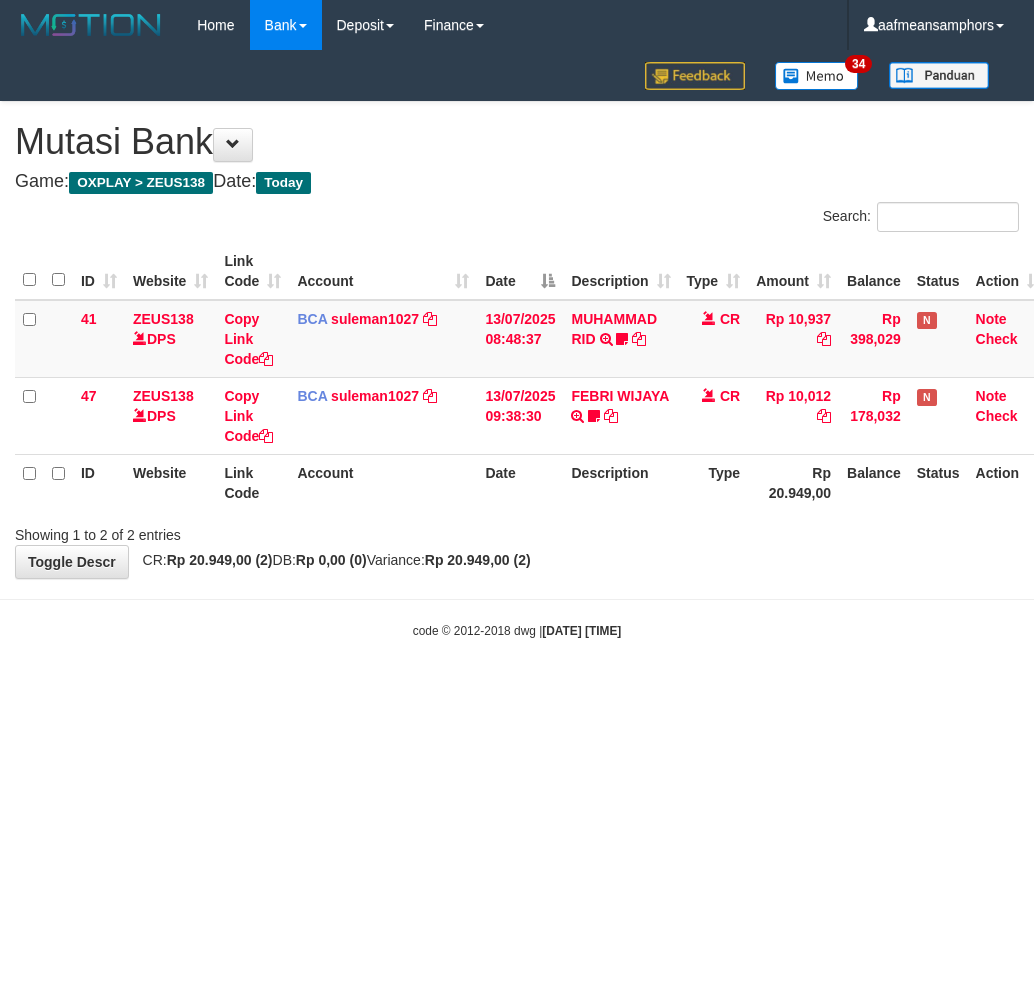 scroll, scrollTop: 0, scrollLeft: 0, axis: both 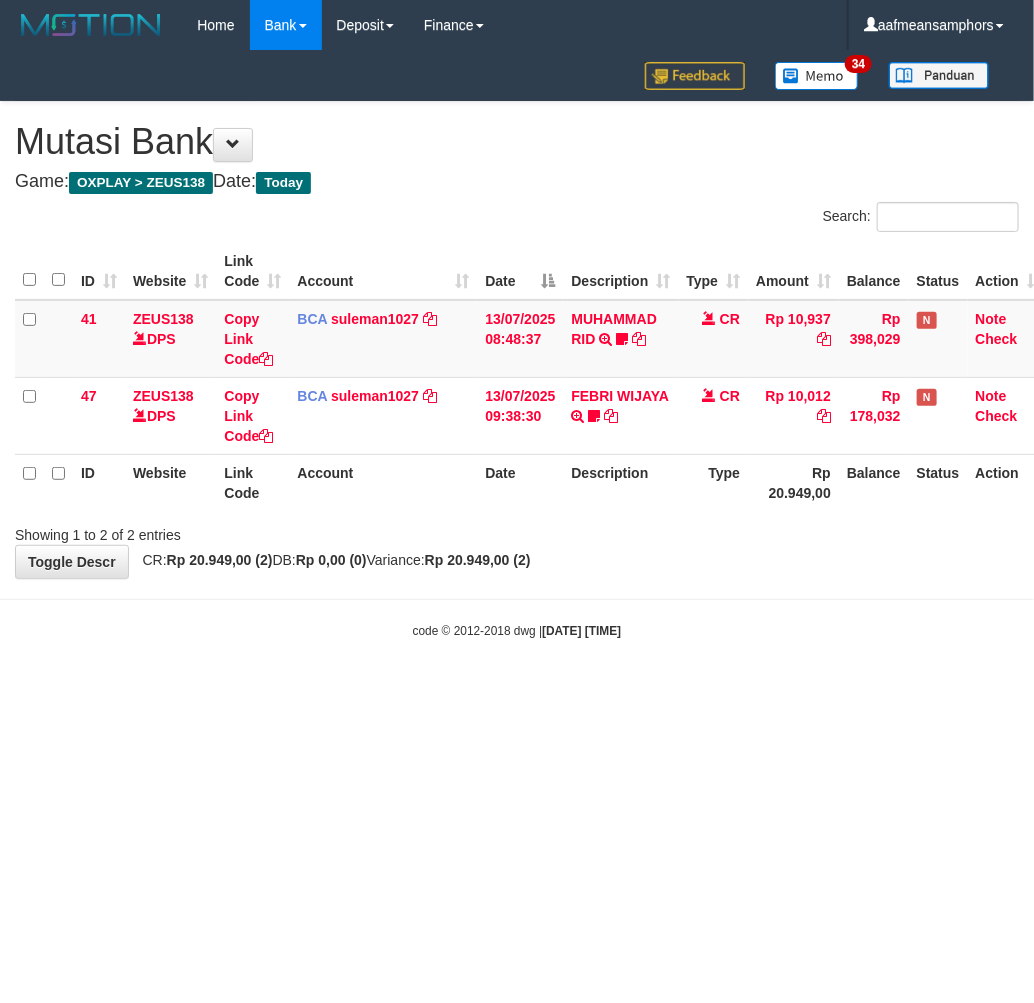 click on "Toggle navigation
Home
Bank
Account List
Load
By Website
Group
[OXPLAY]													ZEUS138
By Load Group (DPS)" at bounding box center [517, 345] 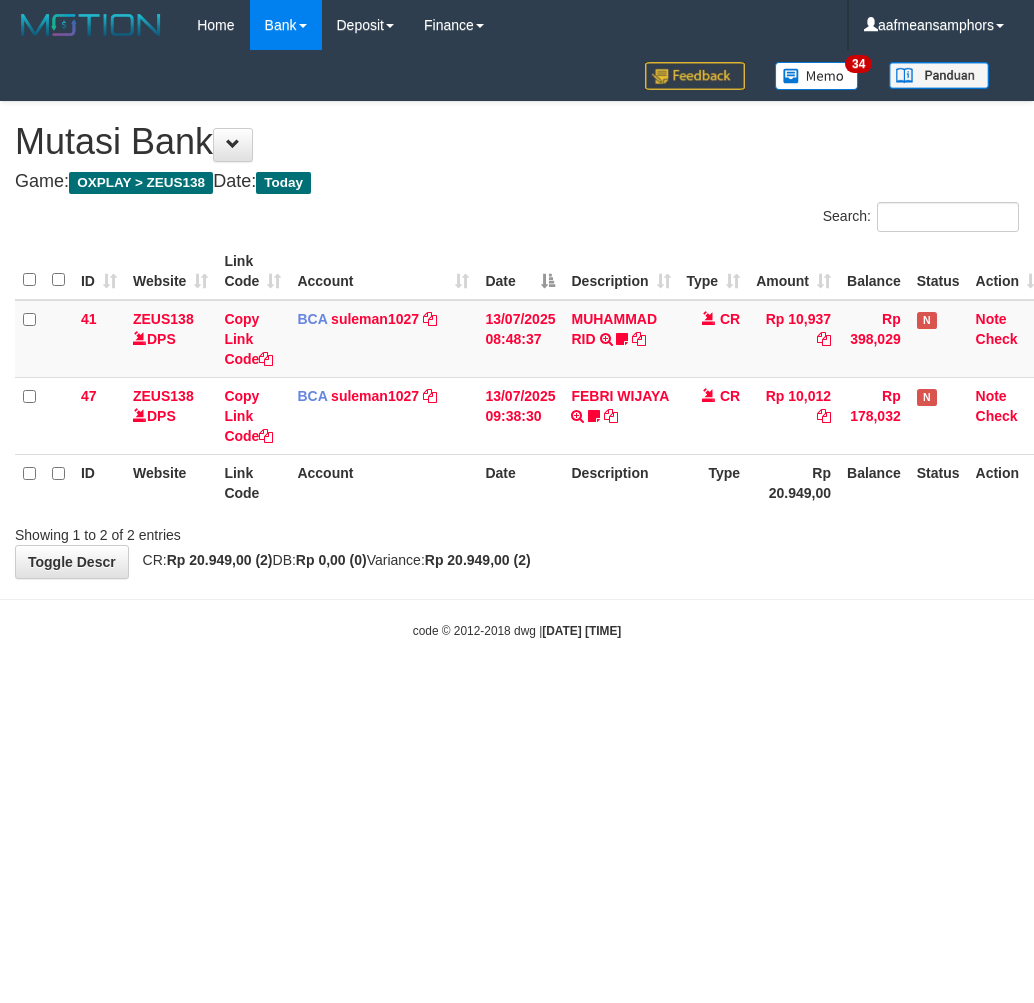 scroll, scrollTop: 0, scrollLeft: 0, axis: both 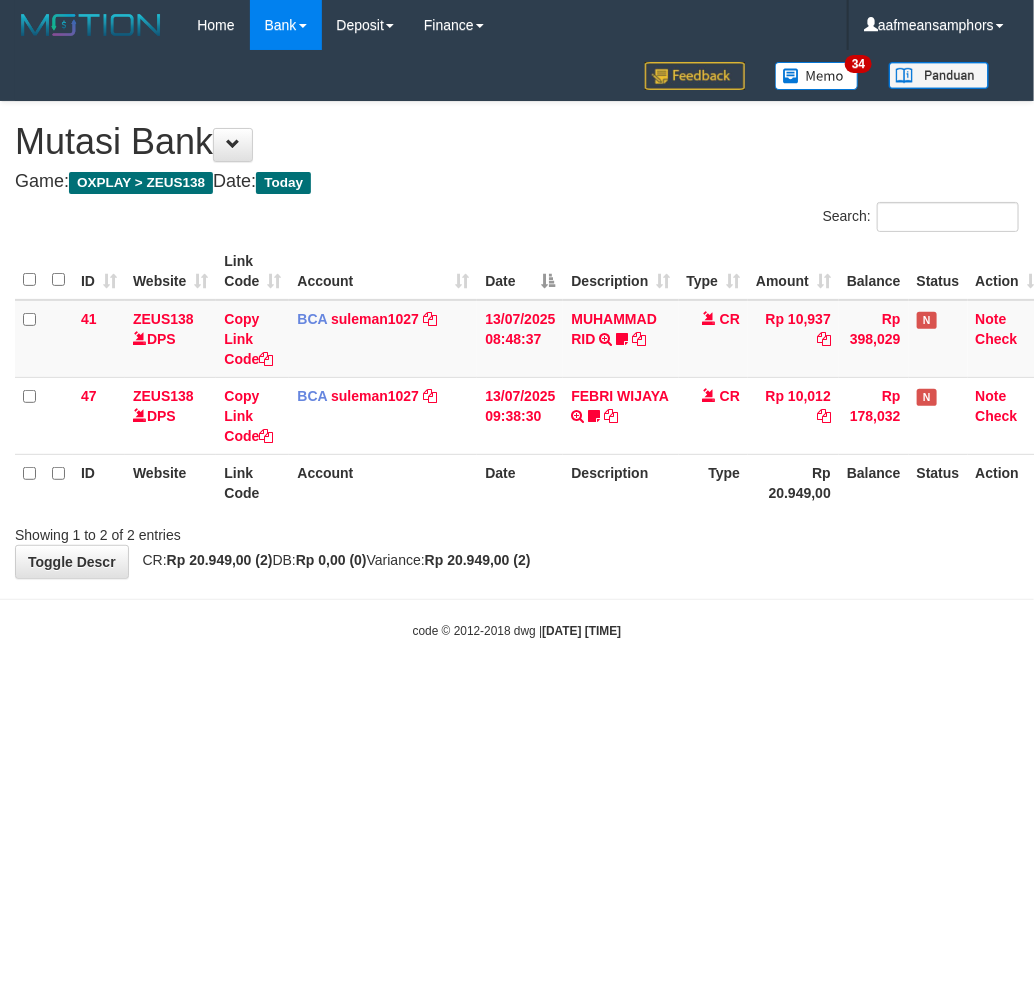 click on "Toggle navigation
Home
Bank
Account List
Load
By Website
Group
[OXPLAY]													ZEUS138
By Load Group (DPS)
Sync" at bounding box center (517, 345) 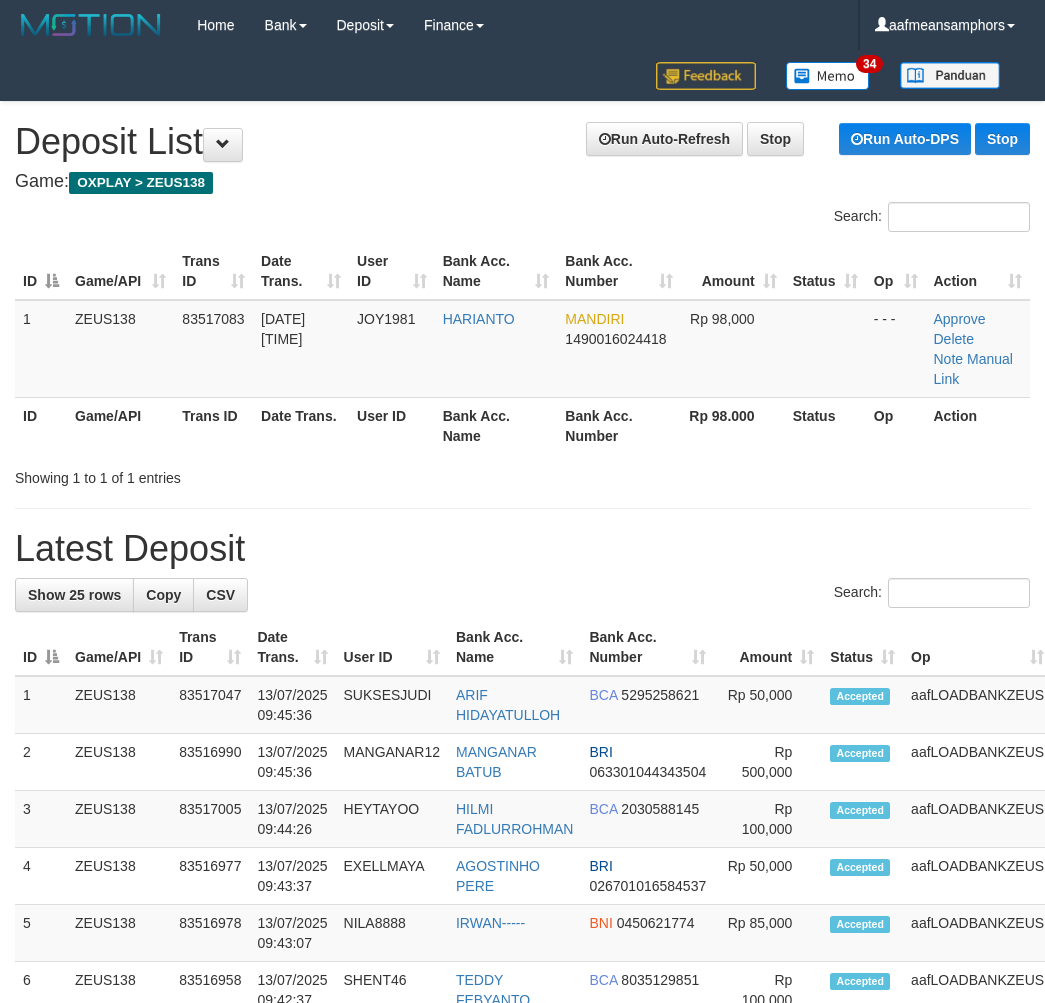 scroll, scrollTop: 20, scrollLeft: 2, axis: both 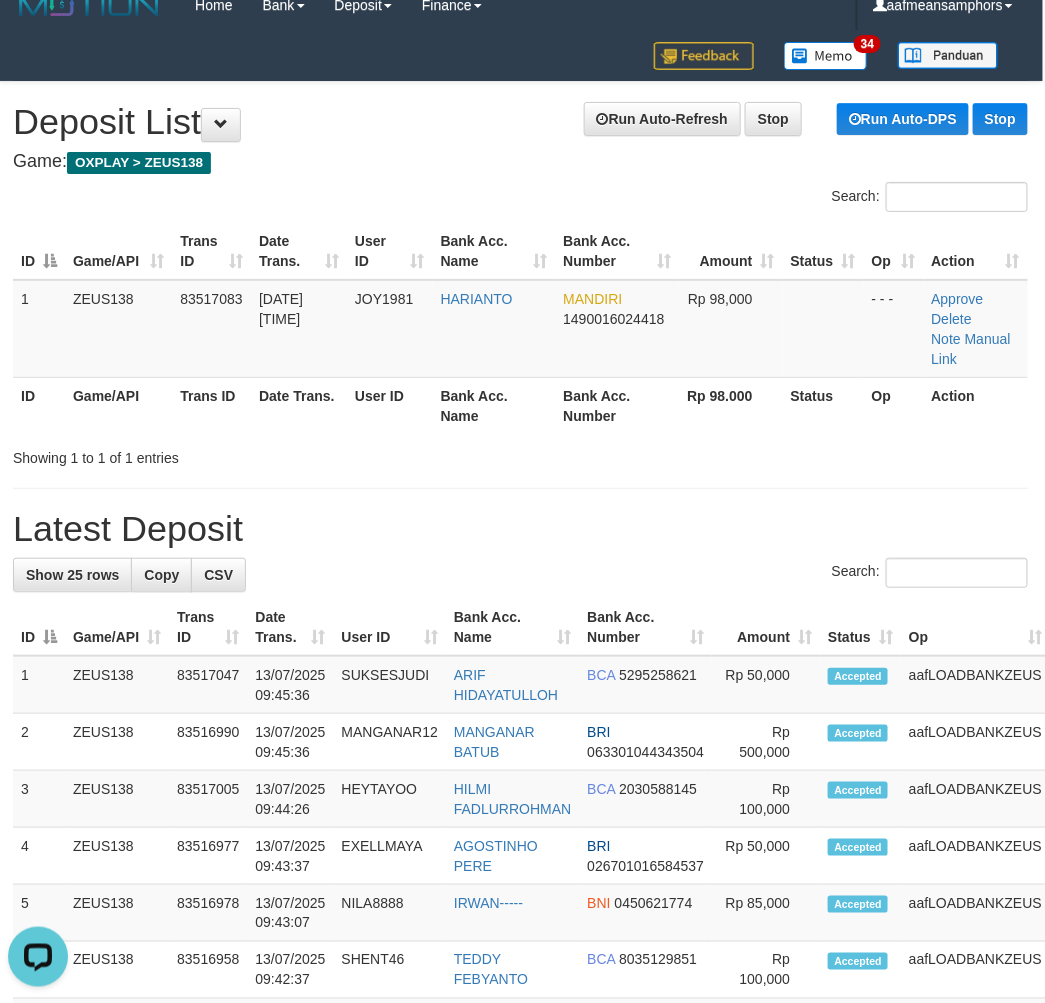 click on "**********" at bounding box center [520, 1158] 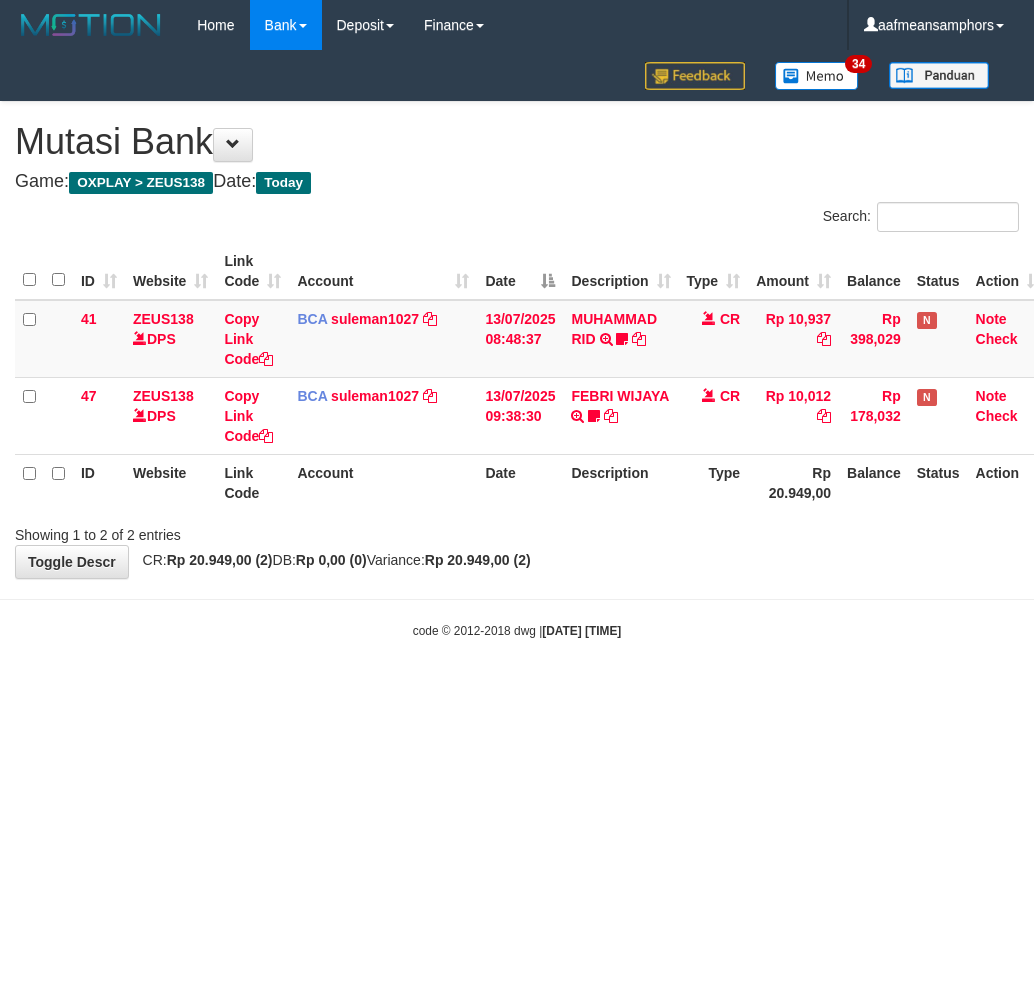 scroll, scrollTop: 0, scrollLeft: 0, axis: both 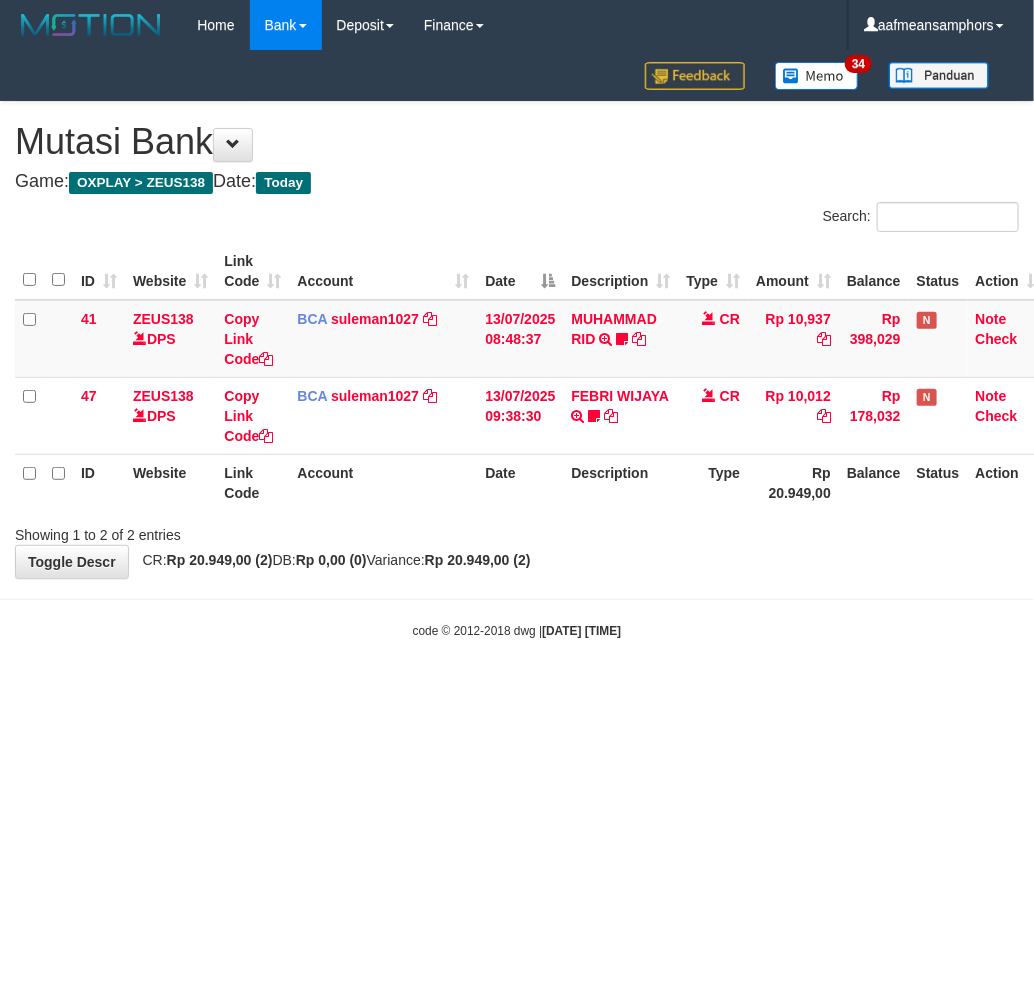drag, startPoint x: 0, startPoint y: 0, endPoint x: 624, endPoint y: 685, distance: 926.60724 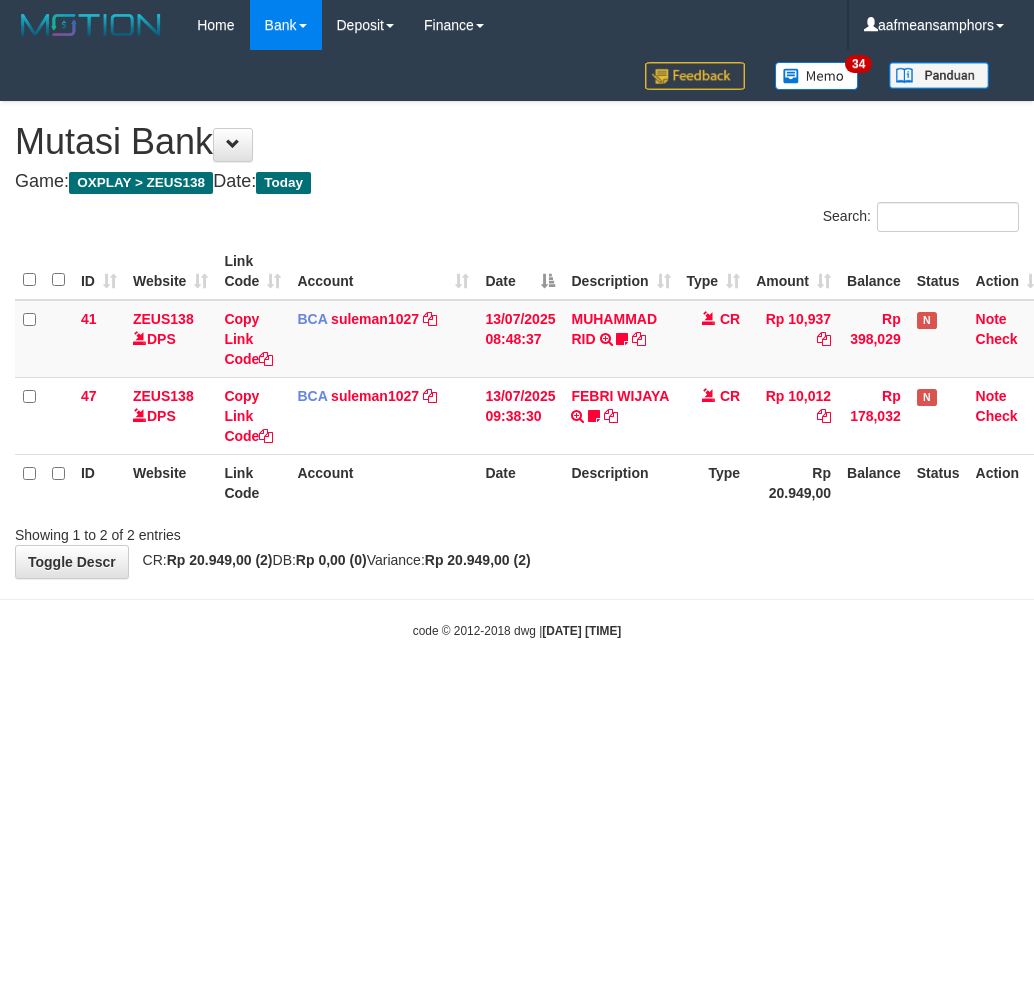 scroll, scrollTop: 0, scrollLeft: 0, axis: both 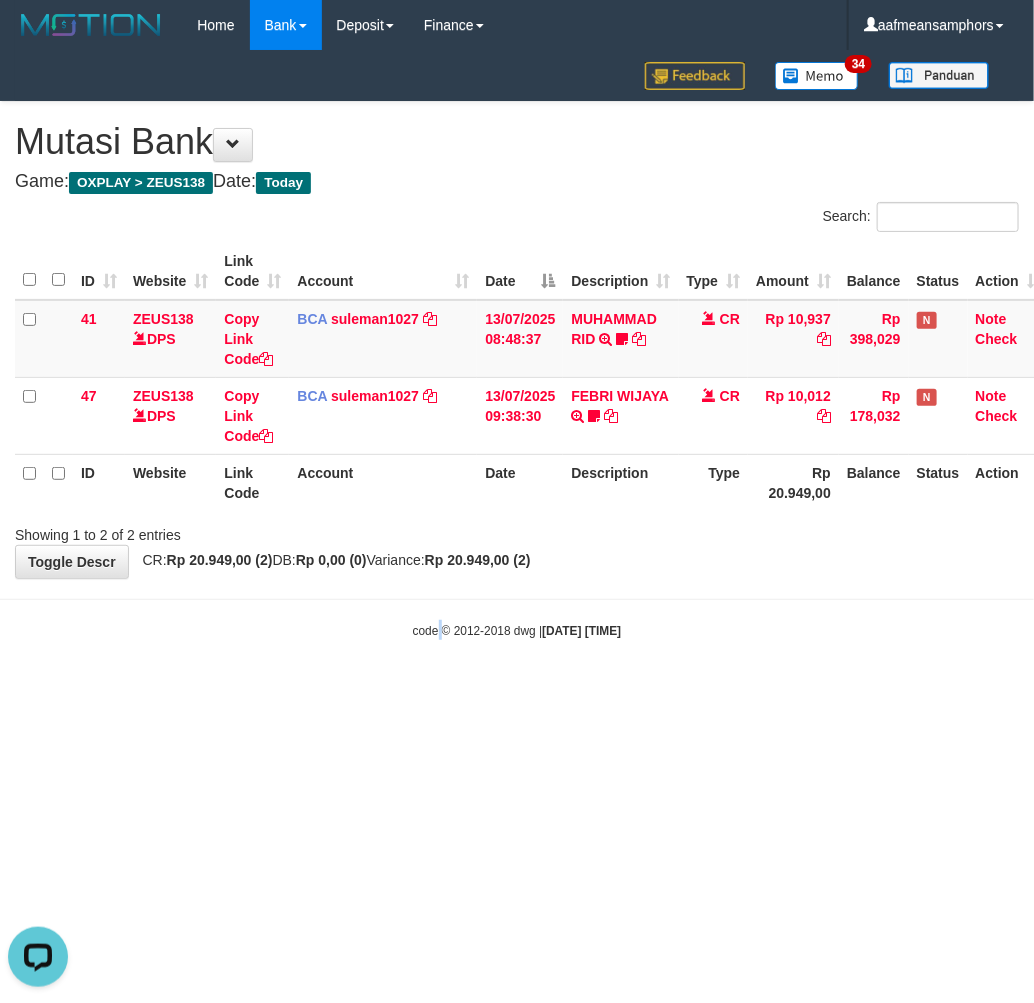 click on "Toggle navigation
Home
Bank
Account List
Load
By Website
Group
[OXPLAY]													ZEUS138
By Load Group (DPS)" at bounding box center (517, 345) 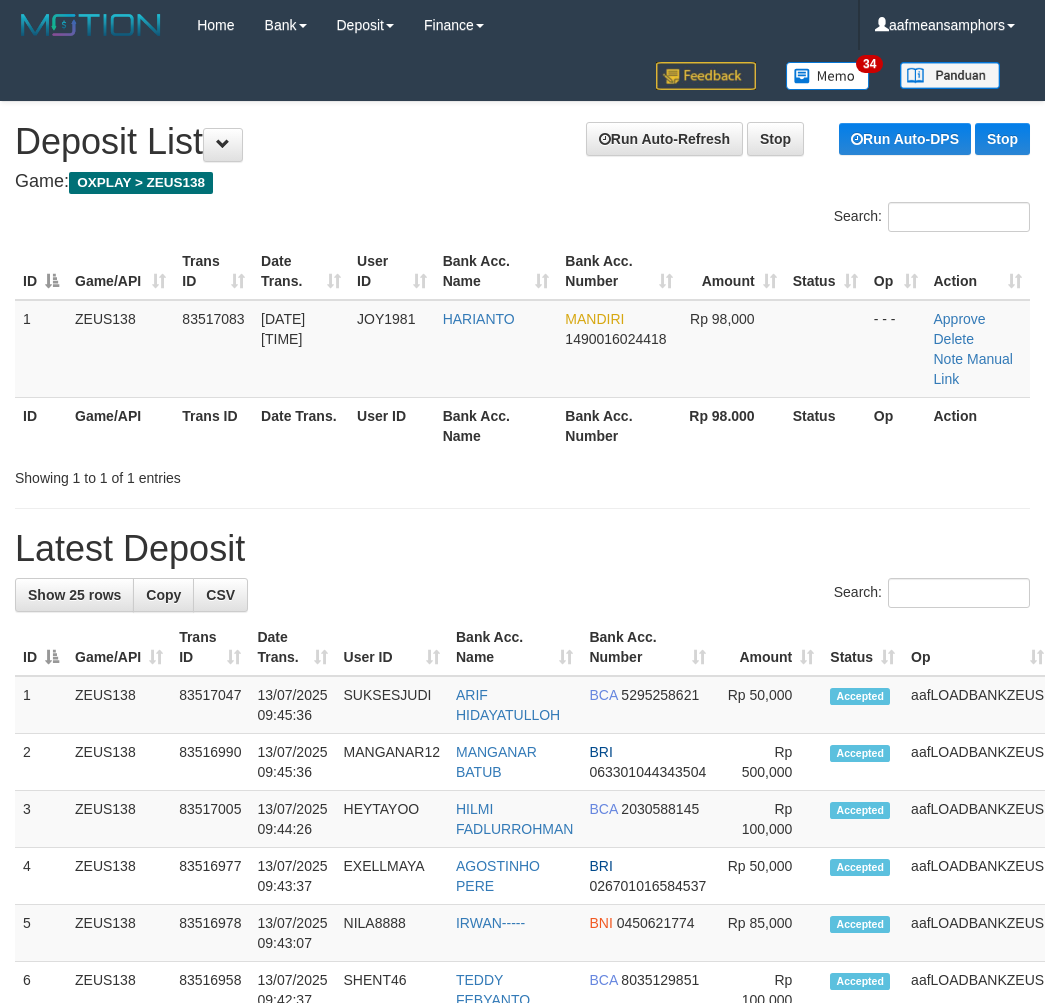 scroll, scrollTop: 20, scrollLeft: 2, axis: both 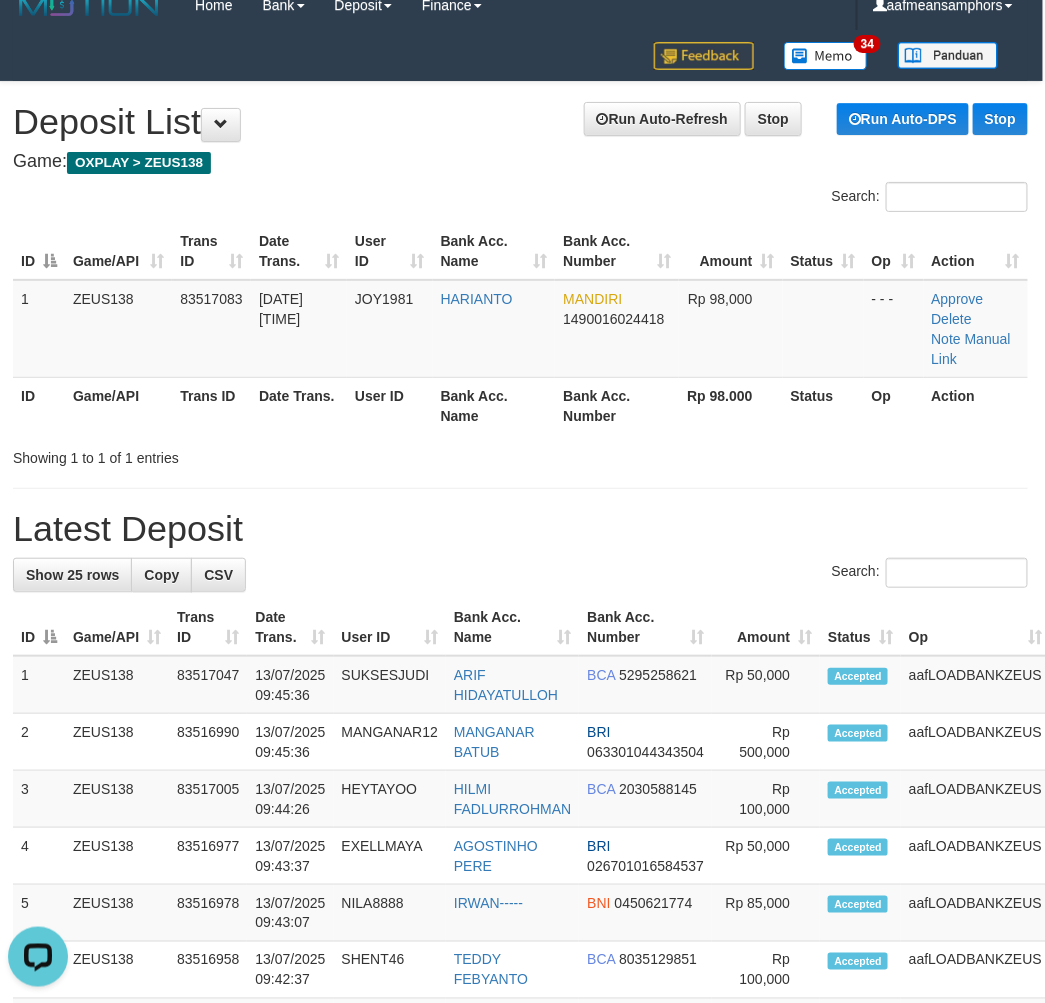 drag, startPoint x: 220, startPoint y: 524, endPoint x: 241, endPoint y: 525, distance: 21.023796 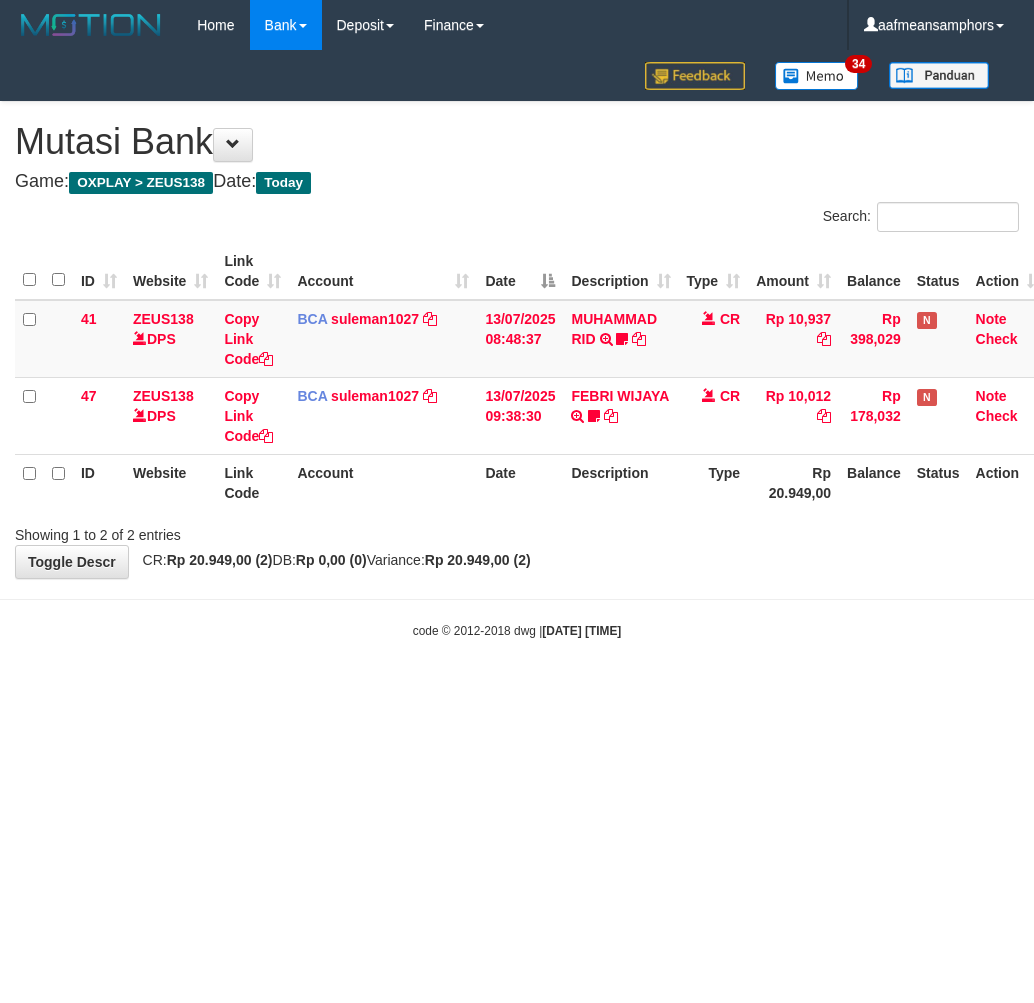 scroll, scrollTop: 0, scrollLeft: 0, axis: both 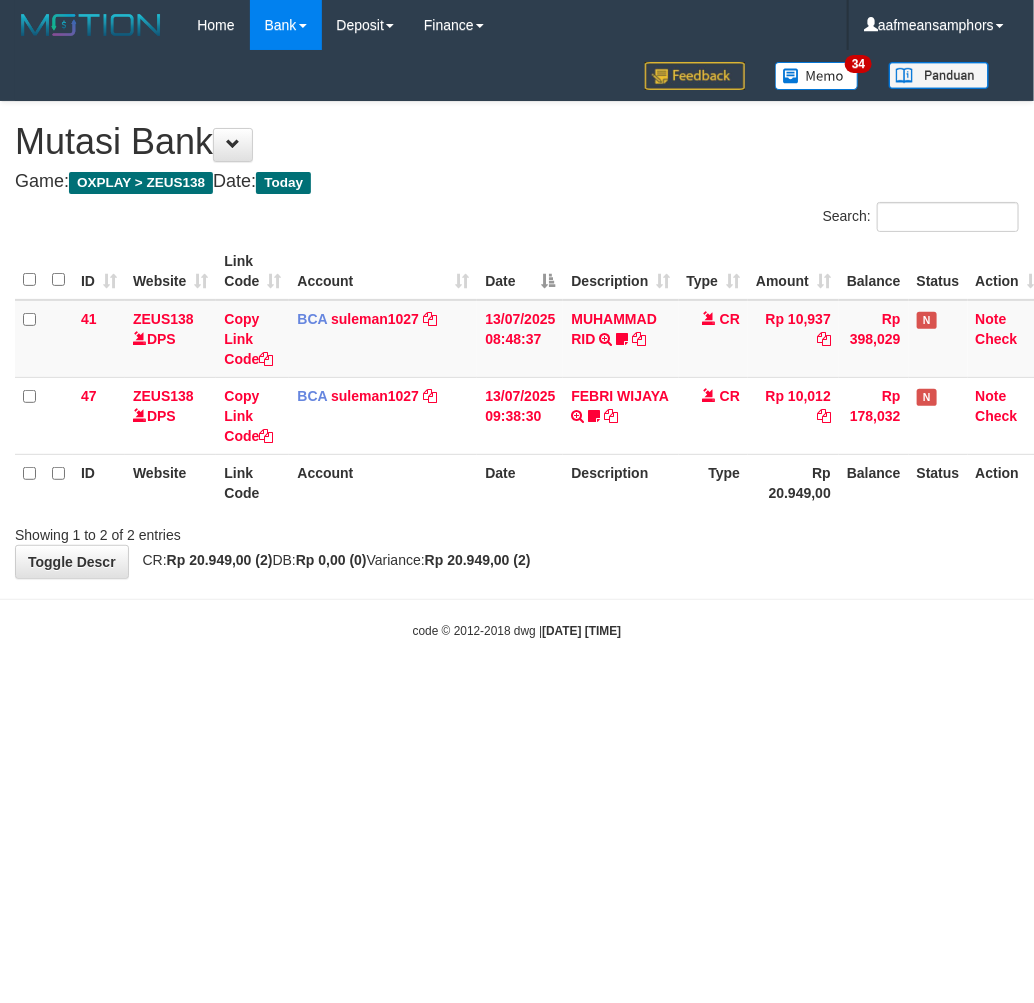 drag, startPoint x: 721, startPoint y: 671, endPoint x: 721, endPoint y: 686, distance: 15 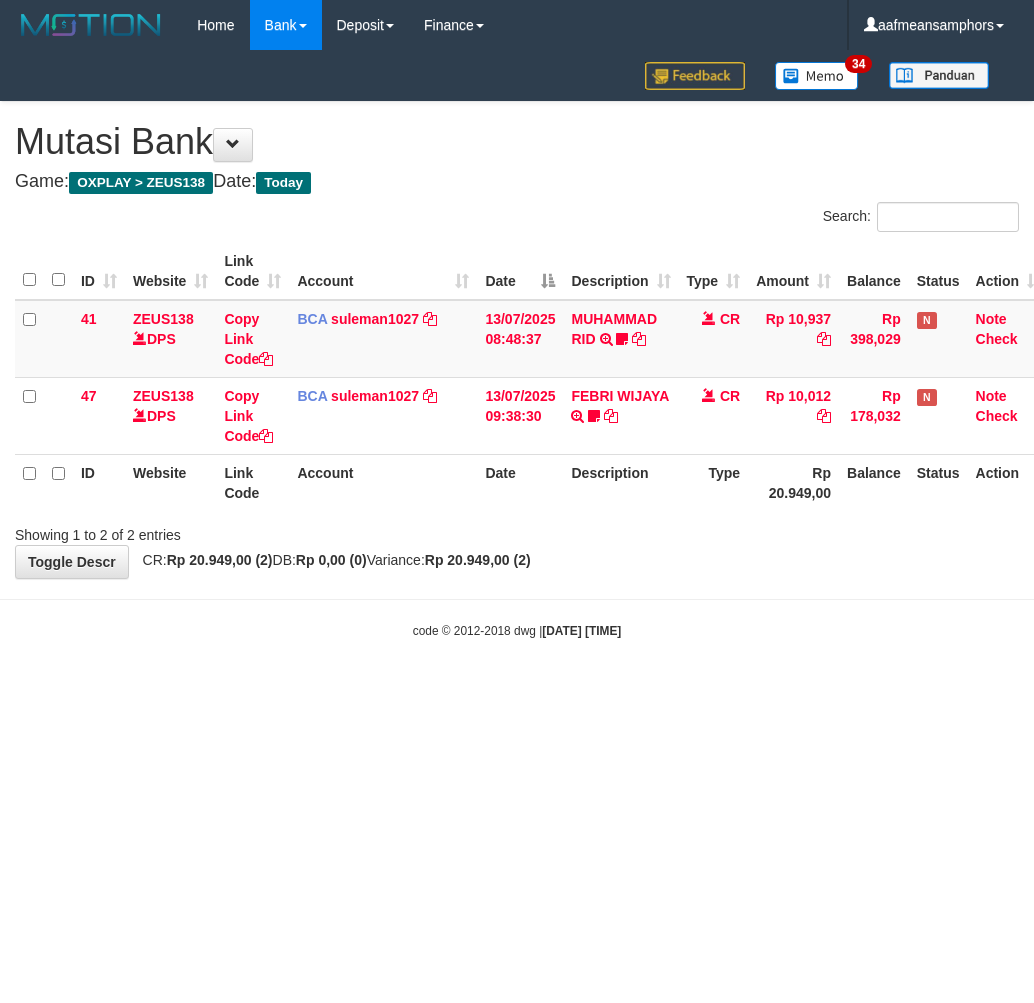 scroll, scrollTop: 0, scrollLeft: 0, axis: both 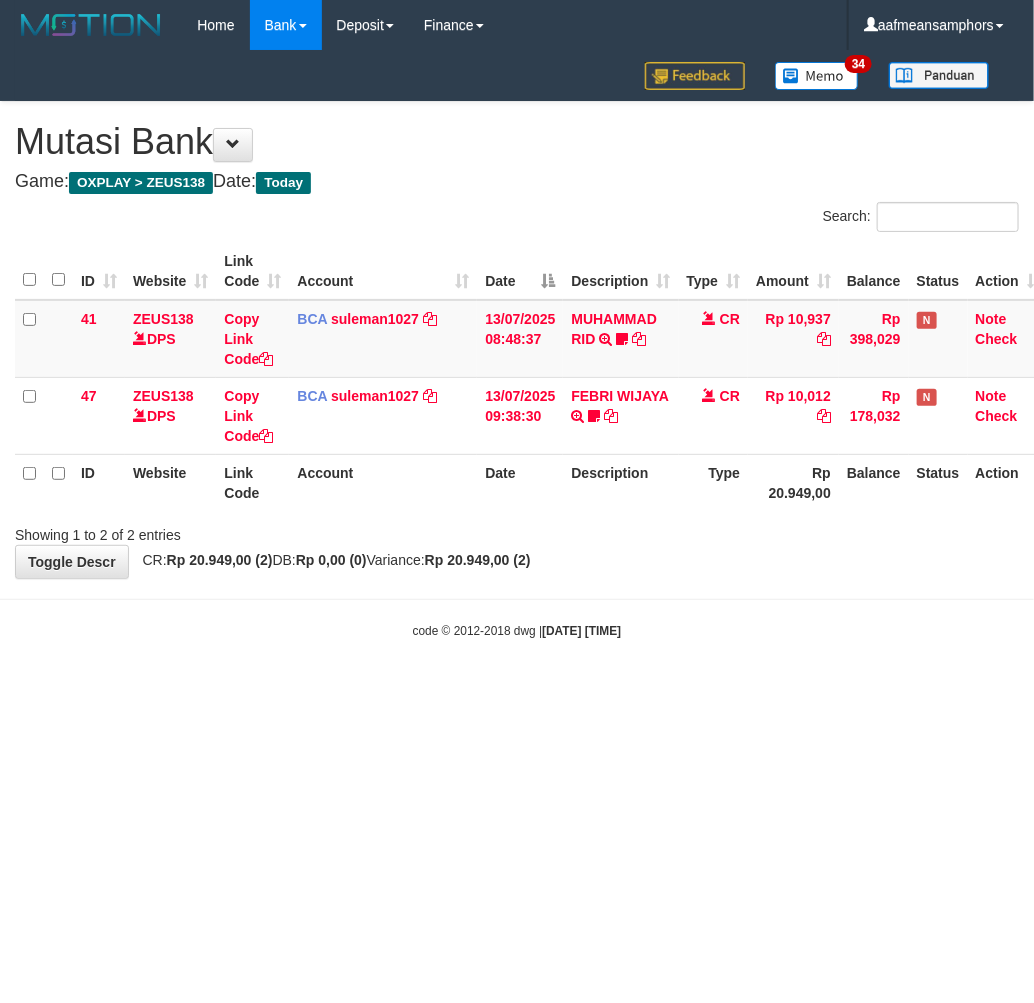 click on "Toggle navigation
Home
Bank
Account List
Load
By Website
Group
[OXPLAY]													ZEUS138
By Load Group (DPS)
Sync" at bounding box center [517, 345] 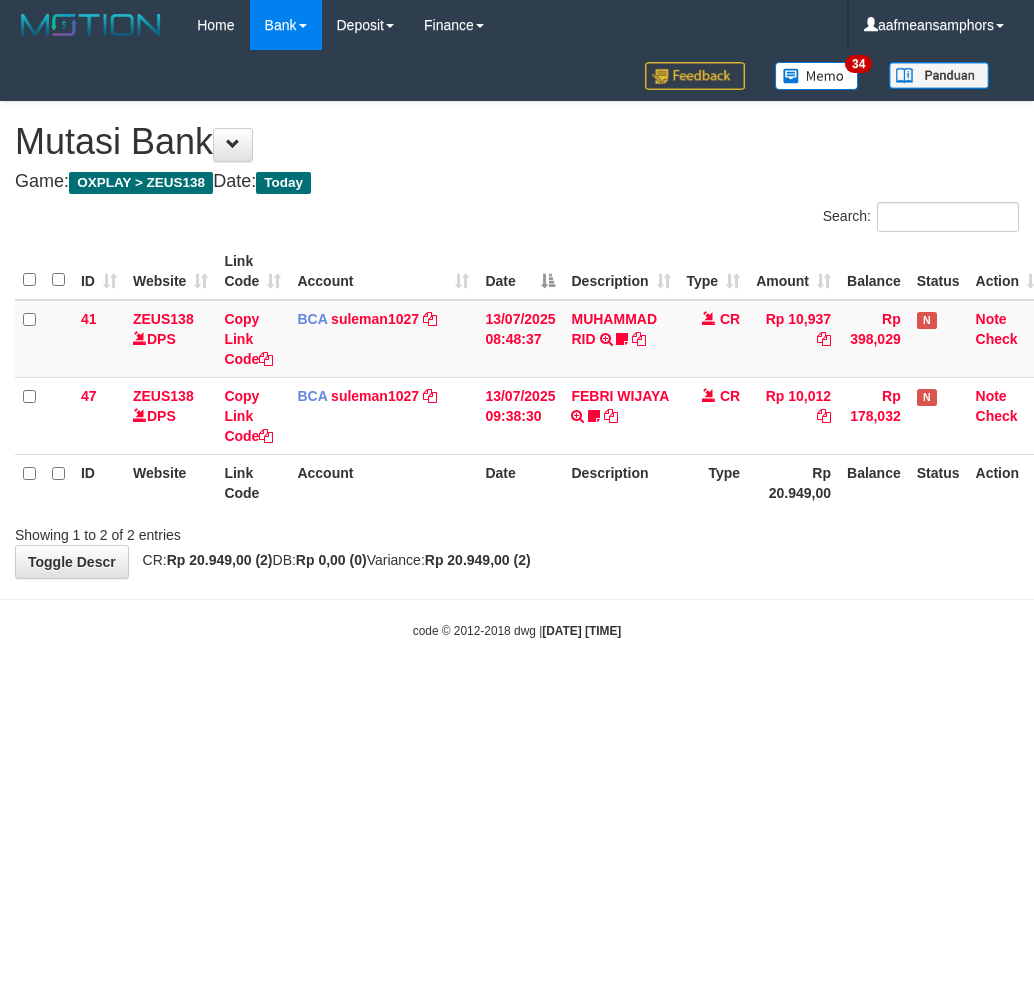 scroll, scrollTop: 0, scrollLeft: 0, axis: both 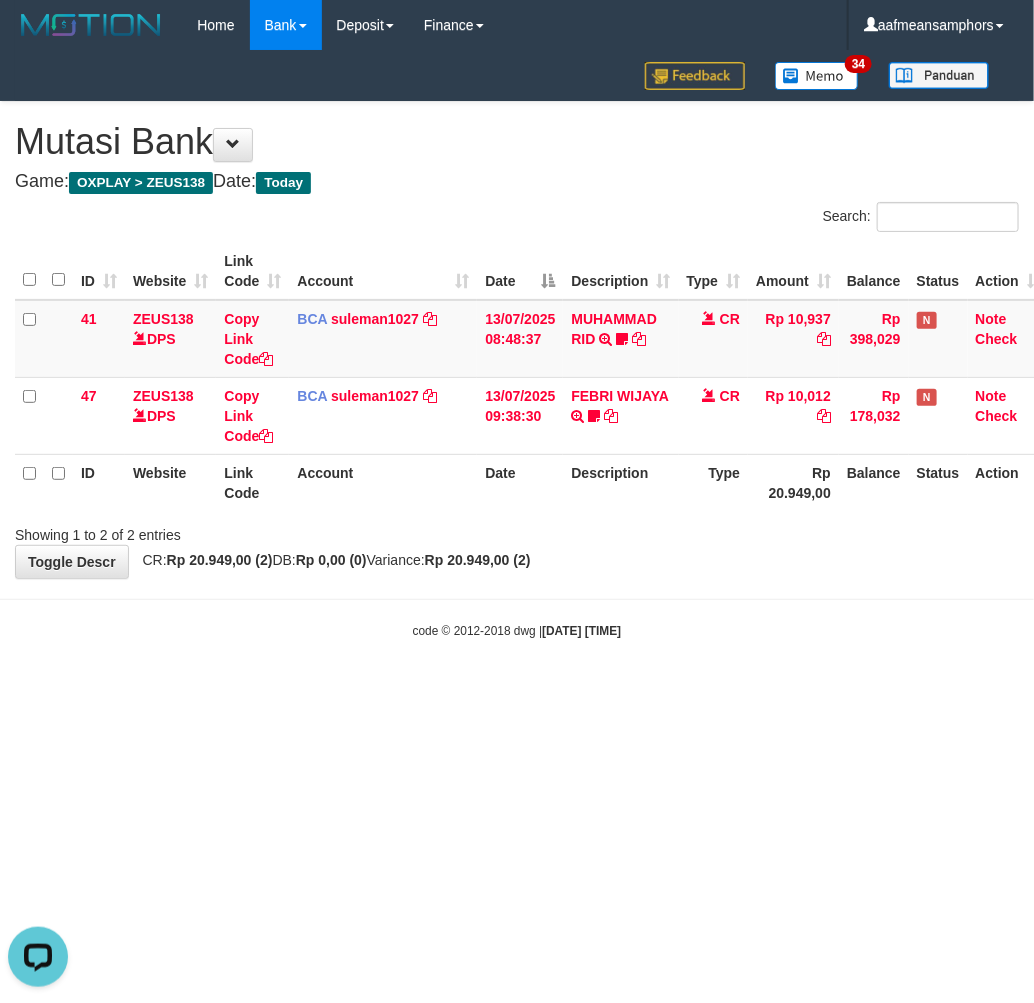 click on "**********" at bounding box center (517, 340) 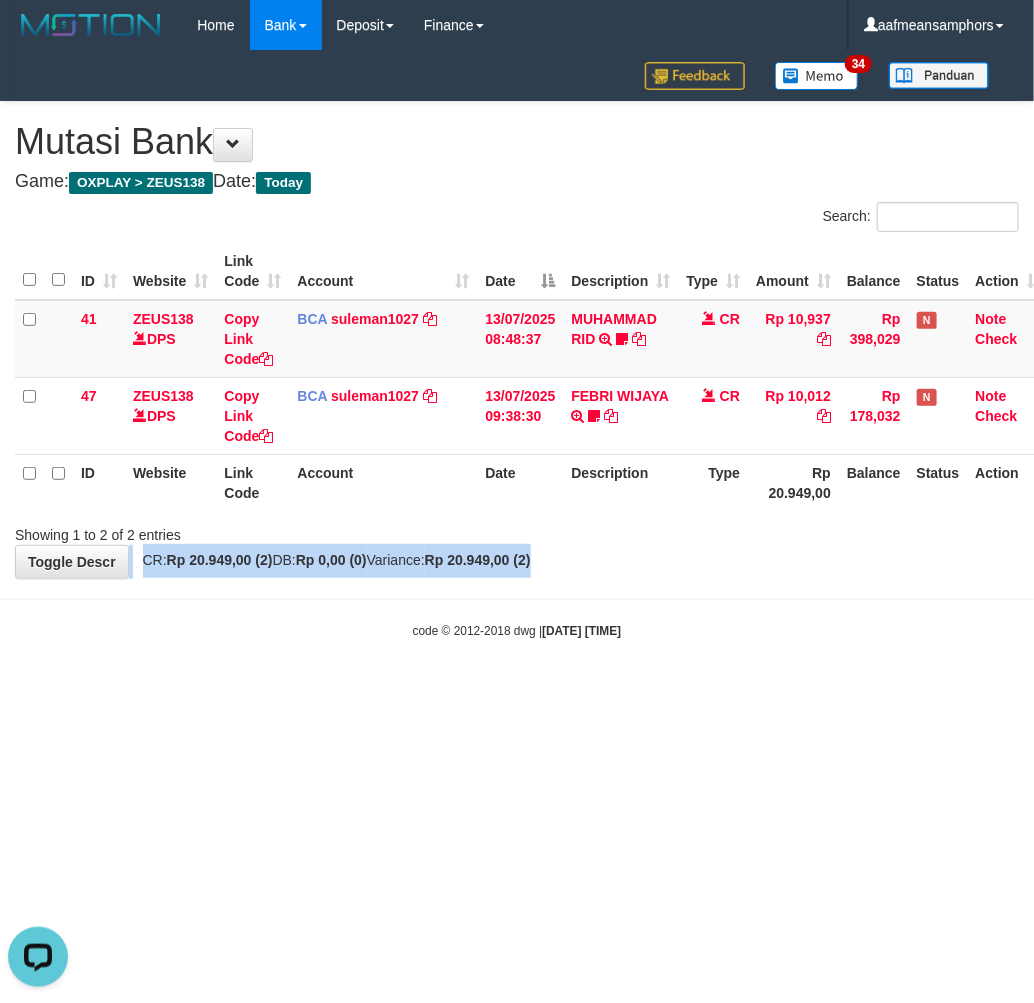 click on "**********" at bounding box center [517, 340] 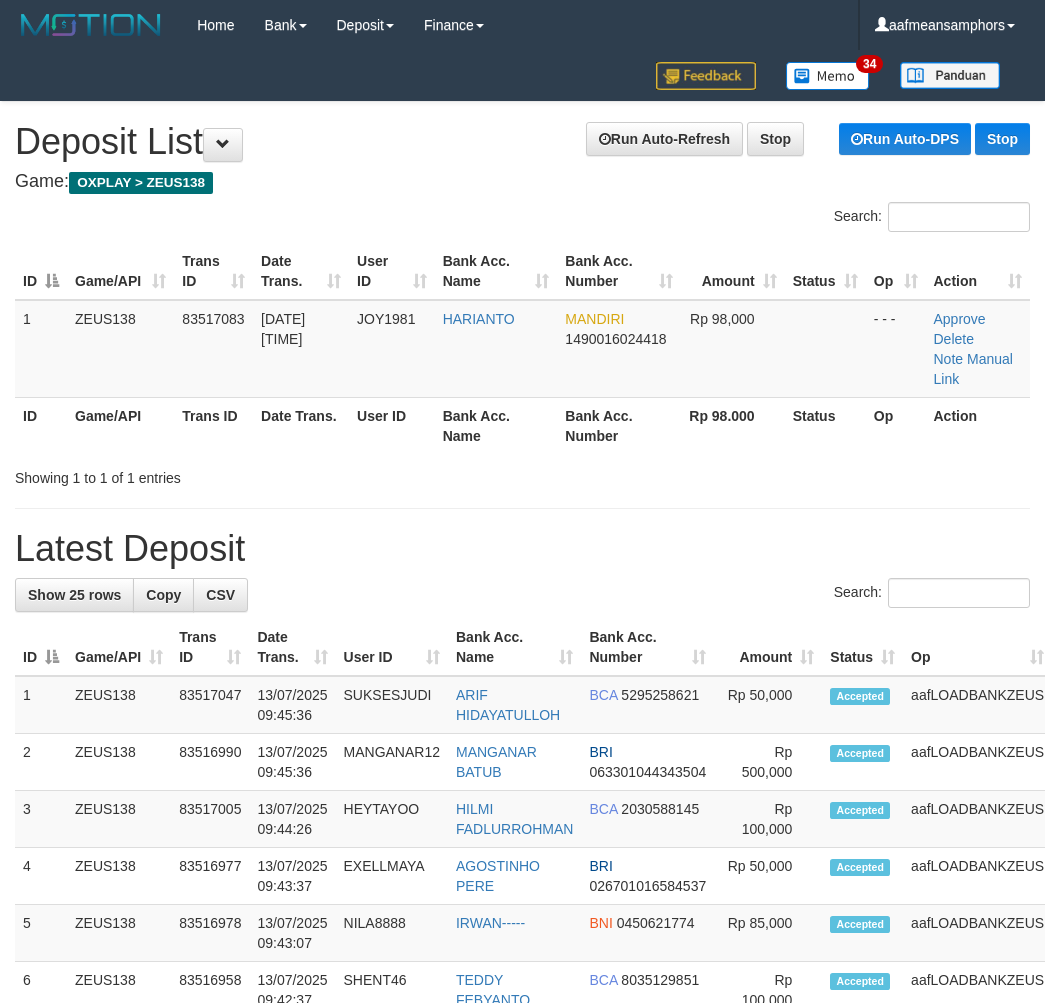scroll, scrollTop: 20, scrollLeft: 2, axis: both 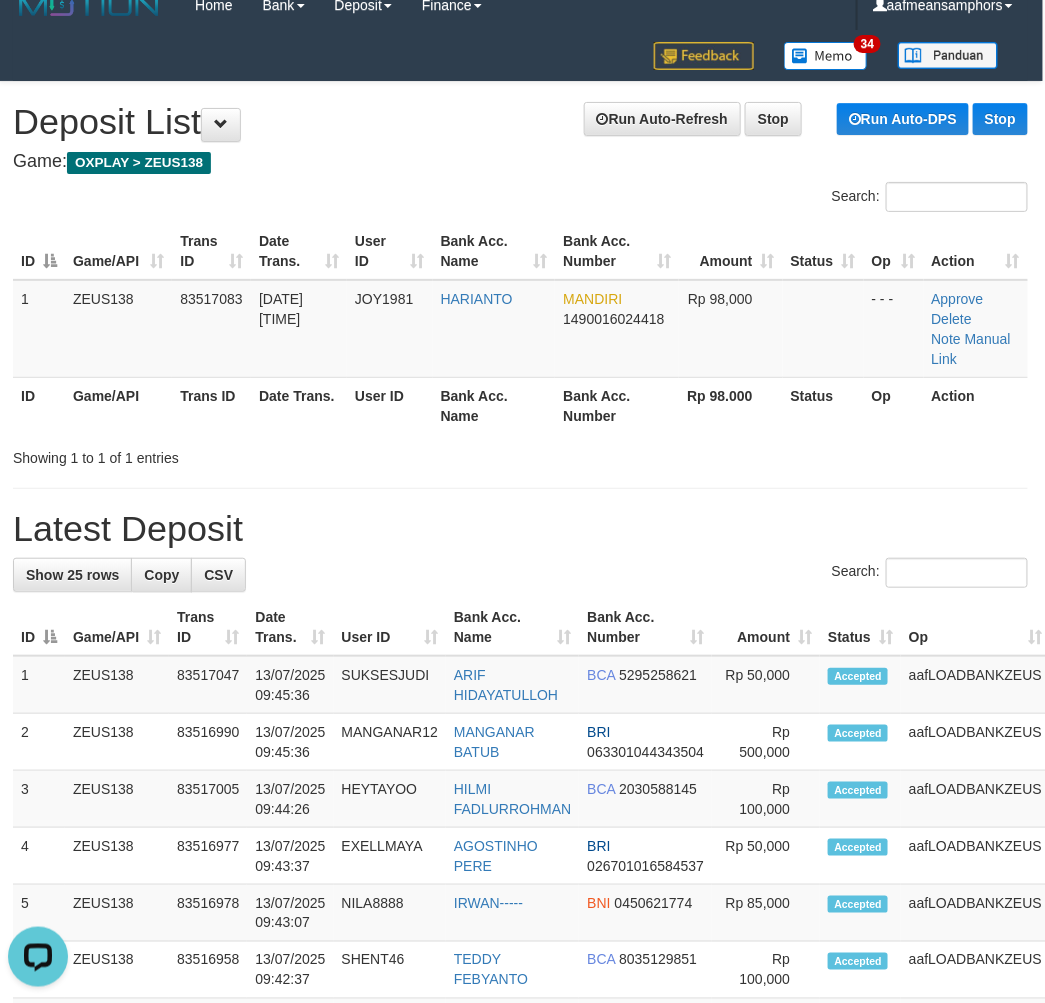 click on "Latest Deposit" at bounding box center [520, 529] 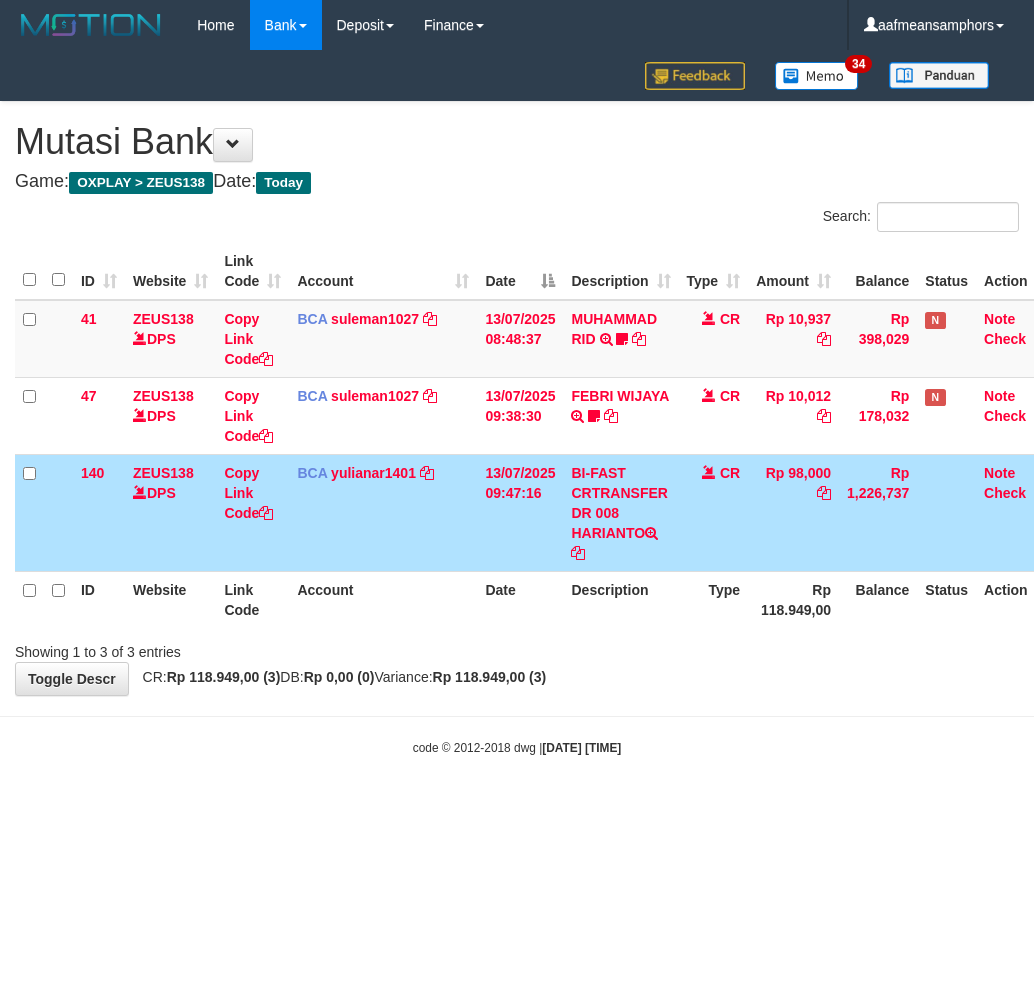 scroll, scrollTop: 0, scrollLeft: 0, axis: both 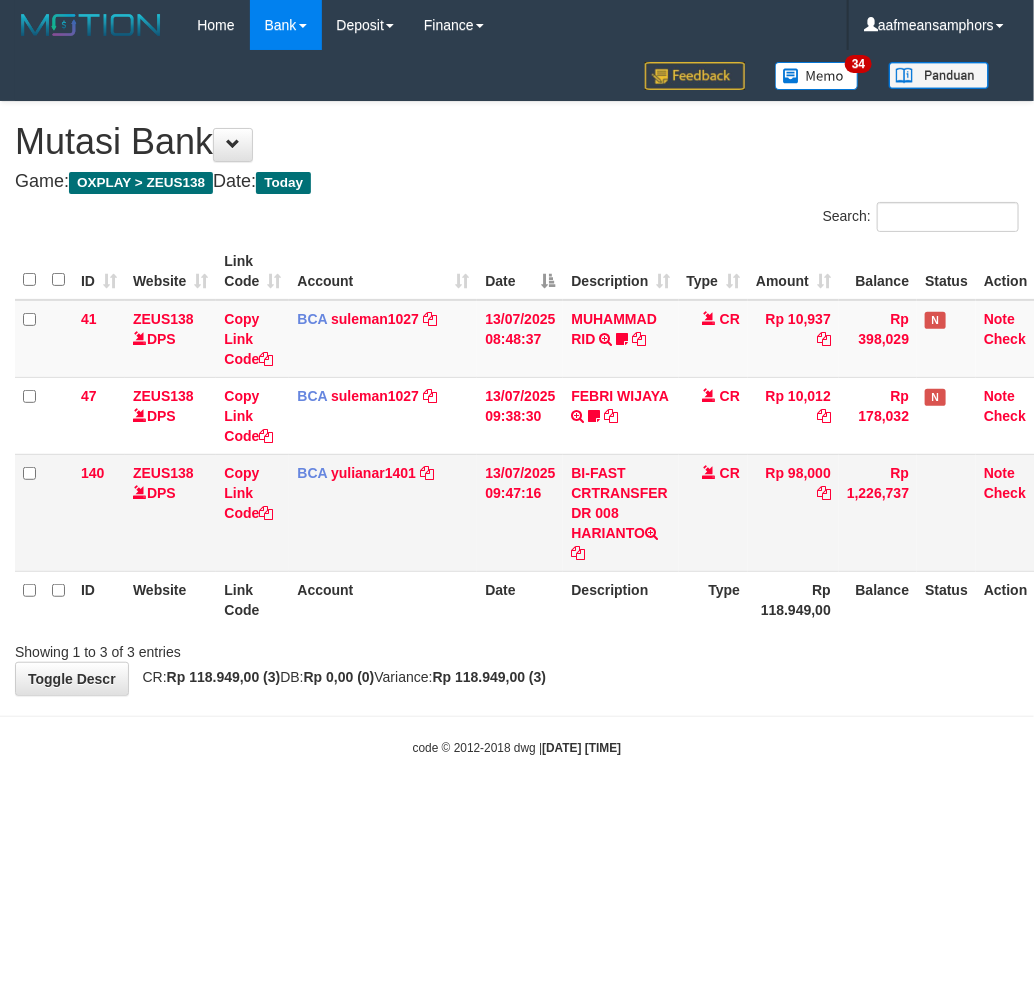 click on "BI-FAST CRTRANSFER DR 008 HARIANTO" at bounding box center [620, 512] 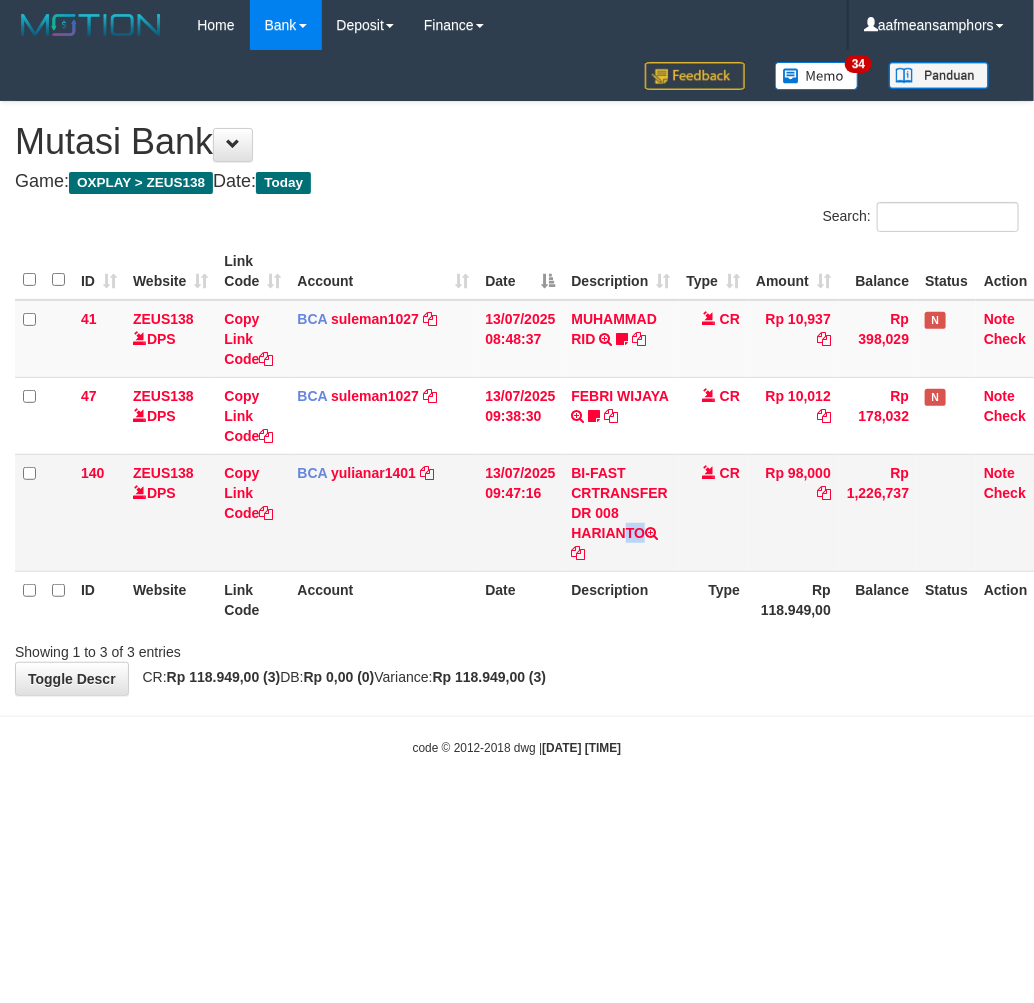 click on "BI-FAST CRTRANSFER DR 008 HARIANTO" at bounding box center (620, 512) 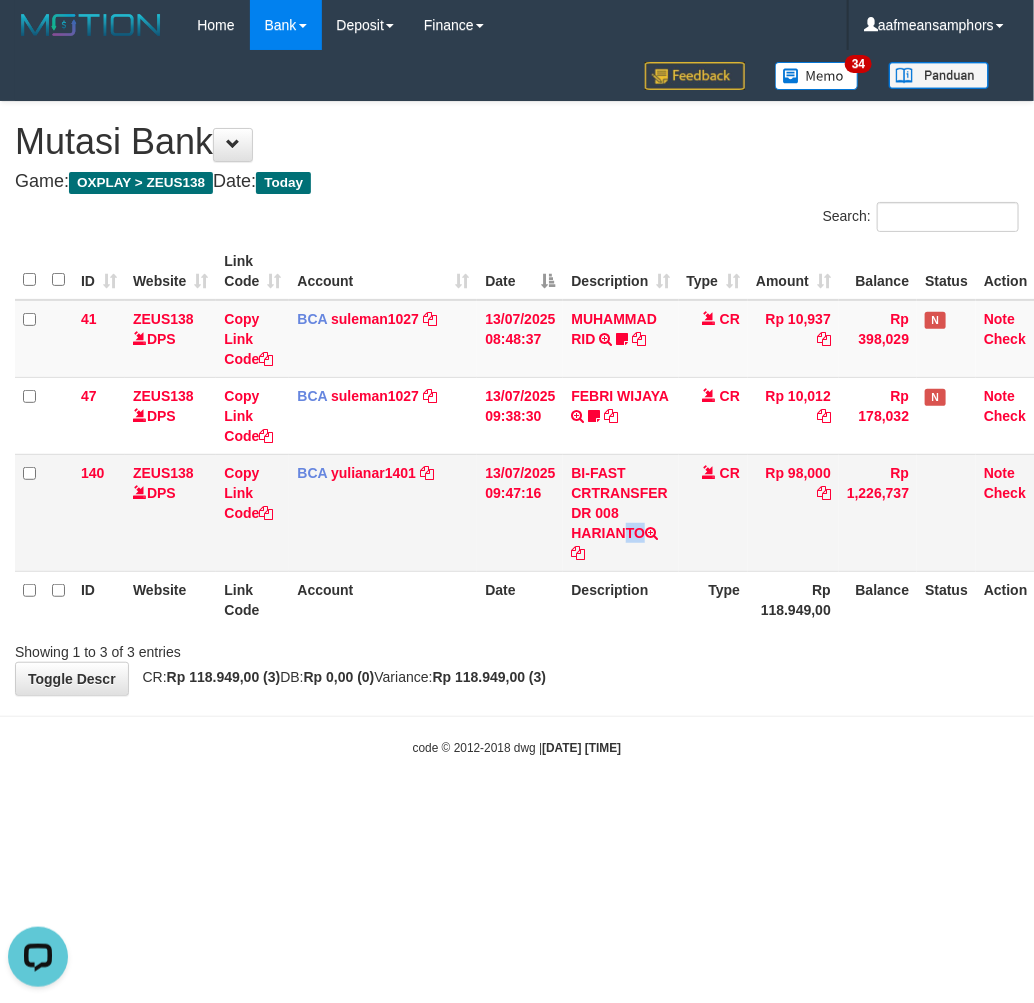 scroll, scrollTop: 0, scrollLeft: 0, axis: both 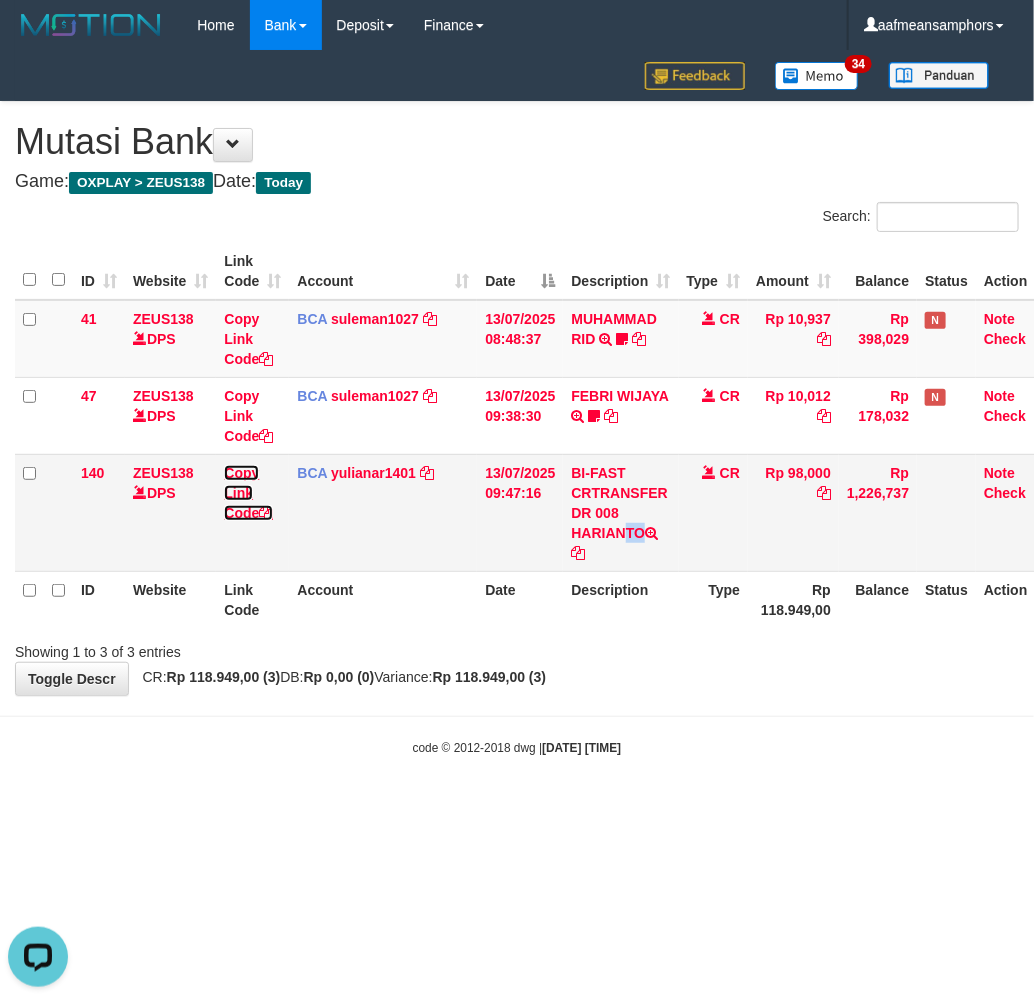 click on "Copy Link Code" at bounding box center (248, 493) 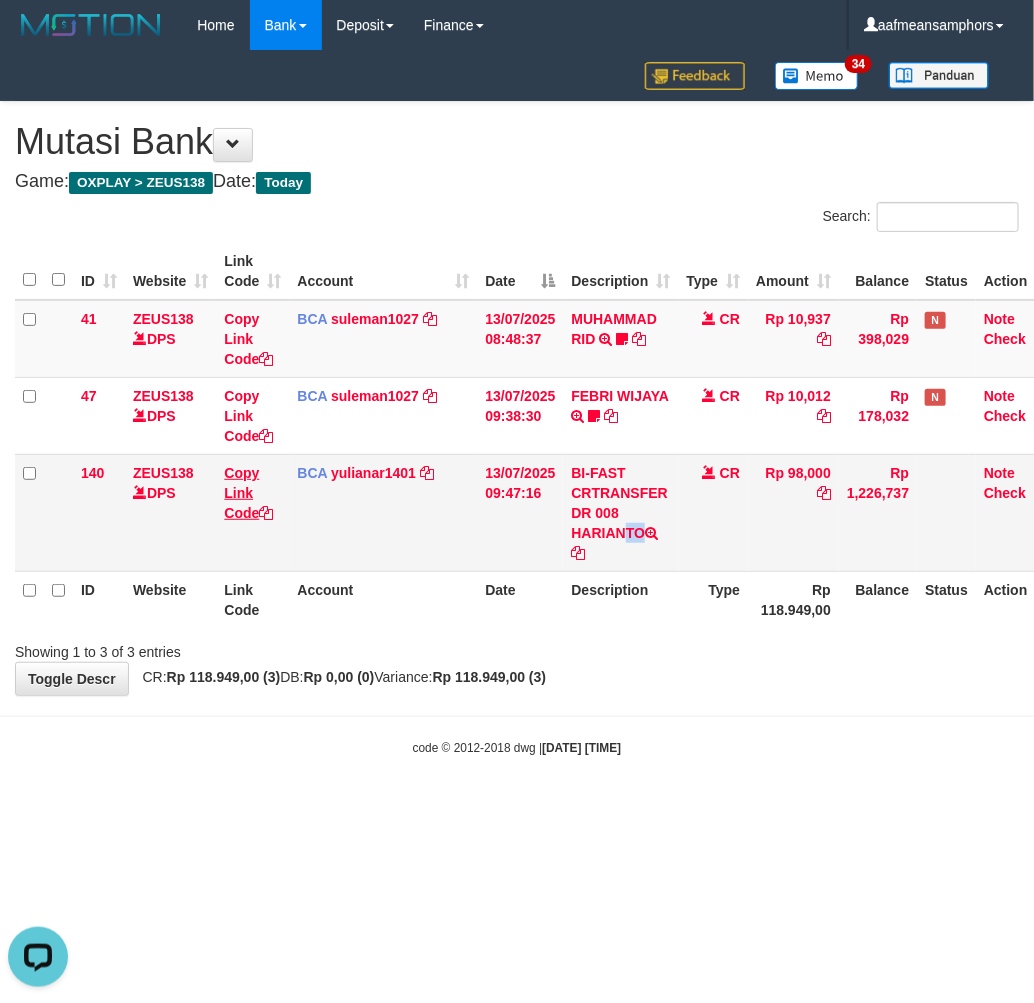 copy on "HARIANTO" 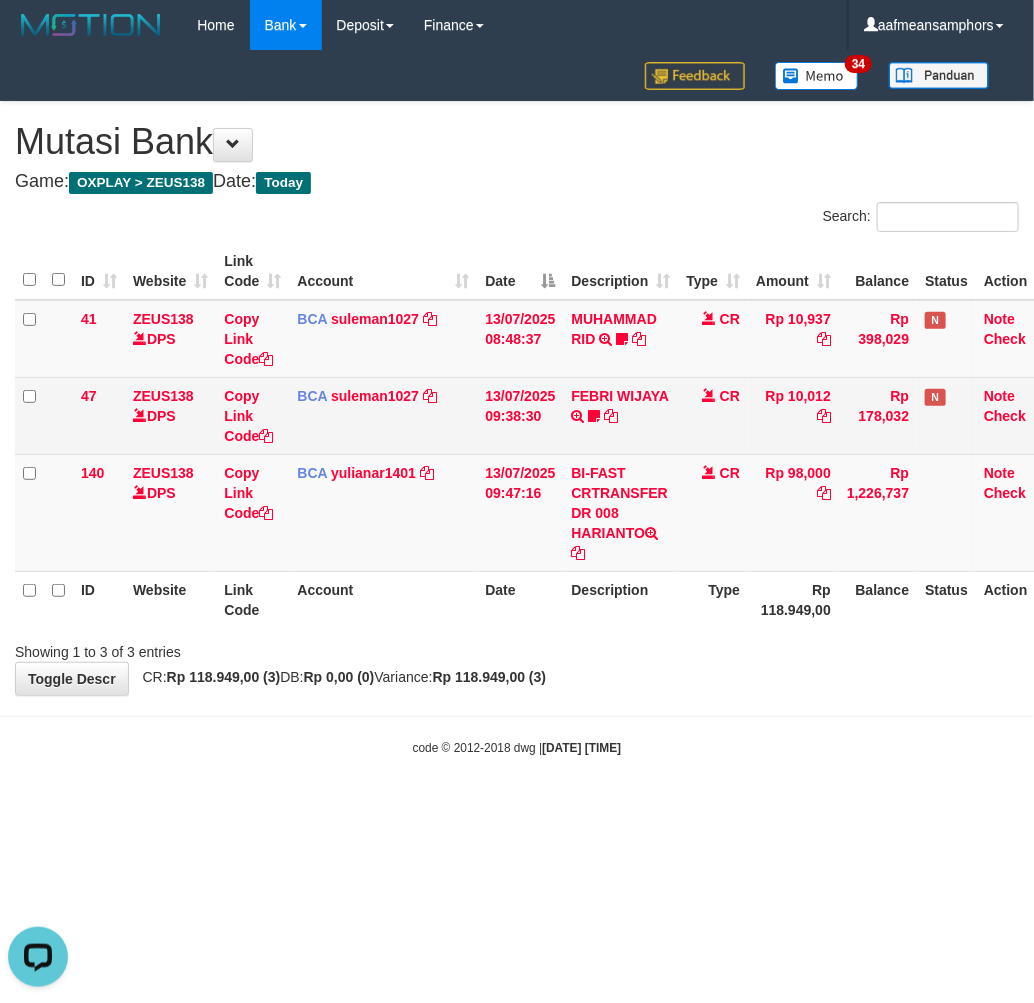 scroll, scrollTop: 320, scrollLeft: 0, axis: vertical 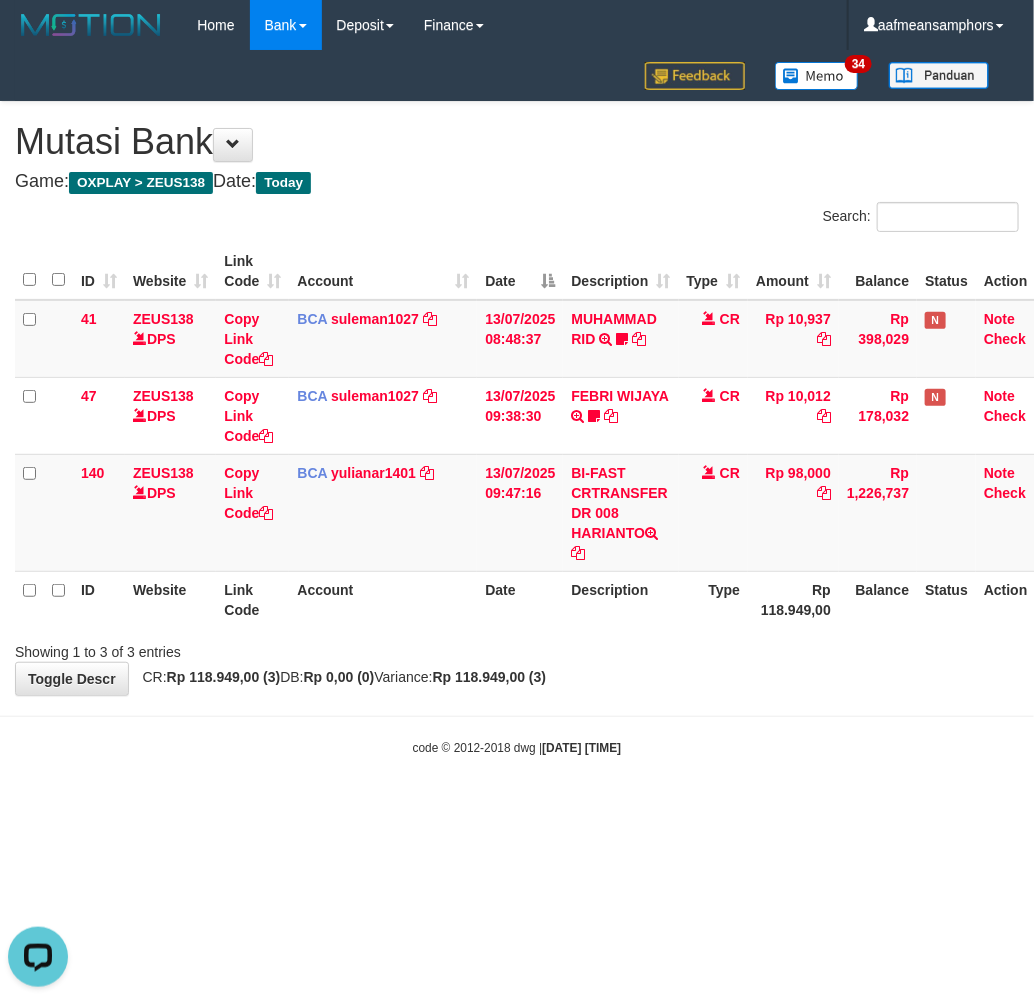 drag, startPoint x: 744, startPoint y: 692, endPoint x: 744, endPoint y: 680, distance: 12 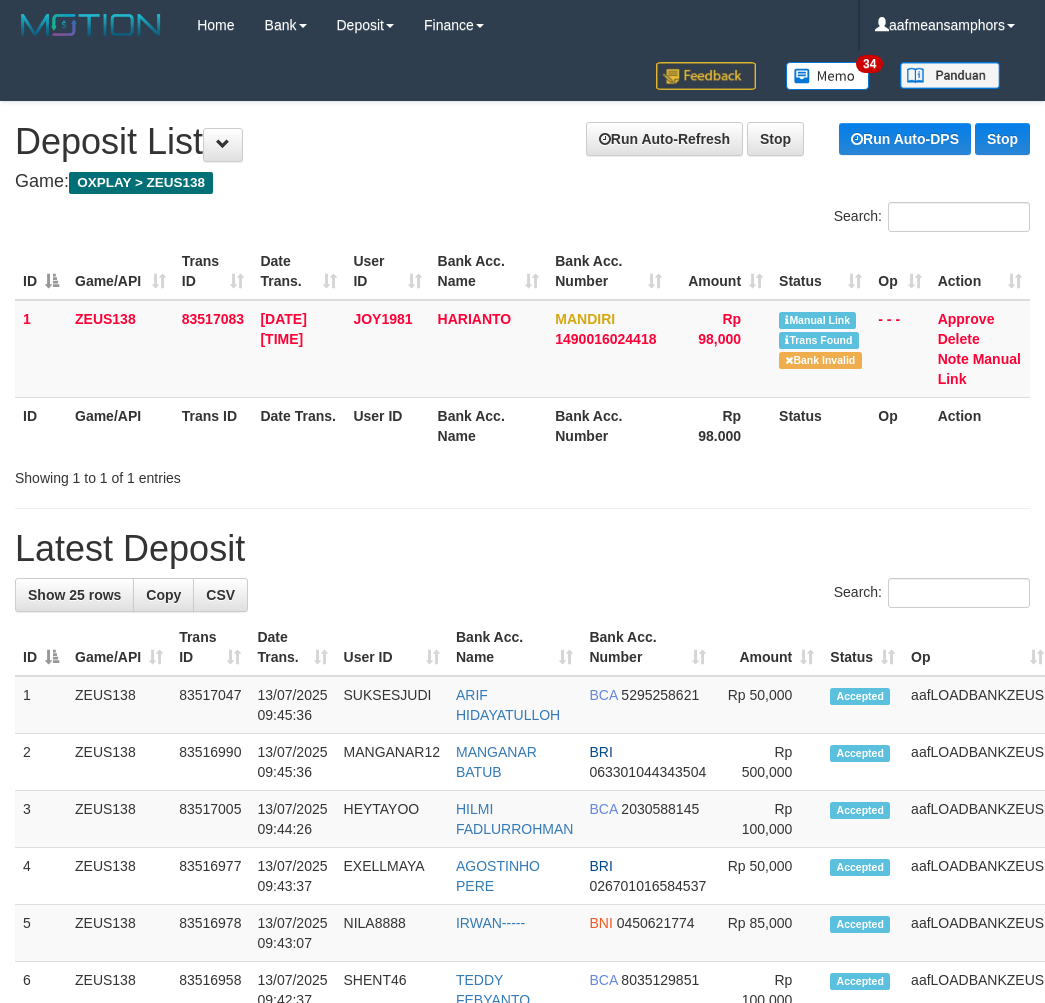 scroll, scrollTop: 20, scrollLeft: 2, axis: both 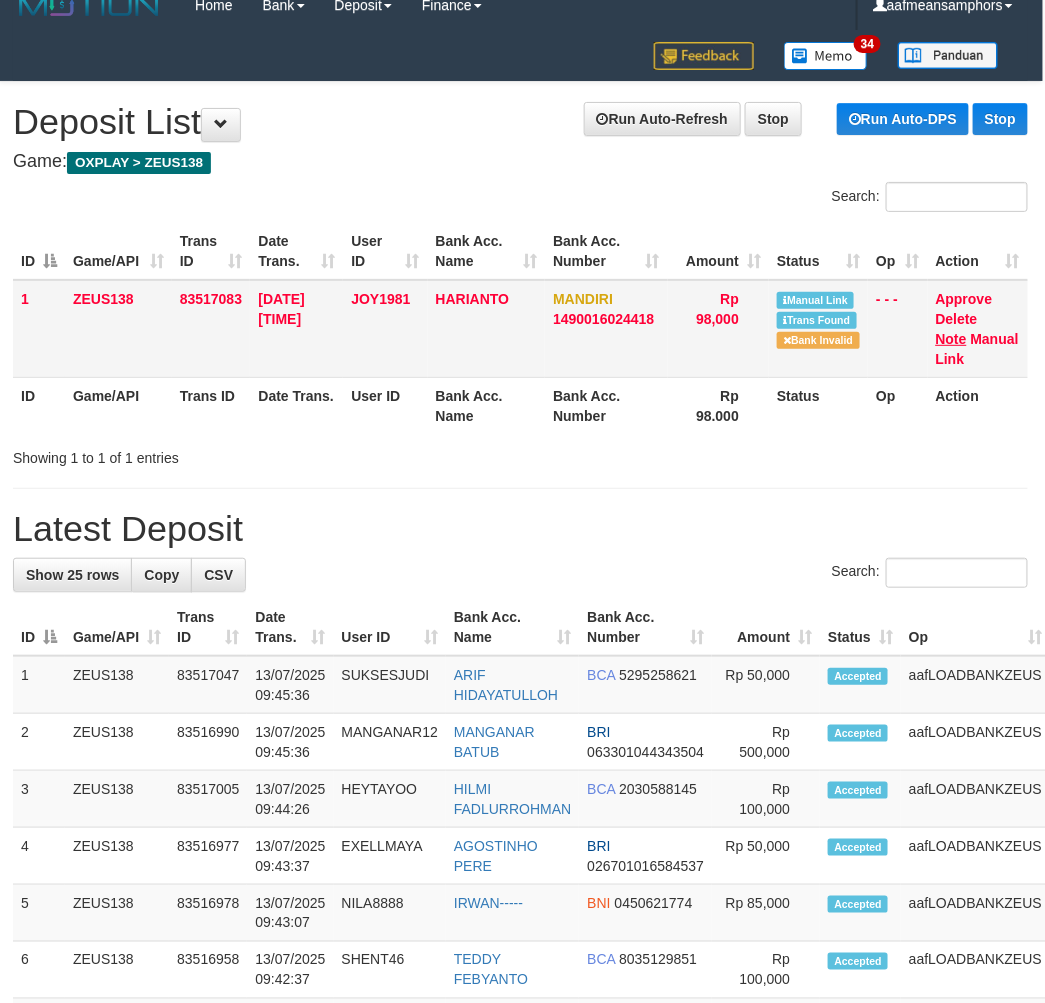 drag, startPoint x: 611, startPoint y: 494, endPoint x: 954, endPoint y: 343, distance: 374.7666 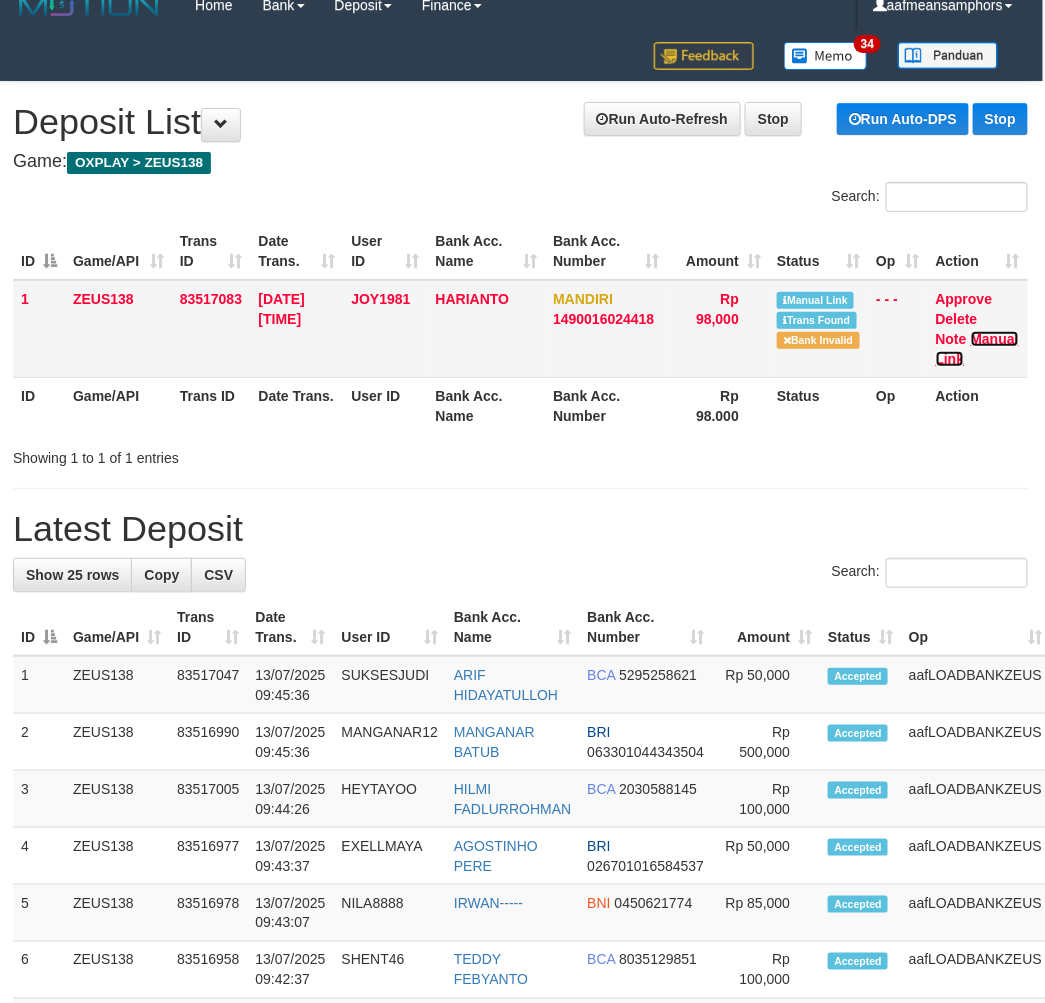 click on "Manual Link" at bounding box center (977, 349) 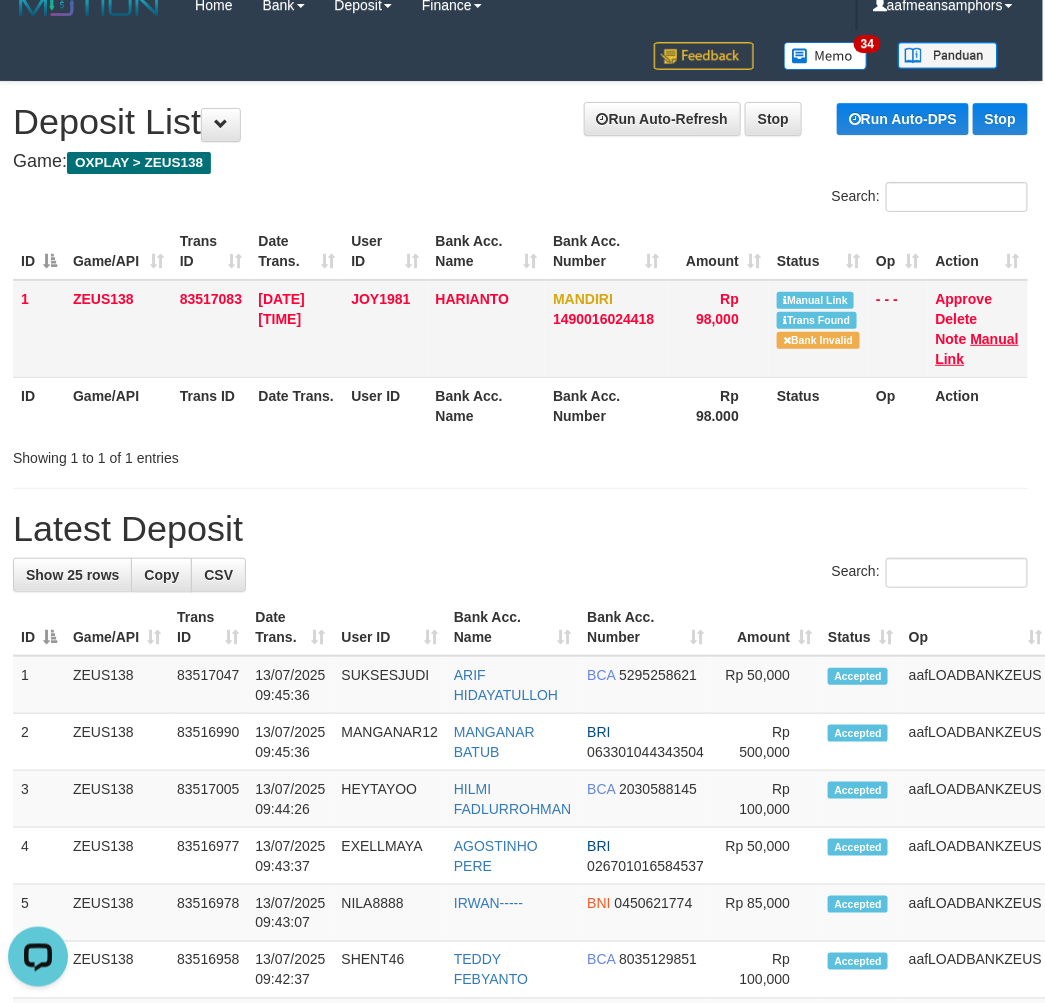 scroll, scrollTop: 0, scrollLeft: 0, axis: both 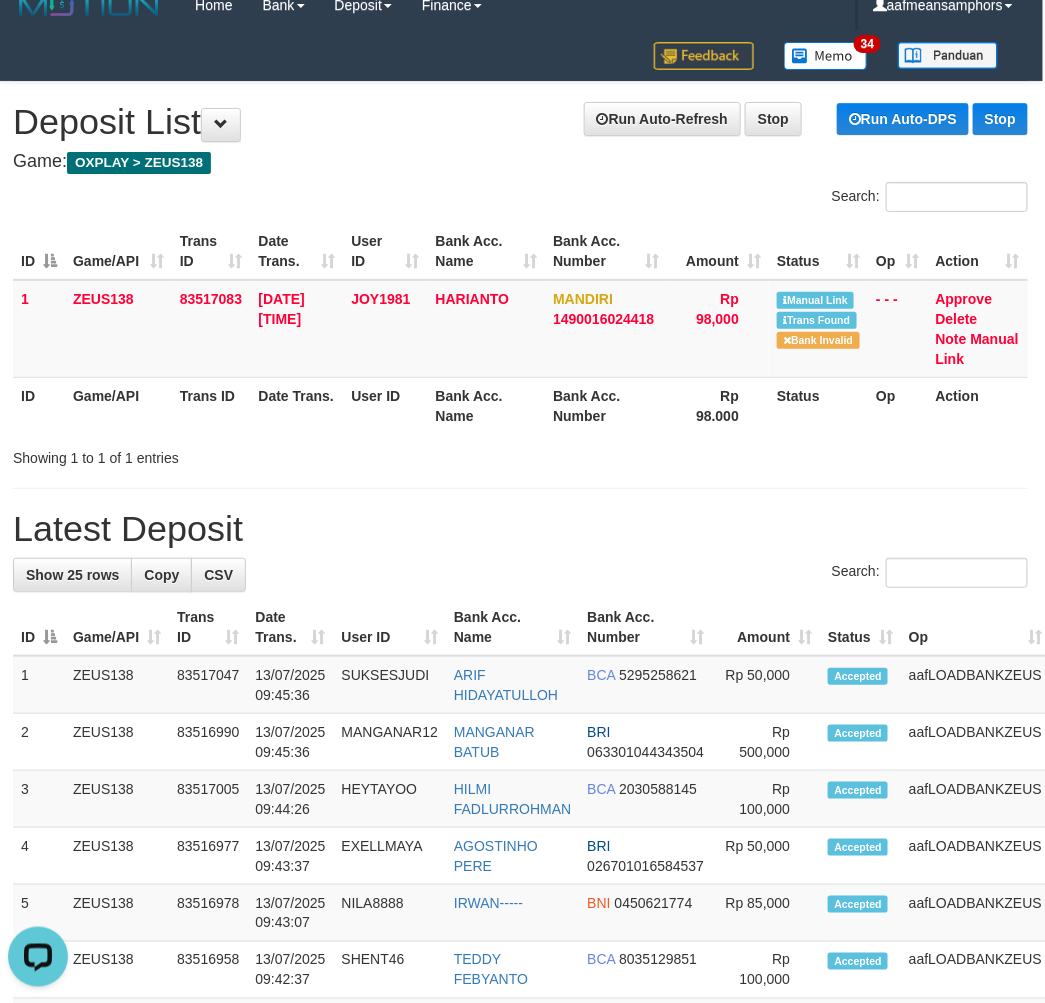 click on "Showing 1 to 1 of 1 entries" at bounding box center [215, 454] 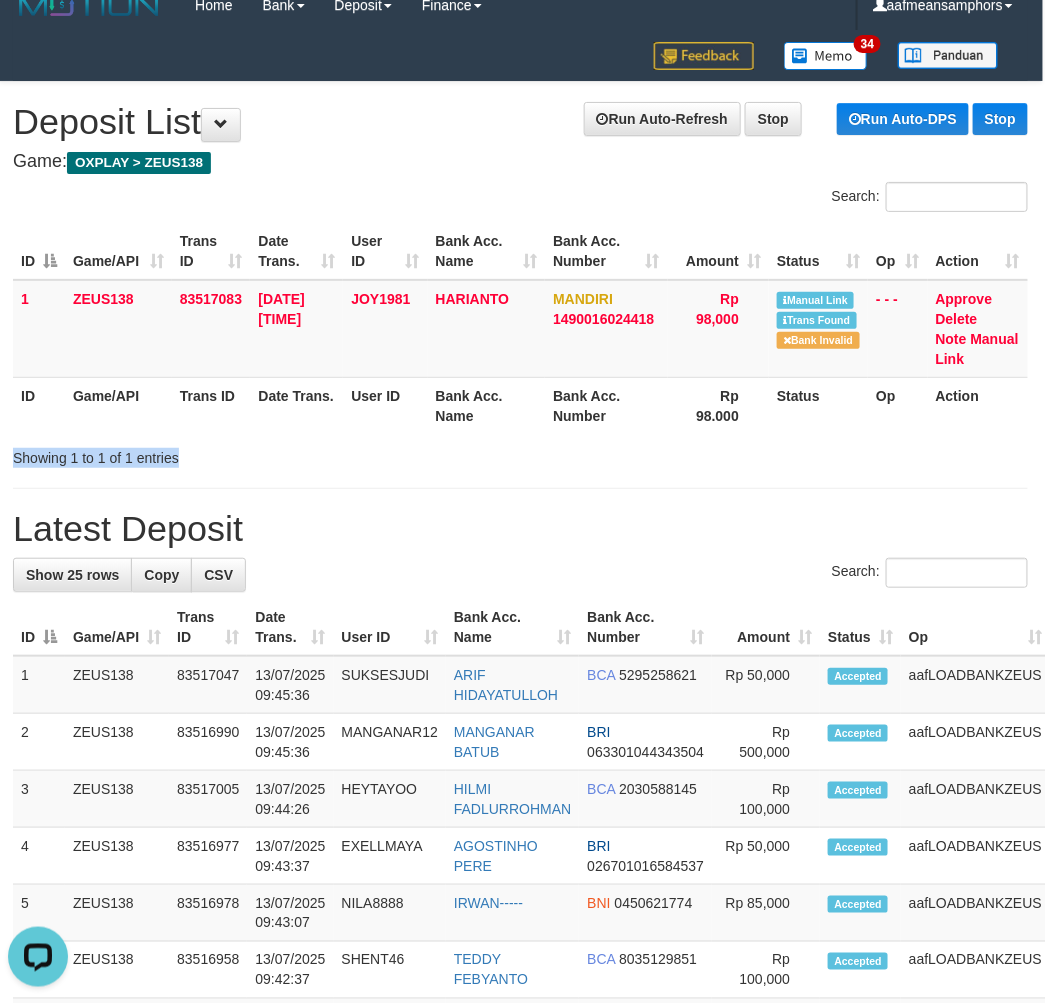 click on "Showing 1 to 1 of 1 entries" at bounding box center [215, 454] 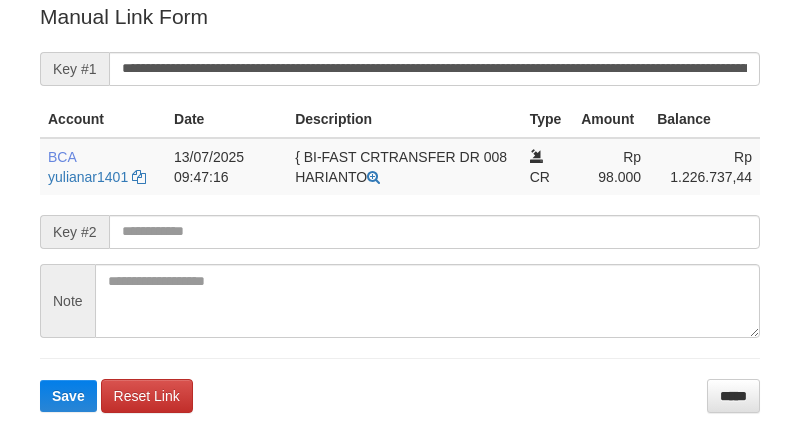 scroll, scrollTop: 404, scrollLeft: 0, axis: vertical 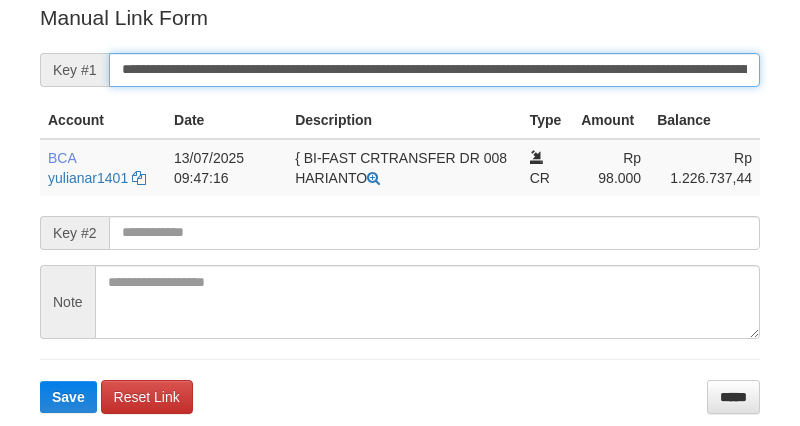 click on "**********" at bounding box center (434, 70) 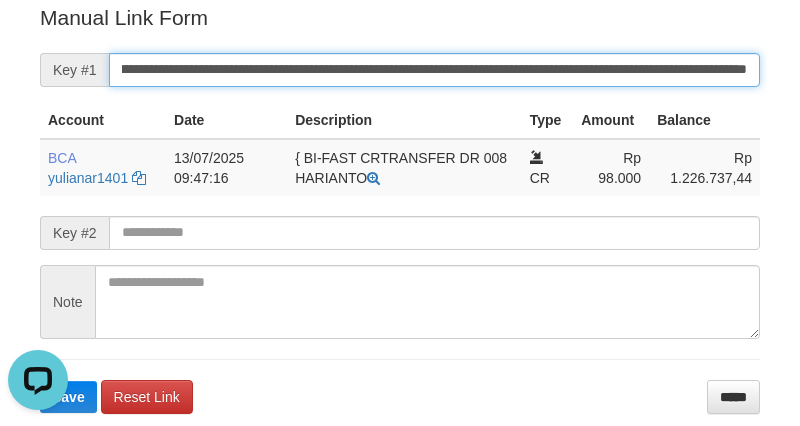 scroll, scrollTop: 0, scrollLeft: 0, axis: both 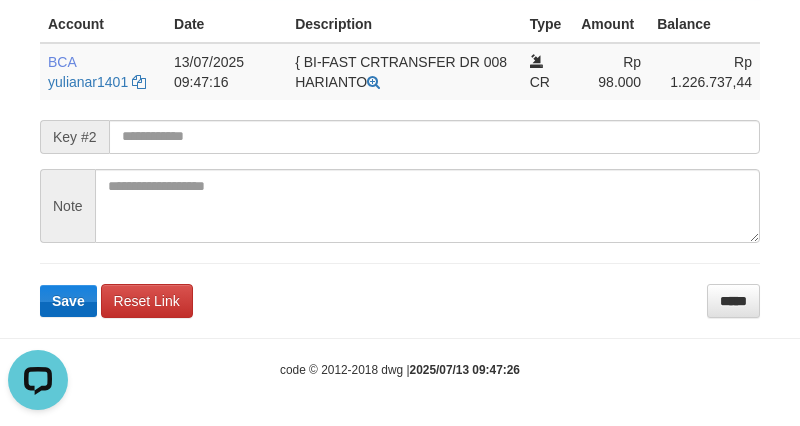 type on "**********" 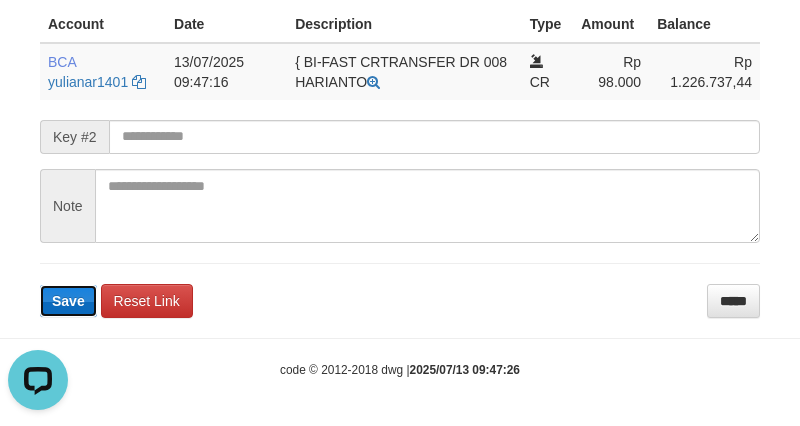 click on "Save" at bounding box center [68, 301] 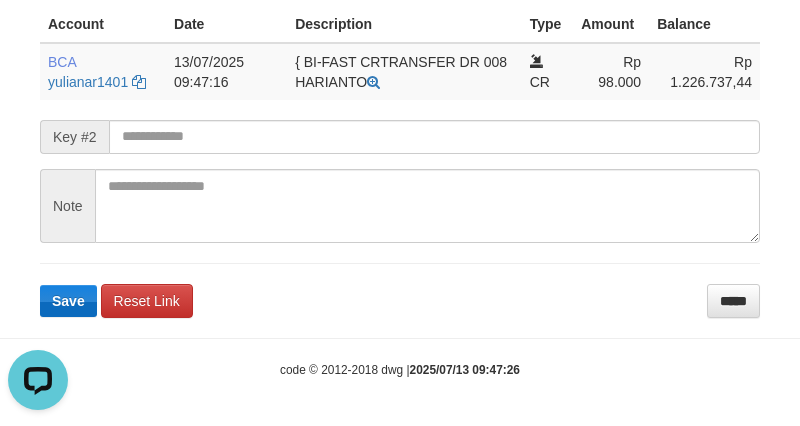 scroll, scrollTop: 0, scrollLeft: 0, axis: both 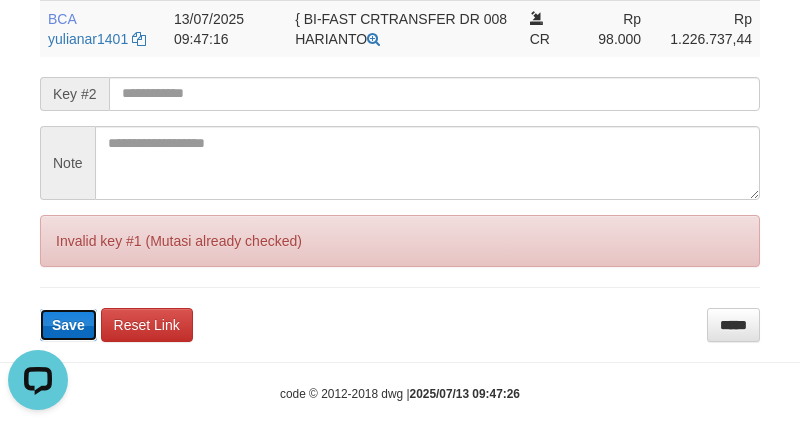 click on "Save" at bounding box center [68, 325] 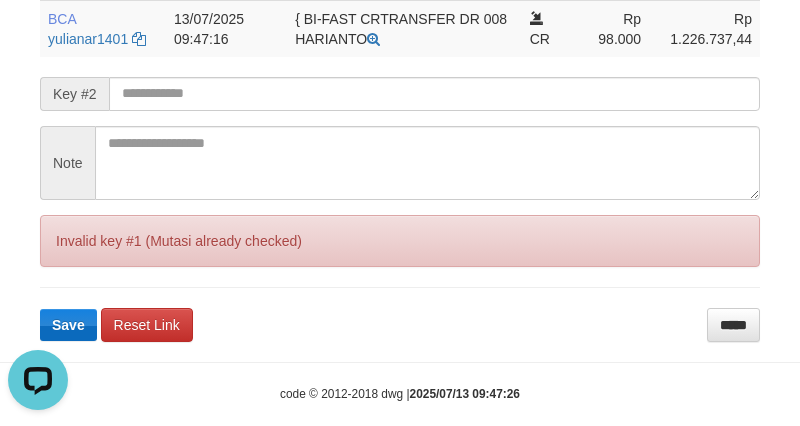 scroll, scrollTop: 566, scrollLeft: 0, axis: vertical 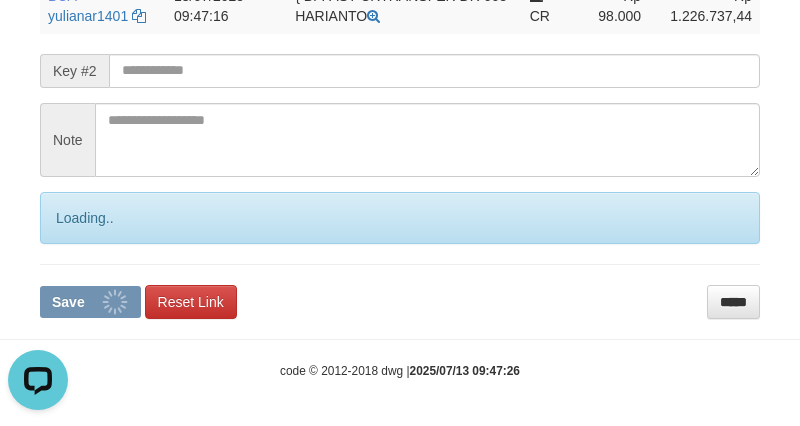 click on "Save" at bounding box center (68, 302) 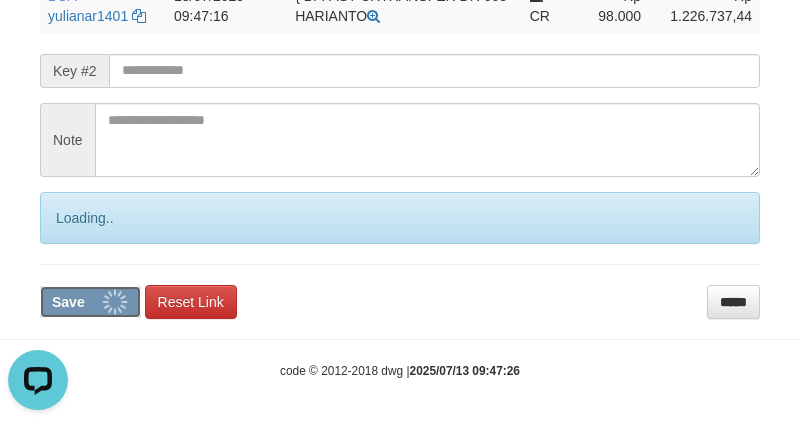 click on "Save" at bounding box center [68, 302] 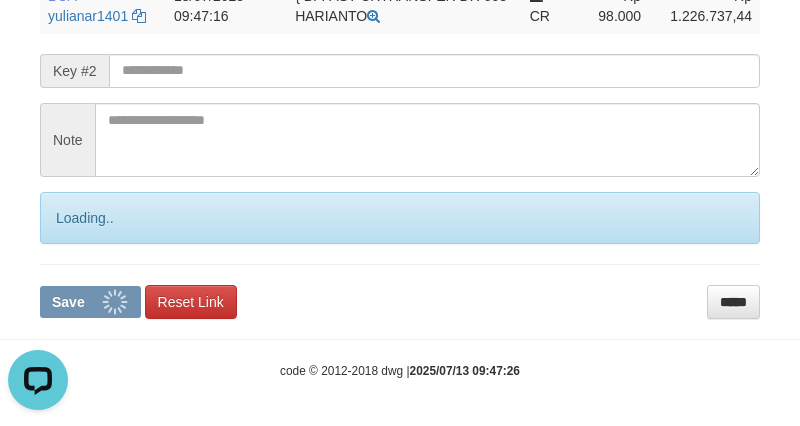 click on "Save" at bounding box center [68, 302] 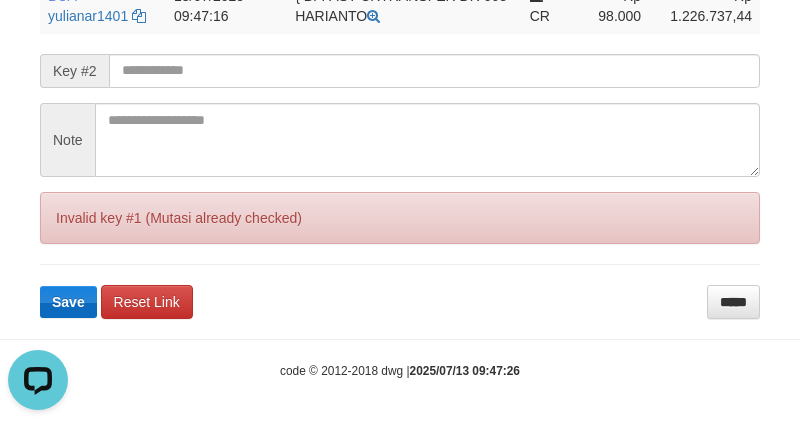 click on "Save" at bounding box center (68, 302) 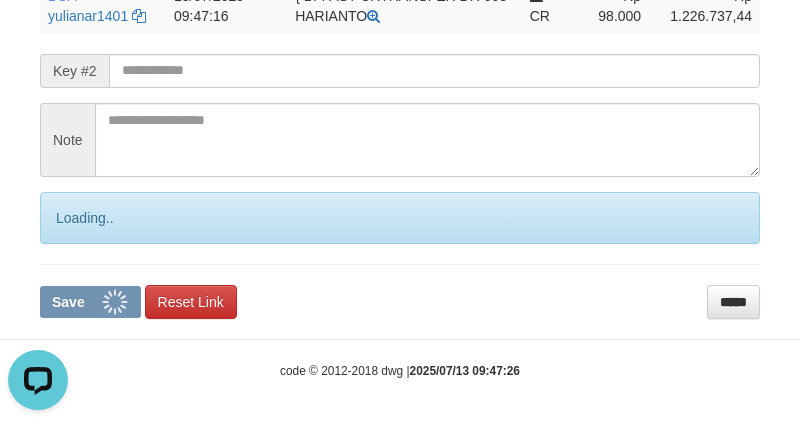click on "Save" at bounding box center [68, 302] 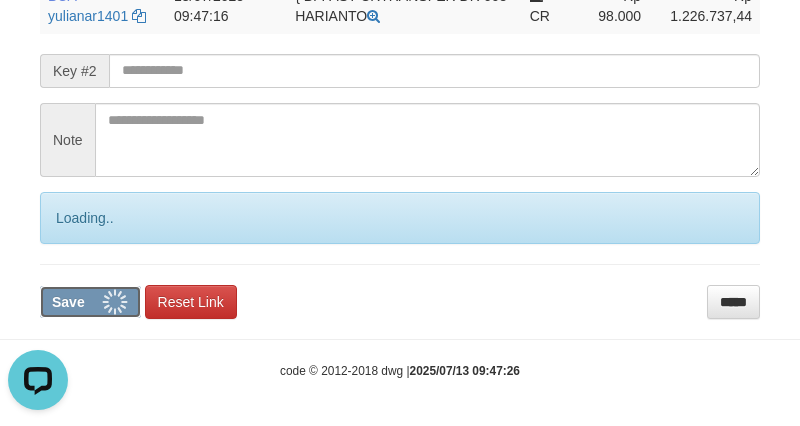 click on "Save" at bounding box center [68, 302] 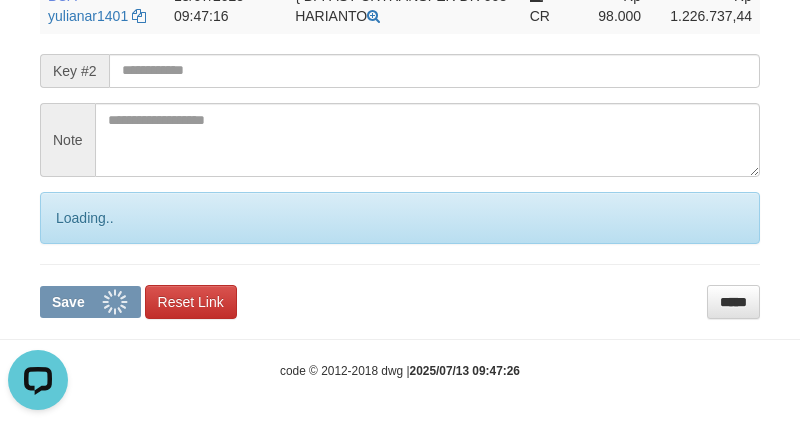 click on "Save" at bounding box center [68, 302] 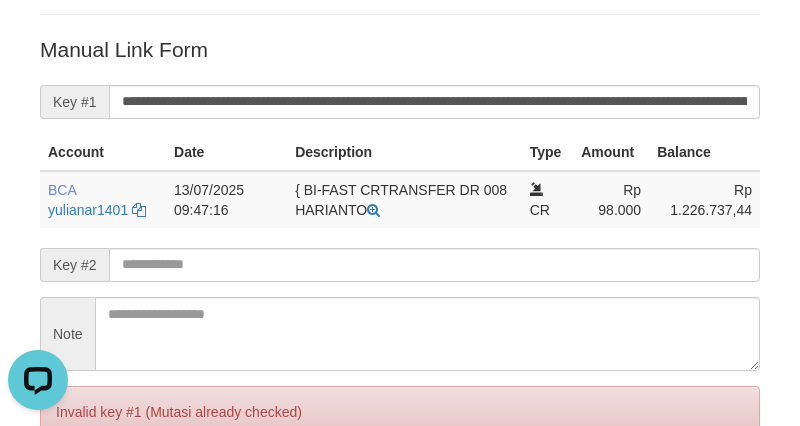 scroll, scrollTop: 122, scrollLeft: 0, axis: vertical 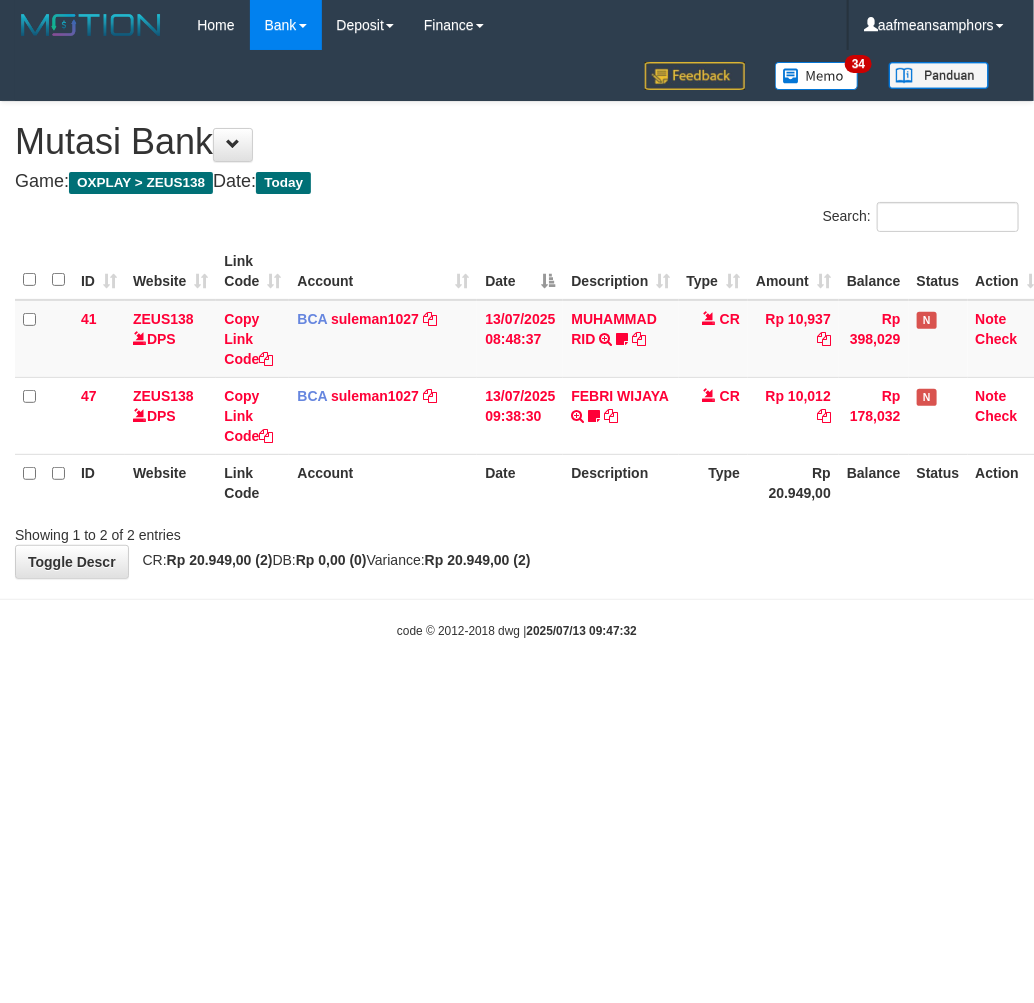 click on "code © 2012-2018 dwg |  [DATE] [TIME]" at bounding box center (517, 630) 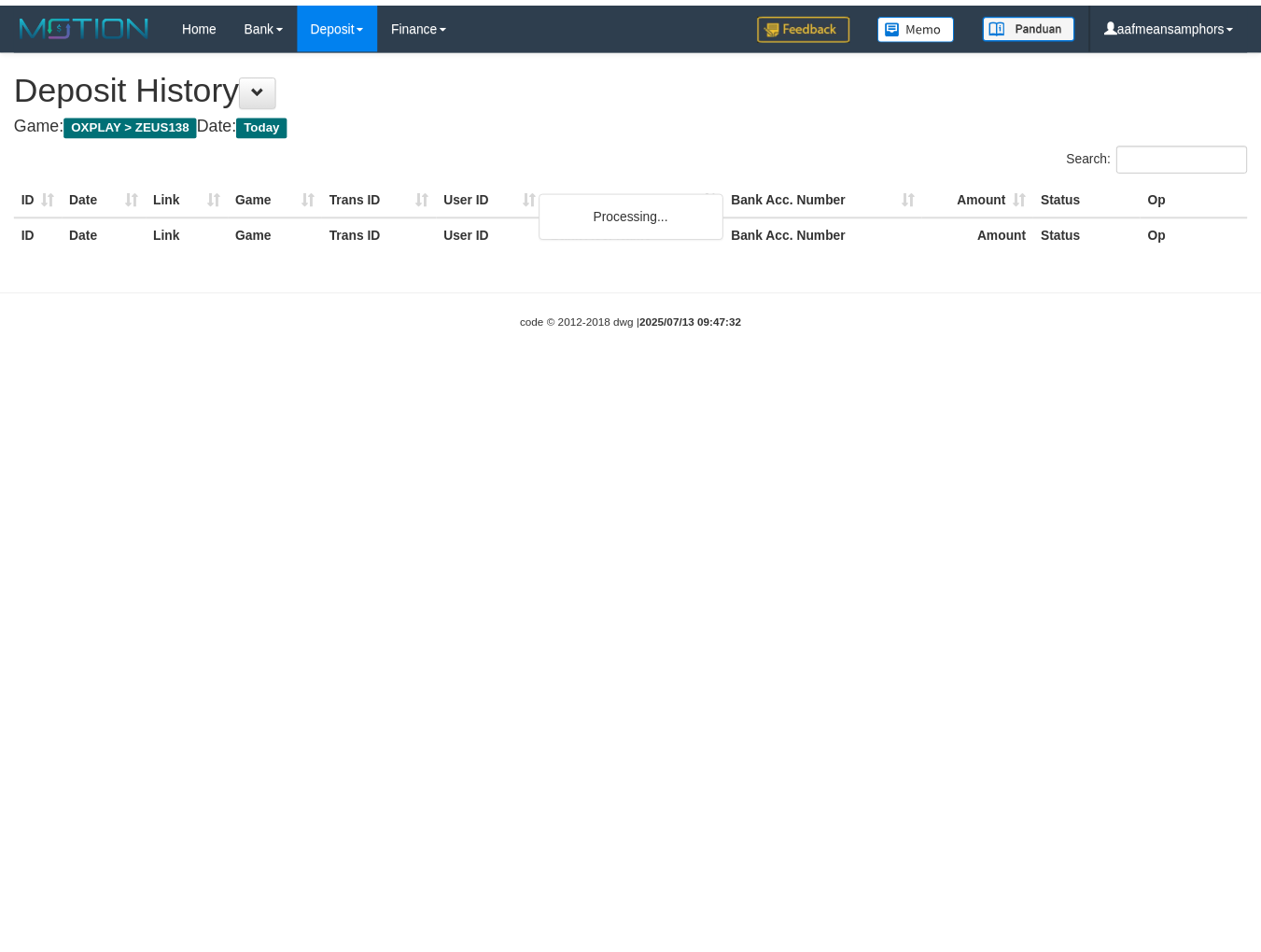 scroll, scrollTop: 0, scrollLeft: 0, axis: both 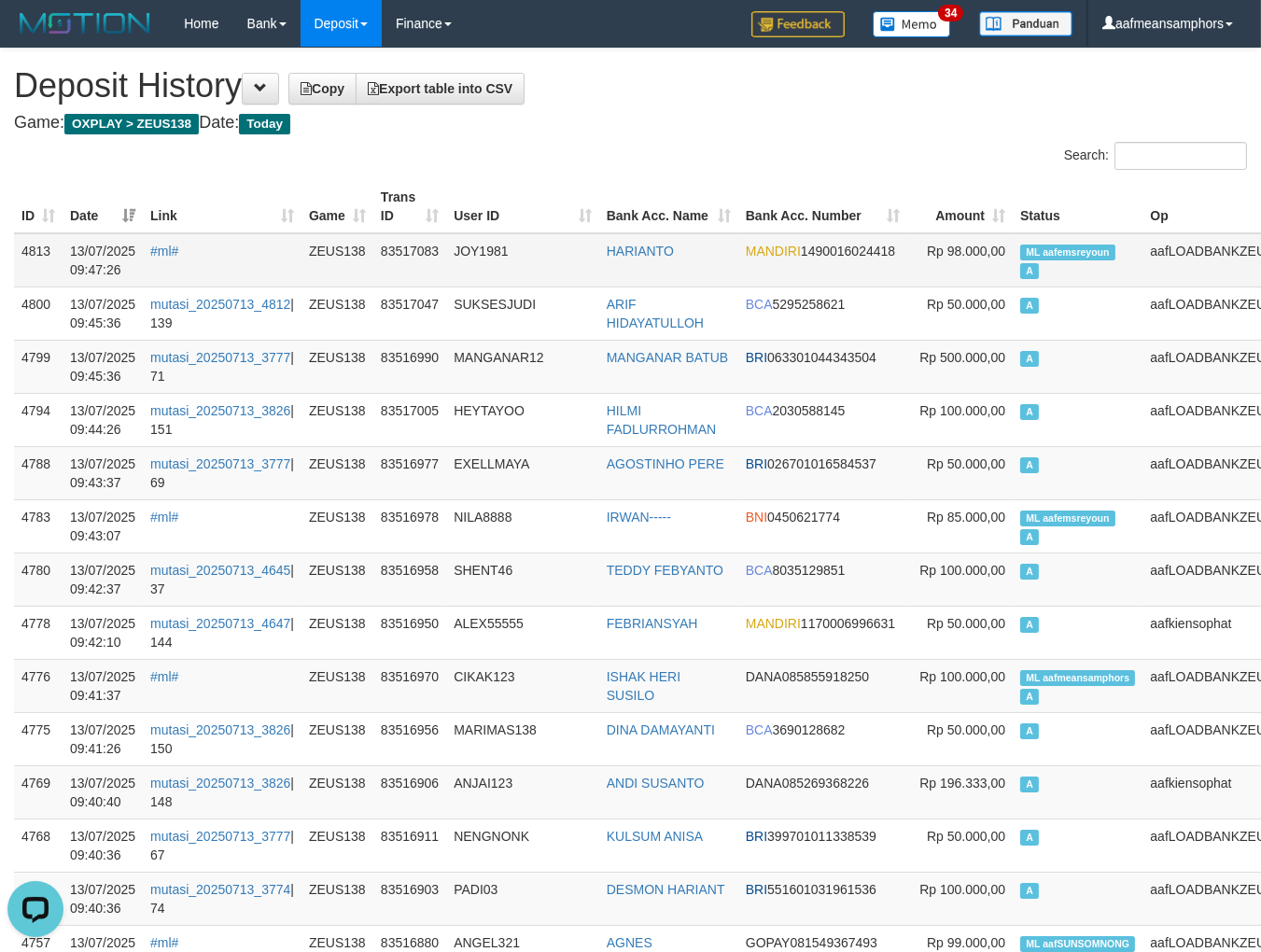 click on "4813 13/07/2025 09:47:26 #ml# ZEUS138 83517083 JOY1981 HARIANTO   MANDIRI  1490016024418 Rp 98.000,00 ML aafemsreyoun   A   aafLOADBANKZEUS" at bounding box center (648, 260) 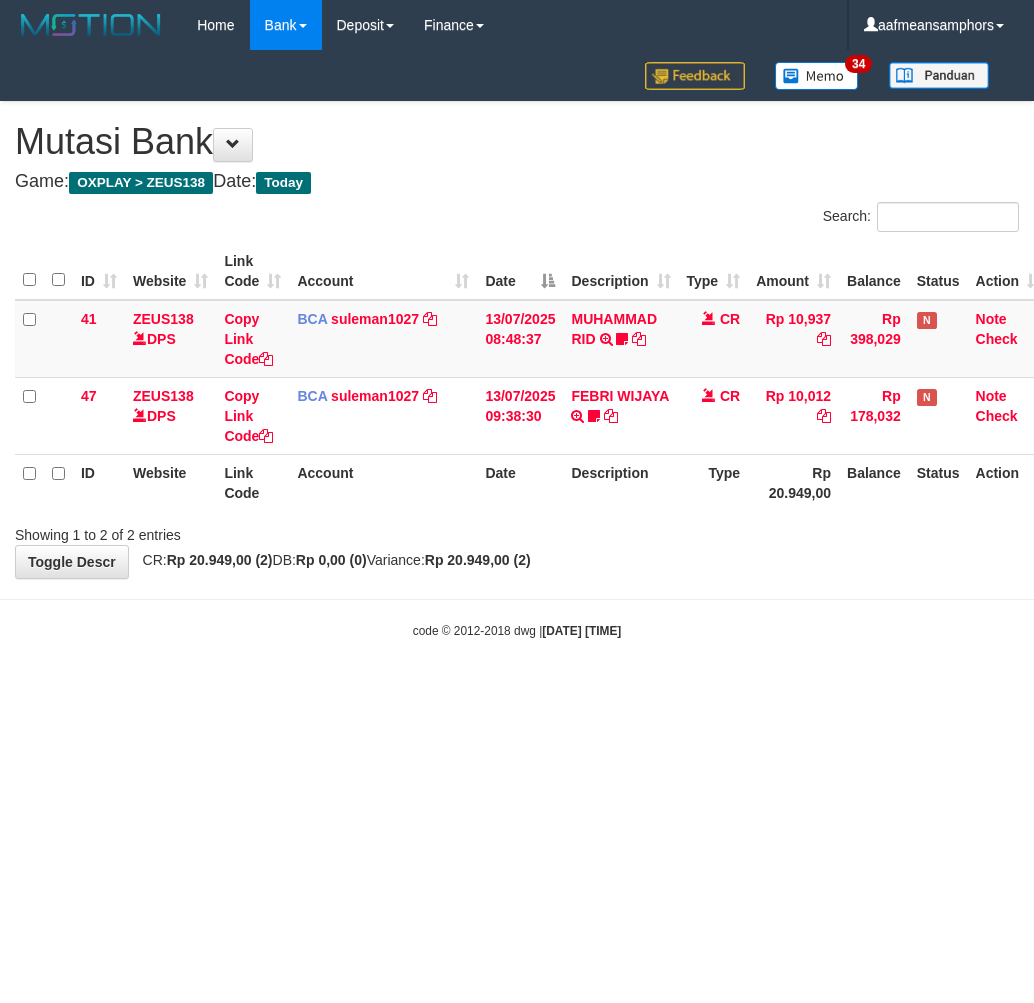 scroll, scrollTop: 0, scrollLeft: 0, axis: both 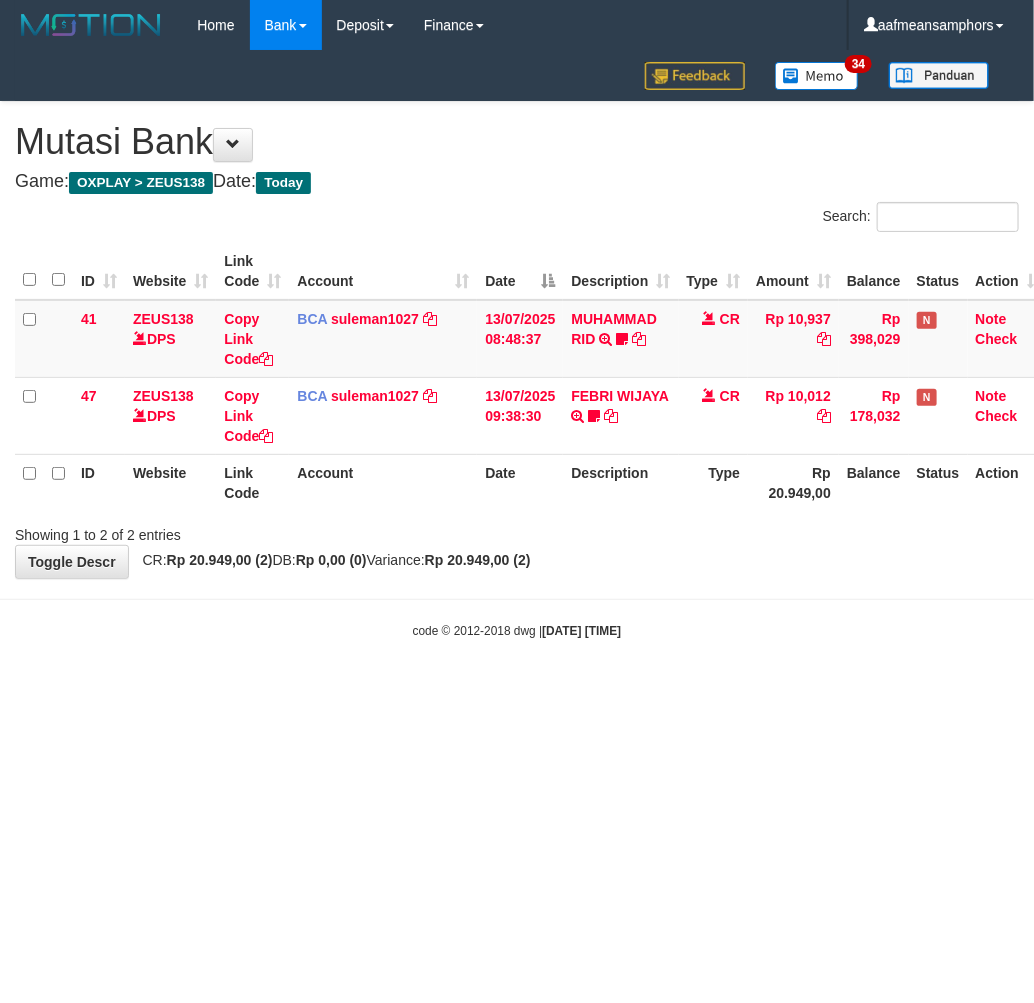 drag, startPoint x: 651, startPoint y: 620, endPoint x: 666, endPoint y: 598, distance: 26.627054 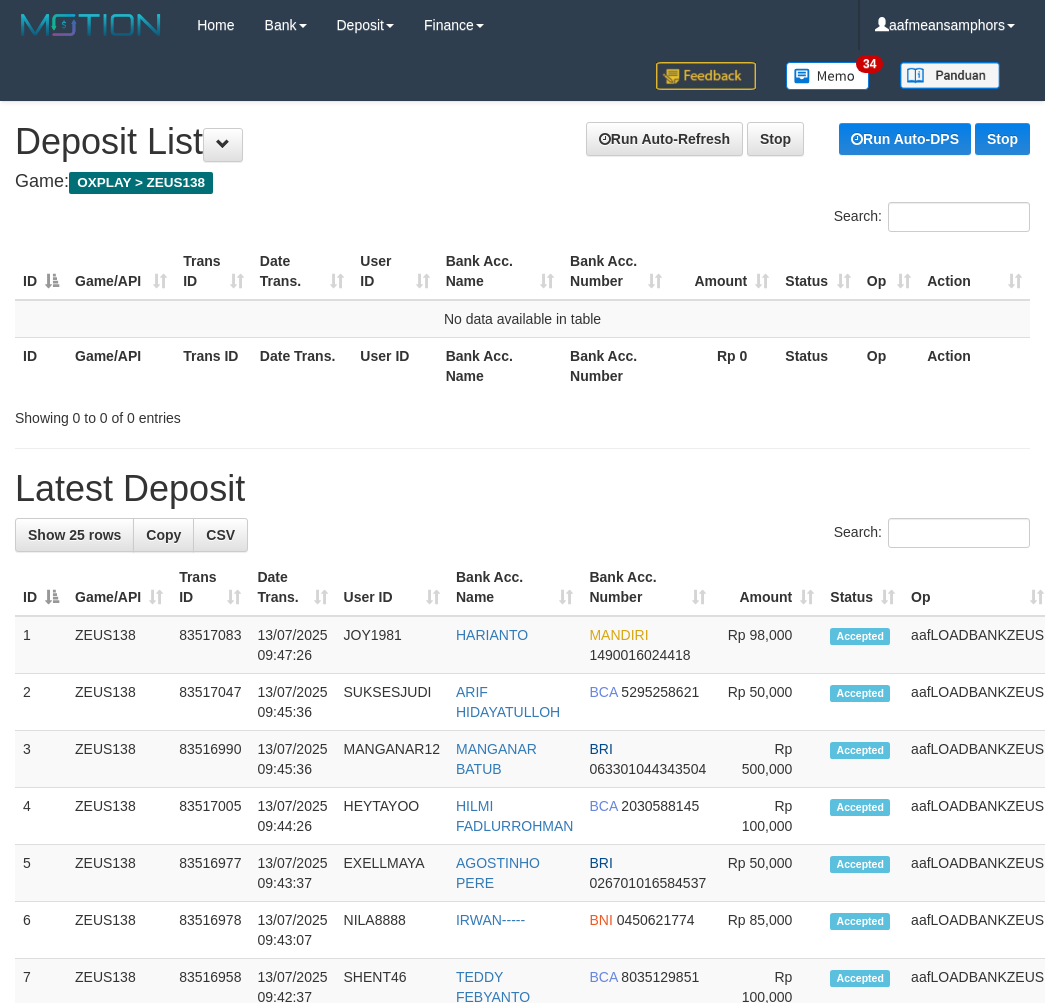 scroll, scrollTop: 20, scrollLeft: 2, axis: both 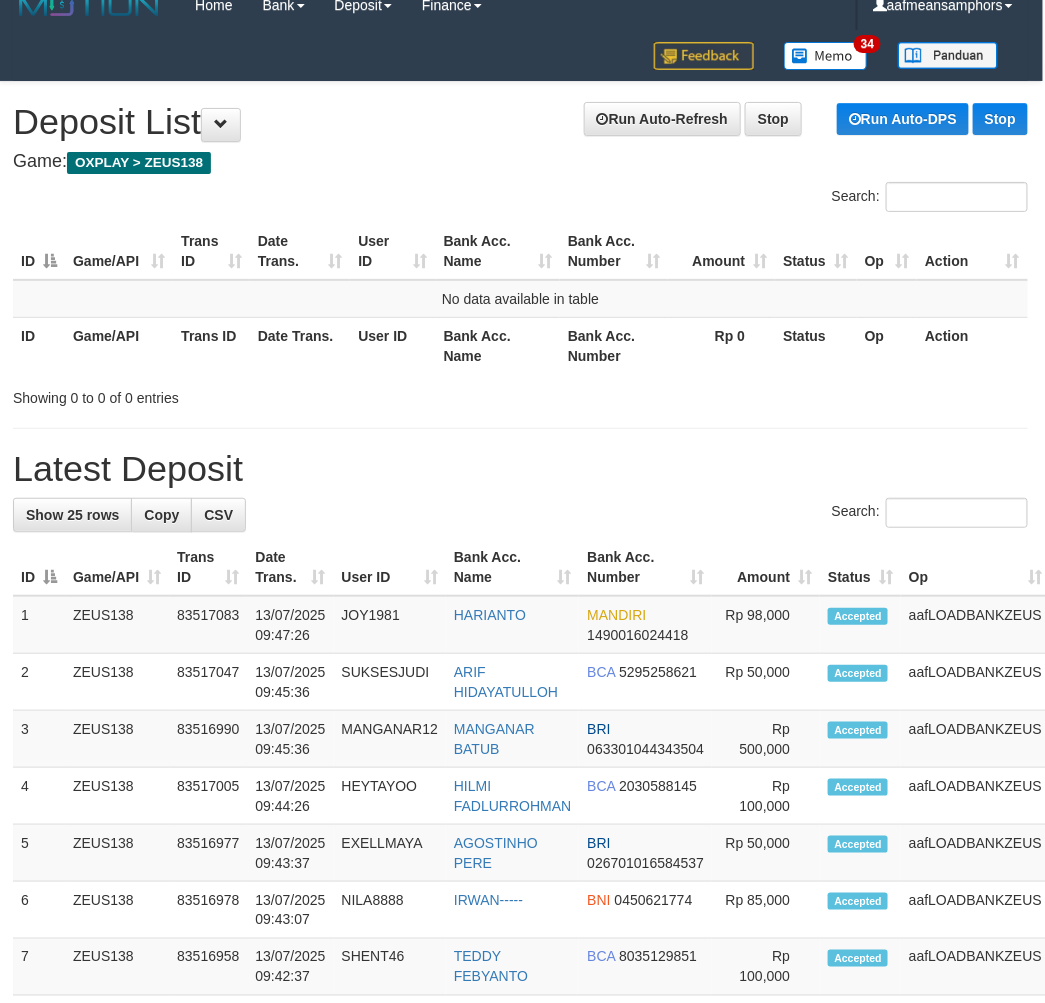 drag, startPoint x: 437, startPoint y: 415, endPoint x: 324, endPoint y: 427, distance: 113.63538 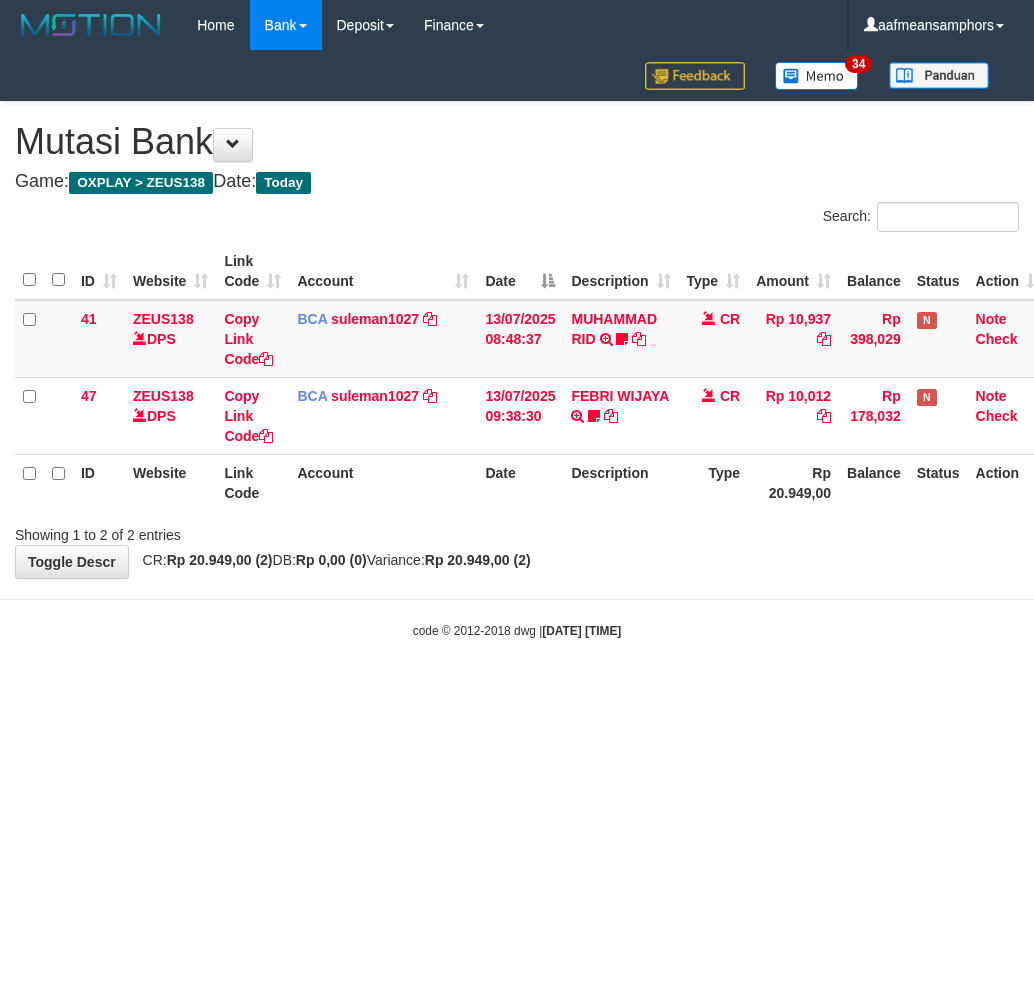 scroll, scrollTop: 0, scrollLeft: 0, axis: both 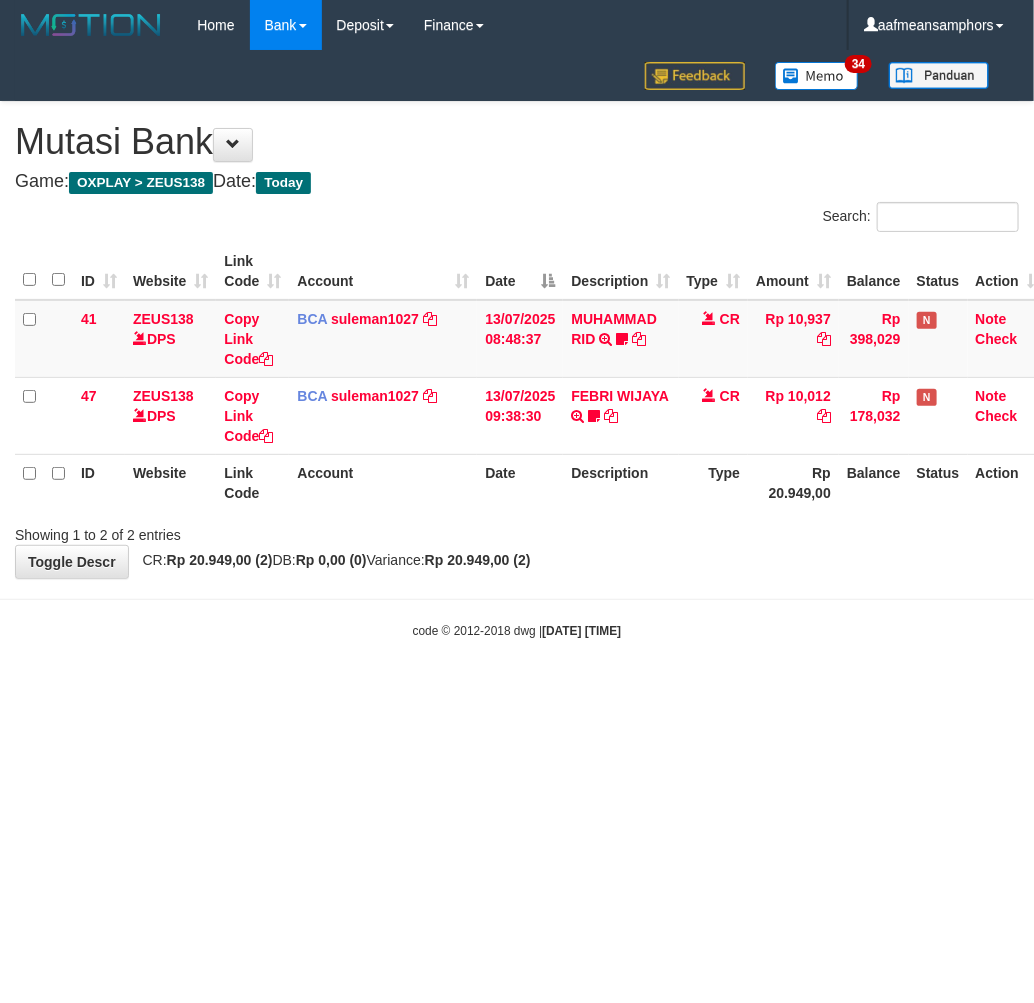 click on "Toggle navigation
Home
Bank
Account List
Load
By Website
Group
[OXPLAY]													ZEUS138
By Load Group (DPS)" at bounding box center [517, 345] 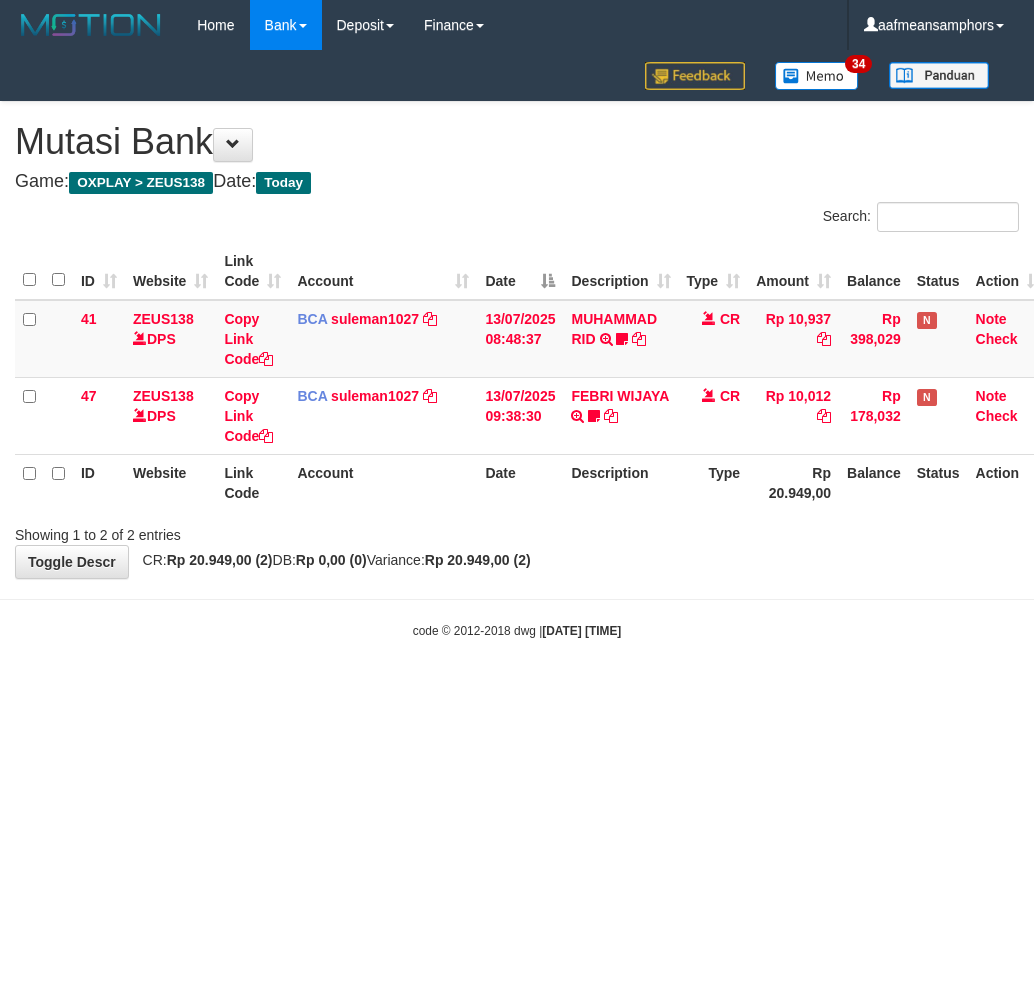 scroll, scrollTop: 0, scrollLeft: 0, axis: both 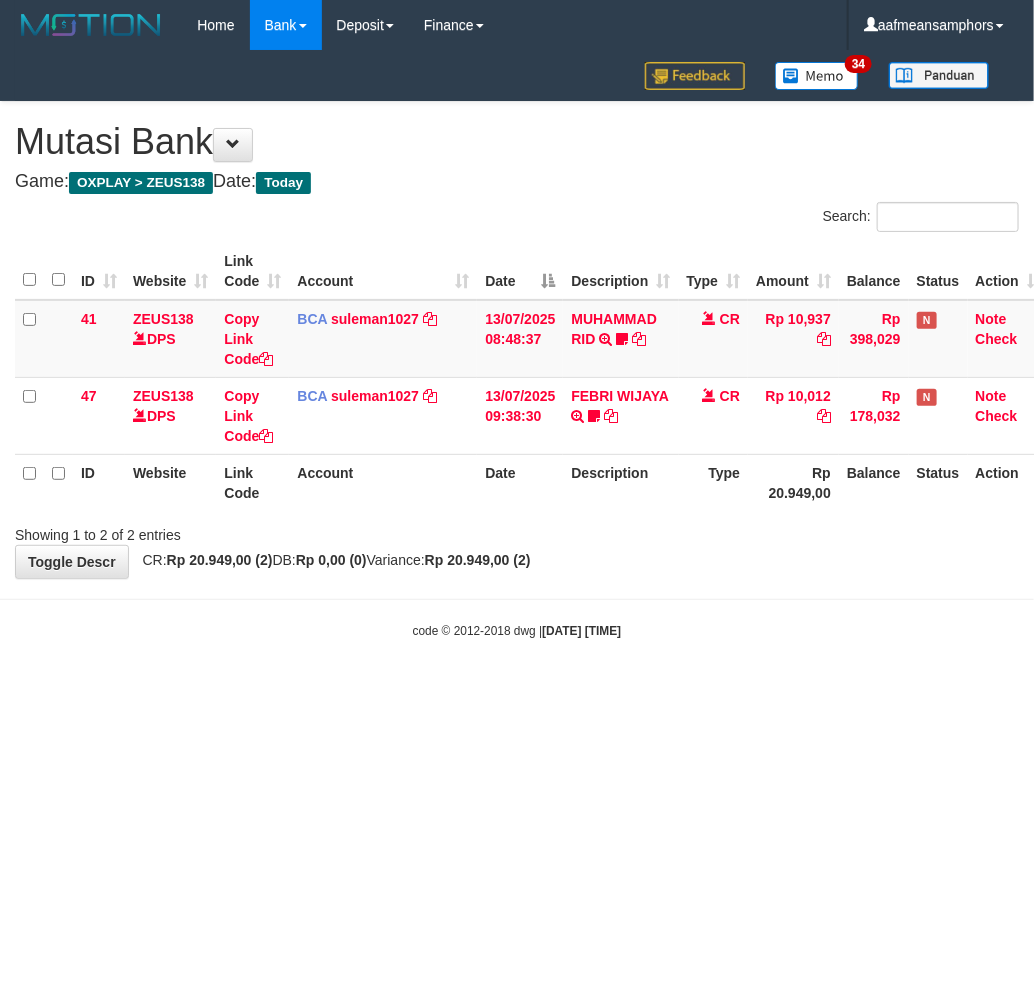 click on "Toggle navigation
Home
Bank
Account List
Load
By Website
Group
[OXPLAY]													ZEUS138
By Load Group (DPS)" at bounding box center (517, 345) 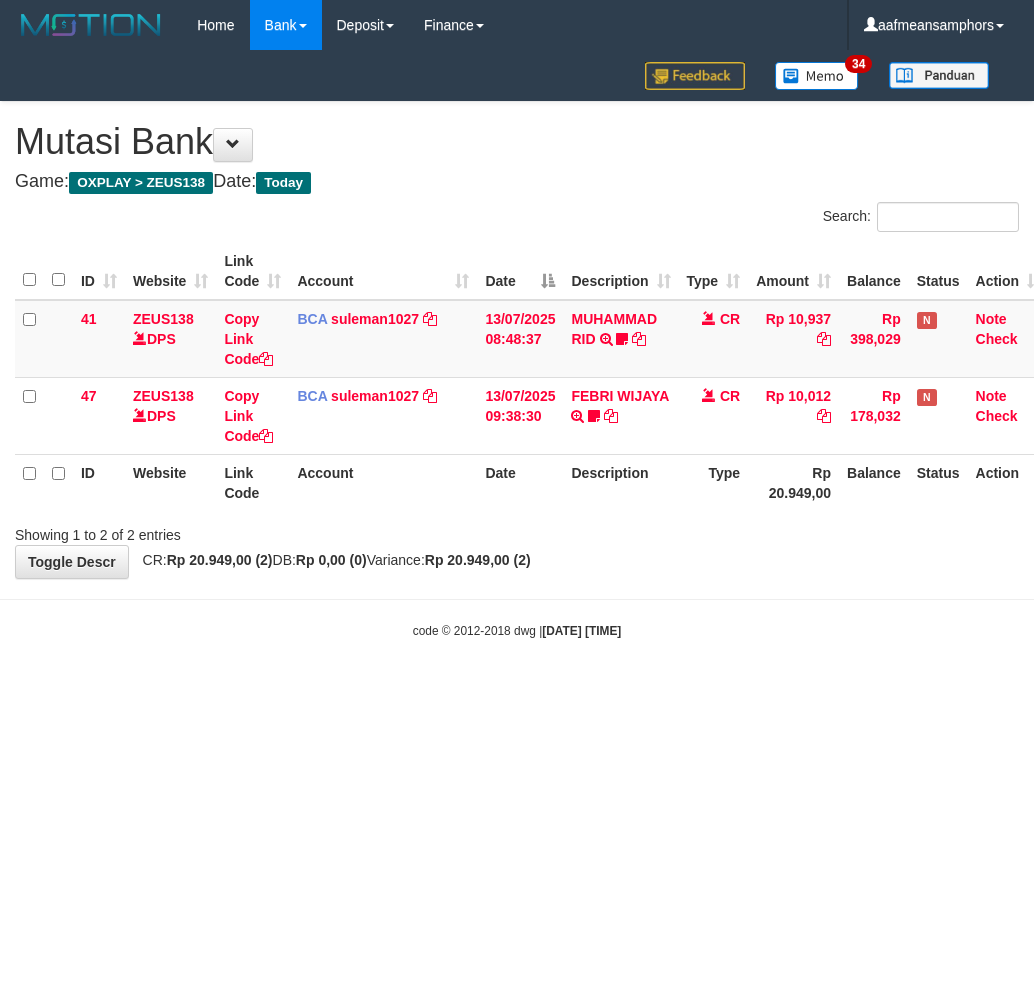 scroll, scrollTop: 0, scrollLeft: 0, axis: both 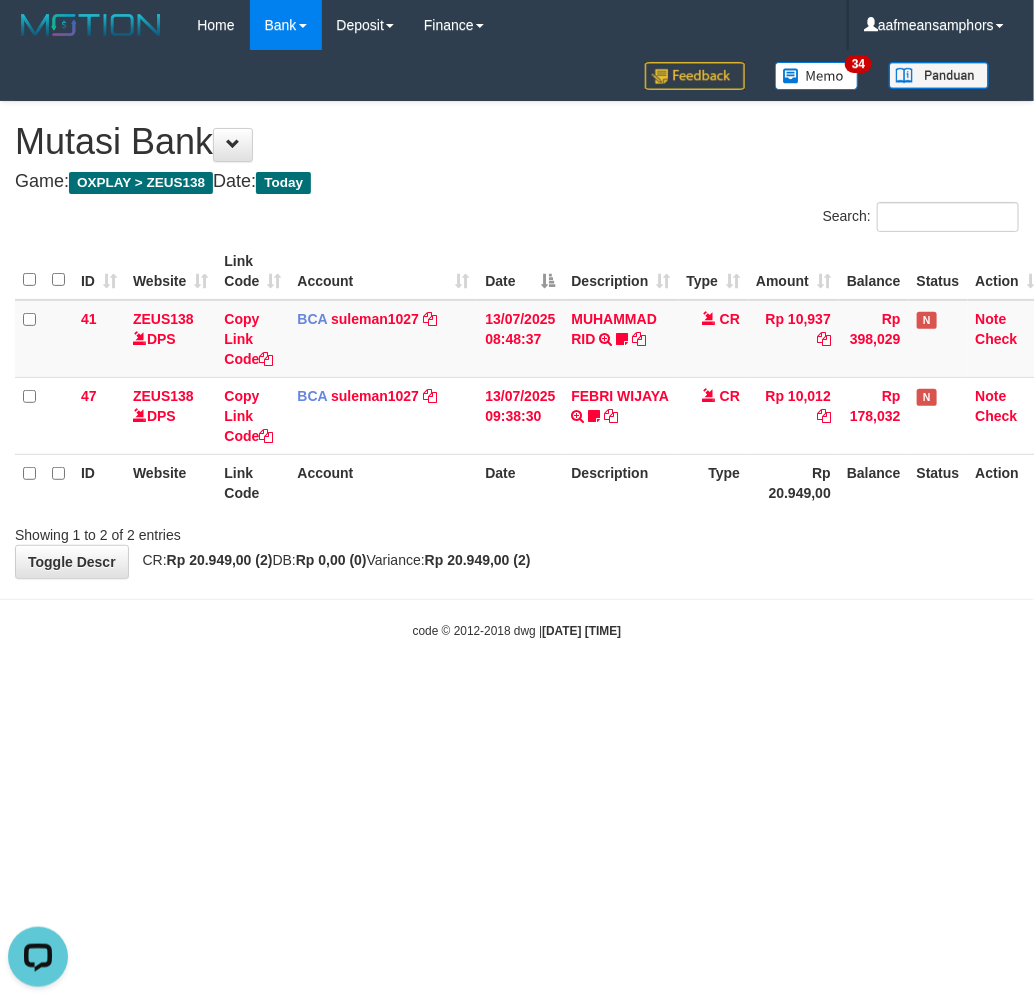 click on "Toggle navigation
Home
Bank
Account List
Load
By Website
Group
[OXPLAY]													ZEUS138
By Load Group (DPS)" at bounding box center [517, 345] 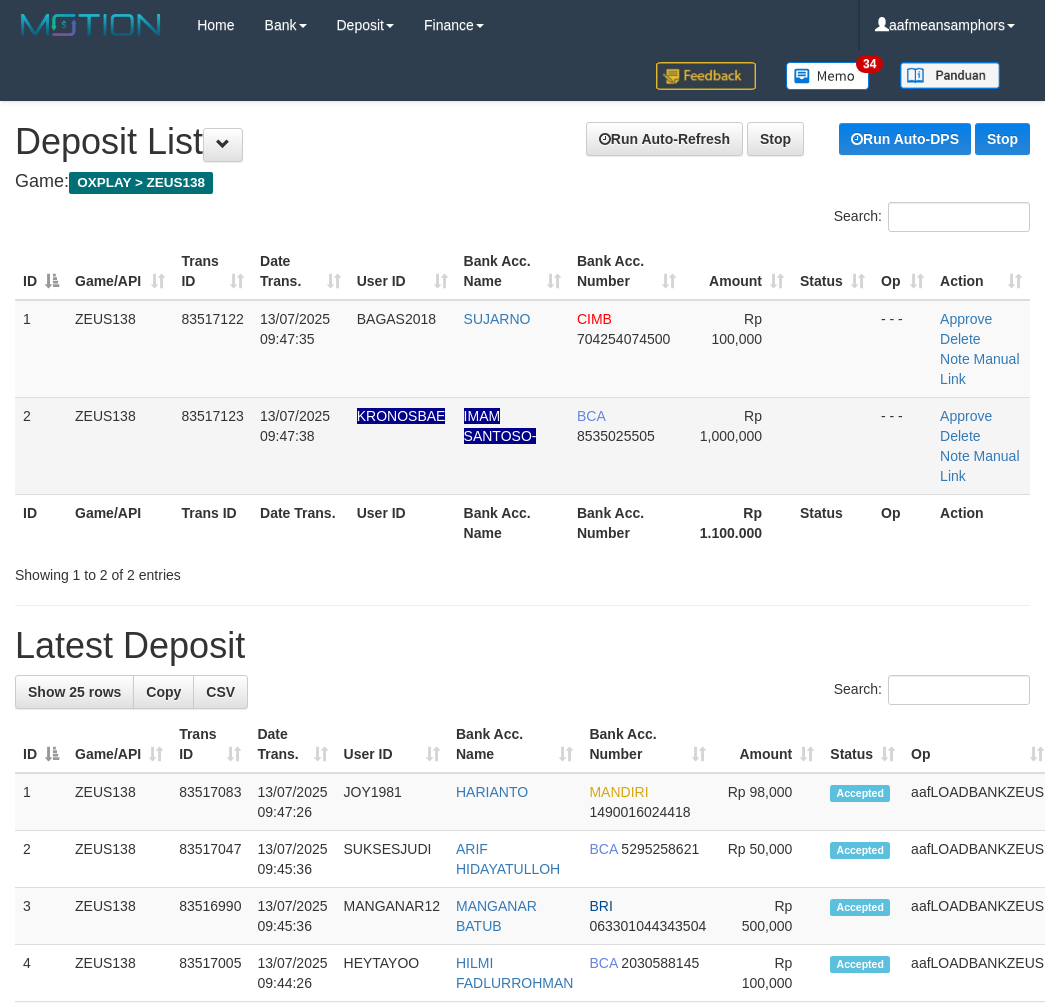 scroll, scrollTop: 20, scrollLeft: 2, axis: both 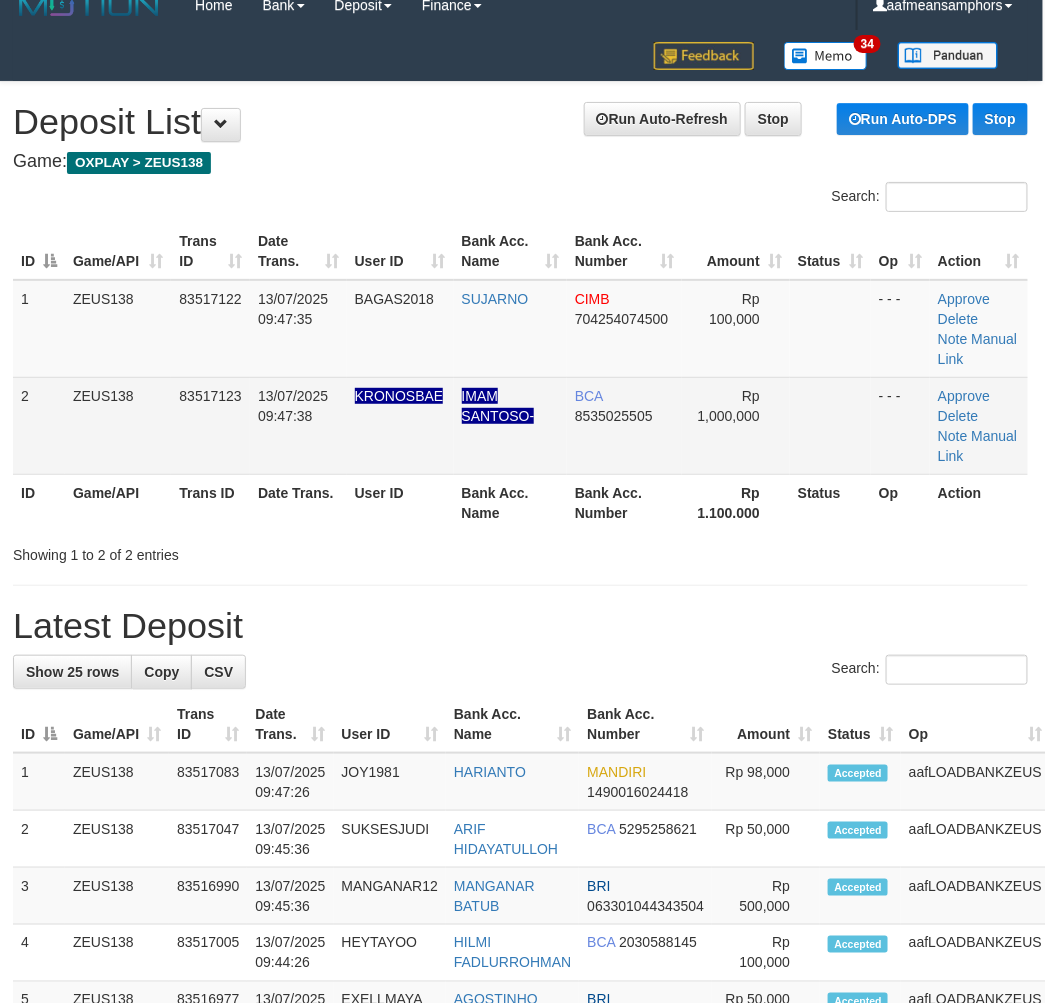 click on "IMAM SANTOSO-" at bounding box center [510, 425] 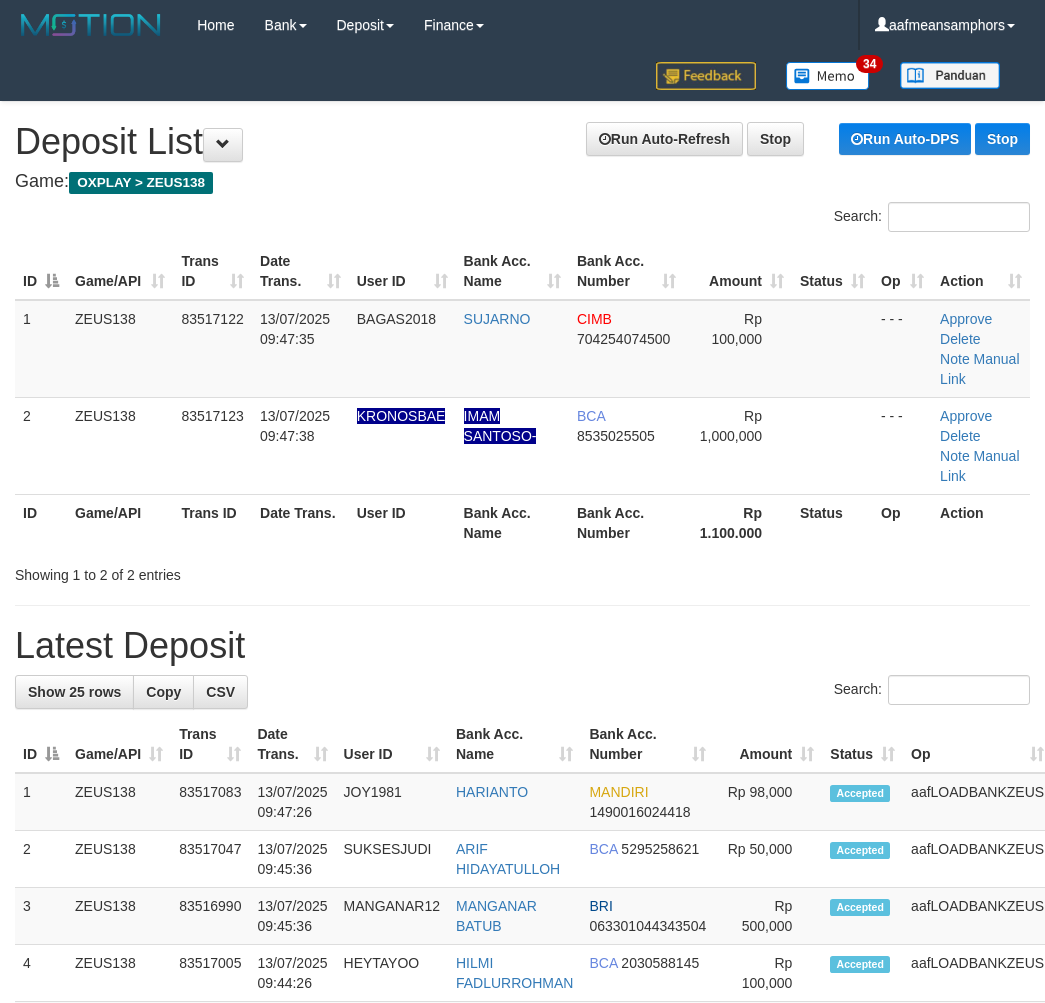 scroll, scrollTop: 20, scrollLeft: 2, axis: both 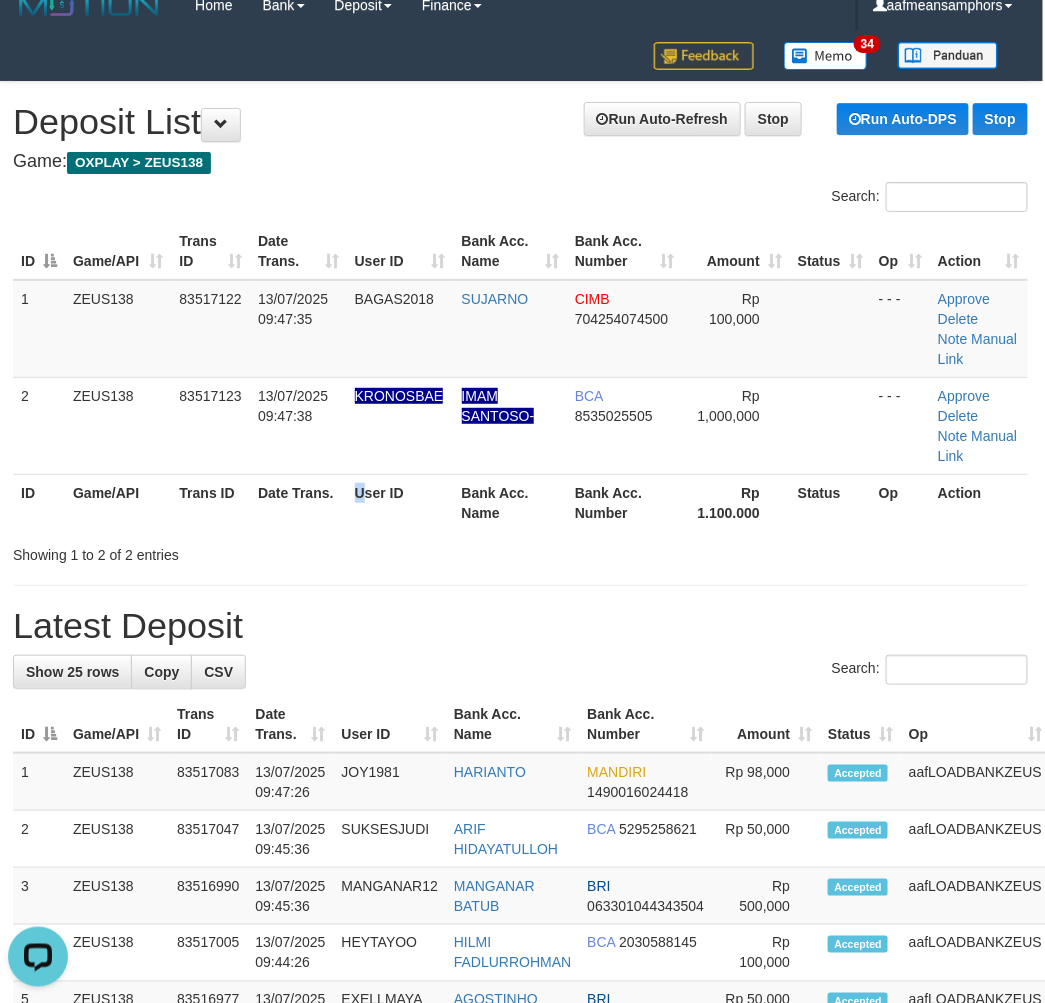 click on "ID Game/API Trans ID Date Trans. User ID Bank Acc. Name Bank Acc. Number Rp 1.100.000 Status Op Action" at bounding box center [520, 502] 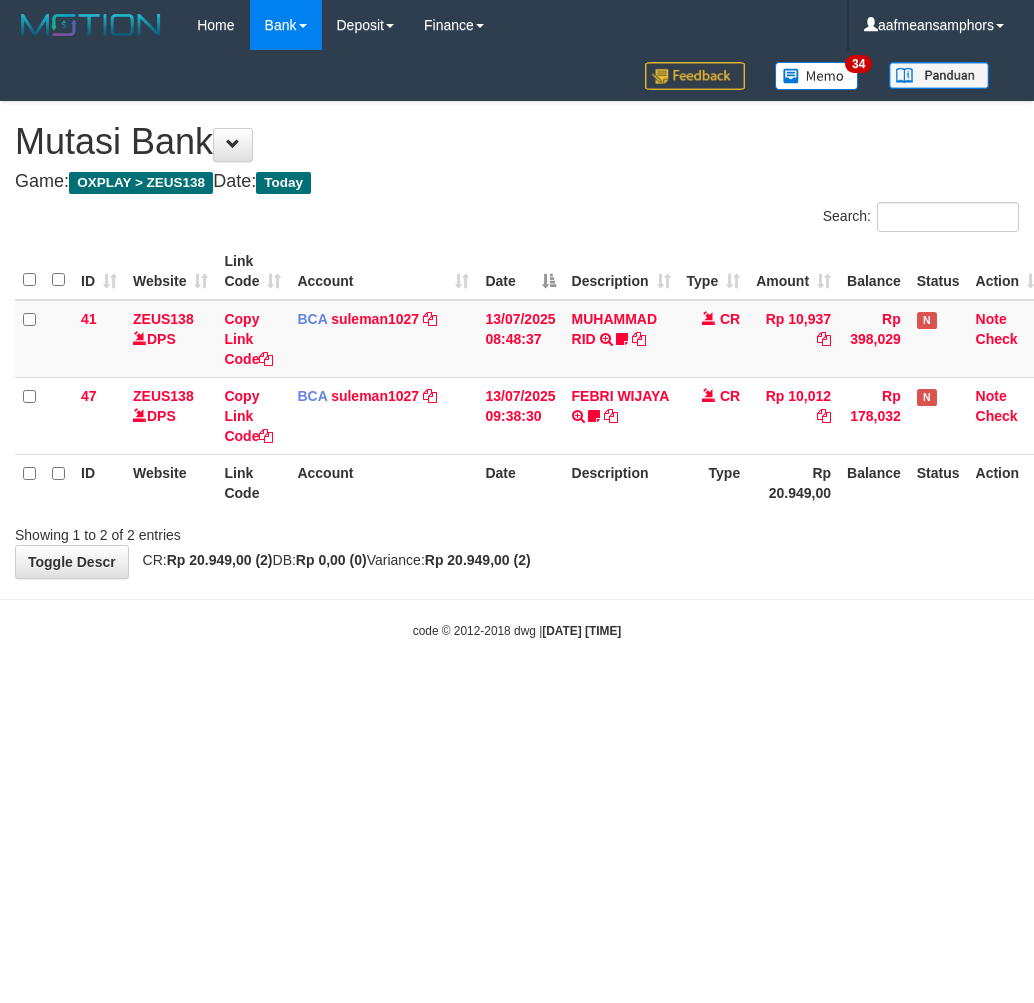 click on "Toggle navigation
Home
Bank
Account List
Load
By Website
Group
[OXPLAY]													ZEUS138
By Load Group (DPS)" at bounding box center [517, 345] 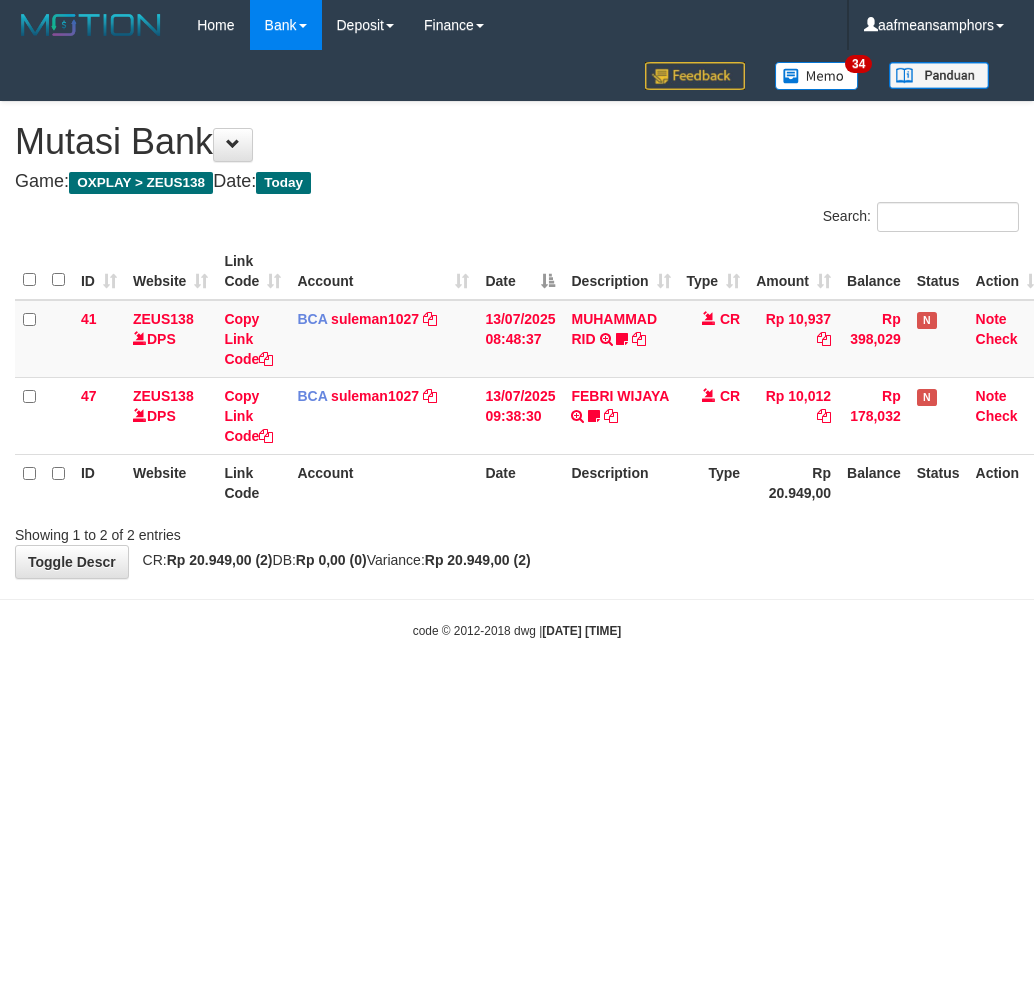 scroll, scrollTop: 0, scrollLeft: 0, axis: both 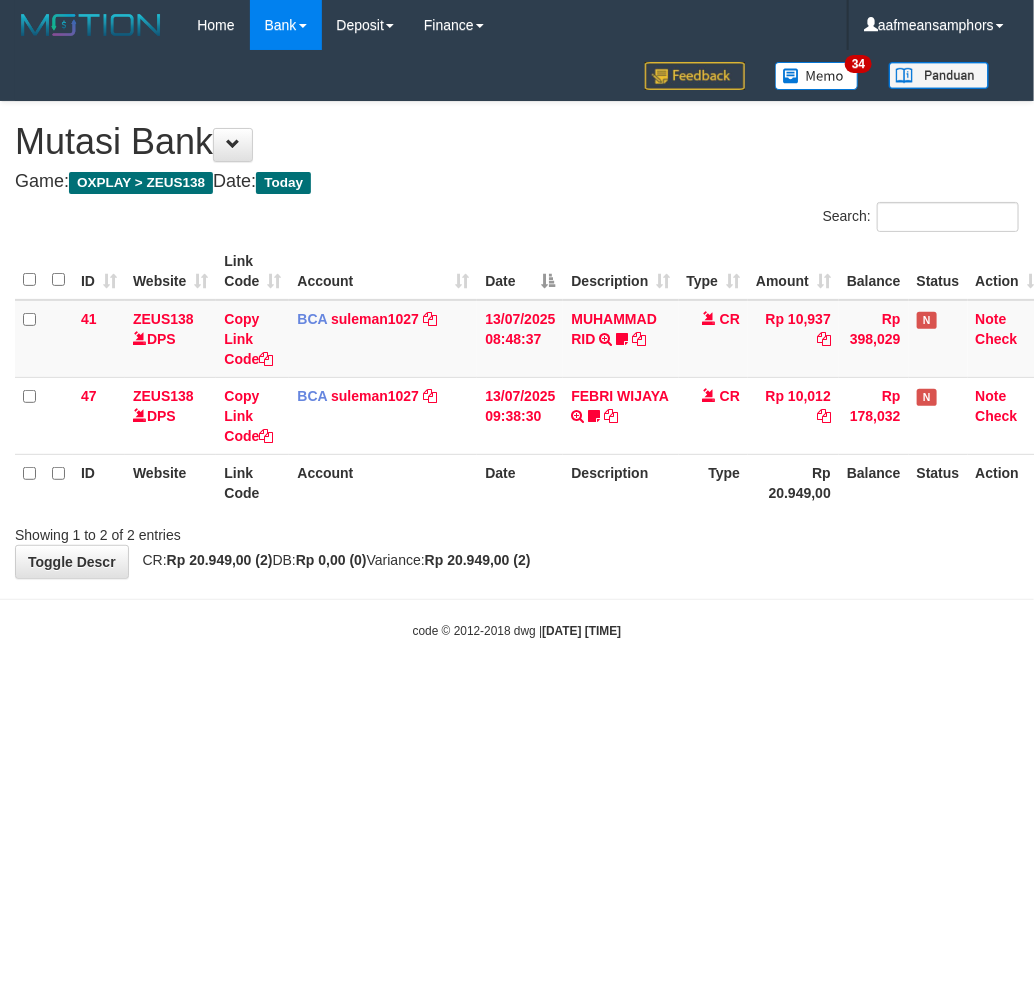 click on "Toggle navigation
Home
Bank
Account List
Load
By Website
Group
[OXPLAY]													ZEUS138
By Load Group (DPS)" at bounding box center [517, 345] 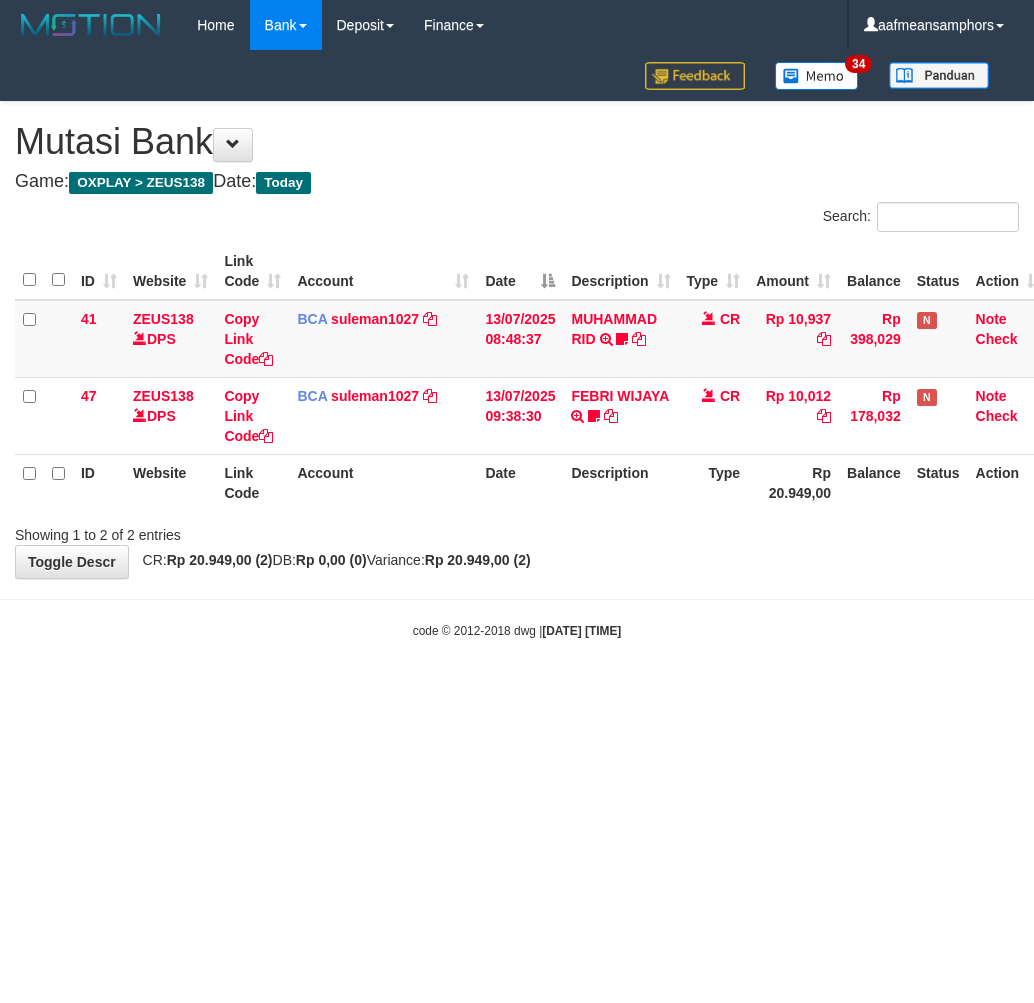 scroll, scrollTop: 0, scrollLeft: 0, axis: both 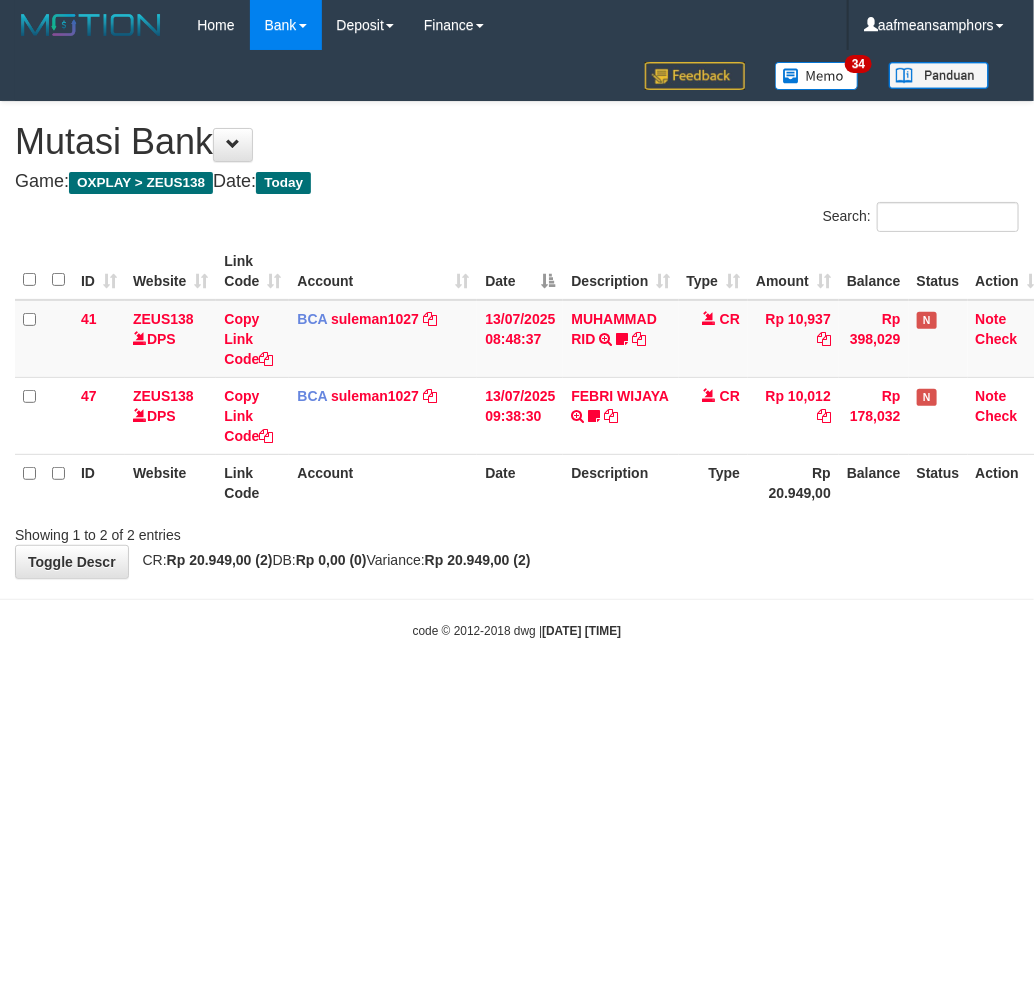 drag, startPoint x: 0, startPoint y: 0, endPoint x: 743, endPoint y: 600, distance: 955.0126 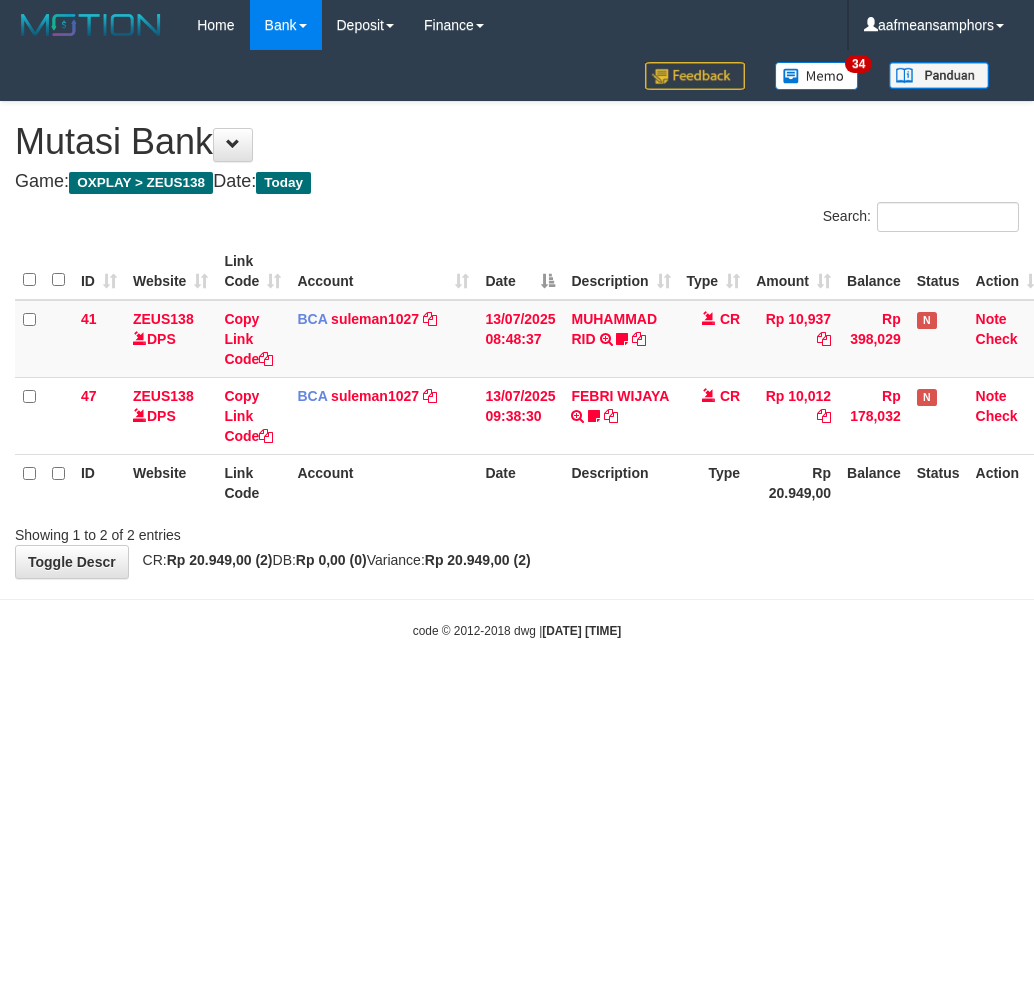 scroll, scrollTop: 0, scrollLeft: 0, axis: both 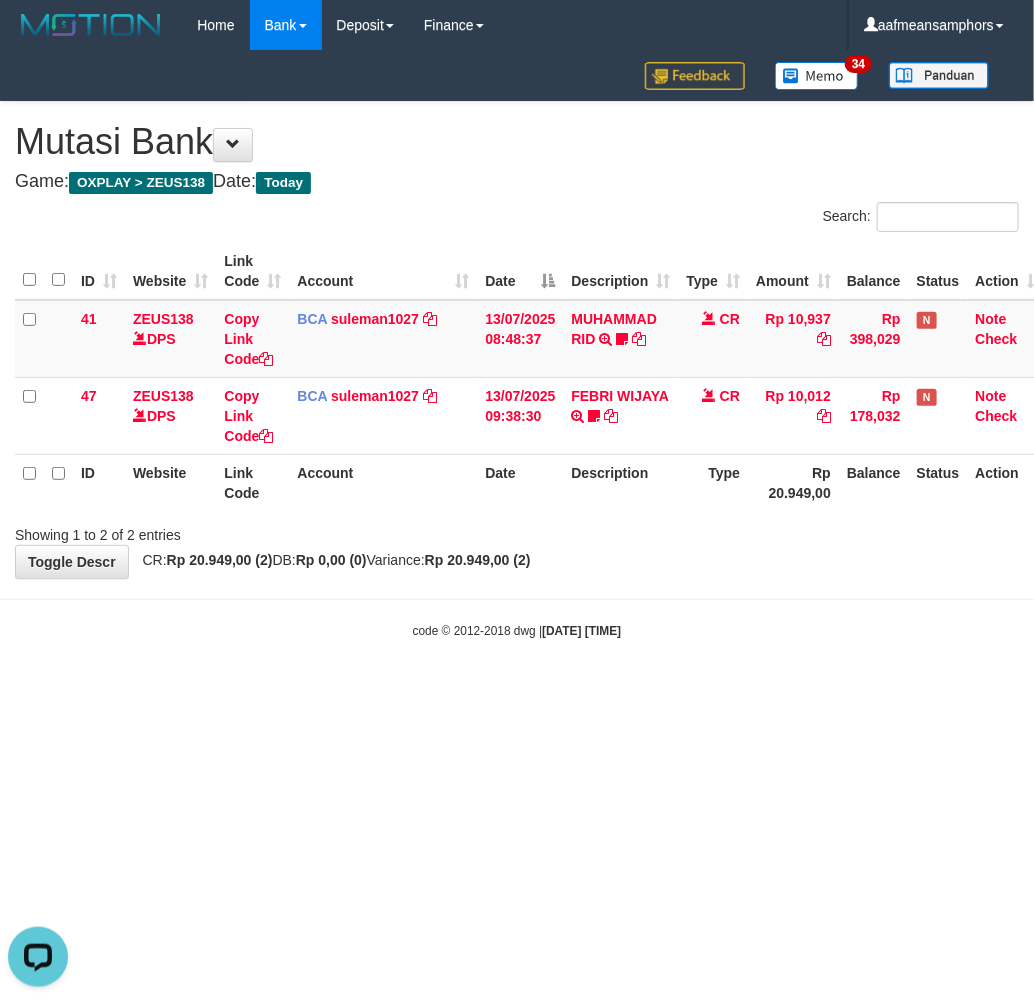 click on "Toggle navigation
Home
Bank
Account List
Load
By Website
Group
[OXPLAY]													ZEUS138
By Load Group (DPS)" at bounding box center [517, 345] 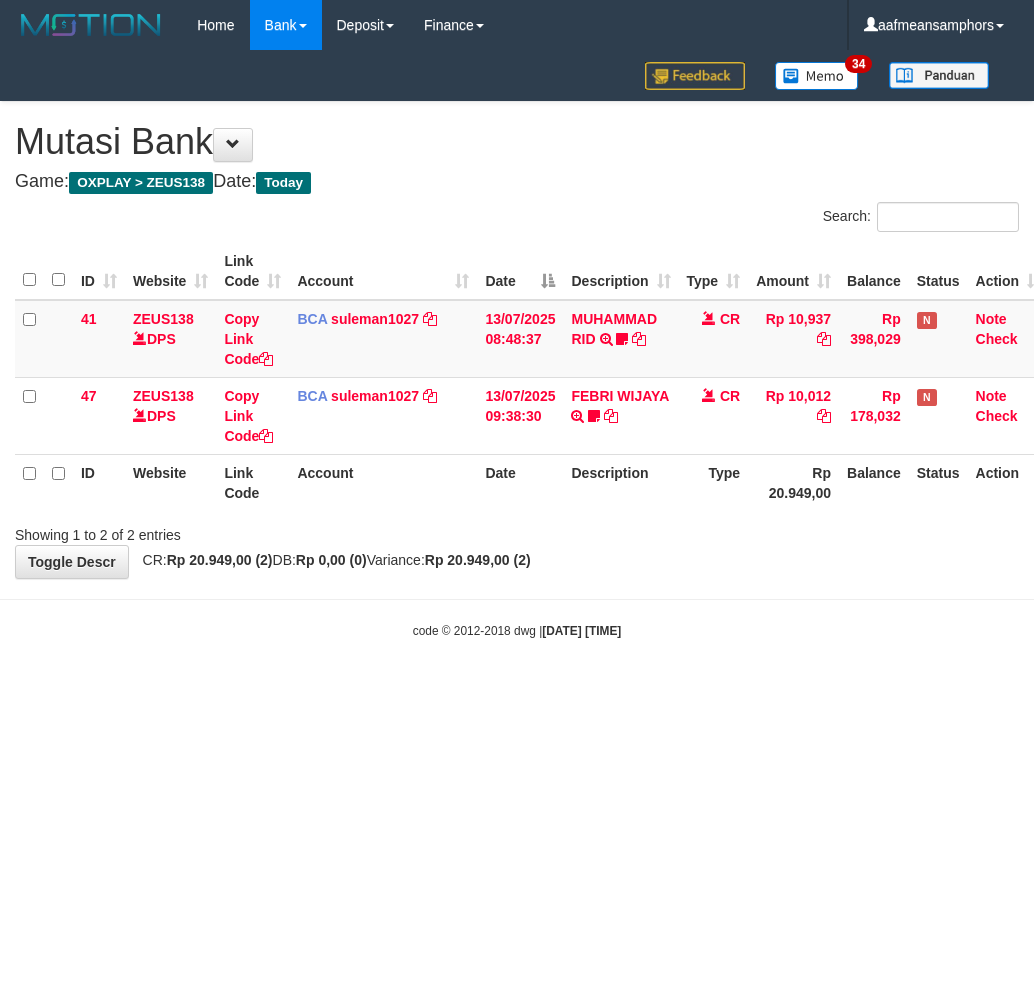 scroll, scrollTop: 0, scrollLeft: 0, axis: both 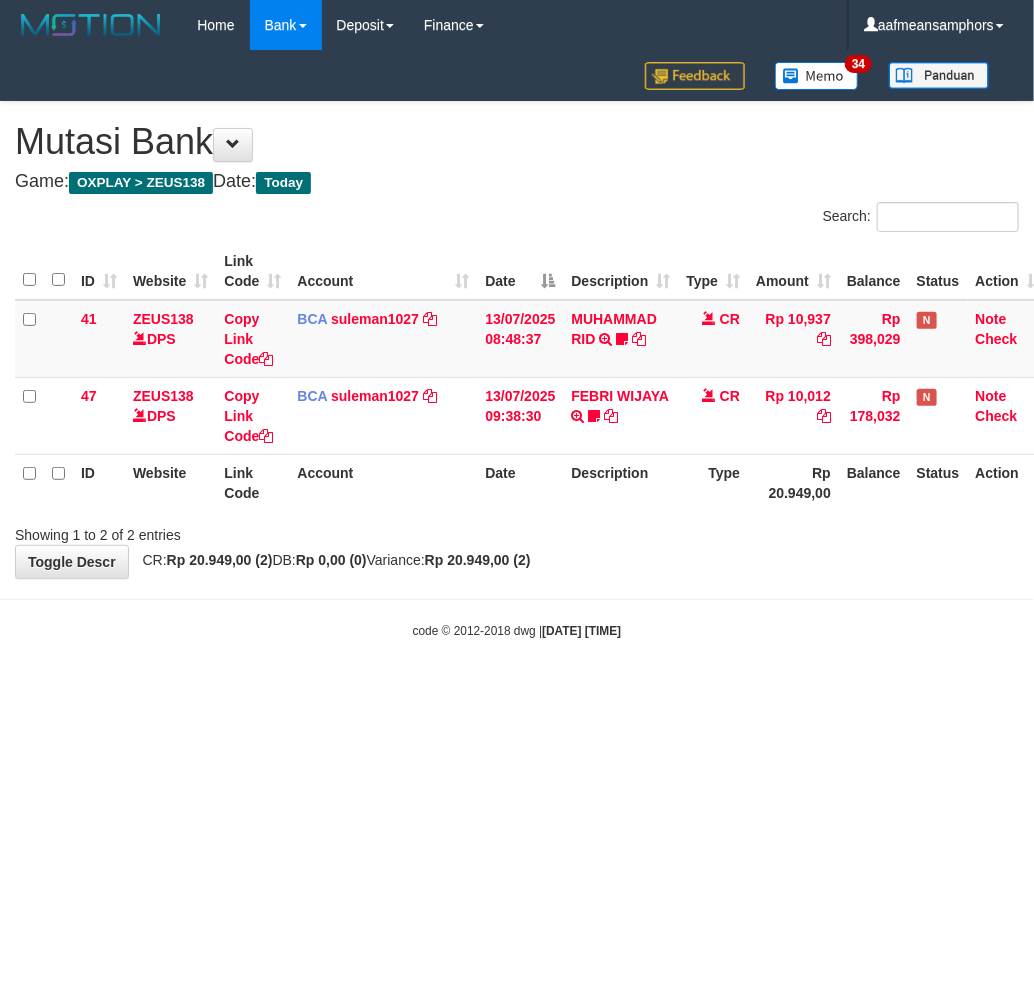 click on "Toggle navigation
Home
Bank
Account List
Load
By Website
Group
[OXPLAY]													ZEUS138
By Load Group (DPS)" at bounding box center [517, 345] 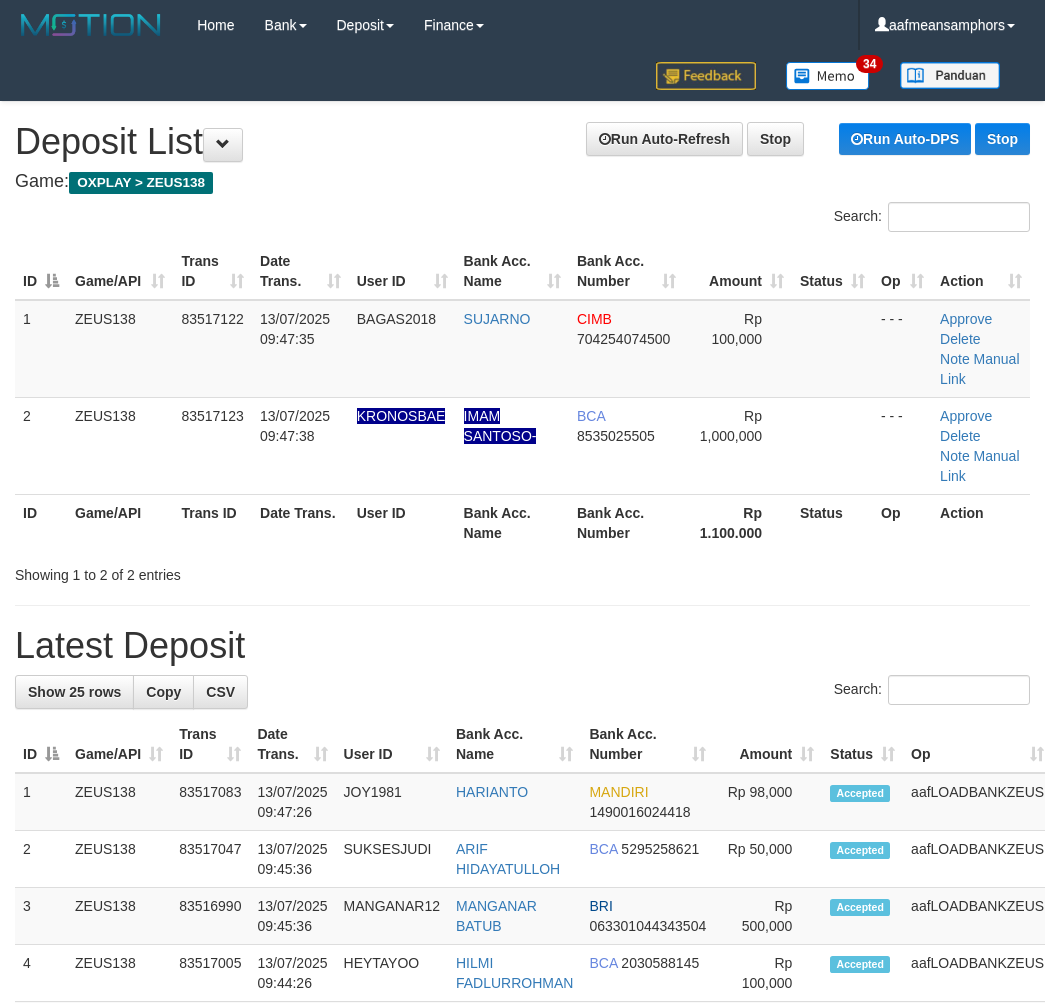 scroll, scrollTop: 20, scrollLeft: 2, axis: both 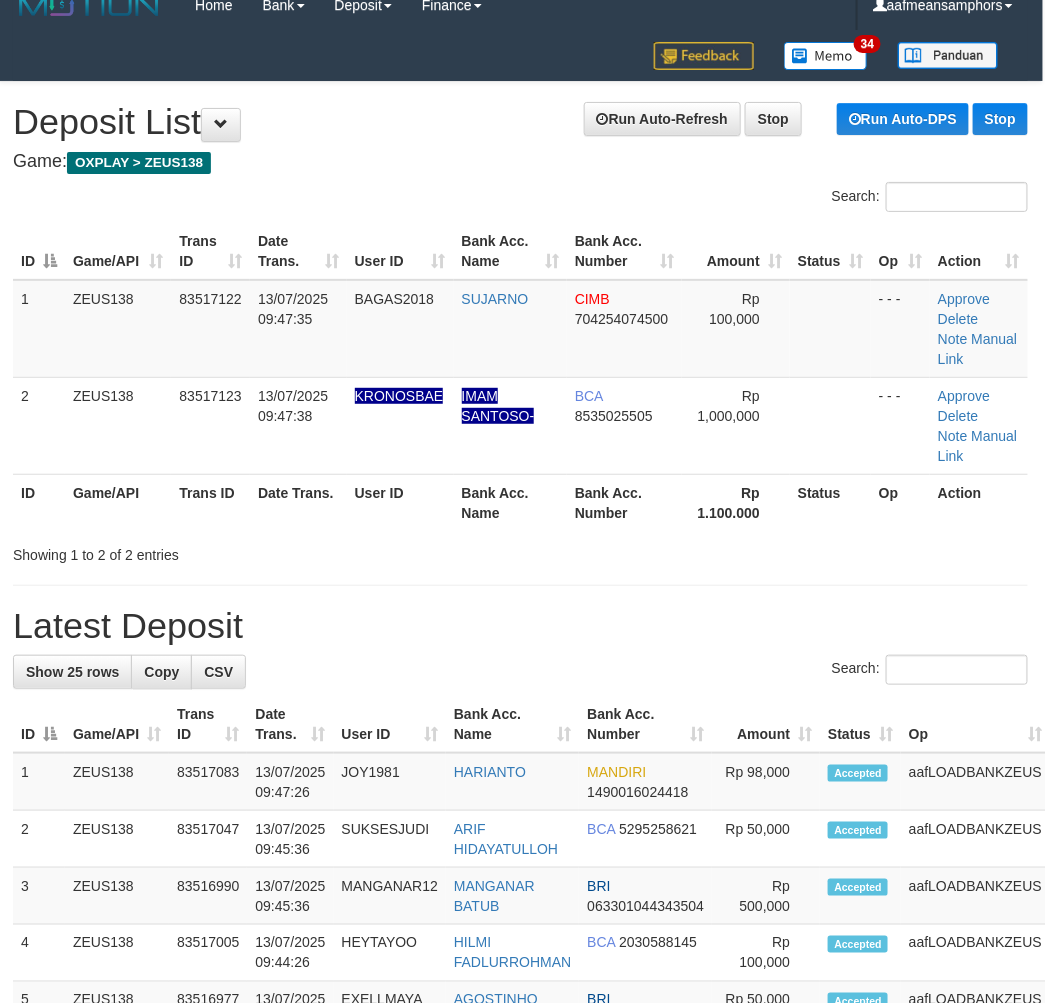 click on "Showing 1 to 2 of 2 entries" at bounding box center [520, 551] 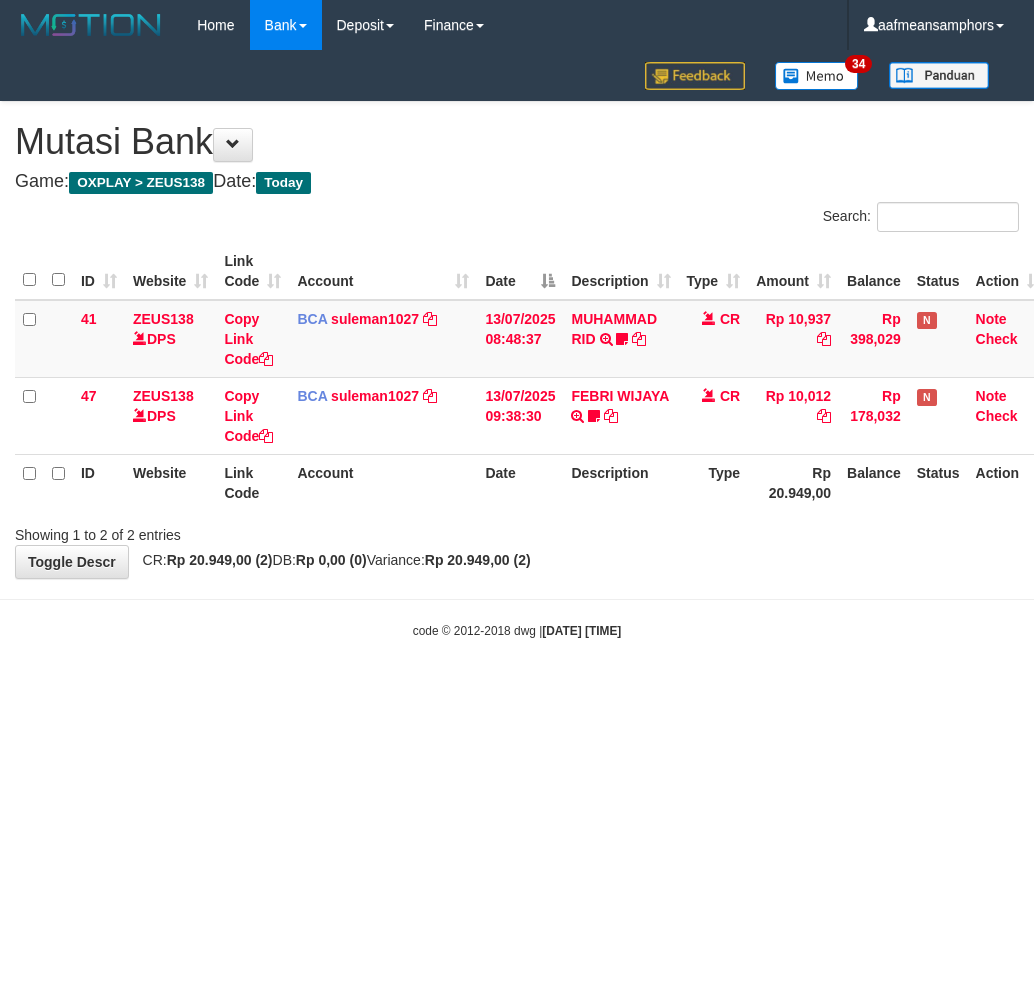 scroll, scrollTop: 0, scrollLeft: 0, axis: both 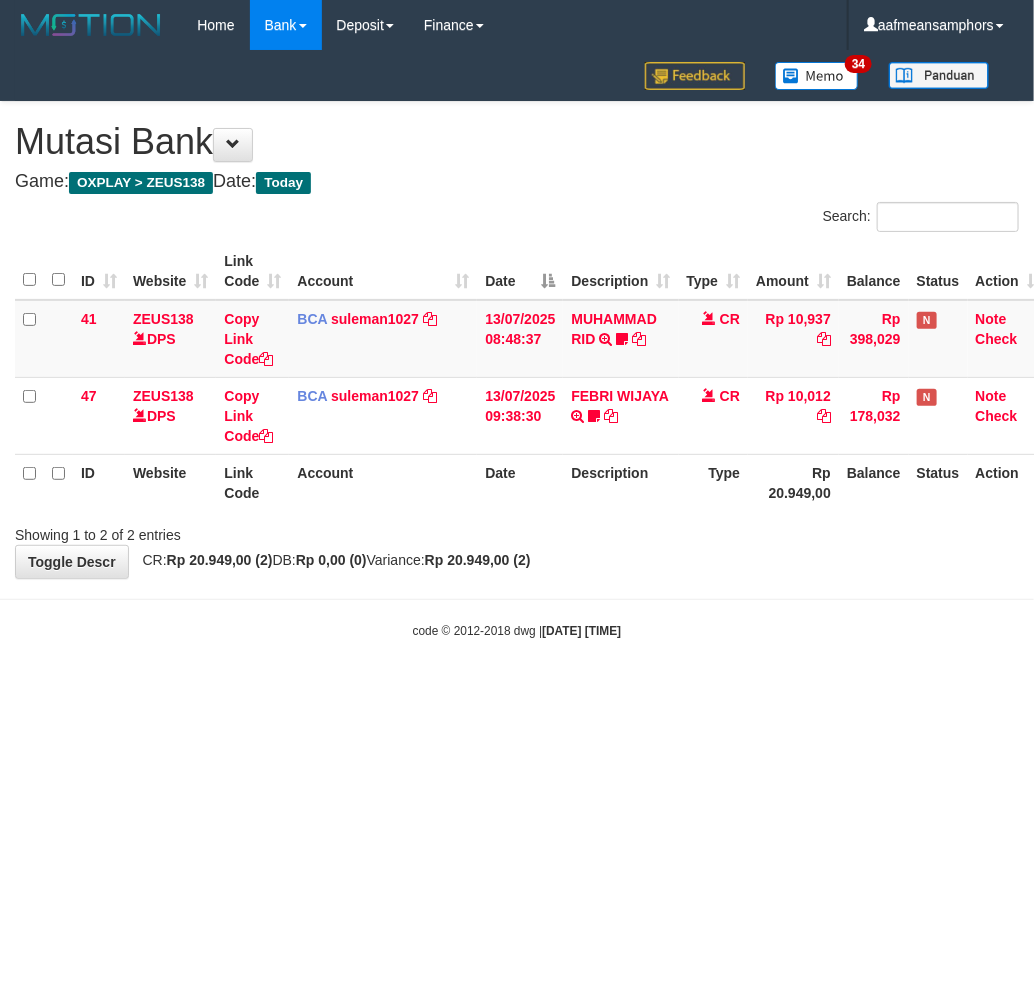 click on "Toggle navigation
Home
Bank
Account List
Load
By Website
Group
[OXPLAY]													ZEUS138
By Load Group (DPS)" at bounding box center [517, 345] 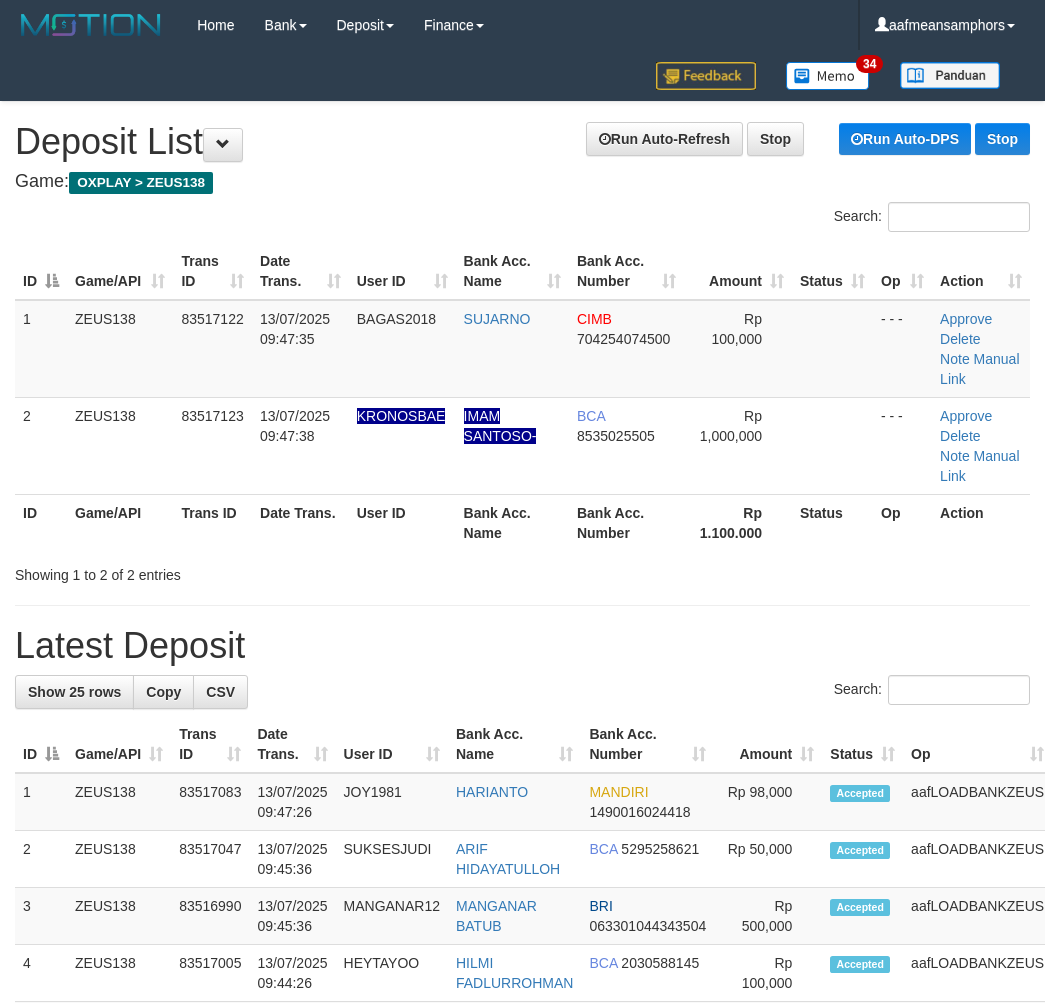 scroll, scrollTop: 20, scrollLeft: 2, axis: both 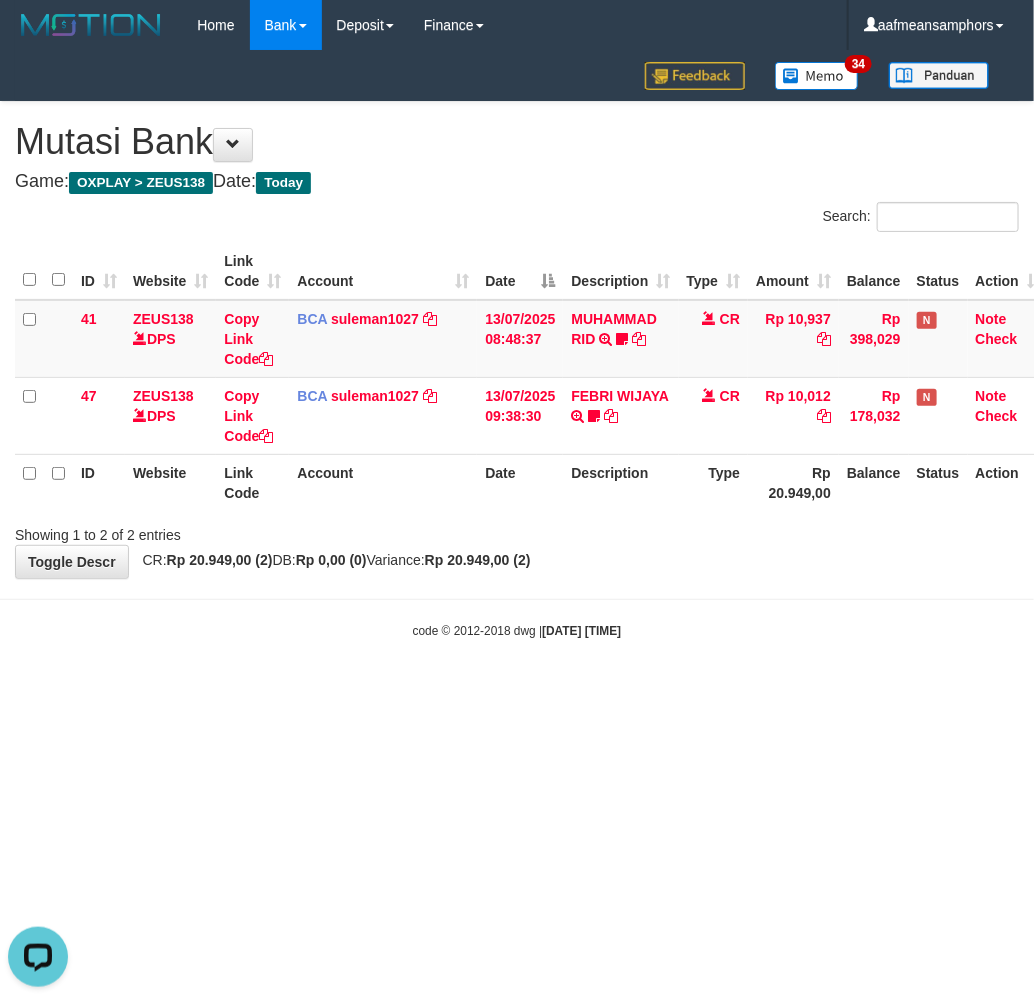 click on "Toggle navigation
Home
Bank
Account List
Load
By Website
Group
[OXPLAY]													ZEUS138
By Load Group (DPS)" at bounding box center [517, 345] 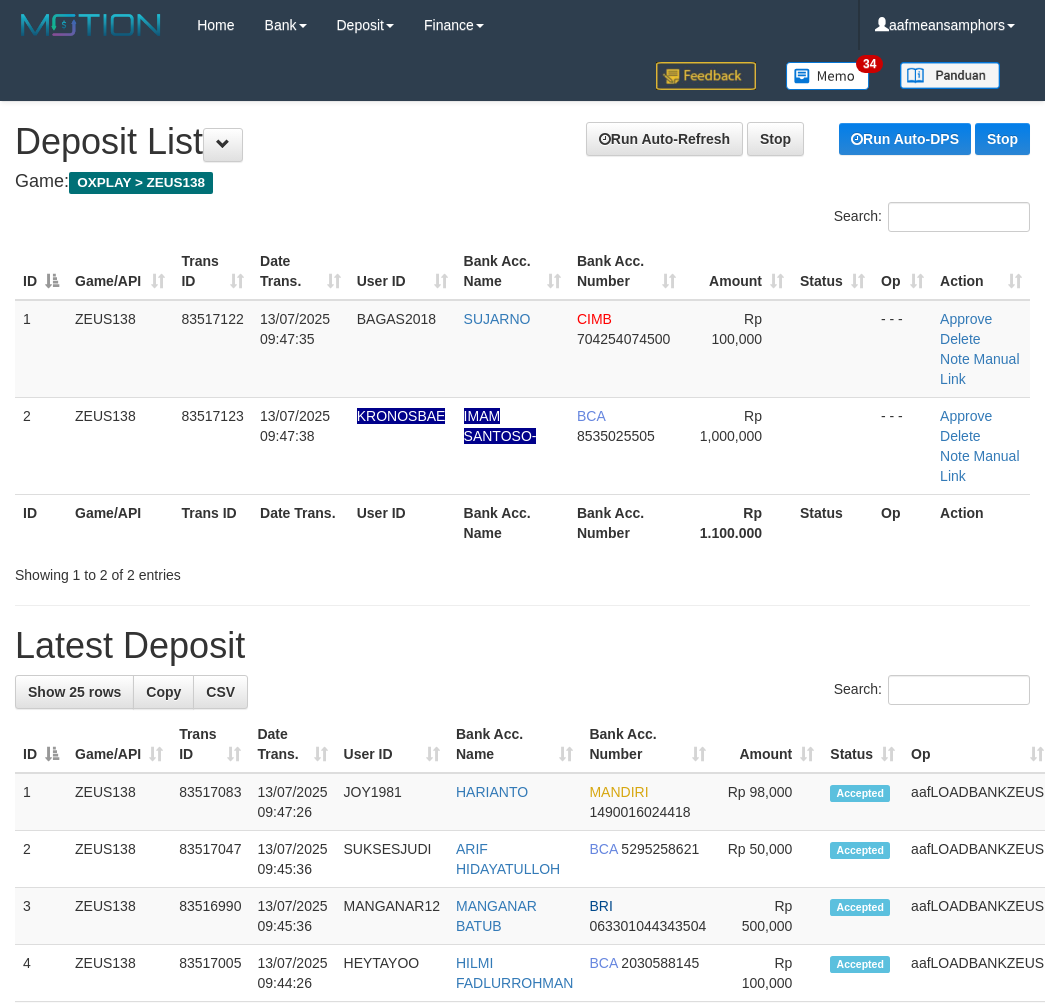 scroll, scrollTop: 20, scrollLeft: 2, axis: both 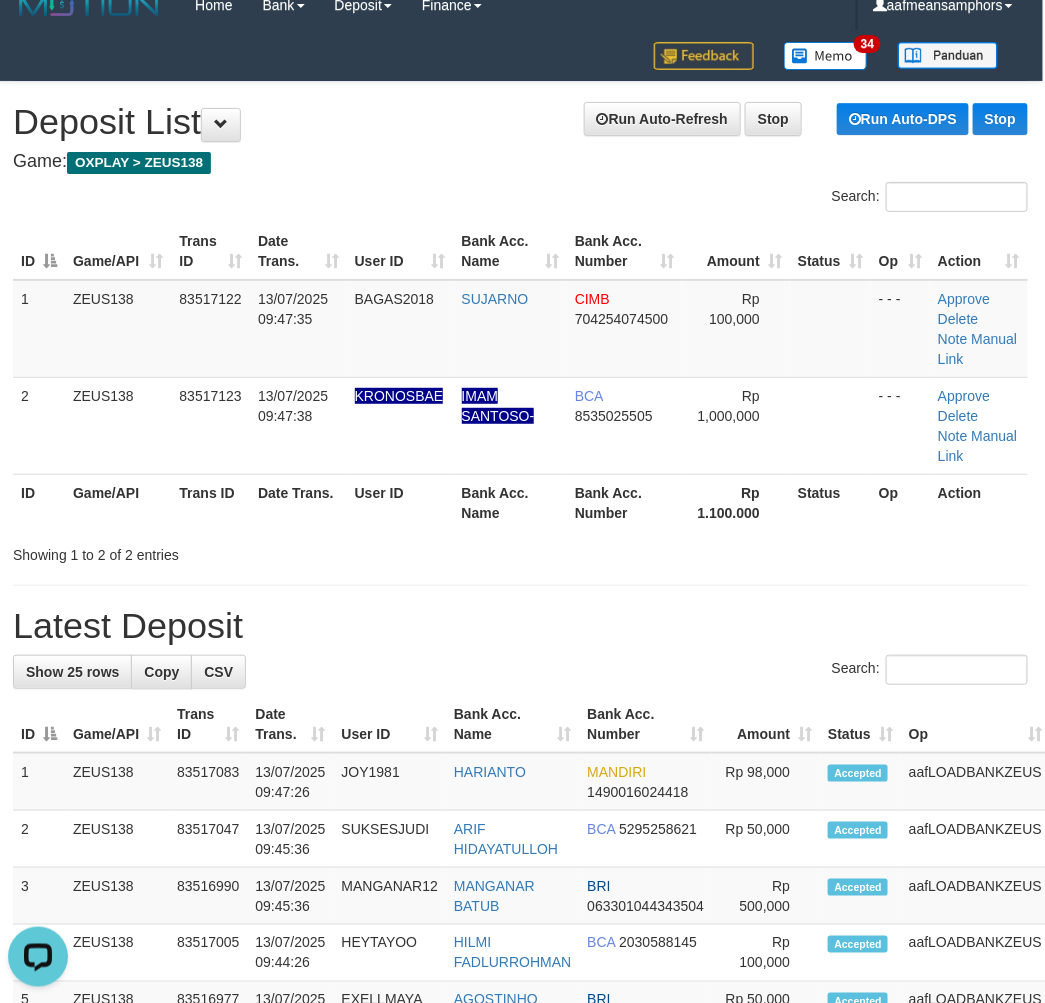 click on "Latest Deposit" at bounding box center (520, 626) 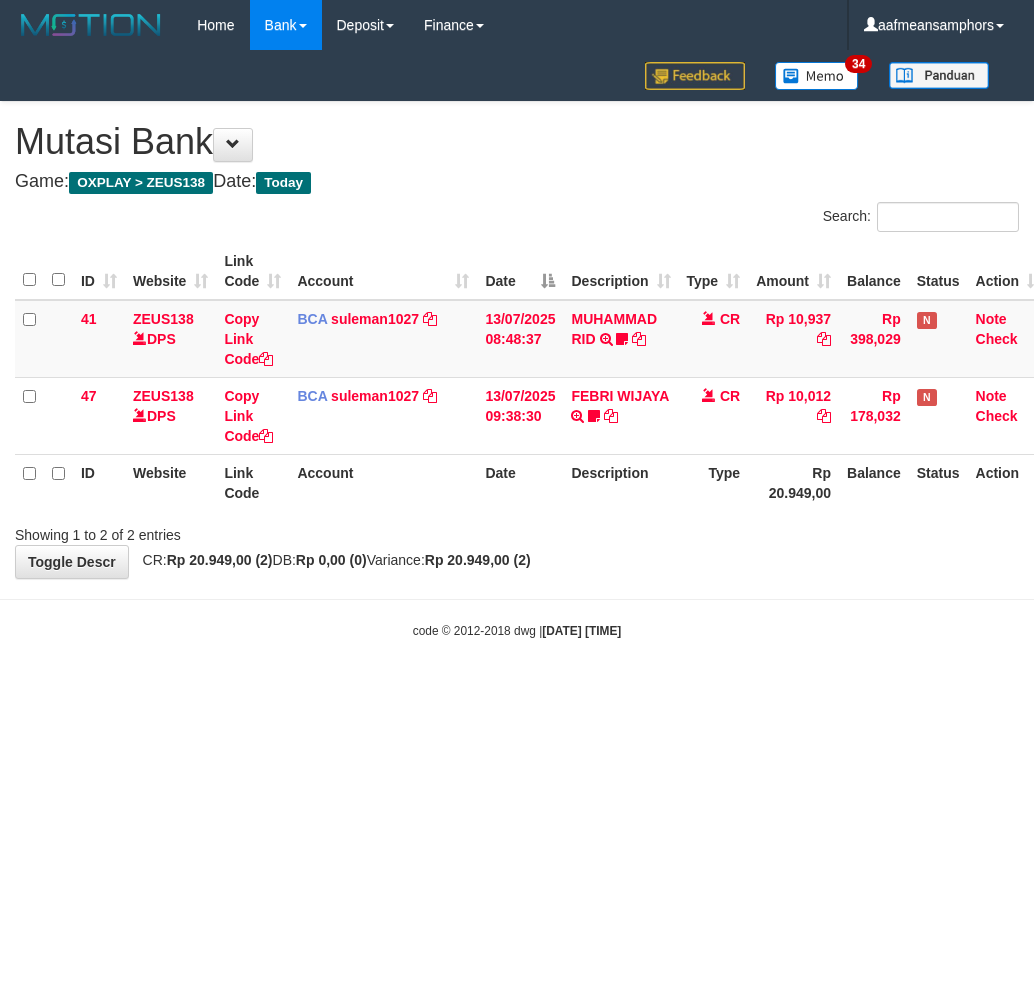 scroll, scrollTop: 0, scrollLeft: 0, axis: both 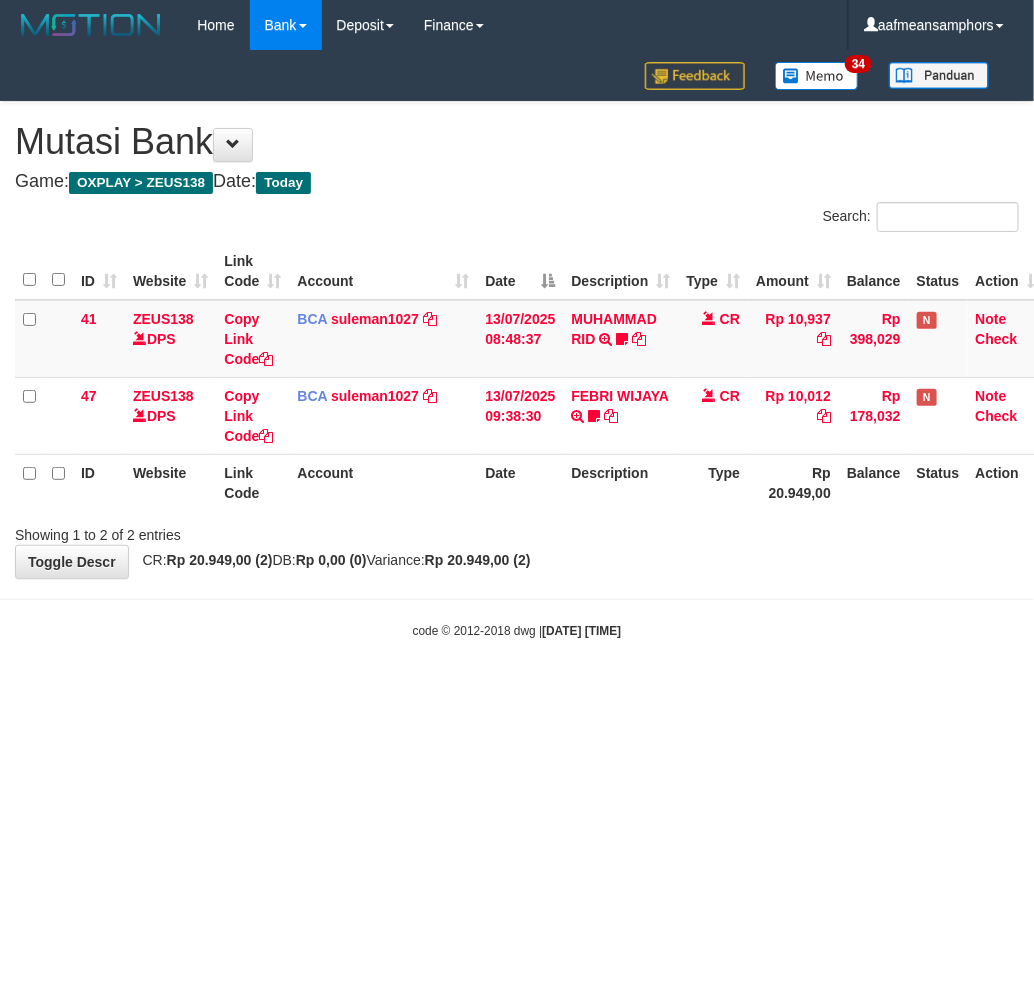 click on "Toggle navigation
Home
Bank
Account List
Load
By Website
Group
[OXPLAY]													ZEUS138
By Load Group (DPS)" at bounding box center [517, 345] 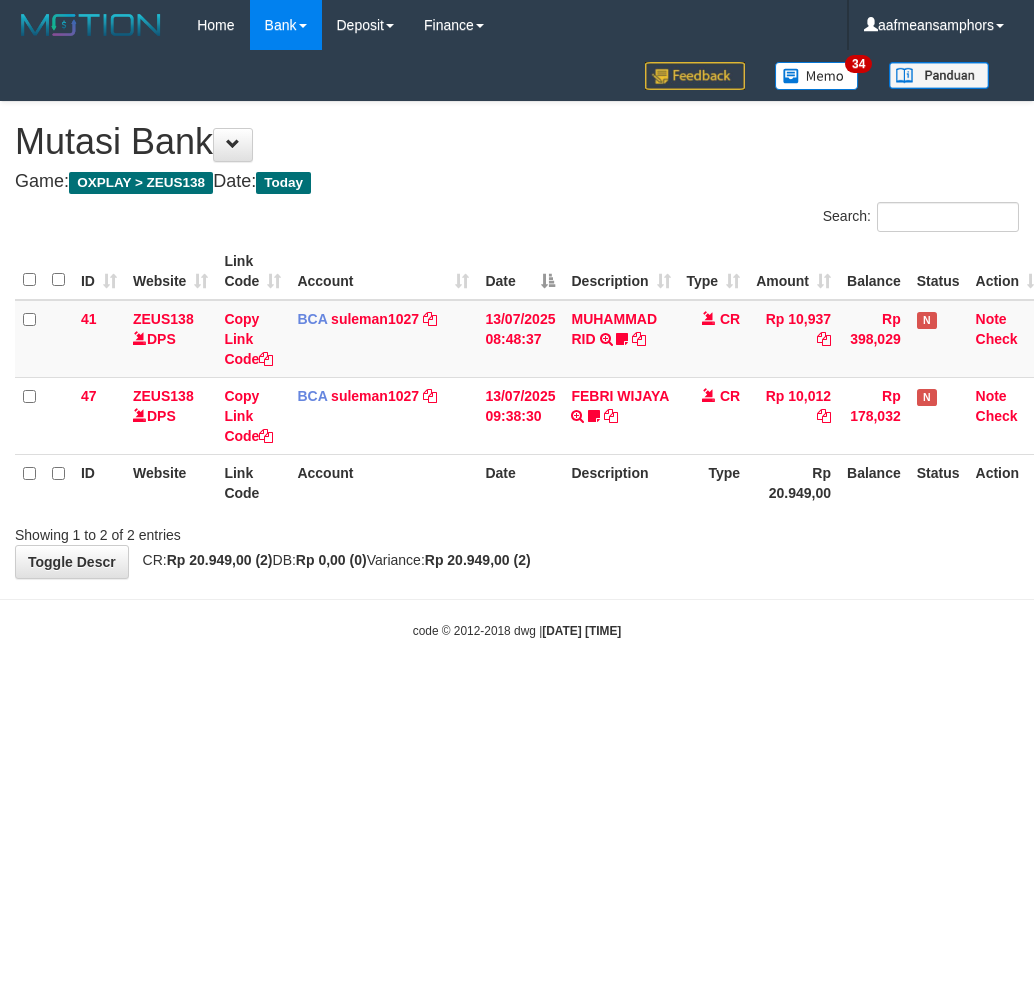 scroll, scrollTop: 0, scrollLeft: 0, axis: both 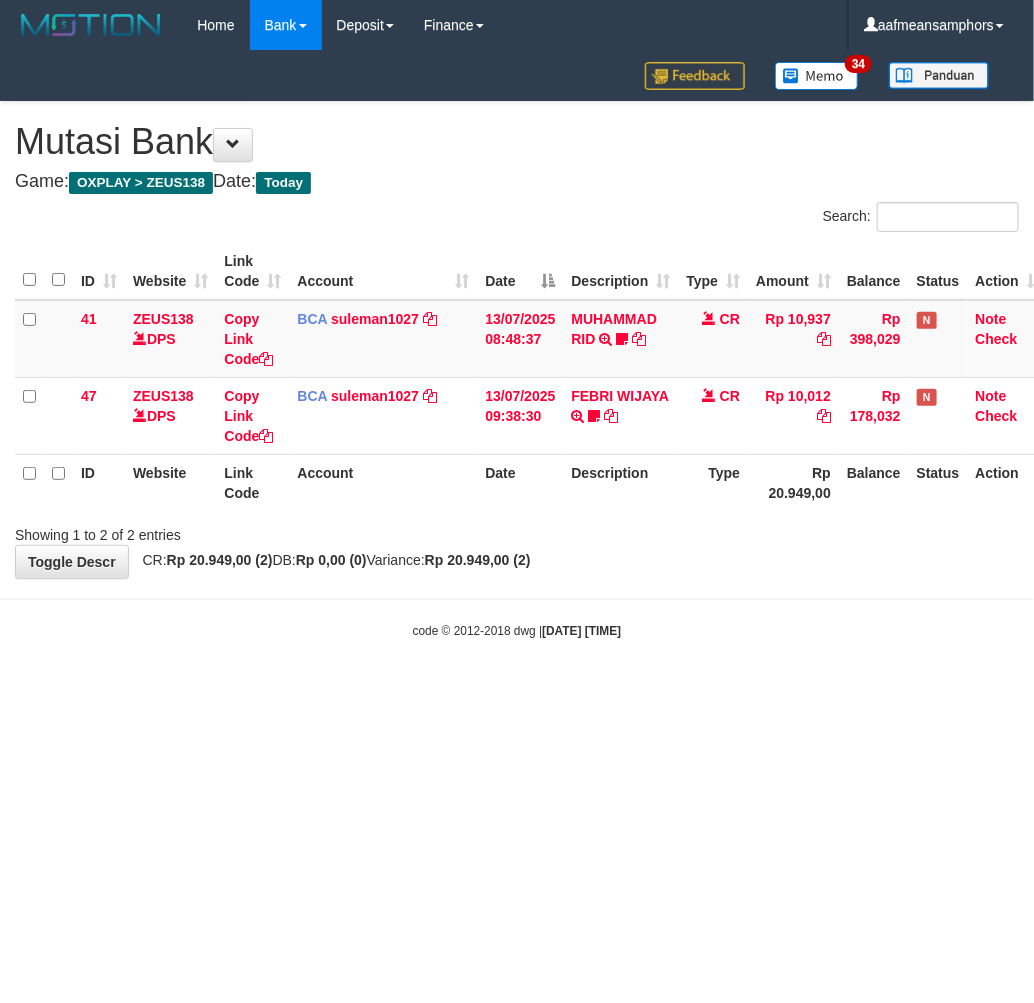 drag, startPoint x: 668, startPoint y: 621, endPoint x: 690, endPoint y: 588, distance: 39.661064 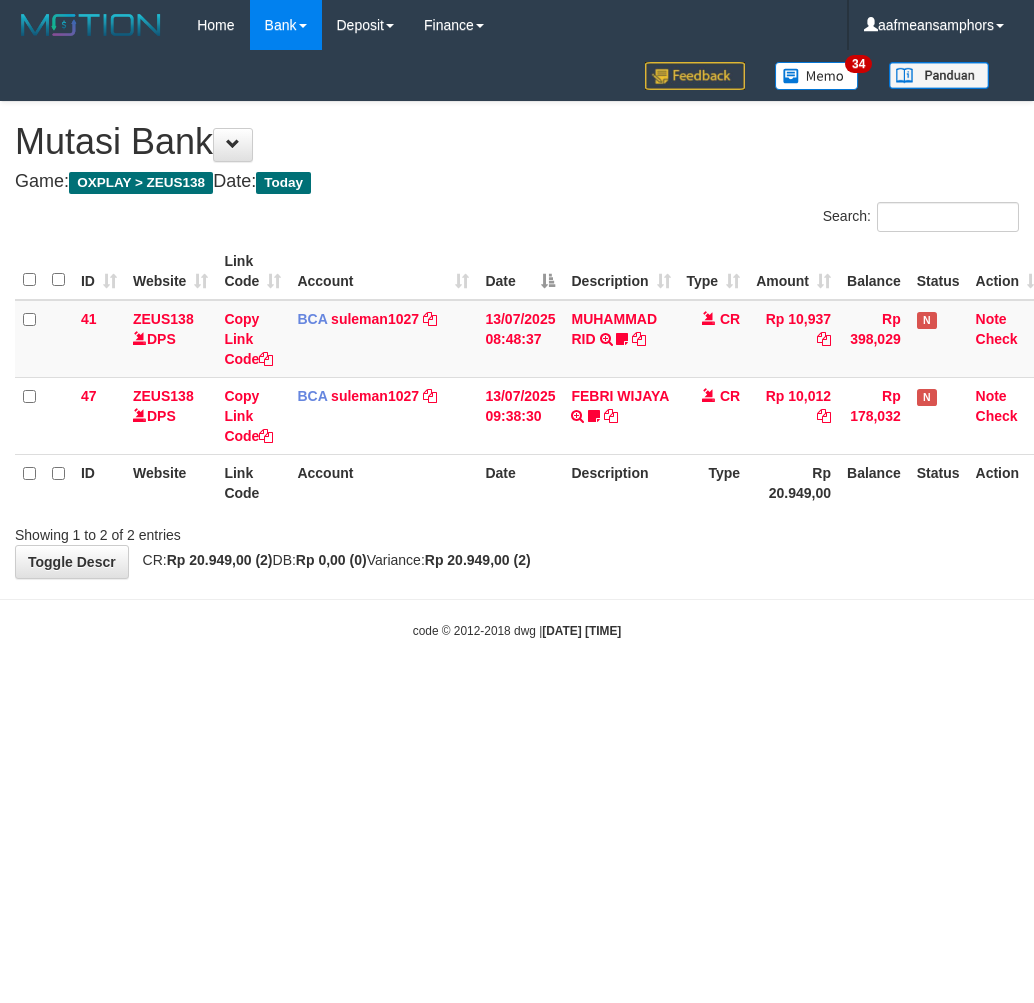 scroll, scrollTop: 0, scrollLeft: 0, axis: both 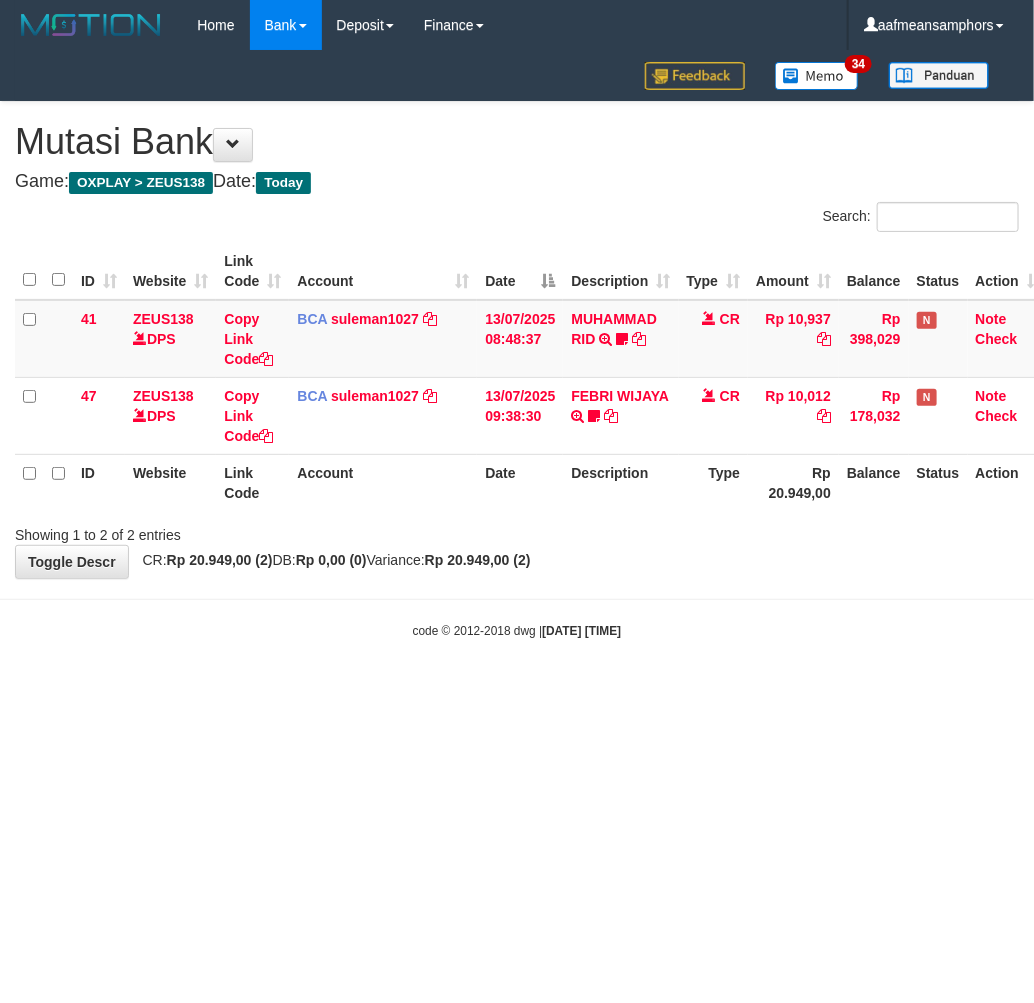 click on "Toggle navigation
Home
Bank
Account List
Load
By Website
Group
[OXPLAY]													ZEUS138
By Load Group (DPS)" at bounding box center (517, 345) 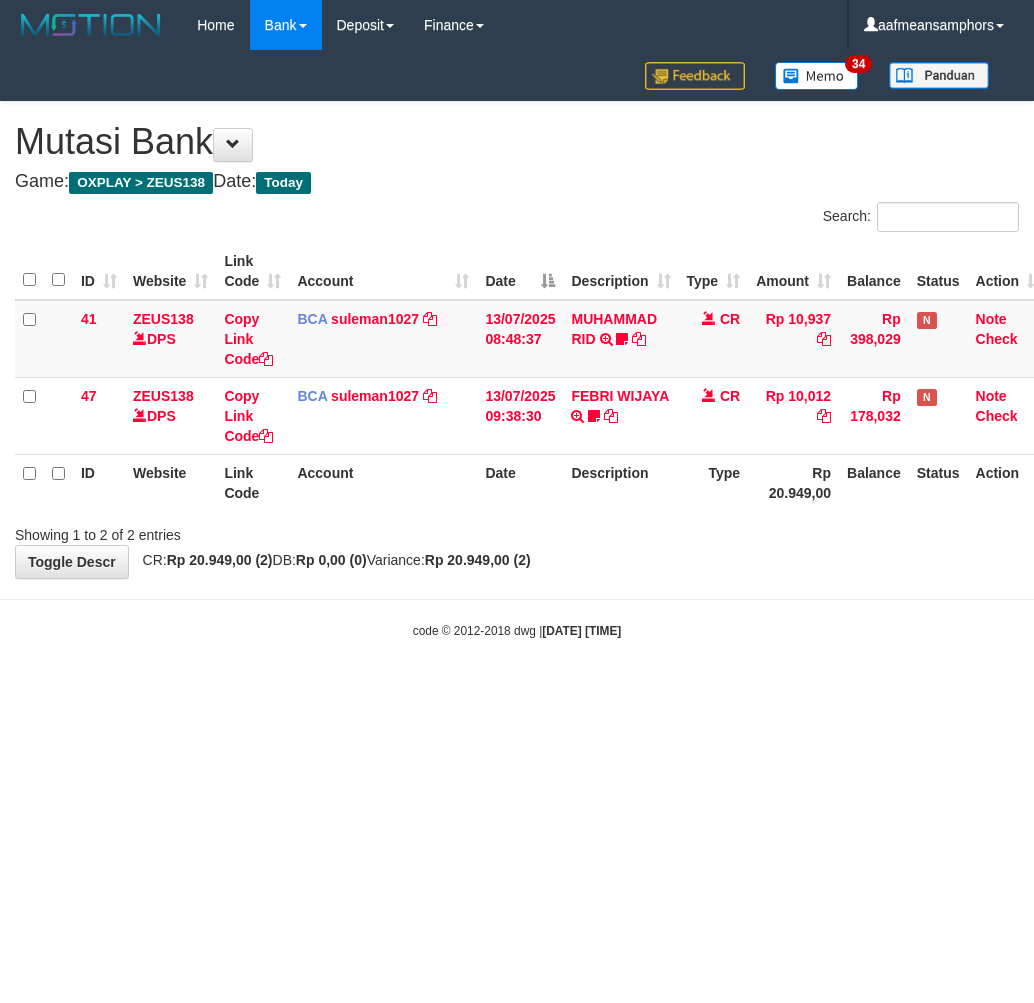 scroll, scrollTop: 0, scrollLeft: 0, axis: both 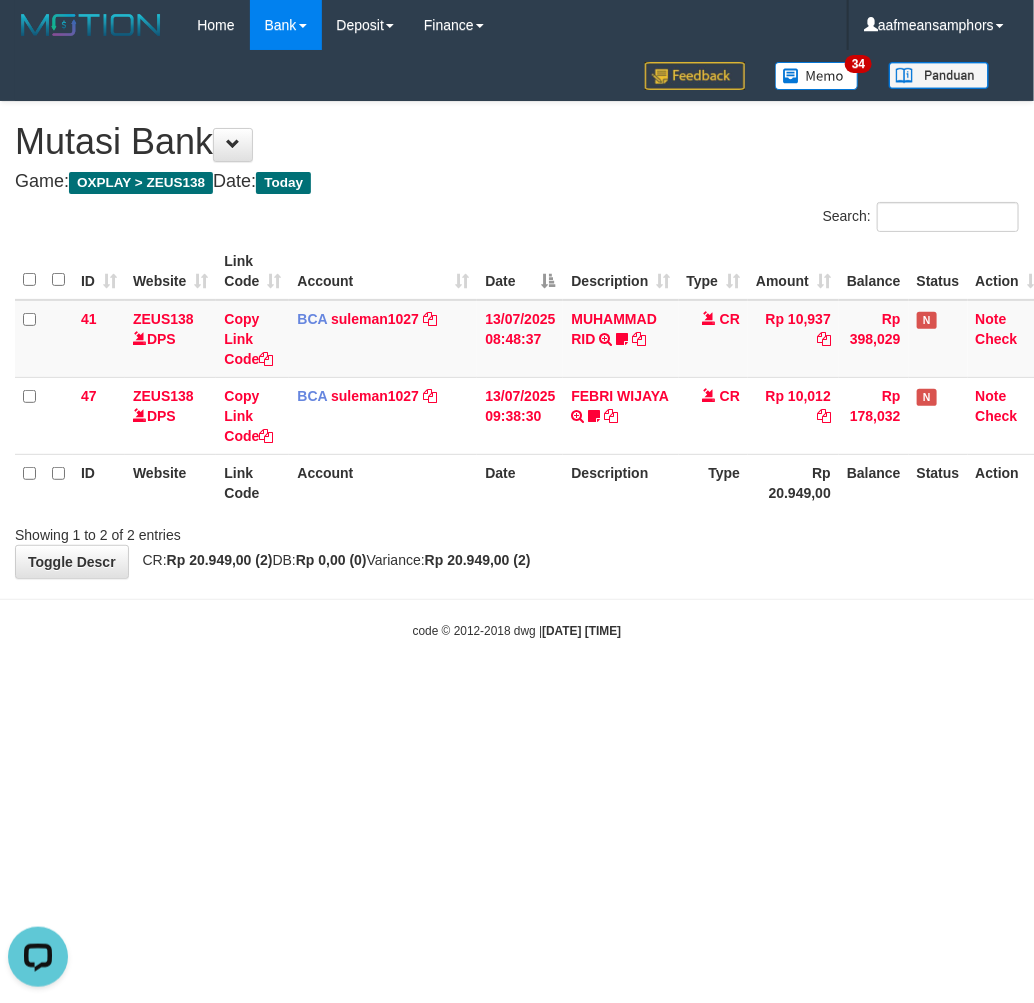 drag, startPoint x: 627, startPoint y: 946, endPoint x: 723, endPoint y: 883, distance: 114.82596 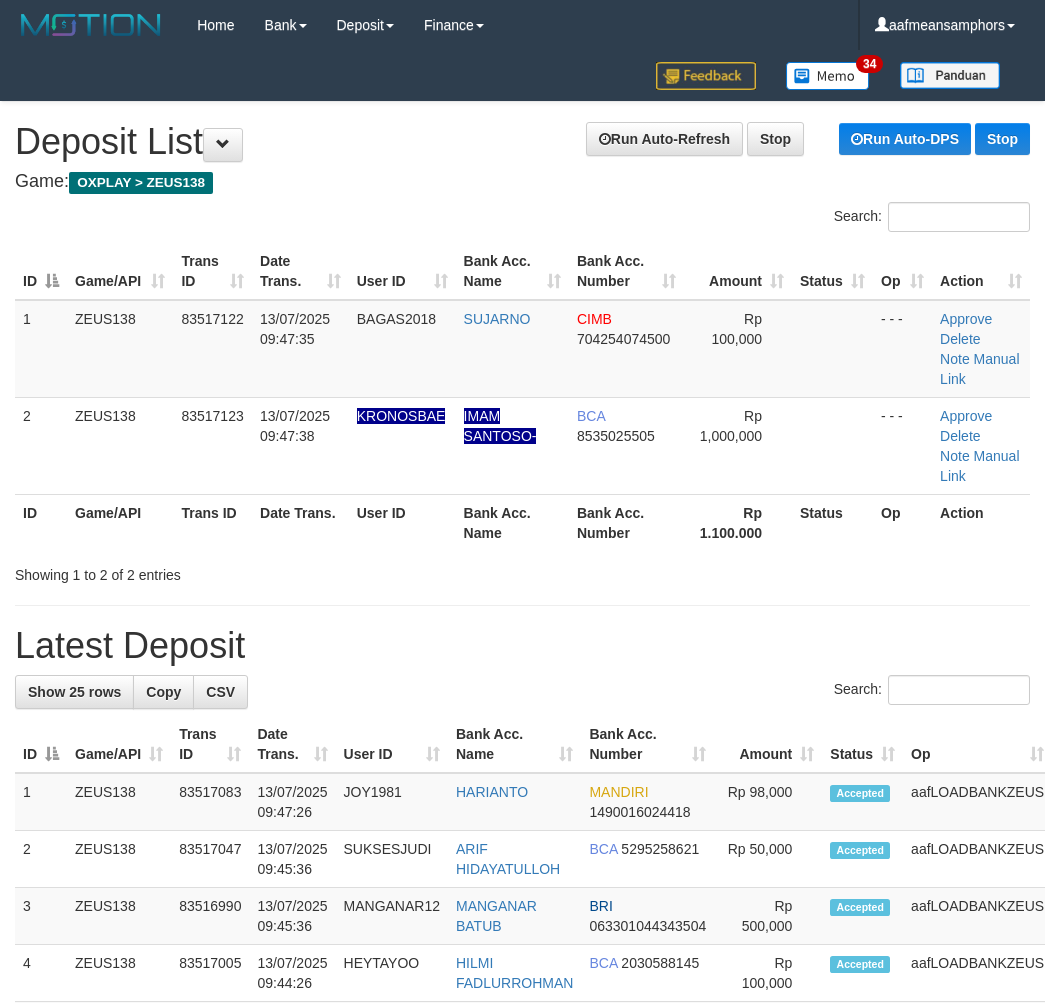 scroll, scrollTop: 20, scrollLeft: 2, axis: both 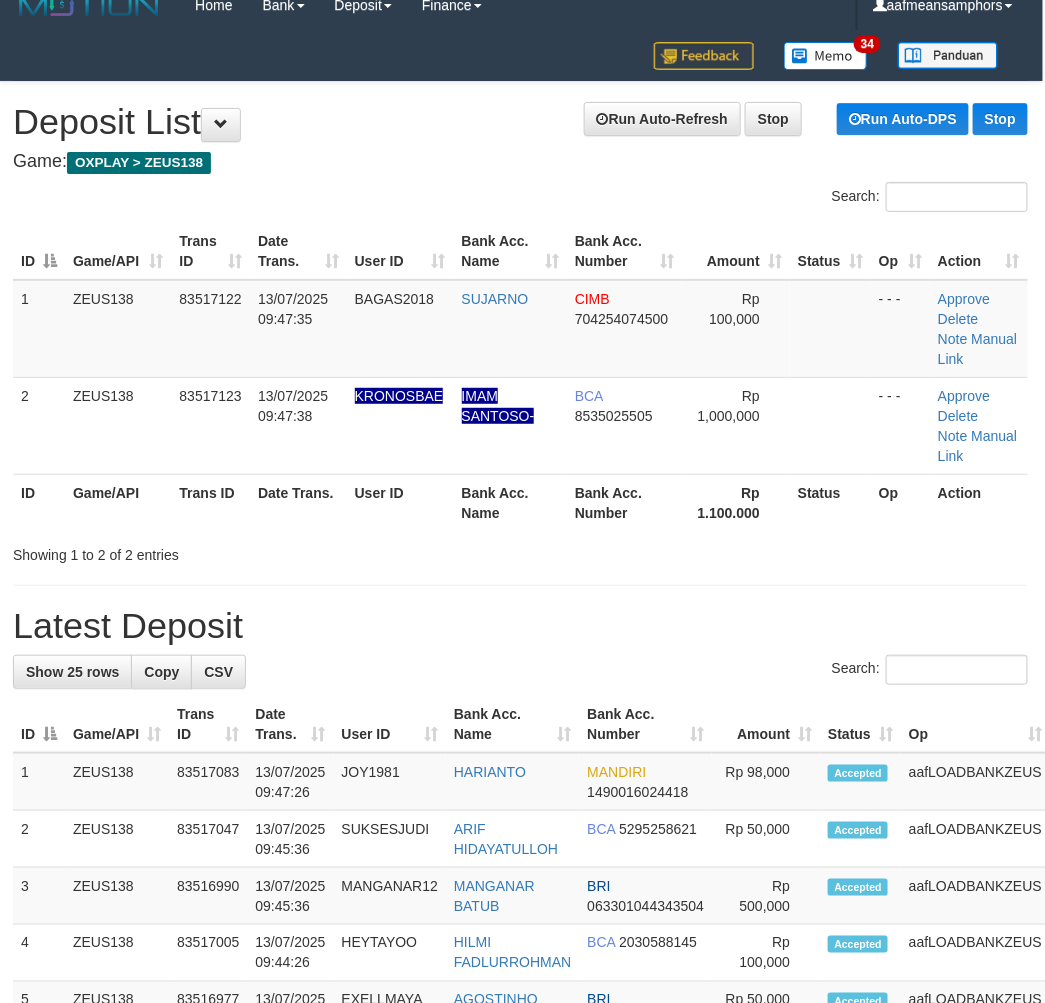 click on "**********" at bounding box center (520, 1207) 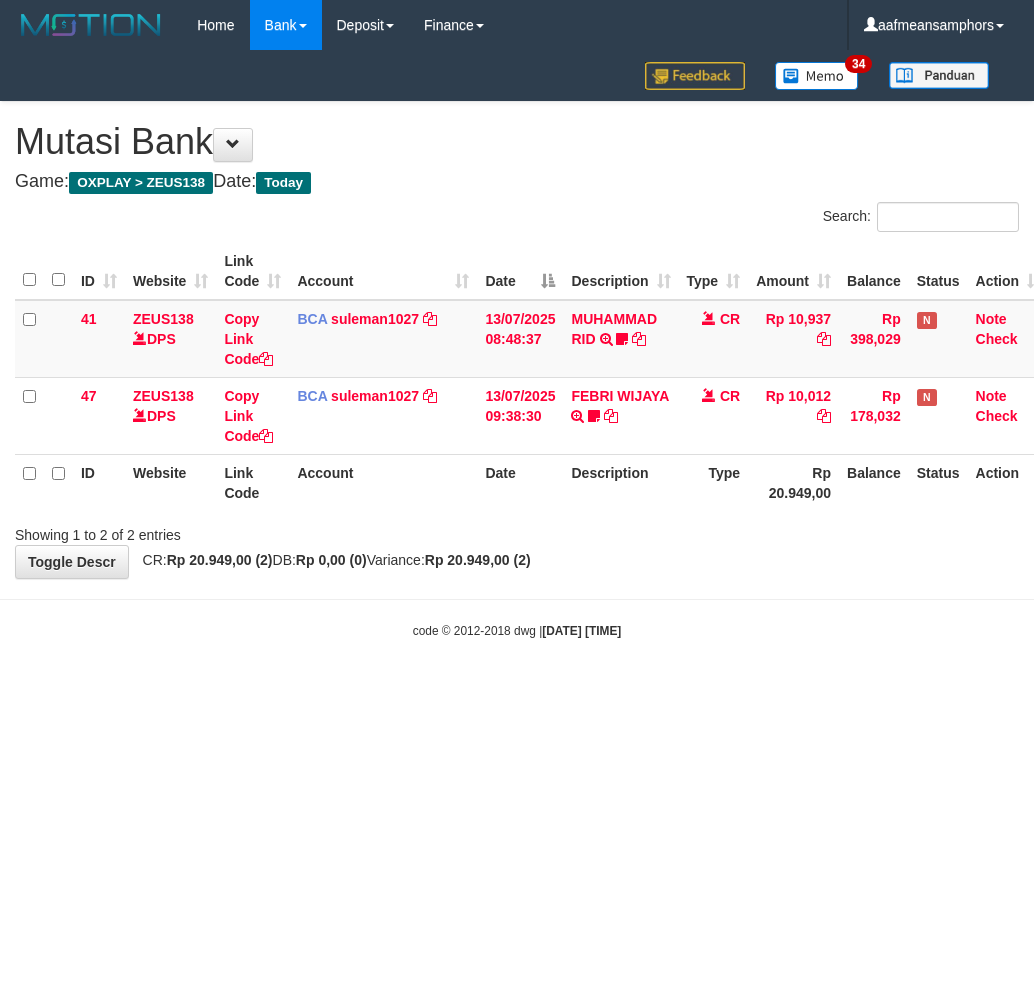 scroll, scrollTop: 0, scrollLeft: 0, axis: both 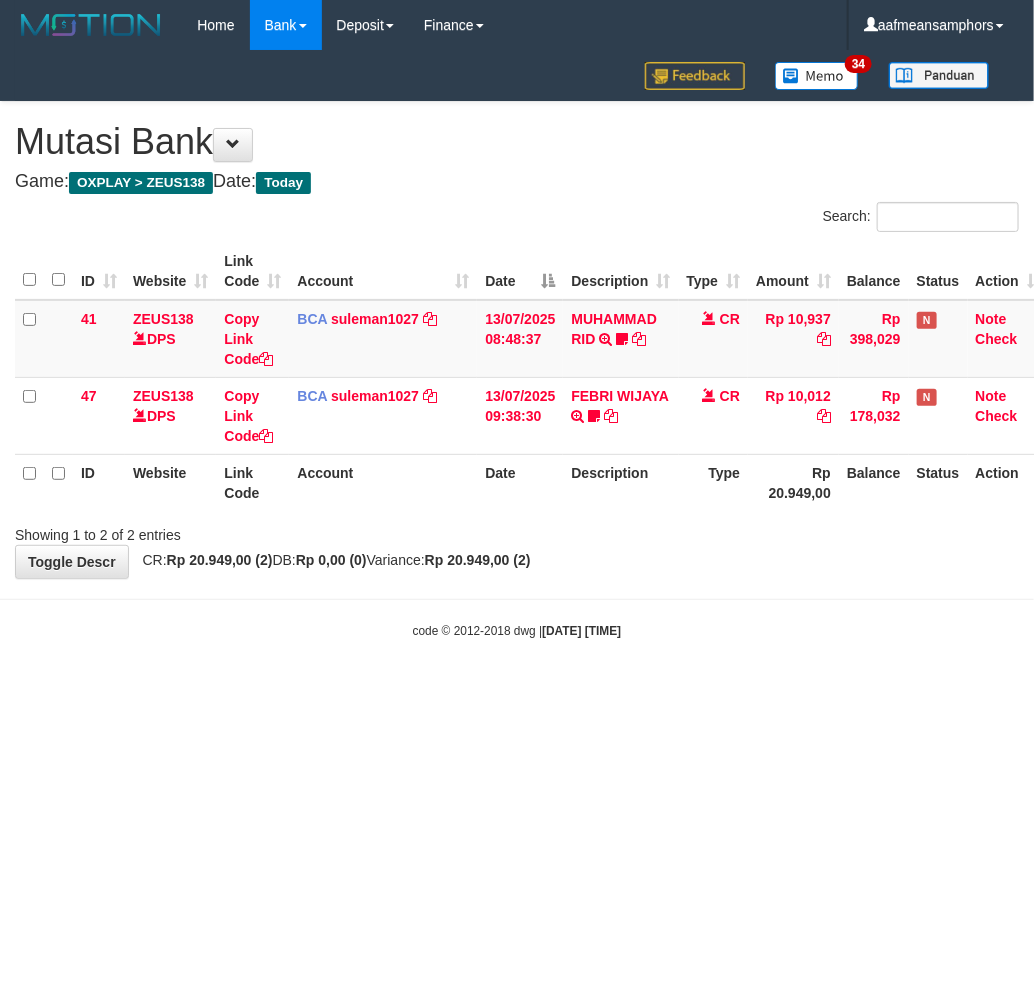 click on "Toggle navigation
Home
Bank
Account List
Load
By Website
Group
[OXPLAY]													ZEUS138
By Load Group (DPS)" at bounding box center (517, 345) 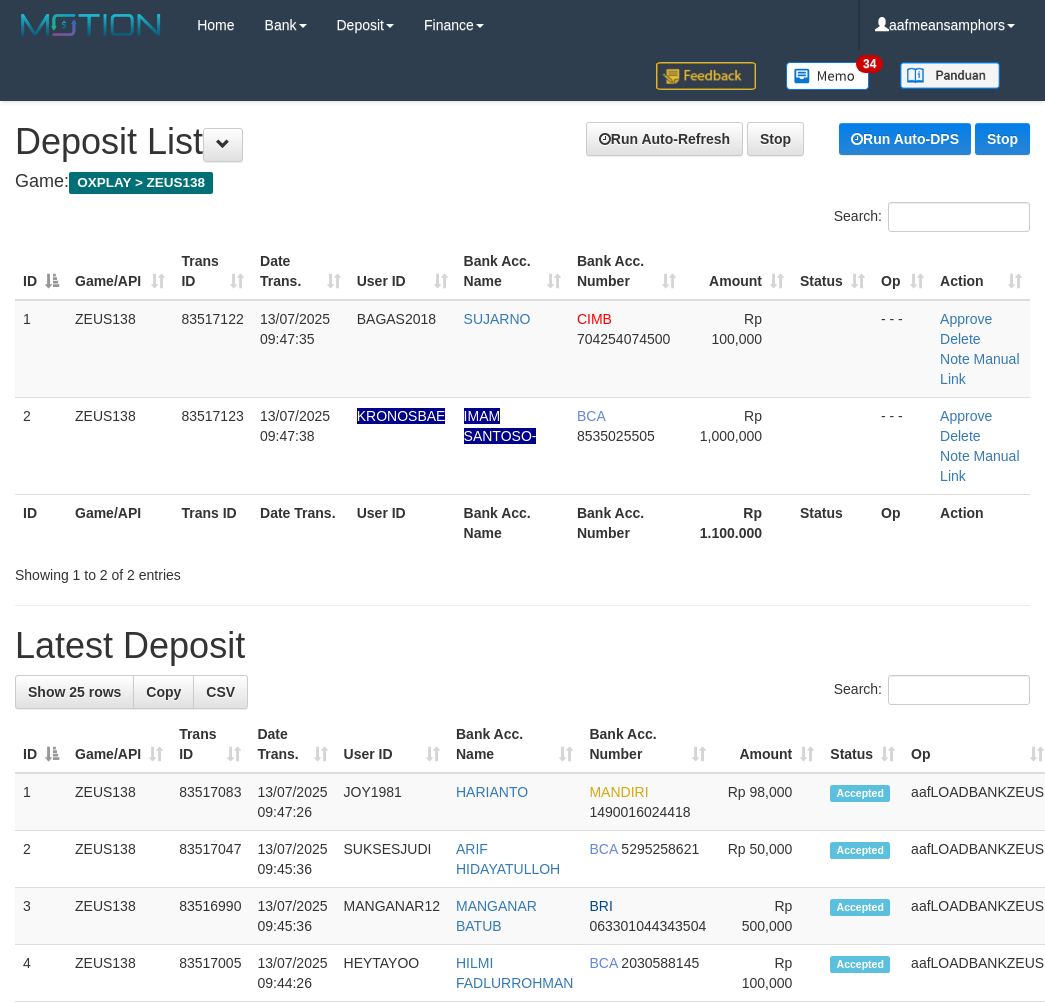 scroll, scrollTop: 20, scrollLeft: 2, axis: both 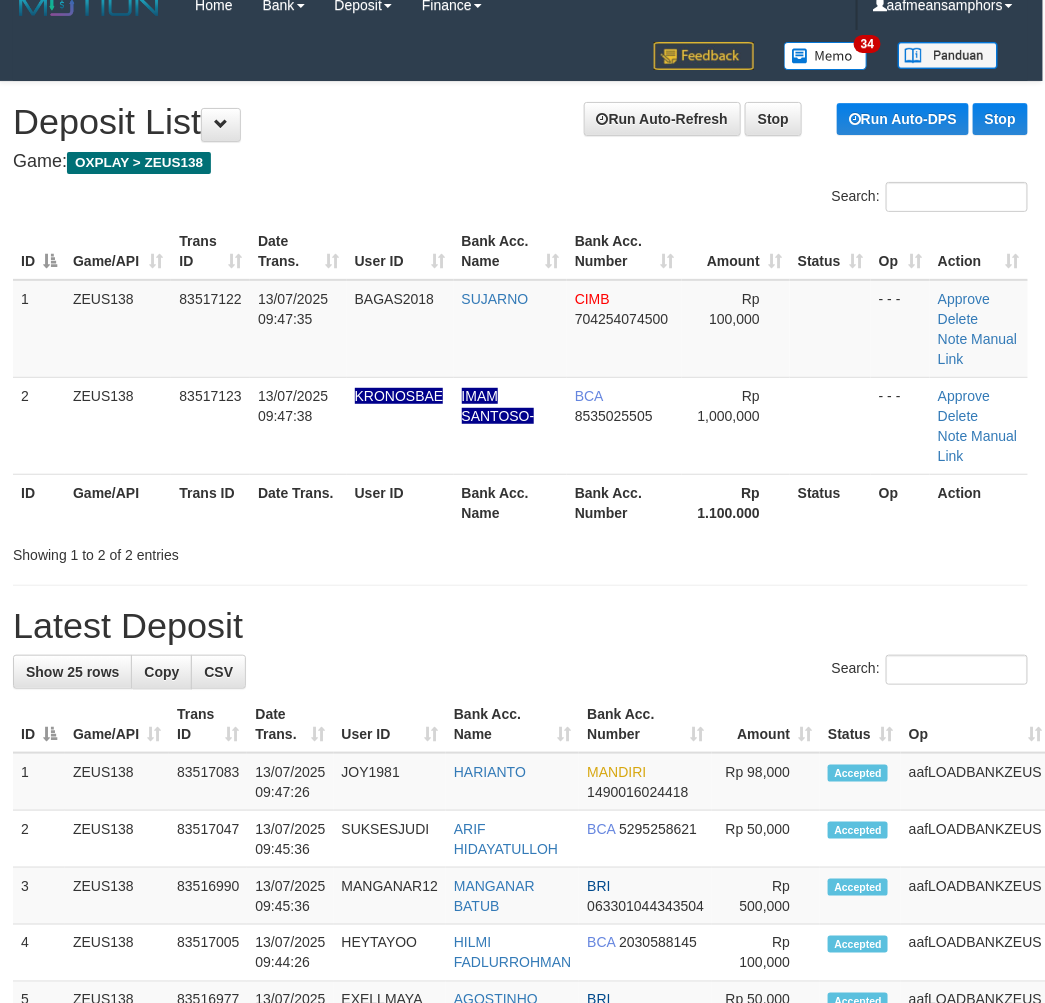 drag, startPoint x: 467, startPoint y: 586, endPoint x: 520, endPoint y: 590, distance: 53.15073 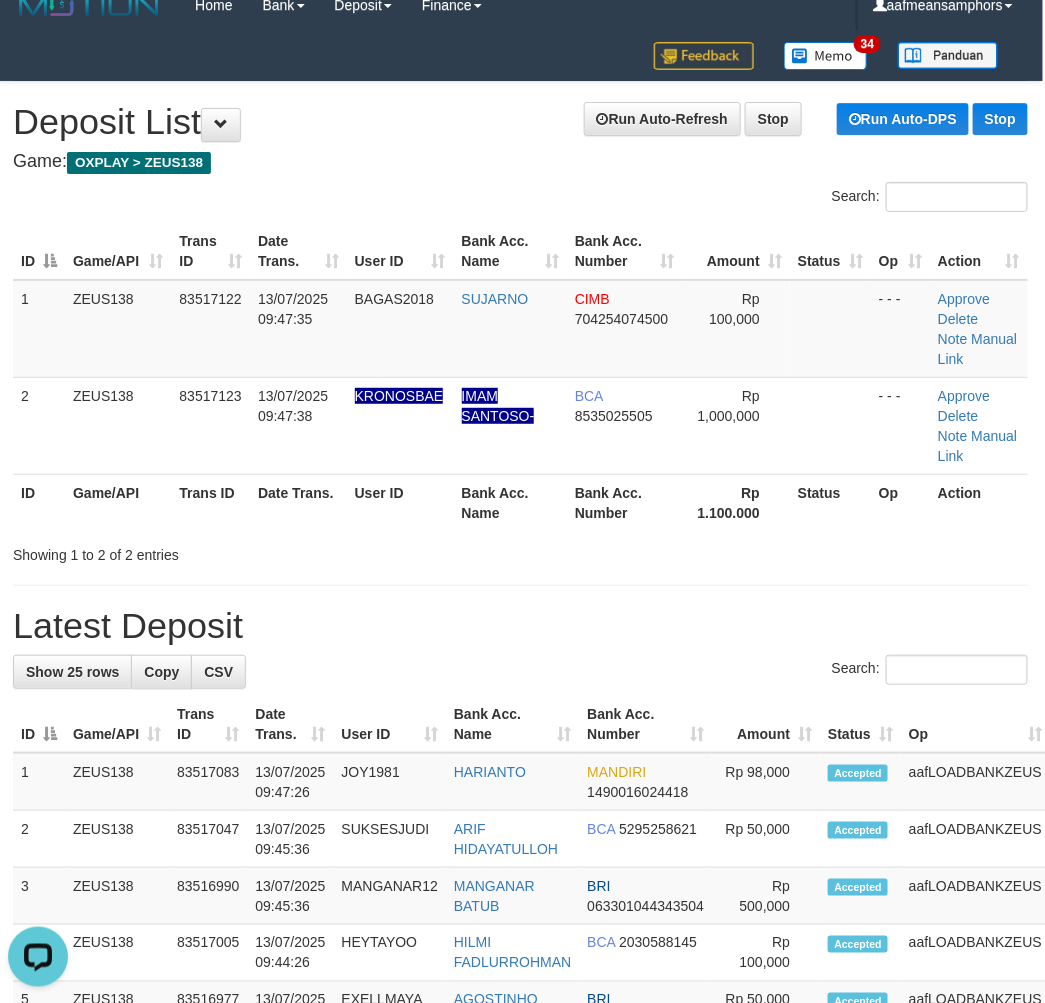 scroll, scrollTop: 0, scrollLeft: 0, axis: both 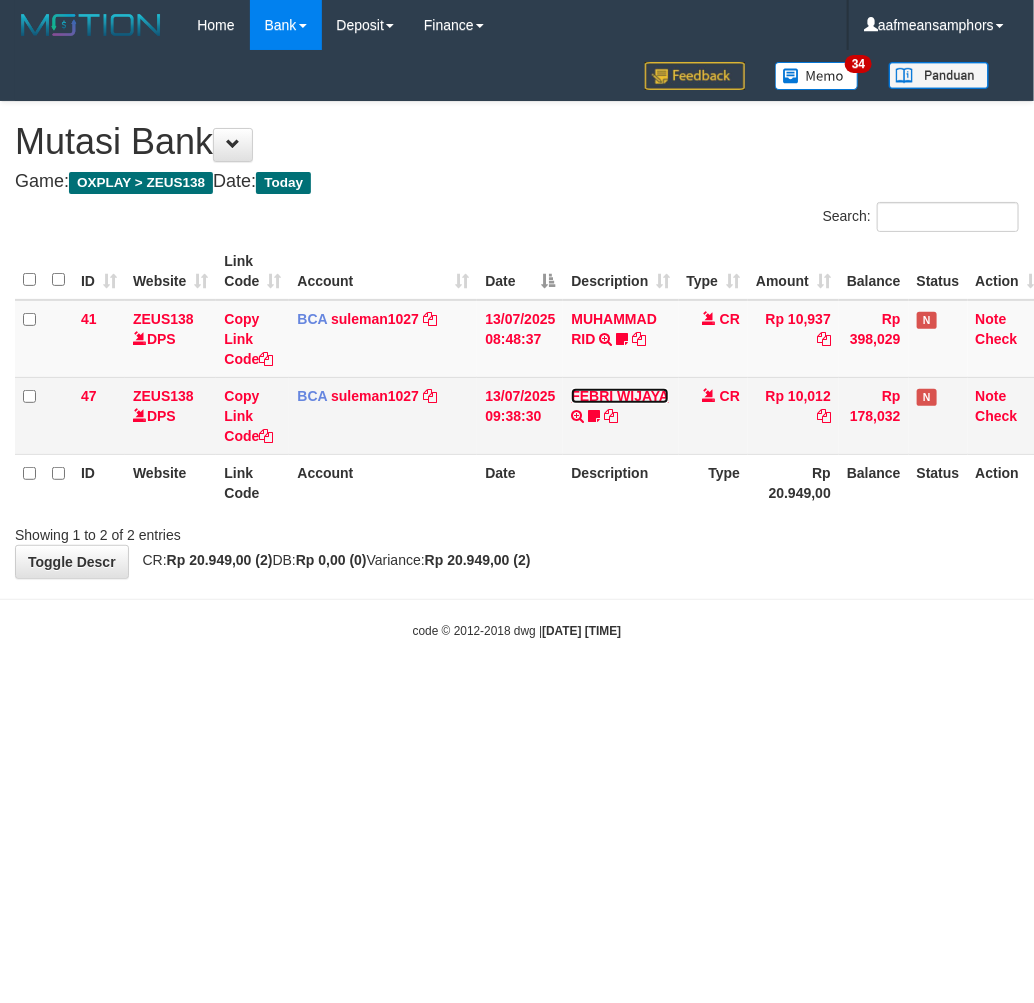 click on "FEBRI WIJAYA" at bounding box center [619, 396] 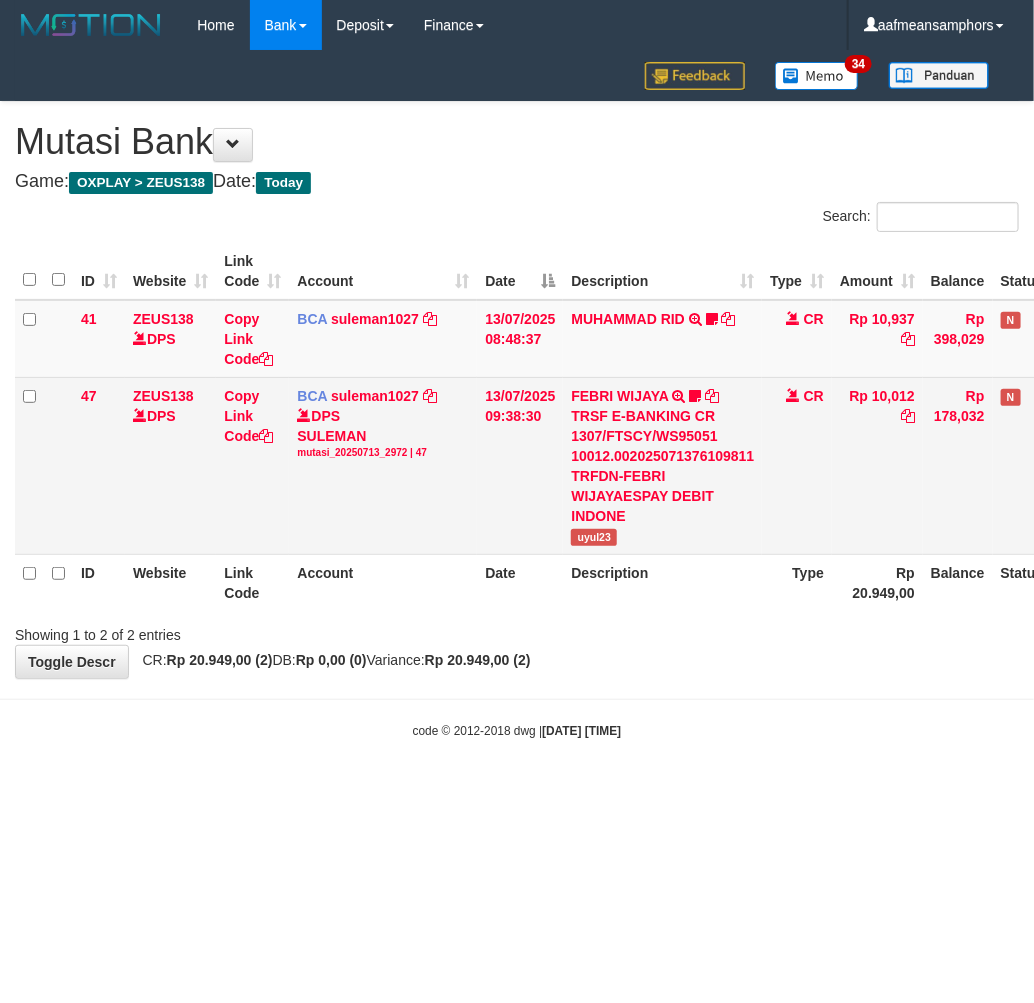 click on "uyul23" at bounding box center (594, 537) 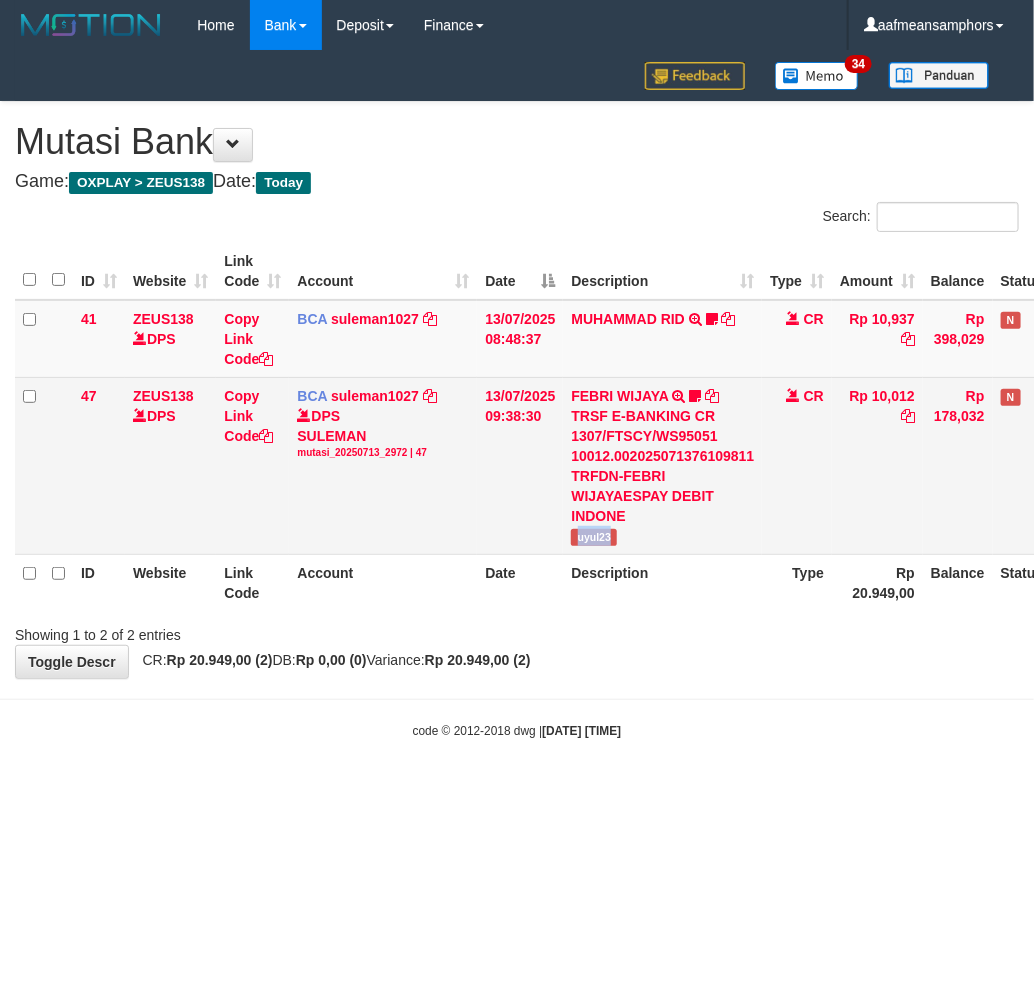 click on "uyul23" at bounding box center (594, 537) 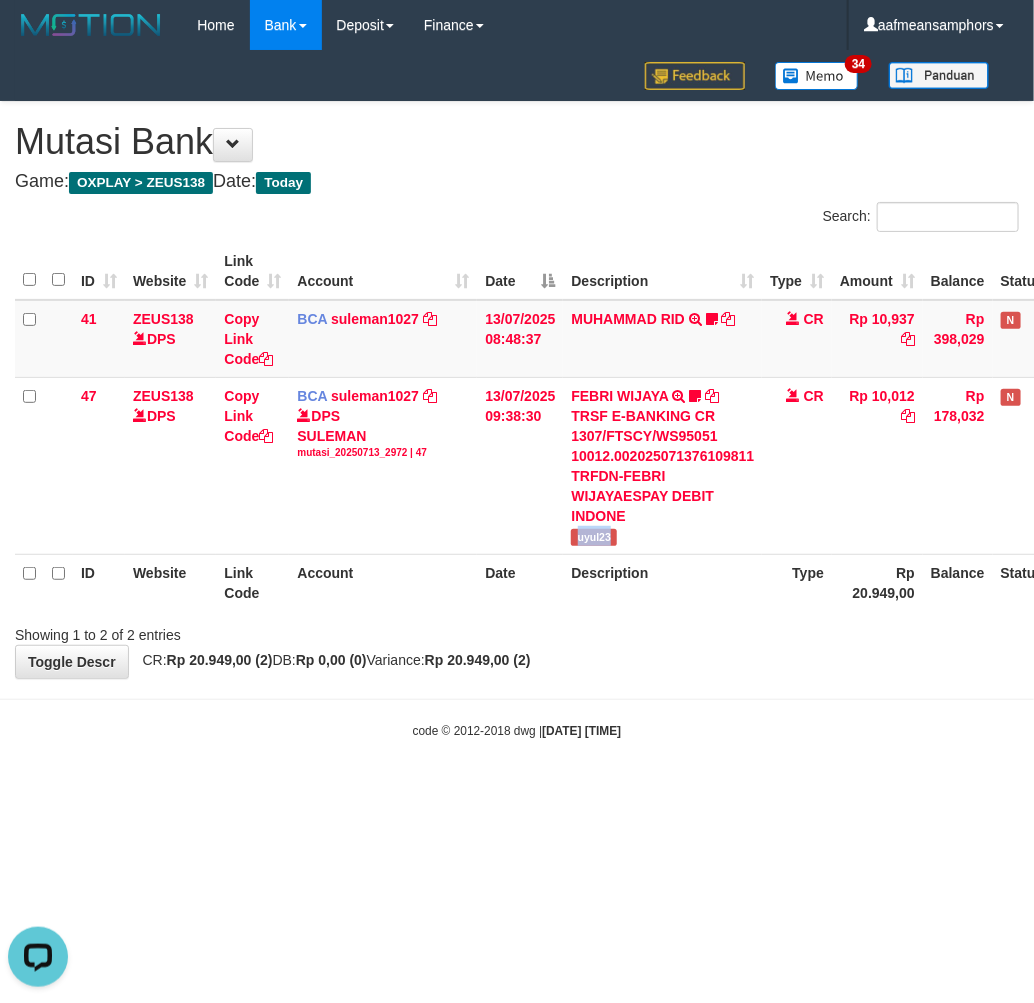 scroll, scrollTop: 0, scrollLeft: 0, axis: both 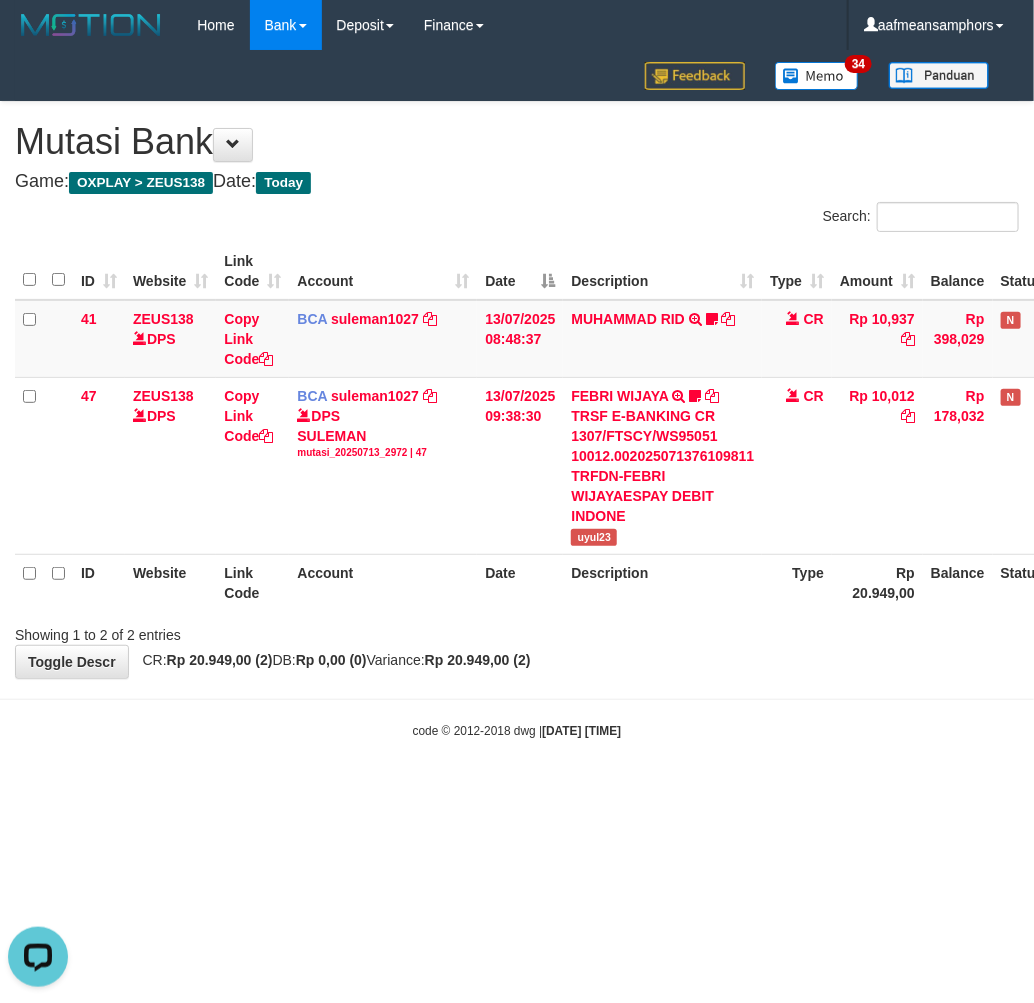 drag, startPoint x: 781, startPoint y: 793, endPoint x: 768, endPoint y: 763, distance: 32.695564 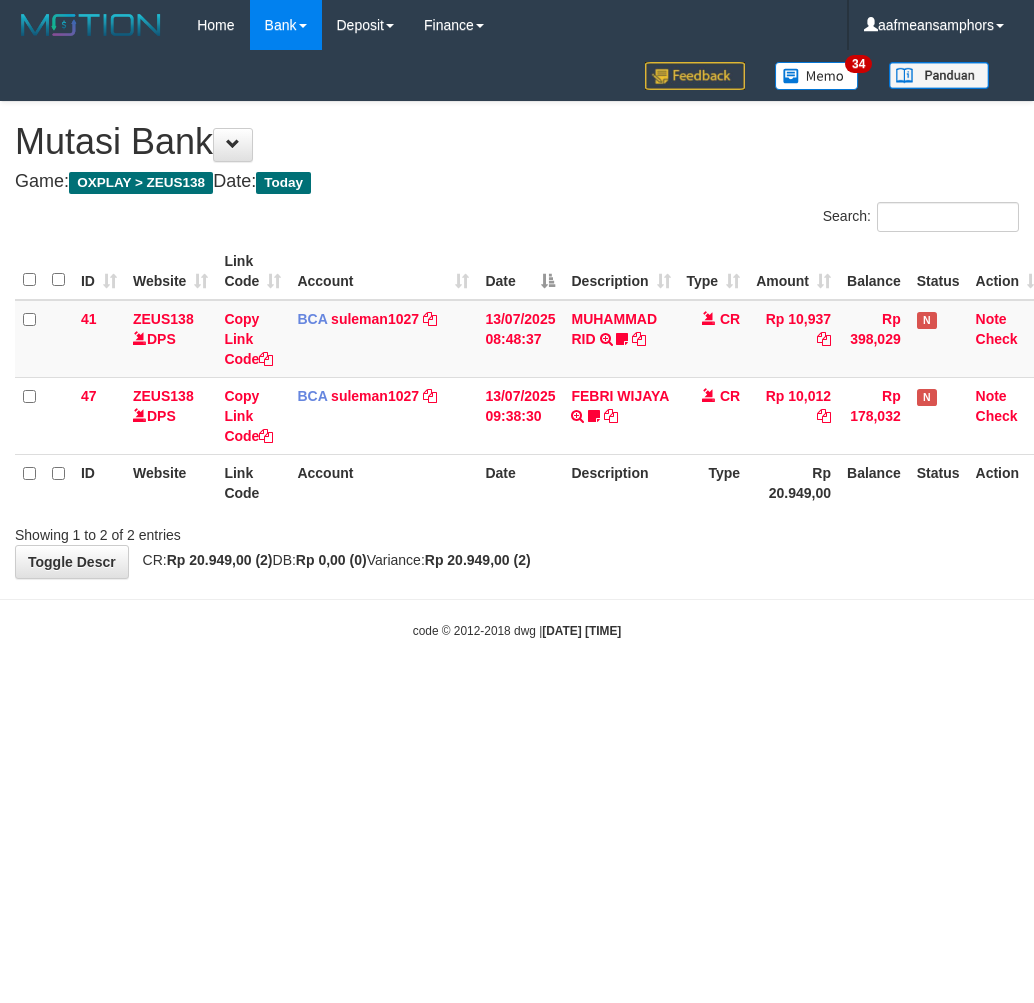 scroll, scrollTop: 0, scrollLeft: 0, axis: both 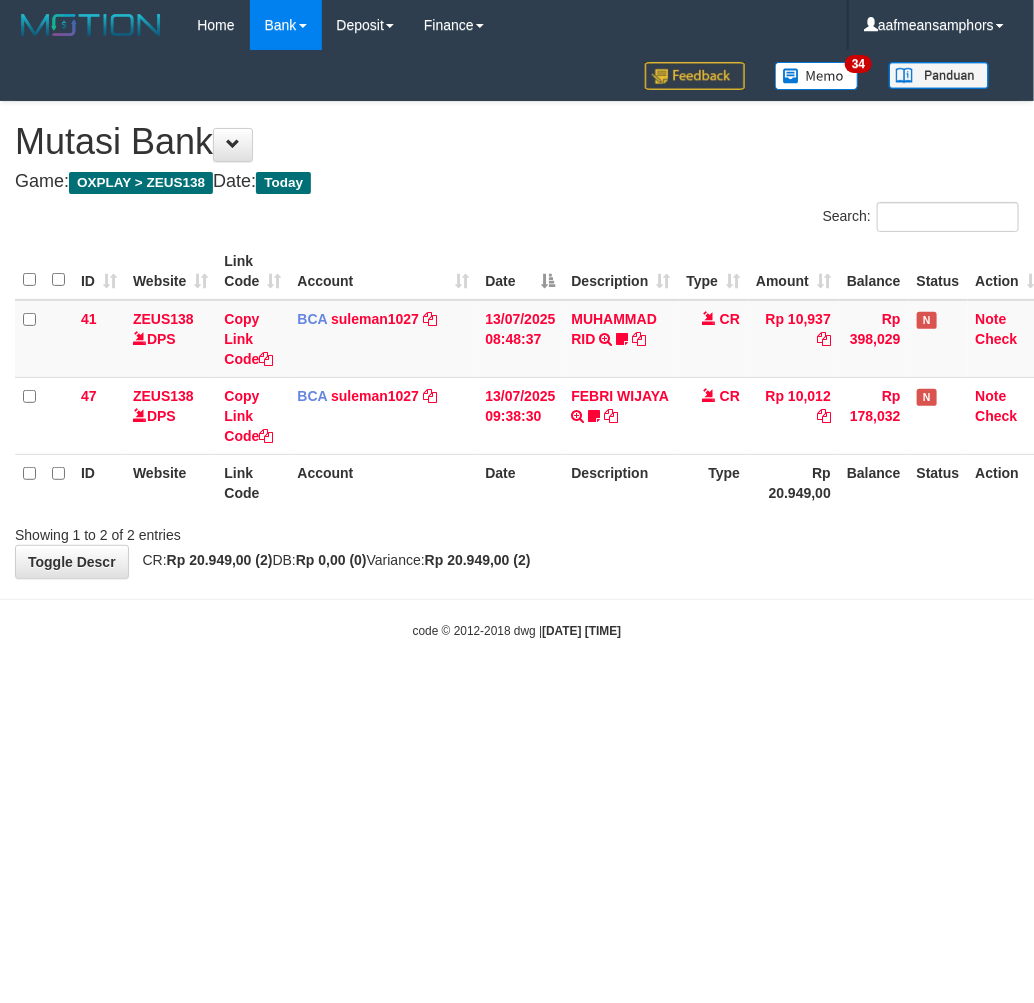 click on "Toggle navigation
Home
Bank
Account List
Load
By Website
Group
[OXPLAY]													ZEUS138
By Load Group (DPS)
Sync" at bounding box center [517, 345] 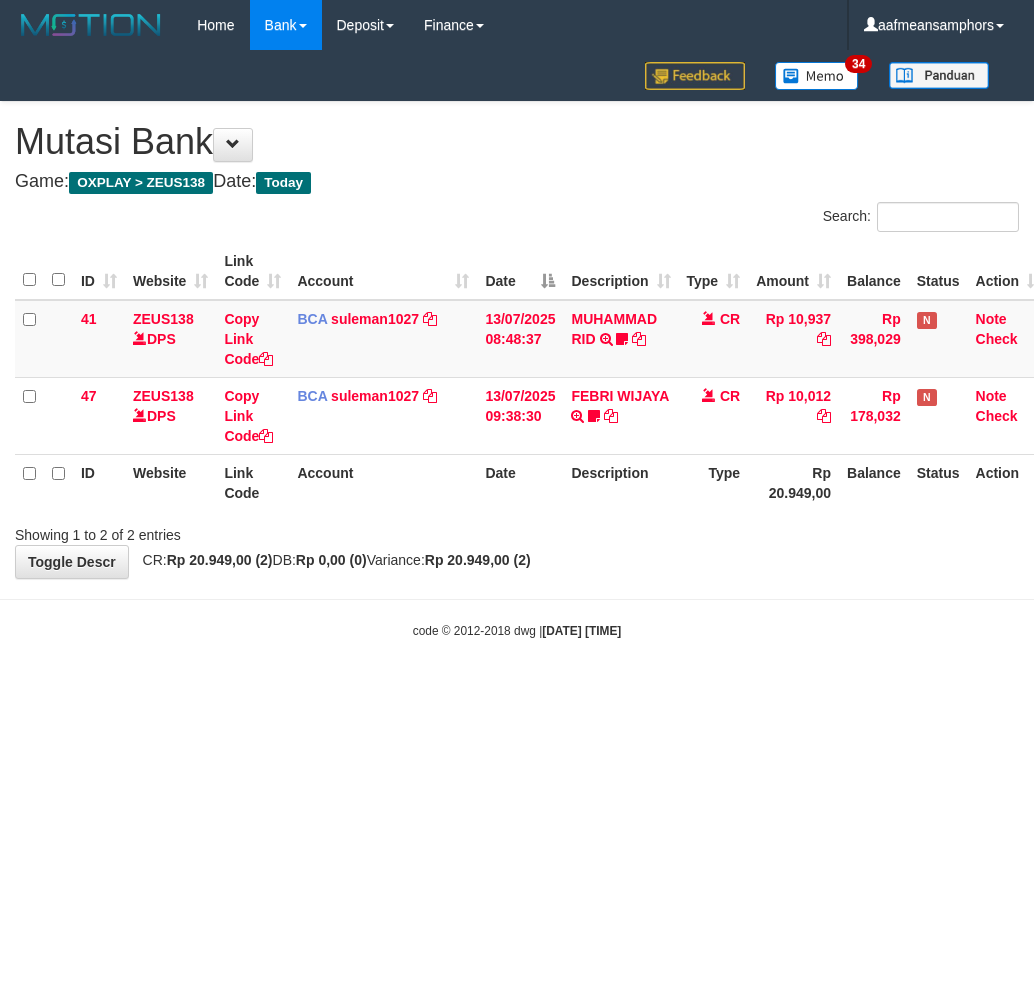 scroll, scrollTop: 0, scrollLeft: 0, axis: both 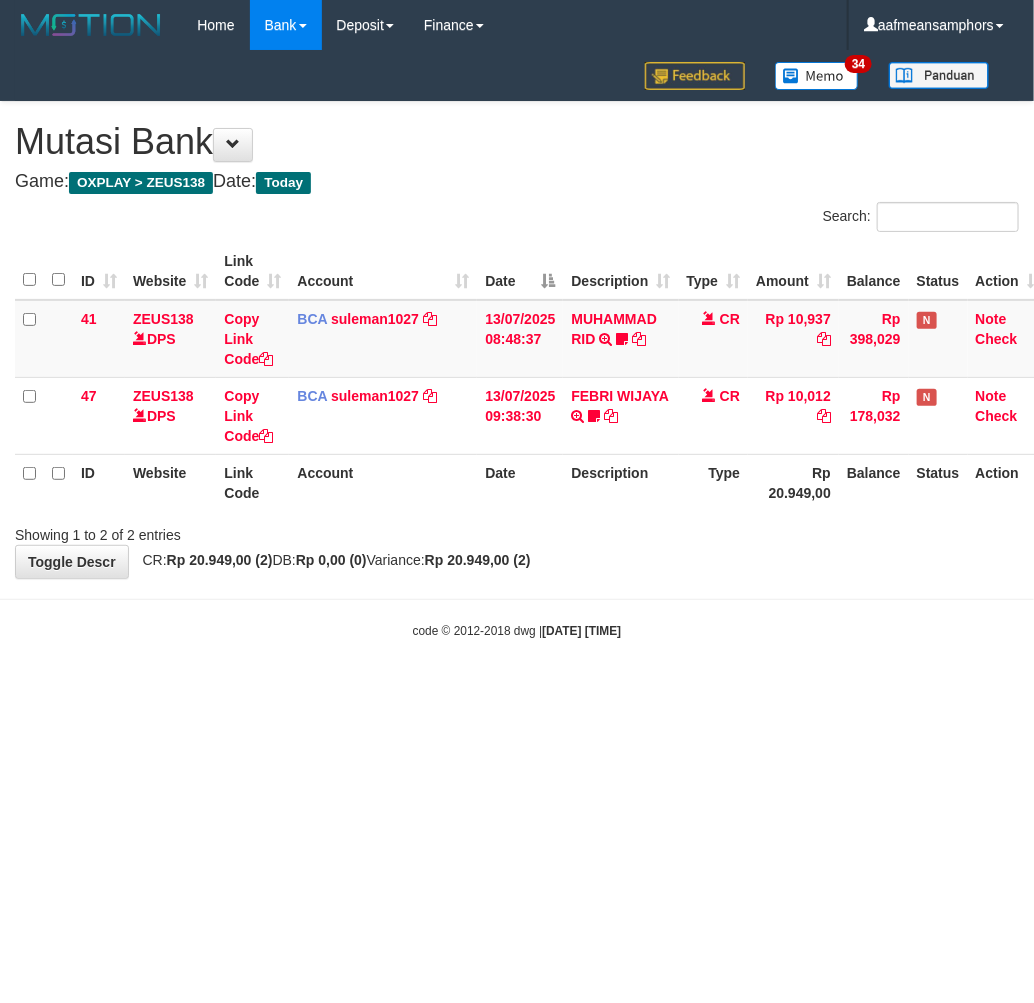click on "Toggle navigation
Home
Bank
Account List
Load
By Website
Group
[OXPLAY]													ZEUS138
By Load Group (DPS)
Sync" at bounding box center [517, 345] 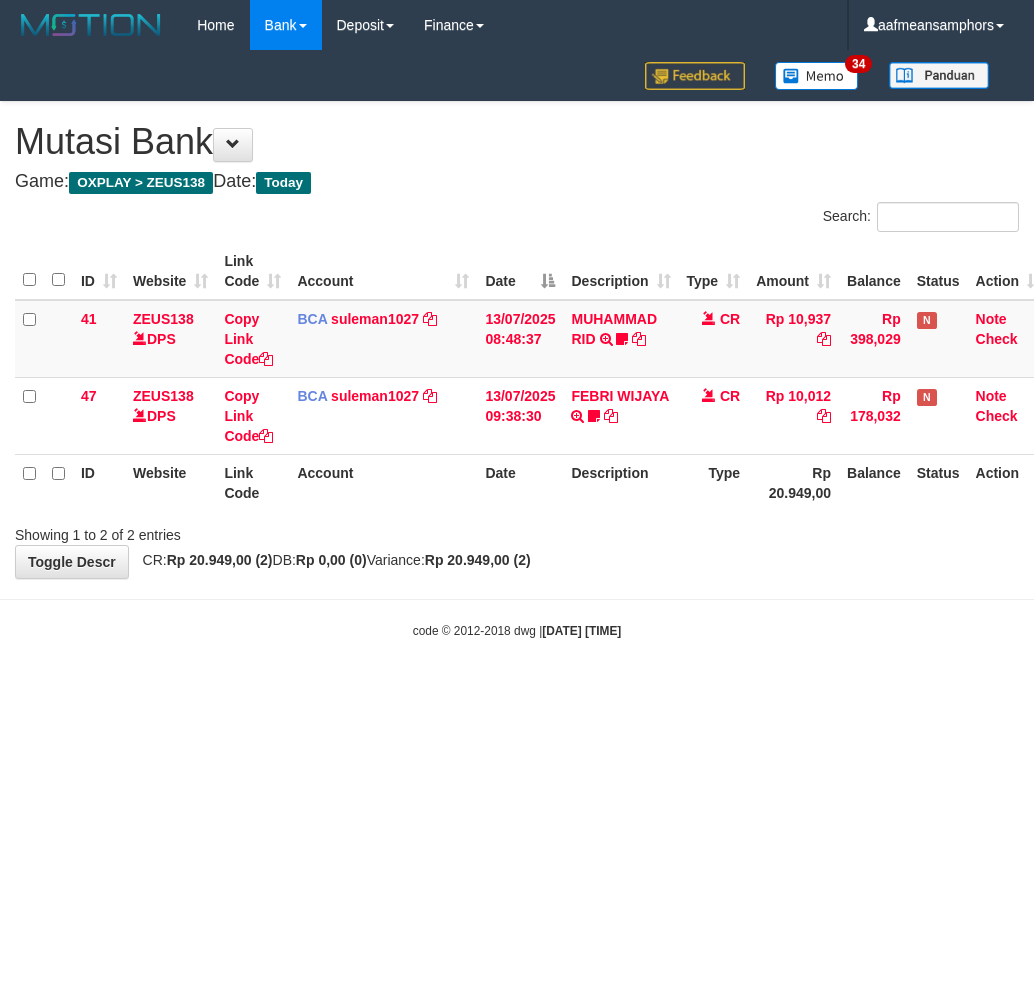 scroll, scrollTop: 0, scrollLeft: 0, axis: both 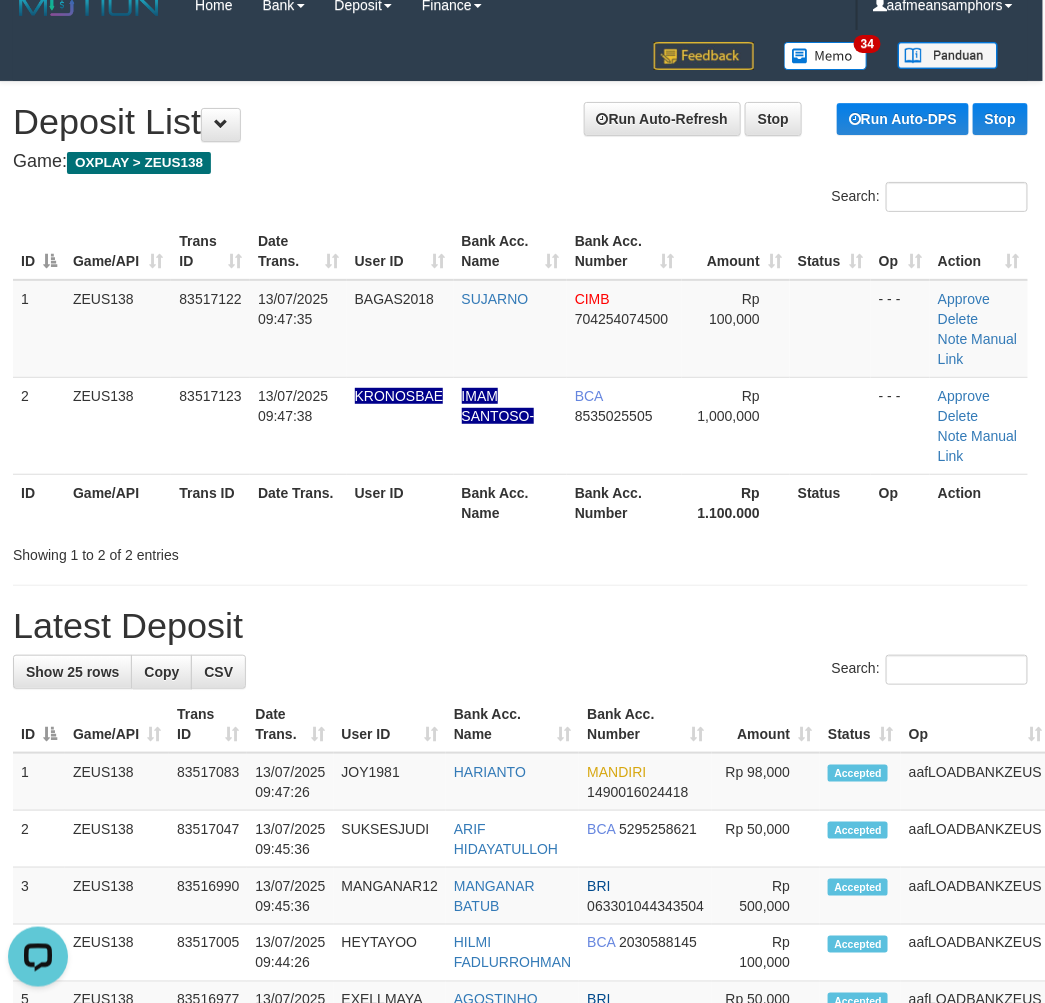 click on "Latest Deposit" at bounding box center [520, 626] 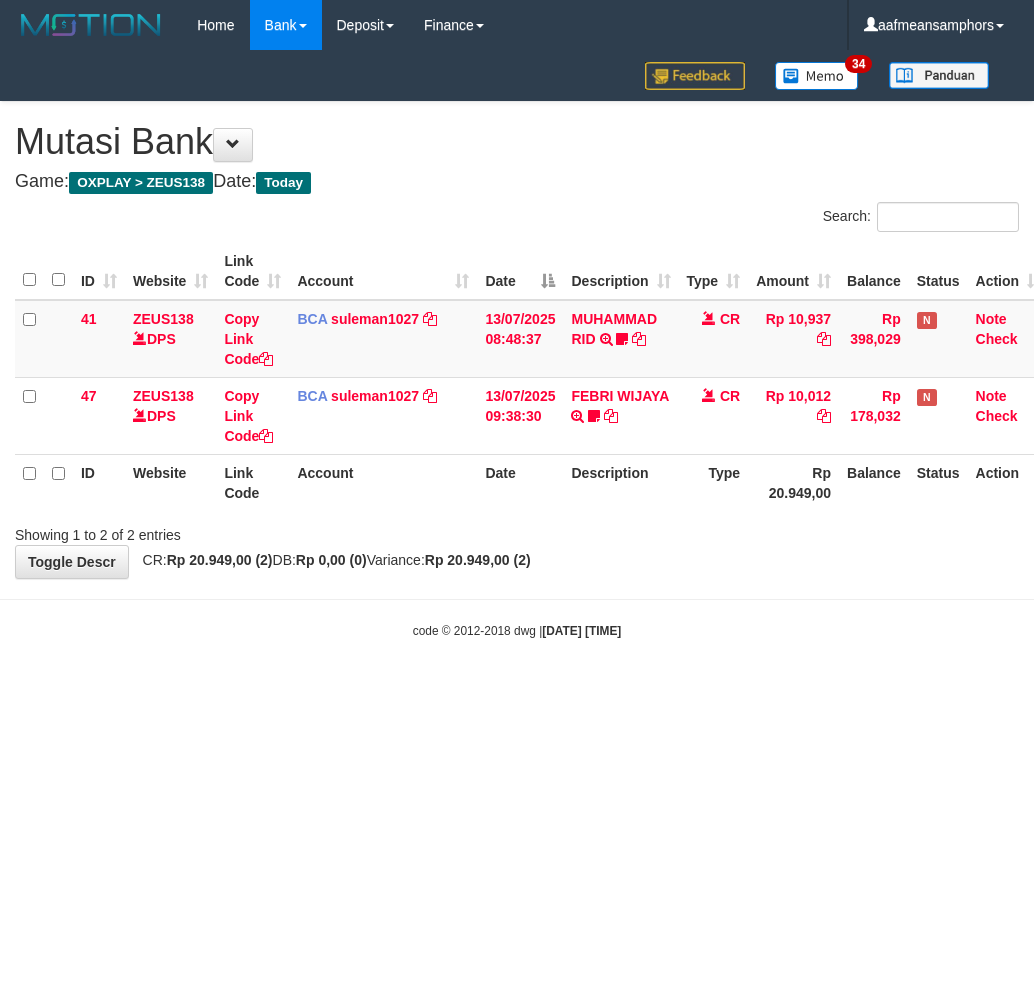 scroll, scrollTop: 0, scrollLeft: 0, axis: both 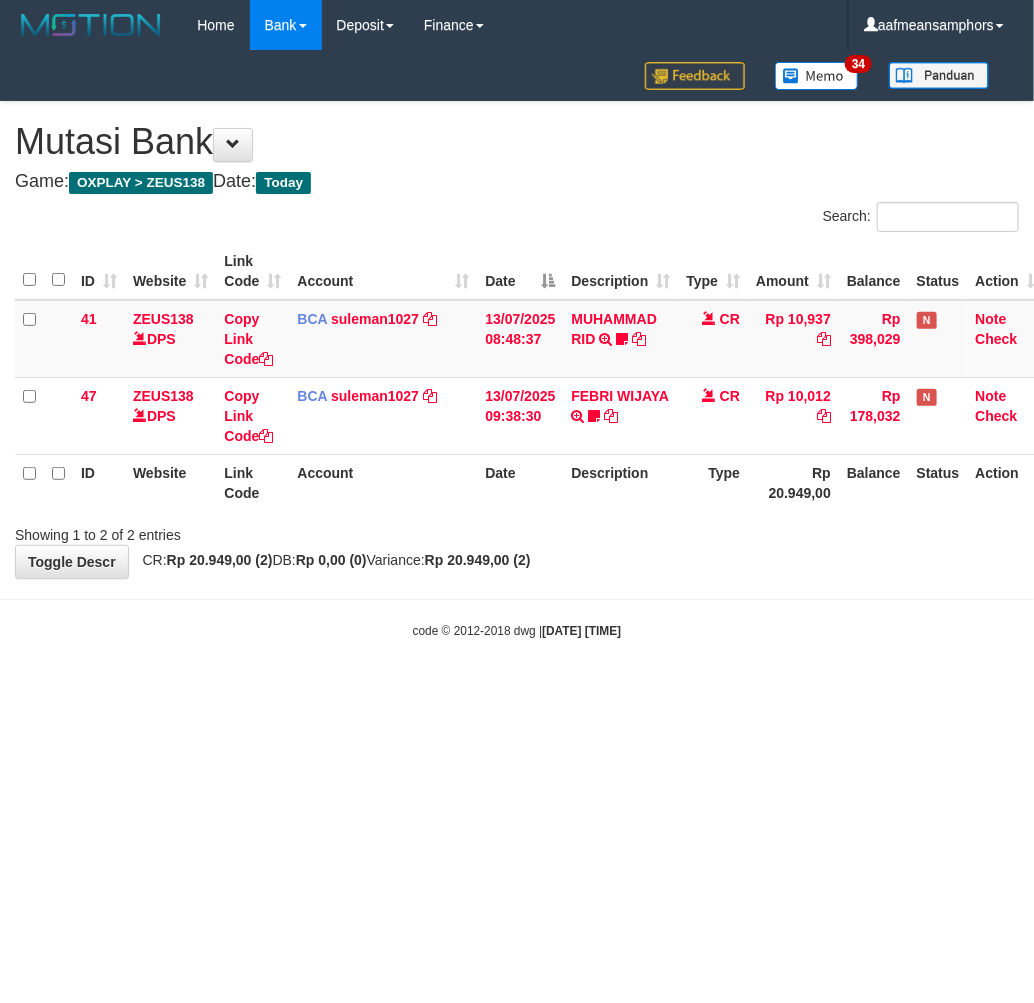click on "Toggle navigation
Home
Bank
Account List
Load
By Website
Group
[OXPLAY]													ZEUS138
By Load Group (DPS)" at bounding box center [517, 345] 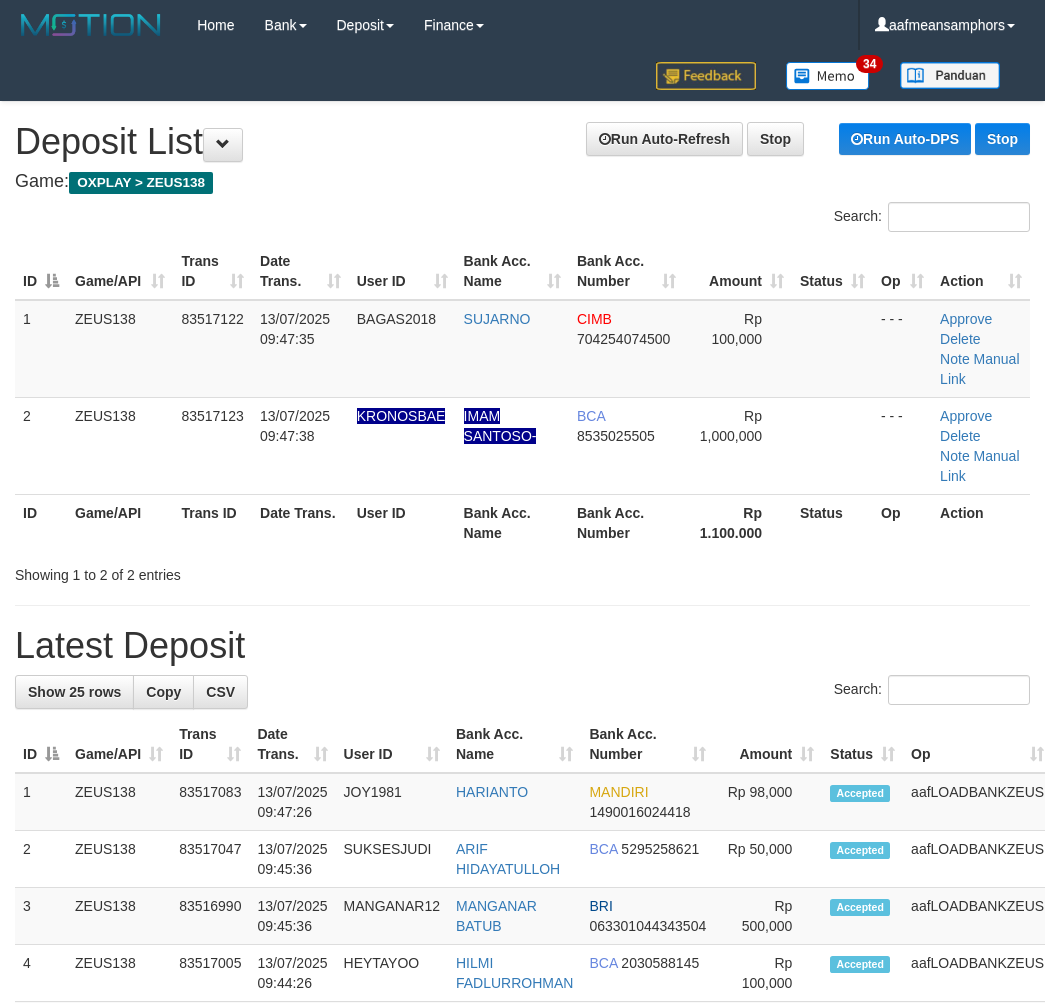scroll, scrollTop: 20, scrollLeft: 2, axis: both 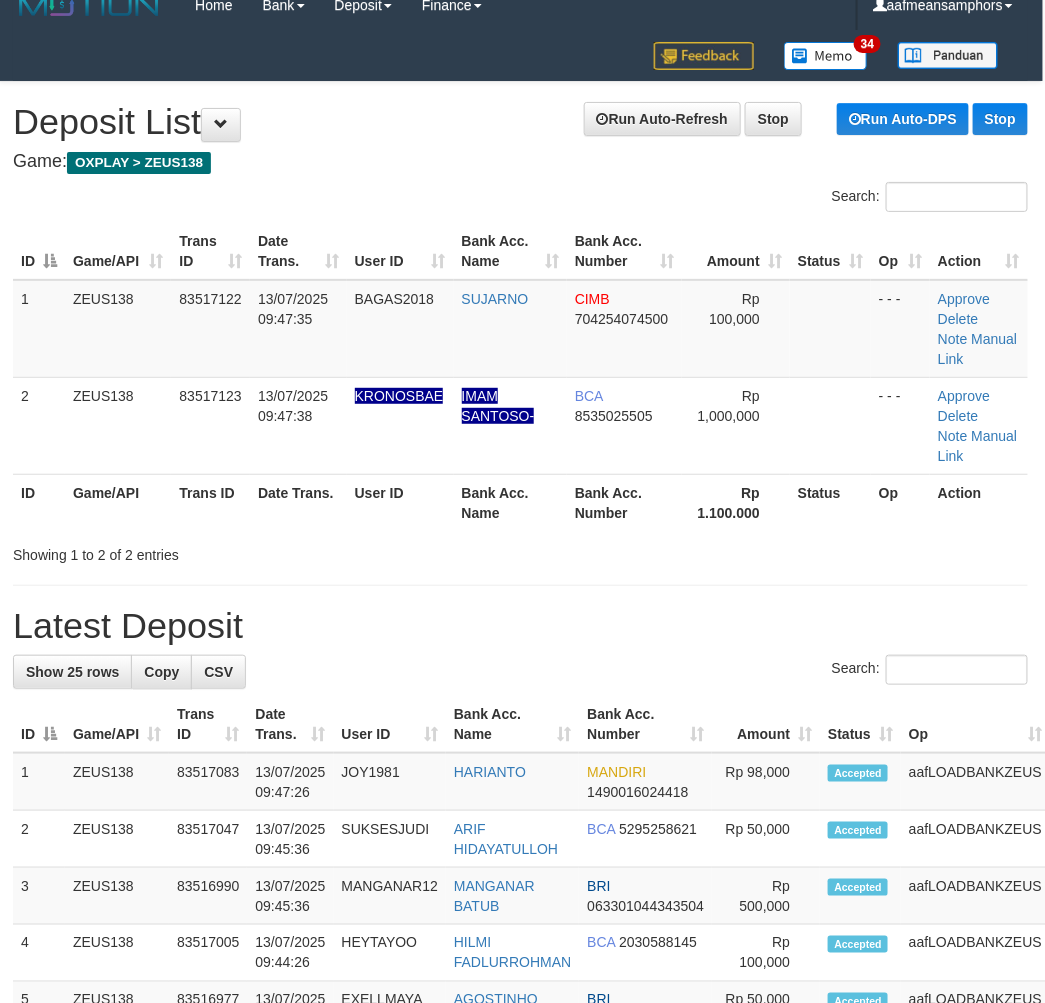 drag, startPoint x: 312, startPoint y: 582, endPoint x: 431, endPoint y: 605, distance: 121.20231 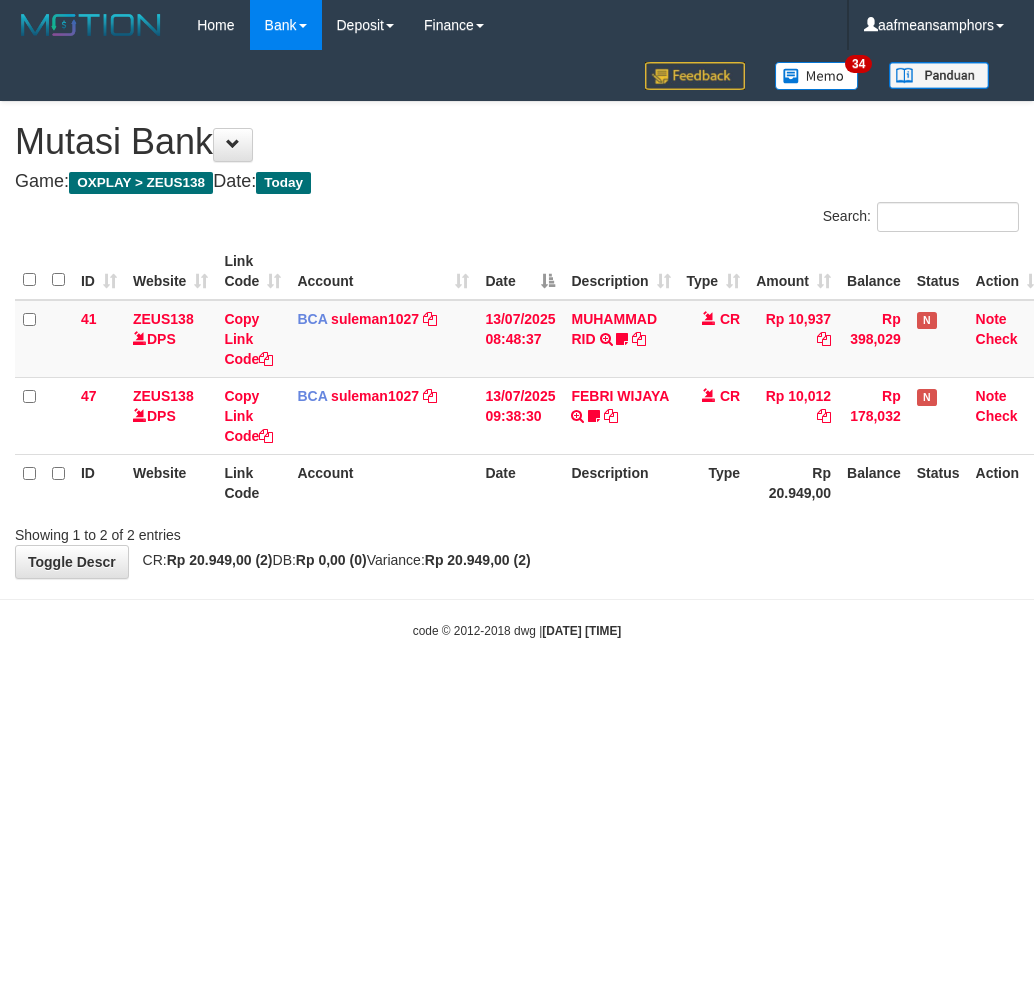 scroll, scrollTop: 0, scrollLeft: 0, axis: both 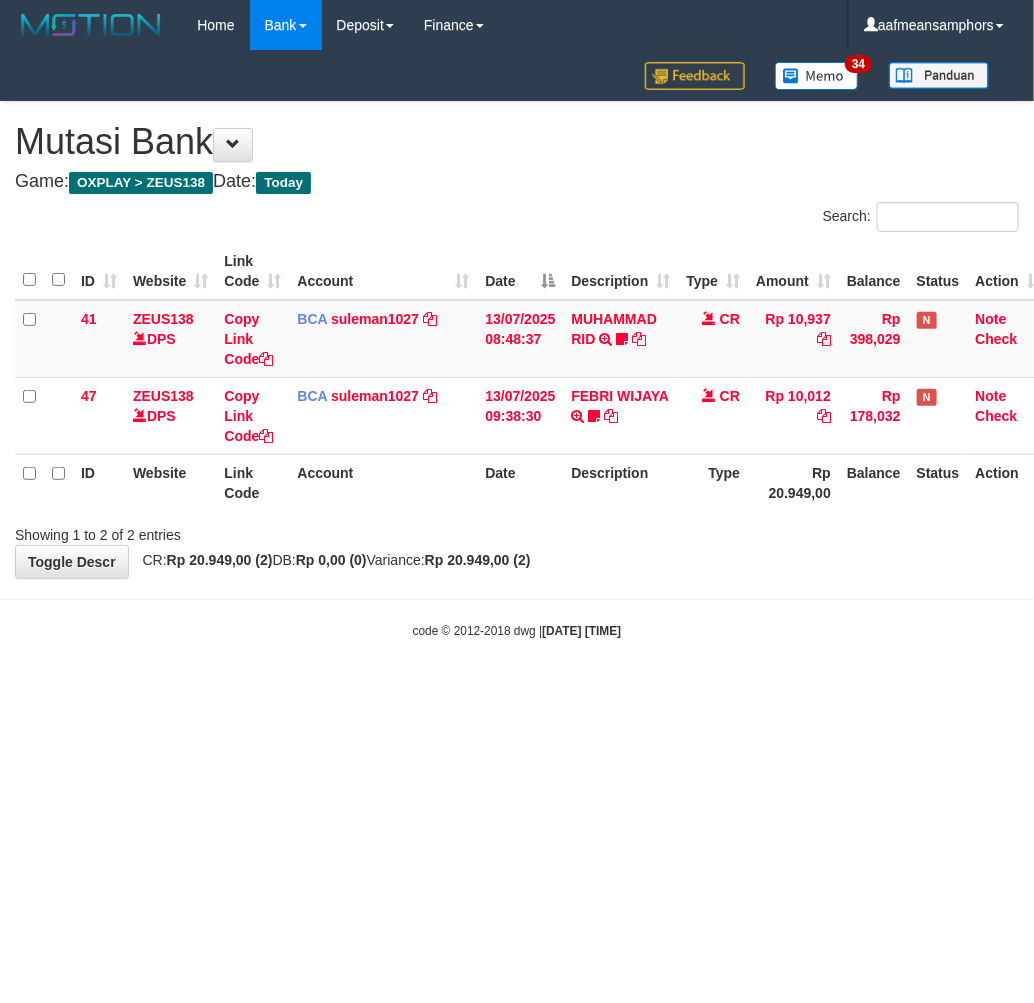 click on "Toggle navigation
Home
Bank
Account List
Load
By Website
Group
[OXPLAY]													ZEUS138
By Load Group (DPS)" at bounding box center (517, 345) 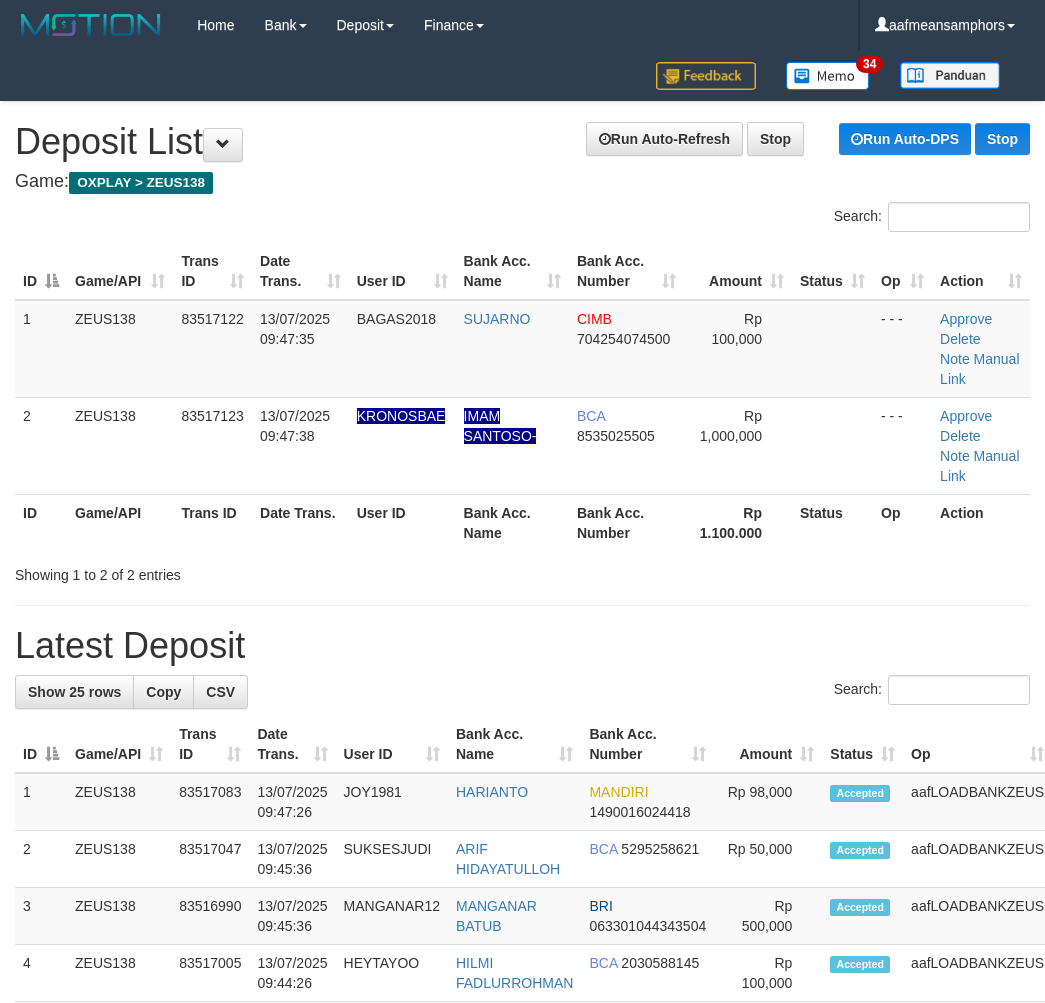 click on "**********" at bounding box center [522, 1227] 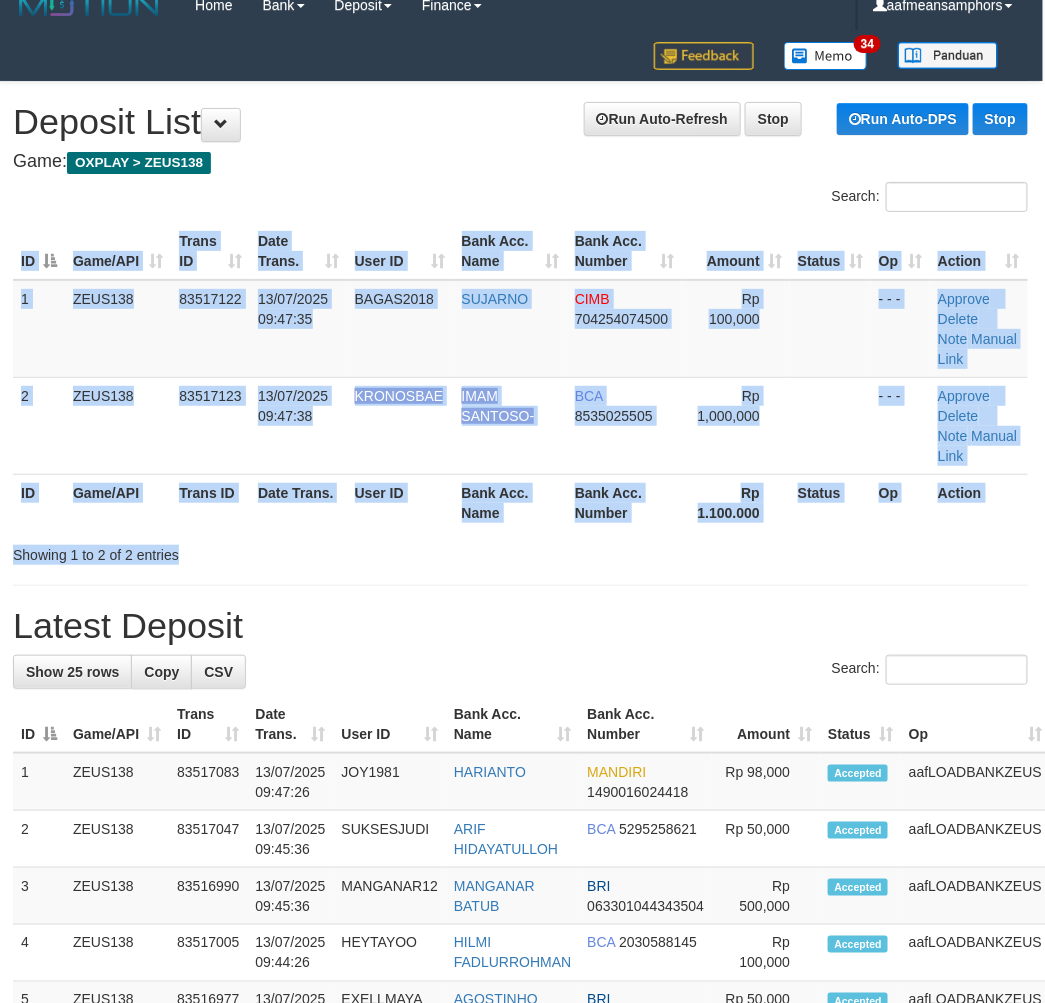 click on "Search:
ID Game/API Trans ID Date Trans. User ID Bank Acc. Name Bank Acc. Number Amount Status Op Action
1
ZEUS138
83517122
13/07/2025 09:47:35
BAGAS2018
SUJARNO
CIMB
704254074500
Rp 100,000
- - -
Approve
Delete
Note
Manual Link
2
ZEUS138
83517123
13/07/2025 09:47:38
KRONOSBAE
IMAM SANTOSO-
BCA
8535025505
Rp 1,000,000
- - -
Approve Note" at bounding box center (520, 373) 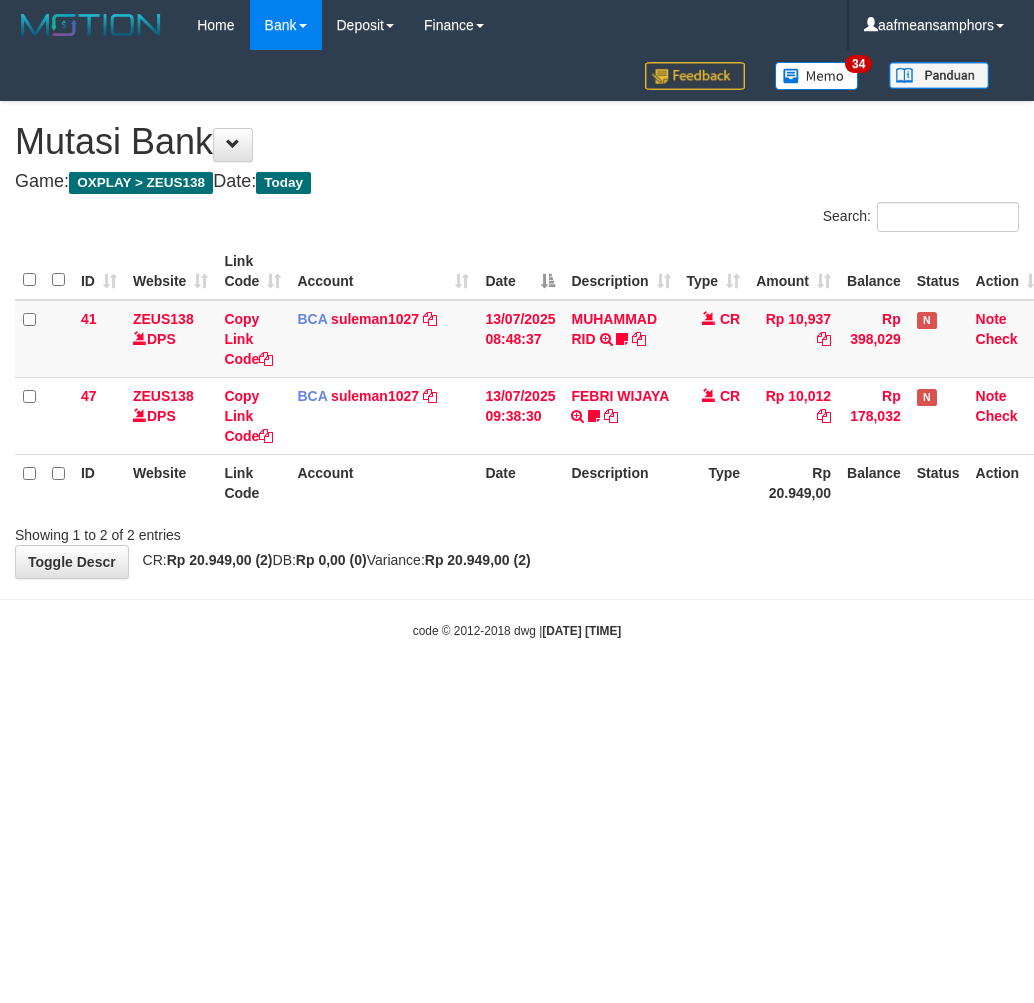 scroll, scrollTop: 0, scrollLeft: 0, axis: both 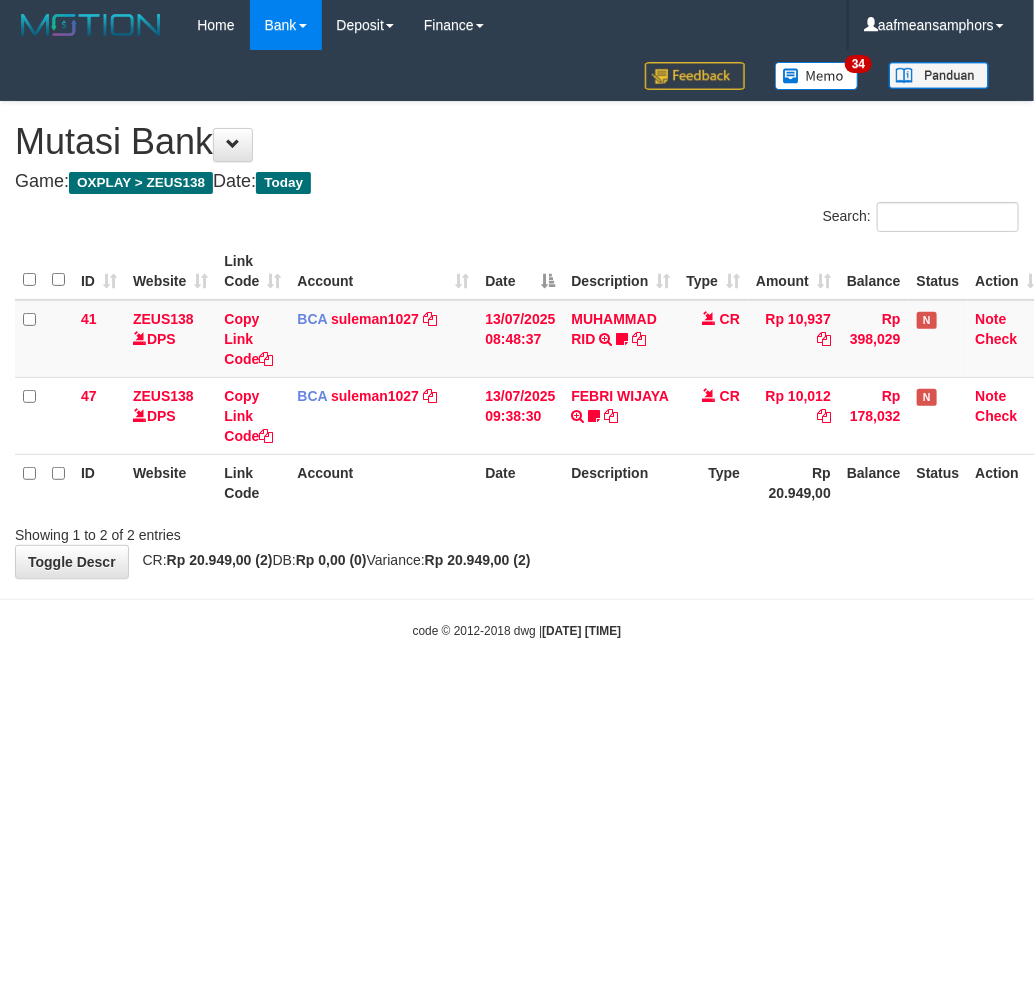 click on "**********" at bounding box center (517, 340) 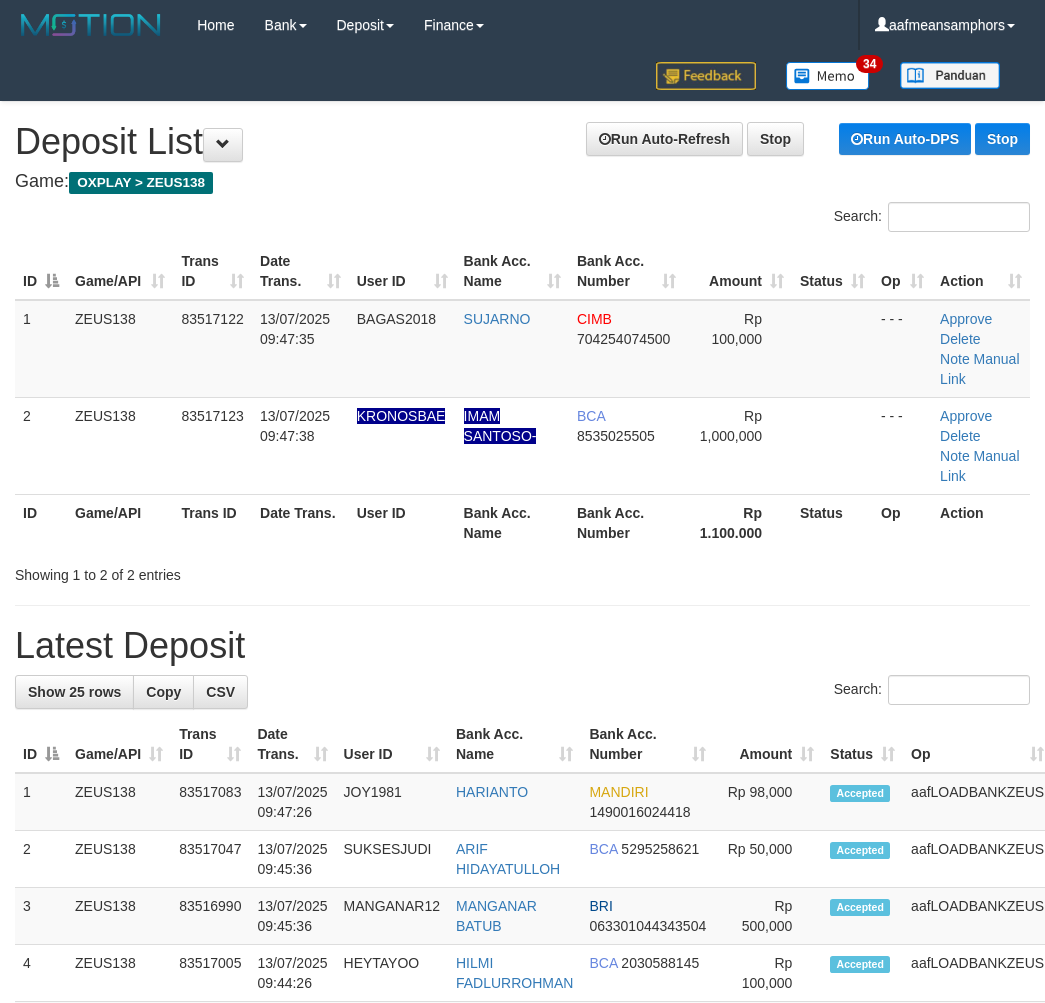 scroll, scrollTop: 20, scrollLeft: 2, axis: both 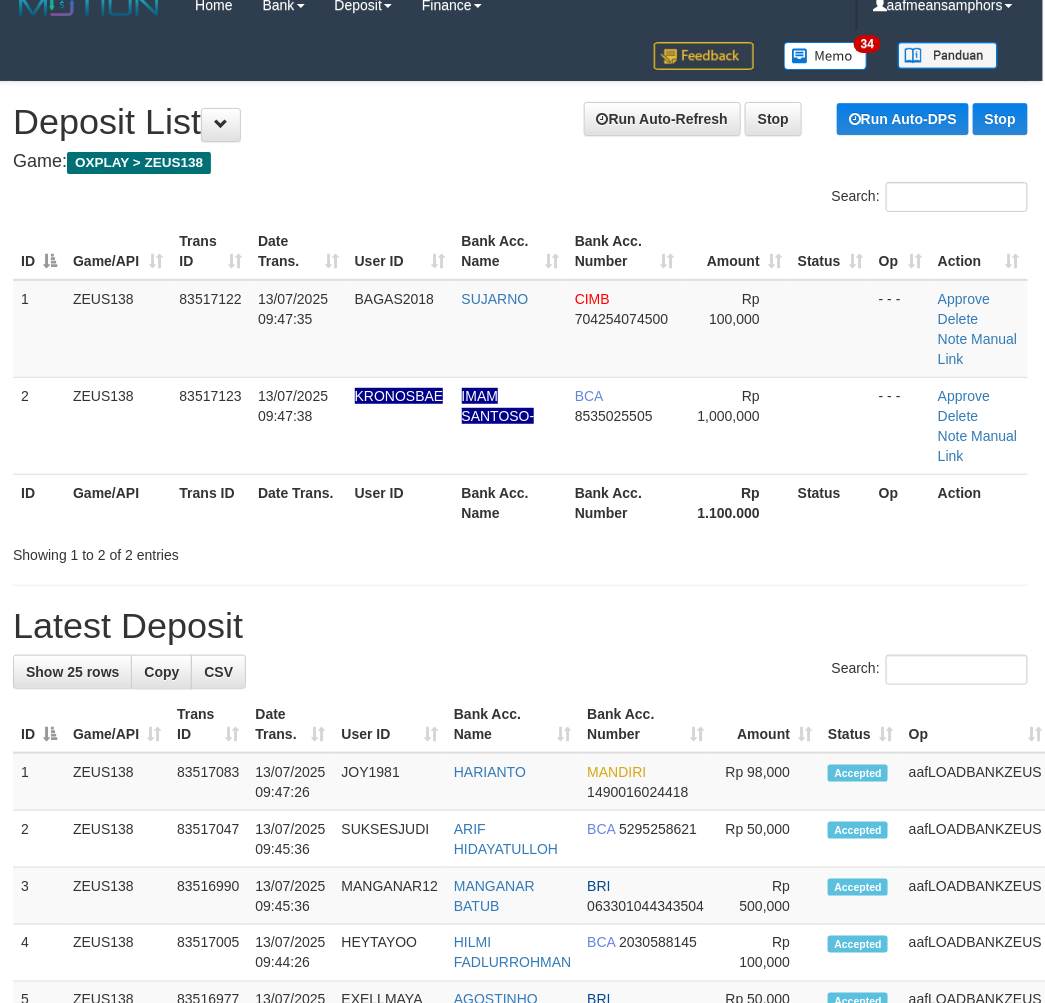 click on "ID Game/API Trans ID Date Trans. User ID Bank Acc. Name Bank Acc. Number Rp 1.100.000 Status Op Action" at bounding box center (520, 502) 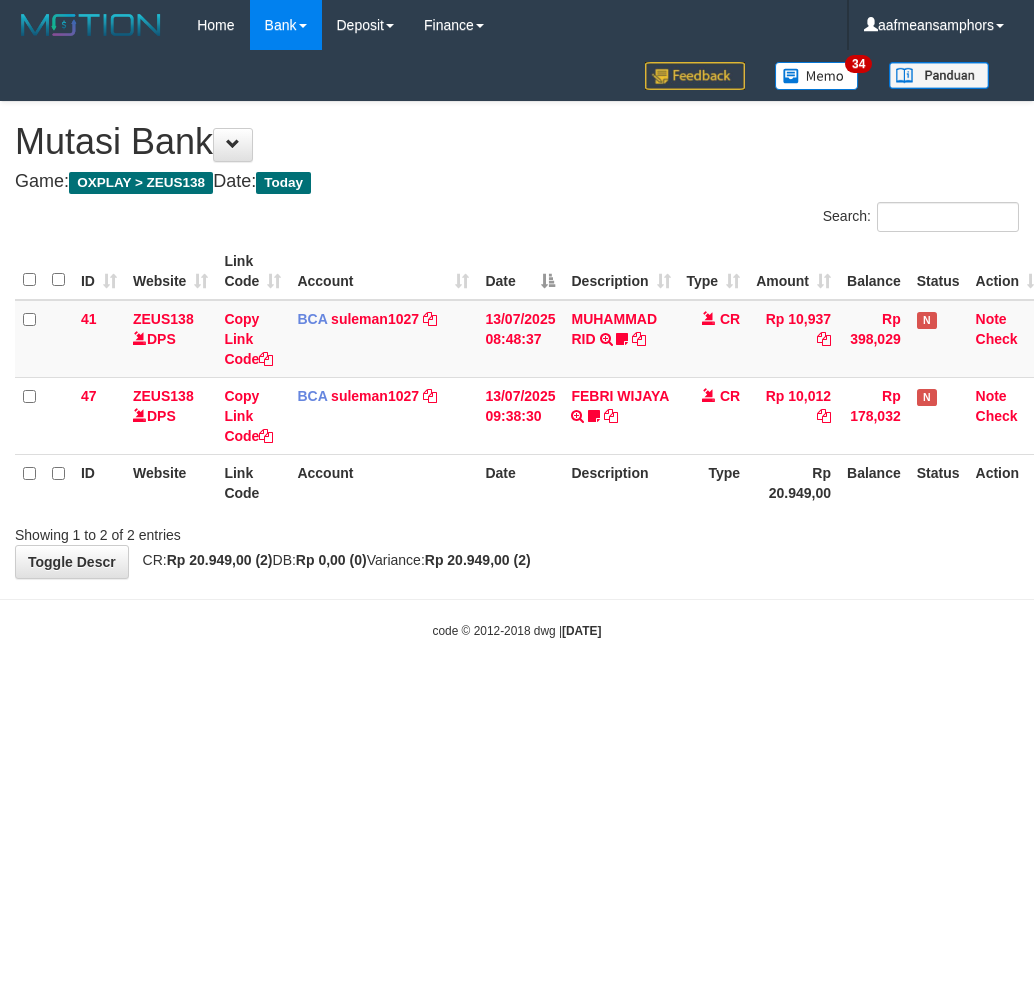 scroll, scrollTop: 0, scrollLeft: 0, axis: both 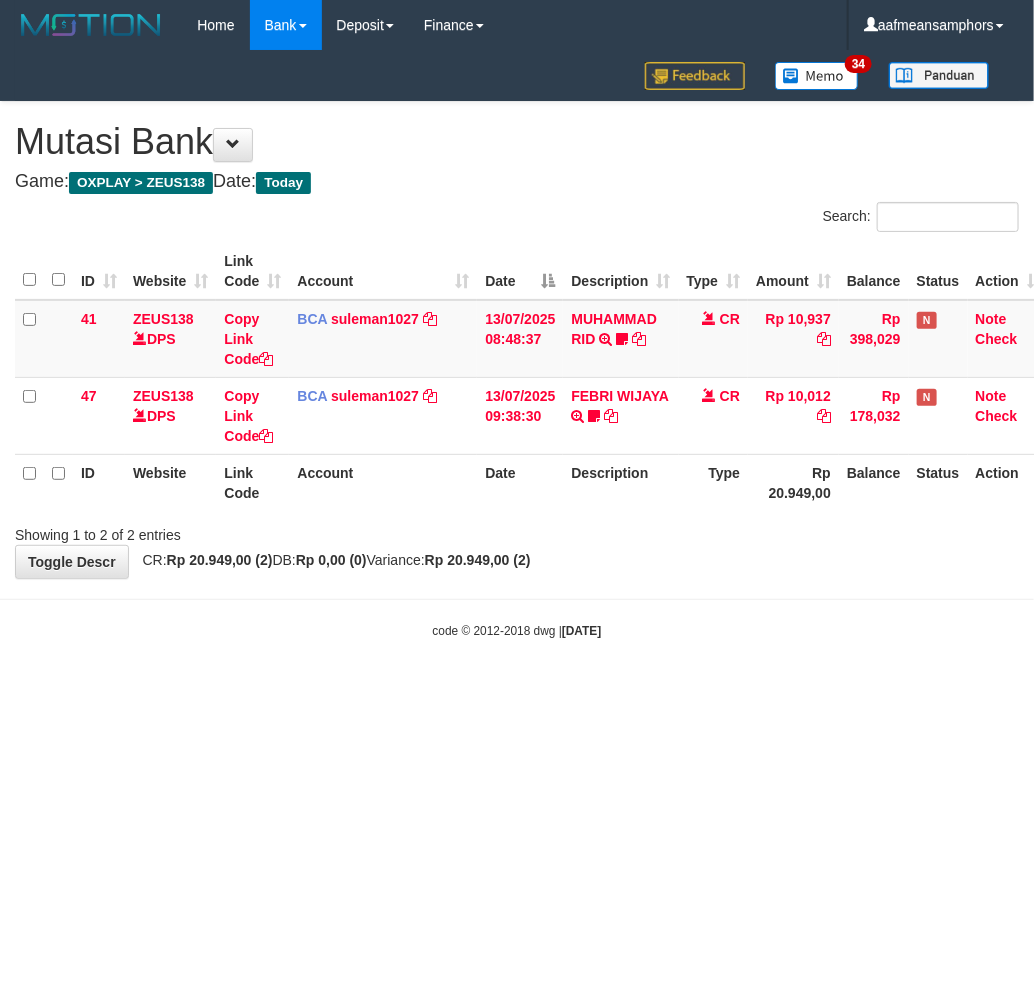 click on "ID Website Link Code Account Date Description Type Amount Balance Status Action
41
ZEUS138    DPS
Copy Link Code
BCA
suleman1027
DPS
SULEMAN
mutasi_20250713_2972 | 41
mutasi_20250713_2972 | 41
13/07/2025 08:48:37
MUHAMMAD RID            TRSF E-BANKING CR 1307/FTSCY/WS95051
10937.002025071303551830 TRFDN-MUHAMMAD RIDESPAY DEBIT INDONE    Jobor311
CR
Rp 10,937
Rp 398,029
N
Note
Check
47
ZEUS138    DPS
Copy Link Code
BCA
suleman1027" at bounding box center [517, 377] 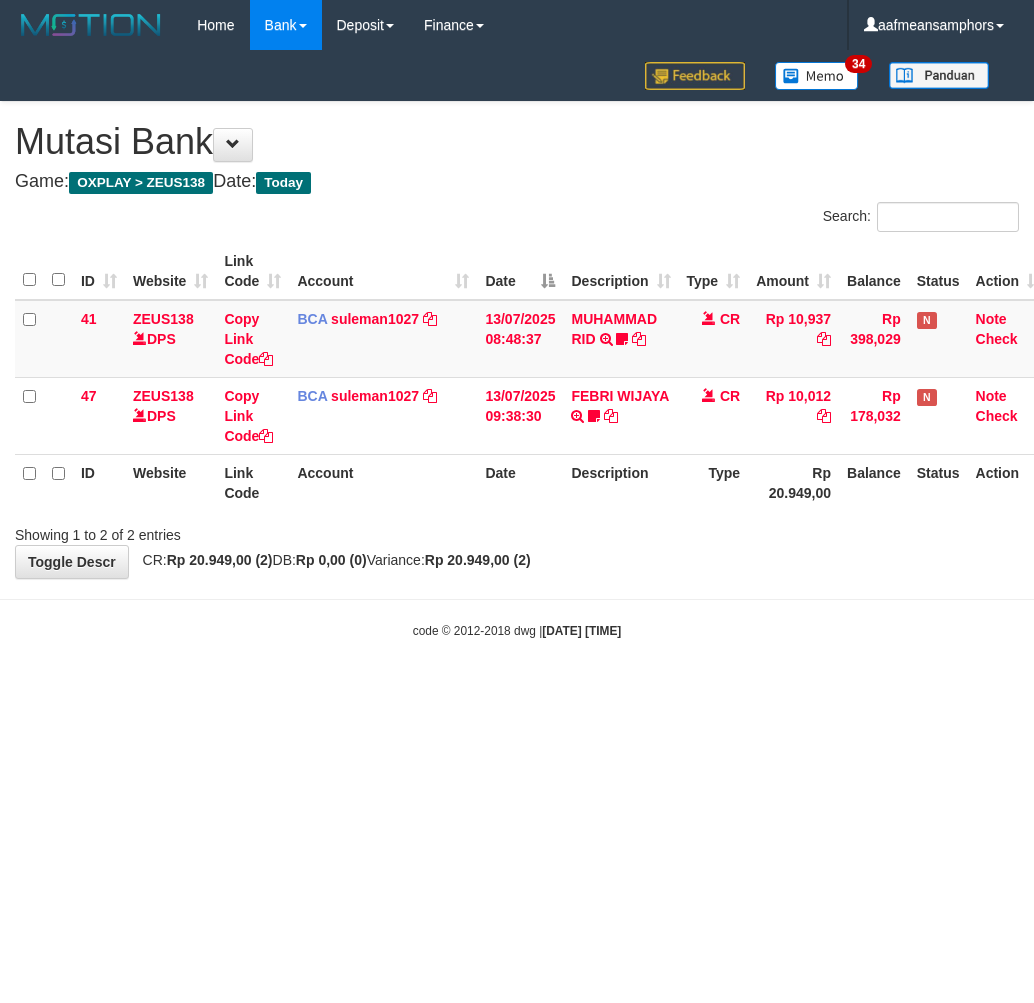 scroll, scrollTop: 0, scrollLeft: 0, axis: both 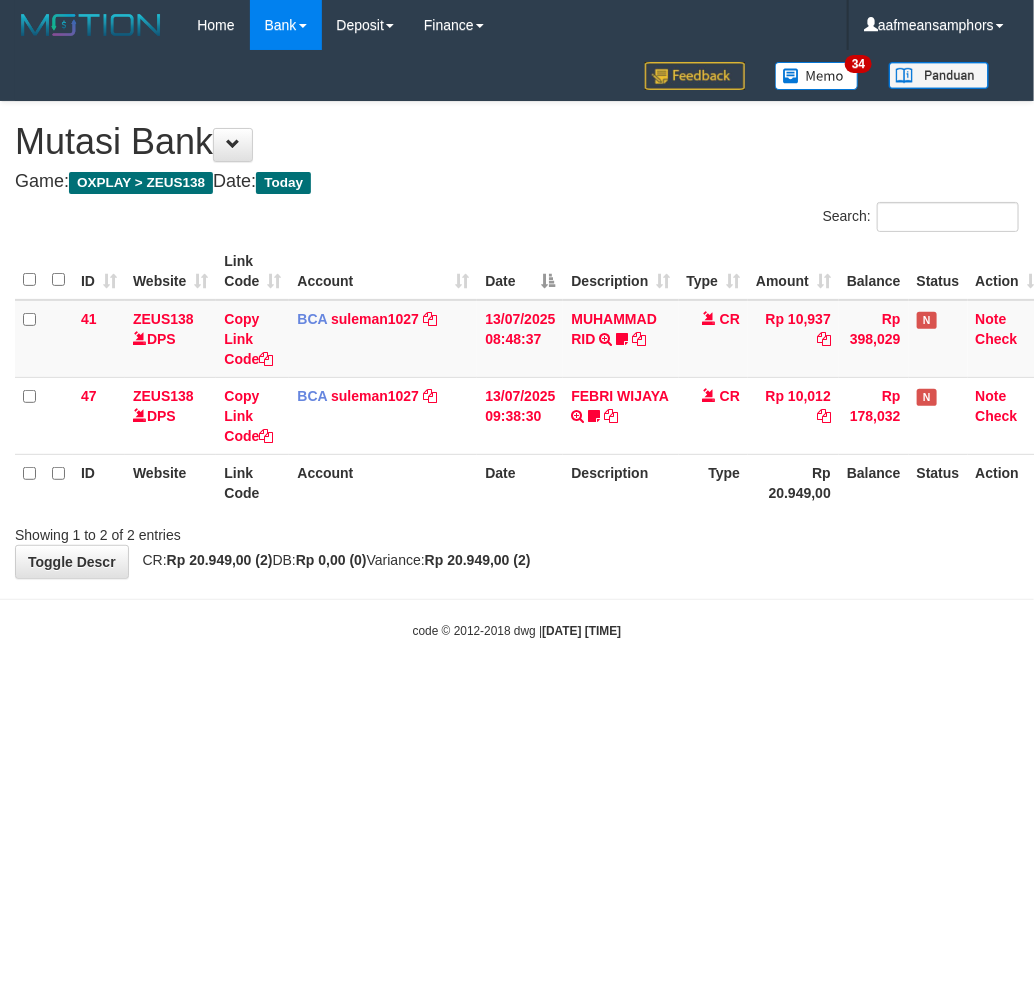 drag, startPoint x: 0, startPoint y: 0, endPoint x: 932, endPoint y: 514, distance: 1064.3402 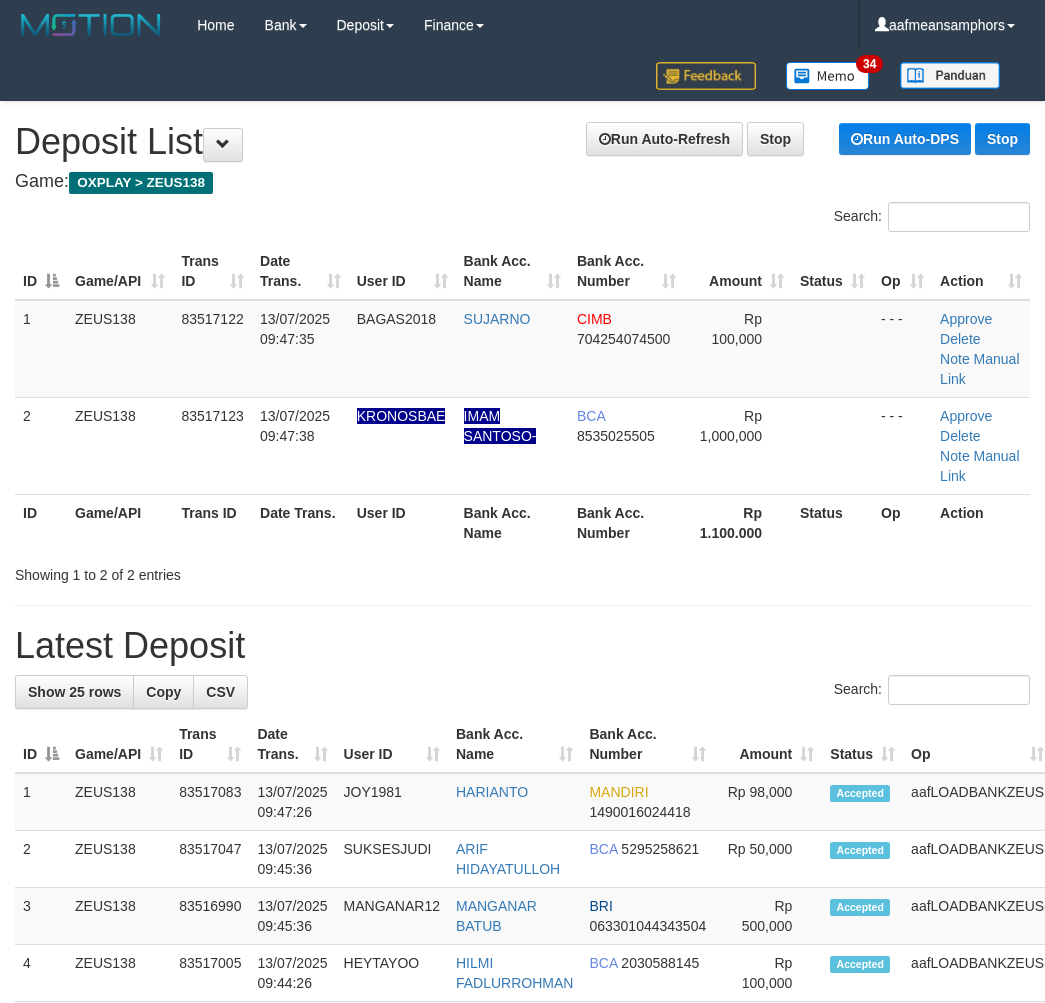 scroll, scrollTop: 20, scrollLeft: 2, axis: both 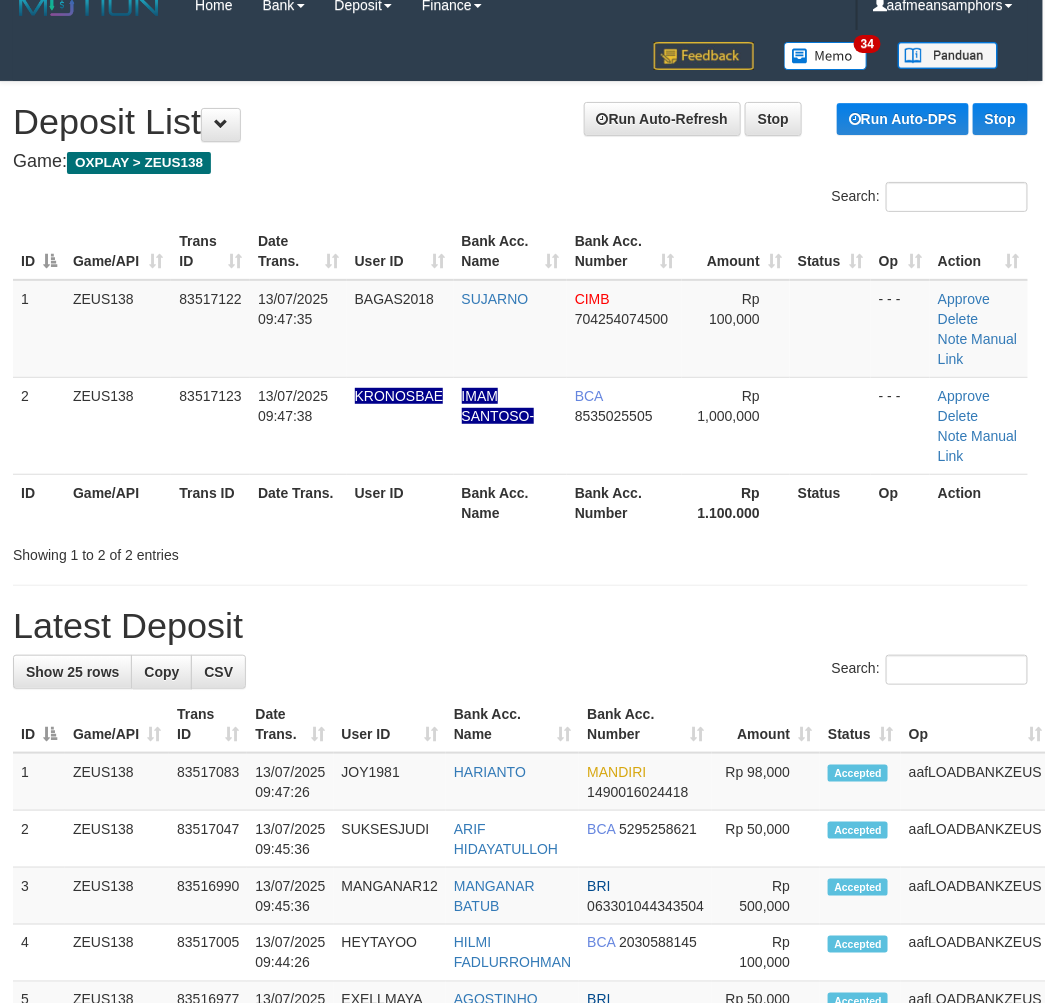 click on "Bank Acc. Number" at bounding box center (625, 502) 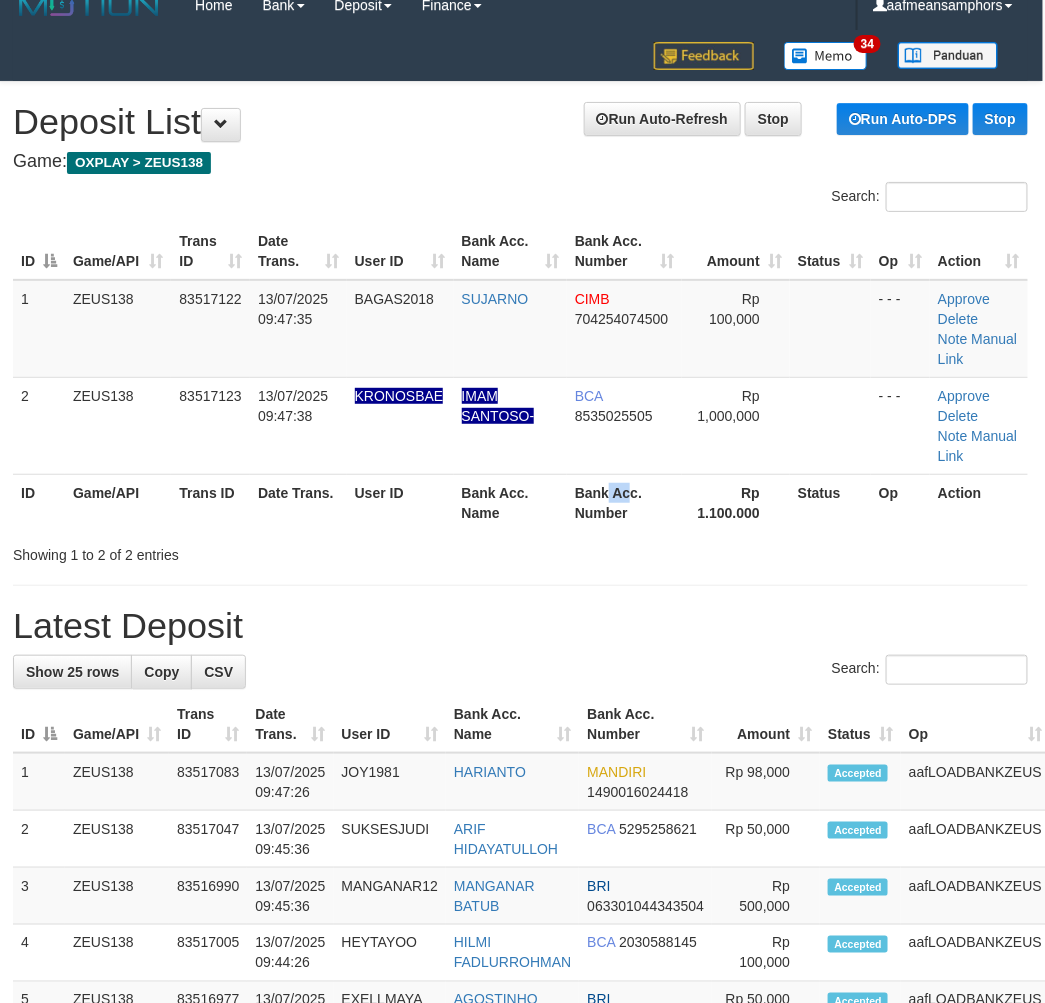 click on "Bank Acc. Number" at bounding box center (625, 502) 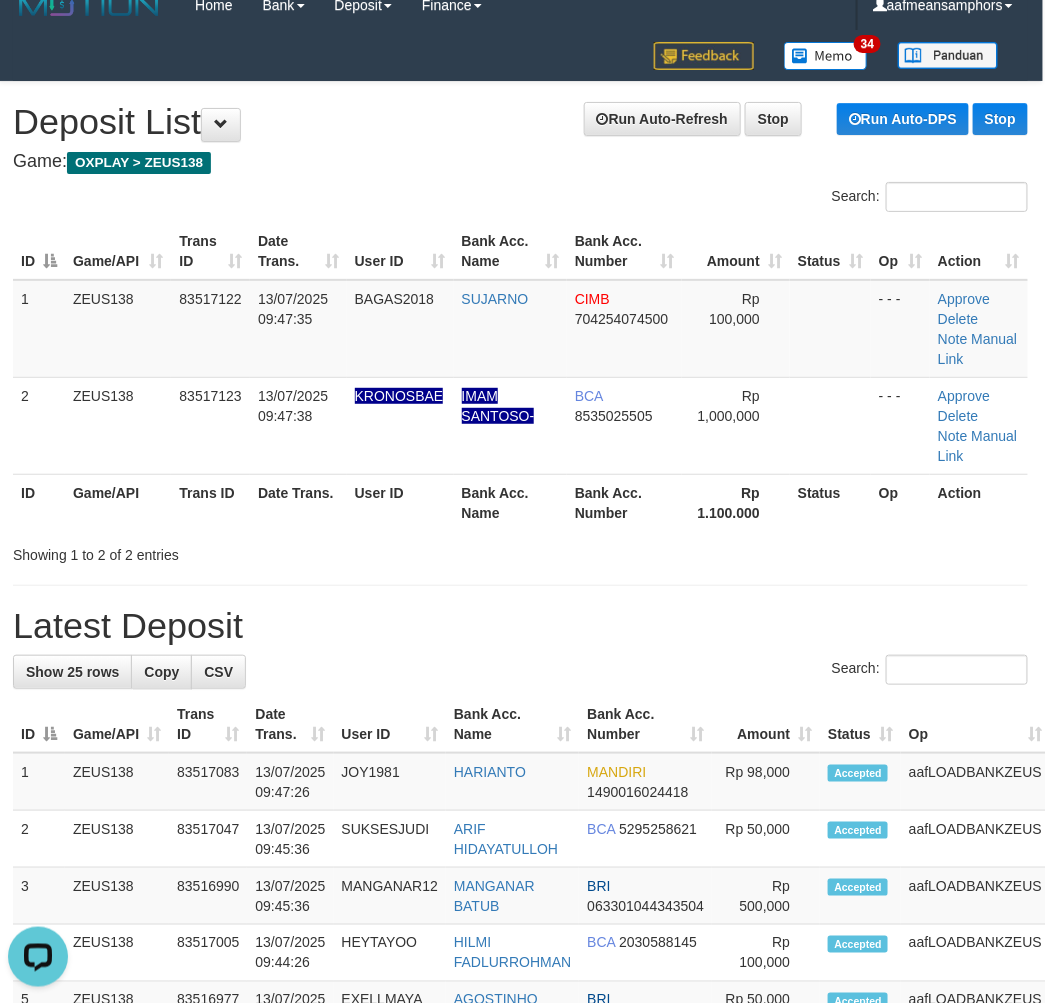 scroll, scrollTop: 0, scrollLeft: 0, axis: both 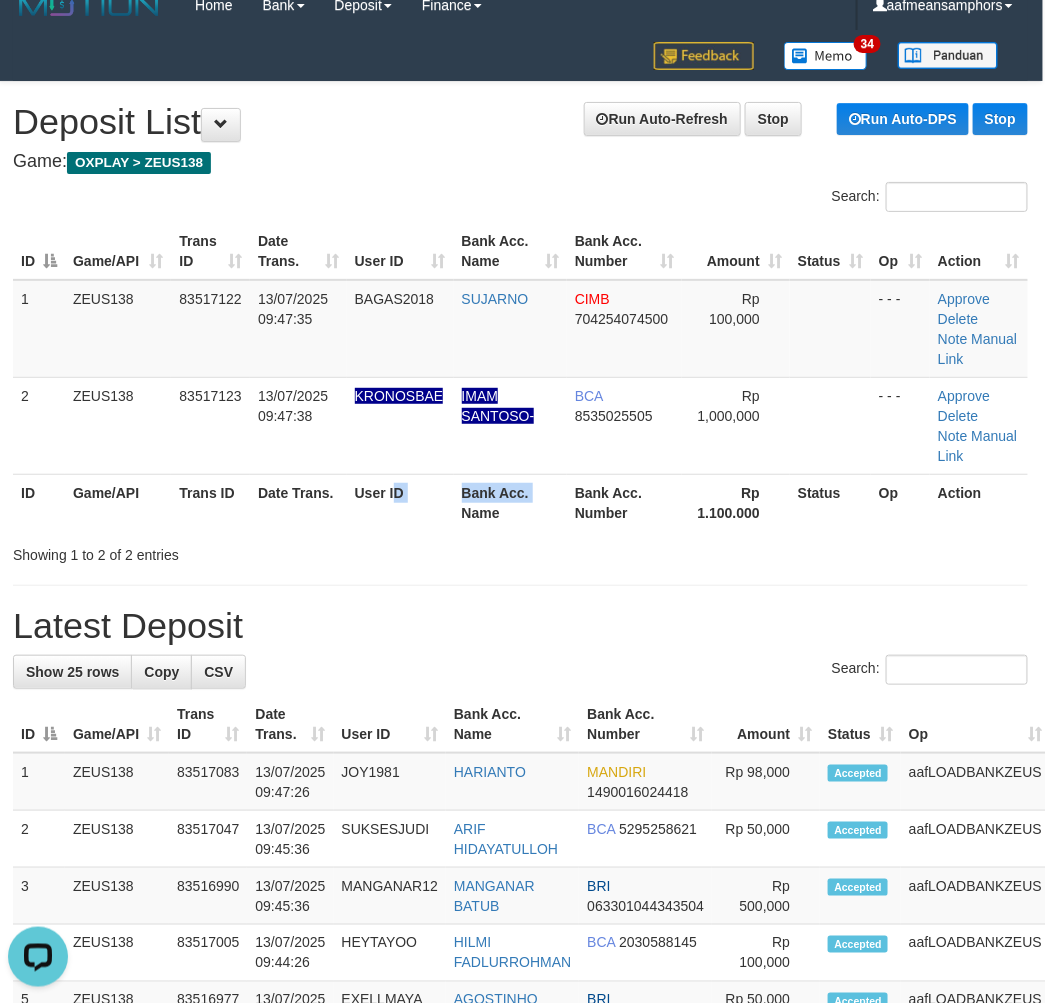 click on "ID Game/API Trans ID Date Trans. User ID Bank Acc. Name Bank Acc. Number Rp 1.100.000 Status Op Action" at bounding box center (520, 502) 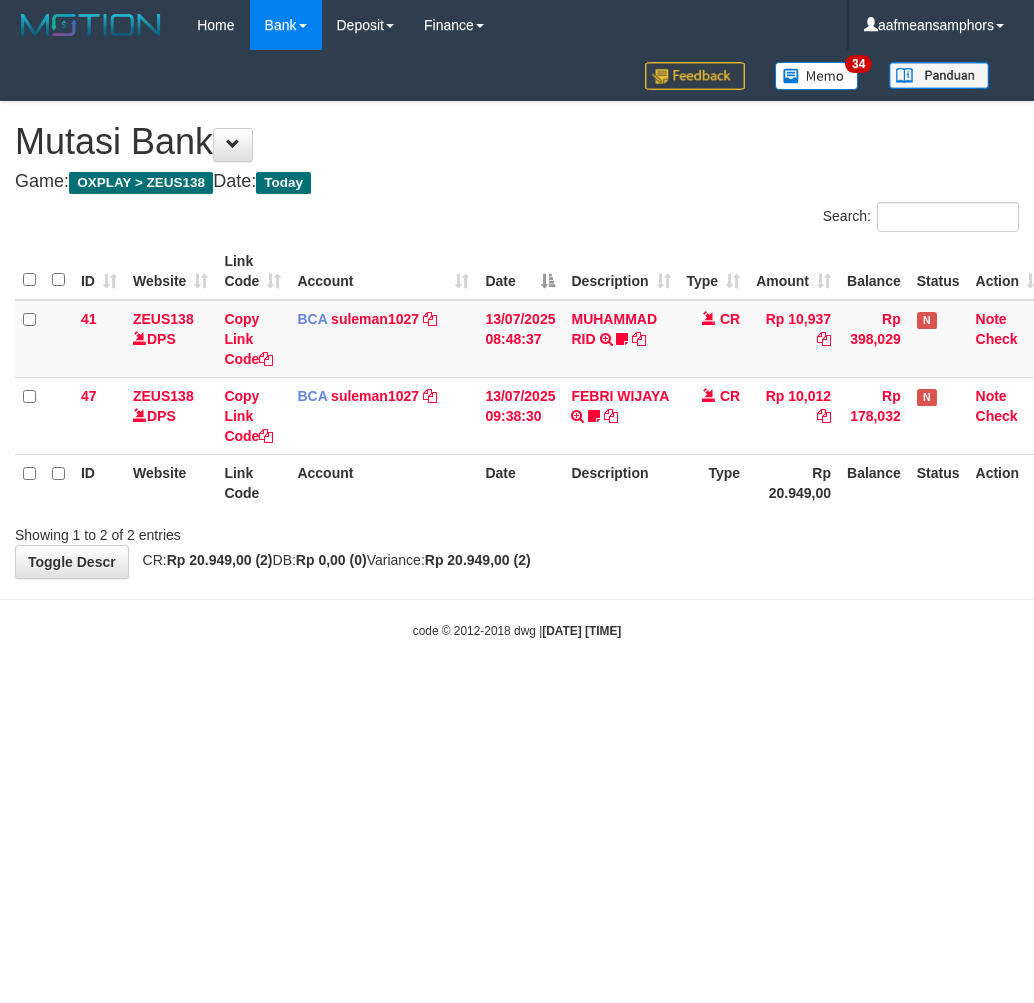 scroll, scrollTop: 0, scrollLeft: 0, axis: both 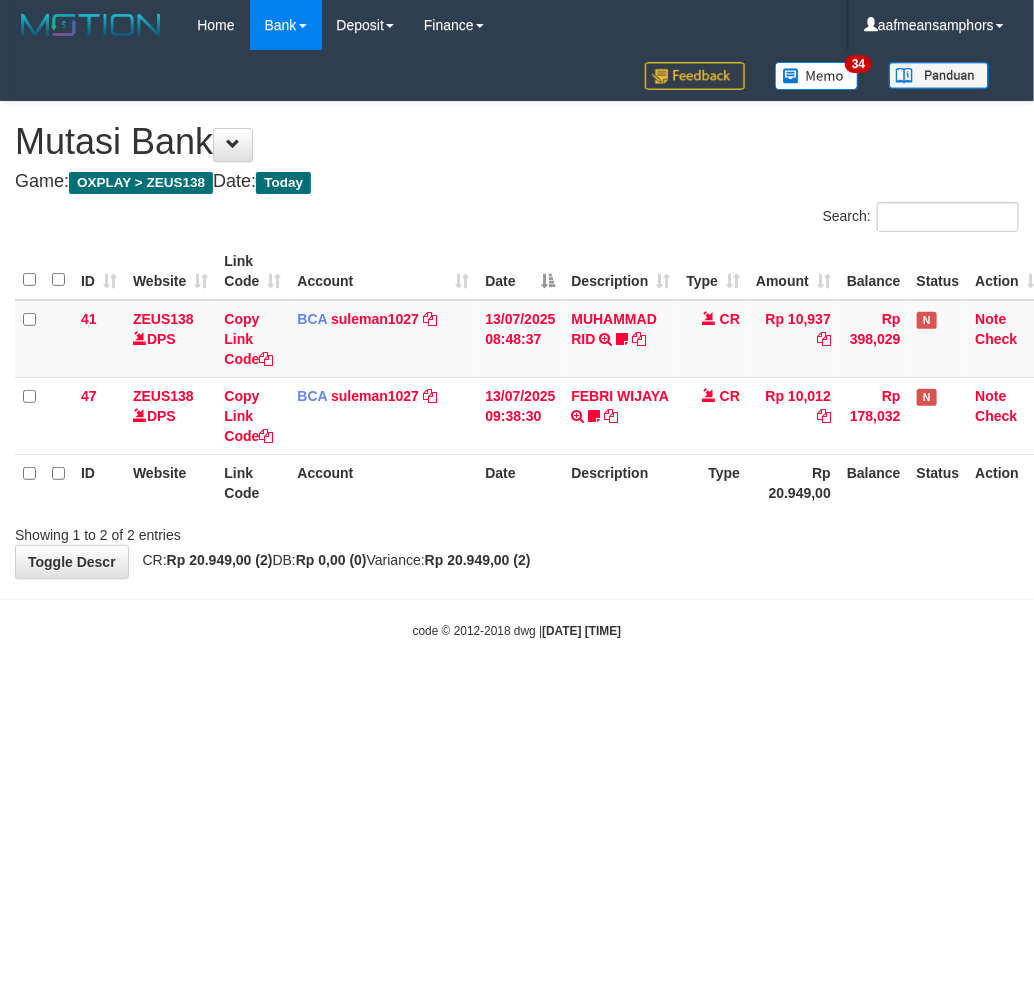 click on "Toggle navigation
Home
Bank
Account List
Load
By Website
Group
[OXPLAY]													ZEUS138
By Load Group (DPS)" at bounding box center (517, 345) 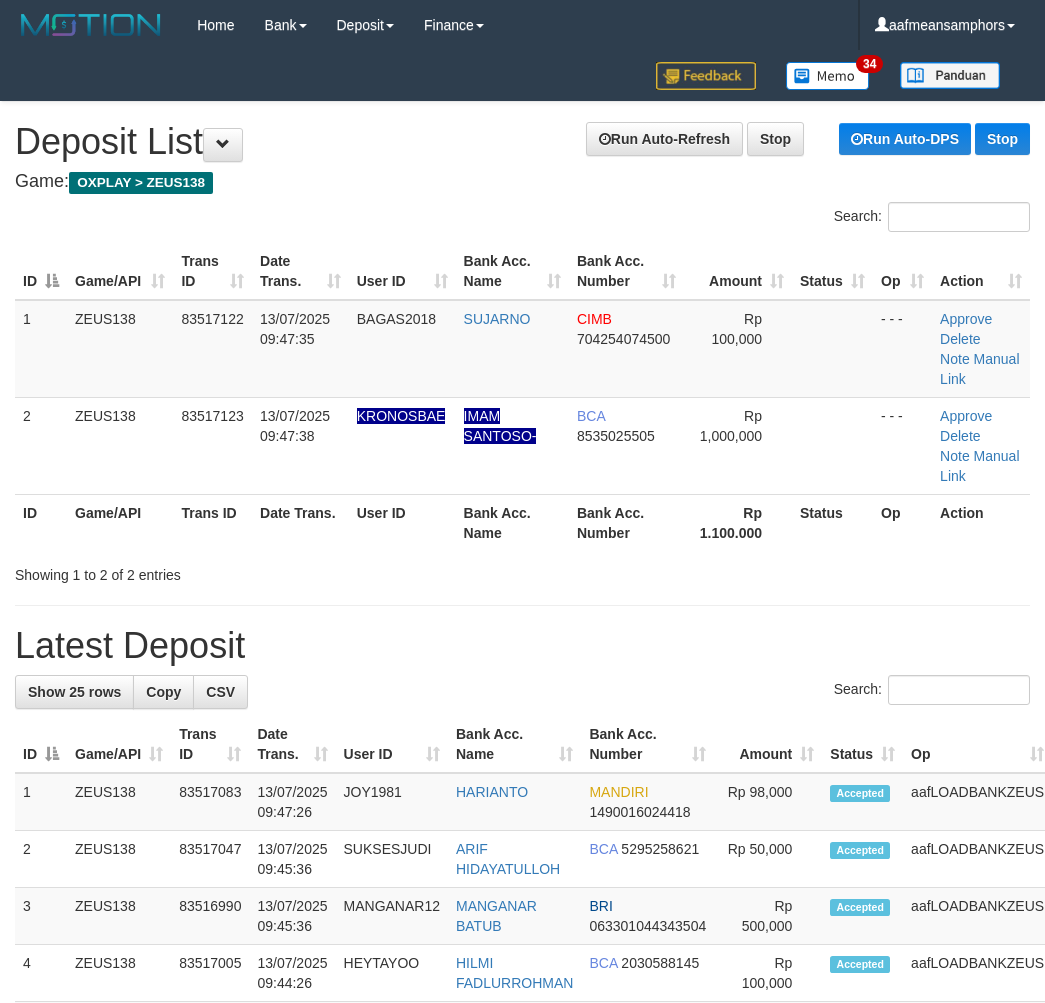 scroll, scrollTop: 20, scrollLeft: 2, axis: both 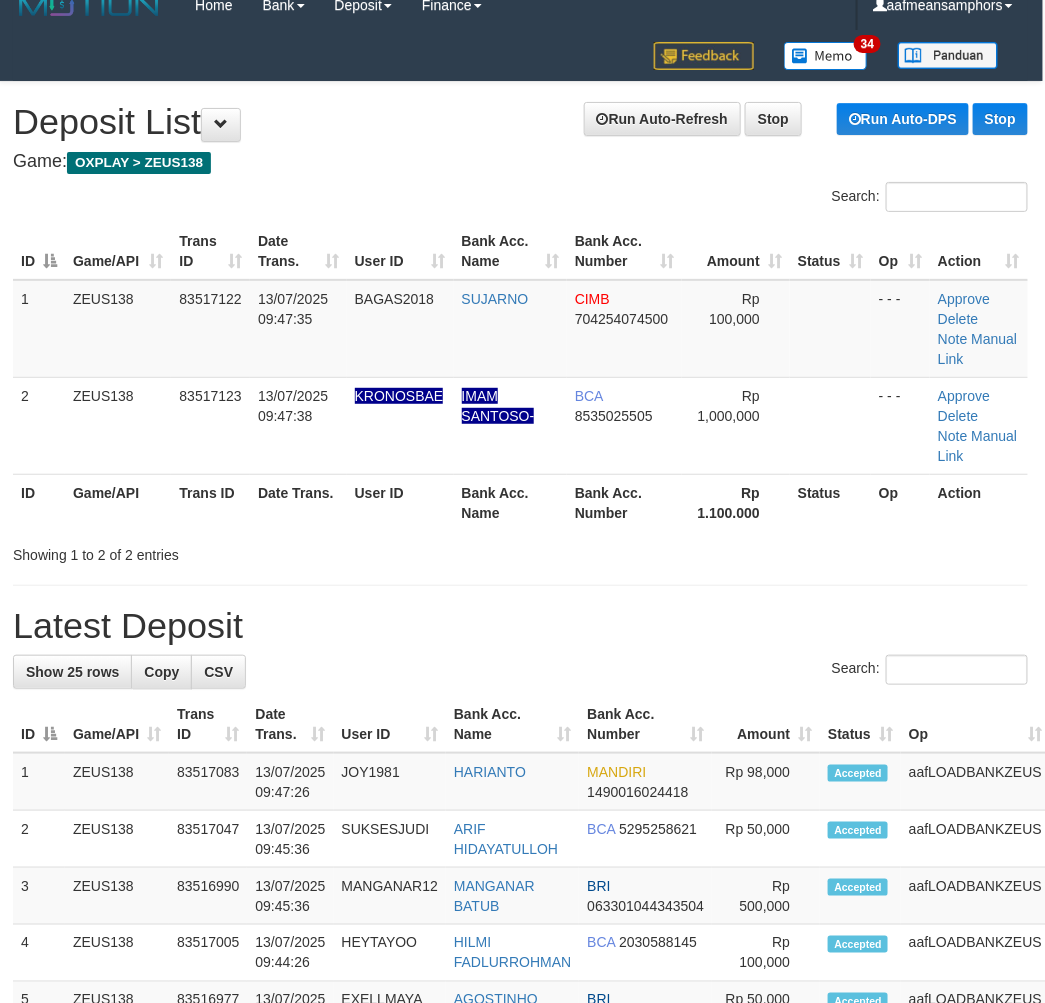 click on "**********" at bounding box center (520, 1207) 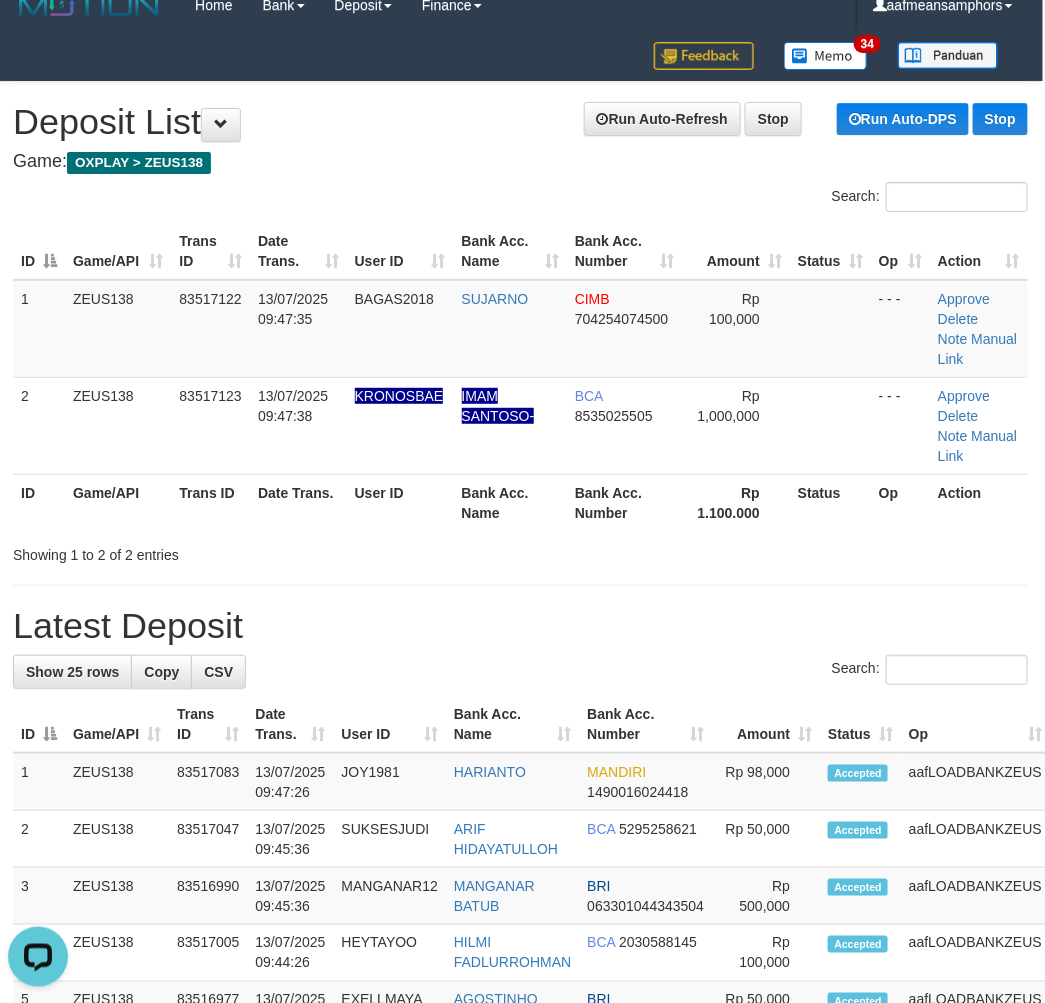 scroll, scrollTop: 0, scrollLeft: 0, axis: both 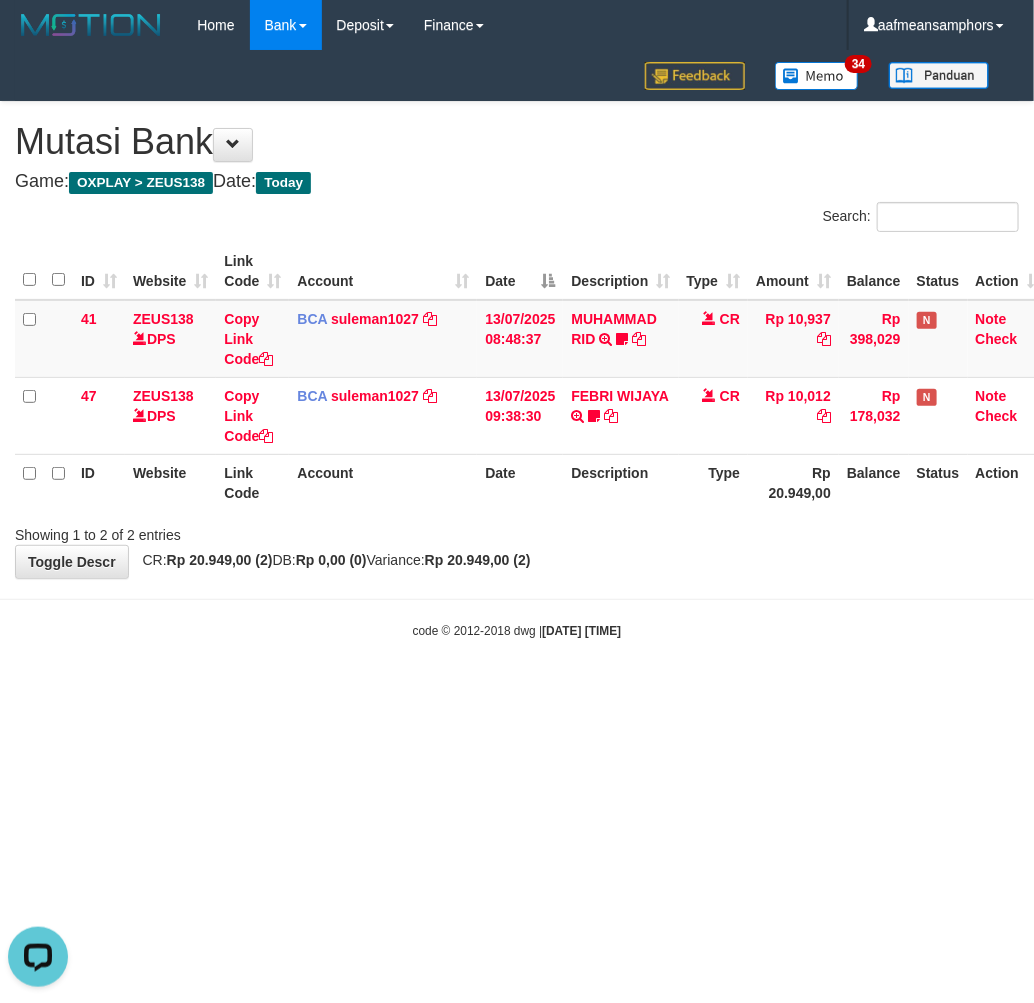 drag, startPoint x: 594, startPoint y: 671, endPoint x: 603, endPoint y: 655, distance: 18.35756 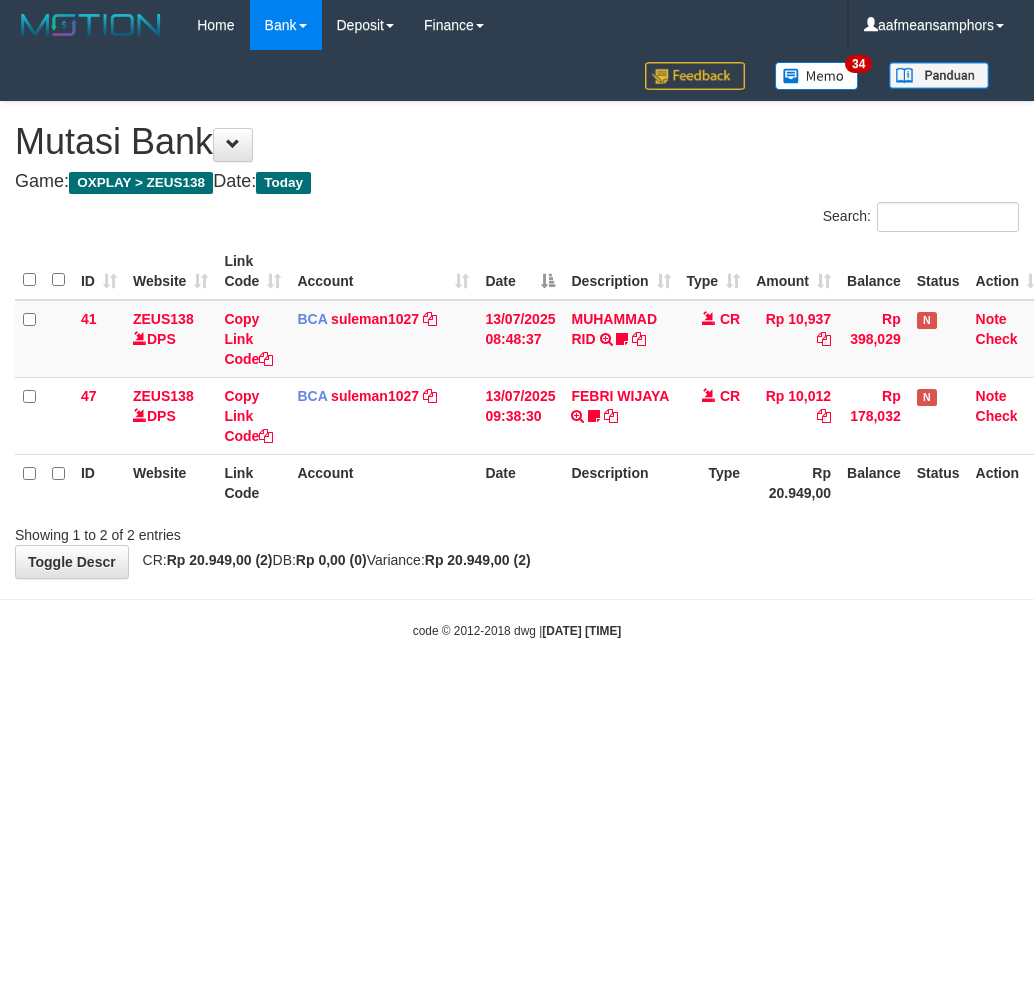 scroll, scrollTop: 0, scrollLeft: 0, axis: both 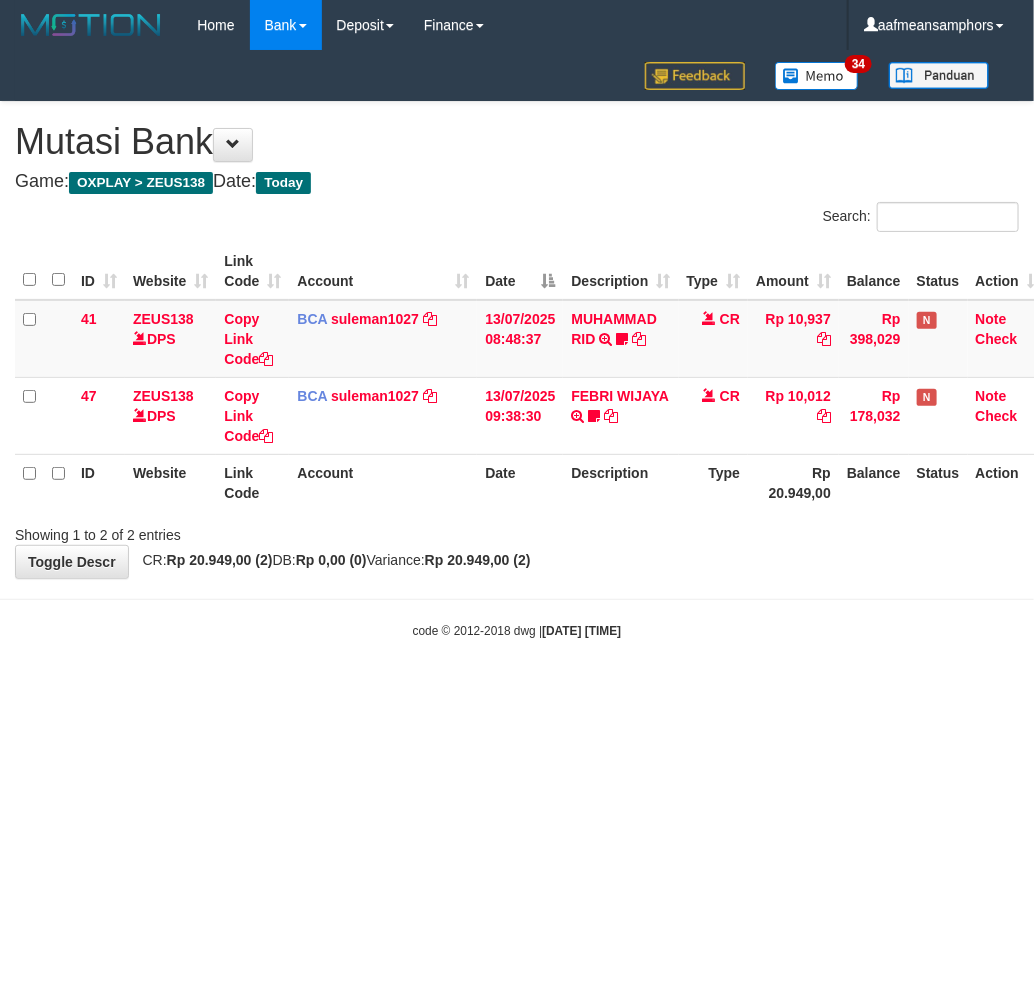 click on "Toggle navigation
Home
Bank
Account List
Load
By Website
Group
[OXPLAY]													ZEUS138
By Load Group (DPS)
Sync" at bounding box center [517, 345] 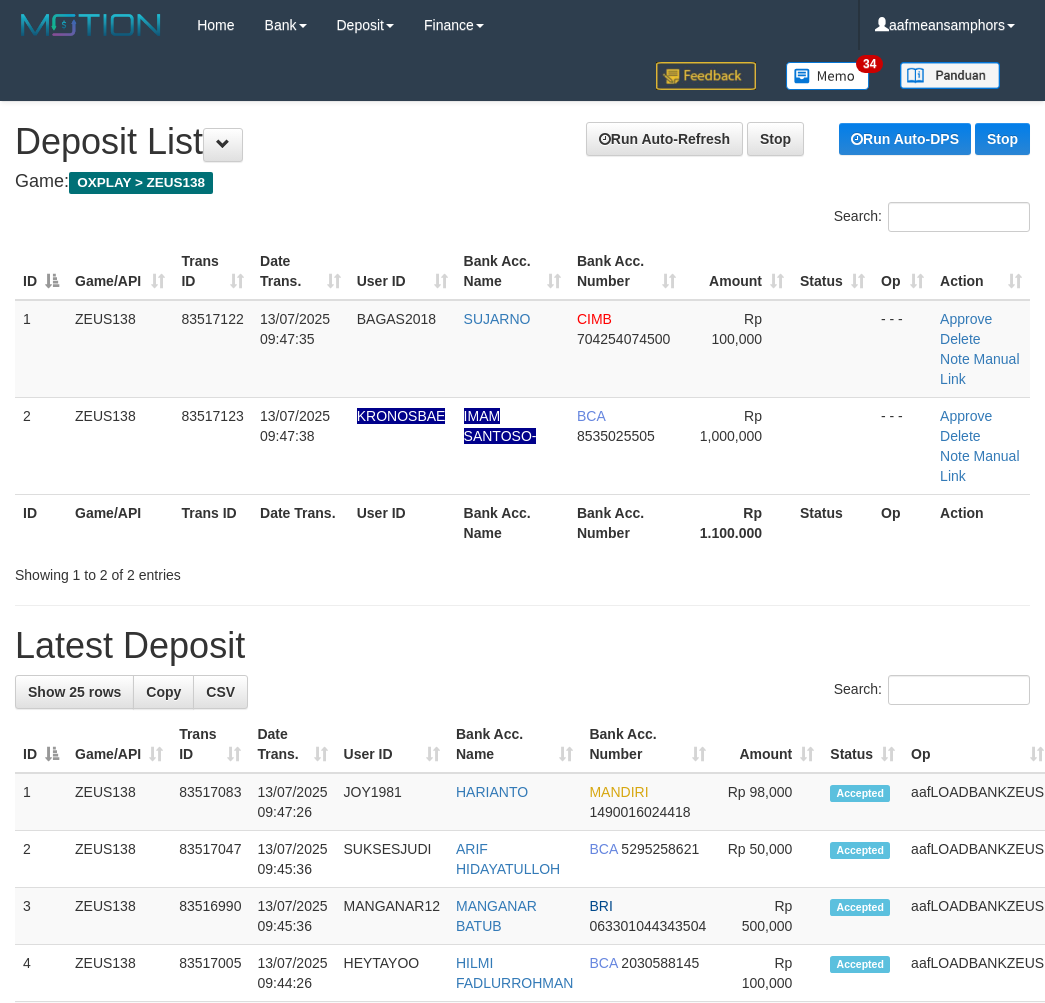 scroll, scrollTop: 20, scrollLeft: 2, axis: both 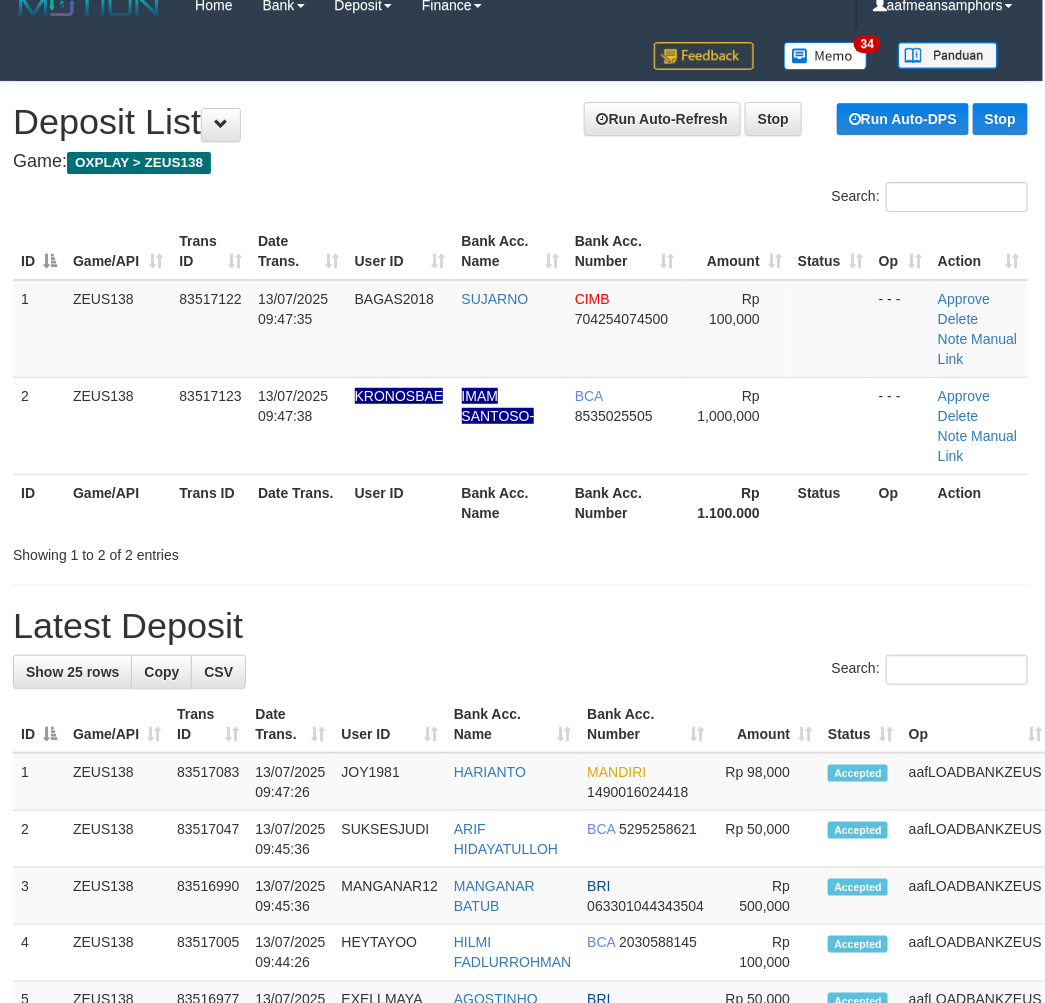 click on "**********" at bounding box center (520, 1207) 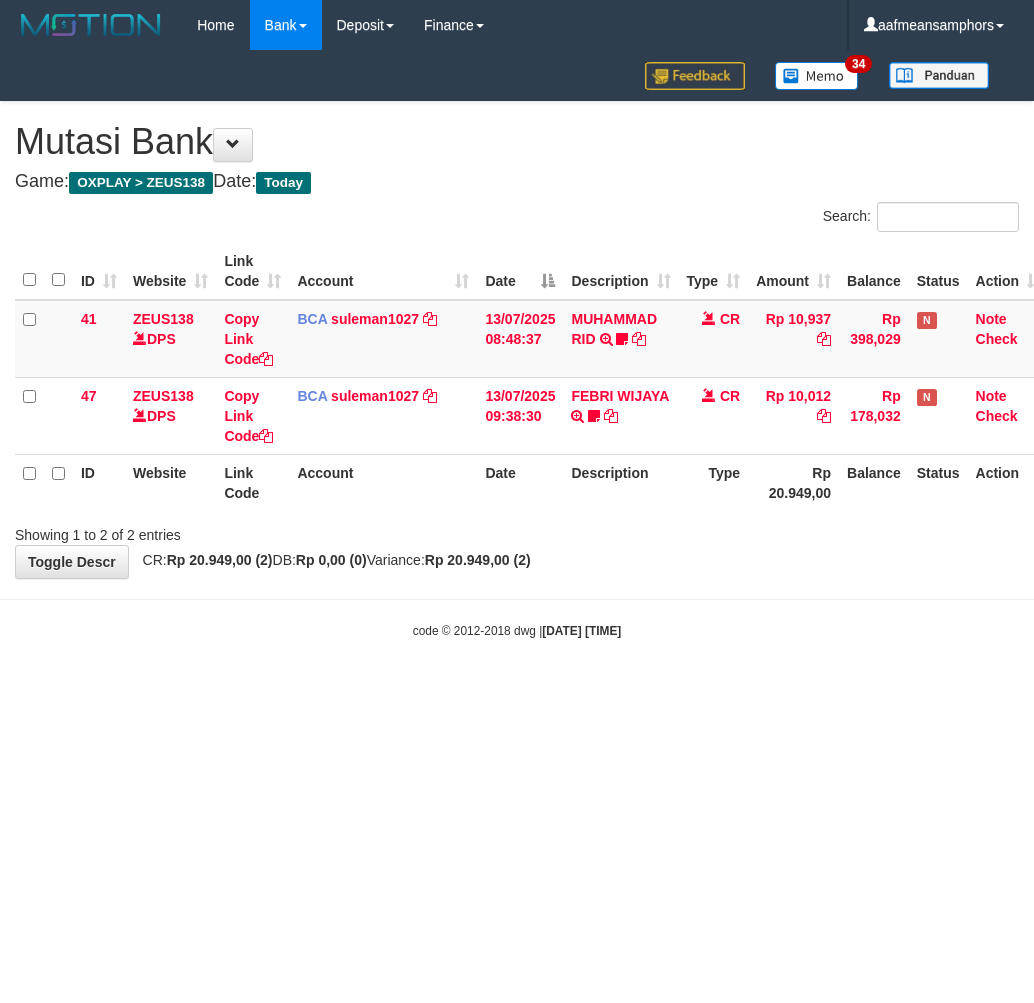 scroll, scrollTop: 0, scrollLeft: 0, axis: both 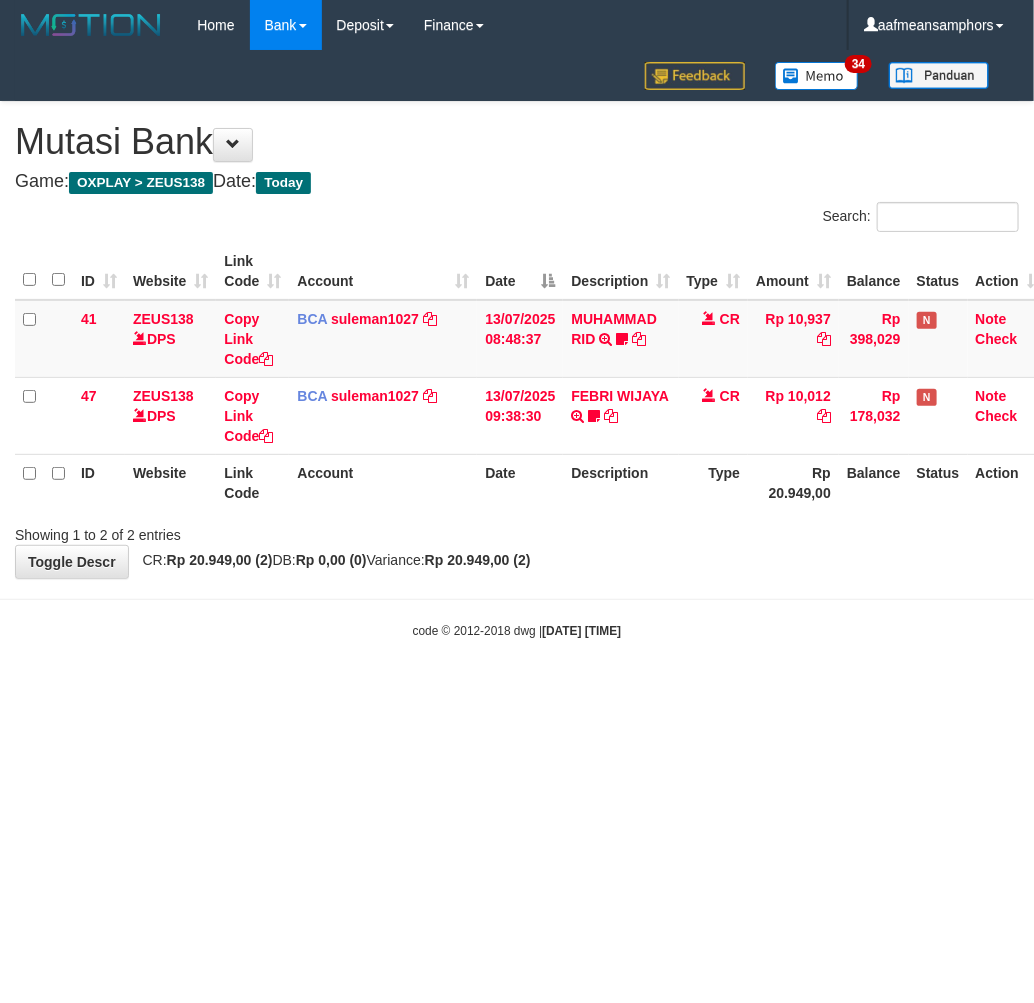 click on "Toggle navigation
Home
Bank
Account List
Load
By Website
Group
[OXPLAY]													ZEUS138
By Load Group (DPS)" at bounding box center [517, 345] 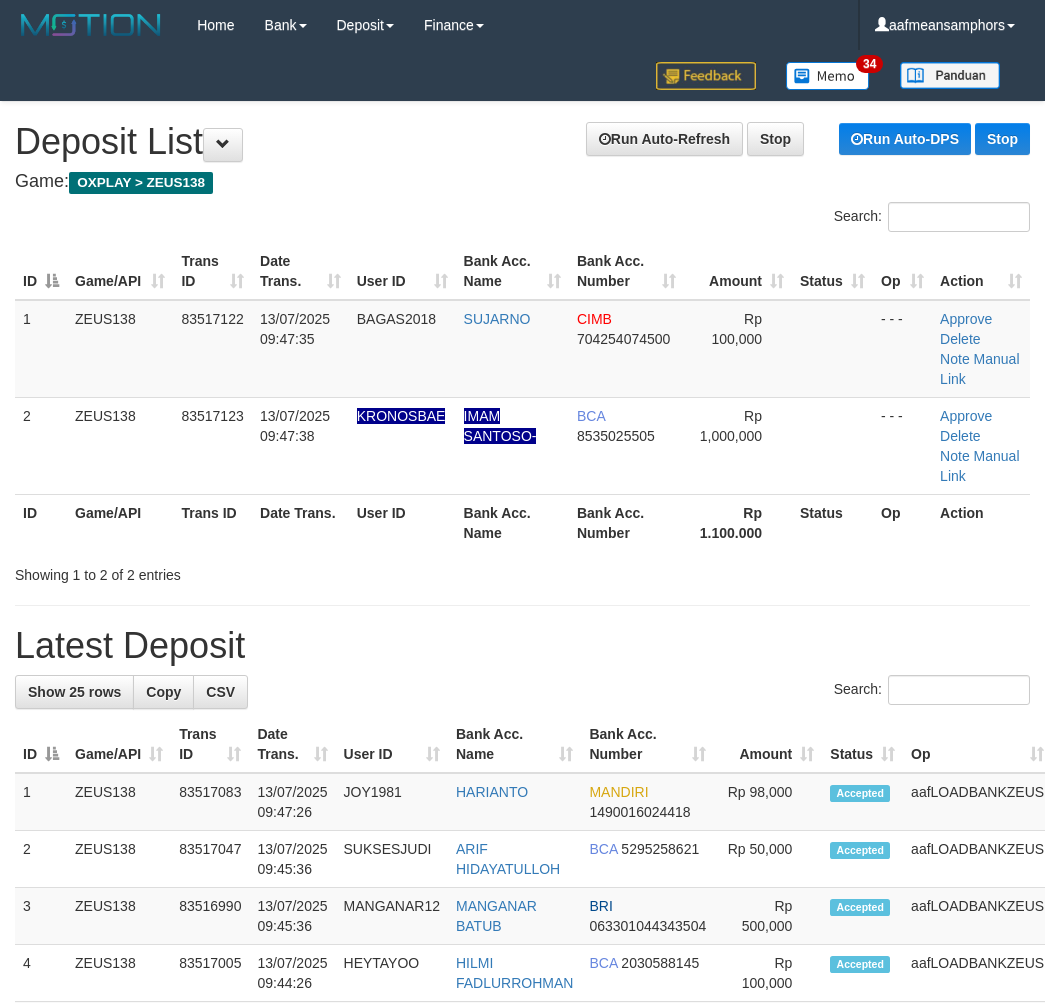 scroll, scrollTop: 20, scrollLeft: 2, axis: both 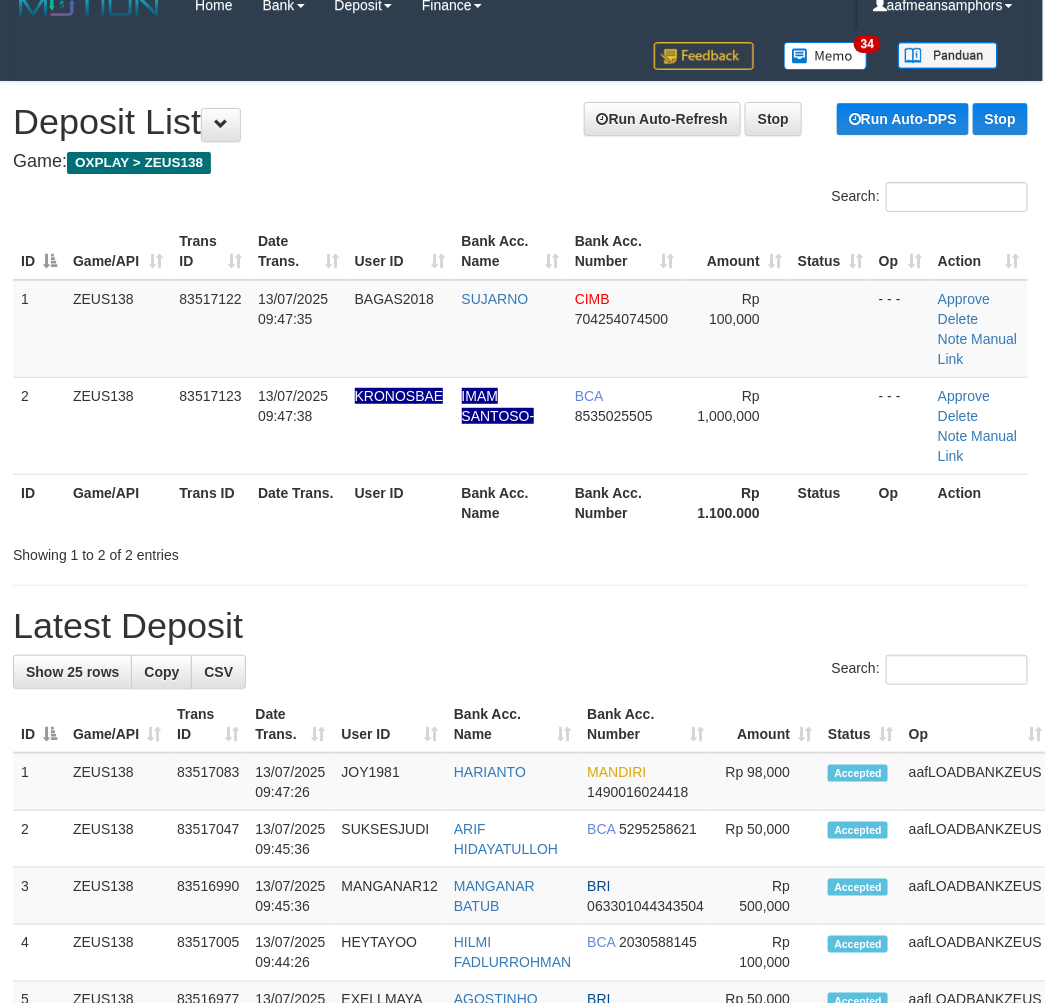 drag, startPoint x: 455, startPoint y: 608, endPoint x: 434, endPoint y: 617, distance: 22.847319 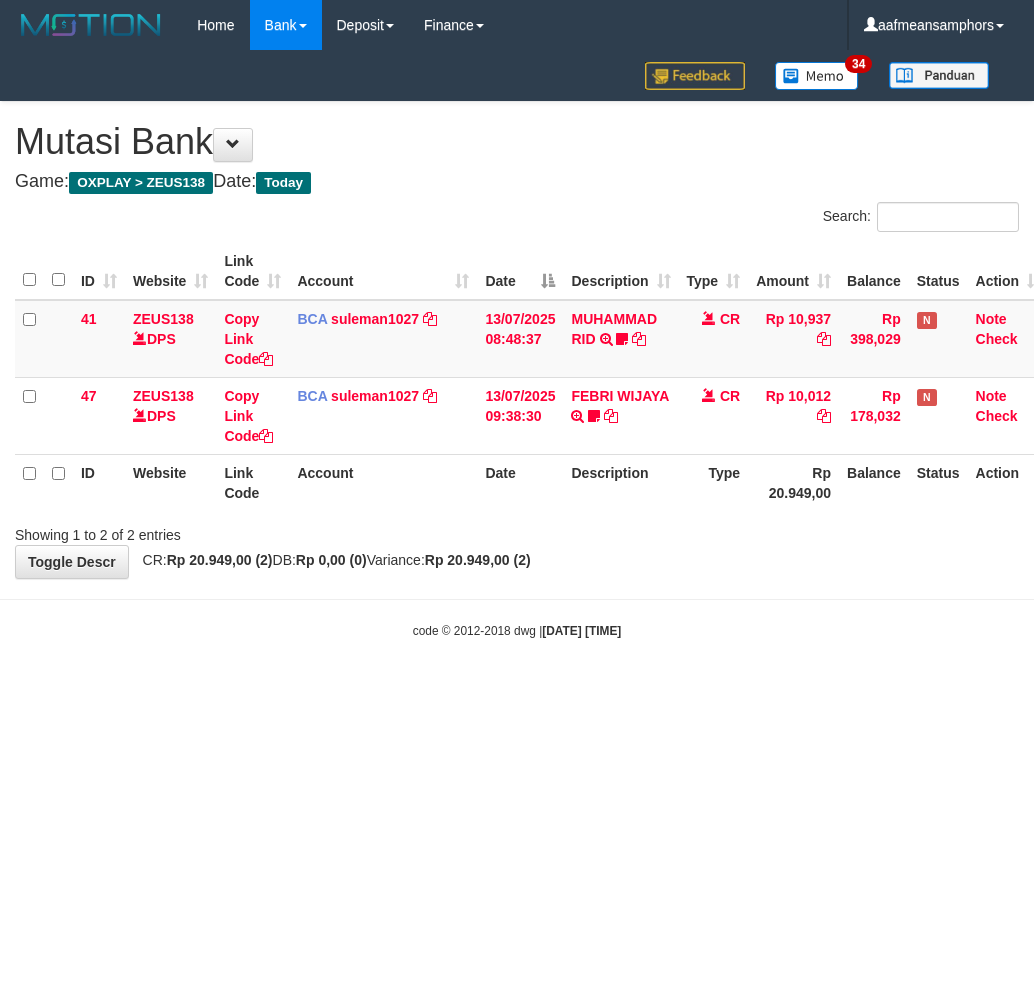 scroll, scrollTop: 0, scrollLeft: 0, axis: both 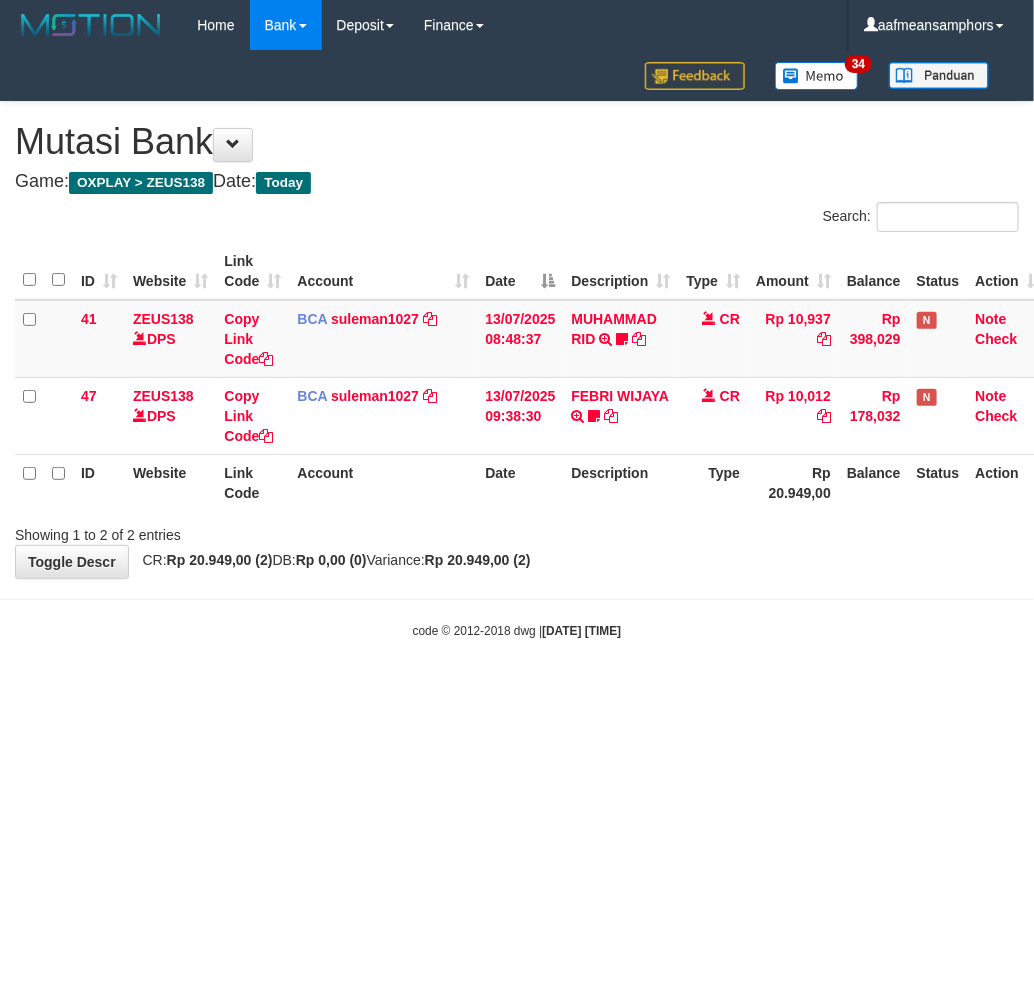 click on "code © 2012-2018 dwg |  2025/07/13 09:48:44" at bounding box center (517, 630) 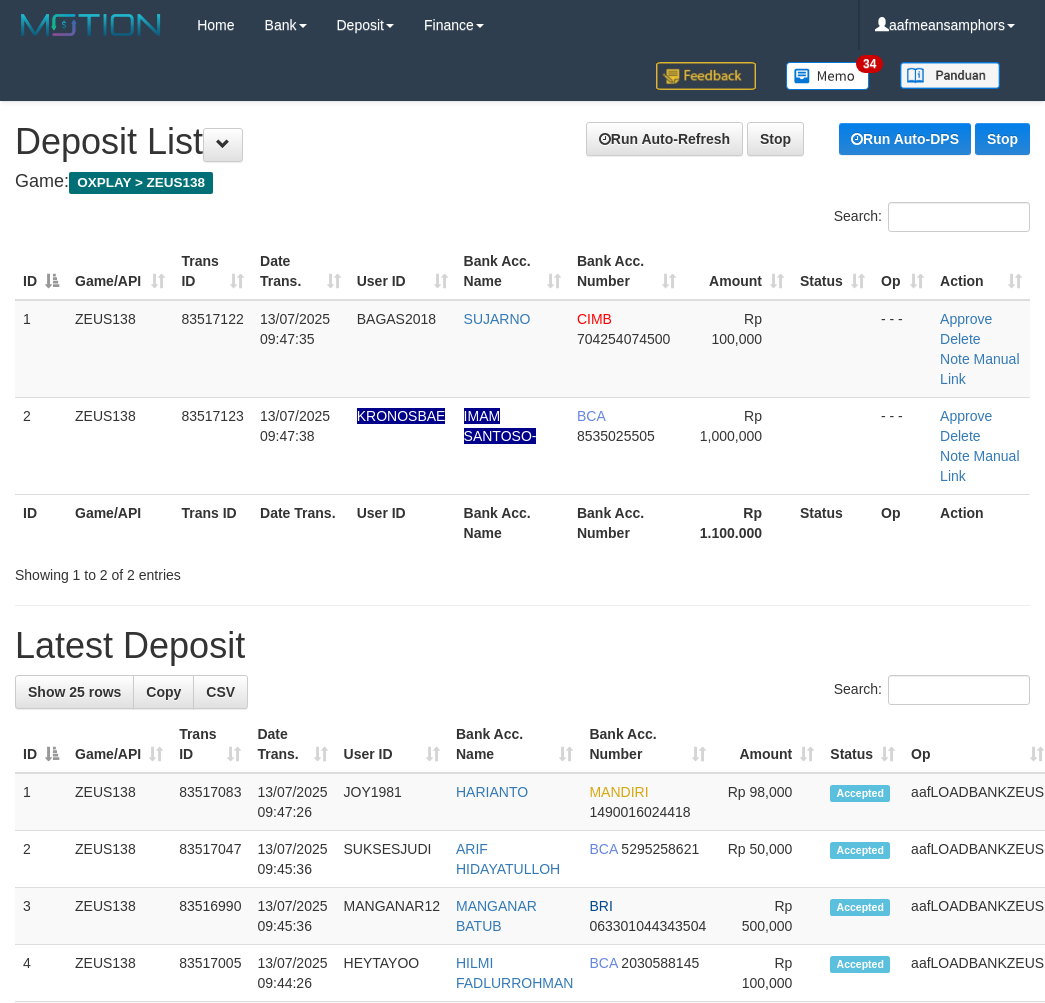 scroll, scrollTop: 20, scrollLeft: 2, axis: both 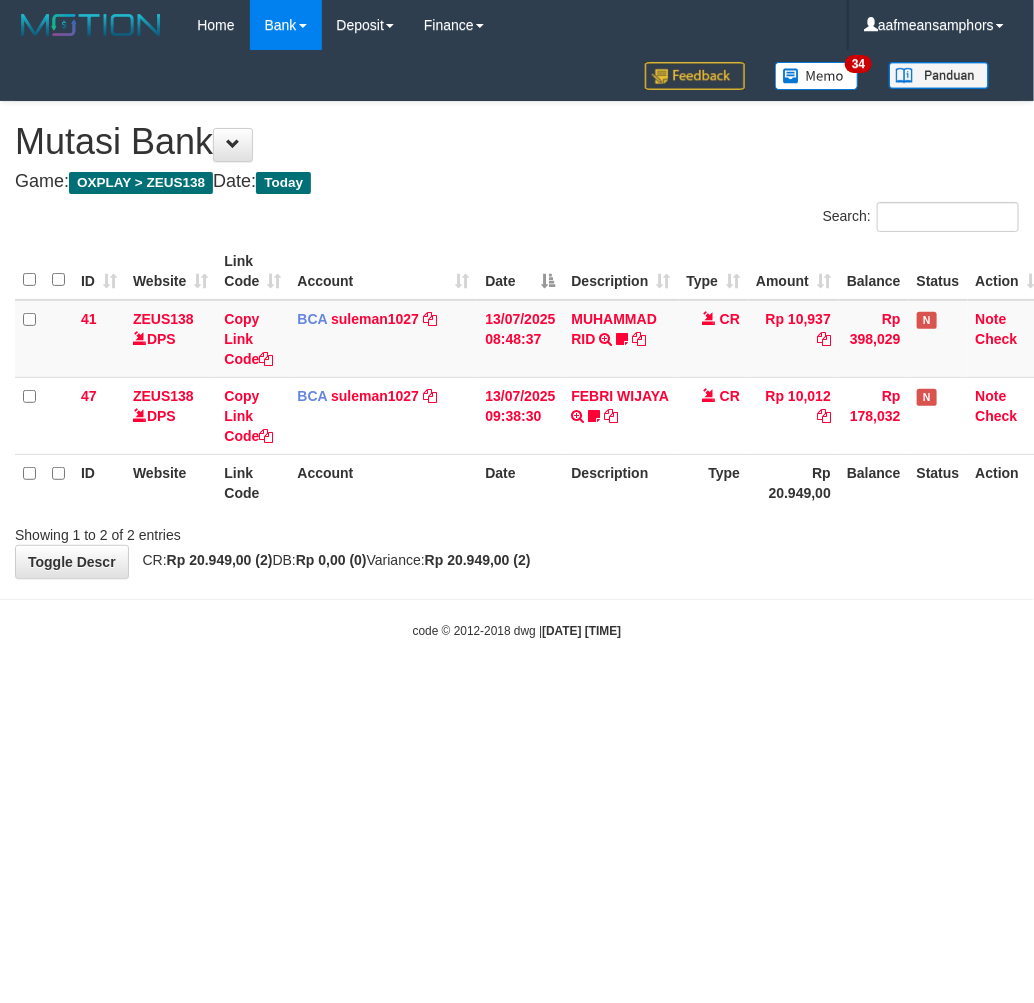 click on "Toggle navigation
Home
Bank
Account List
Load
By Website
Group
[OXPLAY]													ZEUS138
By Load Group (DPS)" at bounding box center [517, 345] 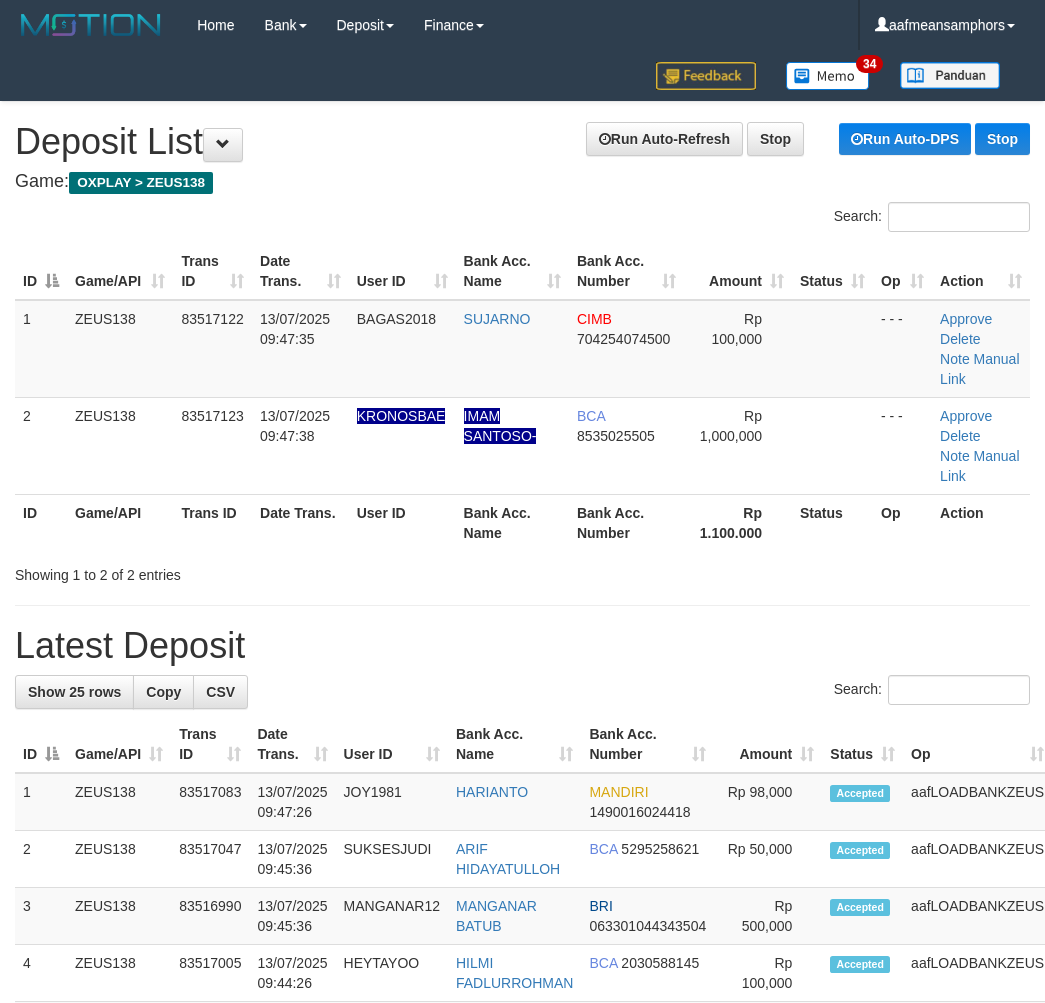 scroll, scrollTop: 20, scrollLeft: 2, axis: both 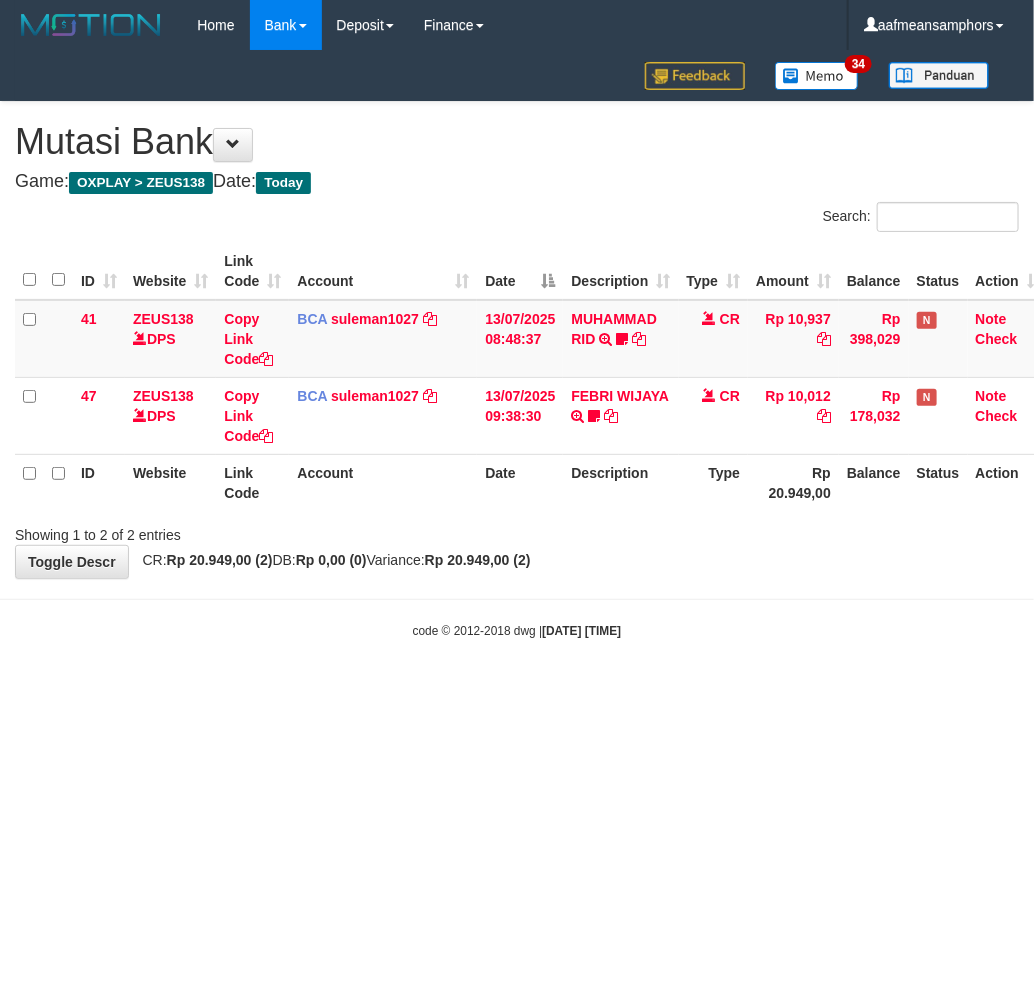 click on "Toggle navigation
Home
Bank
Account List
Load
By Website
Group
[OXPLAY]													ZEUS138
By Load Group (DPS)" at bounding box center [517, 345] 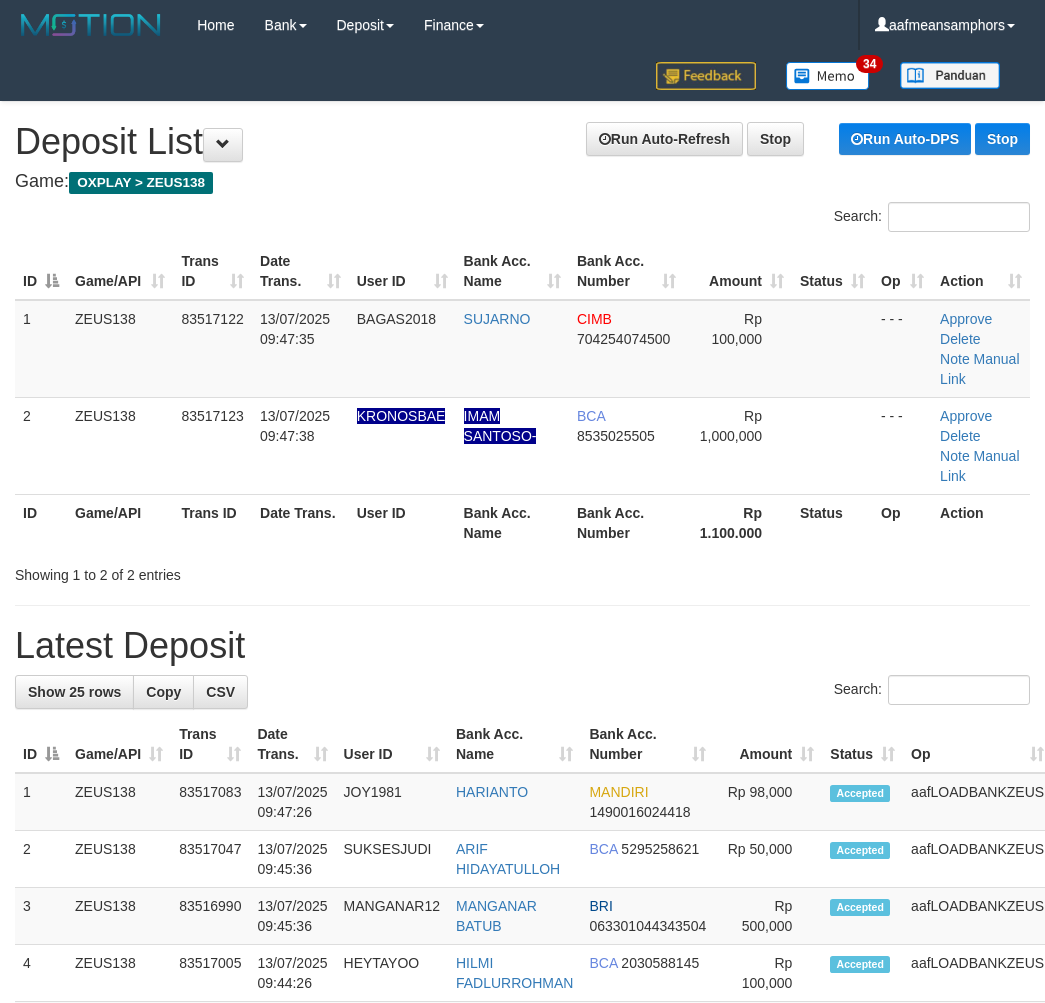 scroll, scrollTop: 20, scrollLeft: 2, axis: both 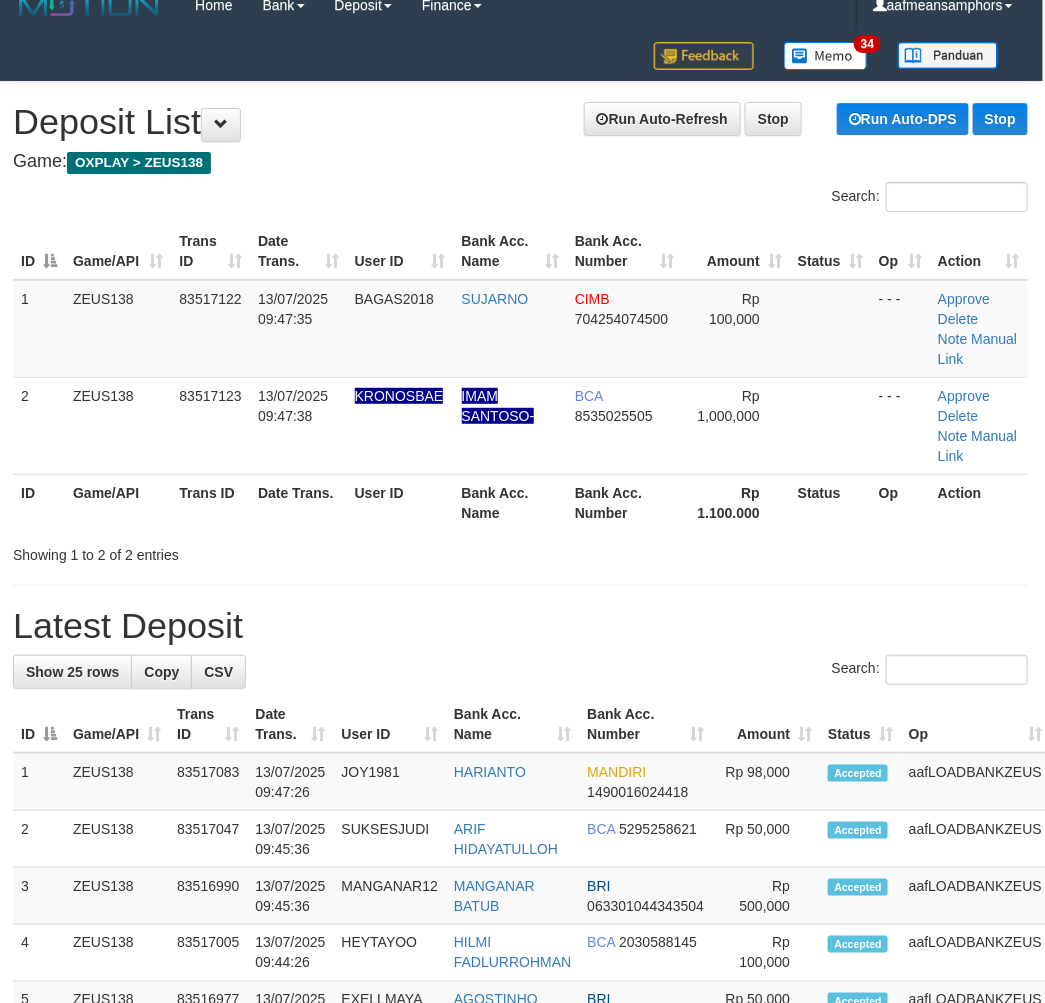 click on "**********" at bounding box center (520, 1207) 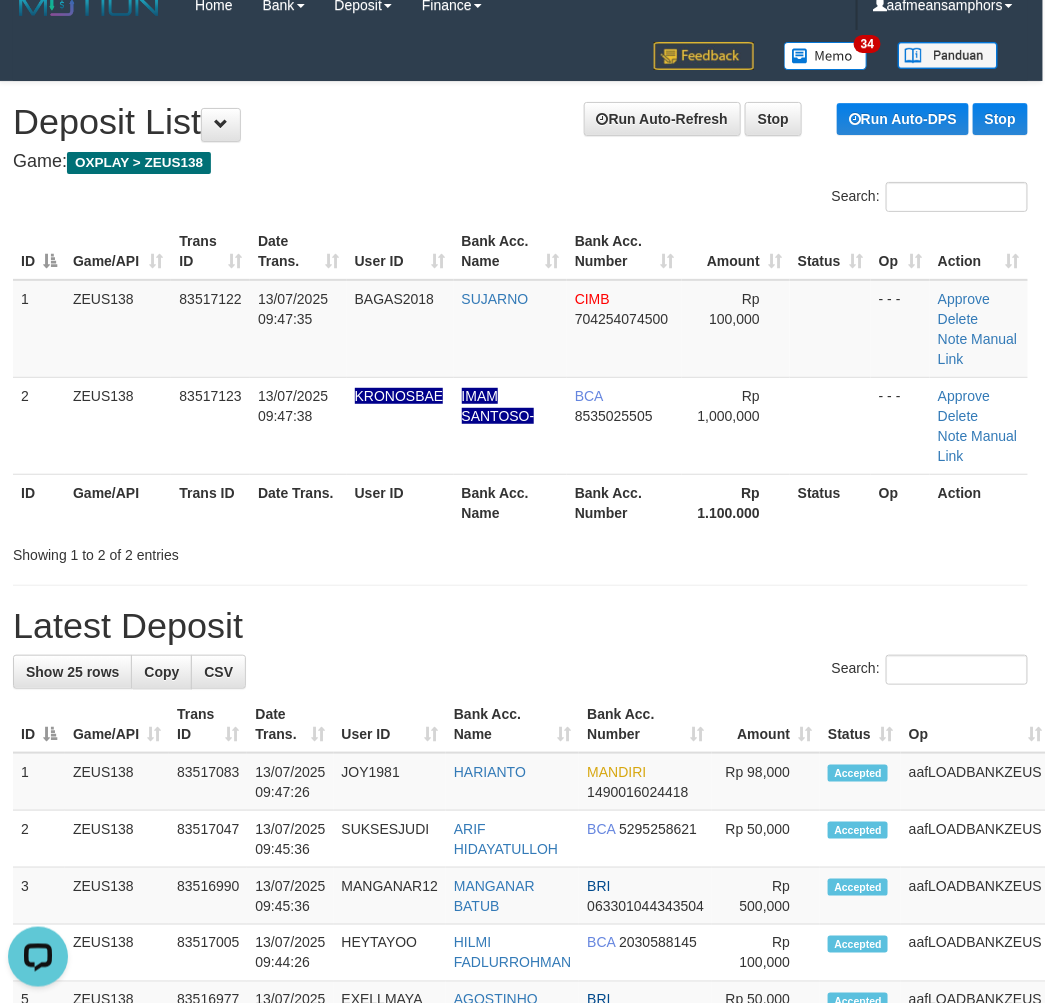 scroll, scrollTop: 0, scrollLeft: 0, axis: both 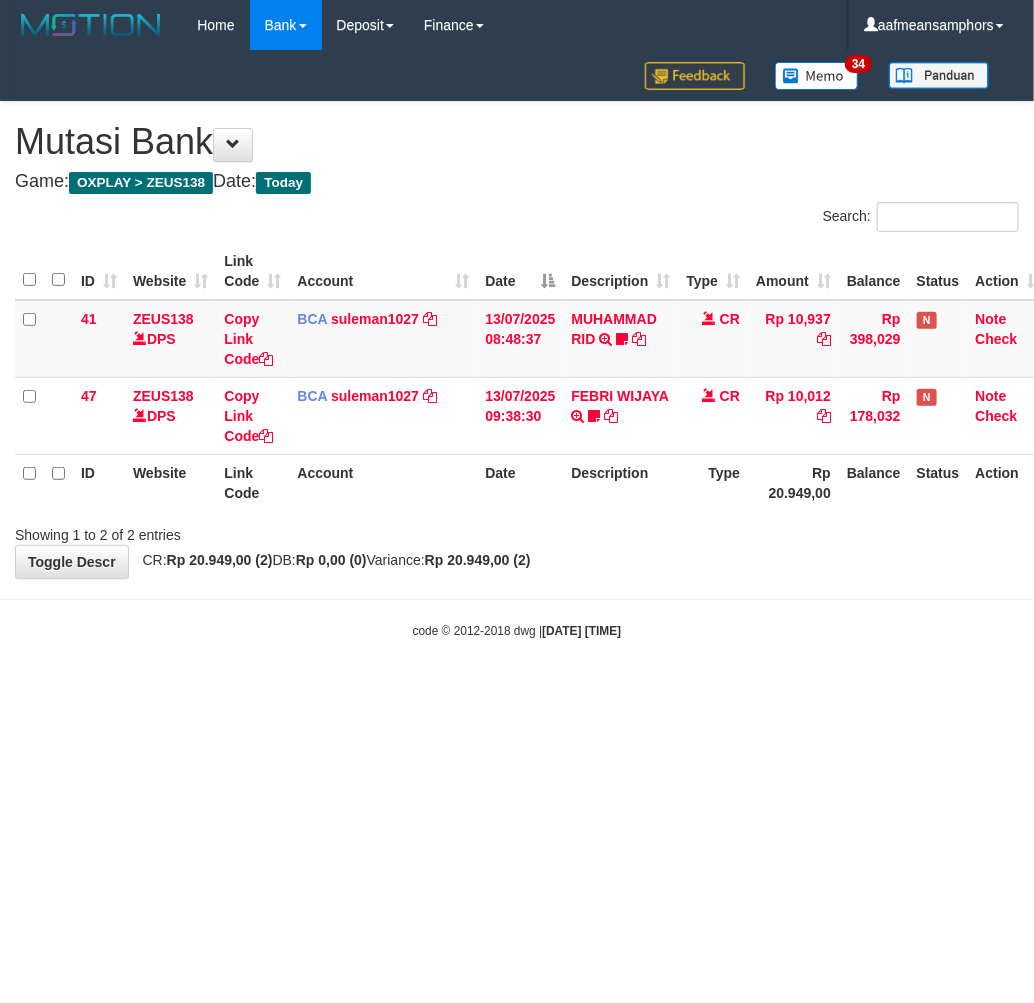 click on "Toggle navigation
Home
Bank
Account List
Load
By Website
Group
[OXPLAY]													ZEUS138
By Load Group (DPS)" at bounding box center (517, 345) 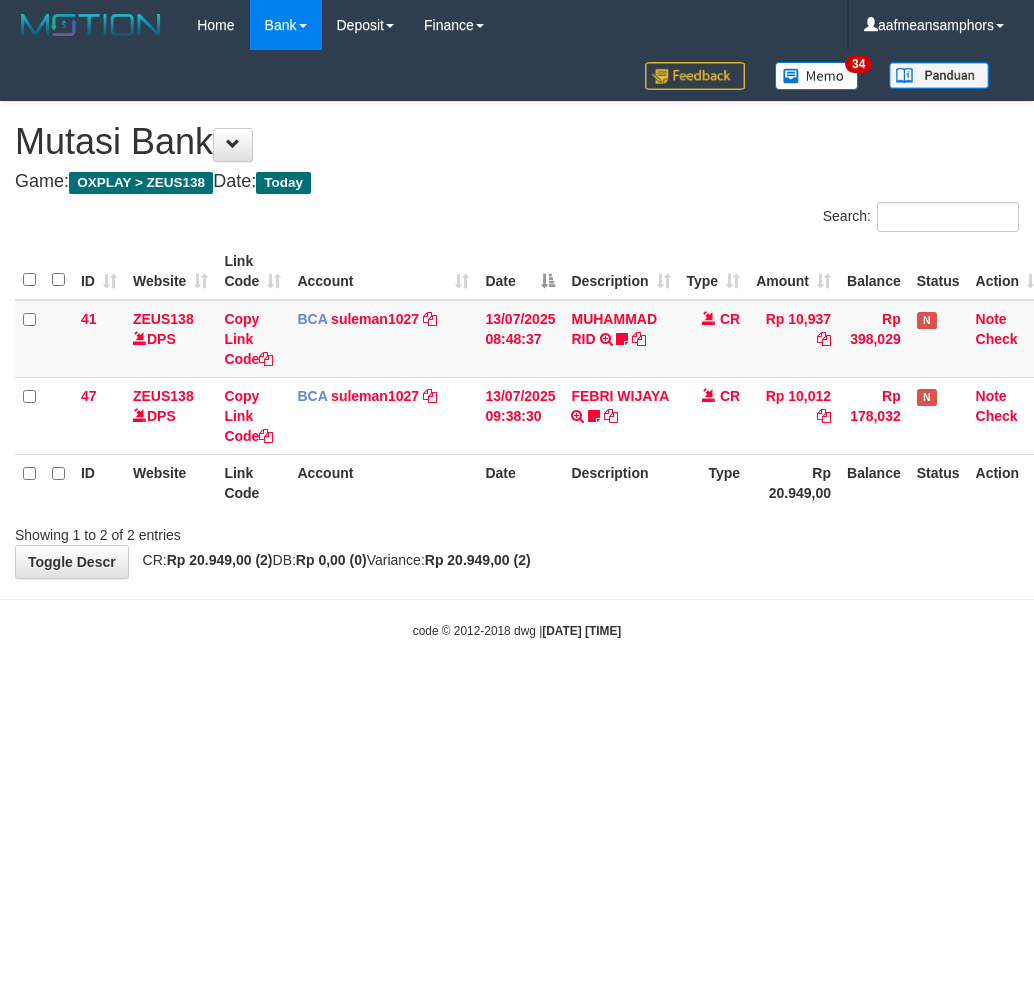 scroll, scrollTop: 0, scrollLeft: 0, axis: both 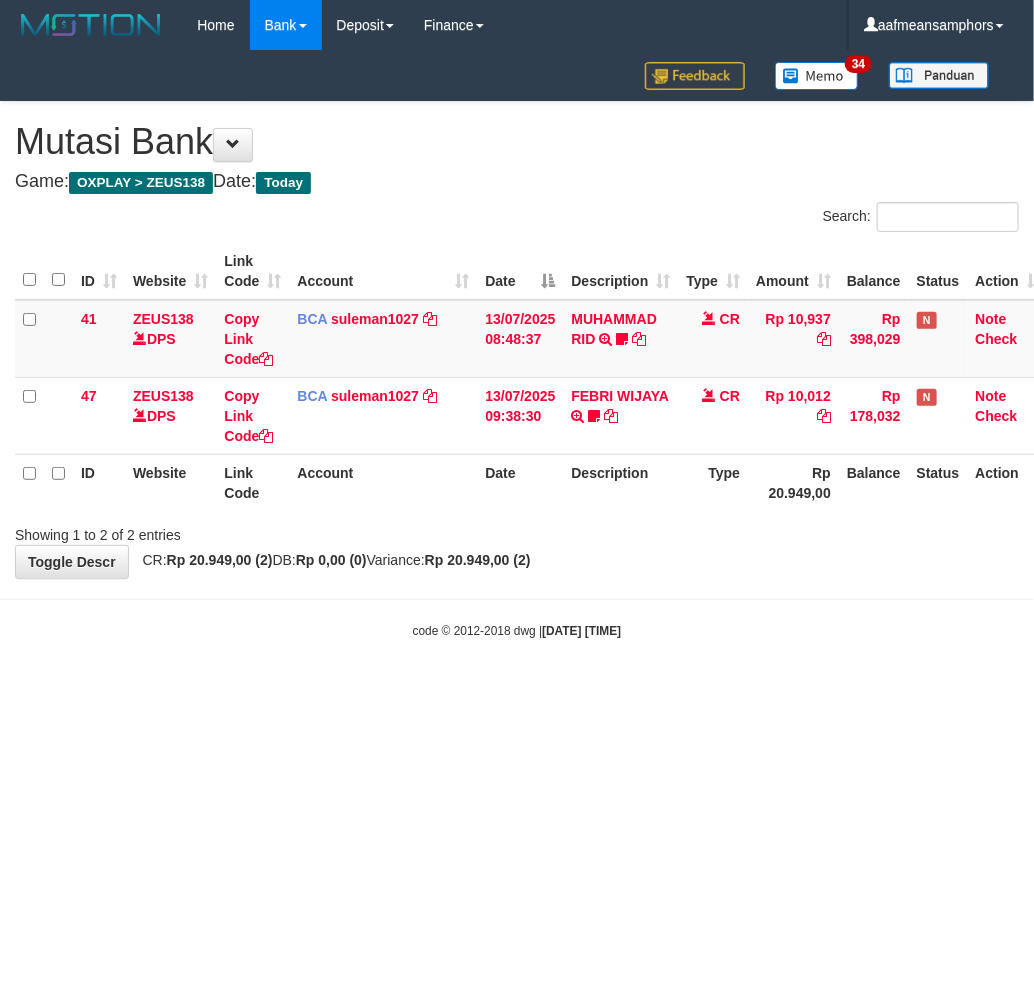 click on "Toggle navigation
Home
Bank
Account List
Load
By Website
Group
[OXPLAY]													ZEUS138
By Load Group (DPS)" at bounding box center [517, 345] 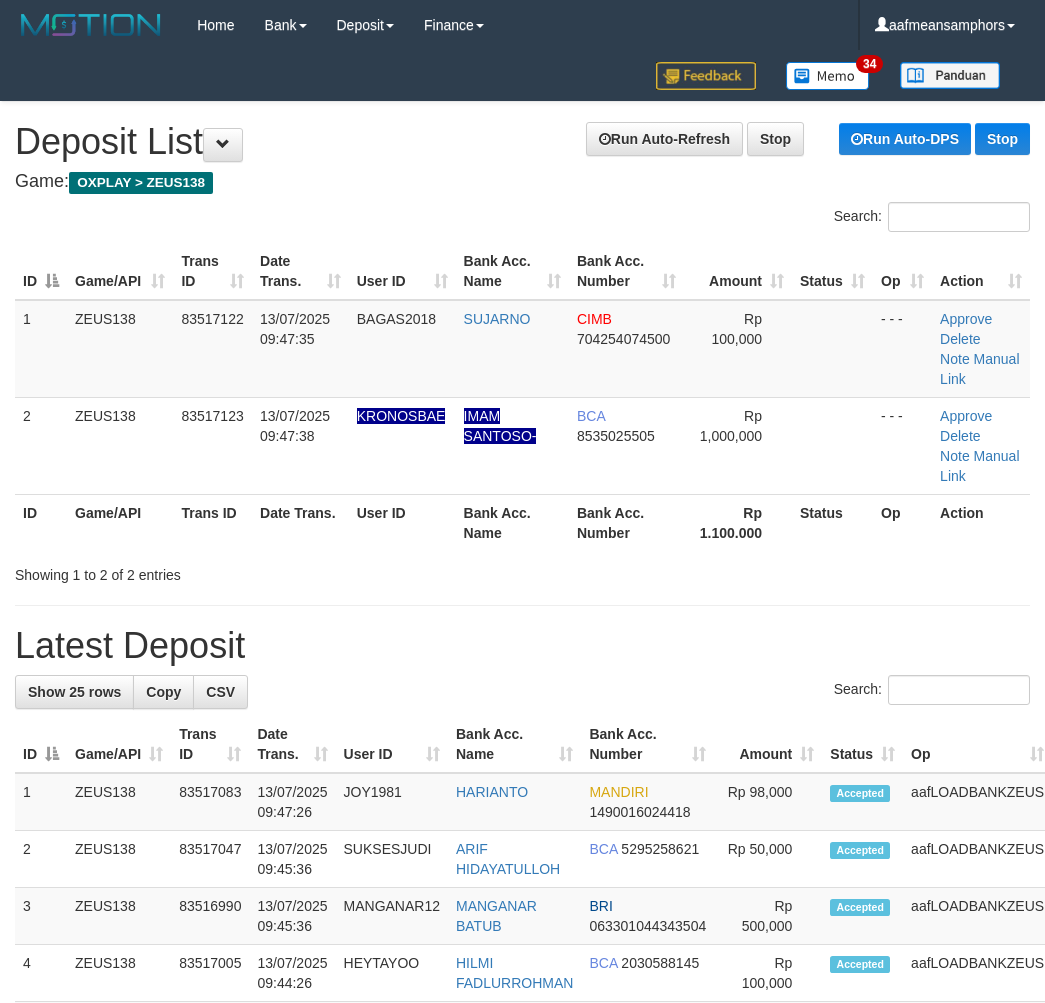 scroll, scrollTop: 20, scrollLeft: 2, axis: both 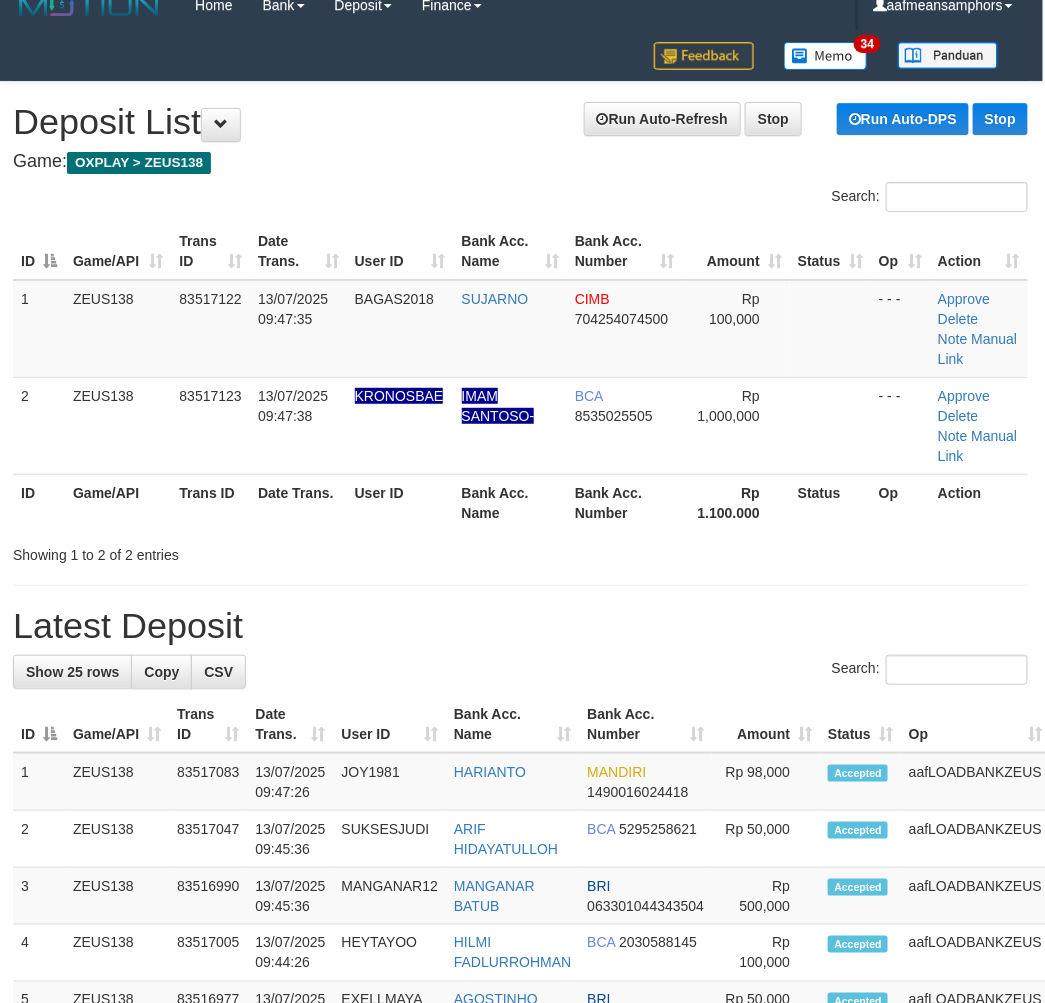 click on "Showing 1 to 2 of 2 entries" at bounding box center (215, 551) 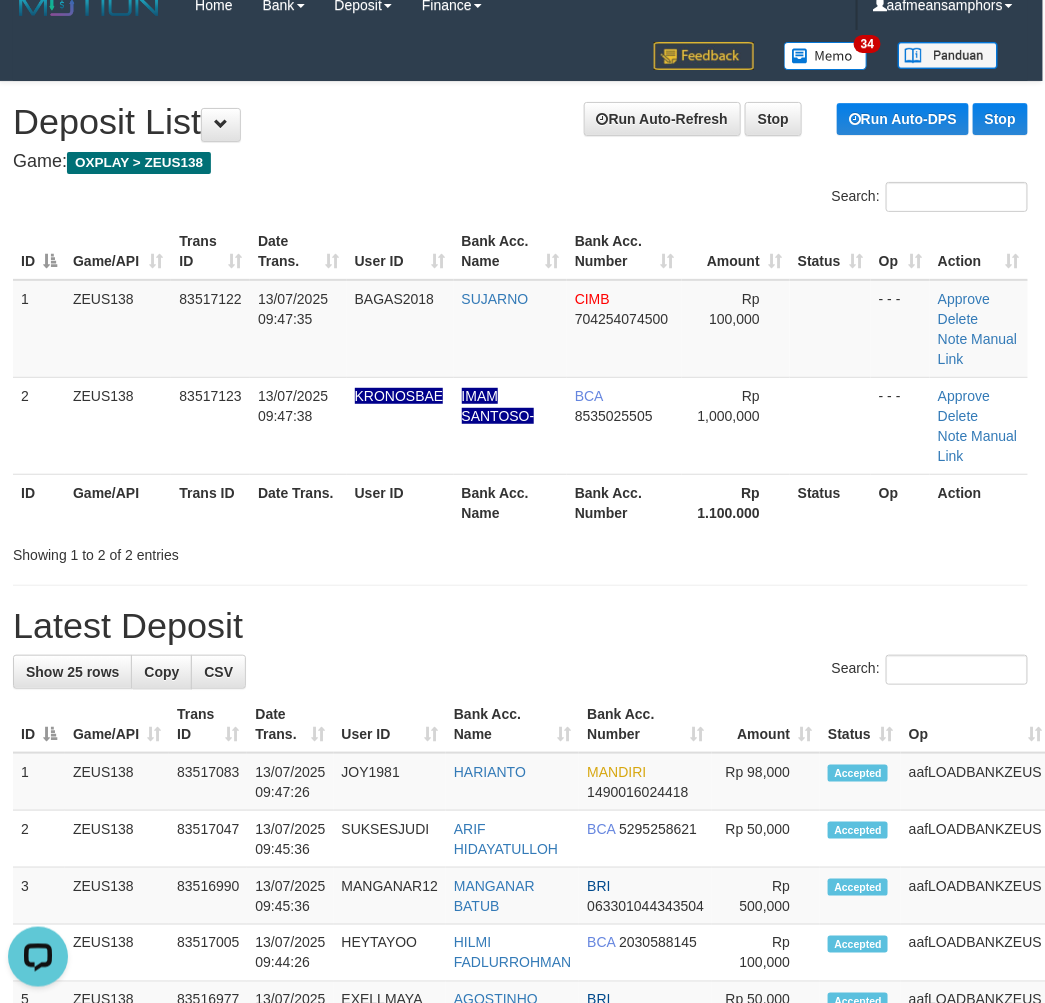 scroll, scrollTop: 0, scrollLeft: 0, axis: both 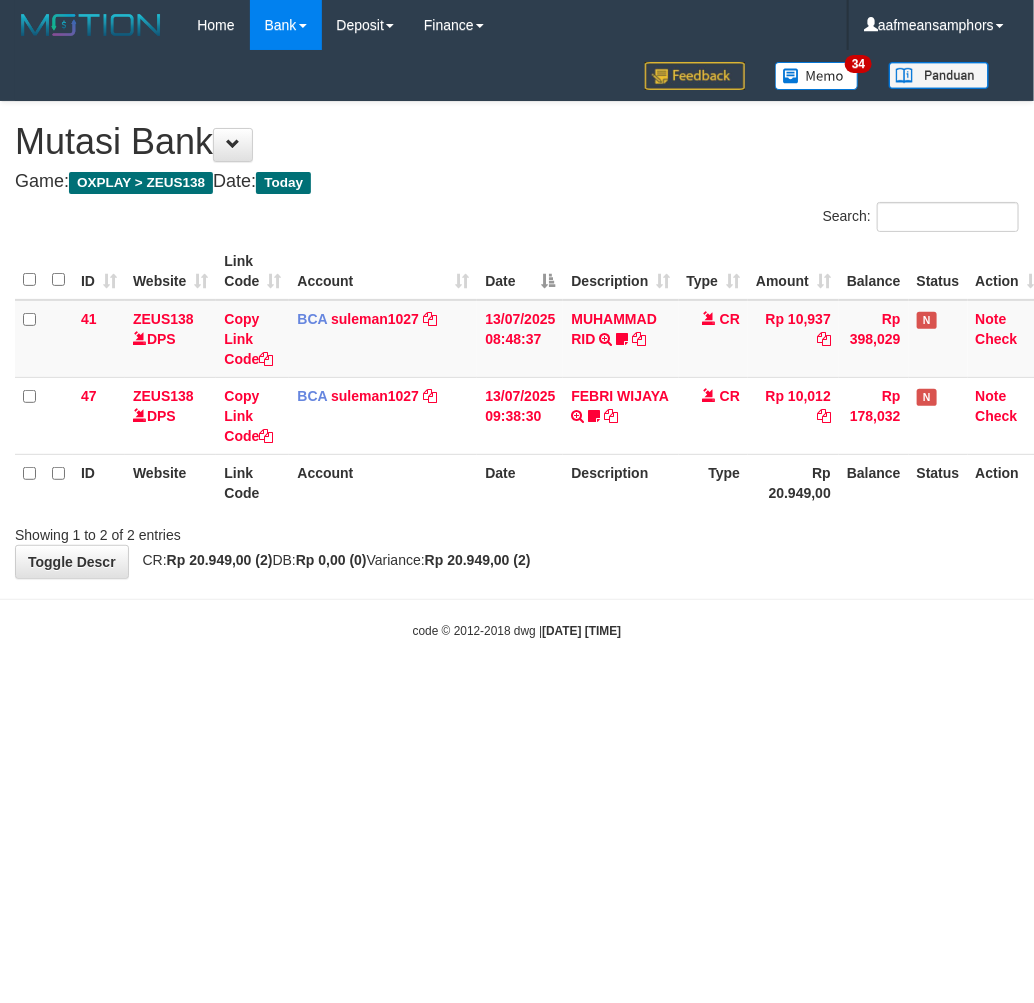 click on "Toggle navigation
Home
Bank
Account List
Load
By Website
Group
[OXPLAY]													ZEUS138
By Load Group (DPS)" at bounding box center (517, 345) 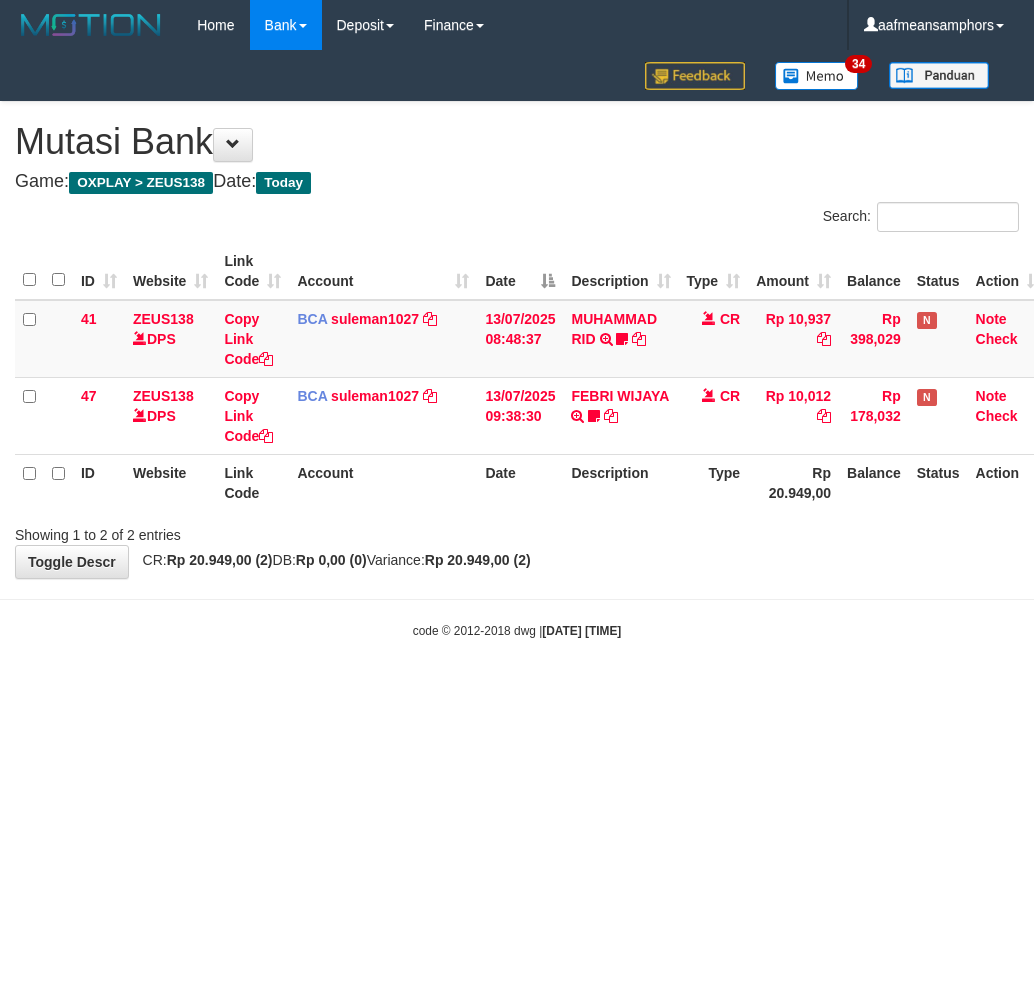 scroll, scrollTop: 0, scrollLeft: 0, axis: both 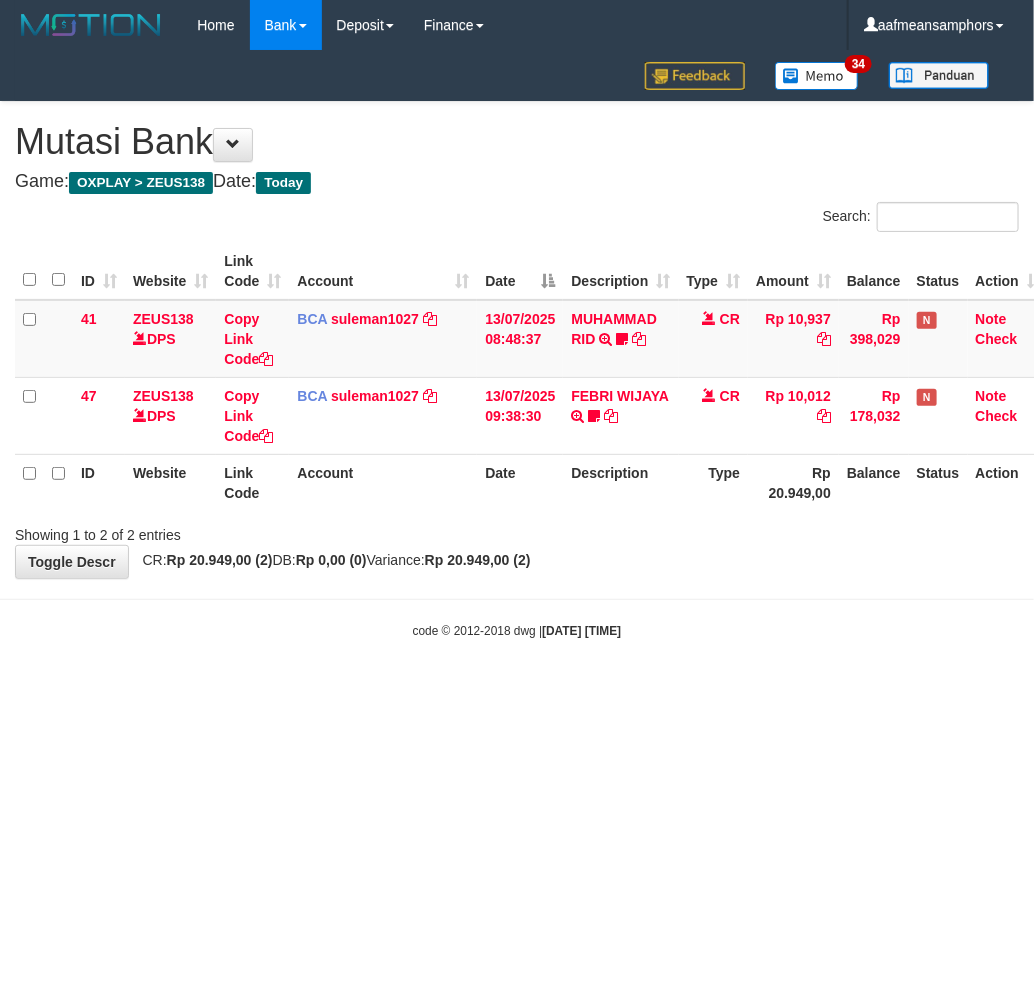 click on "code © 2012-2018 dwg |  [DATE] [TIME]" at bounding box center (517, 630) 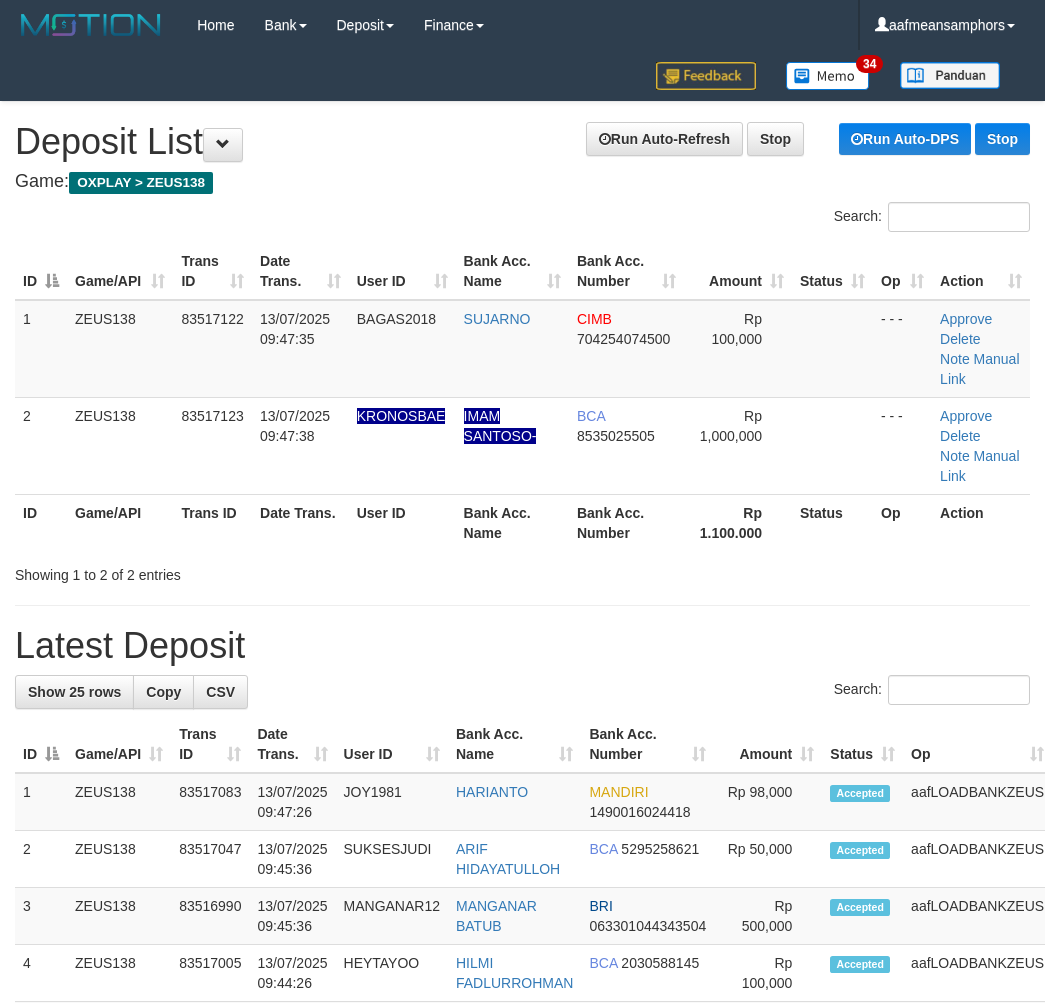scroll, scrollTop: 20, scrollLeft: 2, axis: both 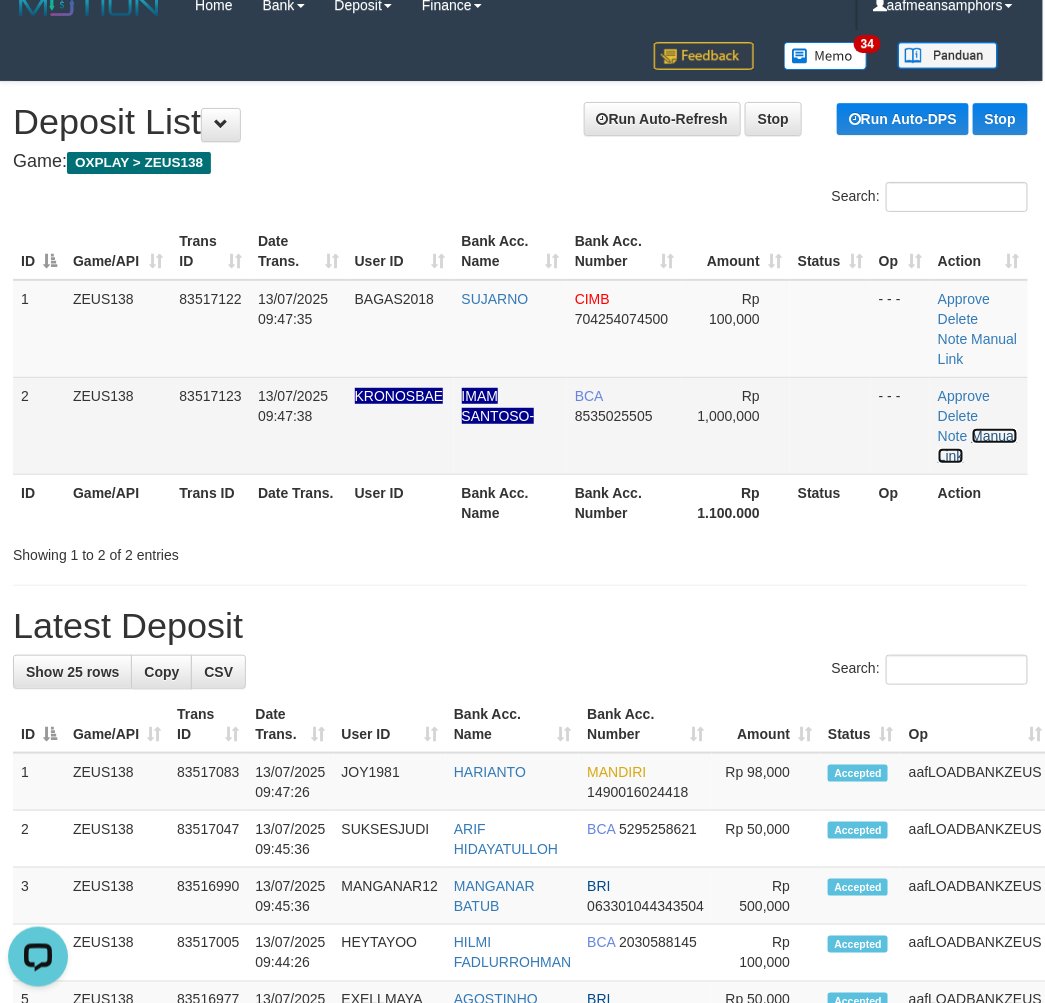 click on "Manual Link" at bounding box center (977, 446) 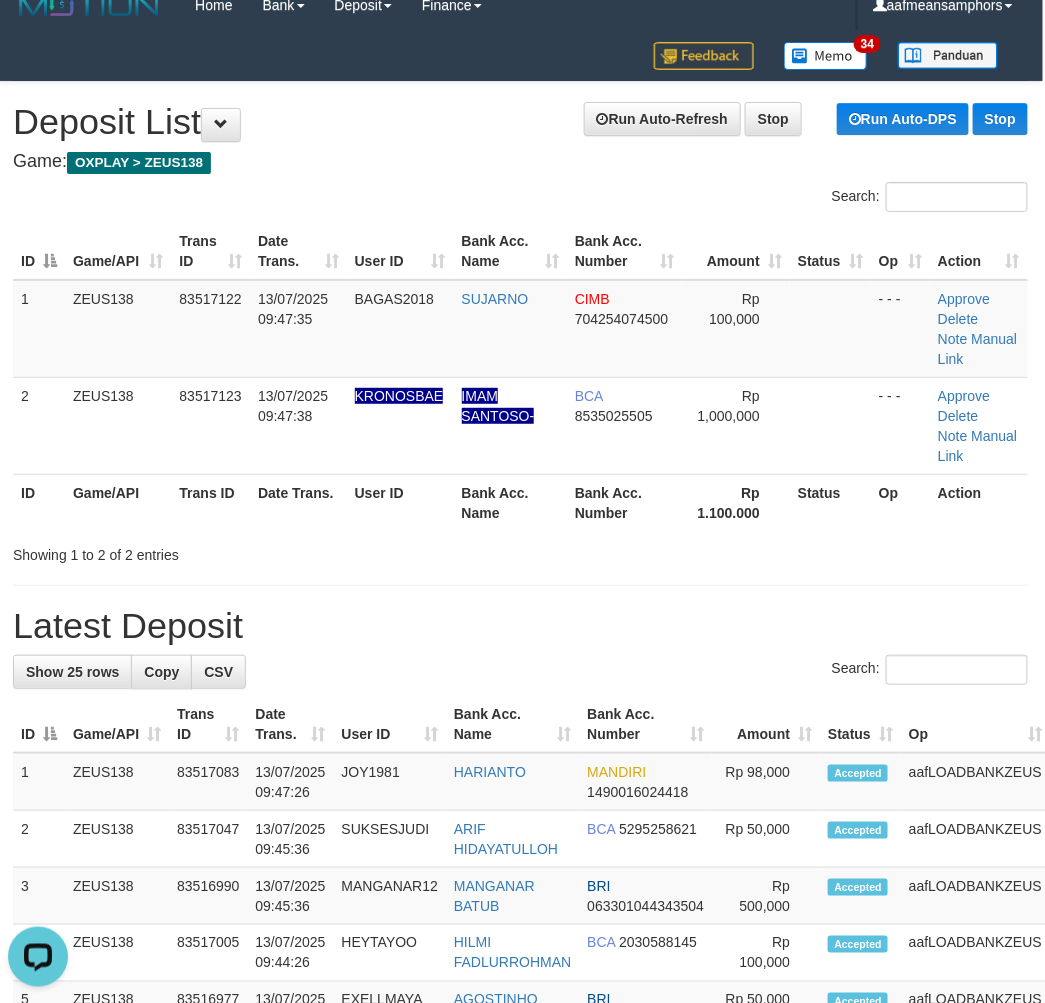 click on "Search:" at bounding box center (520, 672) 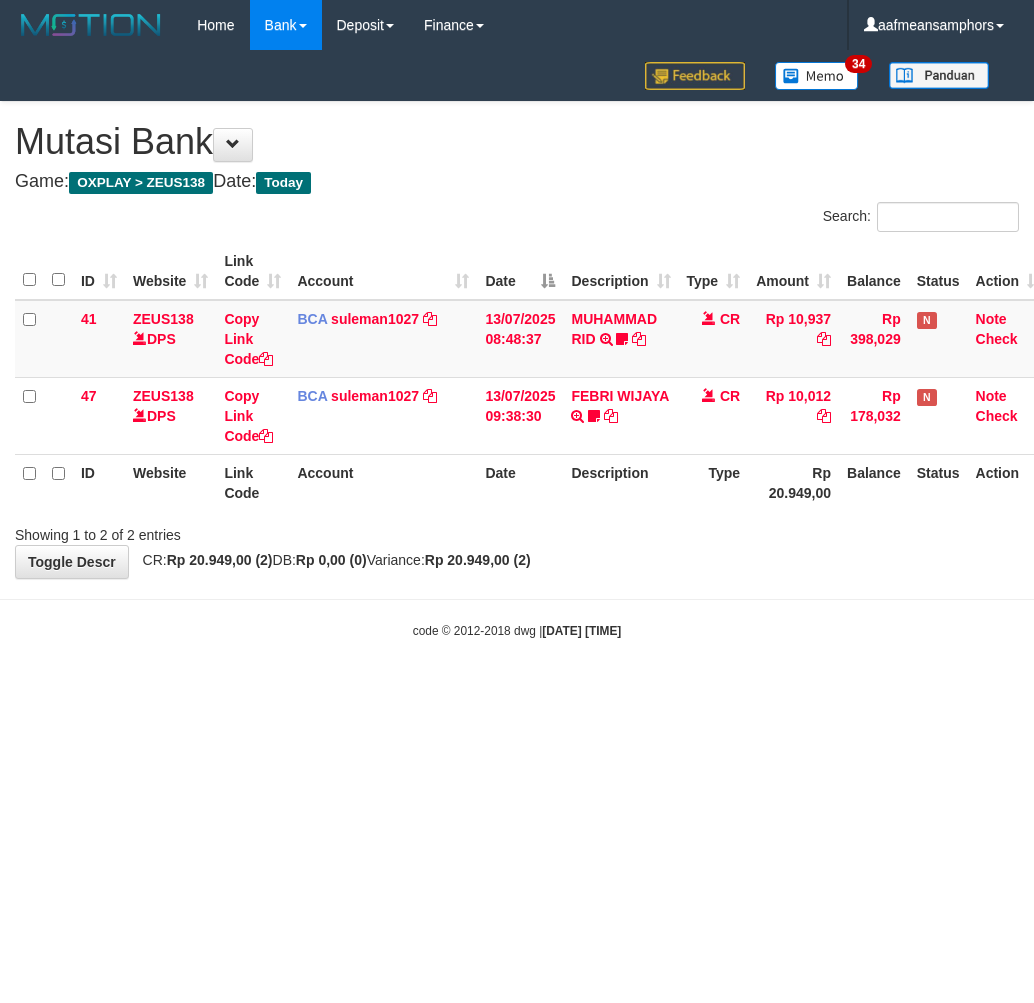 scroll, scrollTop: 0, scrollLeft: 0, axis: both 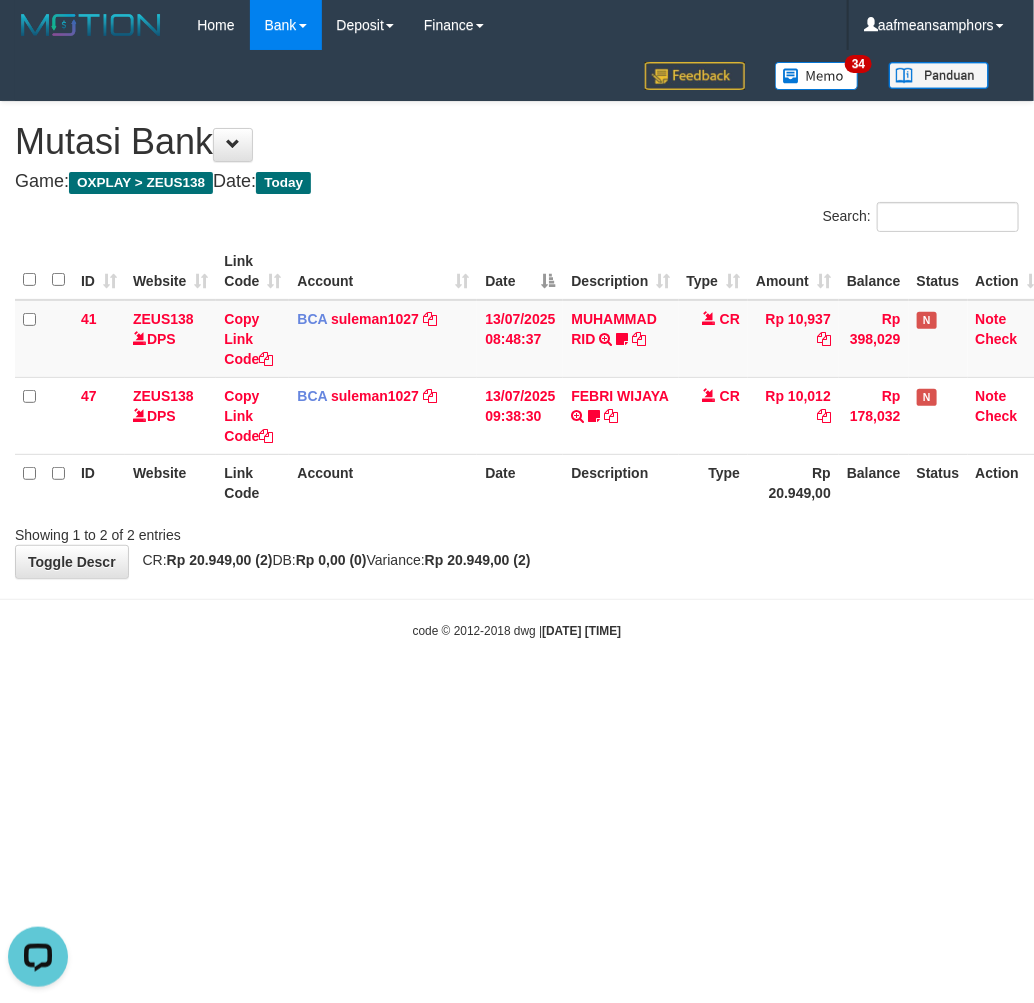 drag, startPoint x: 920, startPoint y: 646, endPoint x: 911, endPoint y: 630, distance: 18.35756 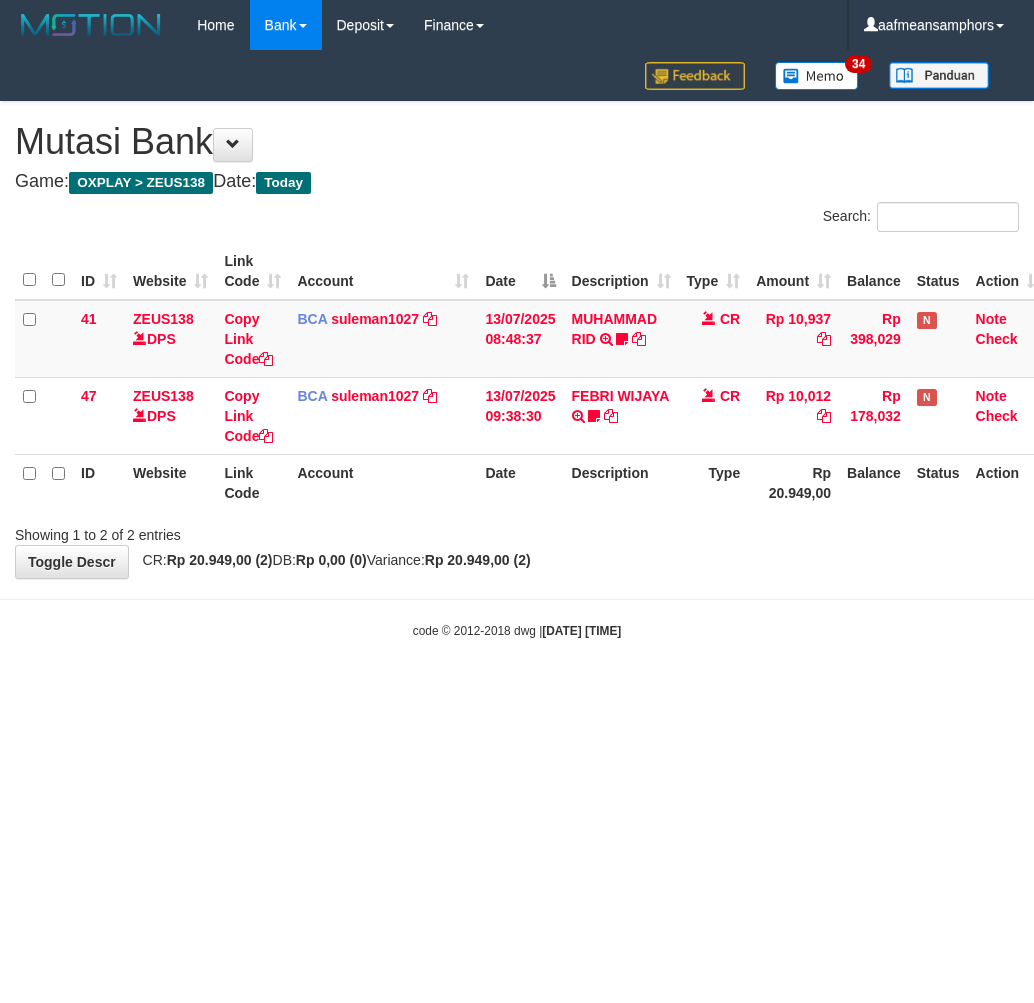 click on "Toggle navigation
Home
Bank
Account List
Load
By Website
Group
[OXPLAY]													ZEUS138
By Load Group (DPS)" at bounding box center [517, 345] 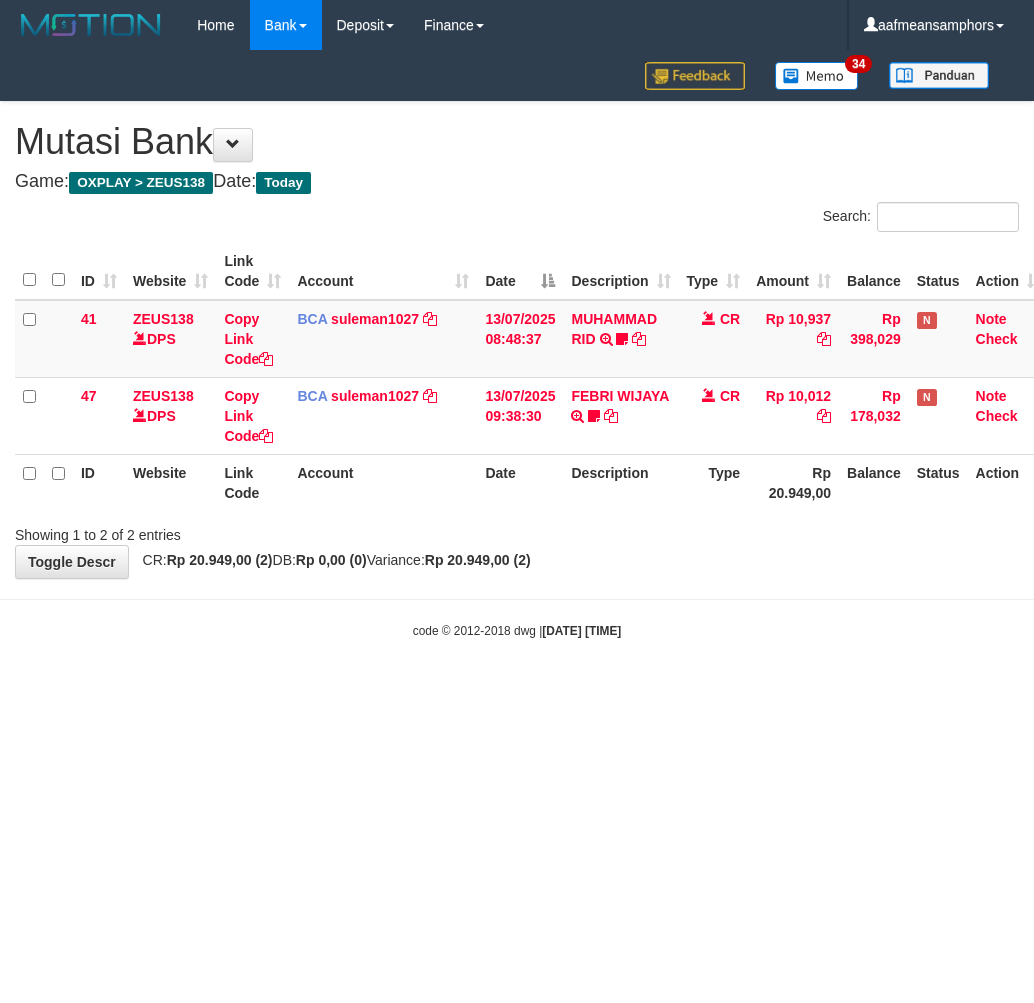 scroll, scrollTop: 0, scrollLeft: 0, axis: both 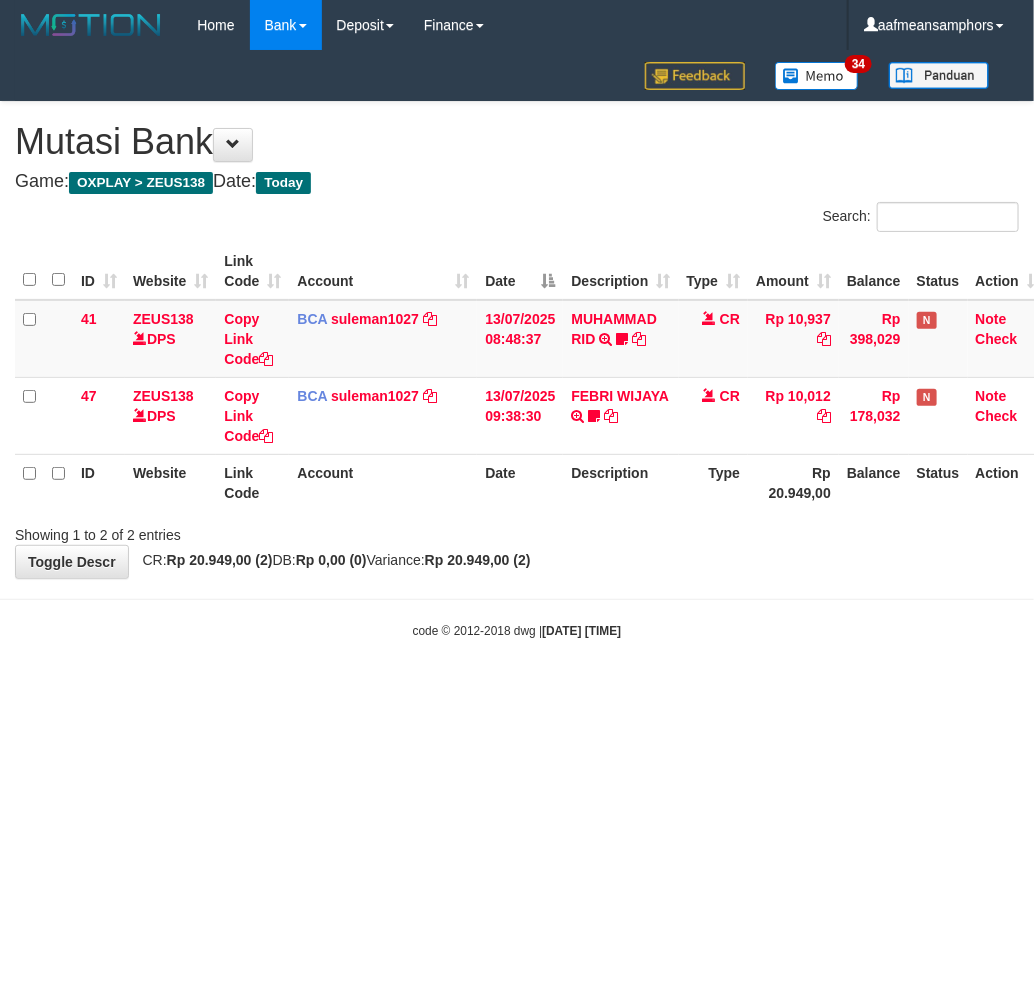 drag, startPoint x: 812, startPoint y: 656, endPoint x: 797, endPoint y: 656, distance: 15 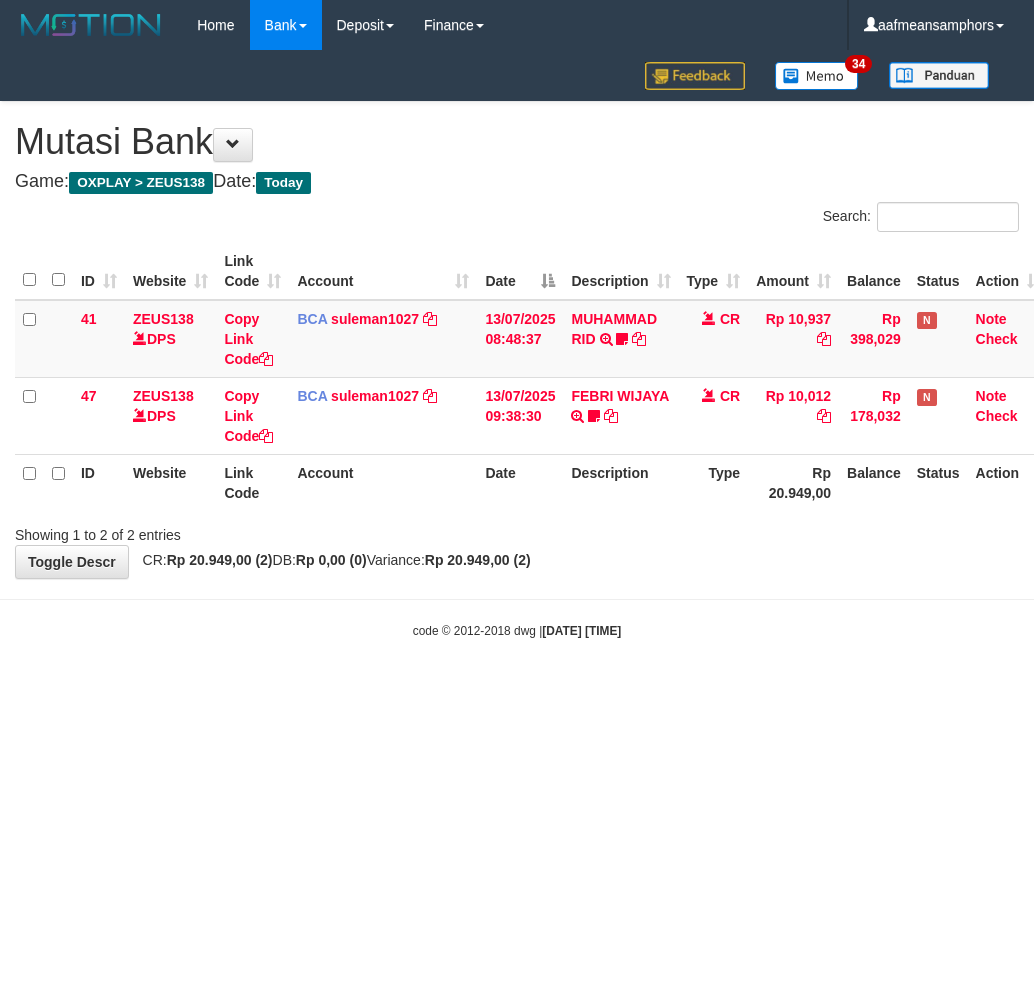 drag, startPoint x: 0, startPoint y: 0, endPoint x: 758, endPoint y: 654, distance: 1001.13934 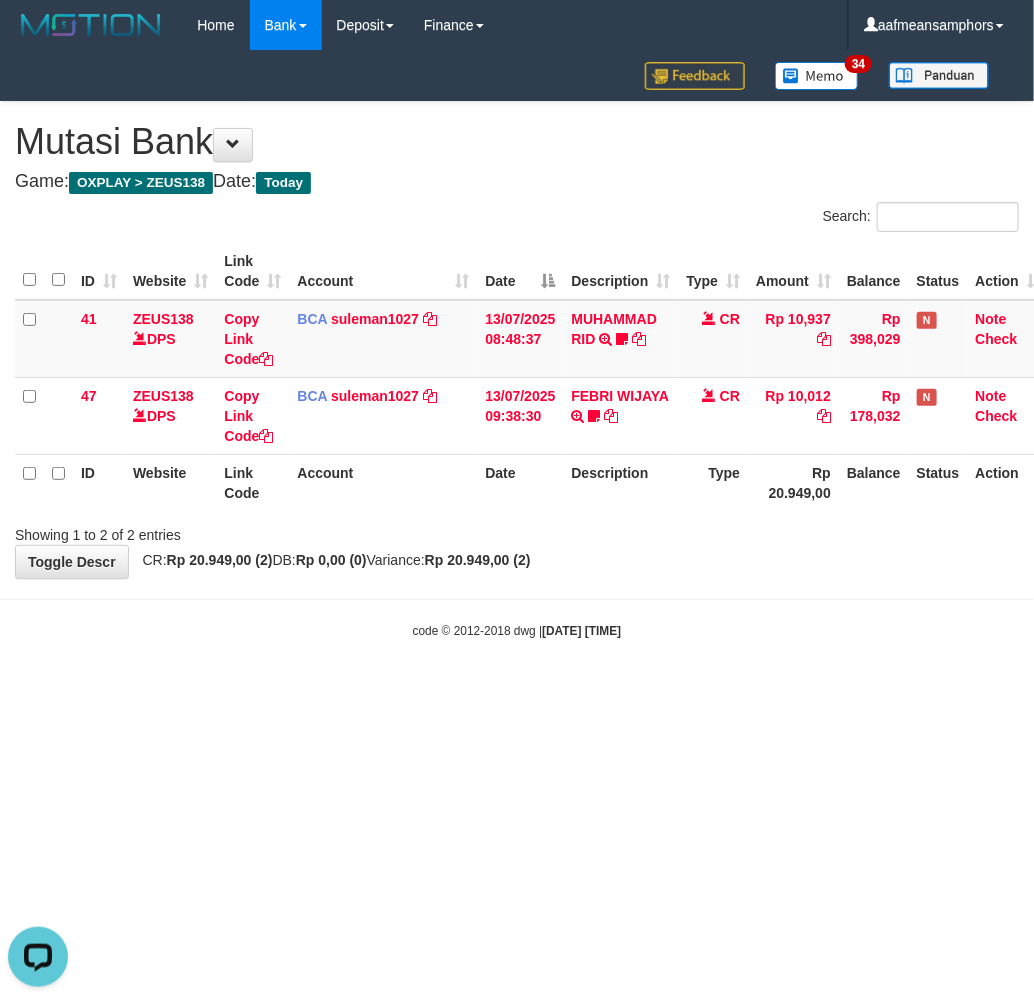 scroll, scrollTop: 0, scrollLeft: 0, axis: both 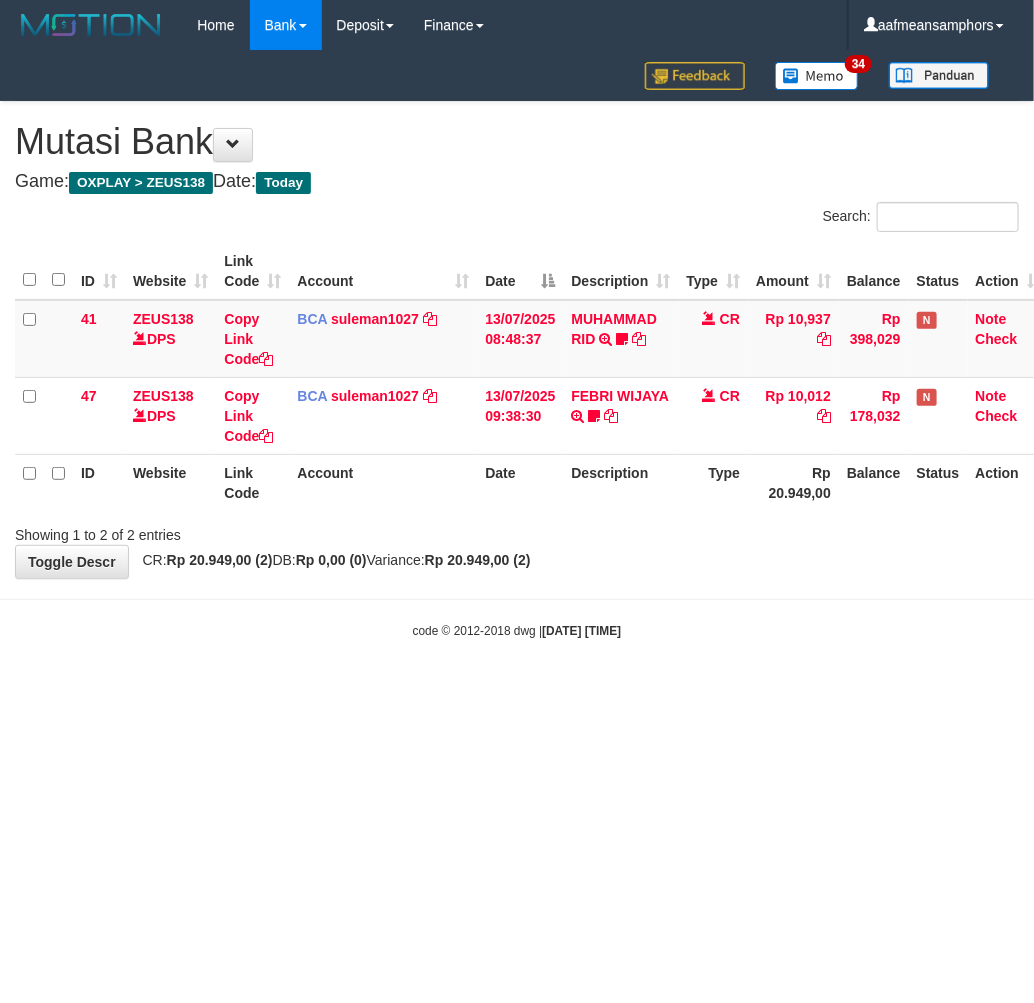 click on "Toggle navigation
Home
Bank
Account List
Load
By Website
Group
[OXPLAY]													ZEUS138
By Load Group (DPS)" at bounding box center [517, 345] 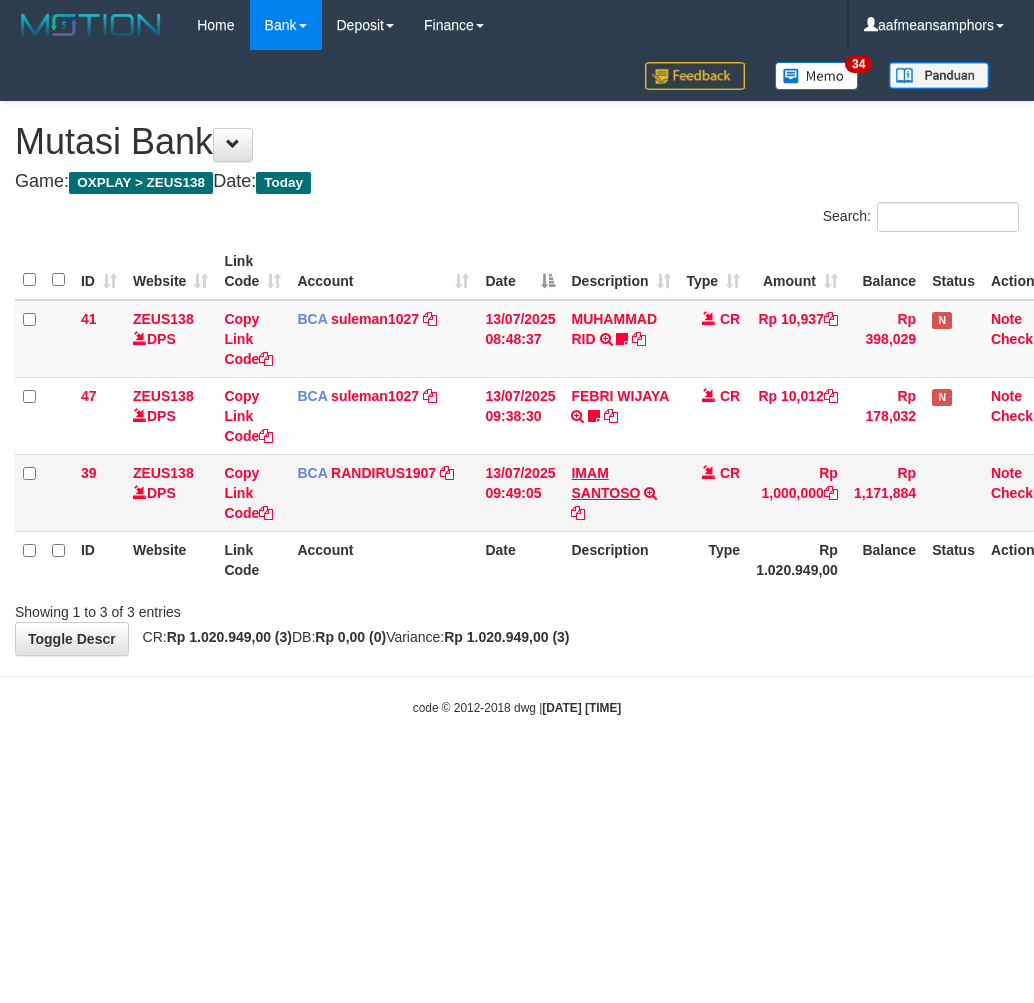 scroll, scrollTop: 0, scrollLeft: 0, axis: both 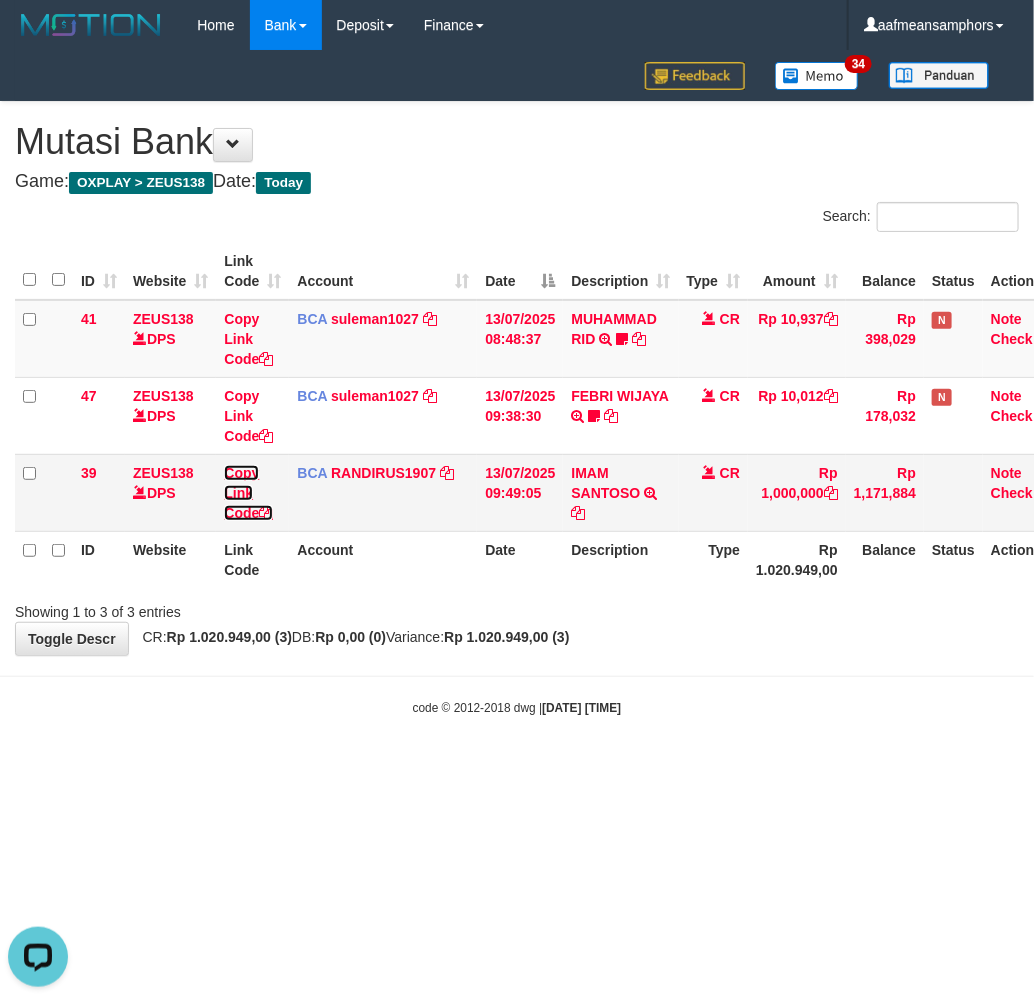 drag, startPoint x: 236, startPoint y: 491, endPoint x: 353, endPoint y: 483, distance: 117.273186 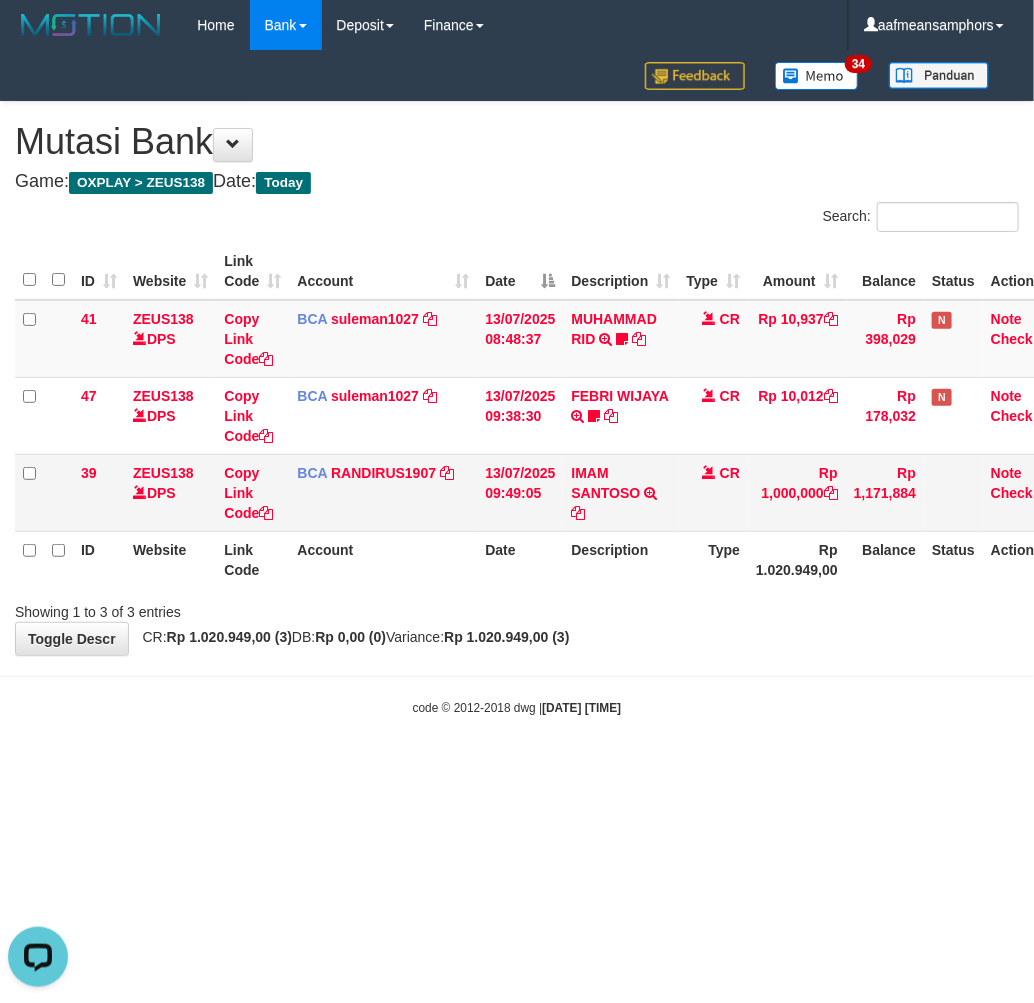scroll, scrollTop: 274, scrollLeft: 0, axis: vertical 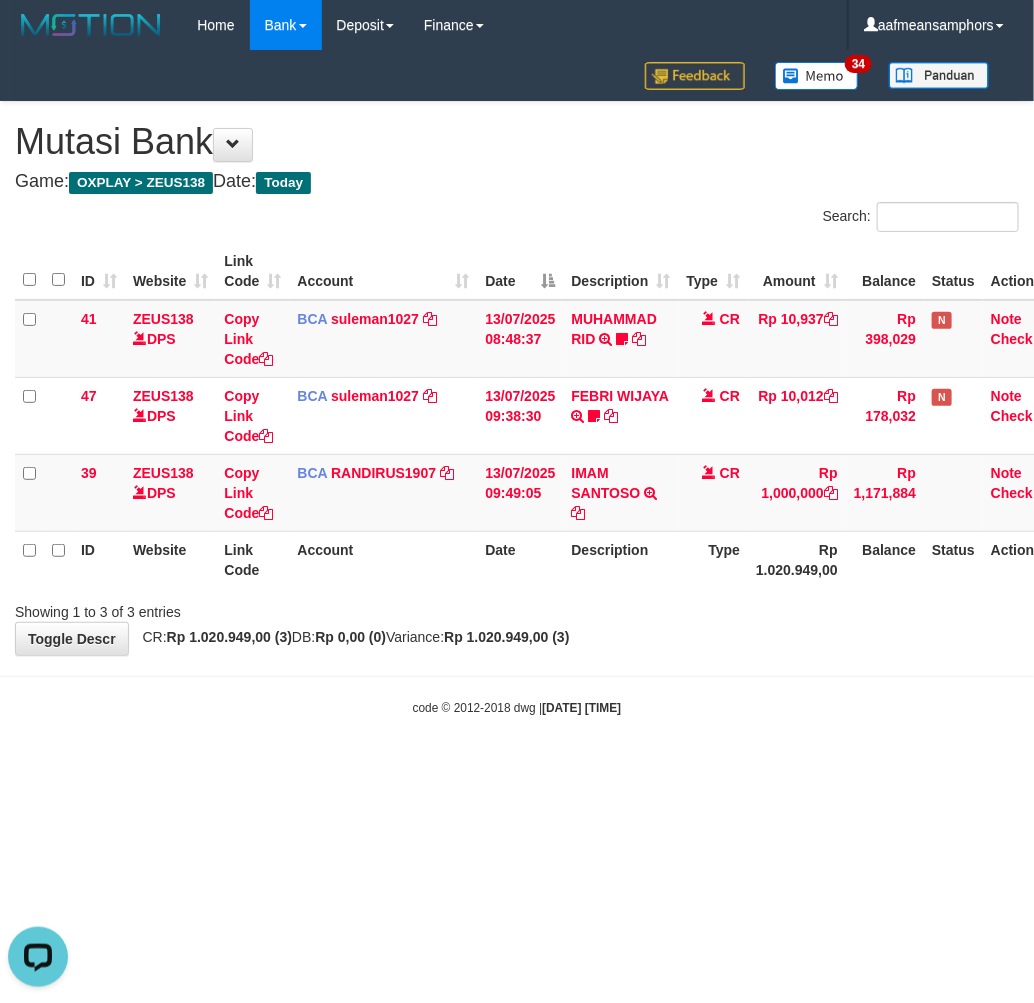 click on "Toggle navigation
Home
Bank
Account List
Load
By Website
Group
[OXPLAY]													ZEUS138
By Load Group (DPS)" at bounding box center (517, 383) 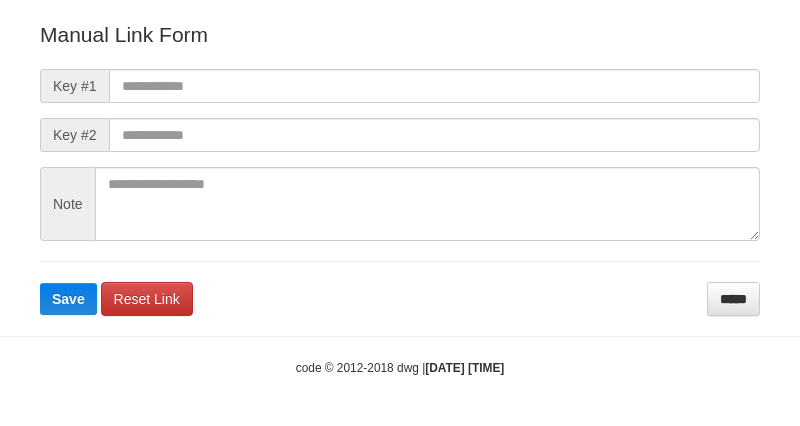 scroll, scrollTop: 222, scrollLeft: 0, axis: vertical 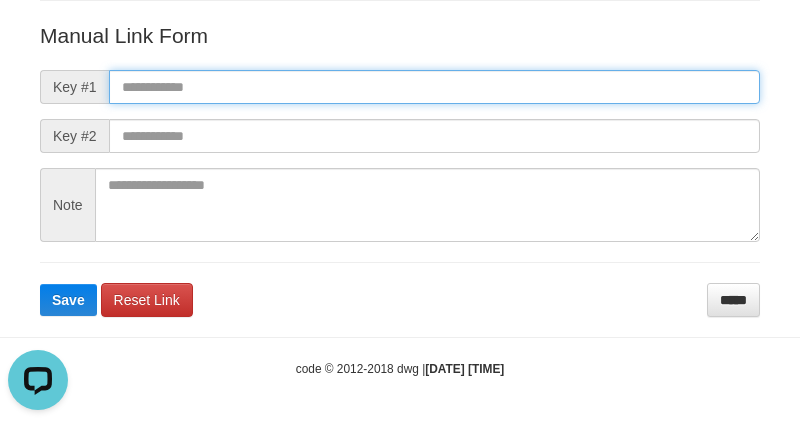 click at bounding box center (434, 87) 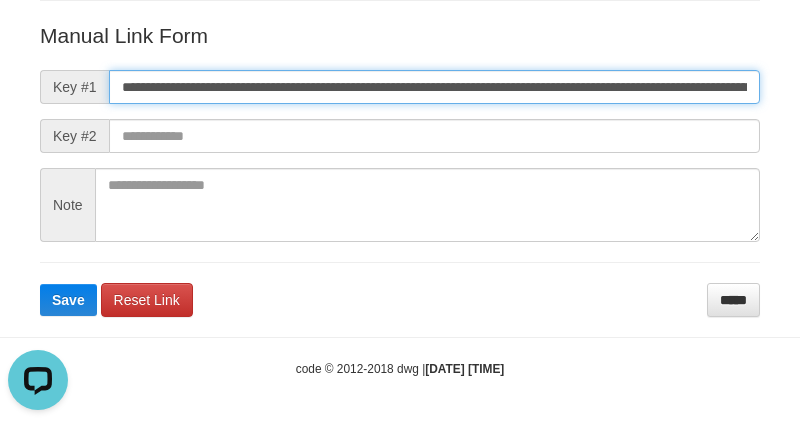 scroll, scrollTop: 0, scrollLeft: 1157, axis: horizontal 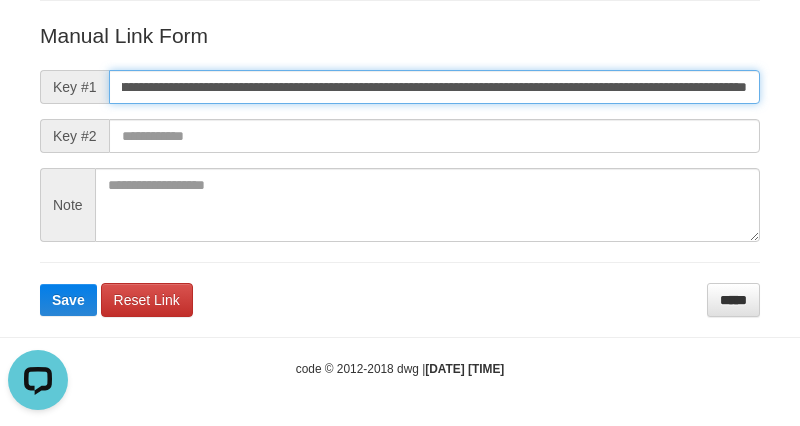 type on "**********" 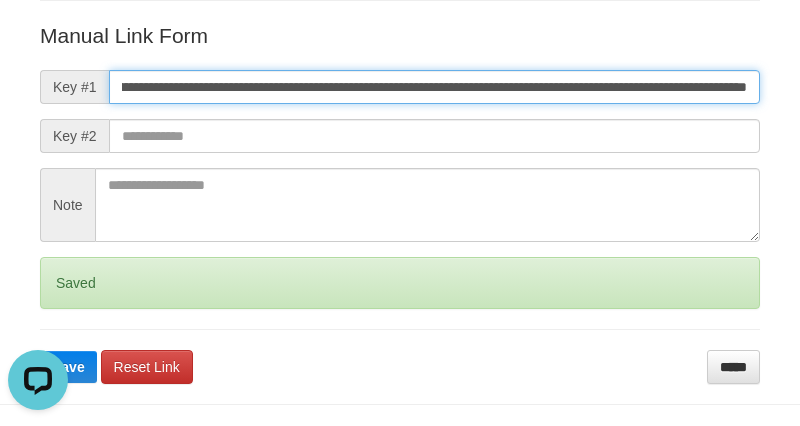 click on "Save" at bounding box center (68, 367) 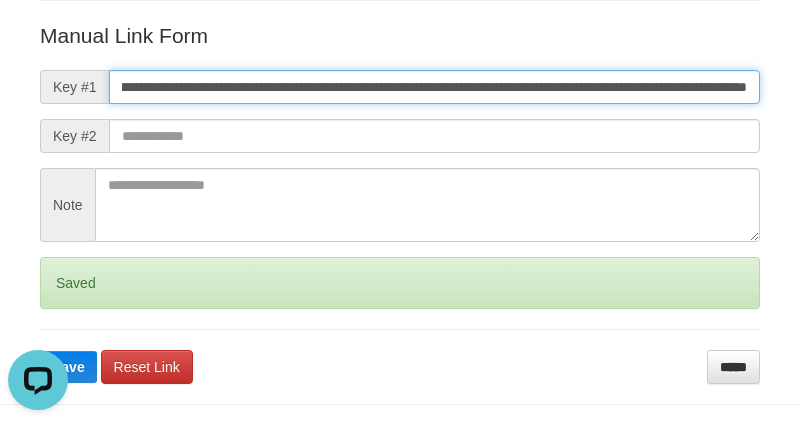 click on "Save" at bounding box center (68, 367) 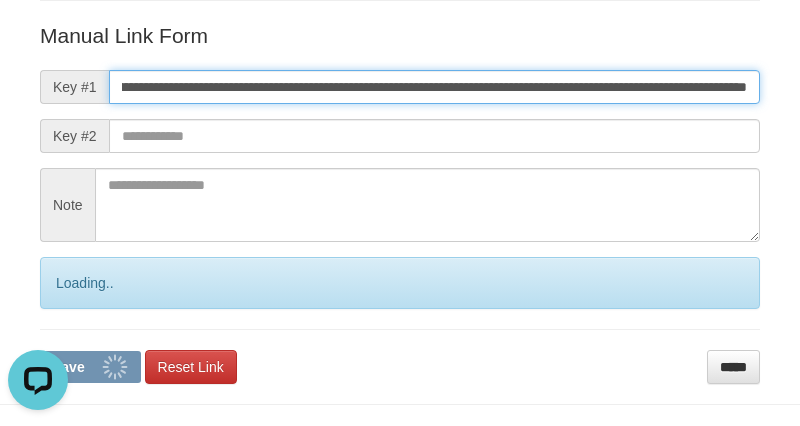 click on "Save" at bounding box center [90, 367] 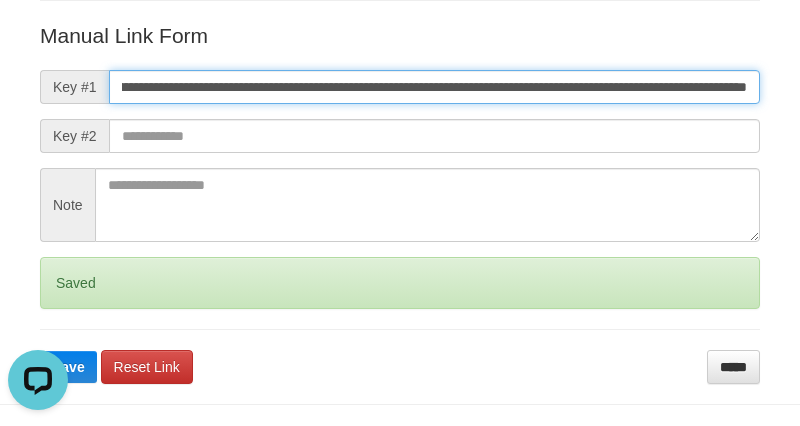 click on "Save" at bounding box center [68, 367] 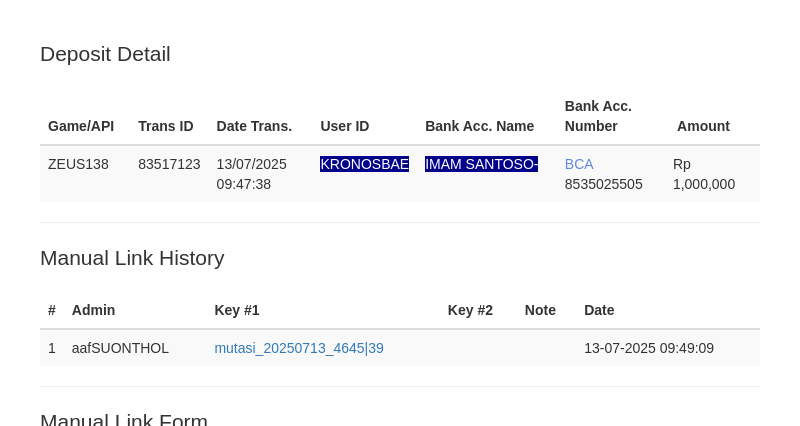 scroll, scrollTop: 405, scrollLeft: 0, axis: vertical 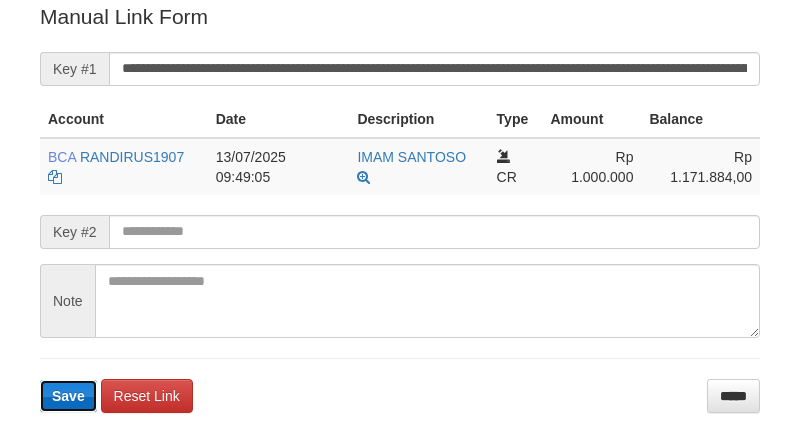 click on "Save" at bounding box center (68, 396) 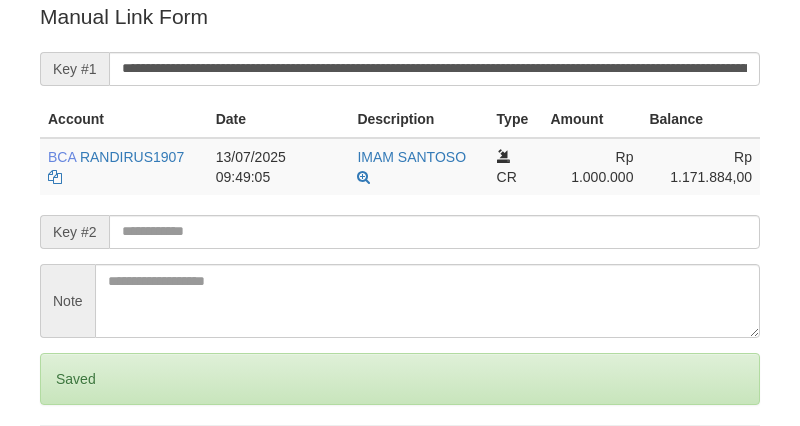 click on "Saved" at bounding box center [400, 379] 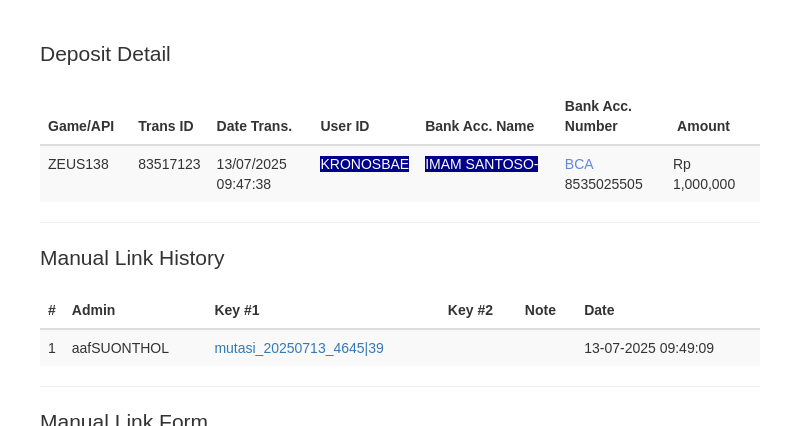 scroll, scrollTop: 403, scrollLeft: 0, axis: vertical 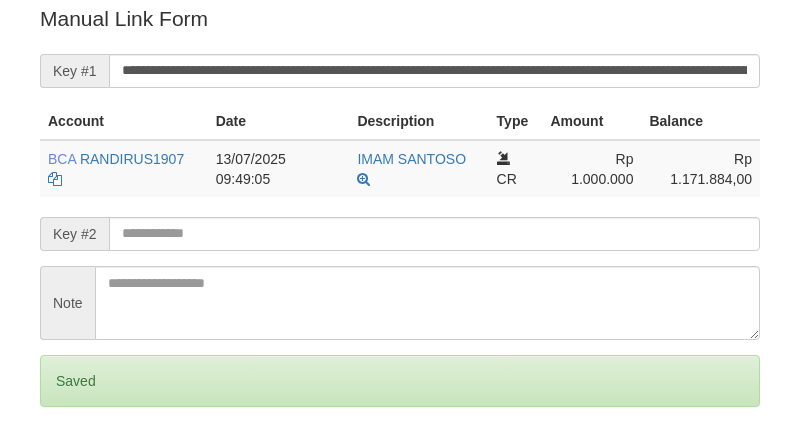click on "Saved" at bounding box center (400, 381) 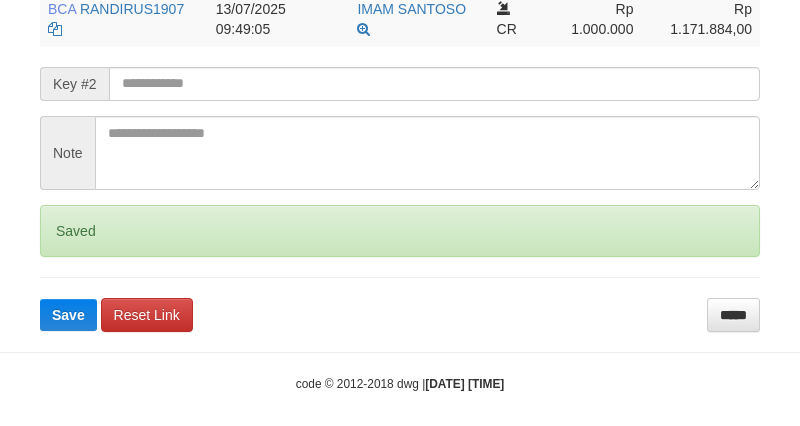 scroll, scrollTop: 566, scrollLeft: 0, axis: vertical 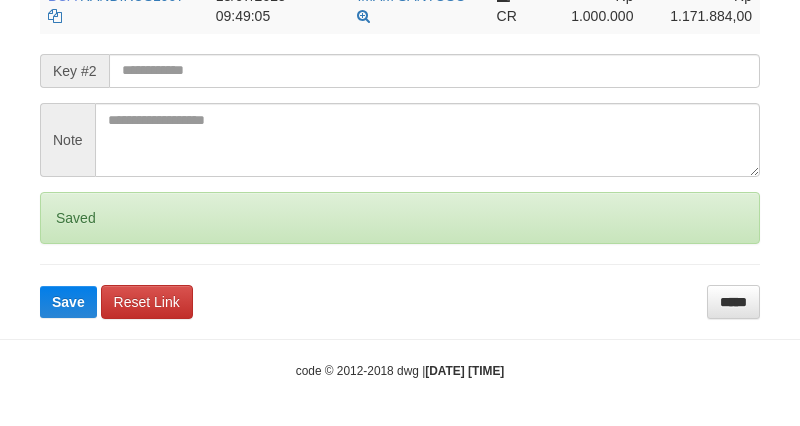 click on "Deposit Detail
Game/API
Trans ID
Date Trans.
User ID
Bank Acc. Name
Bank Acc. Number
Amount
ZEUS138
83517123
[DATE] [TIME]
KRONOSBAE
[NAME]
BCA
[ACCOUNT_NUMBER]
Rp 1,000,000
Manual Link History
#
Admin
Key #1
Key #2
Note
Date
1
aafSUONTHOL
mutasi_[DATE]_[NUMBER] | 39
[DATE] [TIME]
Account
Date
Description
Type
Amount
Balance
BCA
RANDIRUS1907
mutasi_[DATE]_[NUMBER] | 39 CR" at bounding box center [400, -68] 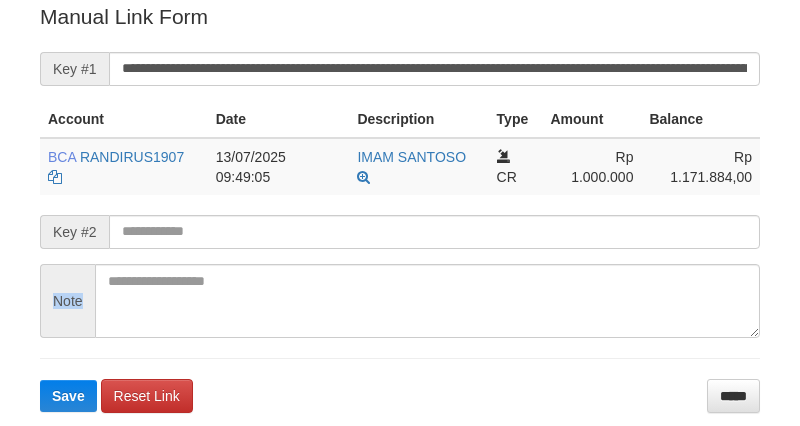 click on "Note" at bounding box center (67, 301) 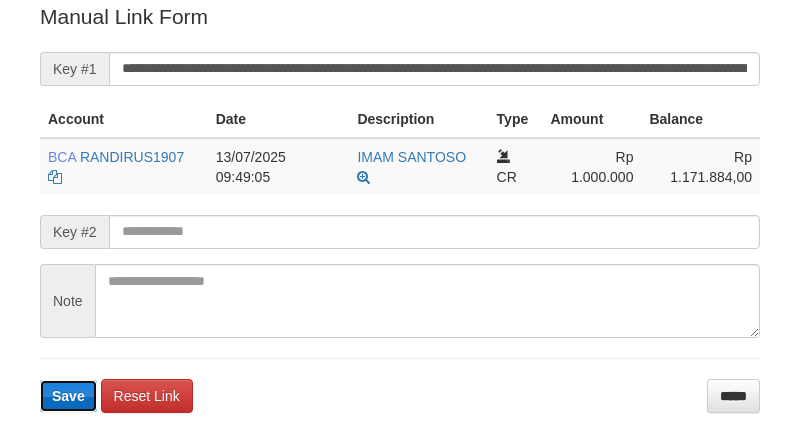type 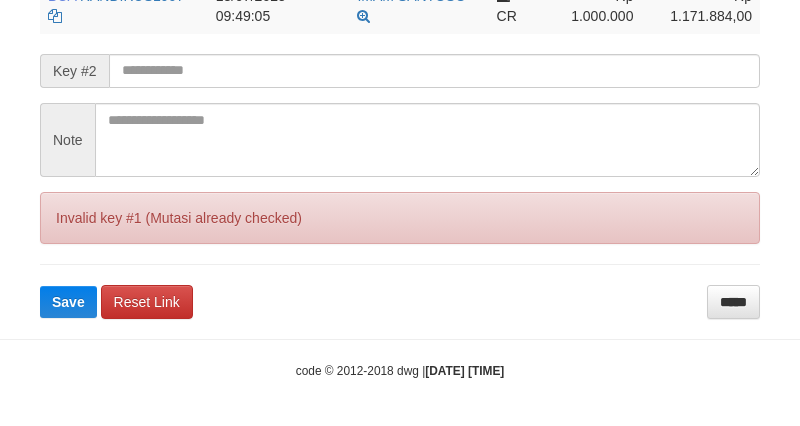 click on "Deposit Detail
Game/API
Trans ID
Date Trans.
User ID
Bank Acc. Name
Bank Acc. Number
Amount
ZEUS138
83517123
13/07/2025 09:47:38
KRONOSBAE
IMAM SANTOSO-
BCA
8535025505
Rp 1,000,000
Manual Link History
#
Admin
Key #1
Key #2
Note
Date
1
aafSUONTHOL
mutasi_20250713_4645|39
13-07-2025 09:49:09
Account
Date
Description
Type
Amount
Balance
BCA
RANDIRUS1907
mutasi_20250713_4645 | 39 CR" at bounding box center (400, -68) 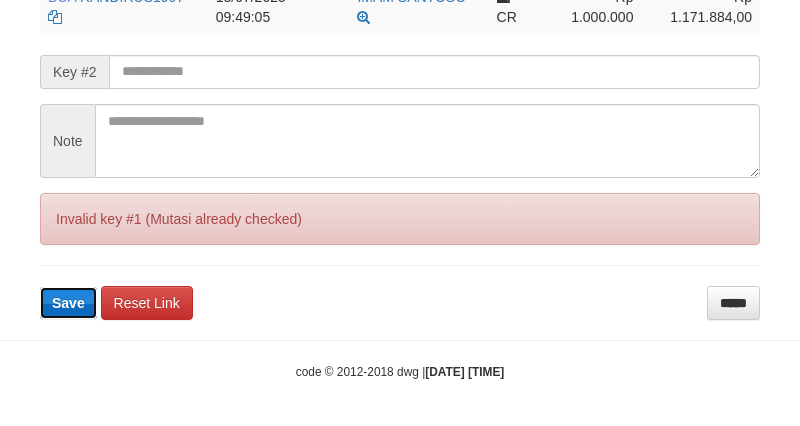 click on "Save" at bounding box center (68, 303) 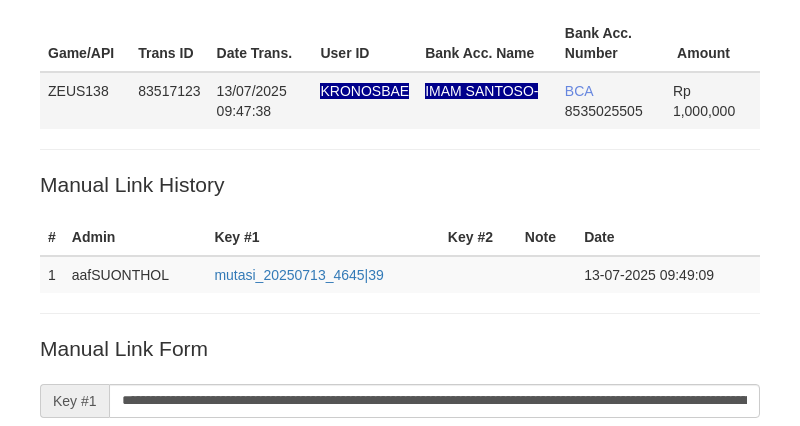 scroll, scrollTop: 10, scrollLeft: 0, axis: vertical 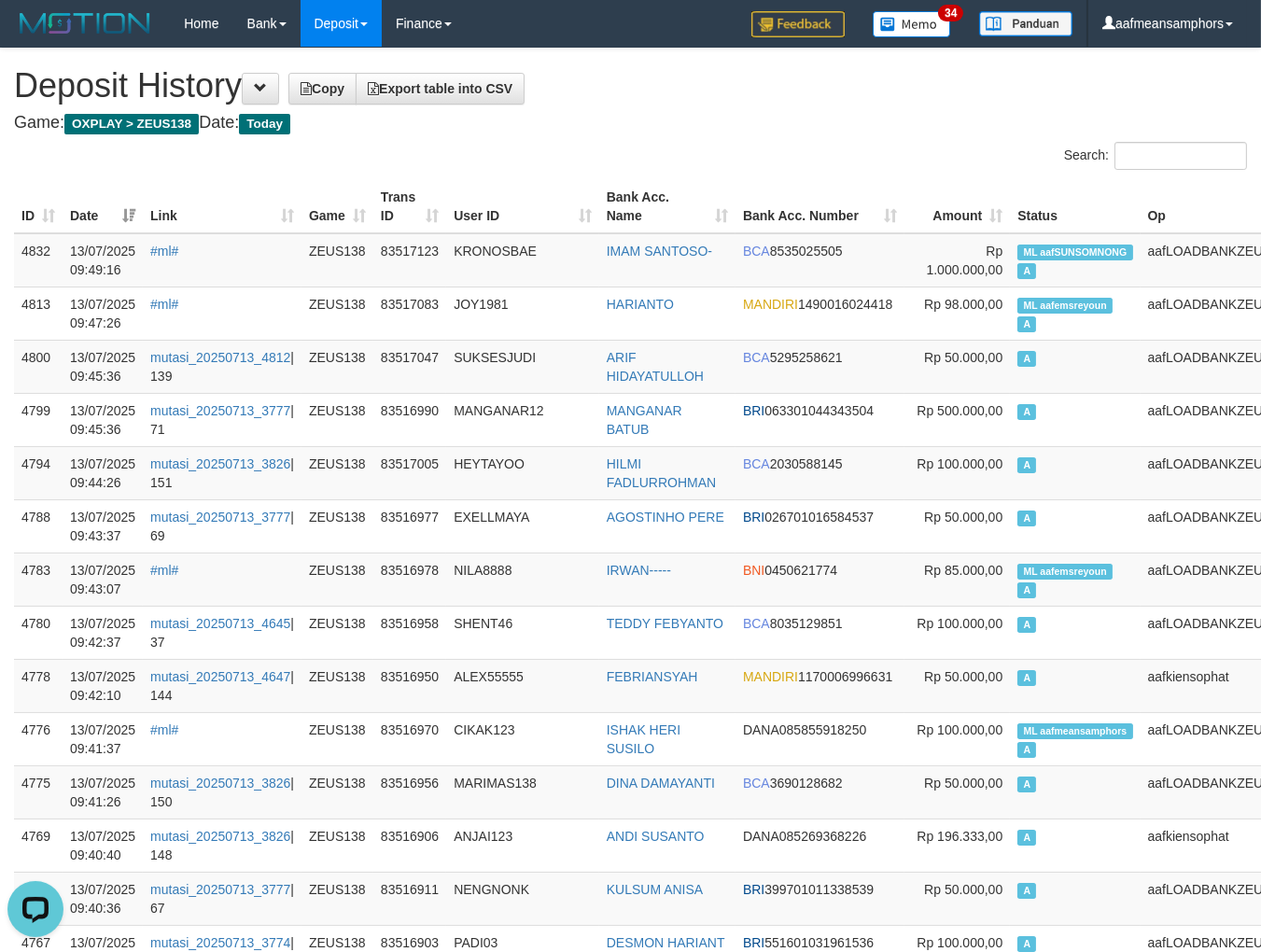 drag, startPoint x: 514, startPoint y: 221, endPoint x: 500, endPoint y: 222, distance: 14.035669 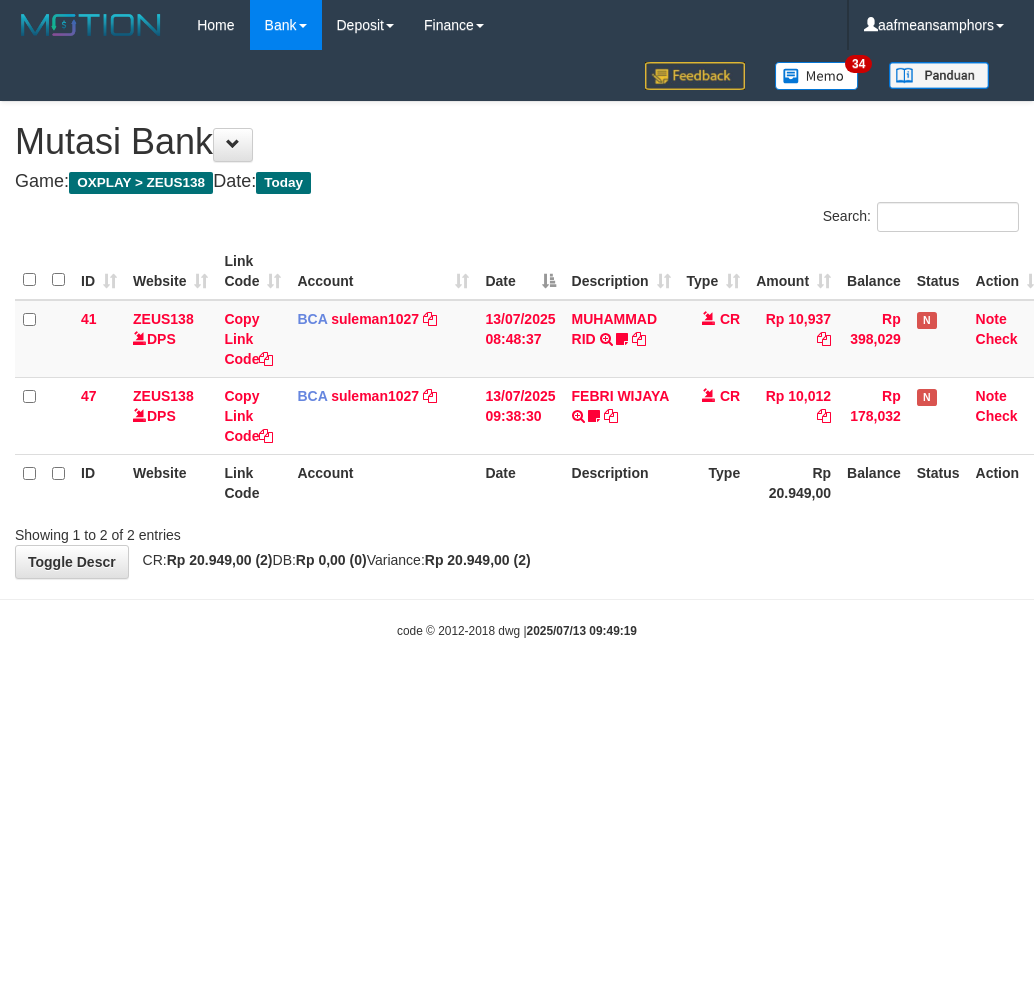 click on "Toggle navigation
Home
Bank
Account List
Load
By Website
Group
[OXPLAY]													ZEUS138
By Load Group (DPS)
Sync" at bounding box center [517, 345] 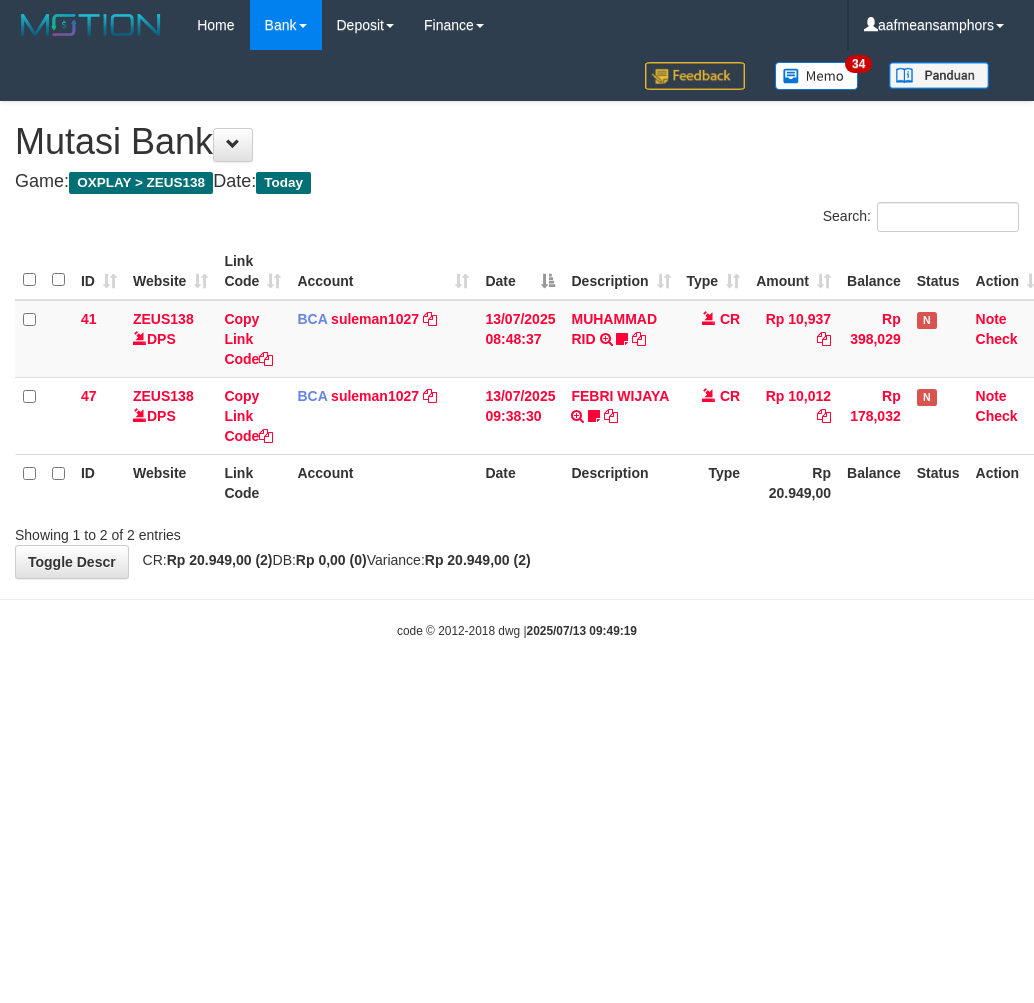 scroll, scrollTop: 0, scrollLeft: 0, axis: both 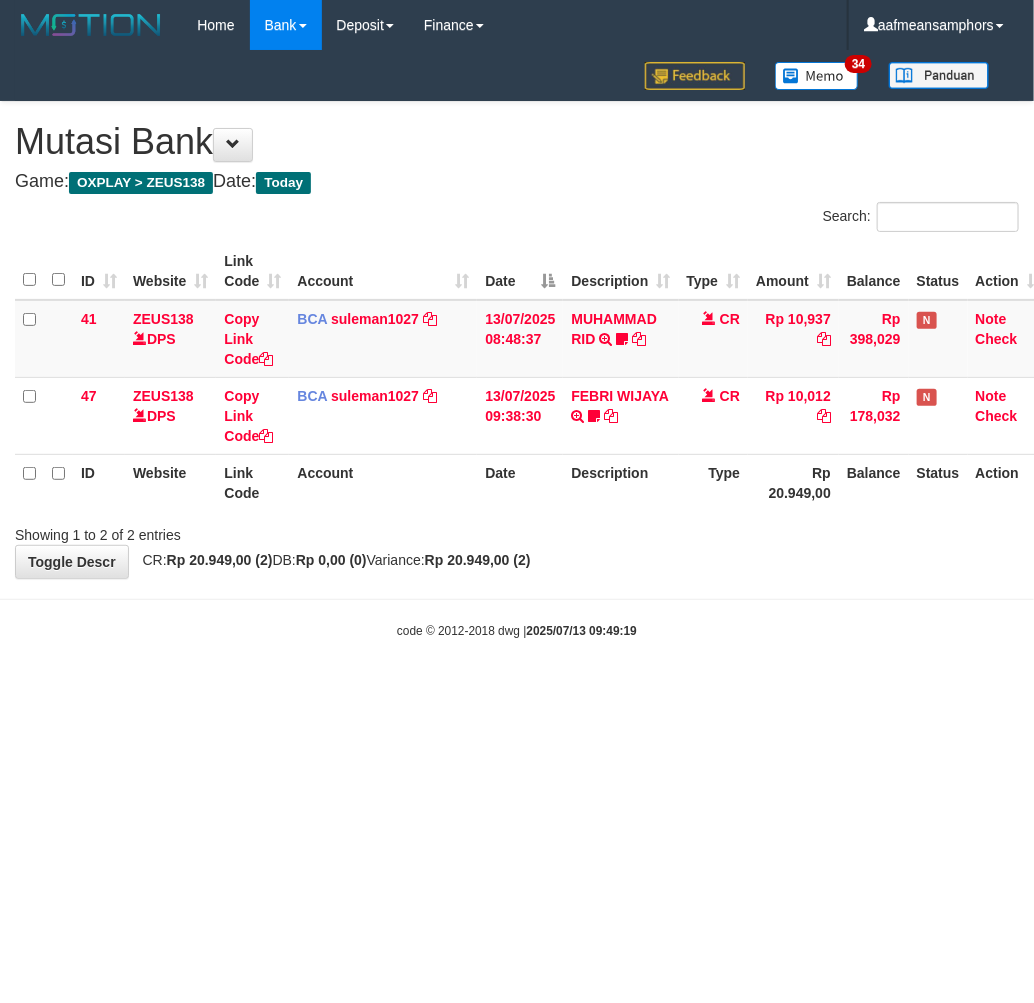 drag, startPoint x: 751, startPoint y: 694, endPoint x: 737, endPoint y: 694, distance: 14 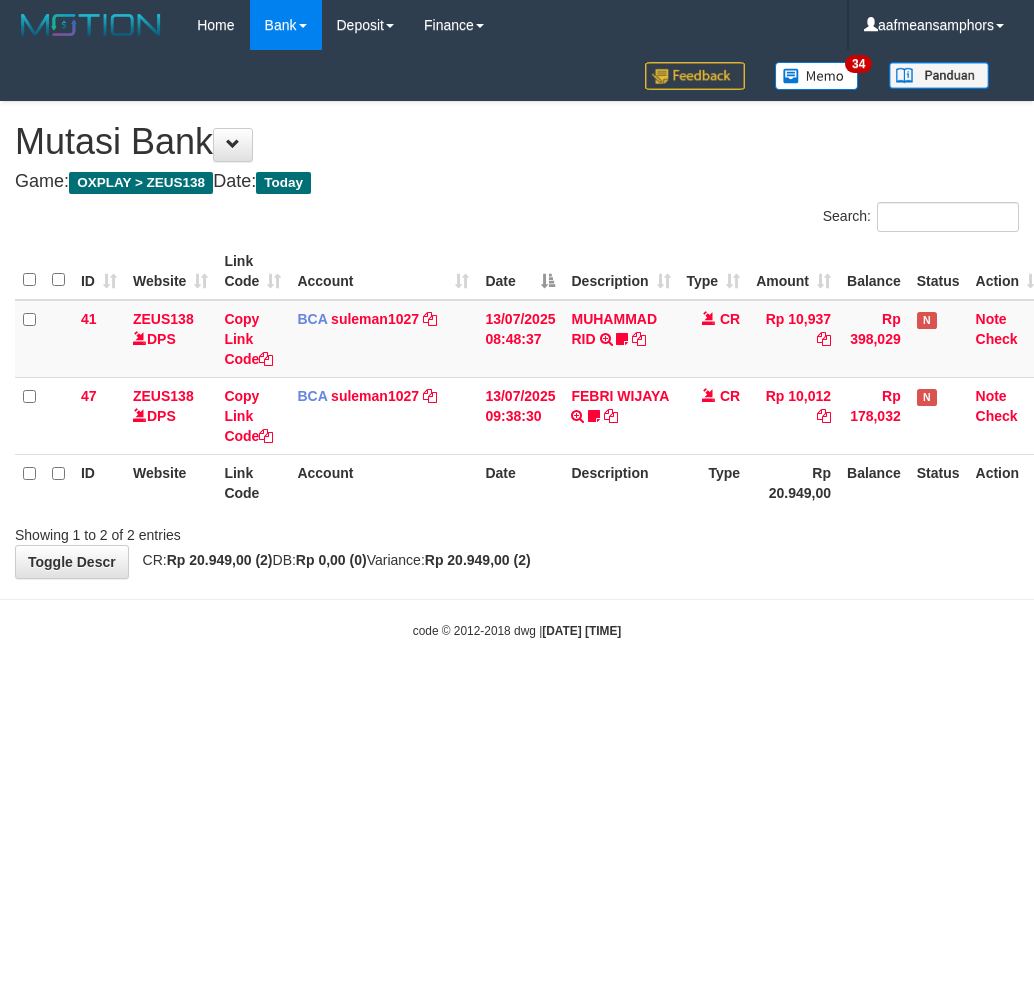 scroll, scrollTop: 0, scrollLeft: 0, axis: both 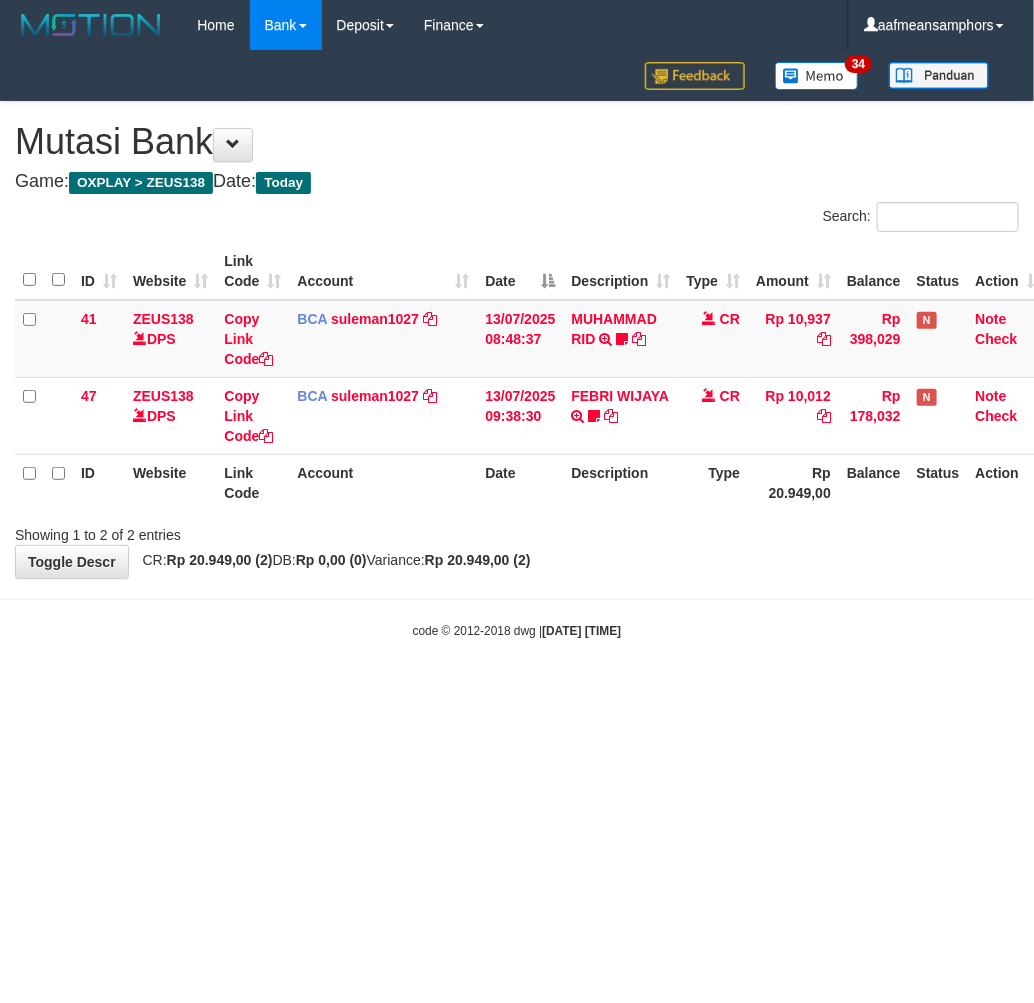 drag, startPoint x: 0, startPoint y: 0, endPoint x: 714, endPoint y: 684, distance: 988.7629 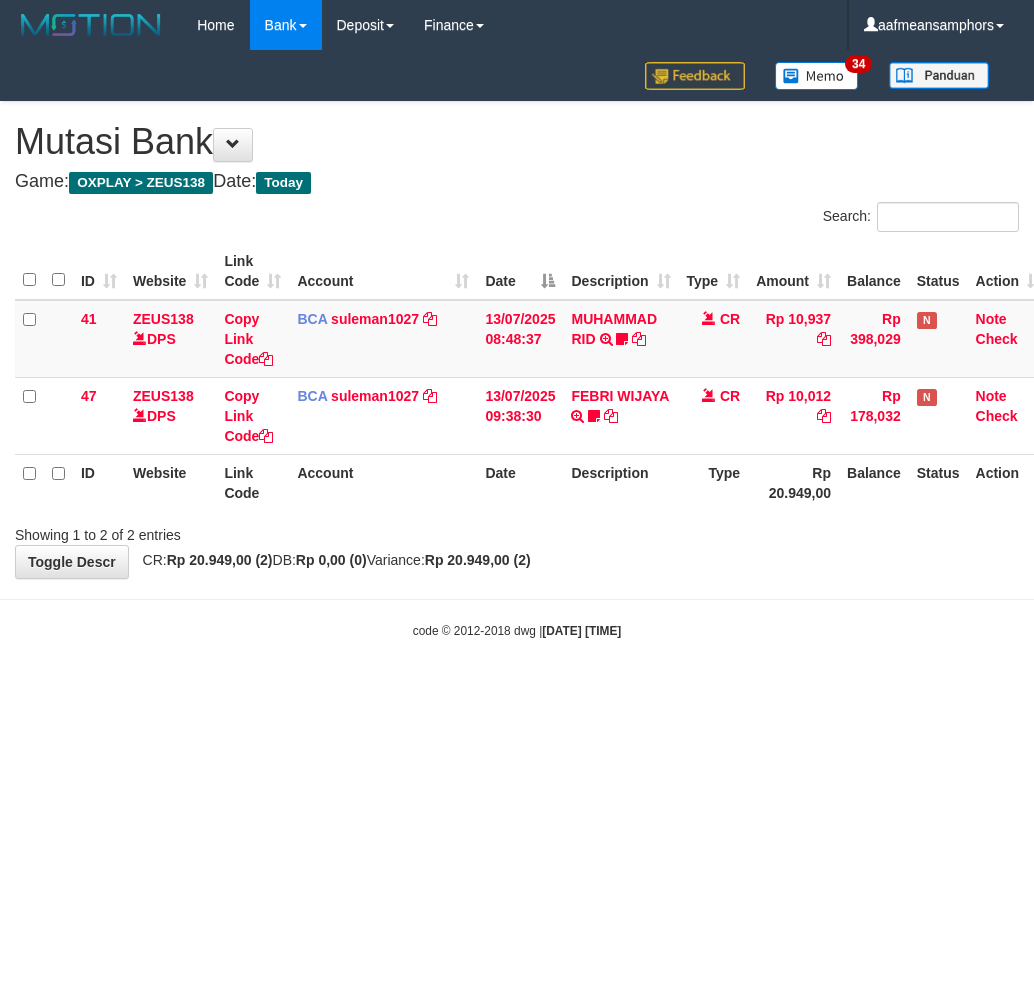 scroll, scrollTop: 0, scrollLeft: 0, axis: both 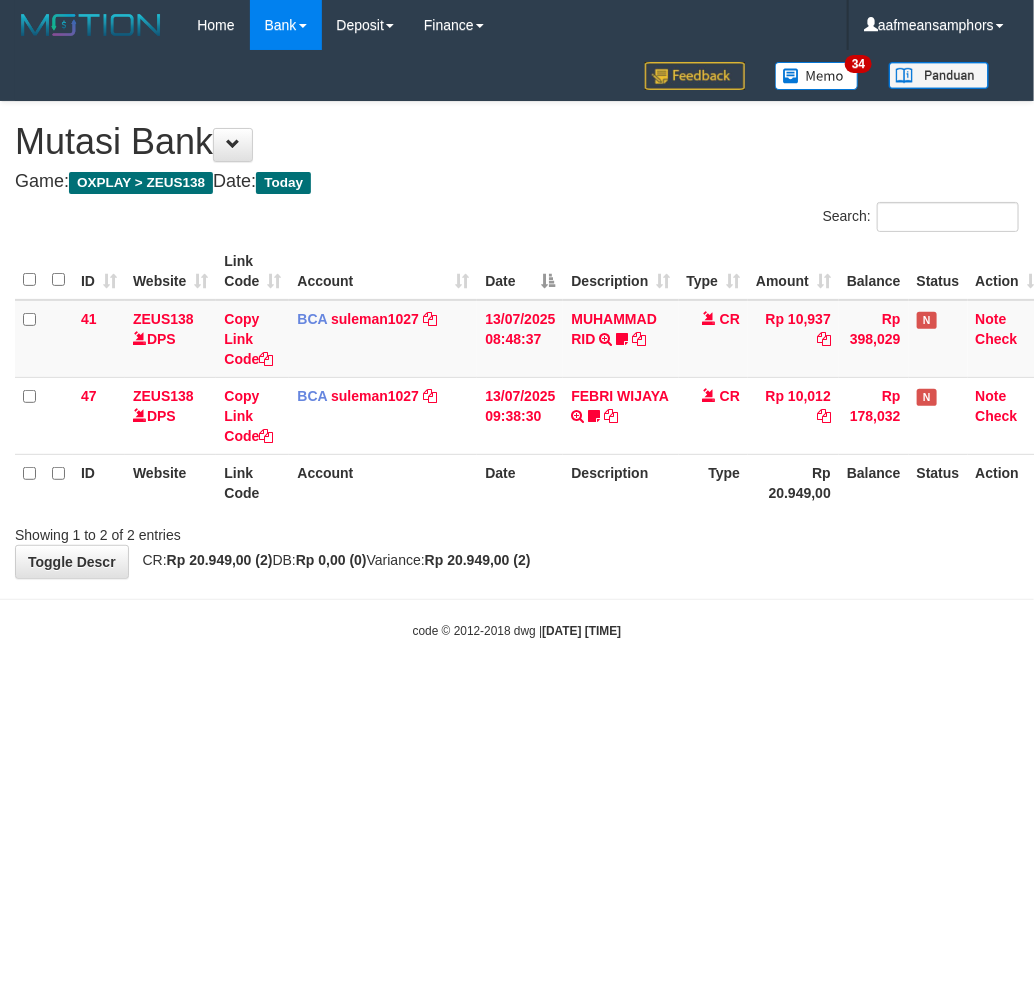 click on "Toggle navigation
Home
Bank
Account List
Load
By Website
Group
[OXPLAY]													ZEUS138
By Load Group (DPS)" at bounding box center [517, 345] 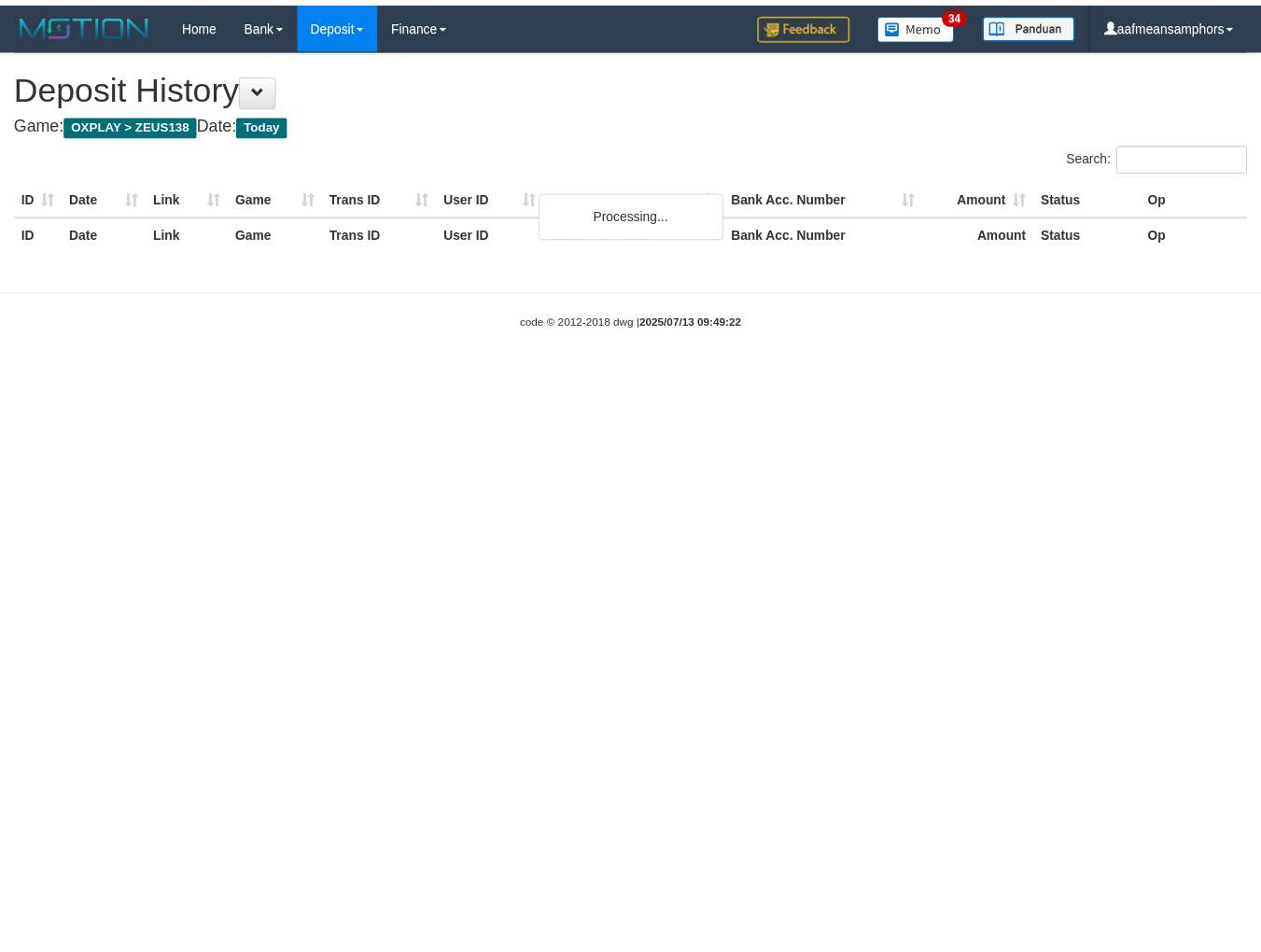 scroll, scrollTop: 0, scrollLeft: 0, axis: both 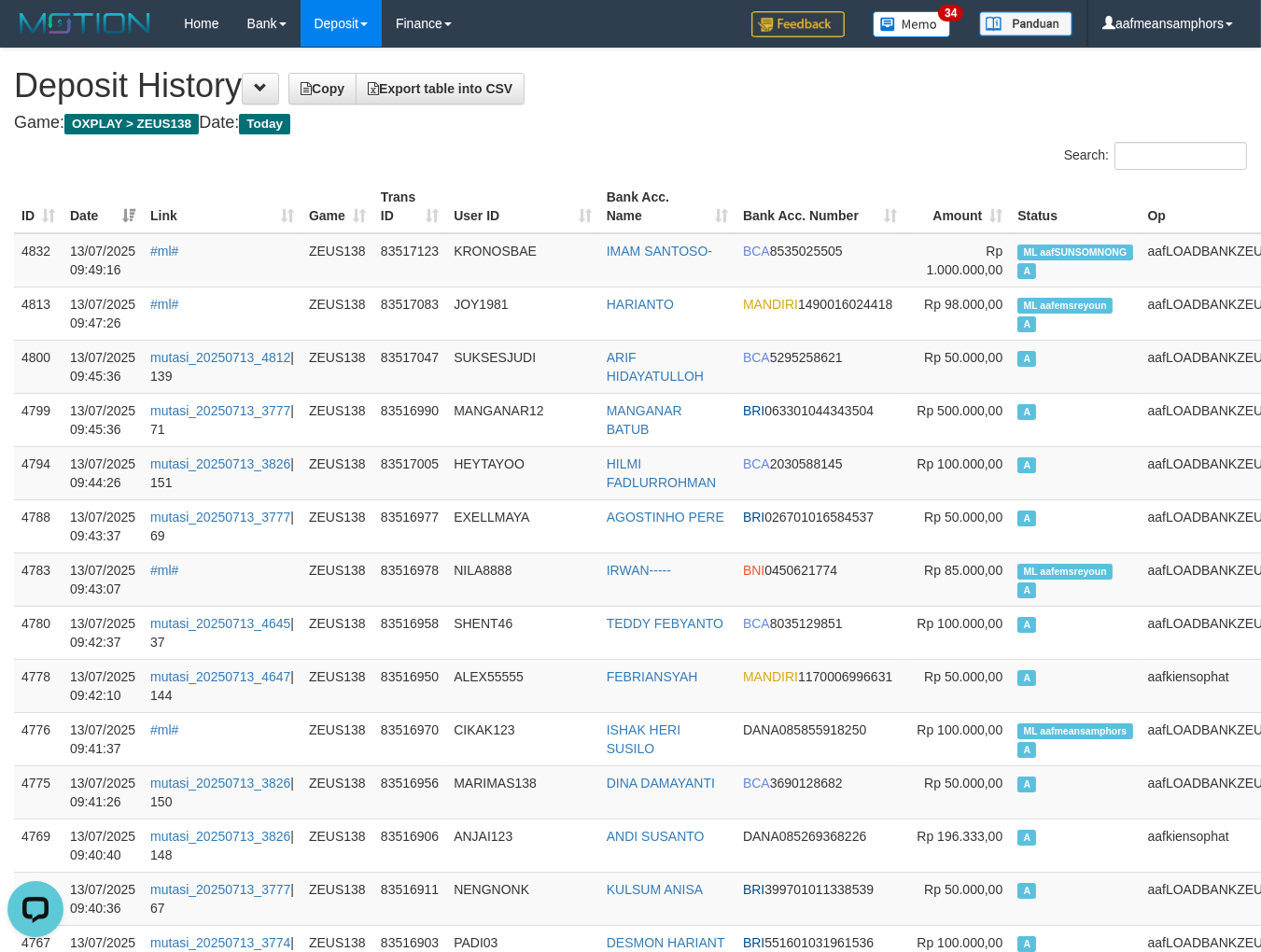drag, startPoint x: 265, startPoint y: 198, endPoint x: 273, endPoint y: 174, distance: 25.298221 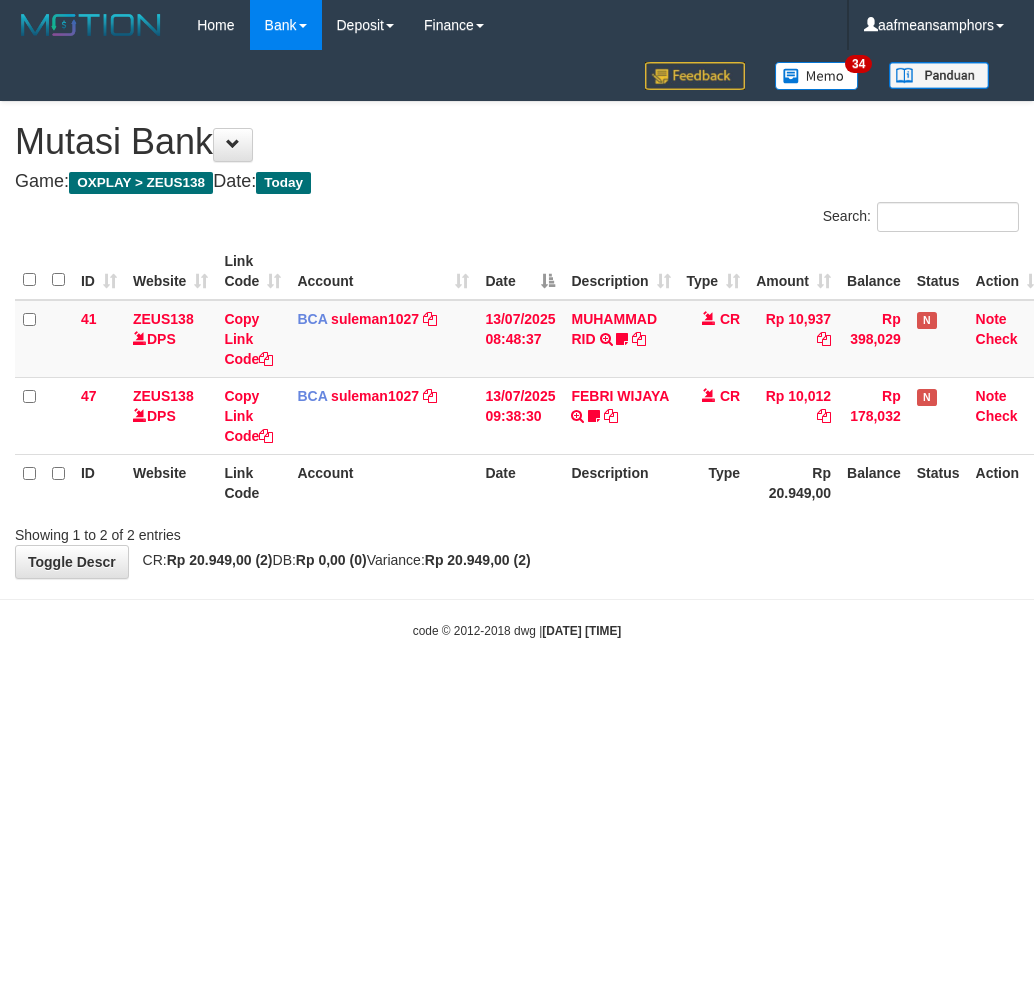 scroll, scrollTop: 0, scrollLeft: 0, axis: both 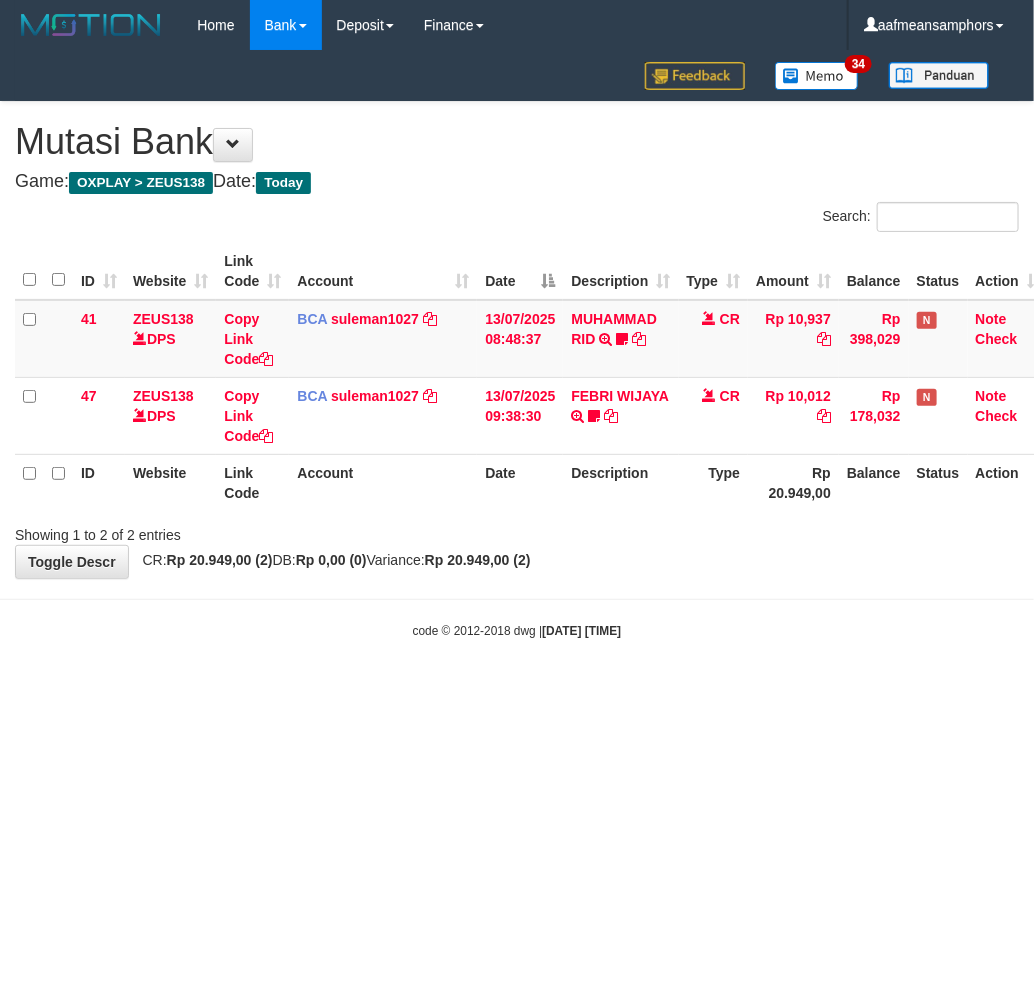 click on "Toggle navigation
Home
Bank
Account List
Load
By Website
Group
[OXPLAY]													ZEUS138
By Load Group (DPS)" at bounding box center [517, 345] 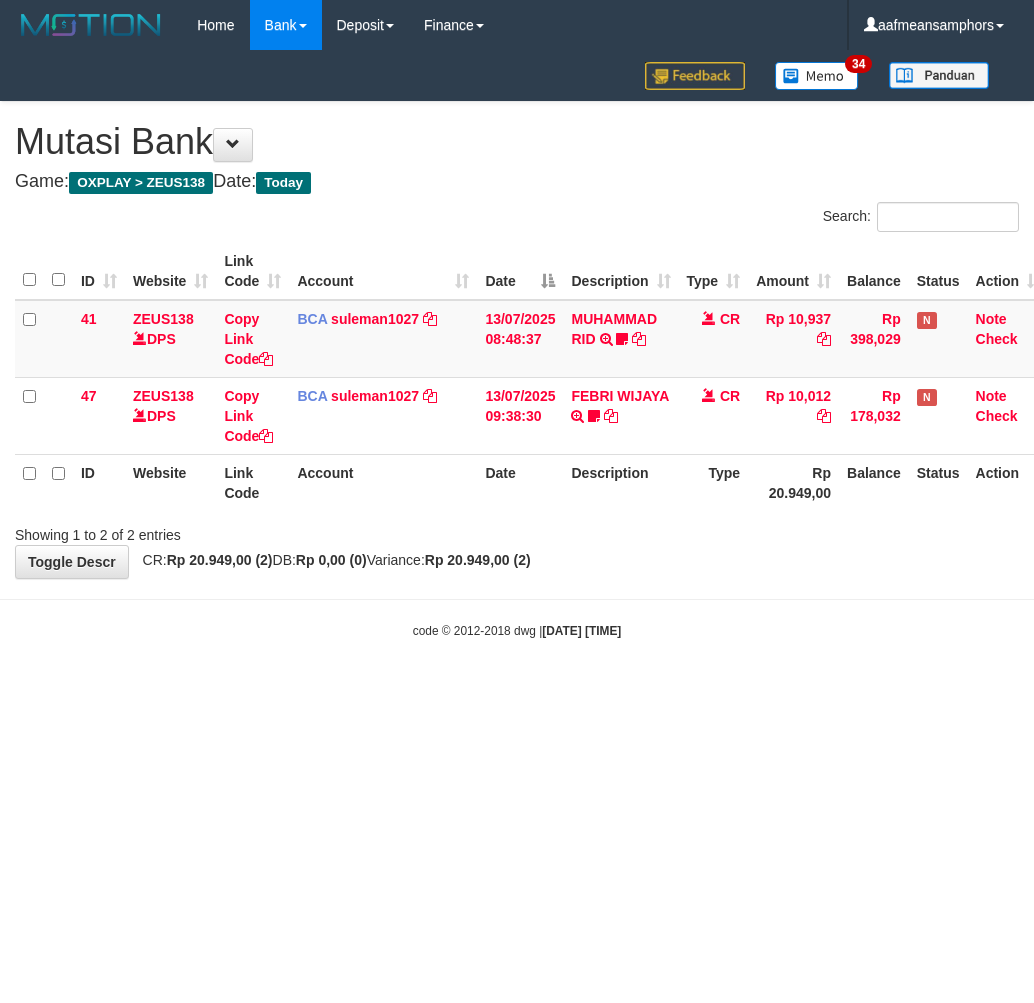scroll, scrollTop: 0, scrollLeft: 0, axis: both 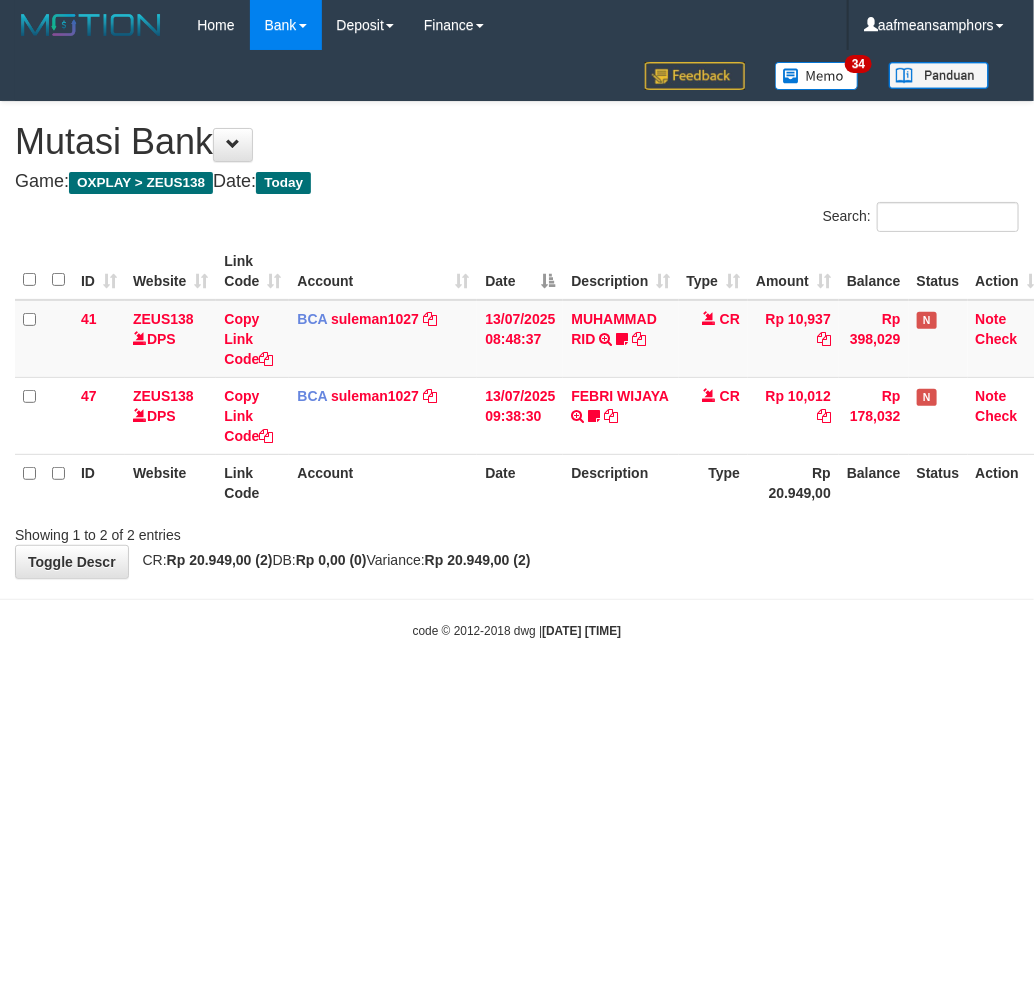 click on "code © 2012-2018 dwg |  [DATE] [TIME]" at bounding box center (517, 630) 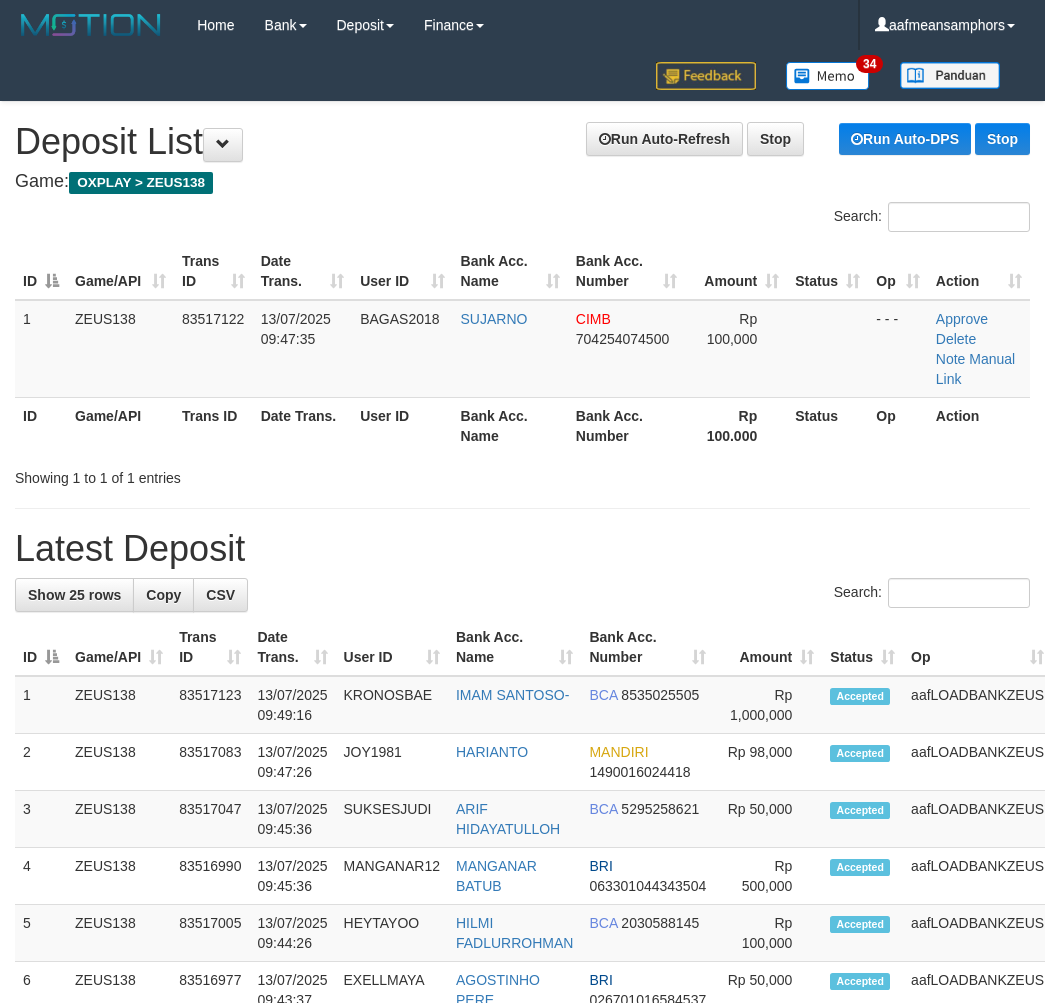 scroll, scrollTop: 20, scrollLeft: 2, axis: both 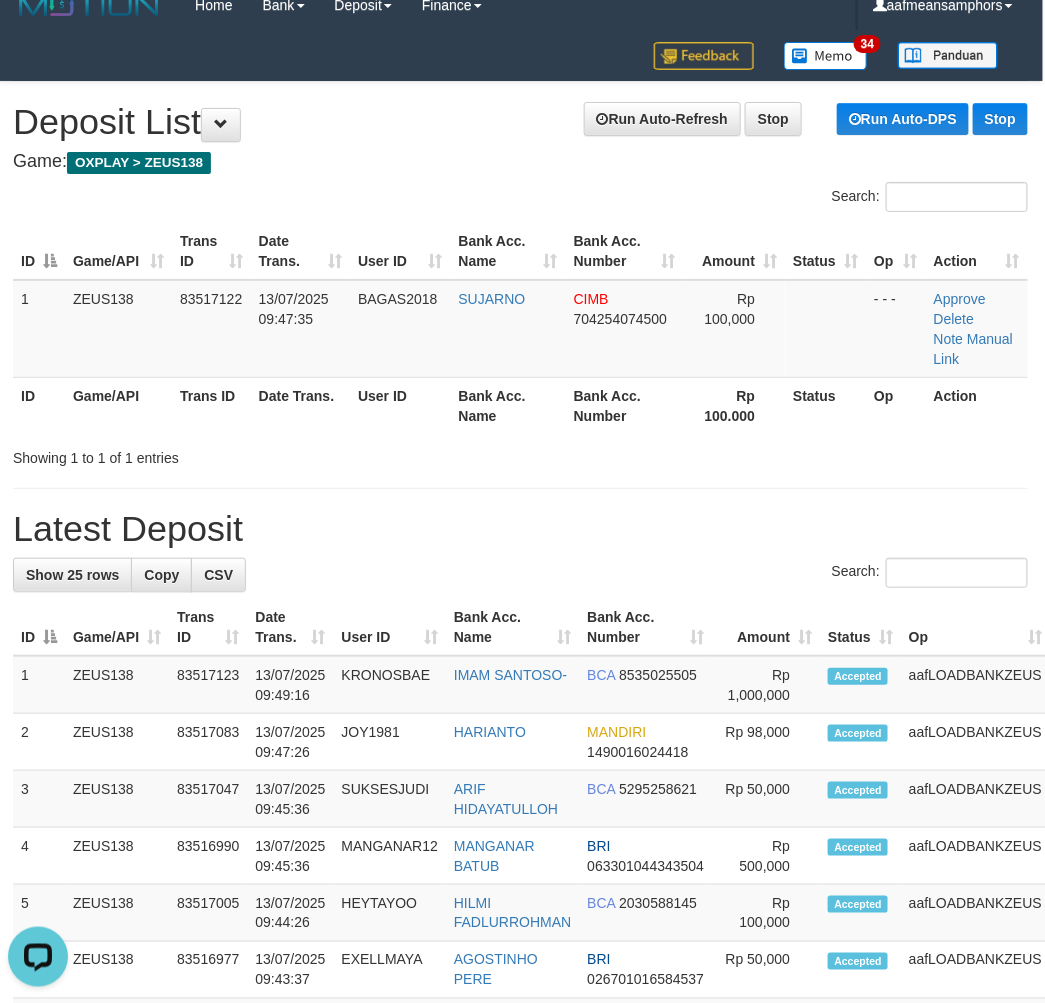 click on "**********" at bounding box center (520, 1158) 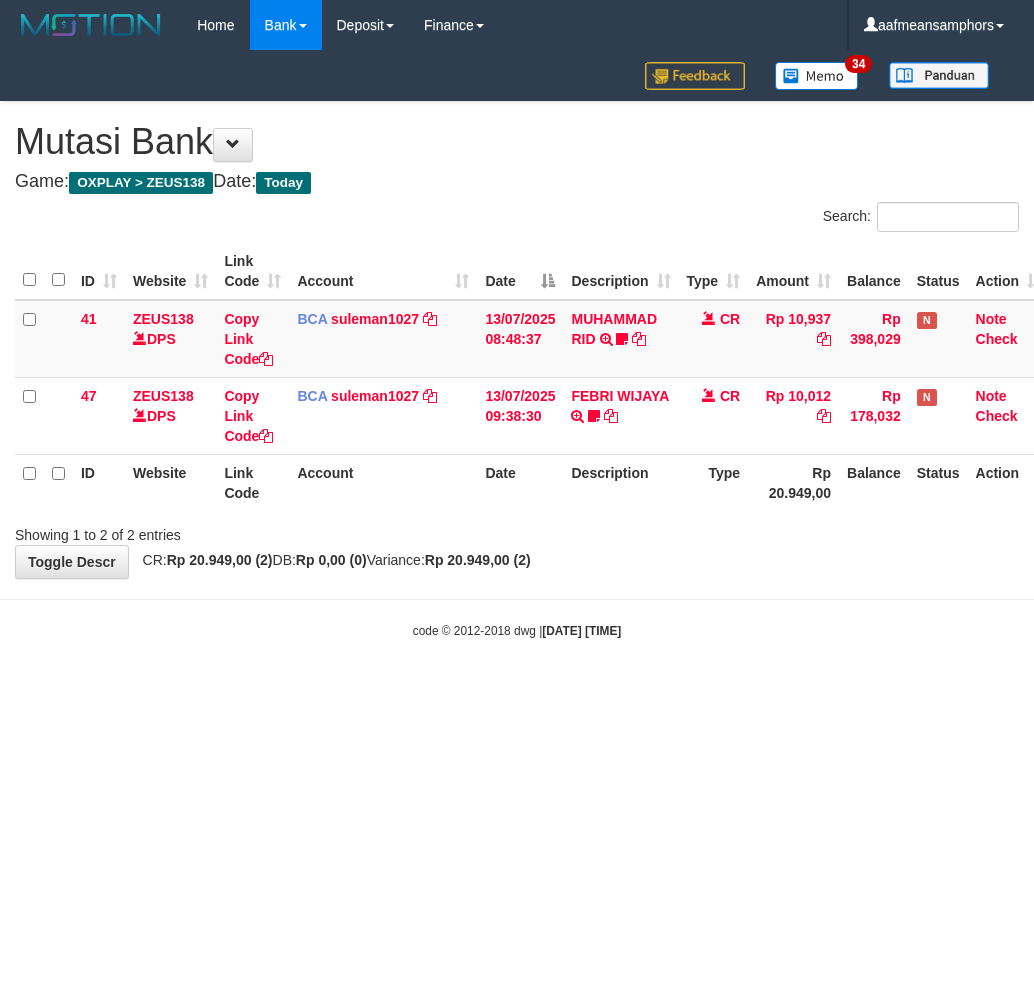 scroll, scrollTop: 0, scrollLeft: 0, axis: both 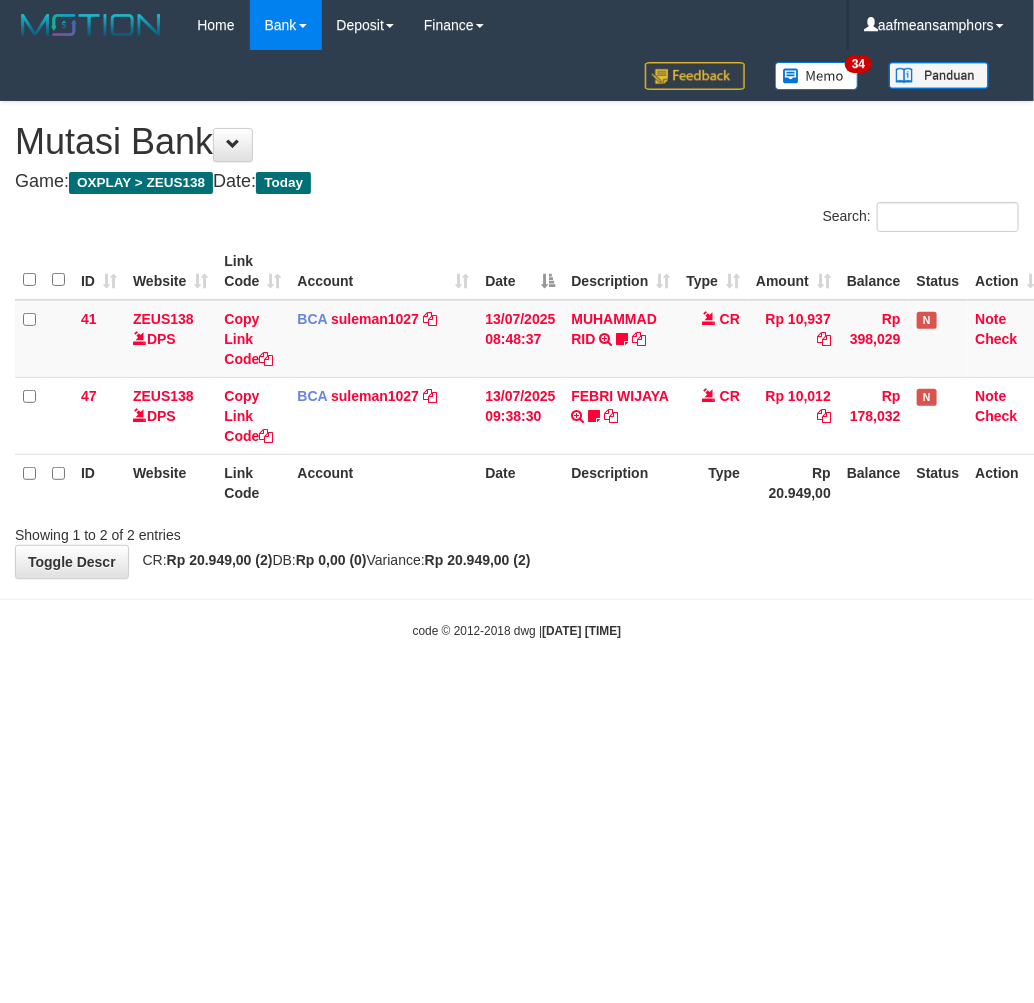 click on "**********" at bounding box center [517, 340] 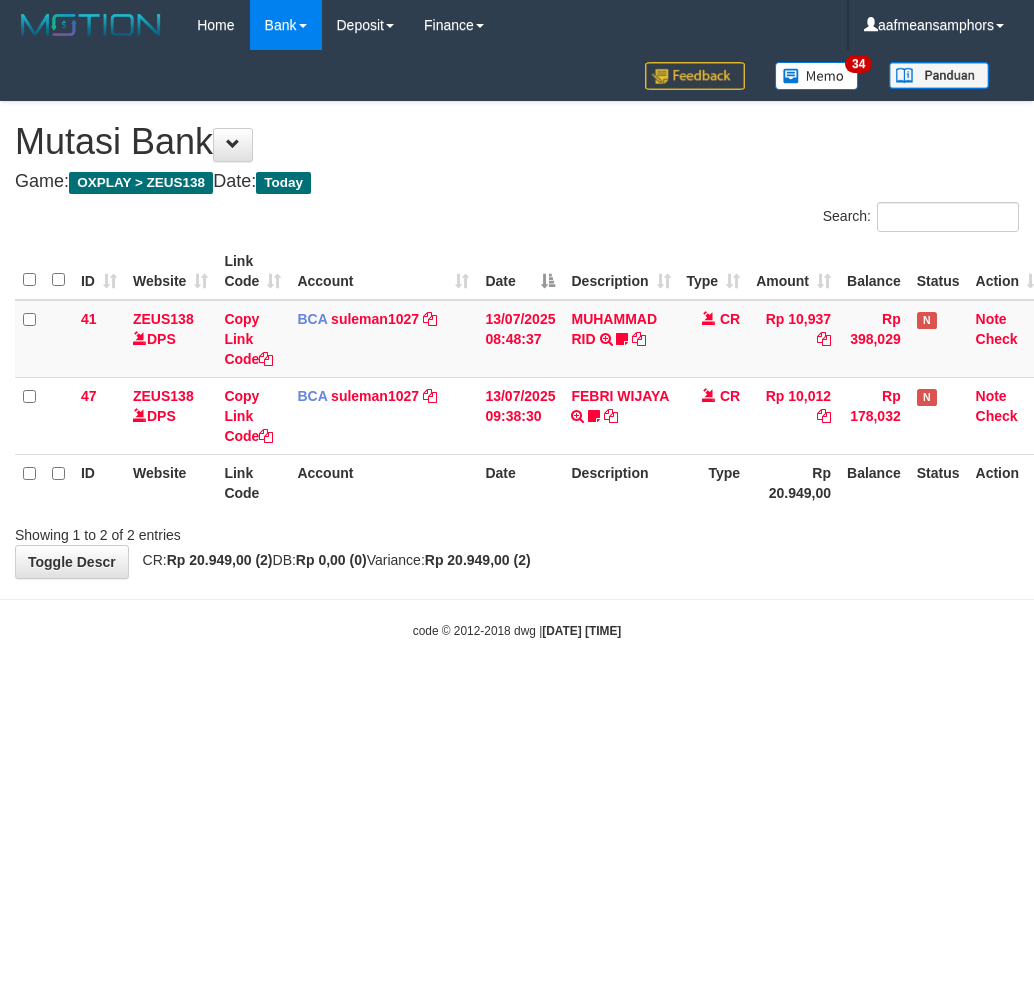 scroll, scrollTop: 0, scrollLeft: 0, axis: both 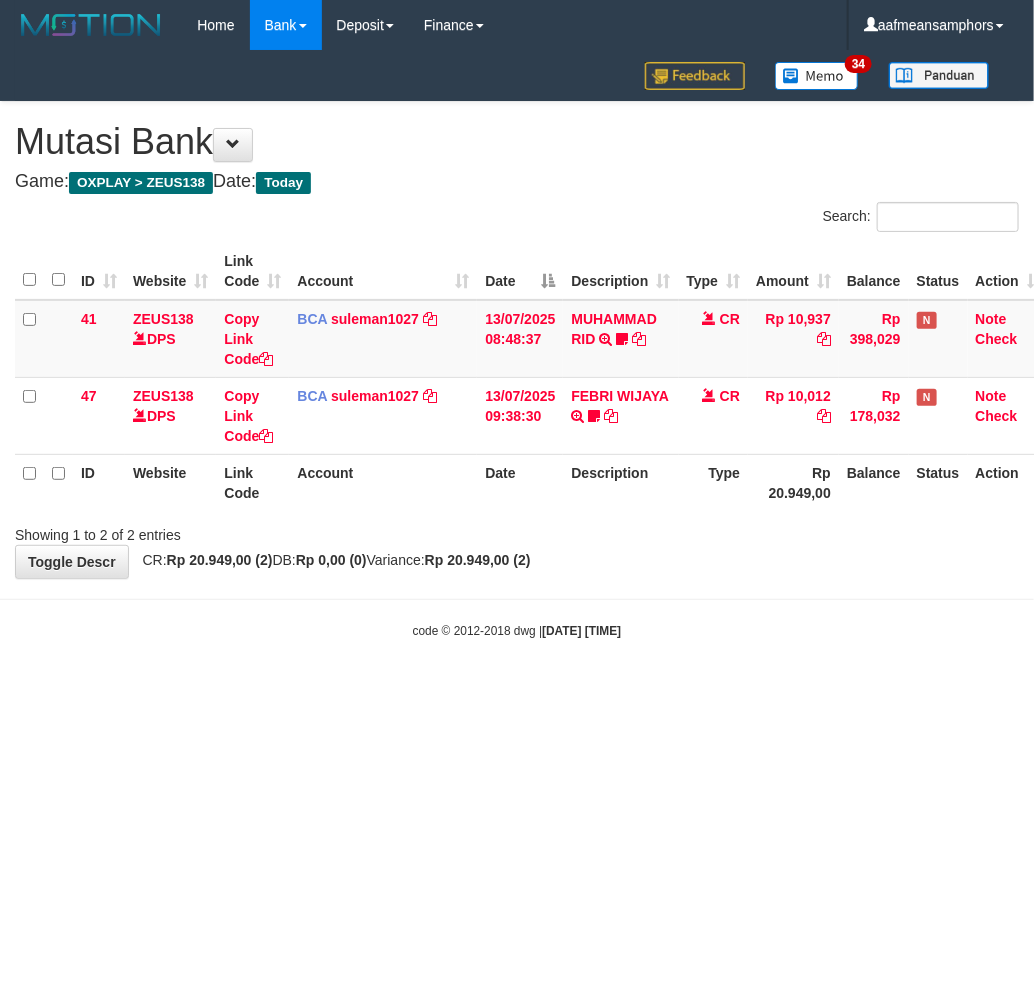 click on "**********" at bounding box center [517, 340] 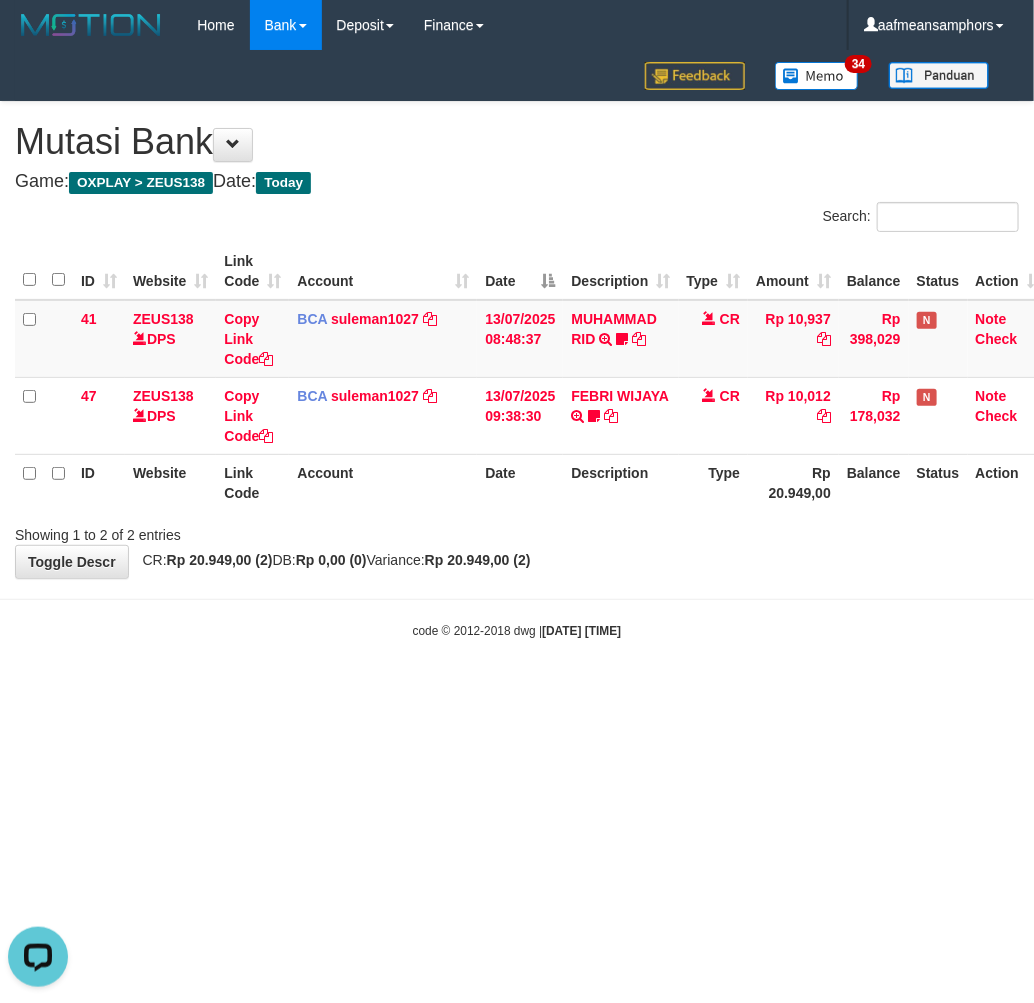 scroll, scrollTop: 0, scrollLeft: 0, axis: both 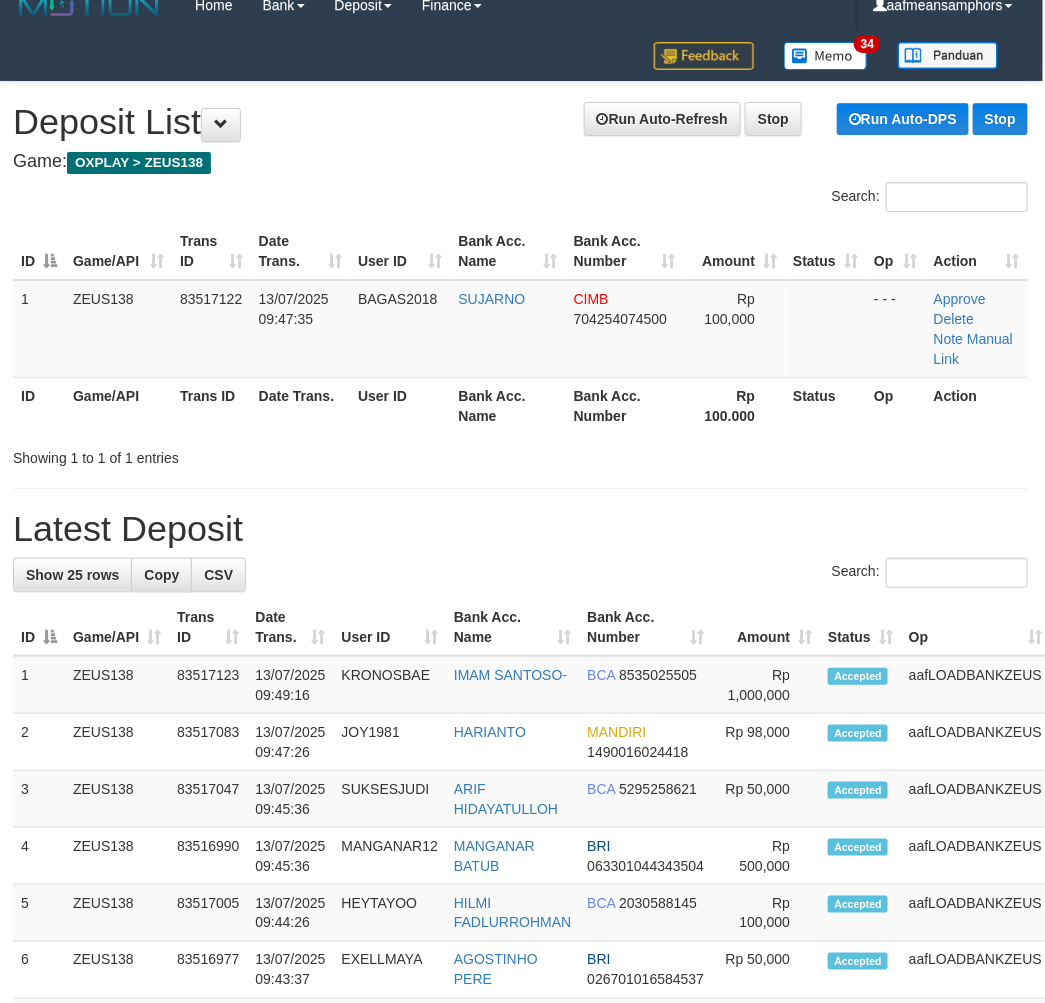click on "**********" at bounding box center (520, 1158) 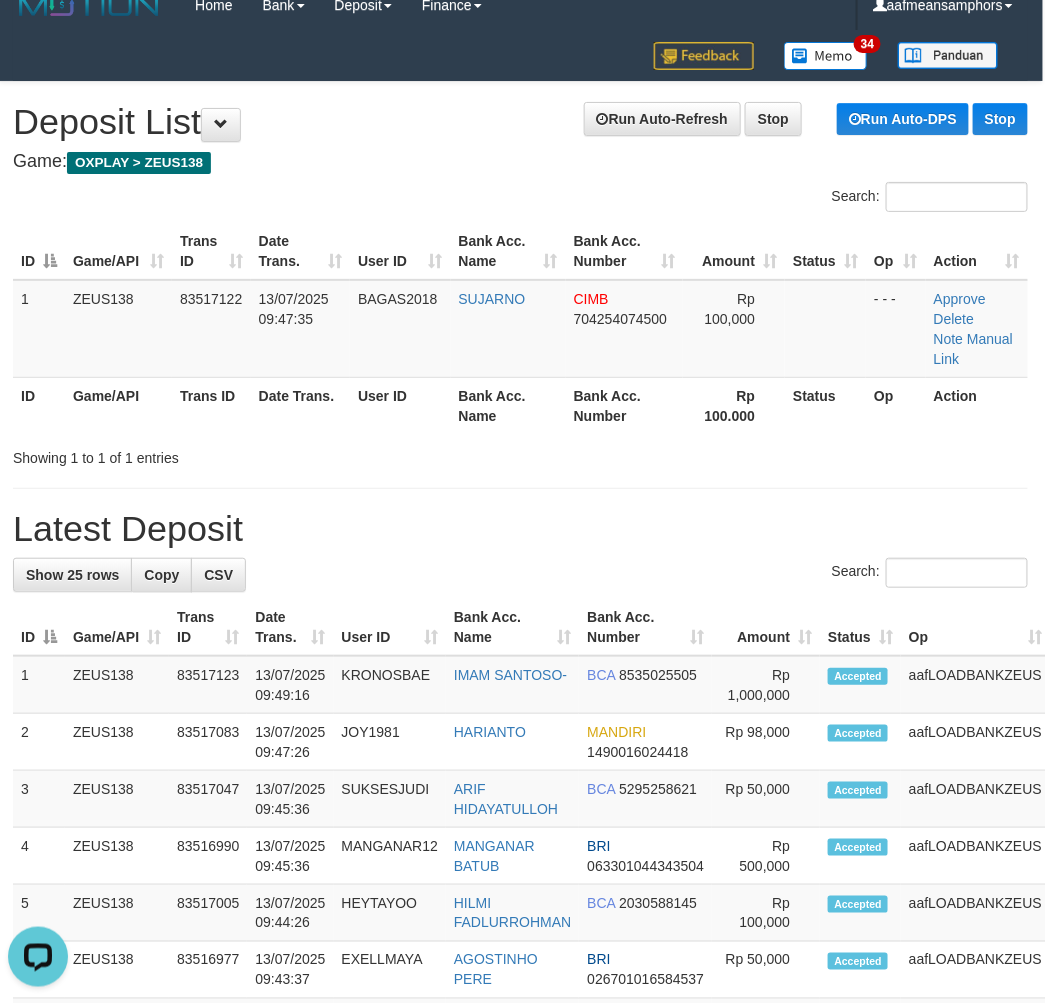 scroll, scrollTop: 0, scrollLeft: 0, axis: both 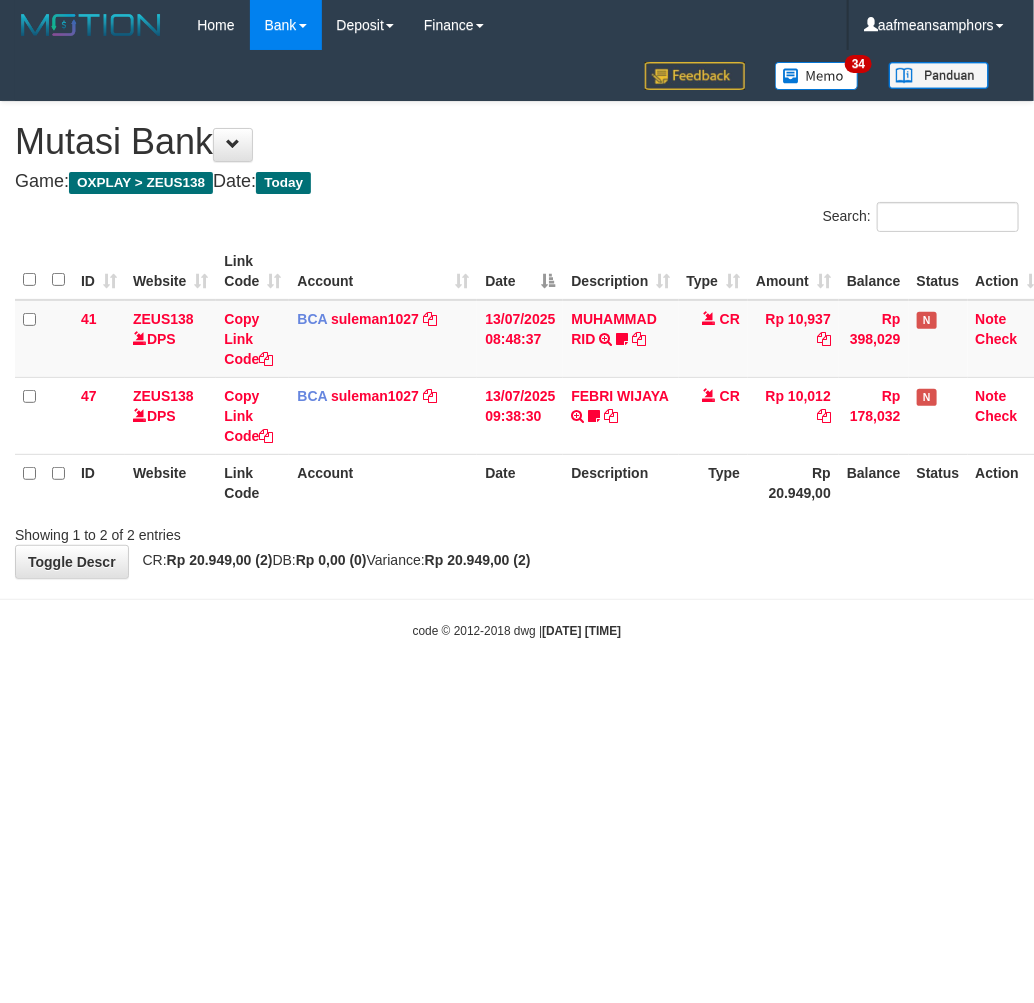 drag, startPoint x: 0, startPoint y: 0, endPoint x: 833, endPoint y: 544, distance: 994.8995 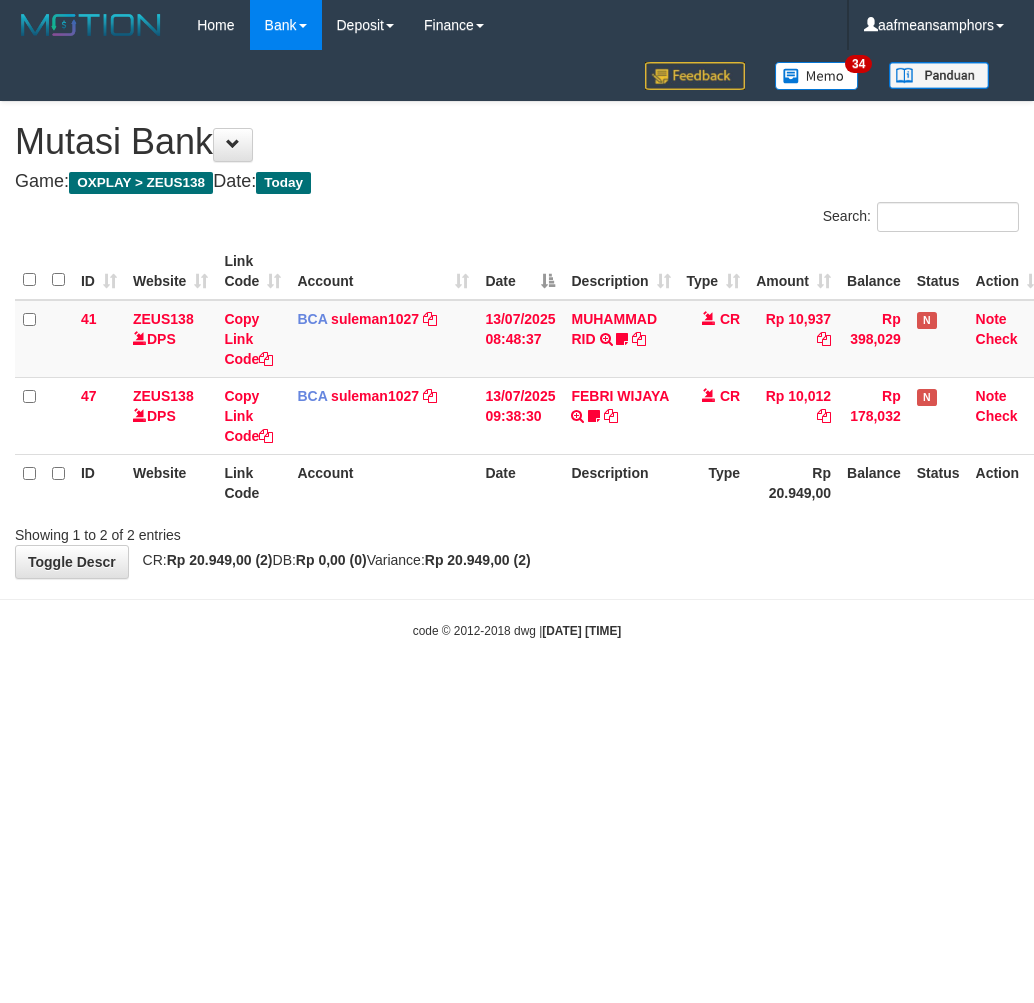 scroll, scrollTop: 0, scrollLeft: 0, axis: both 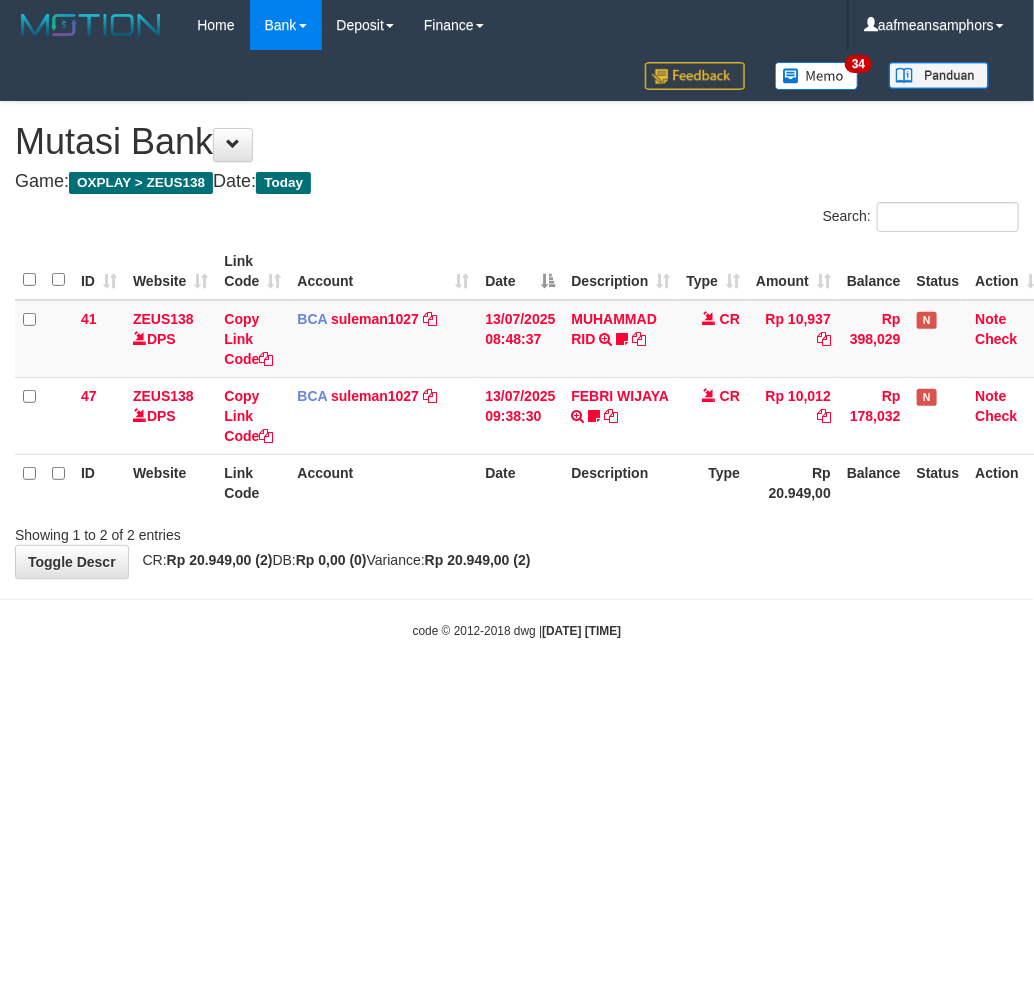 click on "Toggle navigation
Home
Bank
Account List
Load
By Website
Group
[OXPLAY]													ZEUS138
By Load Group (DPS)" at bounding box center (517, 345) 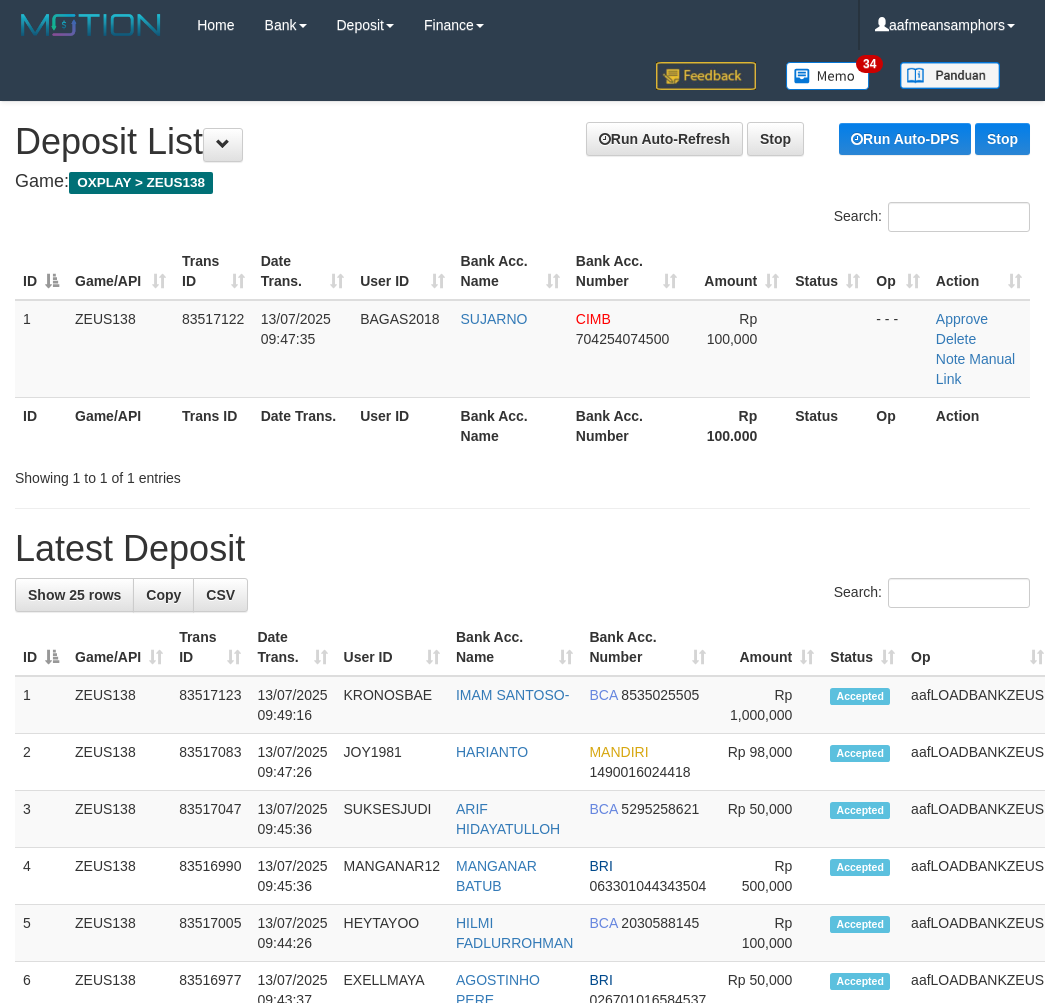 scroll, scrollTop: 20, scrollLeft: 2, axis: both 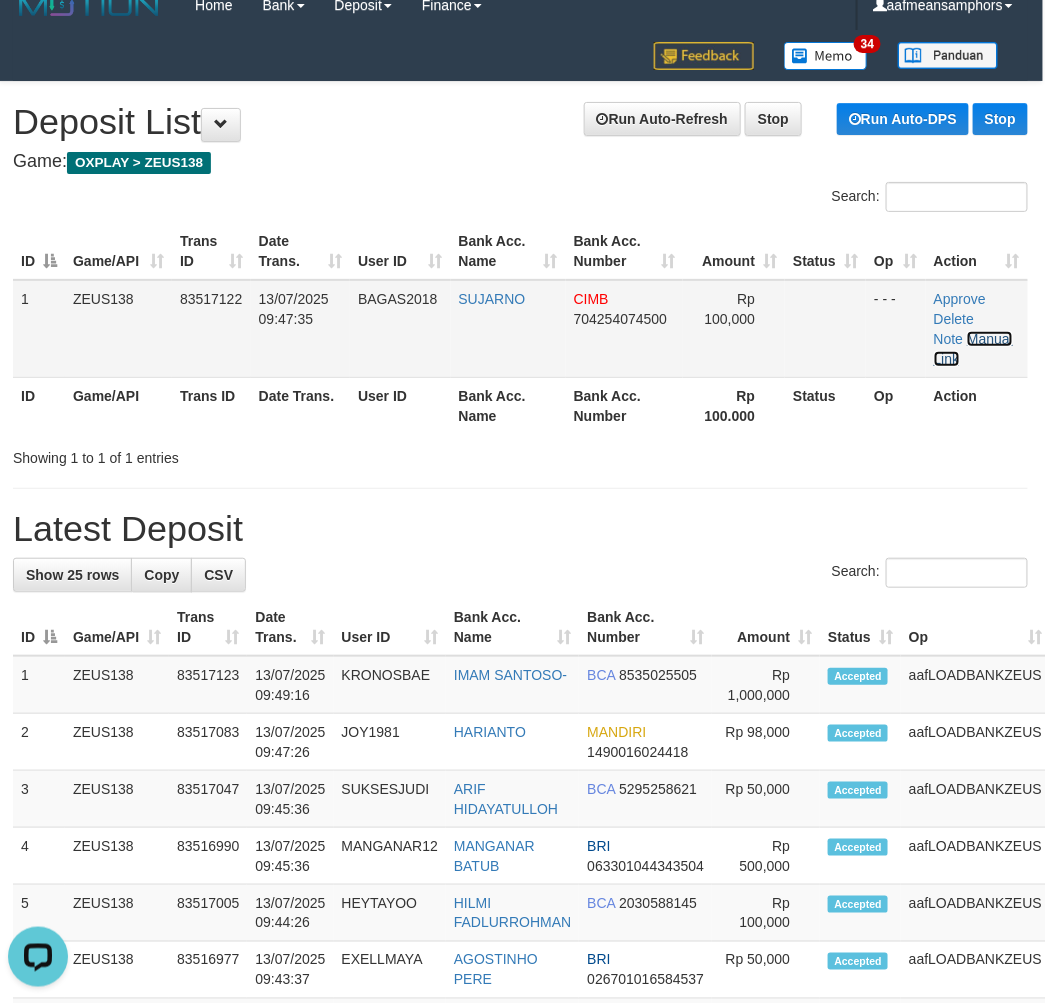 click on "Manual Link" at bounding box center (973, 349) 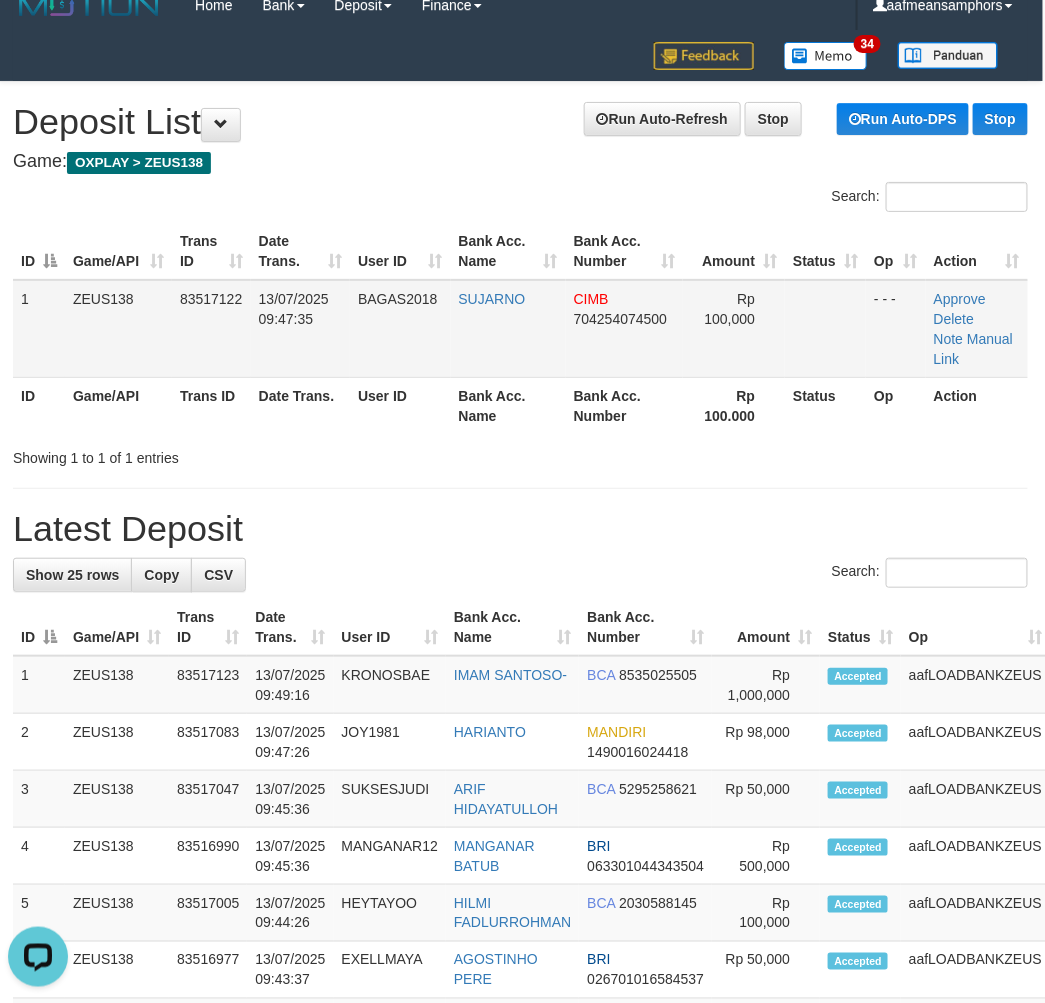 click on "Approve
Delete
Note
Manual Link" at bounding box center [977, 329] 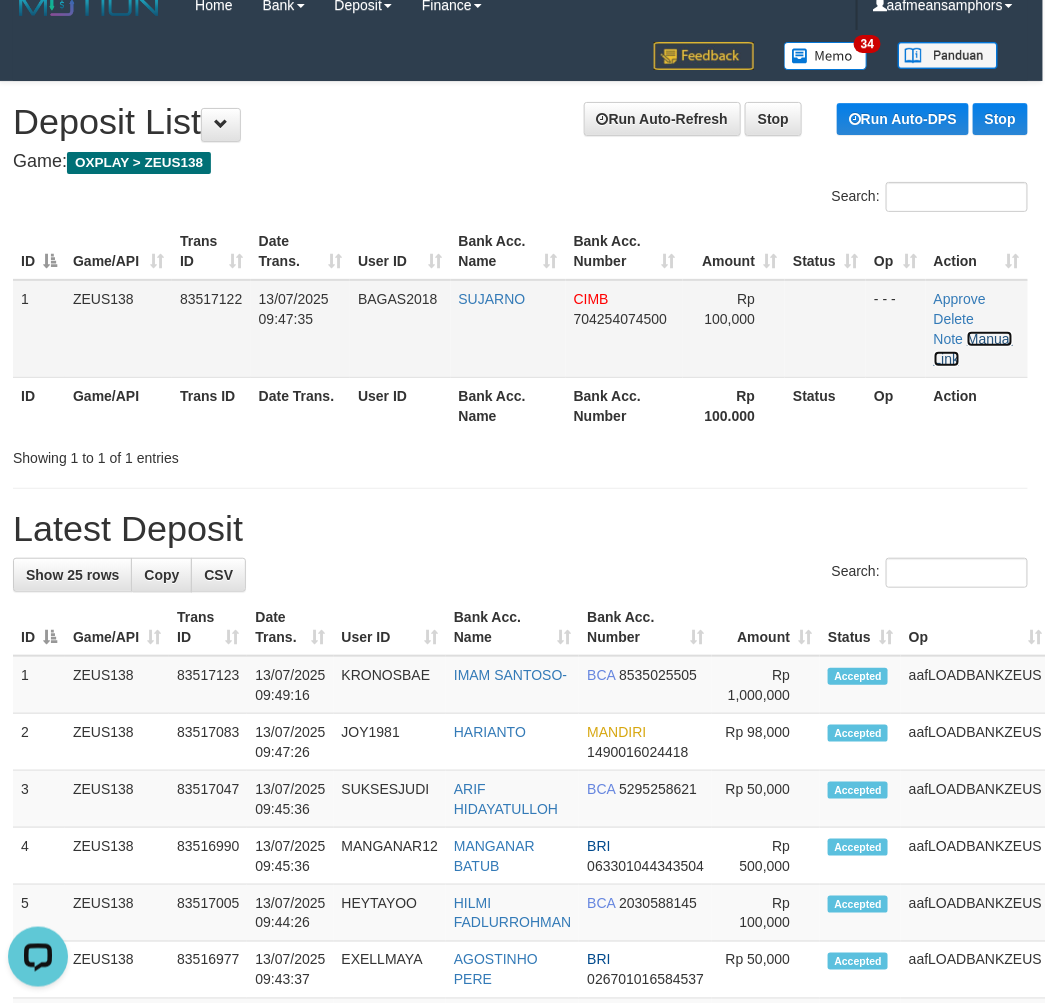 click on "Manual Link" at bounding box center (973, 349) 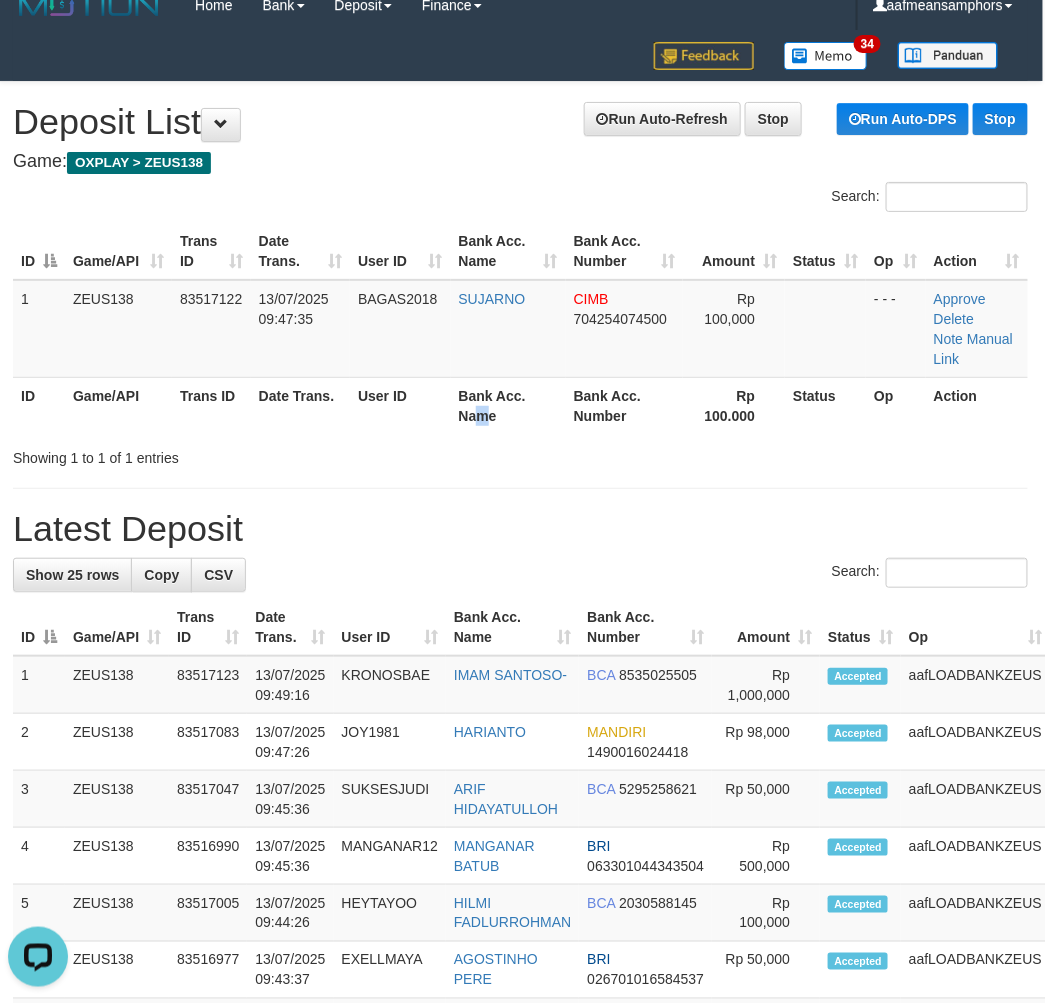 click on "Bank Acc. Name" at bounding box center [508, 405] 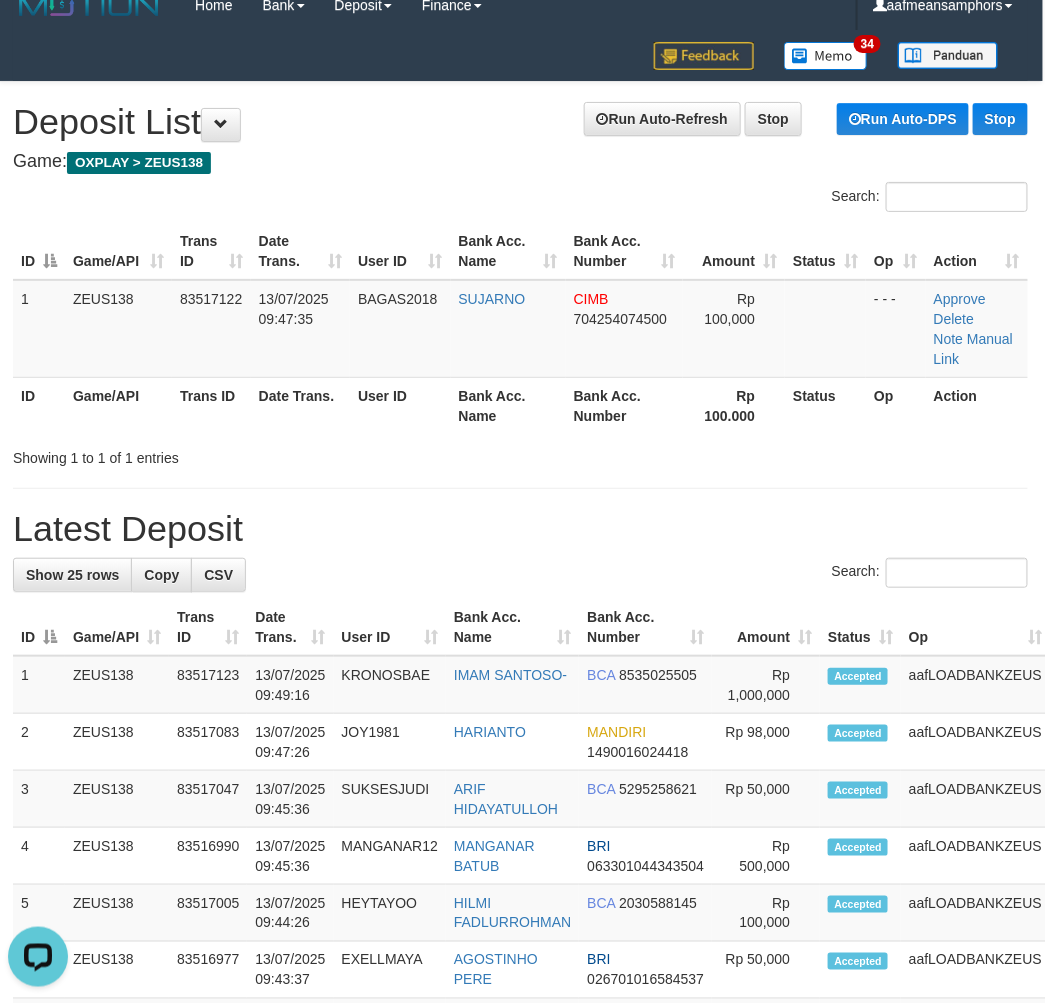 click on "ID Game/API Trans ID Date Trans. User ID Bank Acc. Name Bank Acc. Number Amount Status Op Action
1
ZEUS138
83517122
13/07/2025 09:47:35
BAGAS2018
SUJARNO
CIMB
704254074500
Rp 100,000
- - -
Approve
Delete
Note
Manual Link
ID Game/API Trans ID Date Trans. User ID Bank Acc. Name Bank Acc. Number Rp 100.000 Status Op Action" at bounding box center (520, 328) 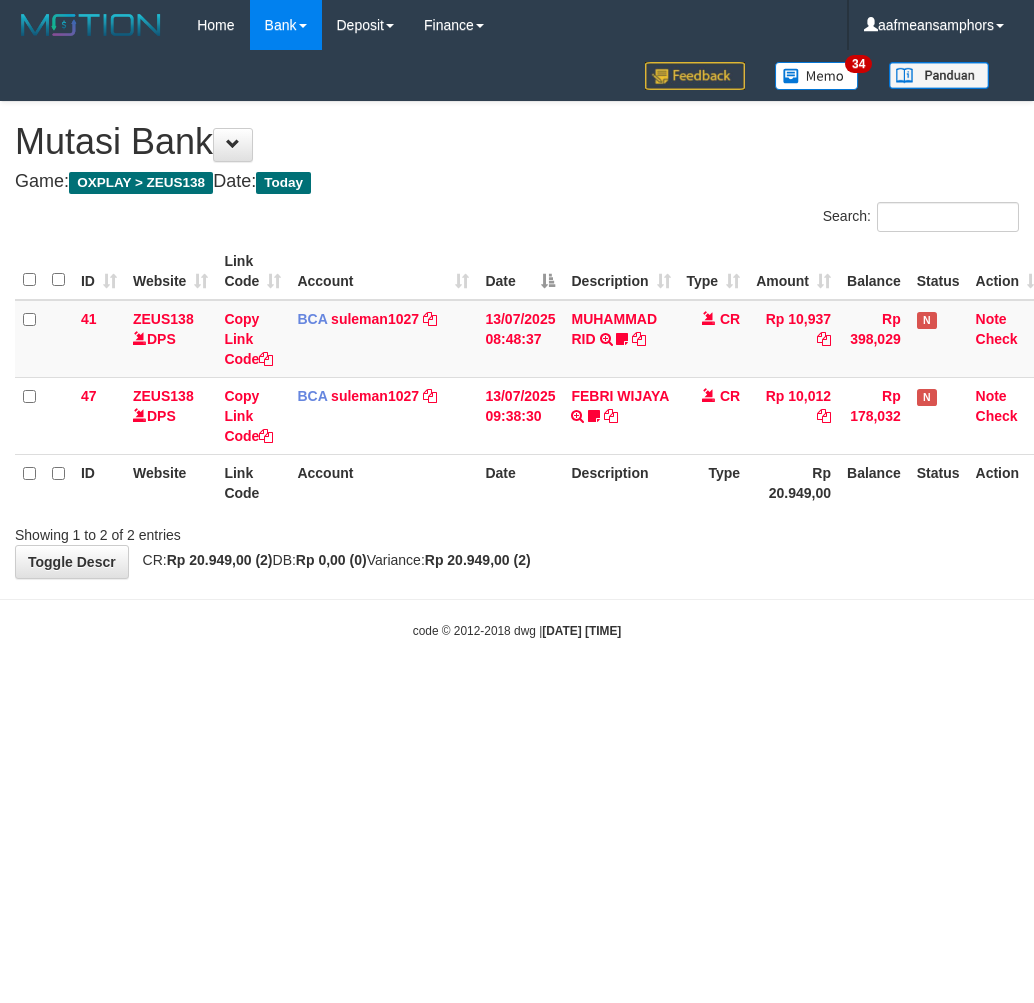 scroll, scrollTop: 0, scrollLeft: 0, axis: both 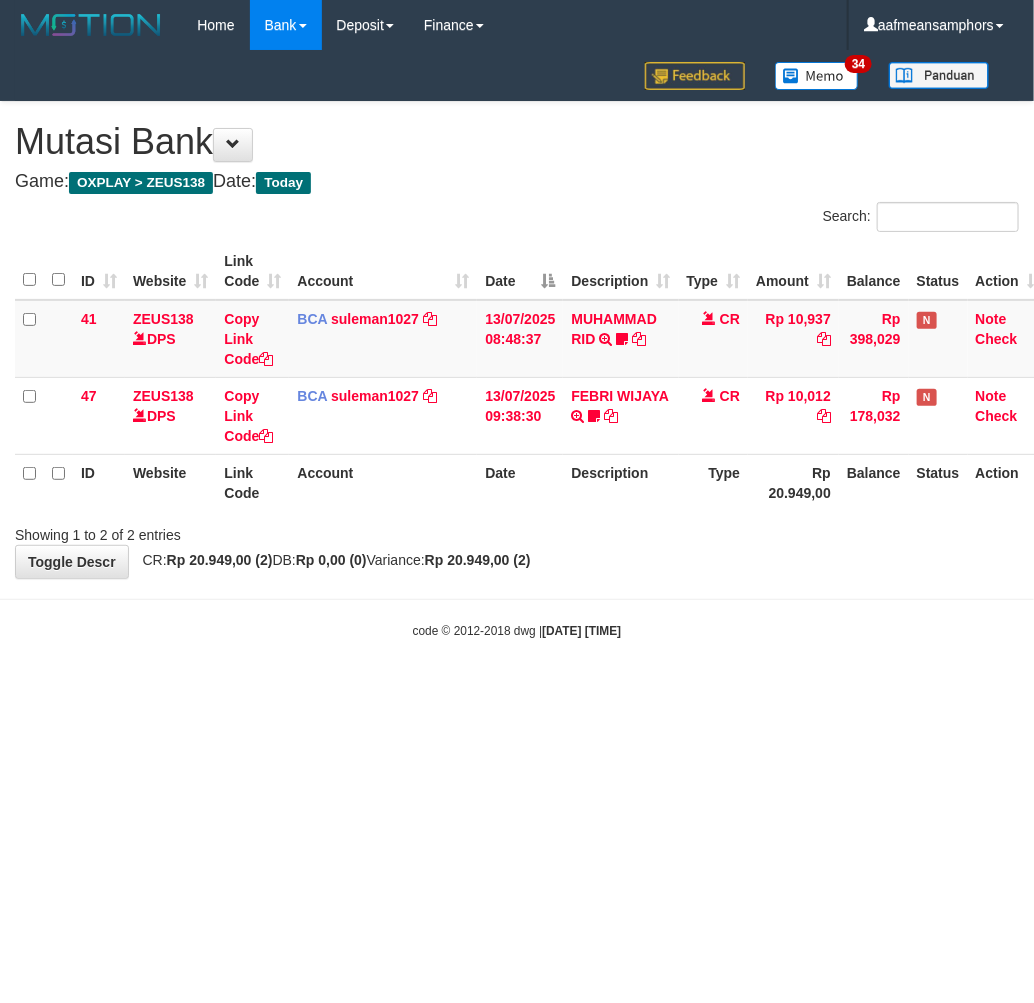 click on "code © 2012-2018 dwg |  [DATE] [TIME]" at bounding box center [517, 630] 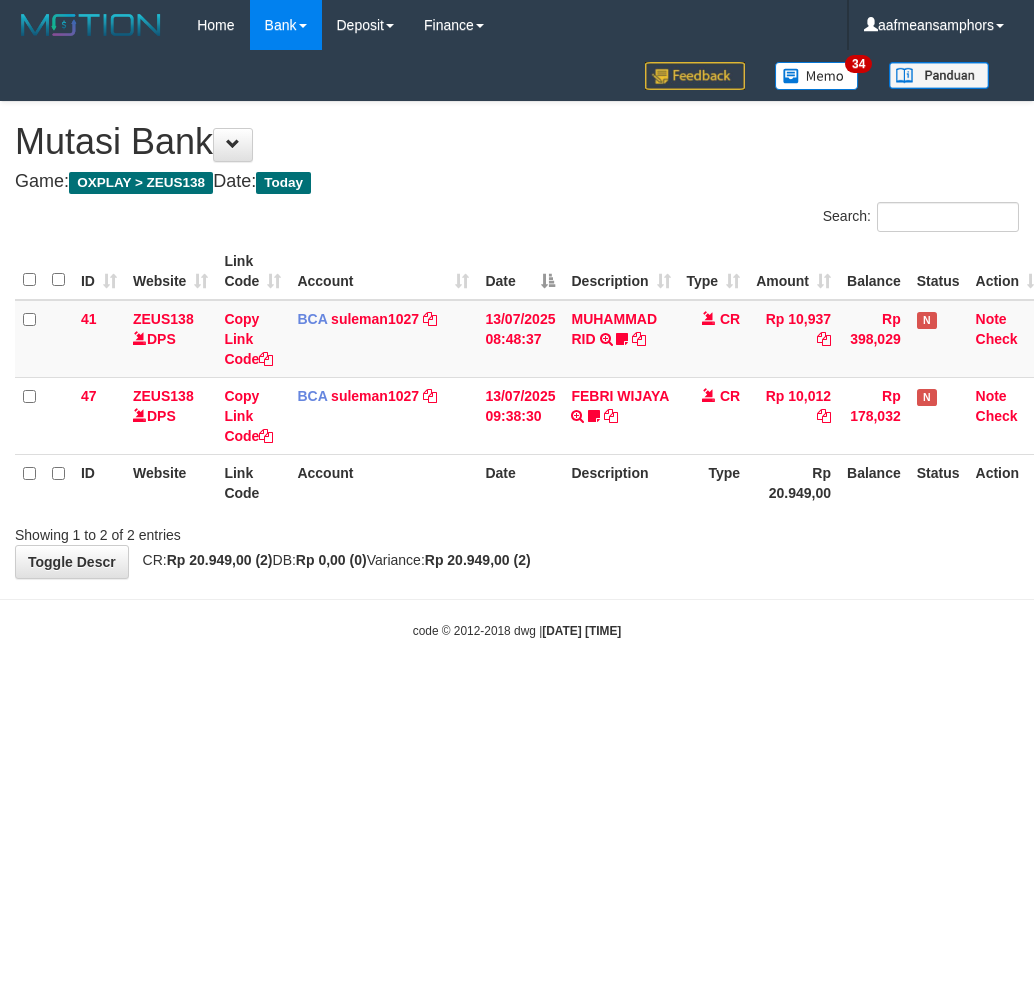 scroll, scrollTop: 0, scrollLeft: 0, axis: both 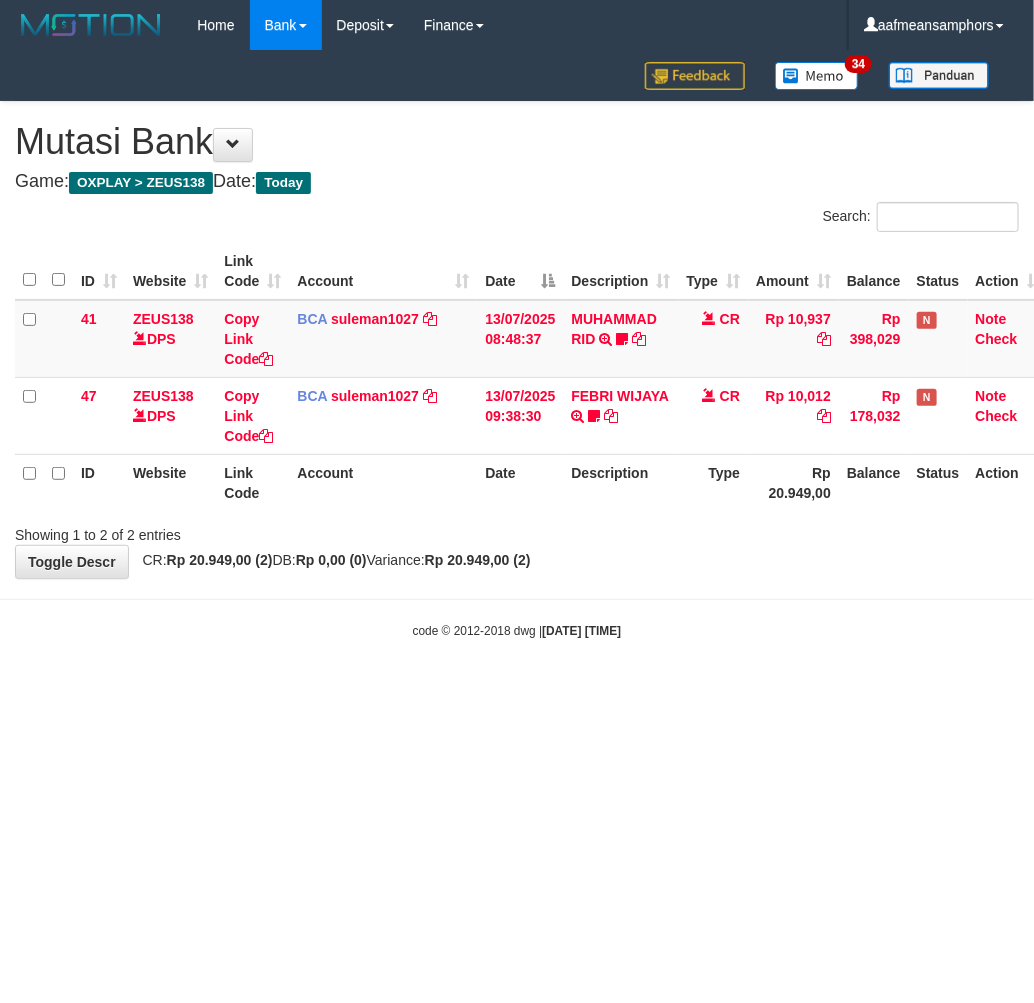 click on "**********" at bounding box center (517, 340) 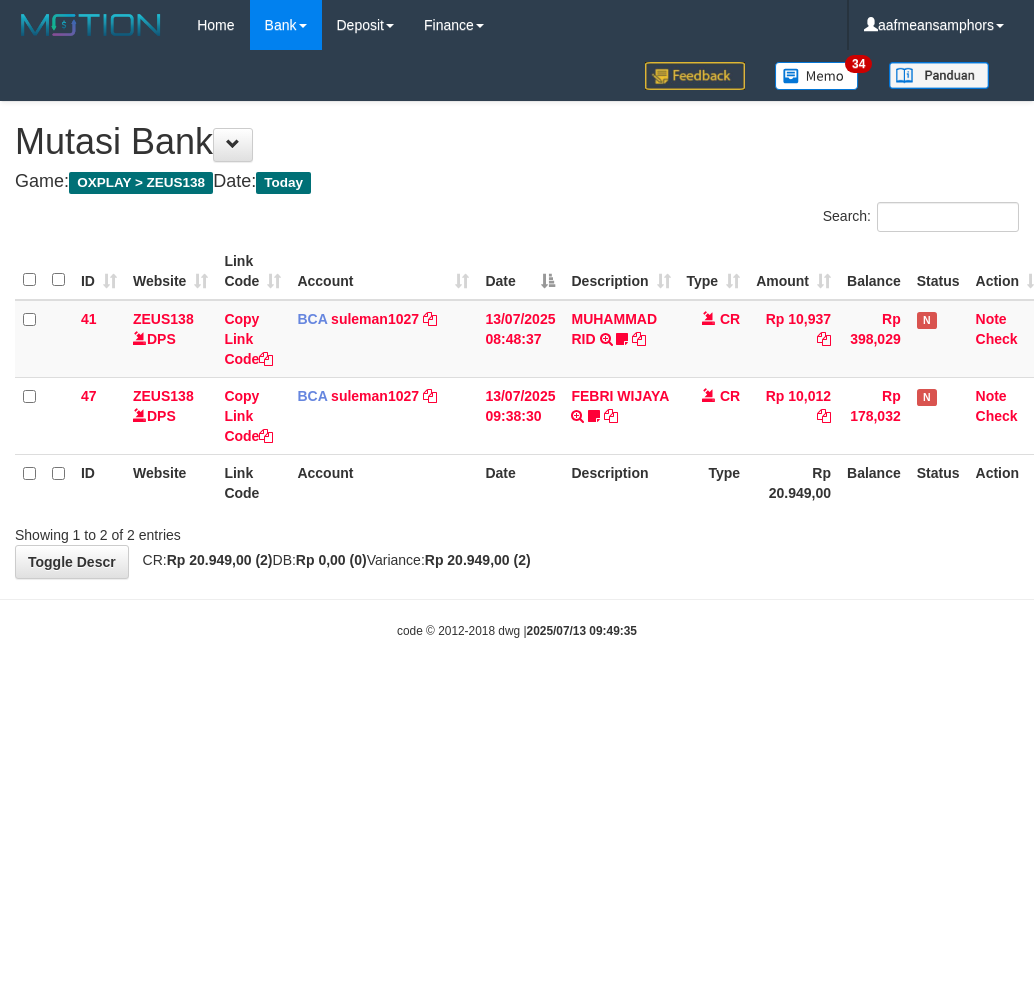 scroll, scrollTop: 0, scrollLeft: 0, axis: both 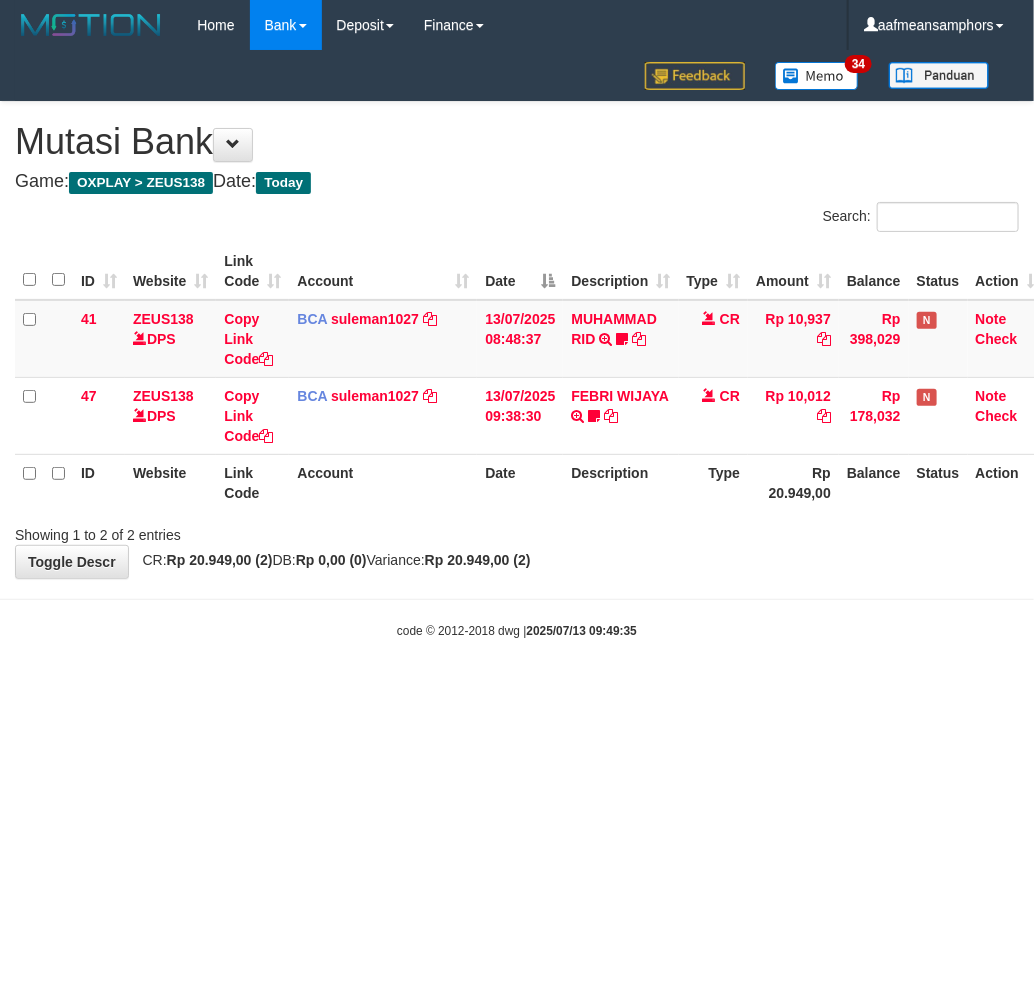 click on "code © 2012-2018 dwg |  2025/07/13 09:49:35" at bounding box center (517, 630) 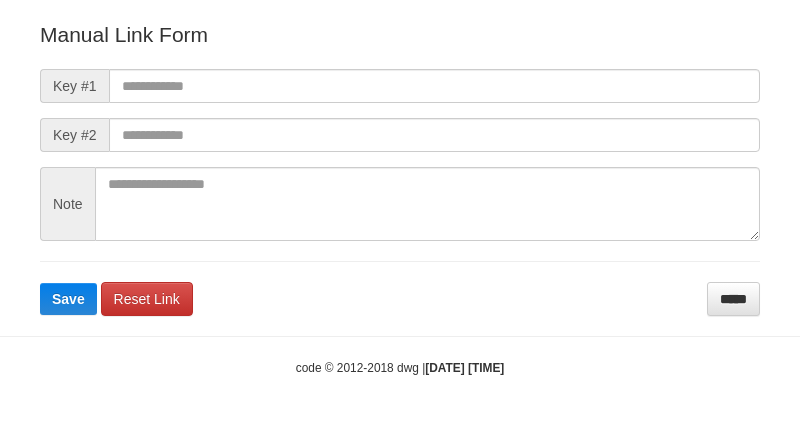 scroll, scrollTop: 222, scrollLeft: 0, axis: vertical 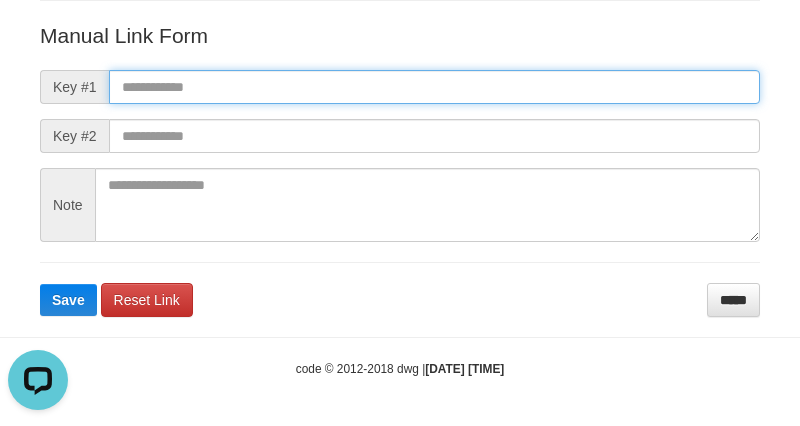 click at bounding box center (434, 87) 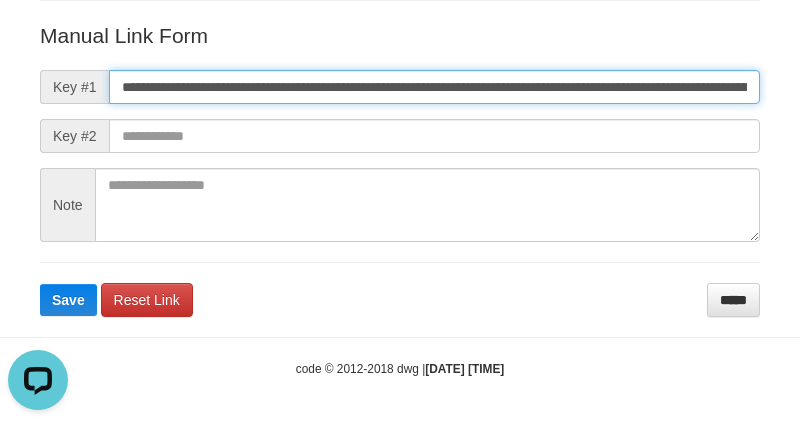 scroll, scrollTop: 0, scrollLeft: 1420, axis: horizontal 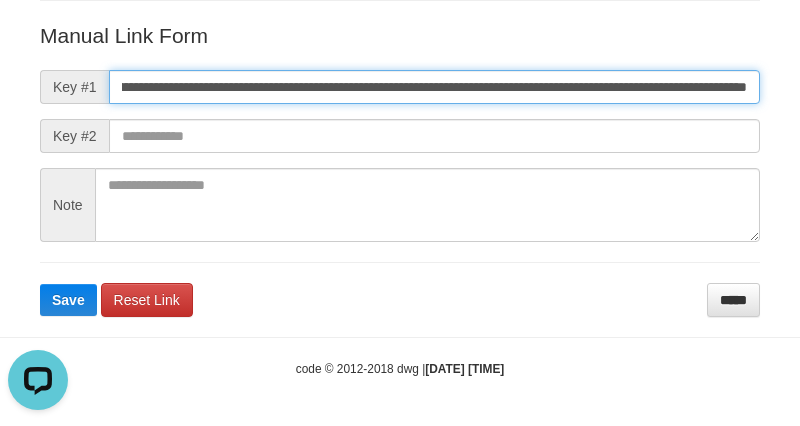 type on "**********" 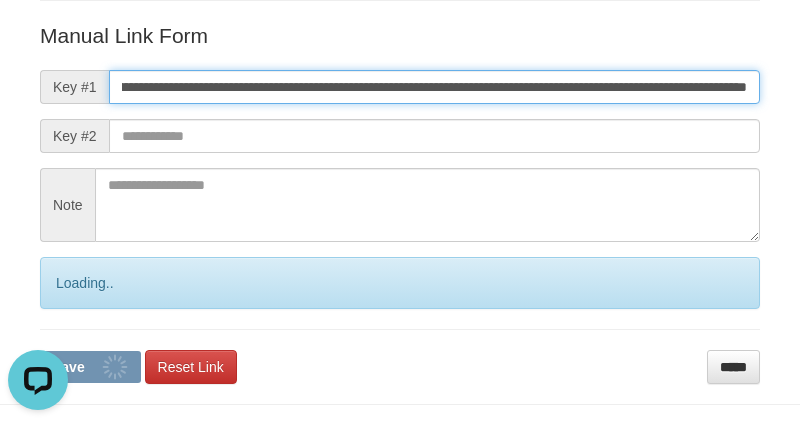 click on "Save" at bounding box center [90, 367] 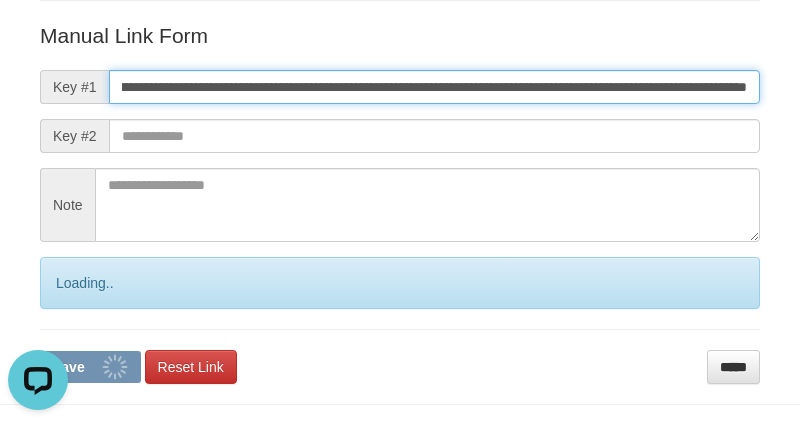 click on "Save" at bounding box center (90, 367) 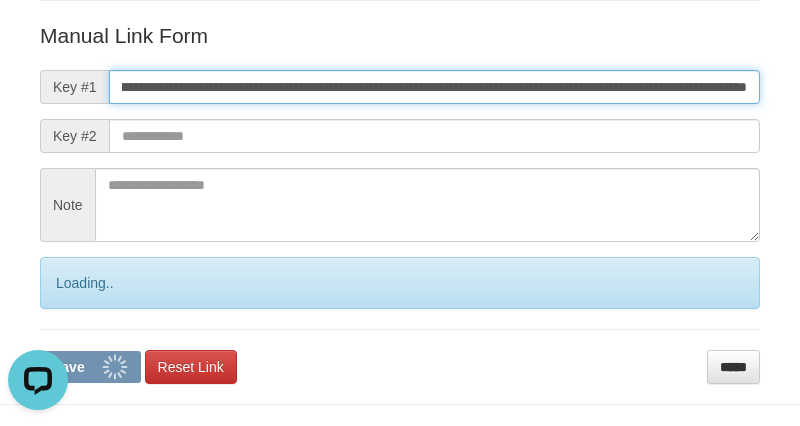 click on "Save" at bounding box center (90, 367) 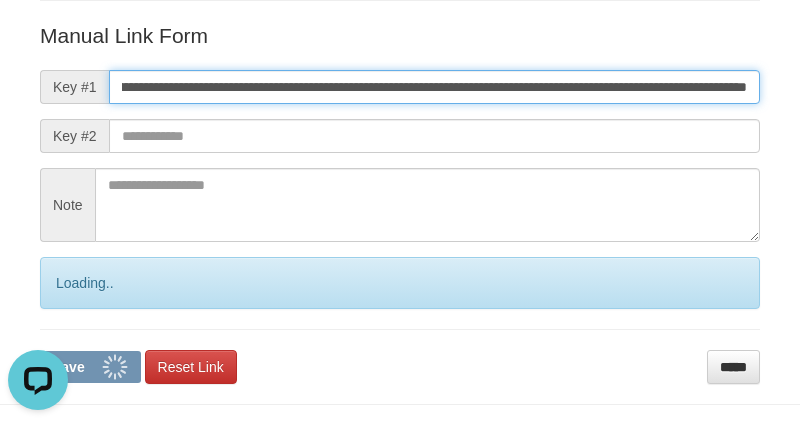 click on "Save" at bounding box center [90, 367] 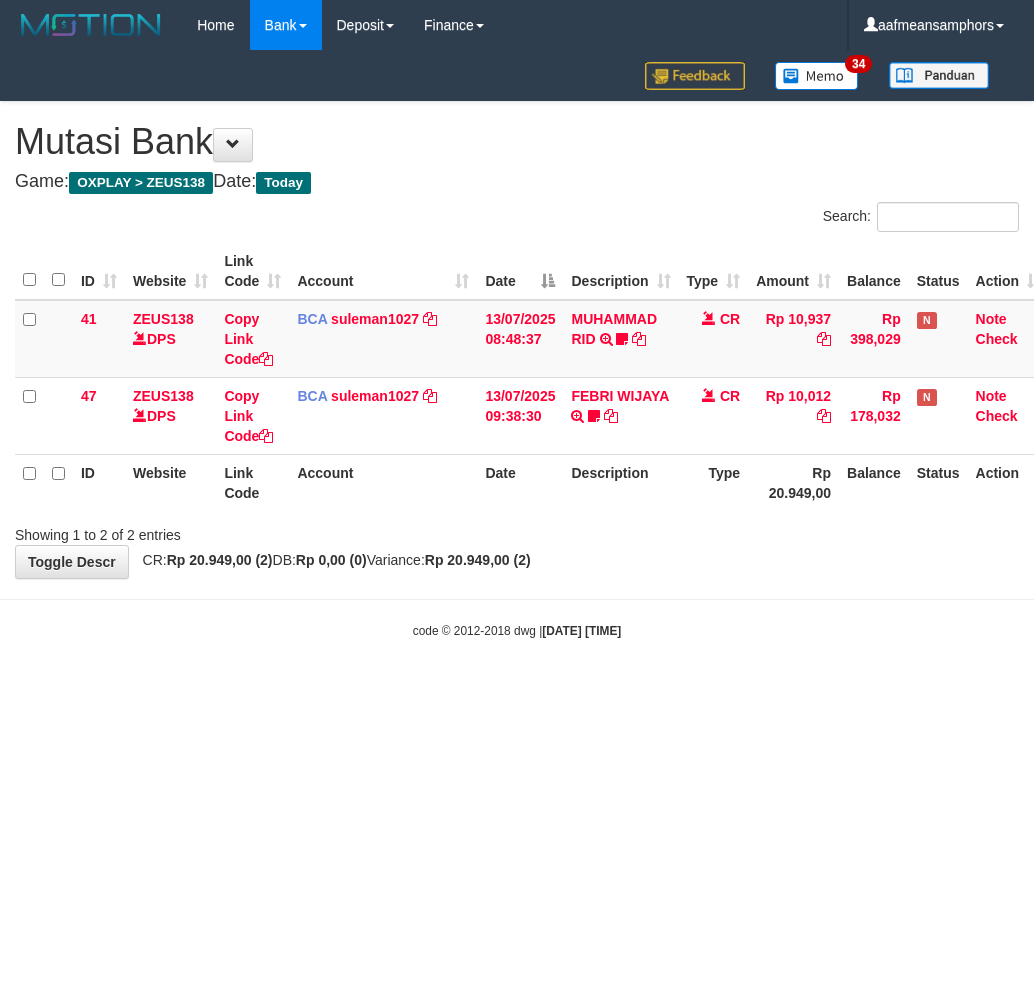 scroll, scrollTop: 0, scrollLeft: 0, axis: both 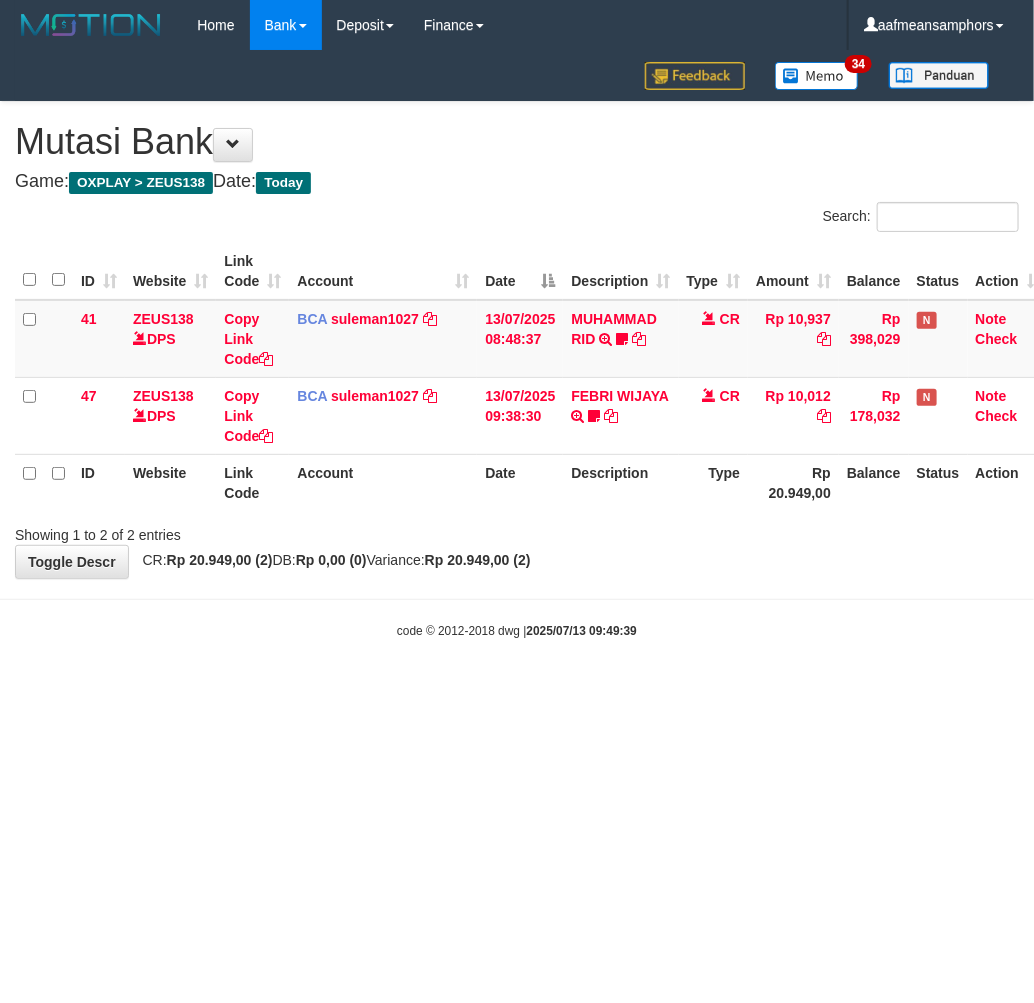 click on "Toggle navigation
Home
Bank
Account List
Load
By Website
Group
[OXPLAY]													ZEUS138
By Load Group (DPS)" at bounding box center (517, 345) 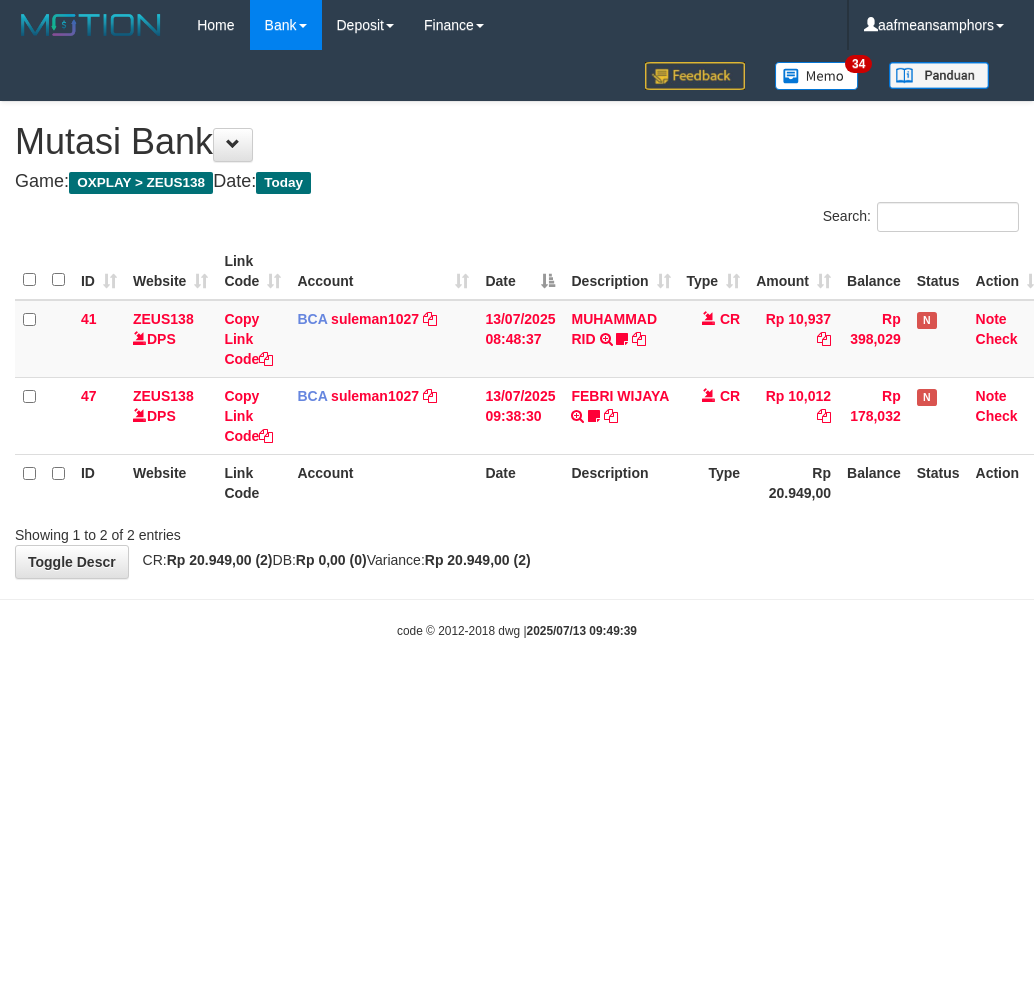 scroll, scrollTop: 0, scrollLeft: 0, axis: both 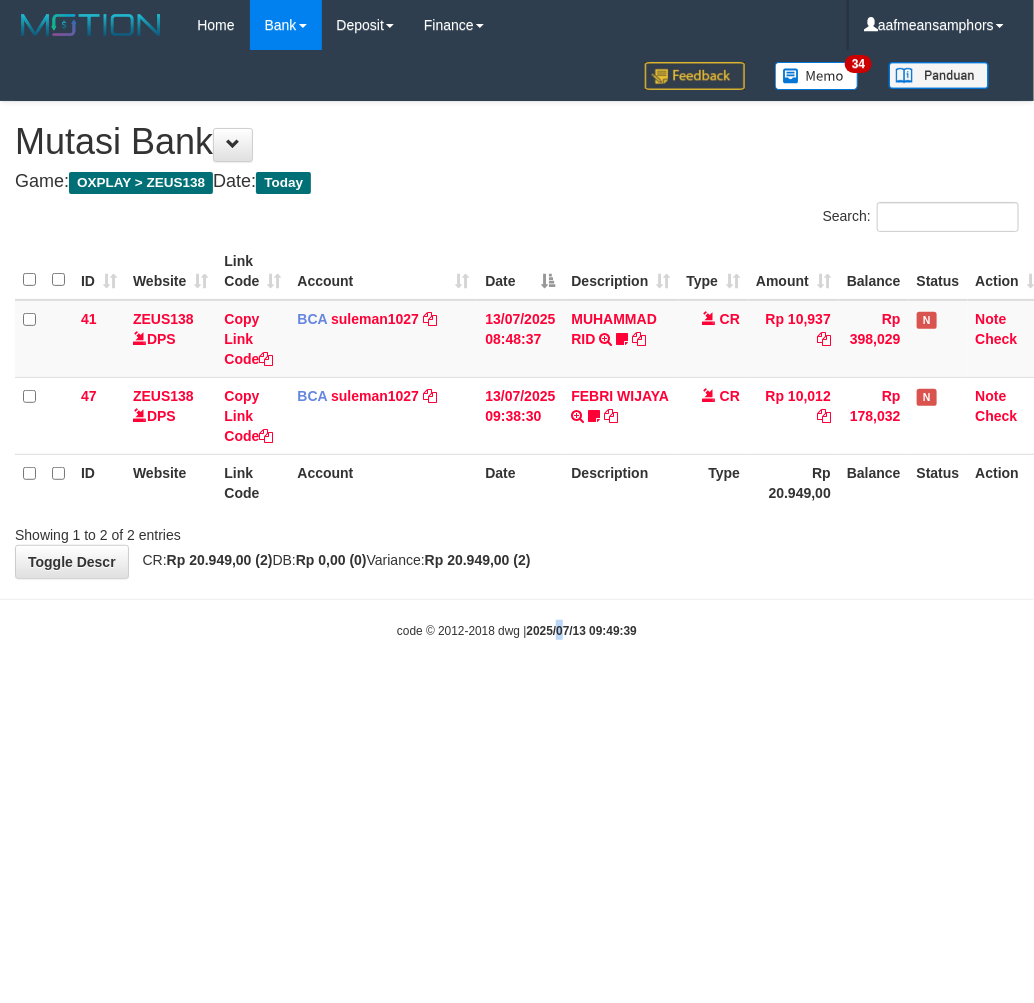 click on "Toggle navigation
Home
Bank
Account List
Load
By Website
Group
[OXPLAY]													ZEUS138
By Load Group (DPS)" at bounding box center [517, 345] 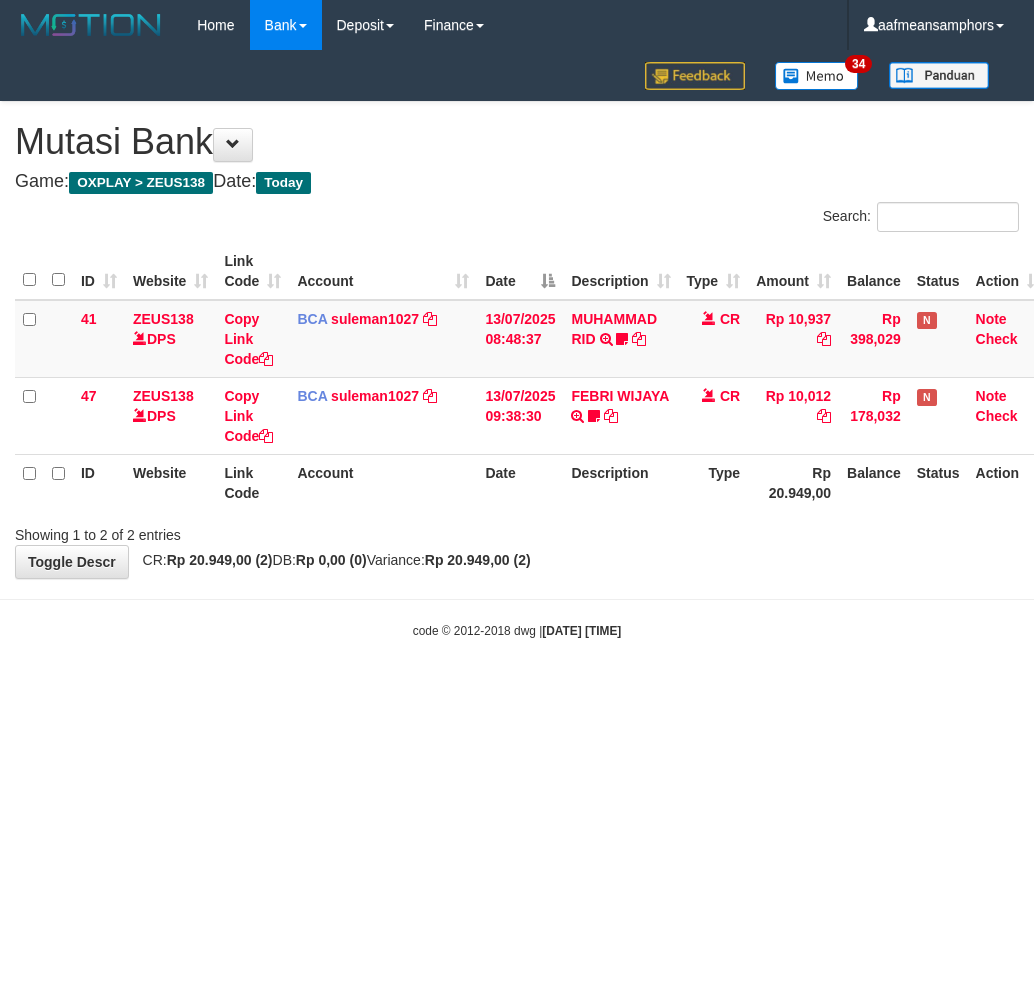 scroll, scrollTop: 0, scrollLeft: 0, axis: both 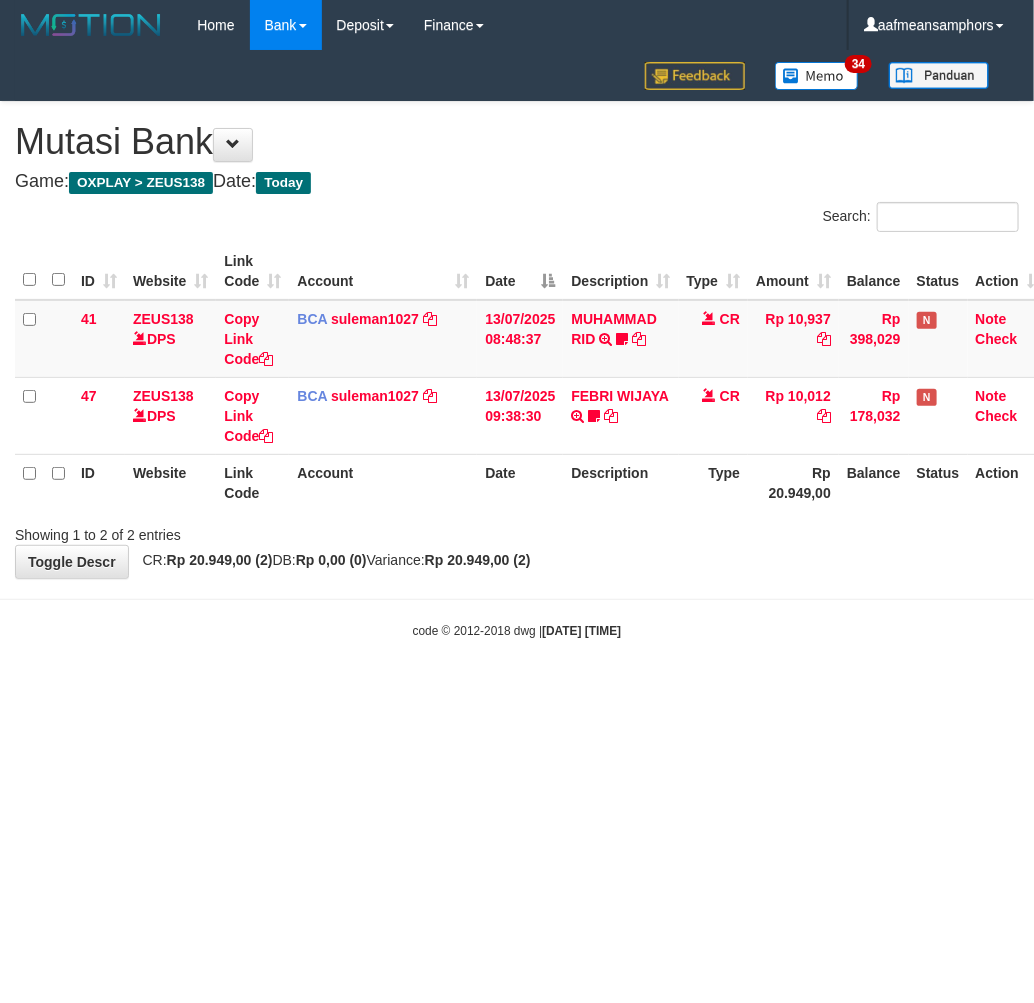 click on "Toggle navigation
Home
Bank
Account List
Load
By Website
Group
[OXPLAY]													ZEUS138
By Load Group (DPS)" at bounding box center [517, 345] 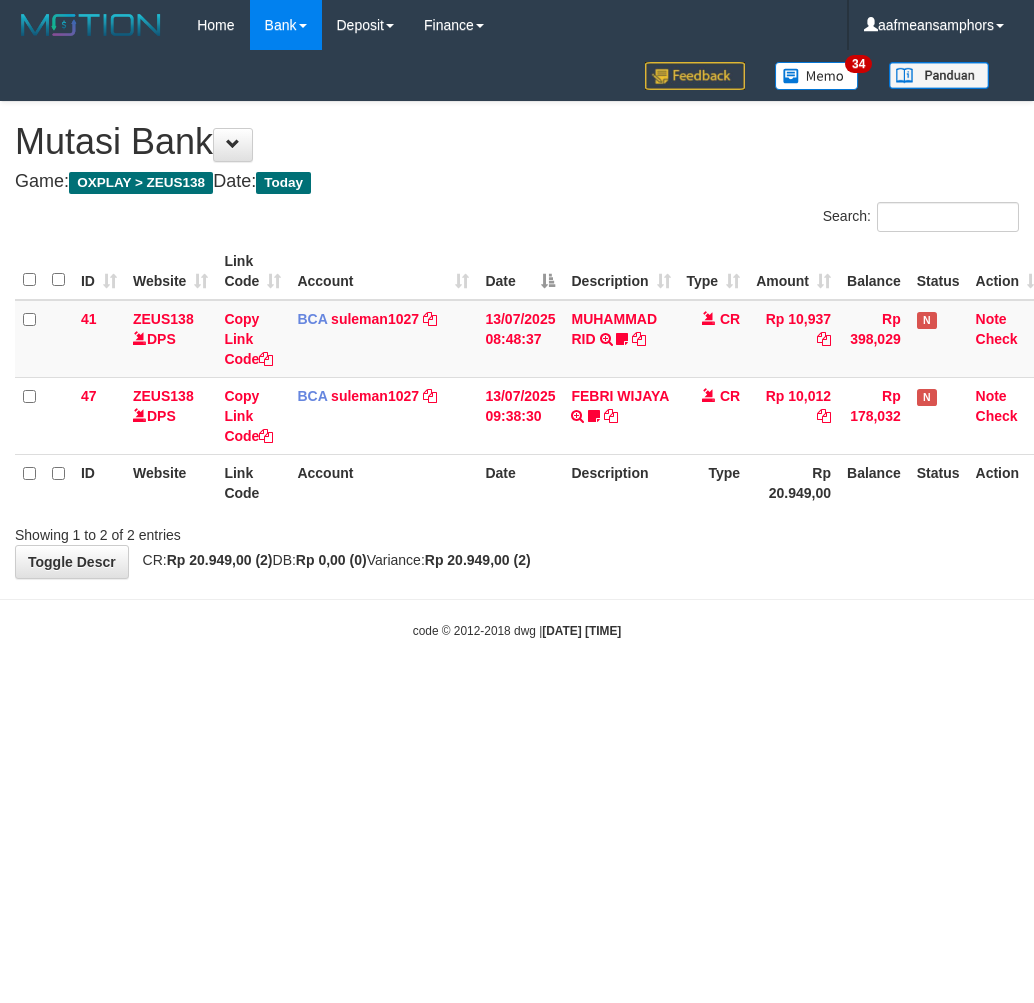 scroll, scrollTop: 0, scrollLeft: 0, axis: both 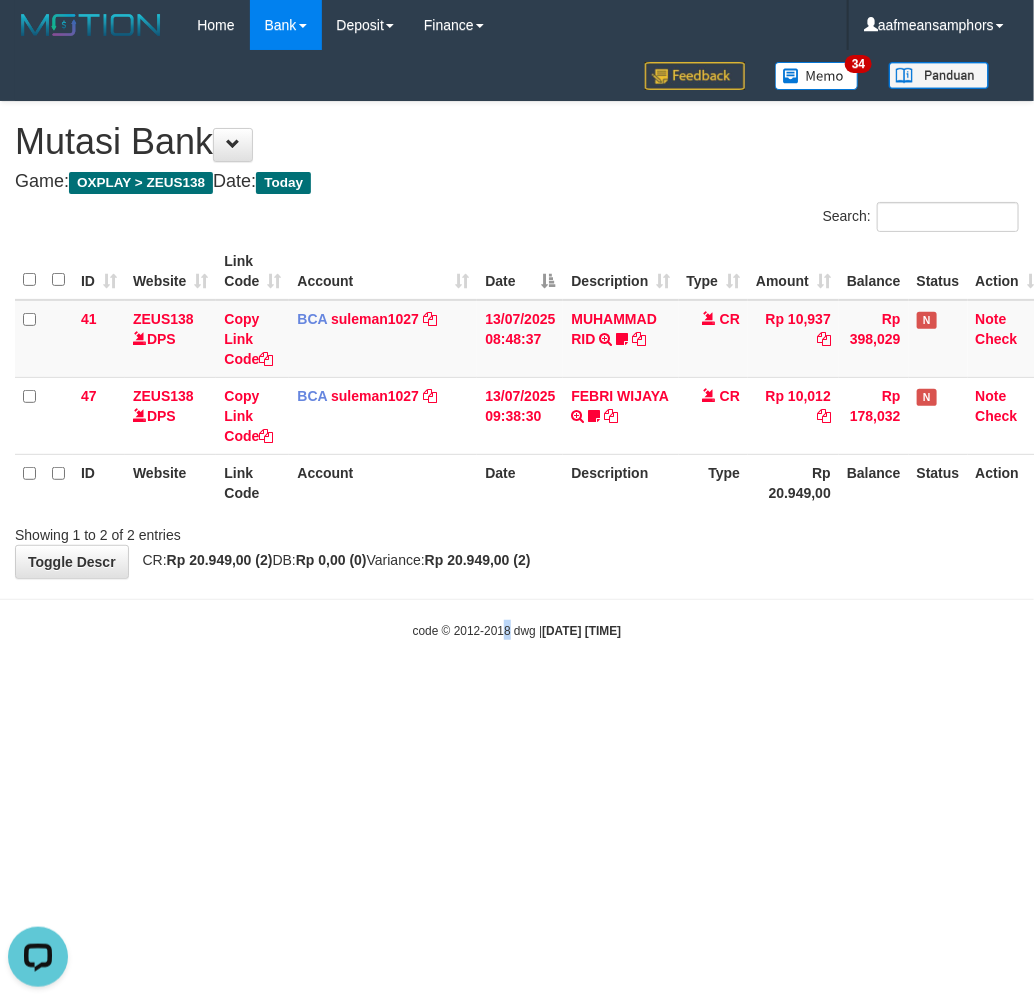 drag, startPoint x: 485, startPoint y: 653, endPoint x: 496, endPoint y: 656, distance: 11.401754 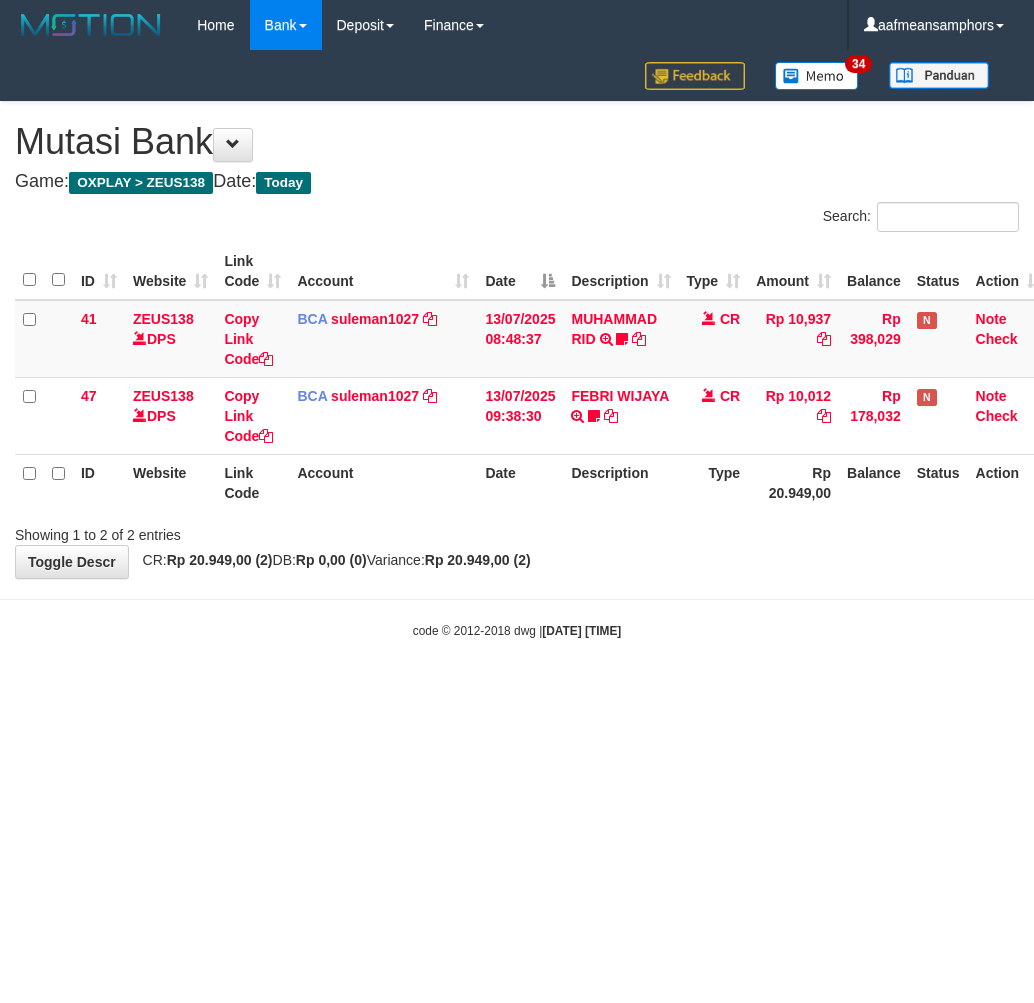 scroll, scrollTop: 0, scrollLeft: 0, axis: both 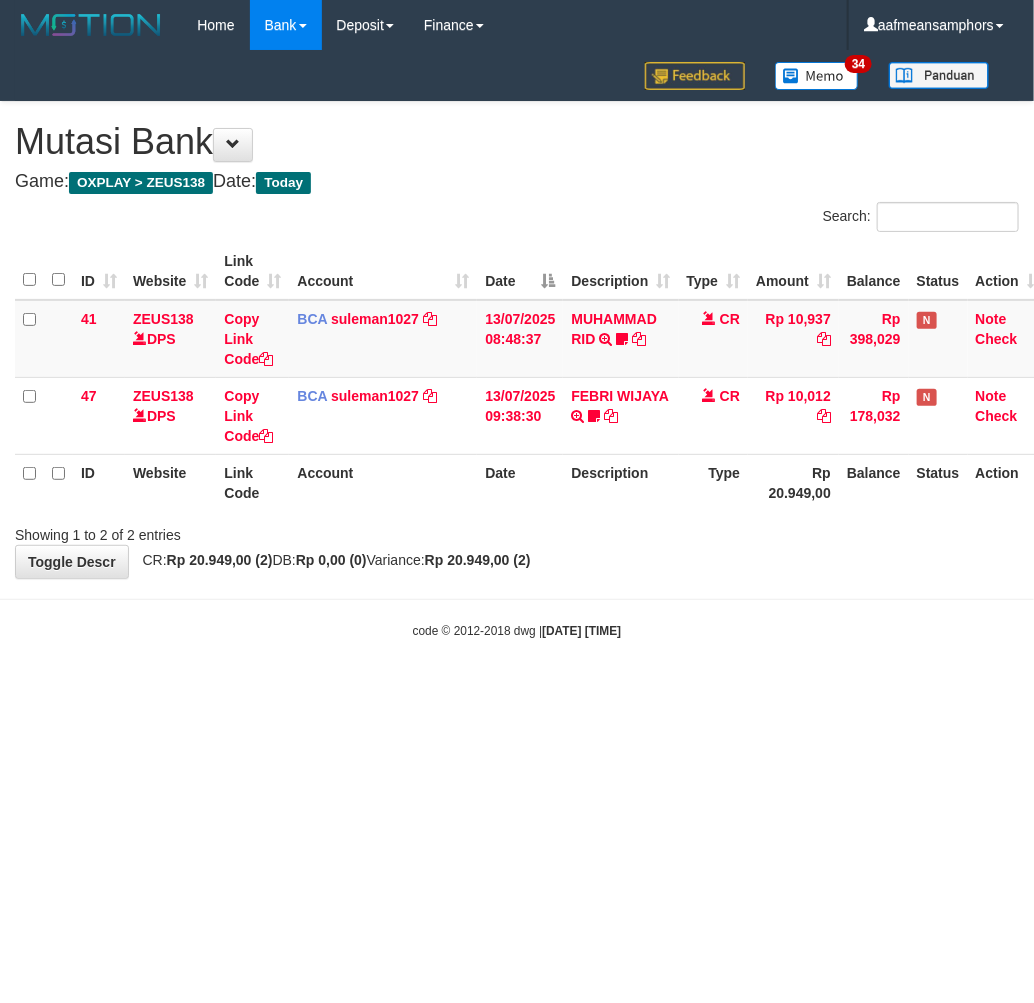 click on "Toggle navigation
Home
Bank
Account List
Load
By Website
Group
[OXPLAY]													ZEUS138
By Load Group (DPS)" at bounding box center [517, 345] 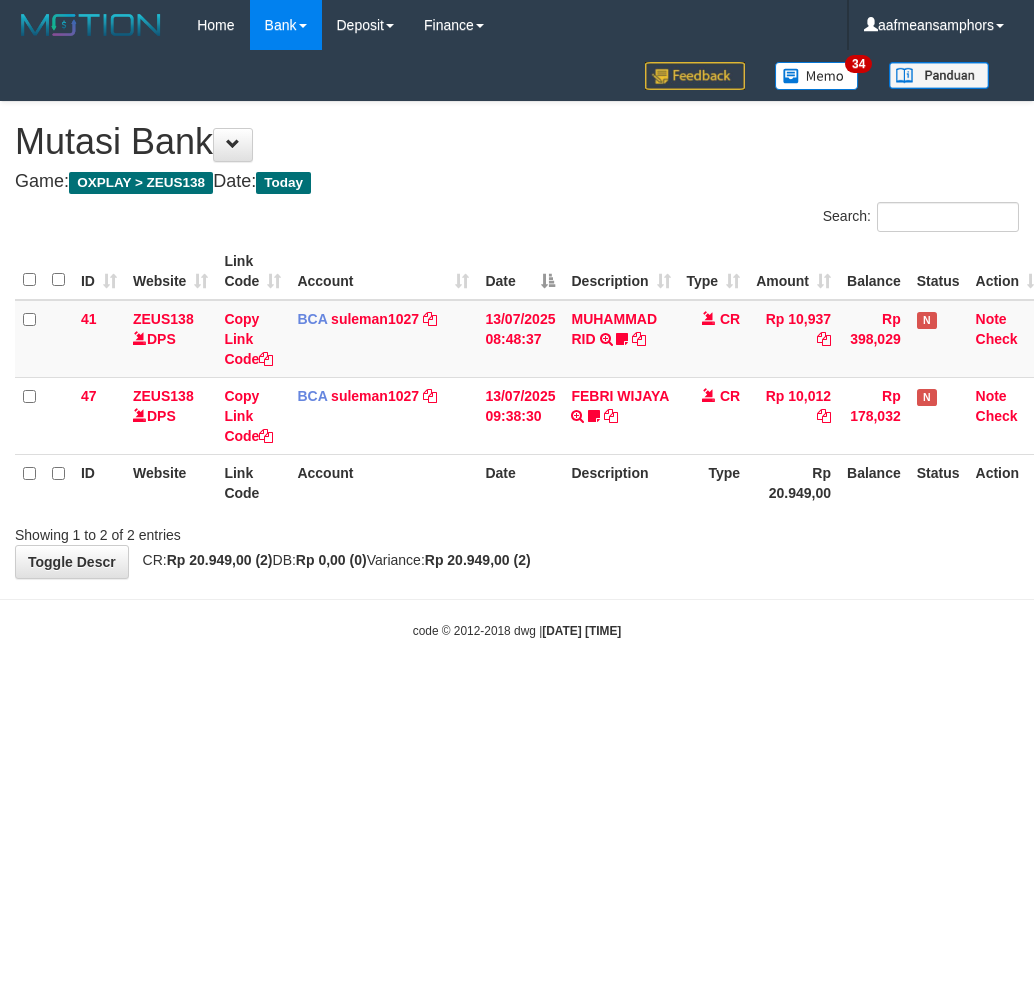 scroll, scrollTop: 0, scrollLeft: 0, axis: both 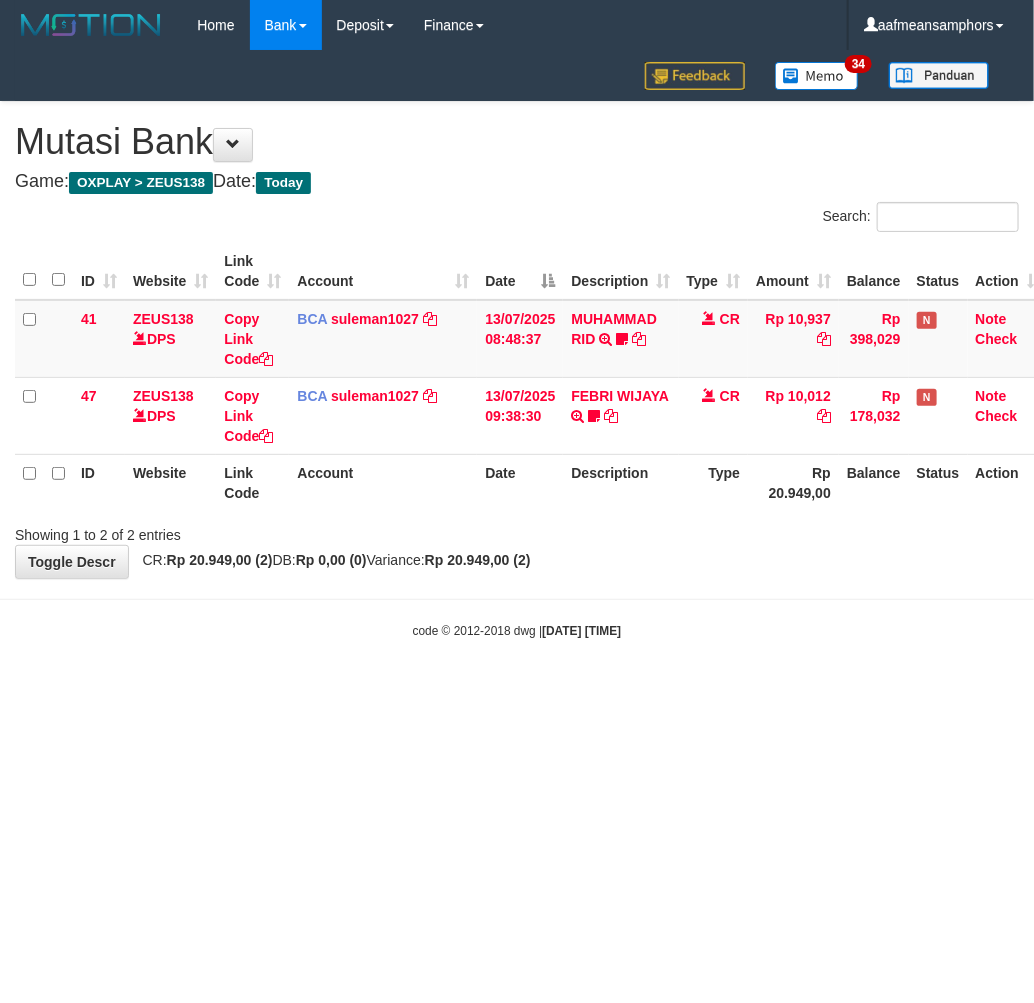 drag, startPoint x: 736, startPoint y: 601, endPoint x: 727, endPoint y: 586, distance: 17.492855 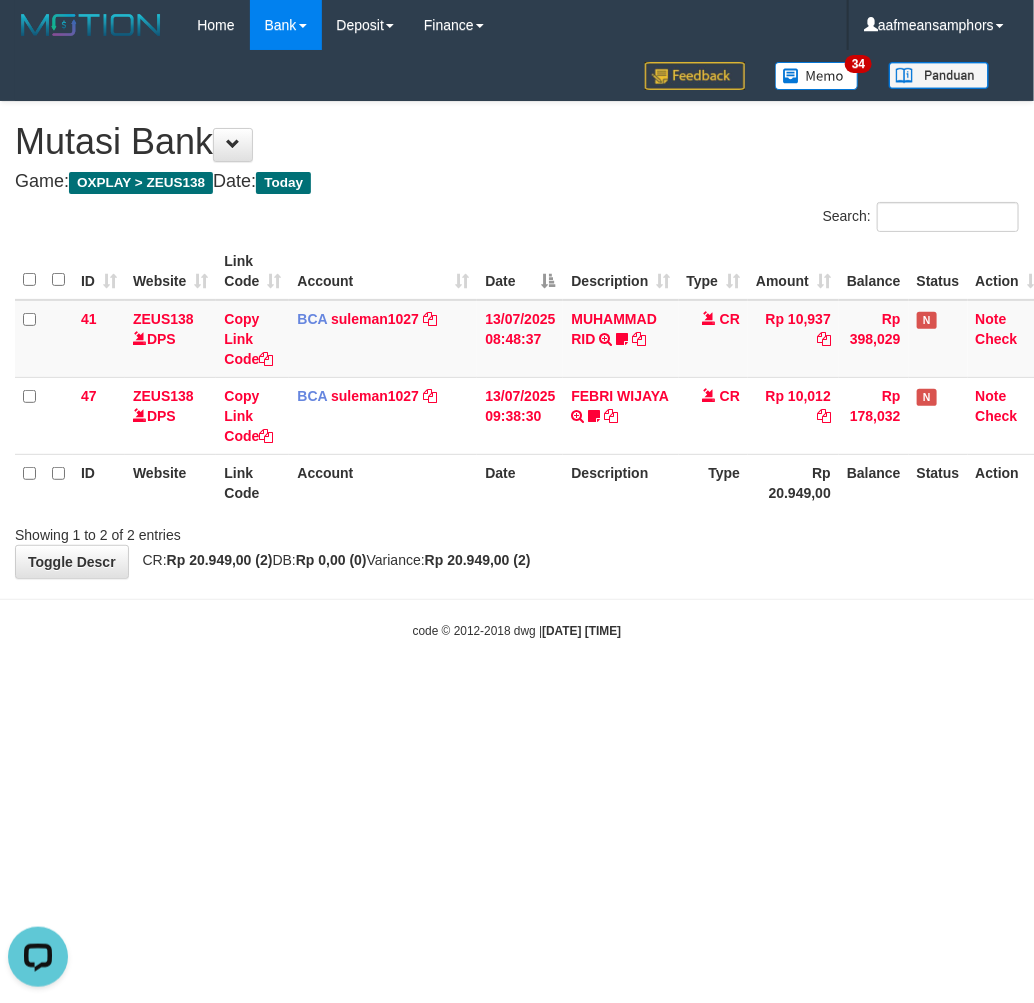 scroll, scrollTop: 0, scrollLeft: 0, axis: both 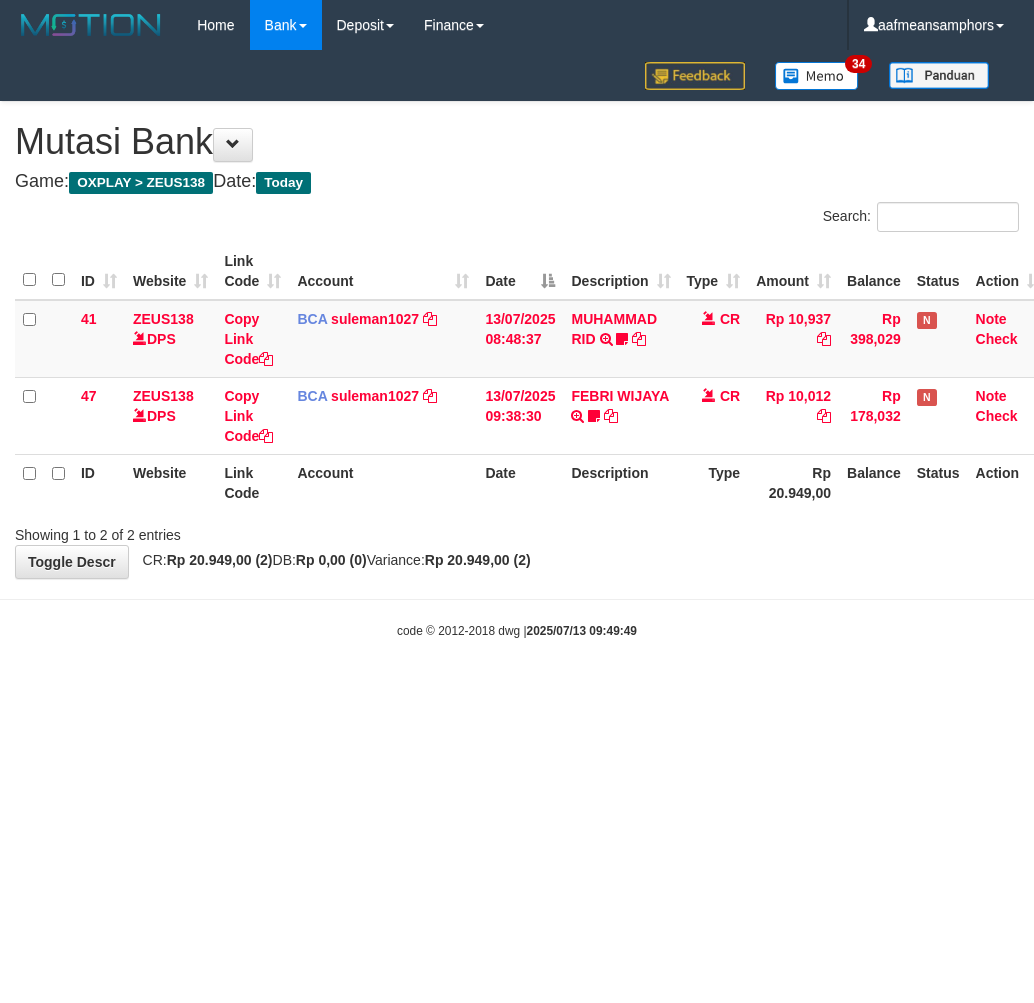 drag, startPoint x: 0, startPoint y: 0, endPoint x: 688, endPoint y: 577, distance: 897.92706 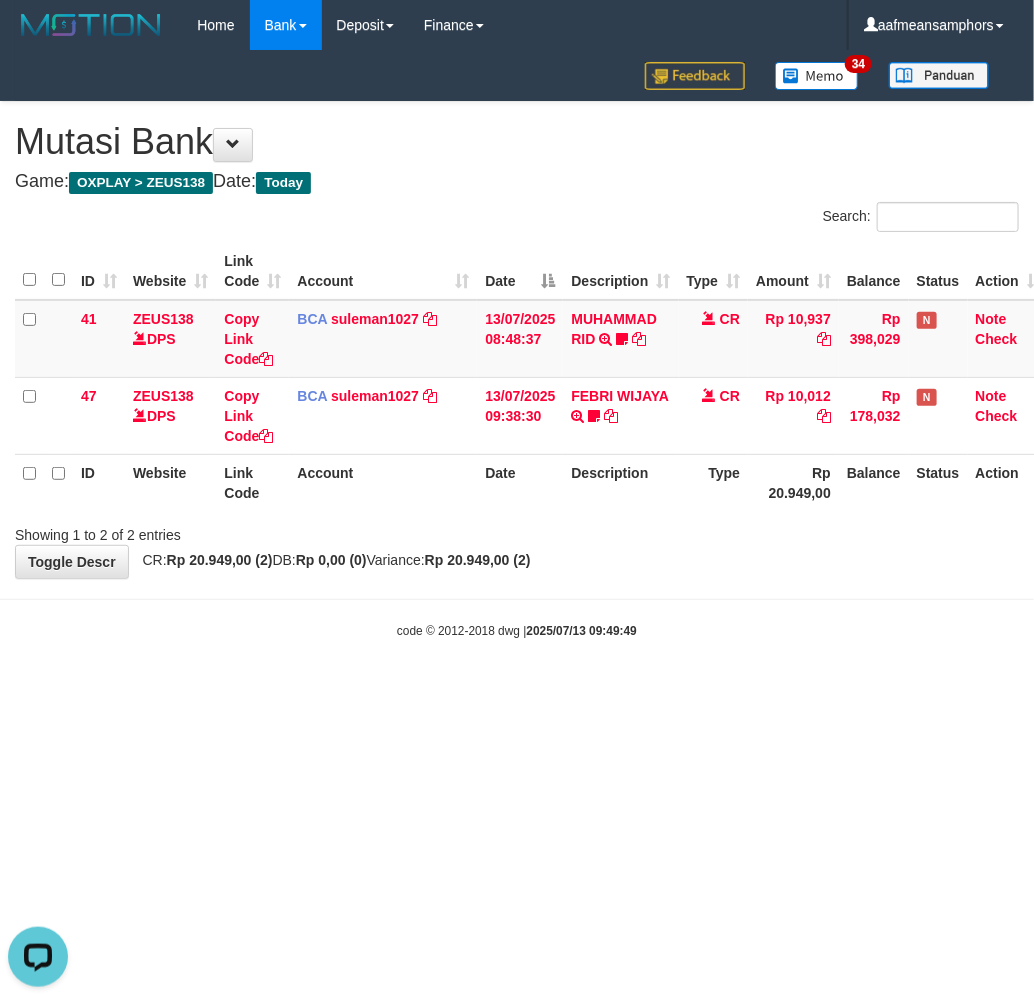 scroll, scrollTop: 0, scrollLeft: 0, axis: both 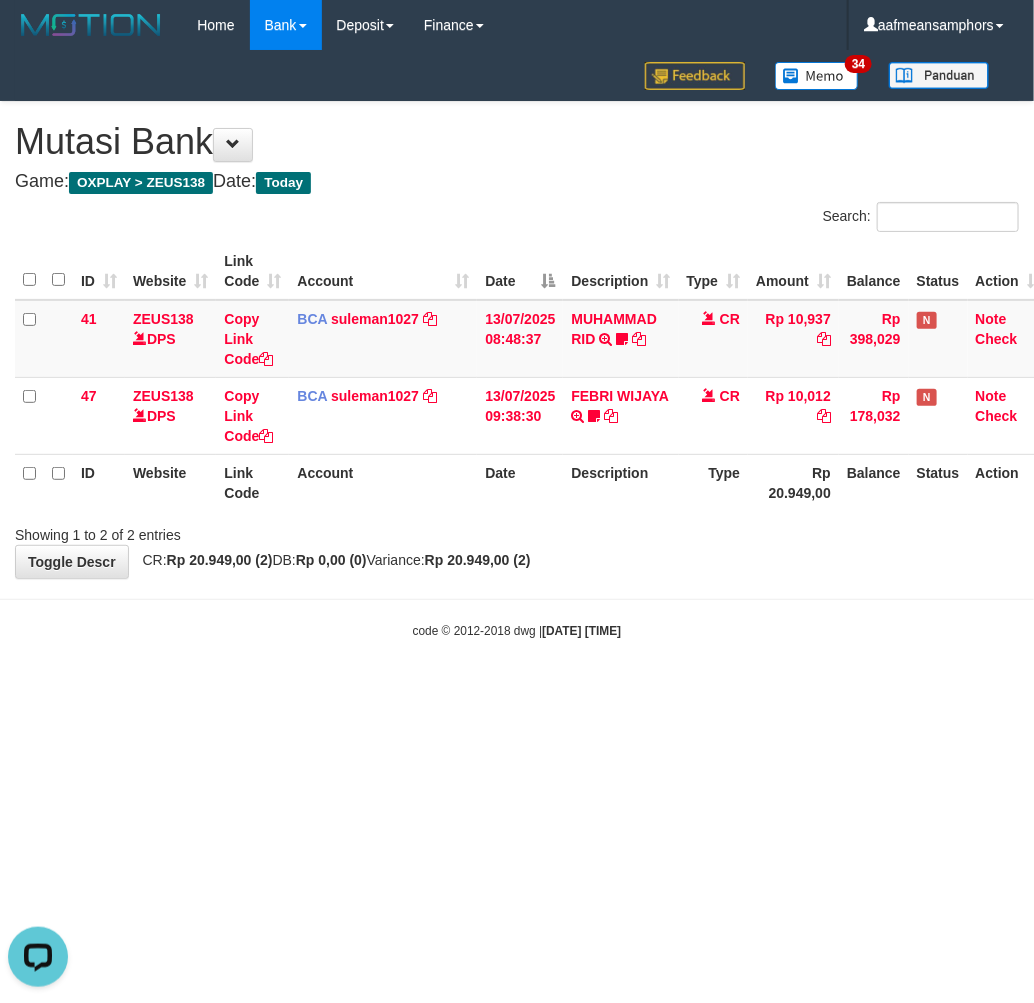 click on "Toggle navigation
Home
Bank
Account List
Load
By Website
Group
[OXPLAY]													ZEUS138
By Load Group (DPS)" at bounding box center [517, 345] 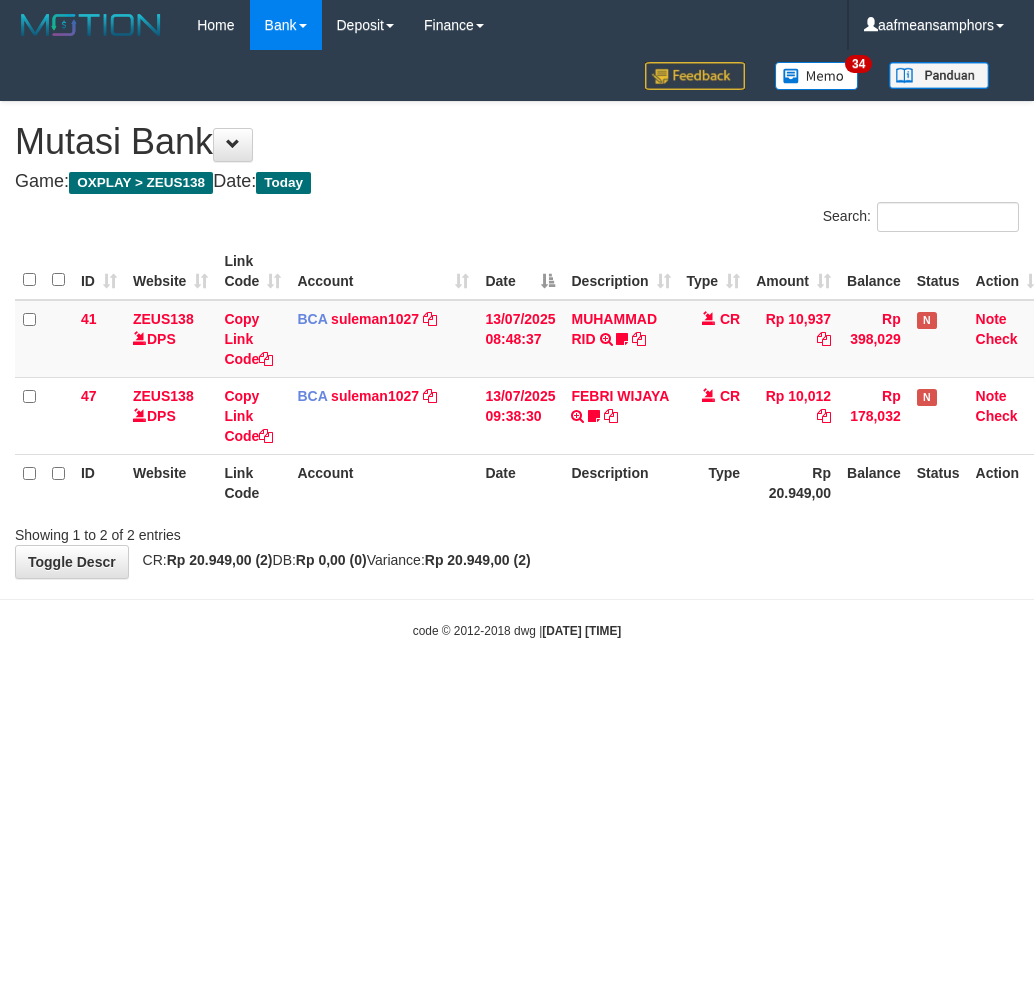 scroll, scrollTop: 0, scrollLeft: 0, axis: both 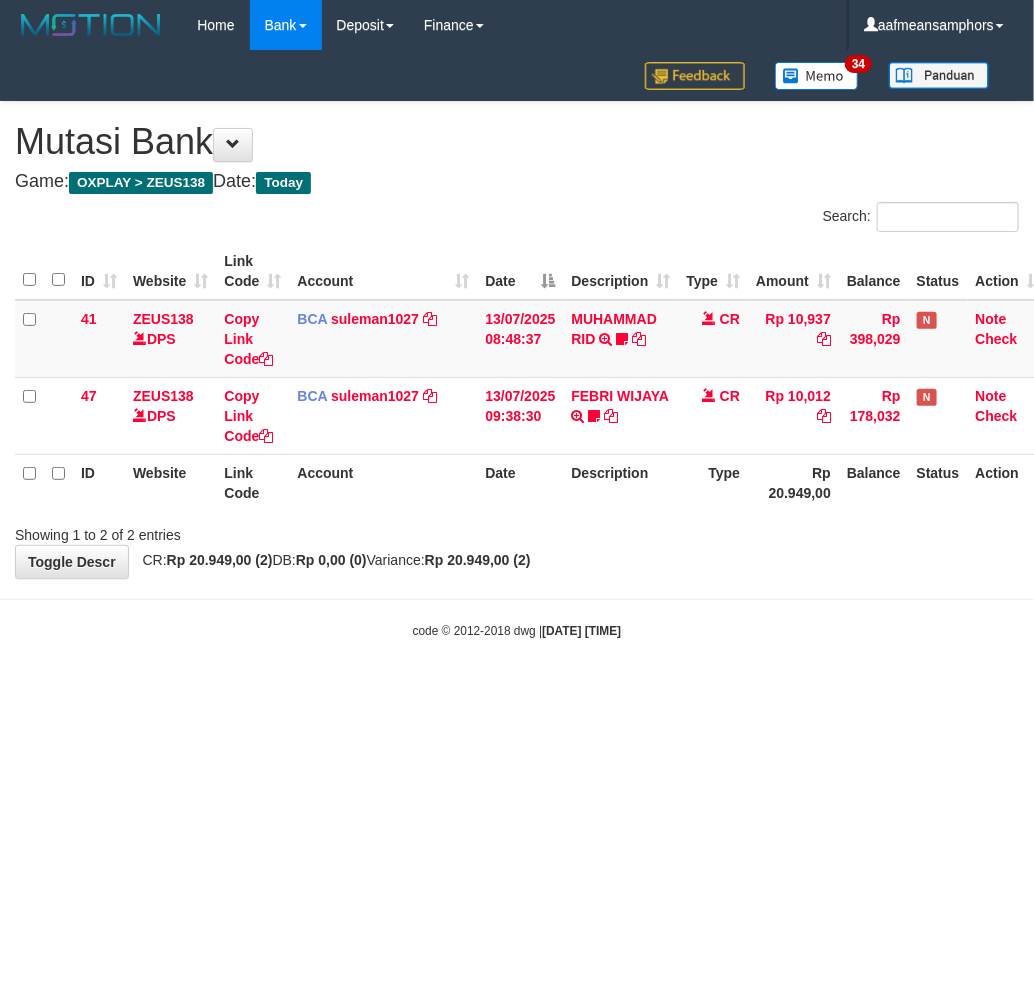 click on "Toggle navigation
Home
Bank
Account List
Load
By Website
Group
[OXPLAY]													ZEUS138
By Load Group (DPS)" at bounding box center (517, 345) 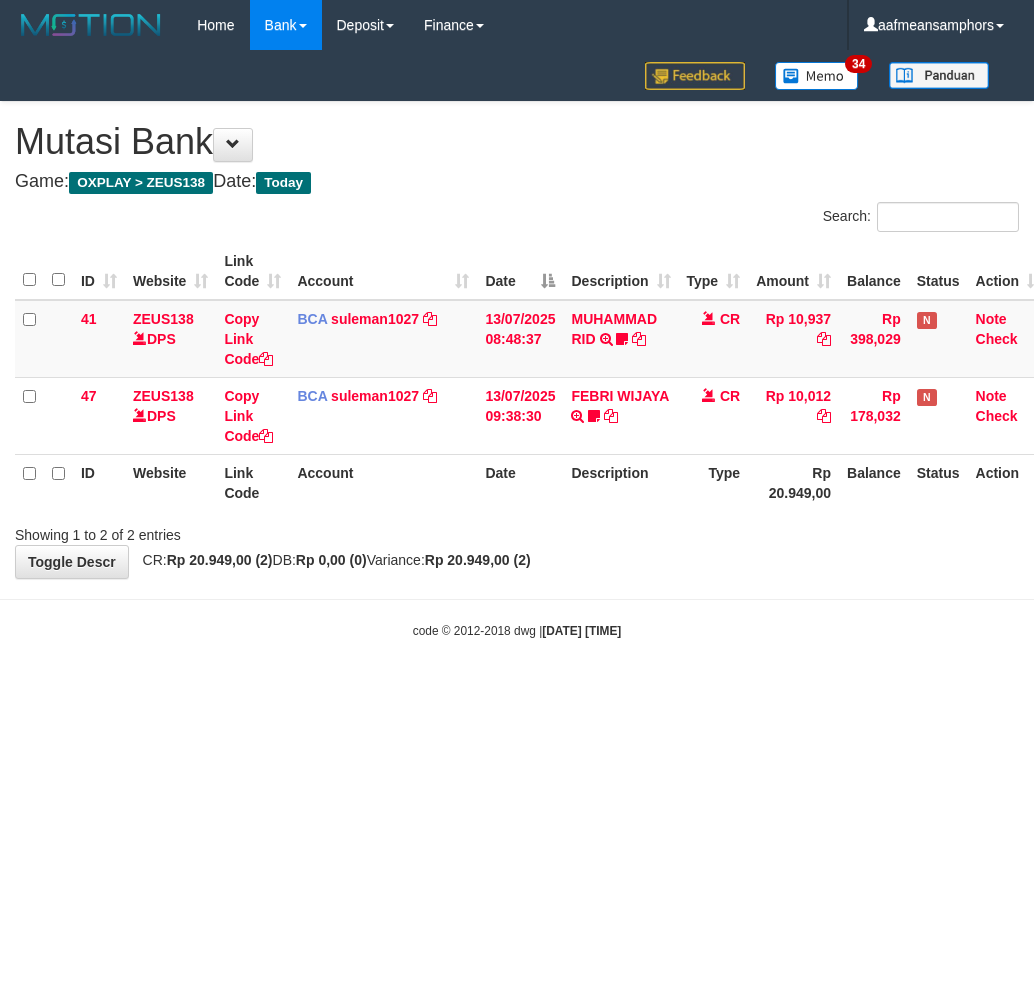 click on "Toggle navigation
Home
Bank
Account List
Load
By Website
Group
[OXPLAY]													ZEUS138
By Load Group (DPS)" at bounding box center [517, 345] 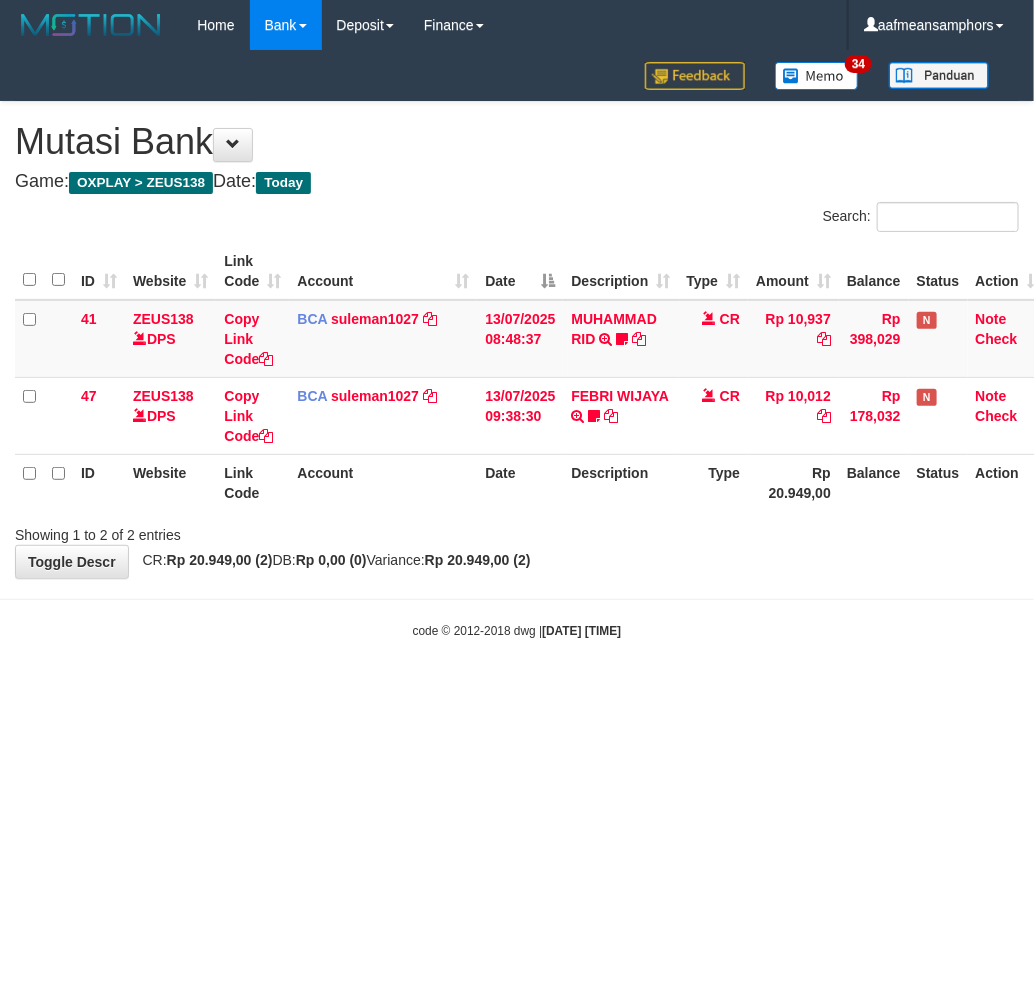 click on "Toggle navigation
Home
Bank
Account List
Load
By Website
Group
[OXPLAY]													ZEUS138
By Load Group (DPS)" at bounding box center [517, 345] 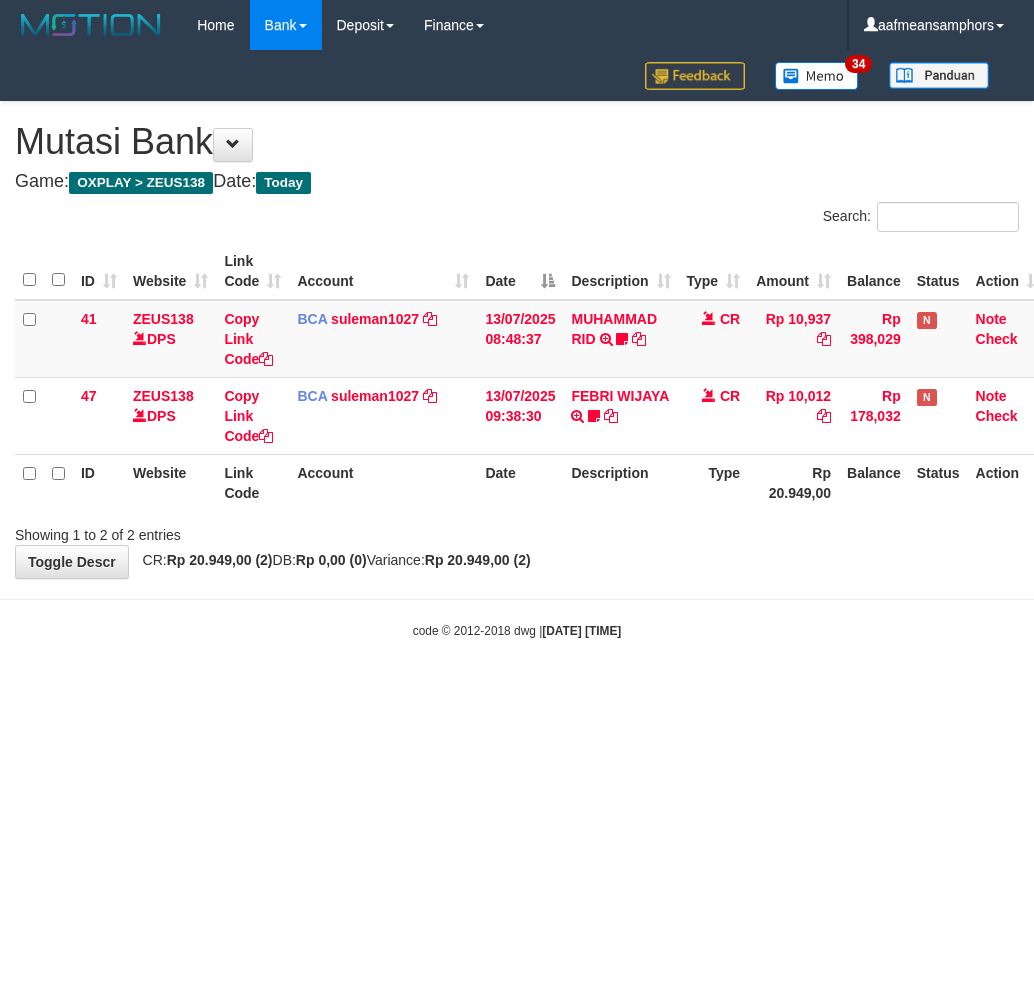 scroll, scrollTop: 0, scrollLeft: 0, axis: both 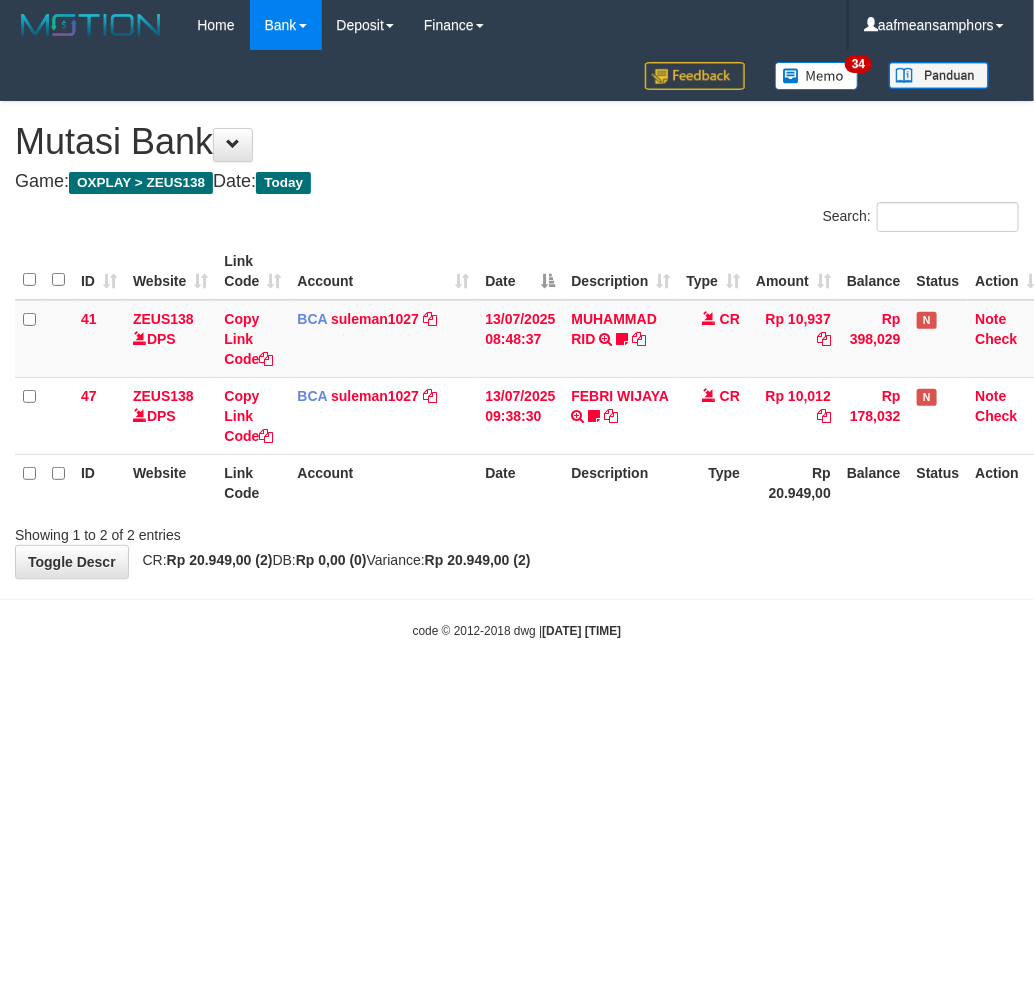 click on "**********" at bounding box center (517, 340) 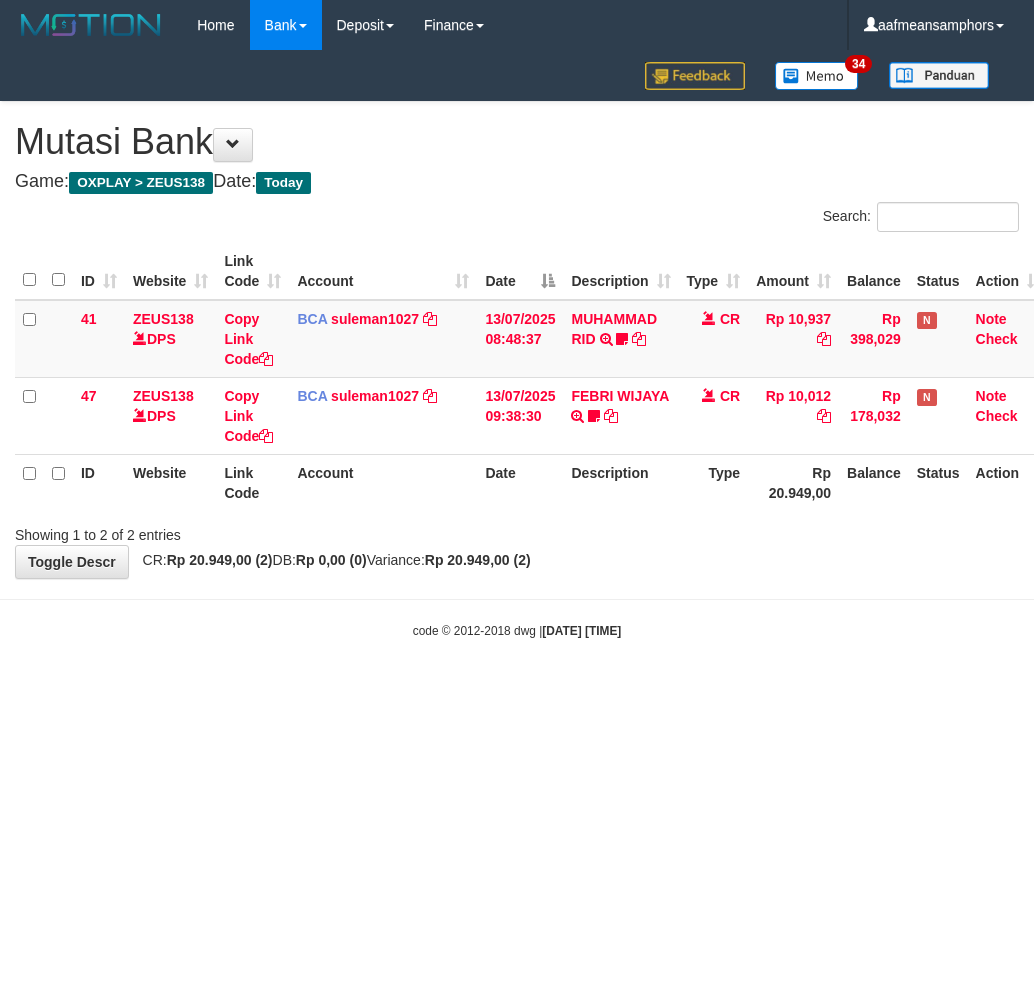 scroll, scrollTop: 0, scrollLeft: 0, axis: both 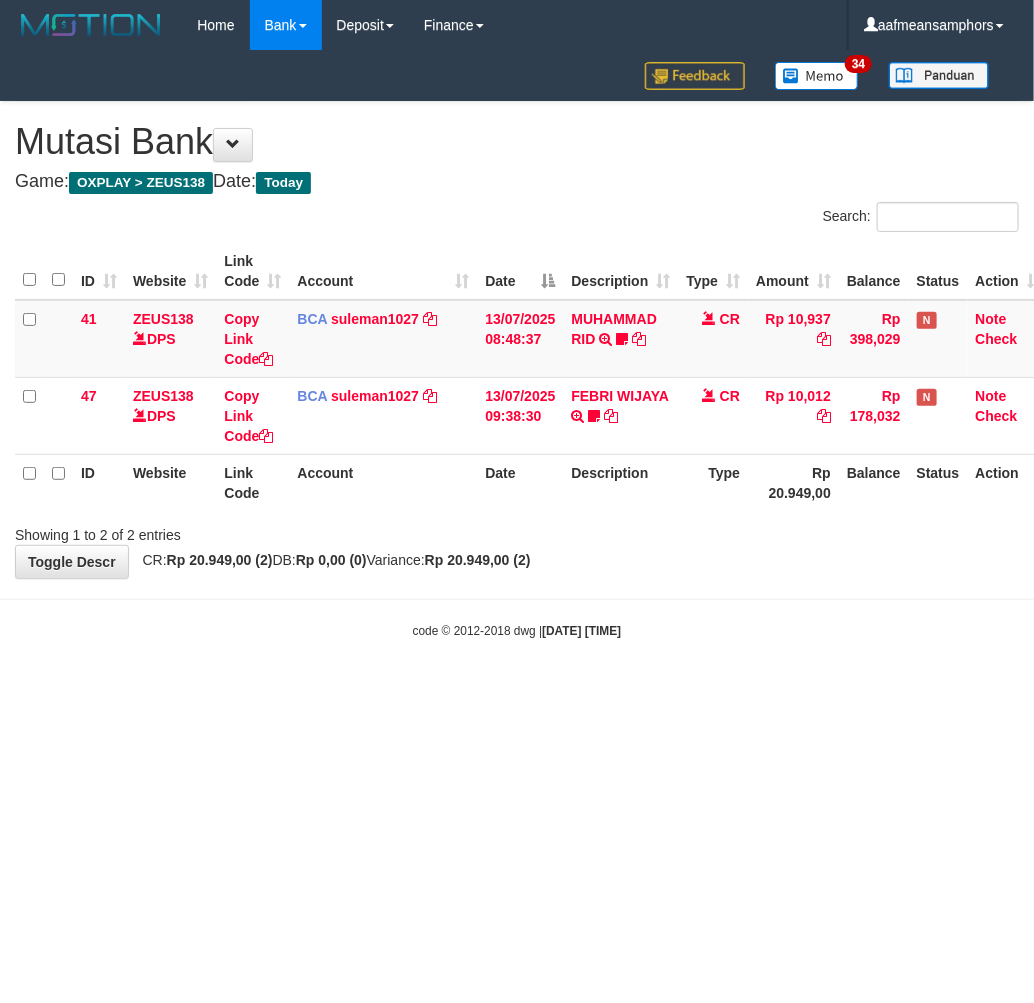 click on "Toggle navigation
Home
Bank
Account List
Load
By Website
Group
[OXPLAY]													ZEUS138
By Load Group (DPS)" at bounding box center [517, 345] 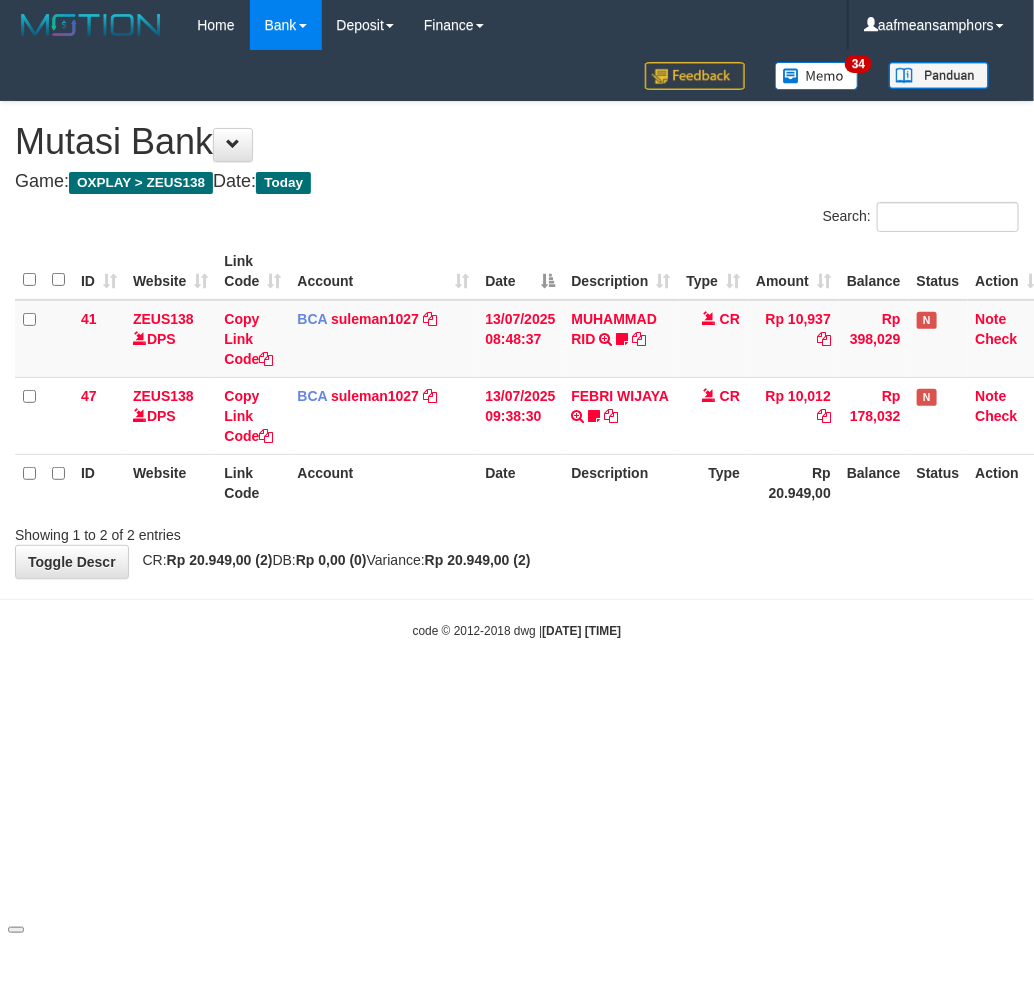 click on "Toggle navigation
Home
Bank
Account List
Load
By Website
Group
[OXPLAY]													ZEUS138
By Load Group (DPS)" at bounding box center (517, 345) 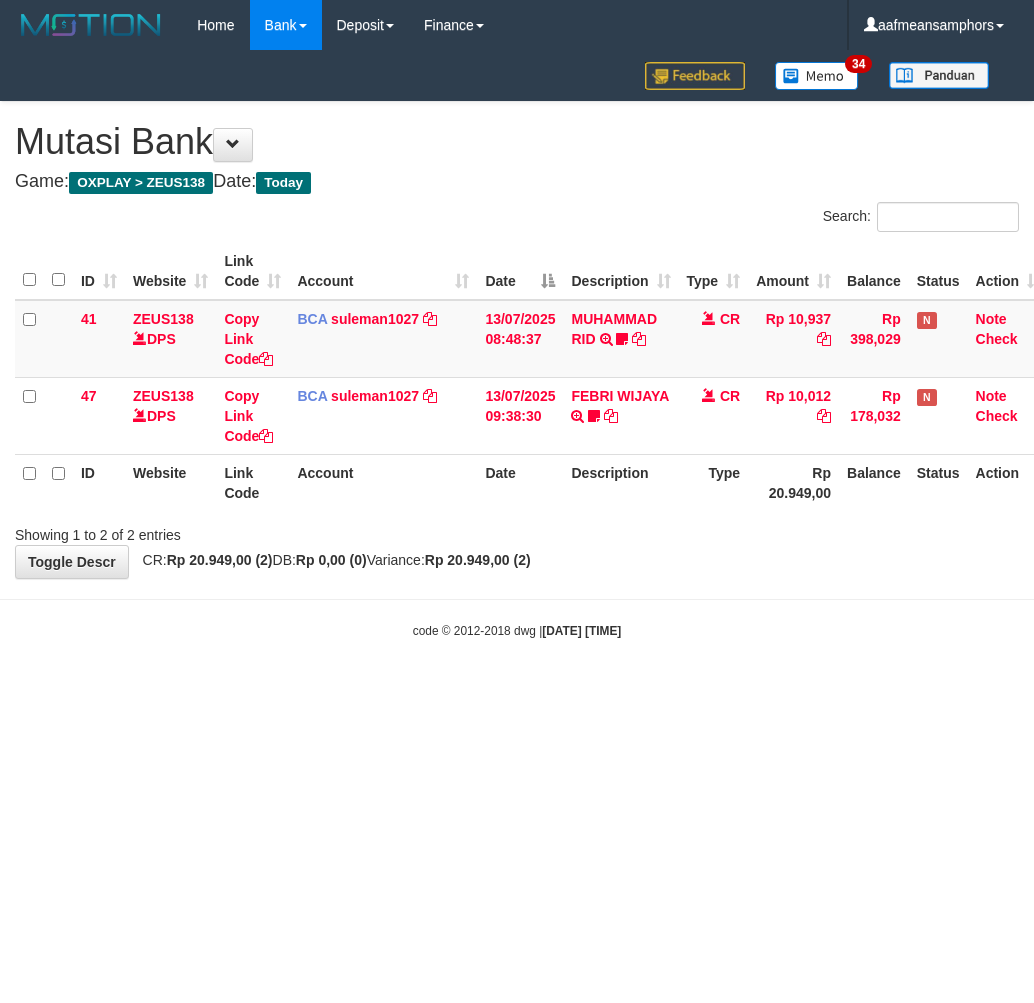 scroll, scrollTop: 0, scrollLeft: 0, axis: both 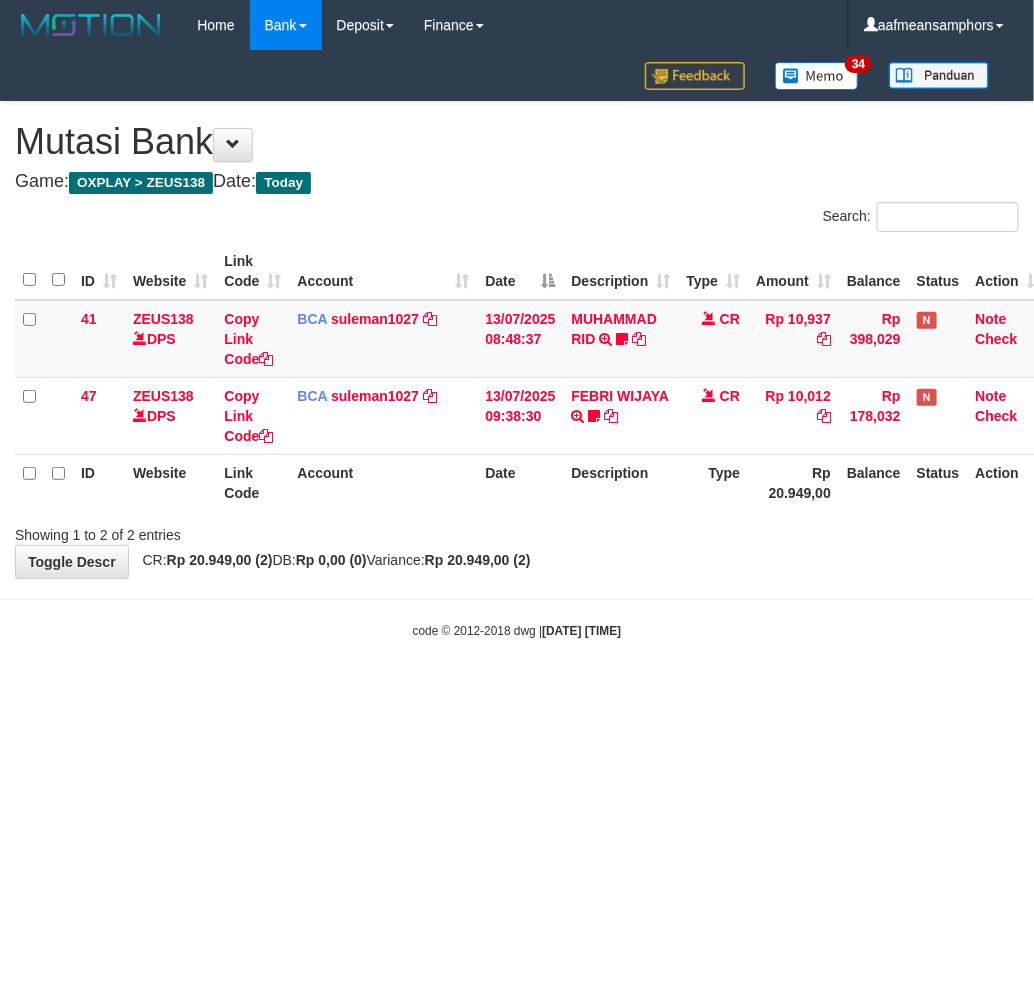 click on "Toggle navigation
Home
Bank
Account List
Load
By Website
Group
[OXPLAY]													ZEUS138
By Load Group (DPS)" at bounding box center (517, 345) 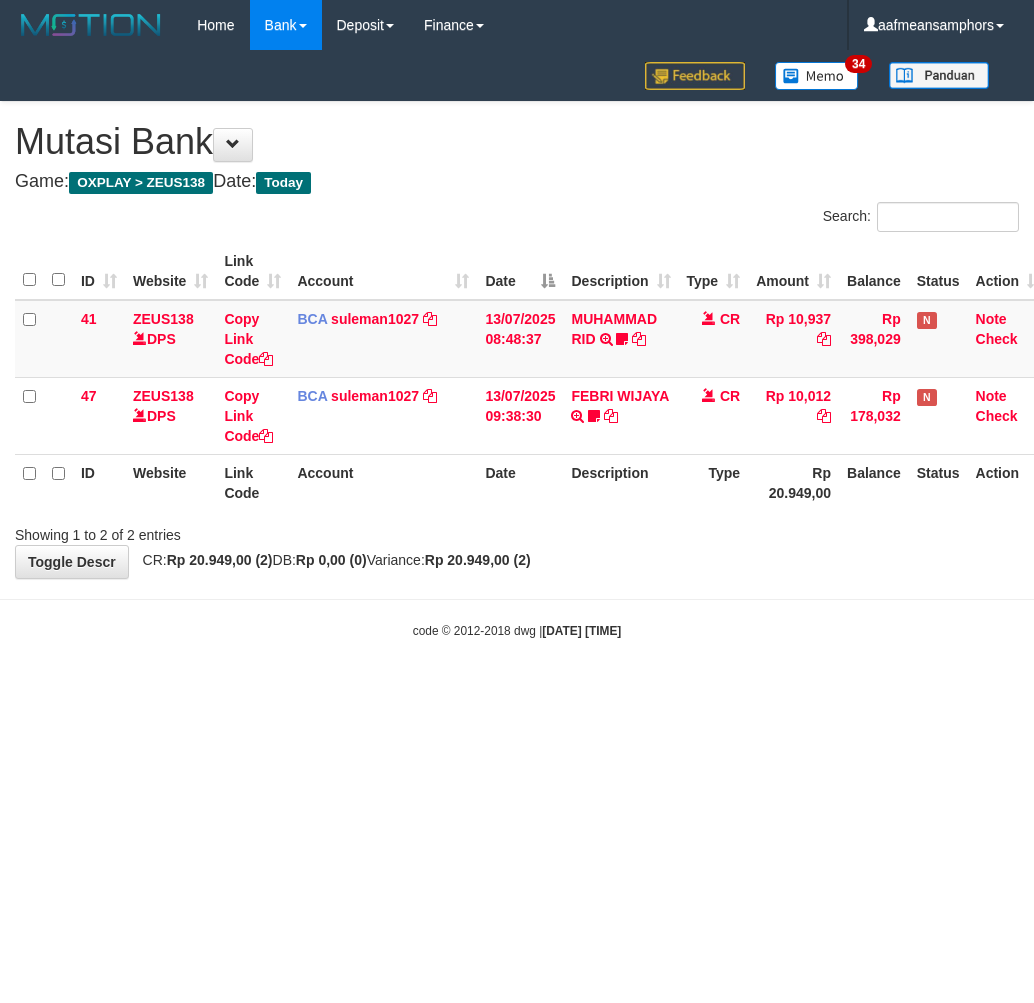 scroll, scrollTop: 0, scrollLeft: 0, axis: both 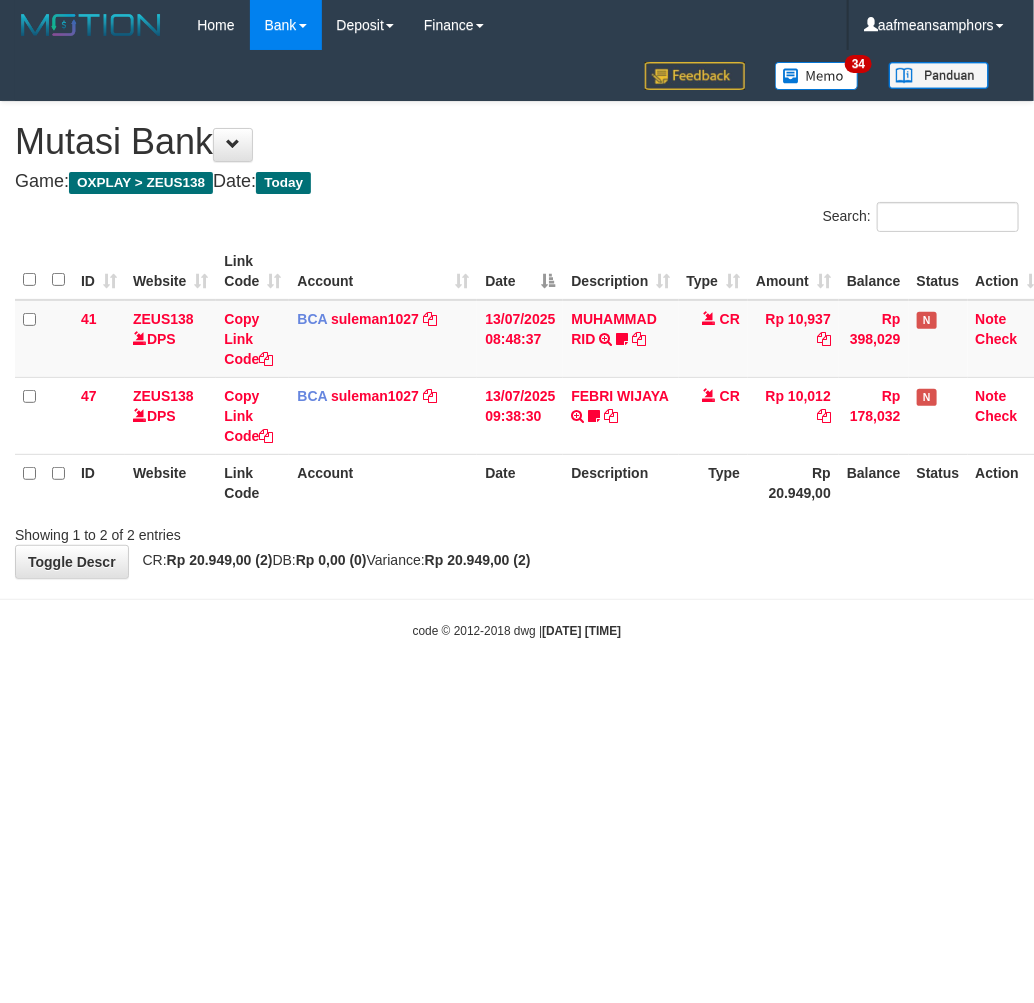 click on "Toggle navigation
Home
Bank
Account List
Load
By Website
Group
[OXPLAY]													ZEUS138
By Load Group (DPS)" at bounding box center [517, 345] 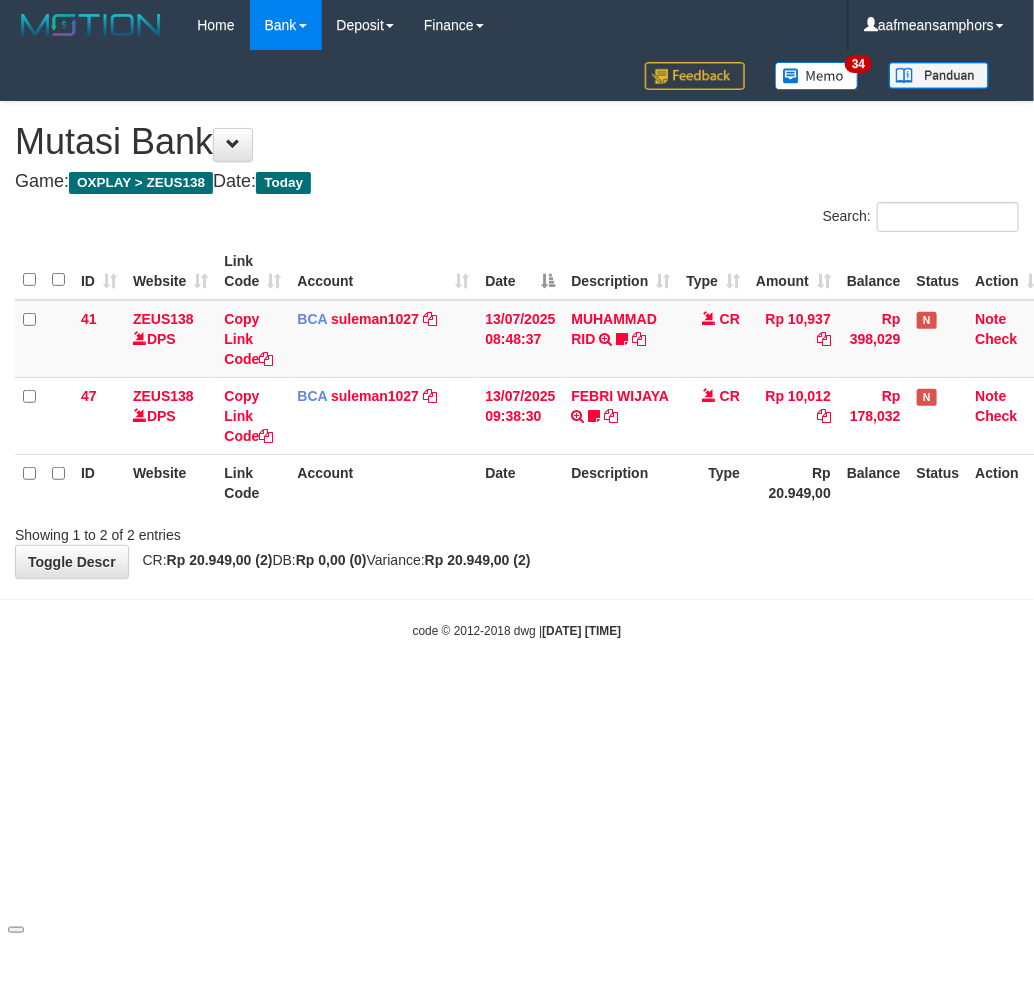 click on "code © 2012-2018 dwg |  2025/07/13 09:50:04" at bounding box center (517, 630) 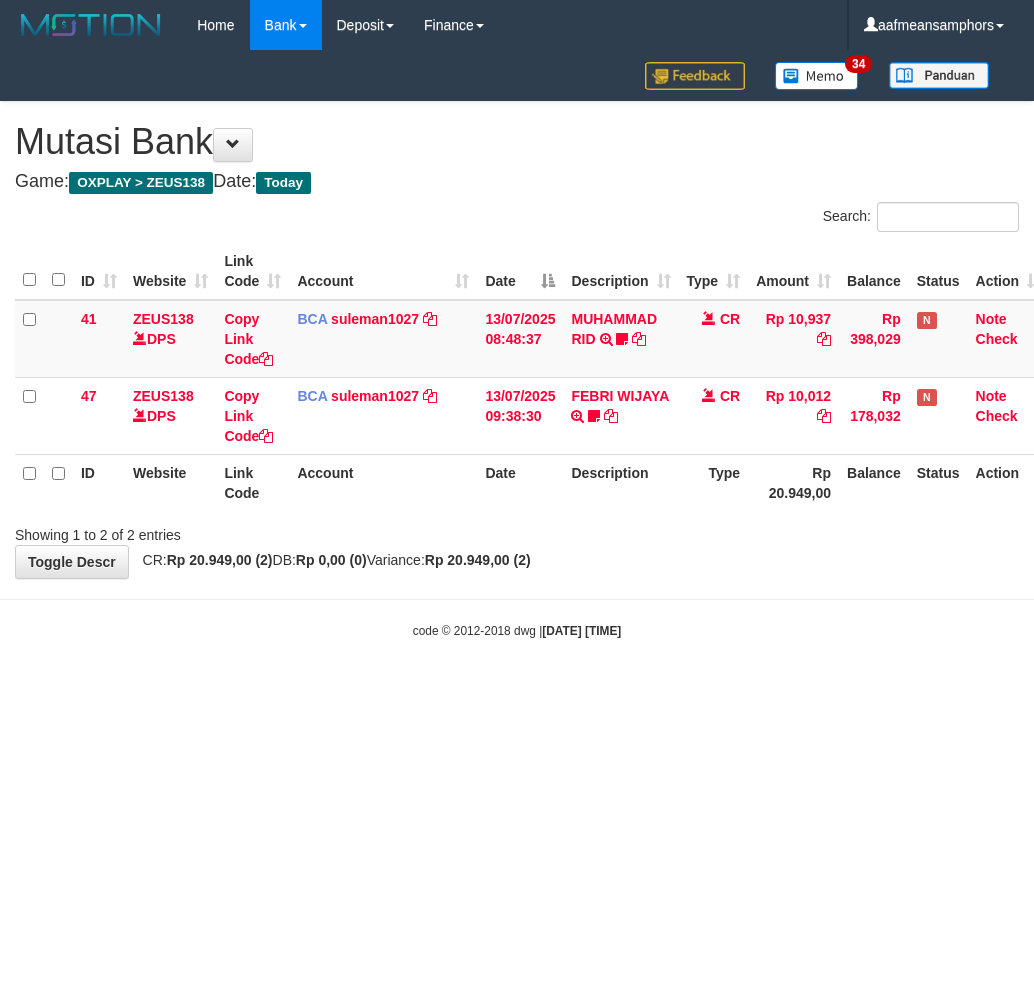 click on "code © 2012-2018 dwg |  [DATE] [TIME]" at bounding box center [517, 630] 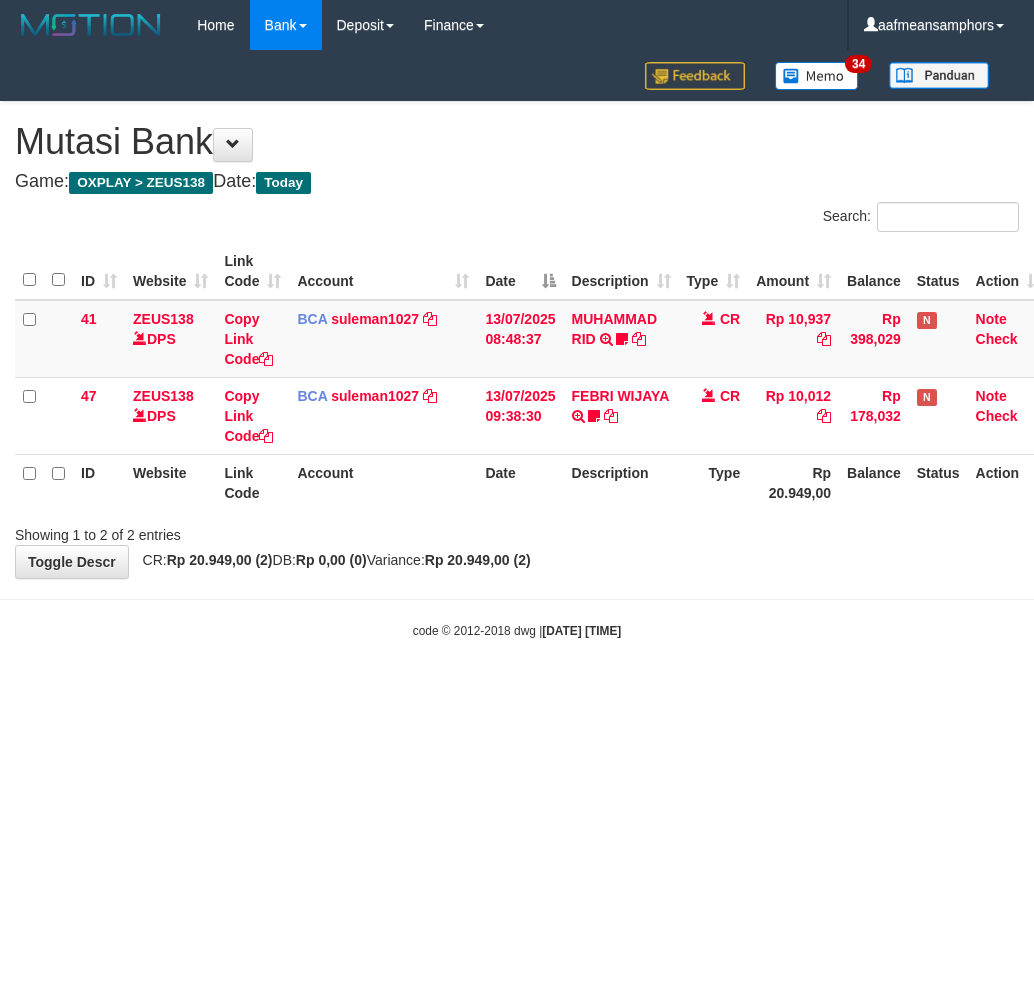 click on "code © 2012-2018 dwg |  [DATE] [TIME]" at bounding box center (517, 630) 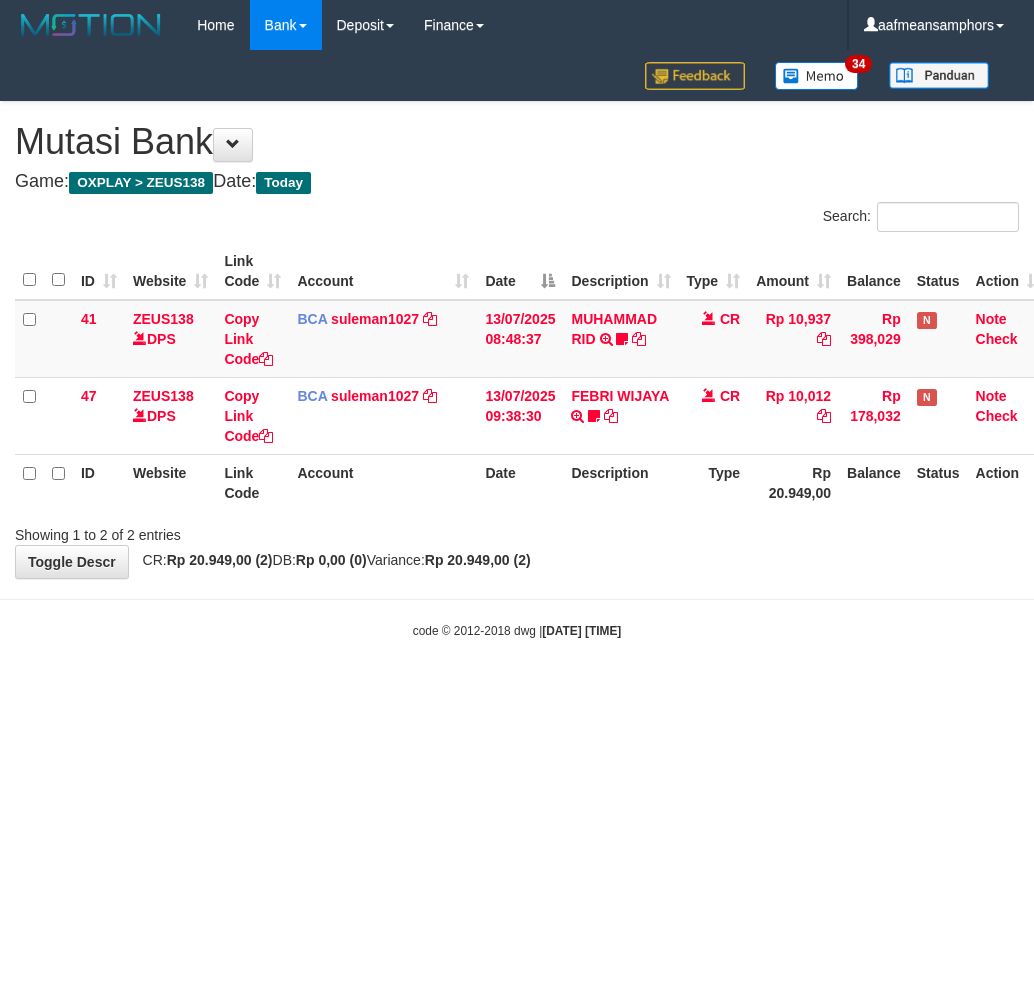scroll, scrollTop: 0, scrollLeft: 0, axis: both 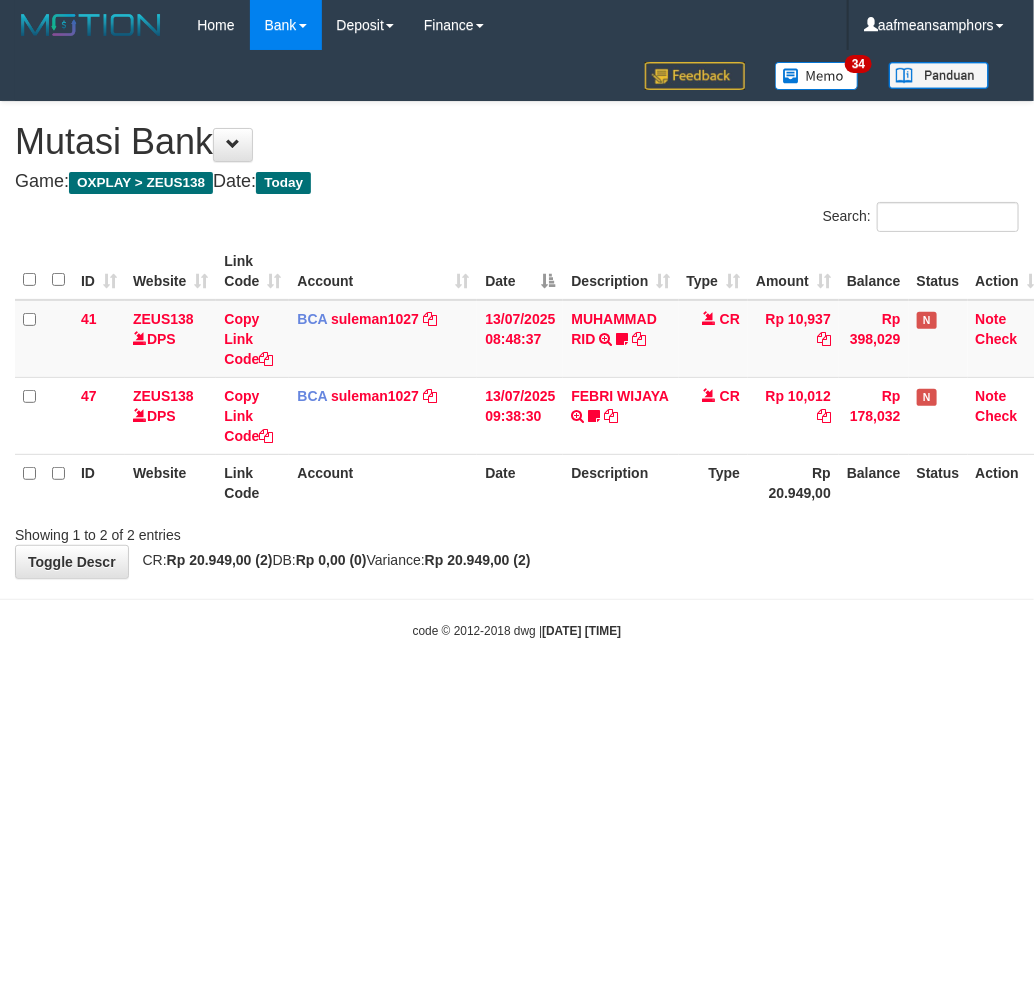 click on "code © 2012-2018 dwg |  2025/07/13 09:50:06" at bounding box center (517, 630) 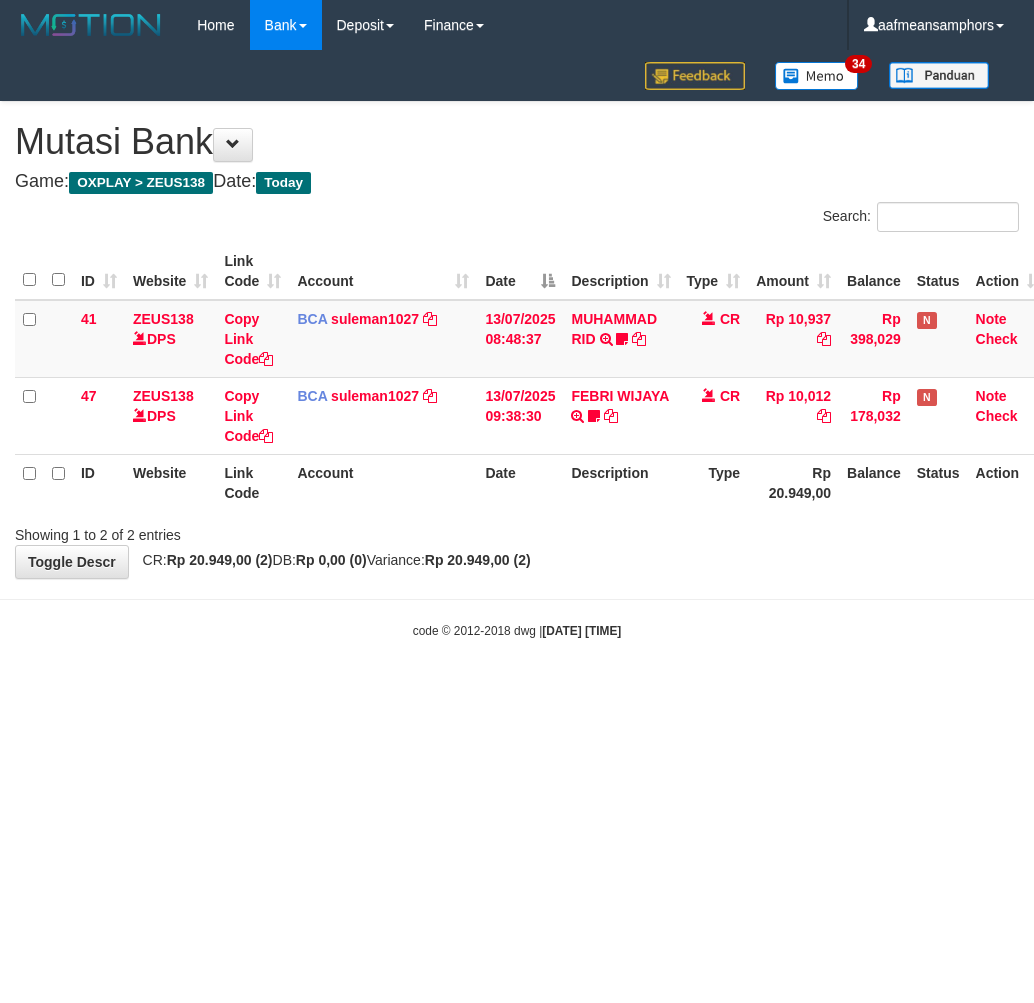 scroll, scrollTop: 0, scrollLeft: 0, axis: both 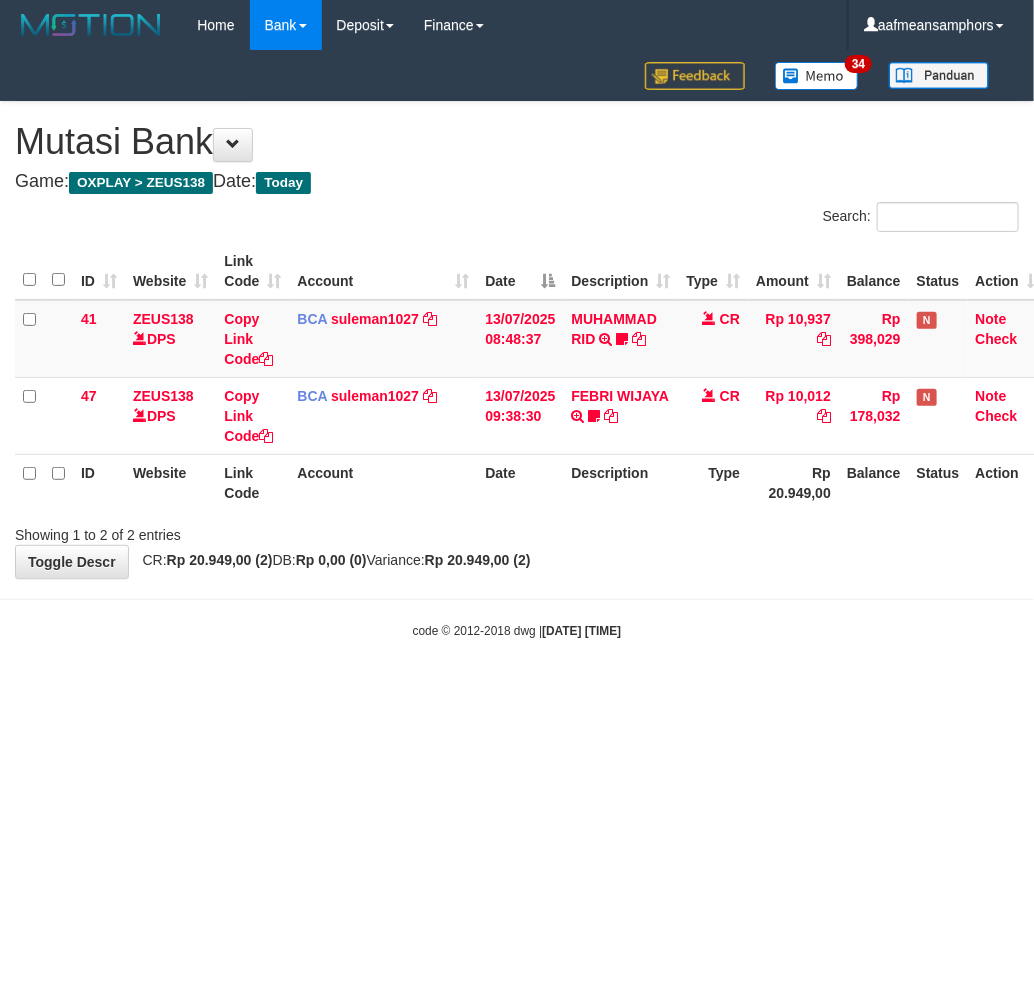 click on "Toggle navigation
Home
Bank
Account List
Load
By Website
Group
[OXPLAY]													ZEUS138
By Load Group (DPS)" at bounding box center (517, 345) 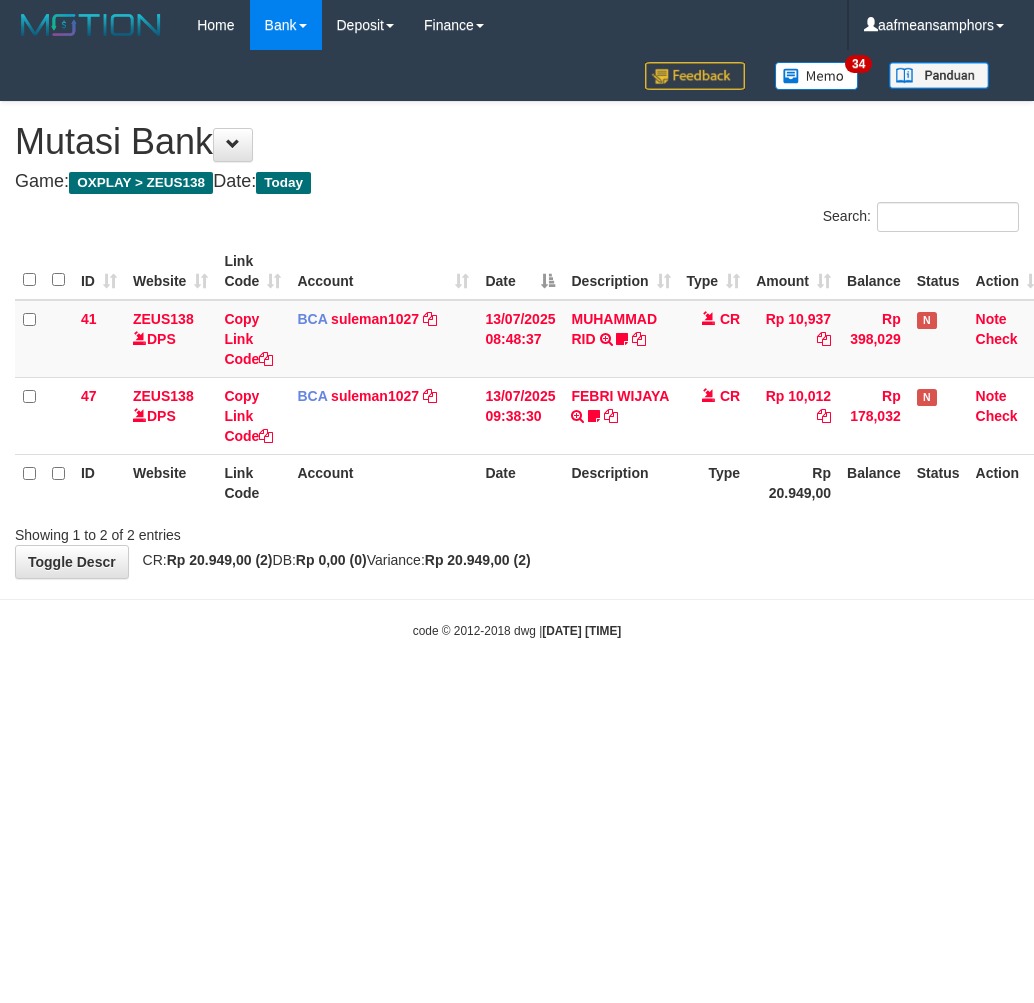 scroll, scrollTop: 0, scrollLeft: 0, axis: both 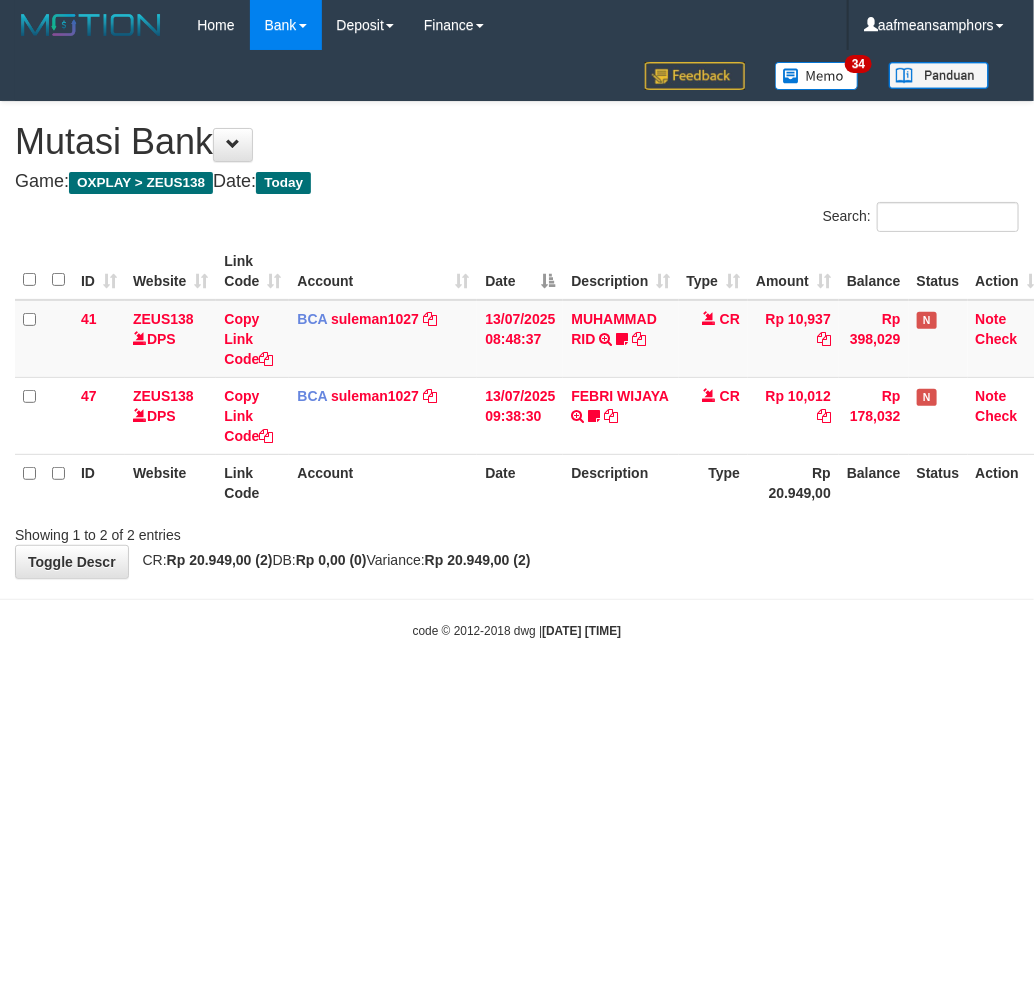 click on "Toggle navigation
Home
Bank
Account List
Load
By Website
Group
[OXPLAY]													ZEUS138
By Load Group (DPS)" at bounding box center [517, 345] 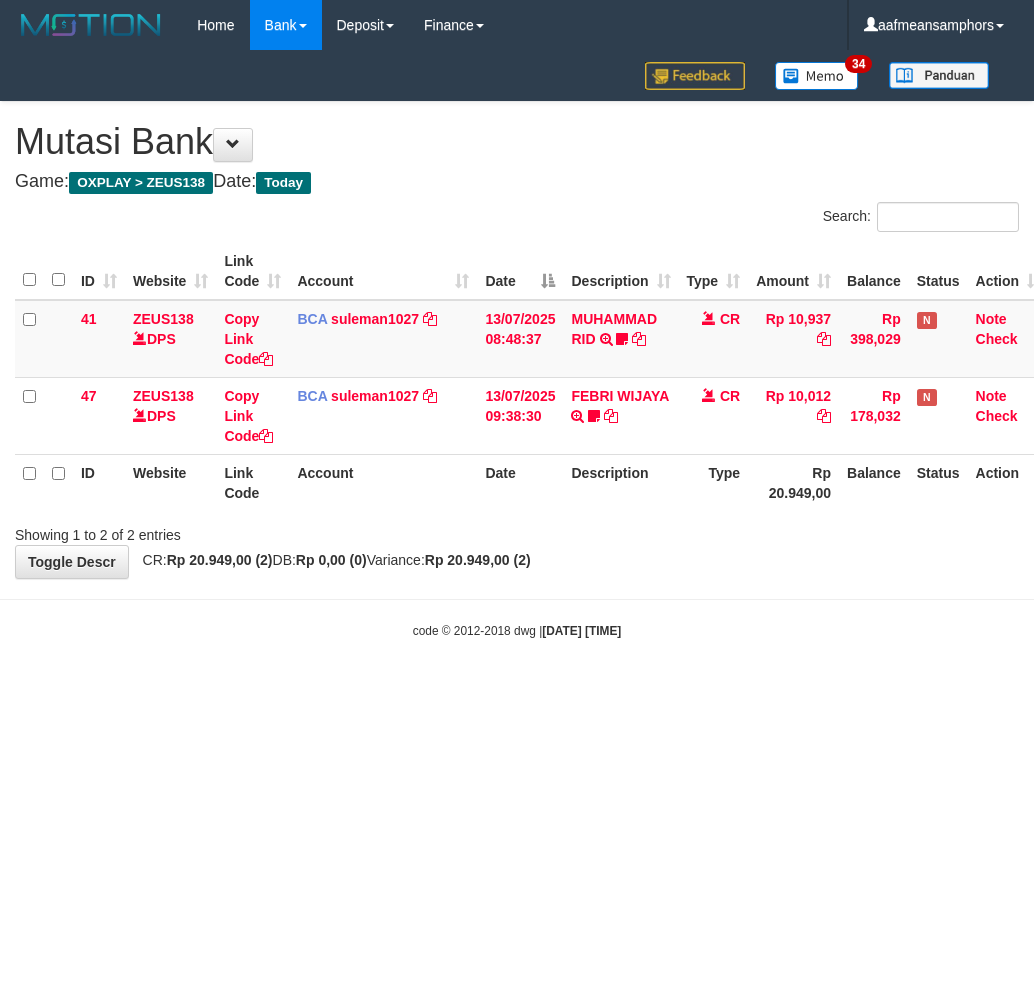 scroll, scrollTop: 0, scrollLeft: 0, axis: both 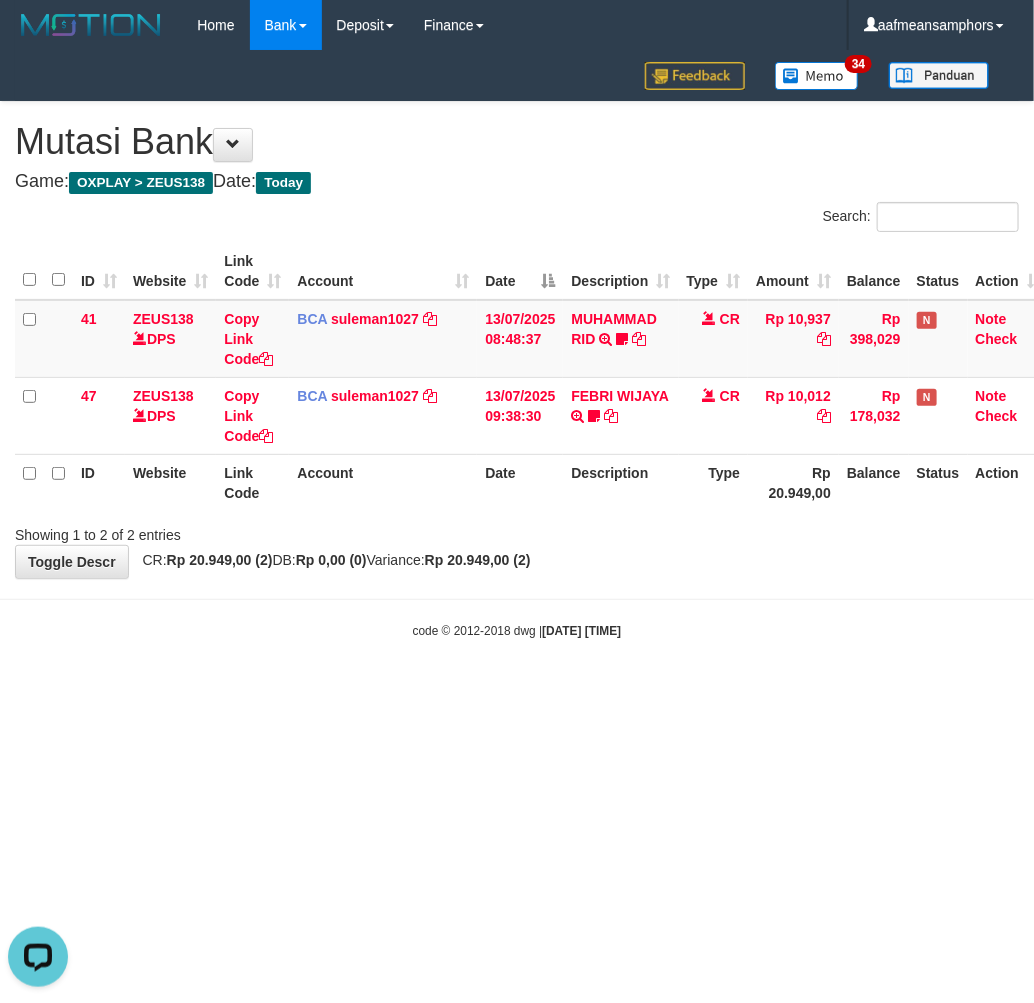 click on "Toggle navigation
Home
Bank
Account List
Load
By Website
Group
[OXPLAY]													ZEUS138
By Load Group (DPS)" at bounding box center (517, 345) 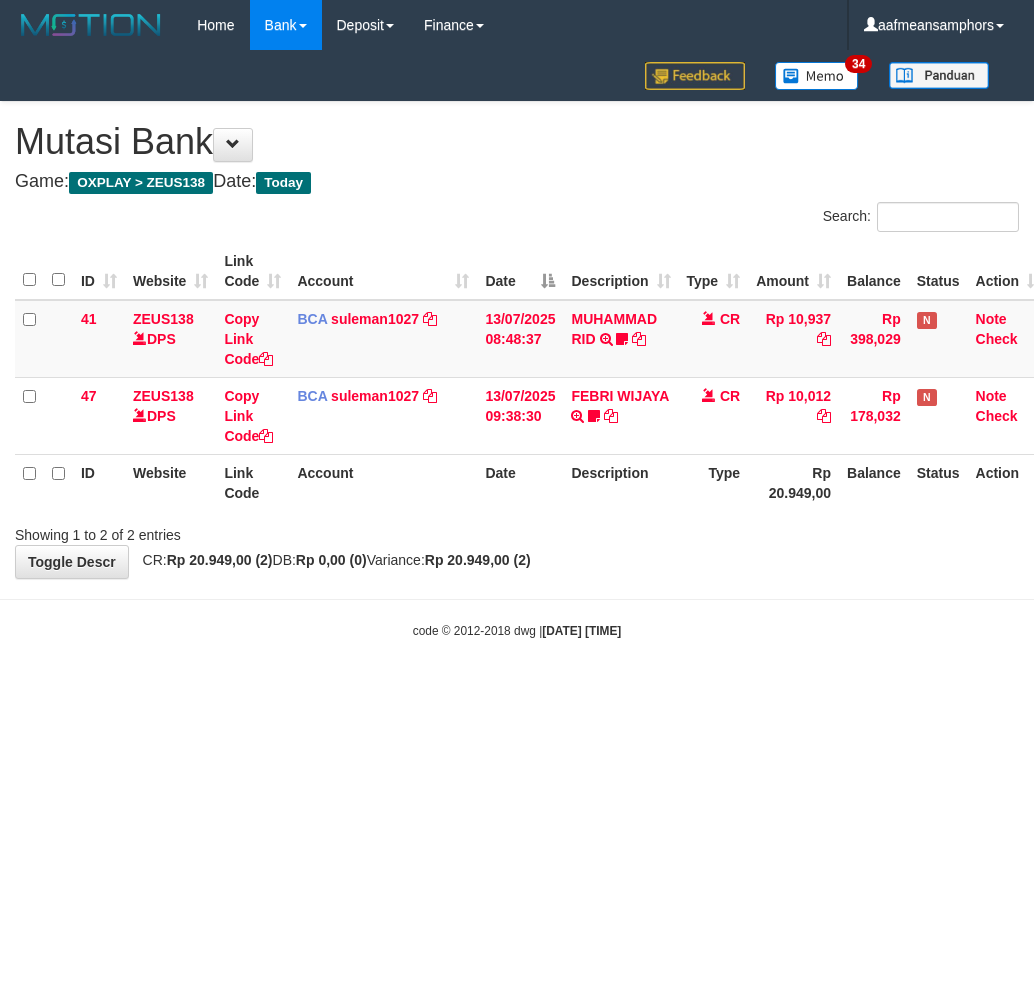scroll, scrollTop: 0, scrollLeft: 0, axis: both 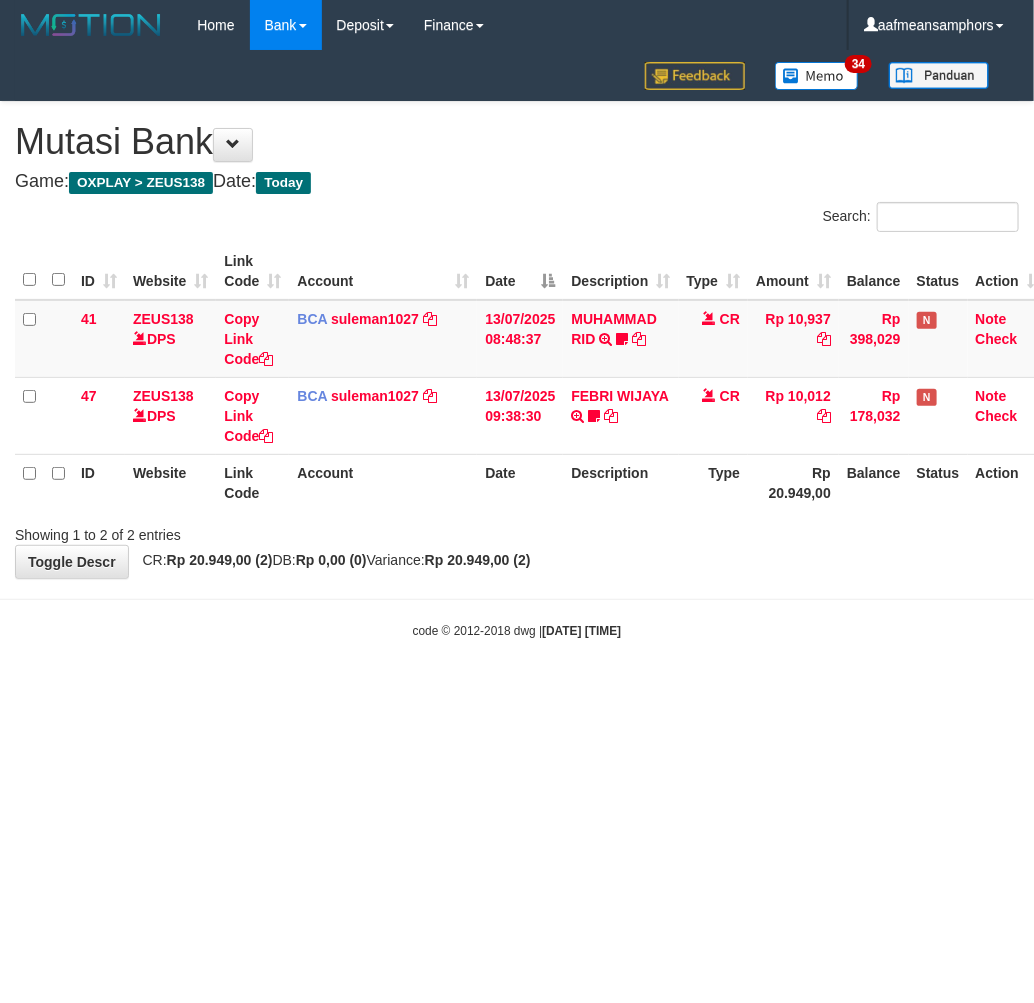 drag, startPoint x: 0, startPoint y: 0, endPoint x: 696, endPoint y: 578, distance: 904.7099 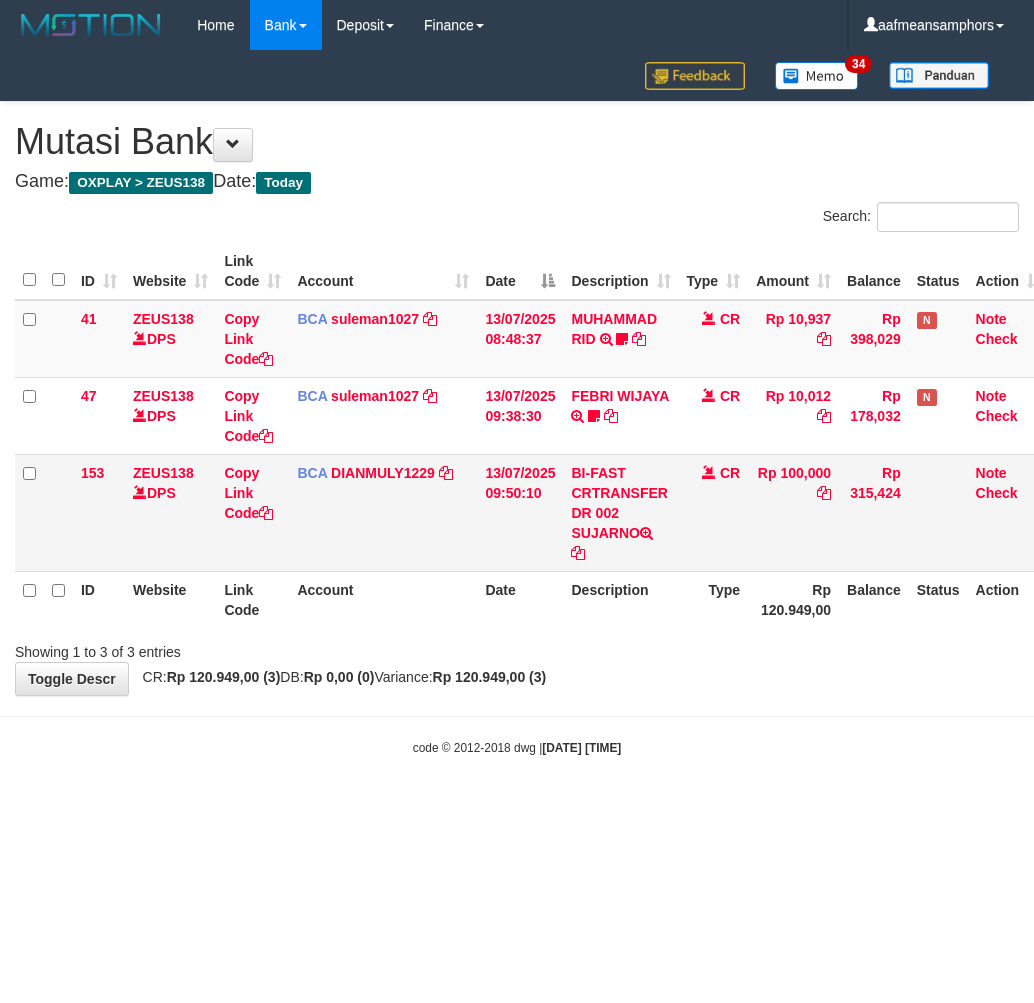 drag, startPoint x: 0, startPoint y: 0, endPoint x: 622, endPoint y: 558, distance: 835.61237 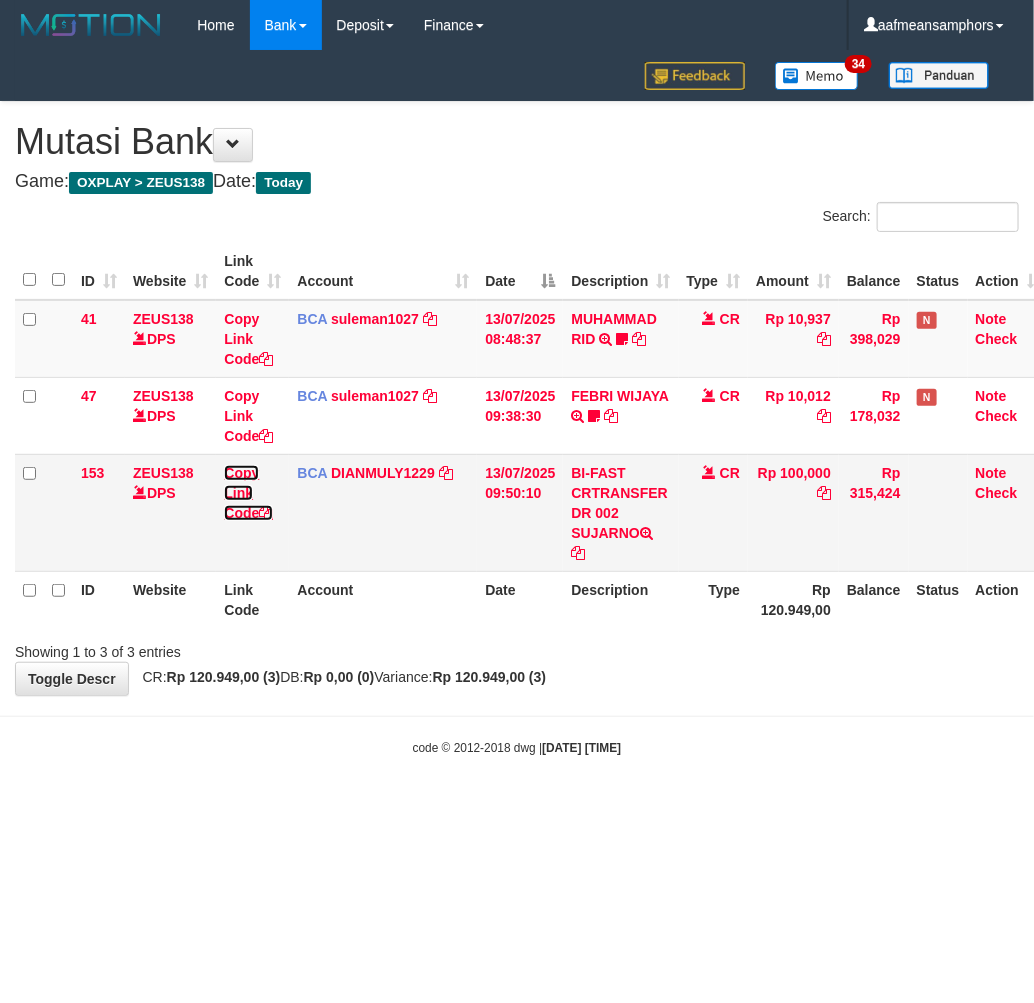 click on "Copy Link Code" at bounding box center (248, 493) 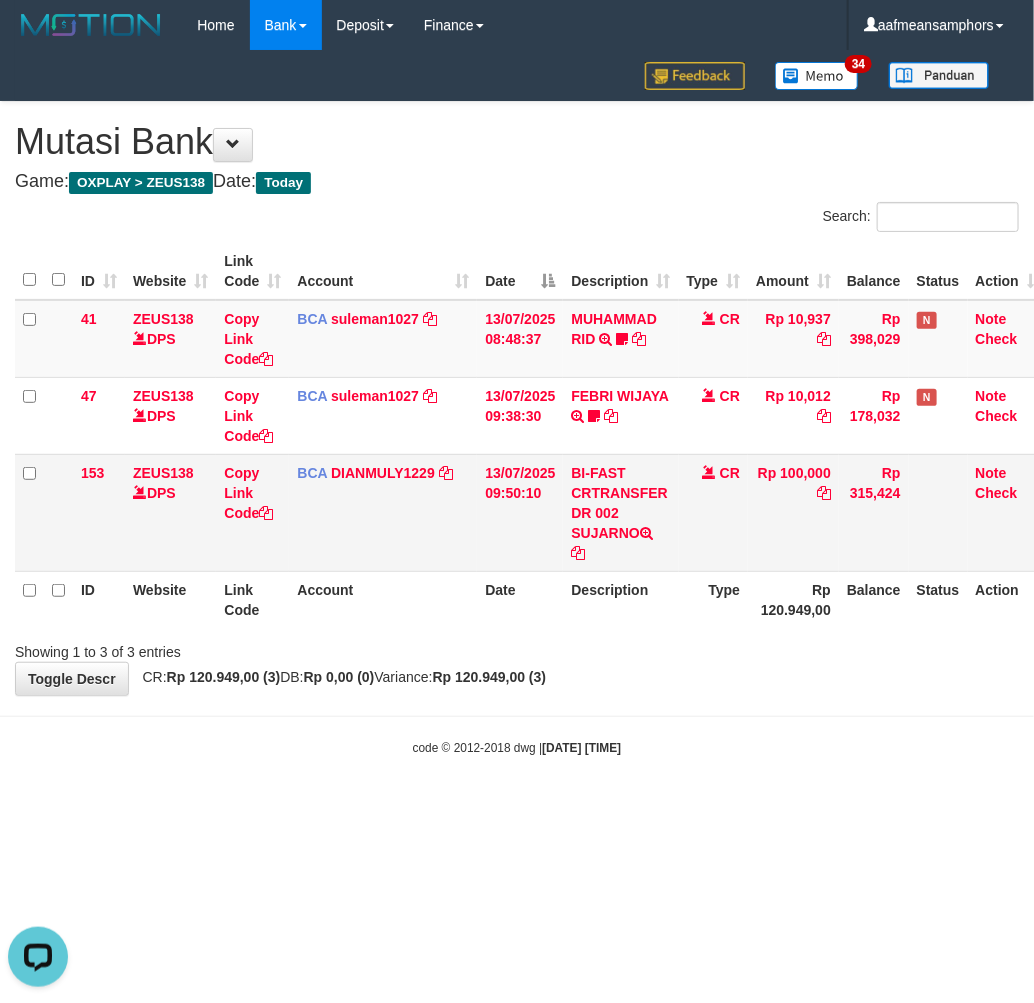 scroll, scrollTop: 0, scrollLeft: 0, axis: both 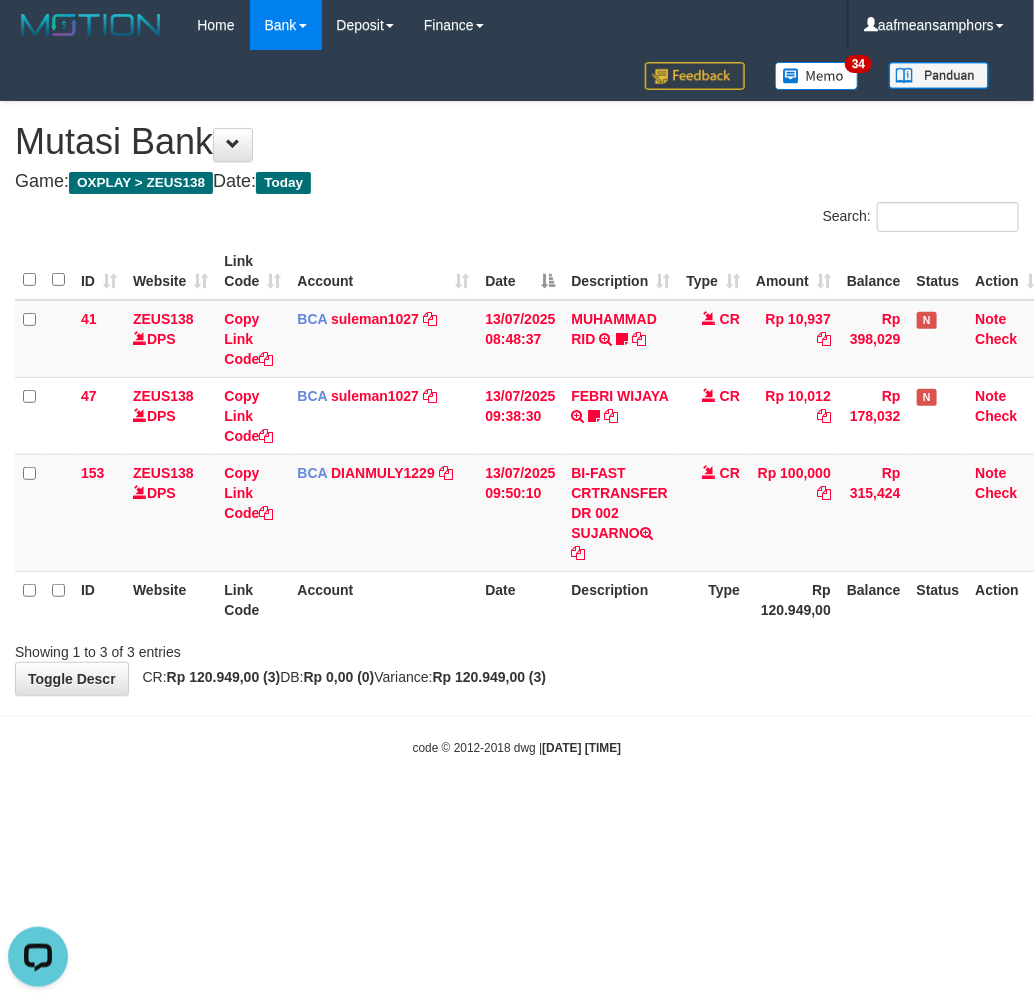 click on "Toggle navigation
Home
Bank
Account List
Load
By Website
Group
[OXPLAY]													ZEUS138
By Load Group (DPS)" at bounding box center (517, 403) 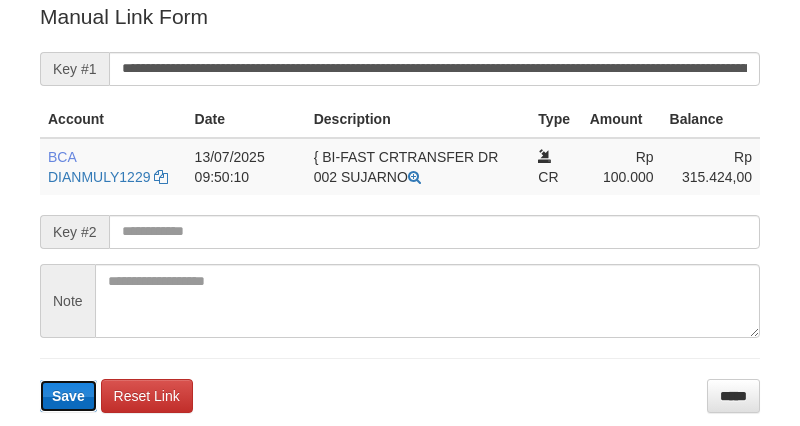 click on "Save" at bounding box center (68, 396) 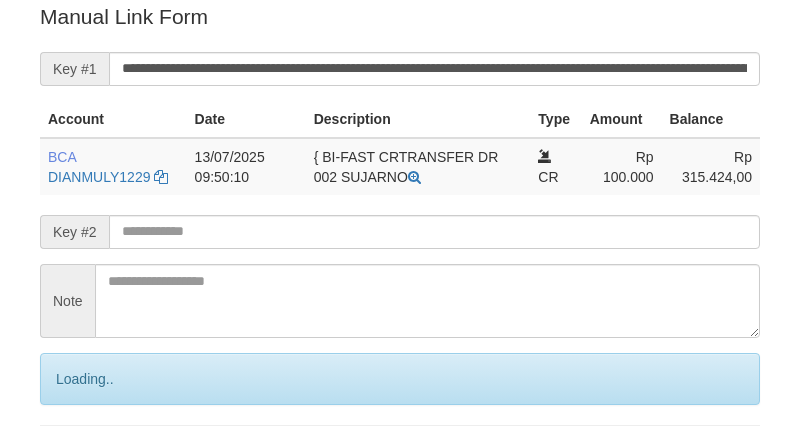 scroll, scrollTop: 404, scrollLeft: 0, axis: vertical 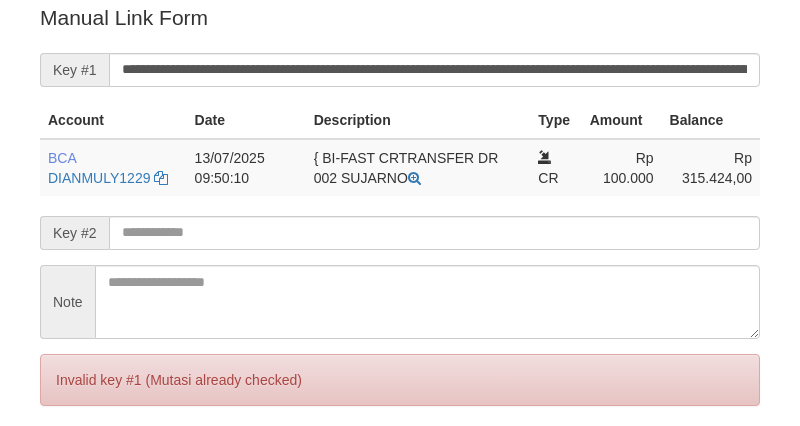 click on "Invalid key #1 (Mutasi already checked)" at bounding box center (400, 380) 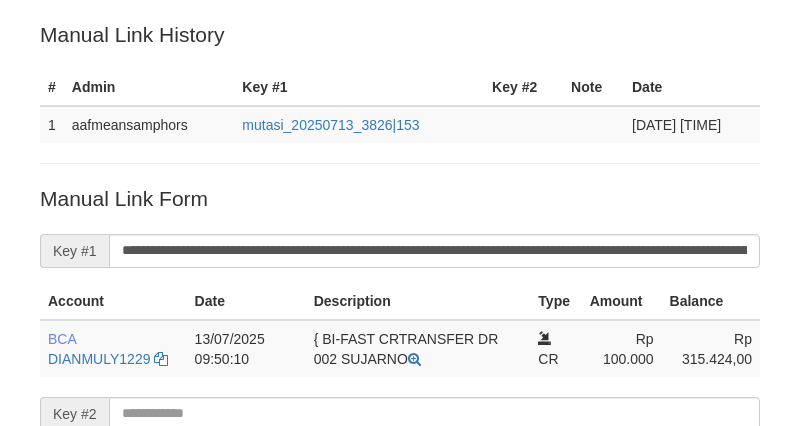 scroll, scrollTop: 0, scrollLeft: 0, axis: both 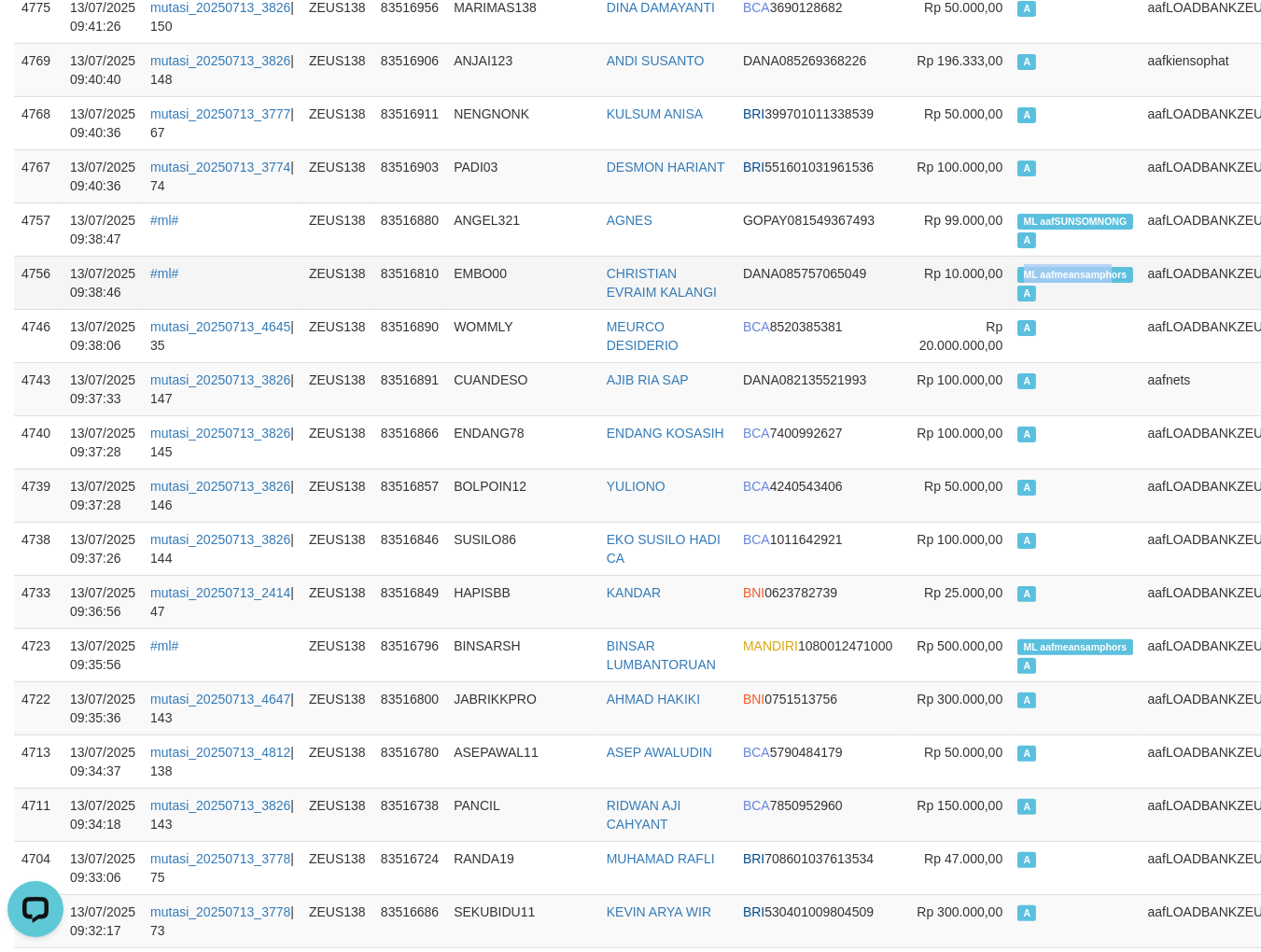 drag, startPoint x: 984, startPoint y: 267, endPoint x: 1080, endPoint y: 274, distance: 96.25487 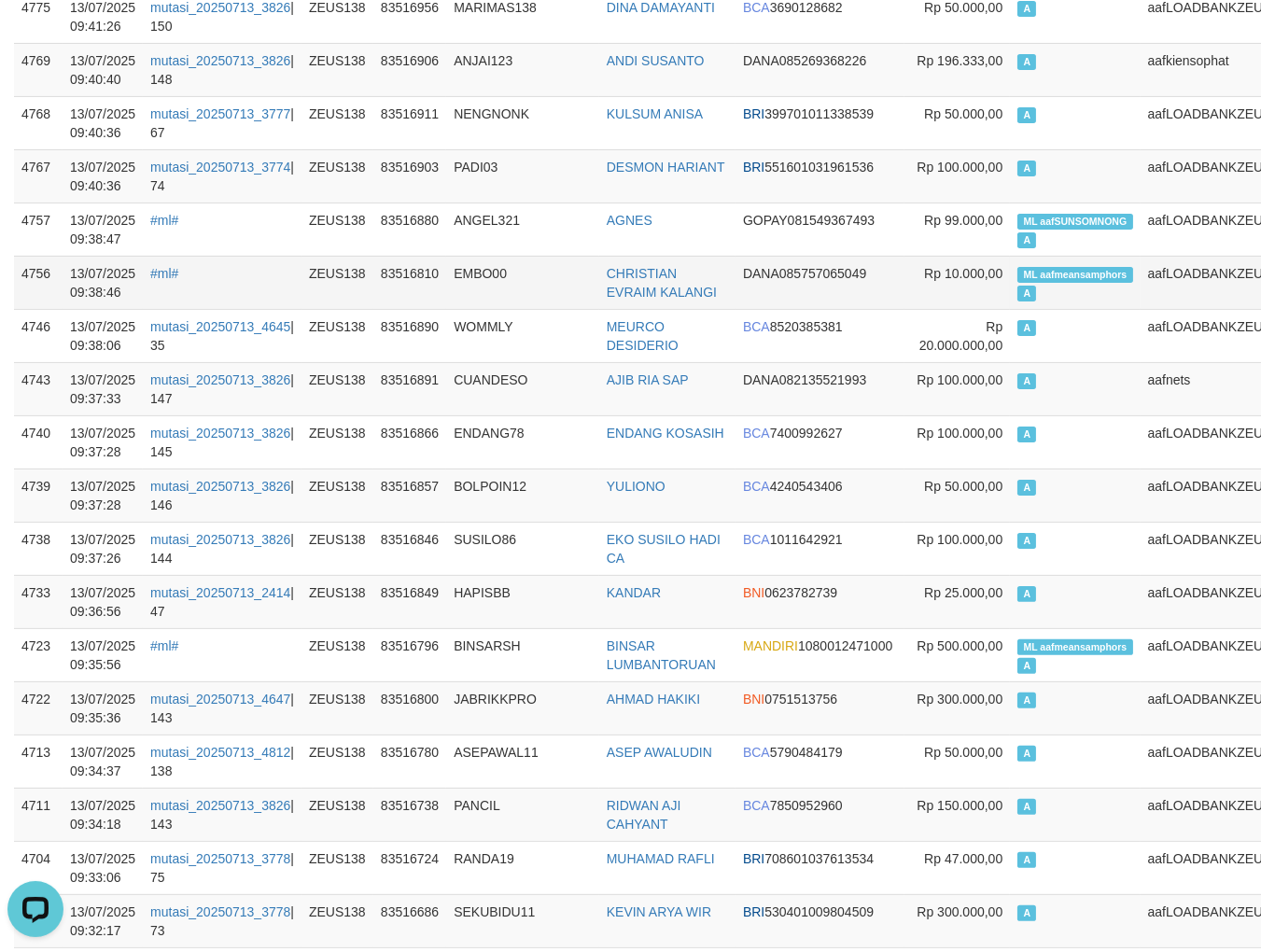 click on "ML aafmeansamphors   A" at bounding box center [1074, 282] 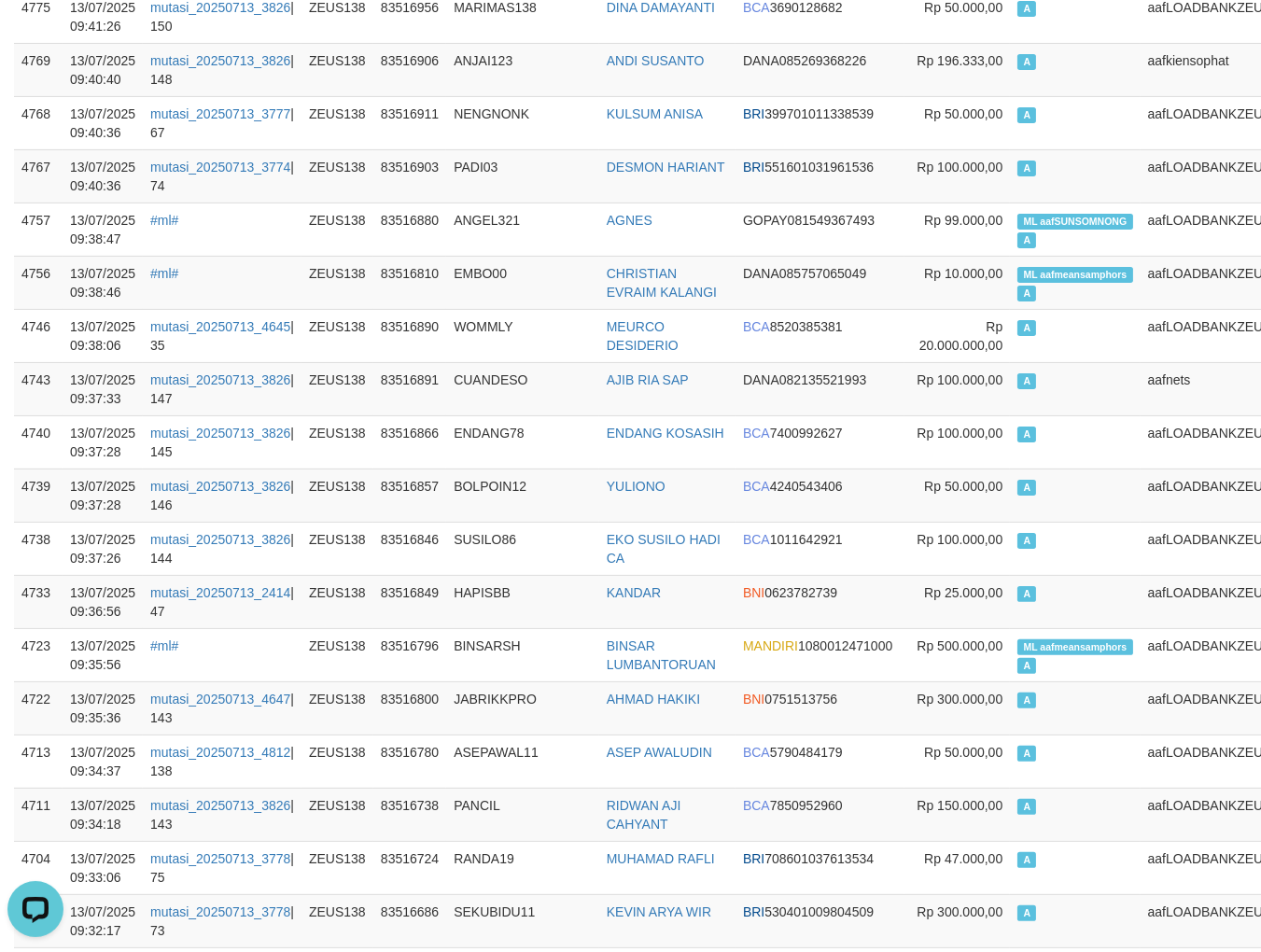 scroll, scrollTop: 0, scrollLeft: 0, axis: both 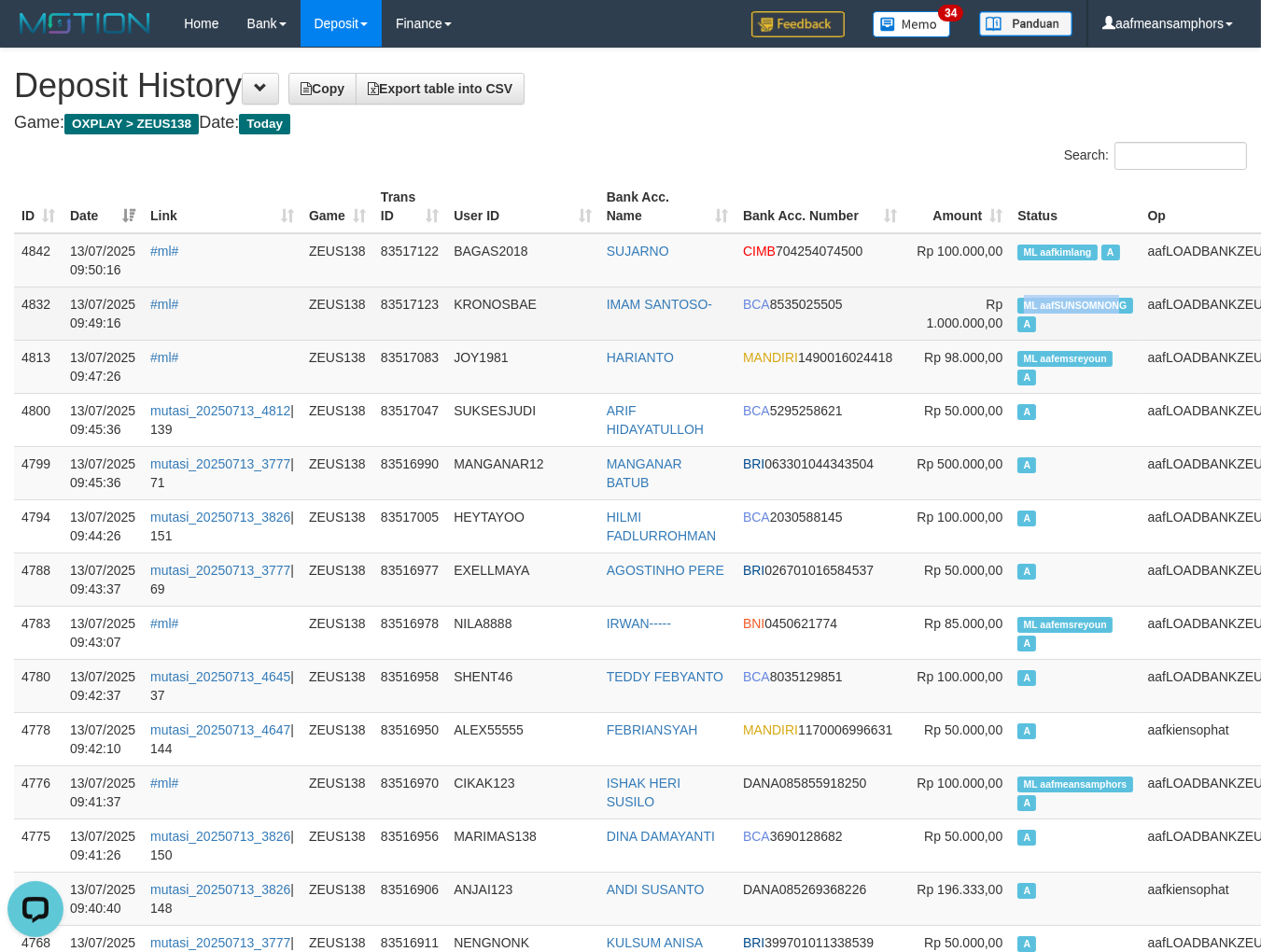 copy on "ML aafSUNSOMNON" 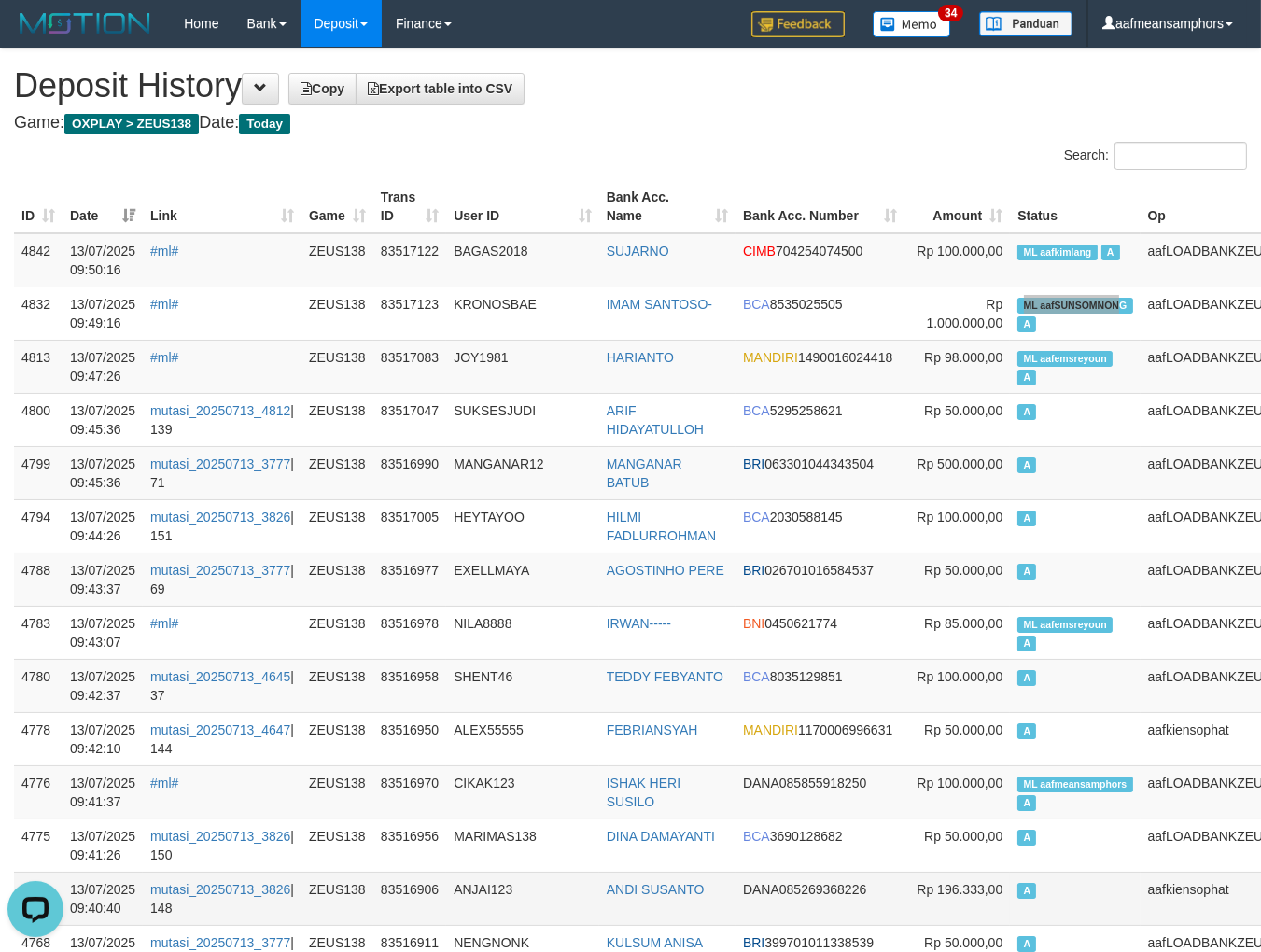 scroll, scrollTop: 572, scrollLeft: 0, axis: vertical 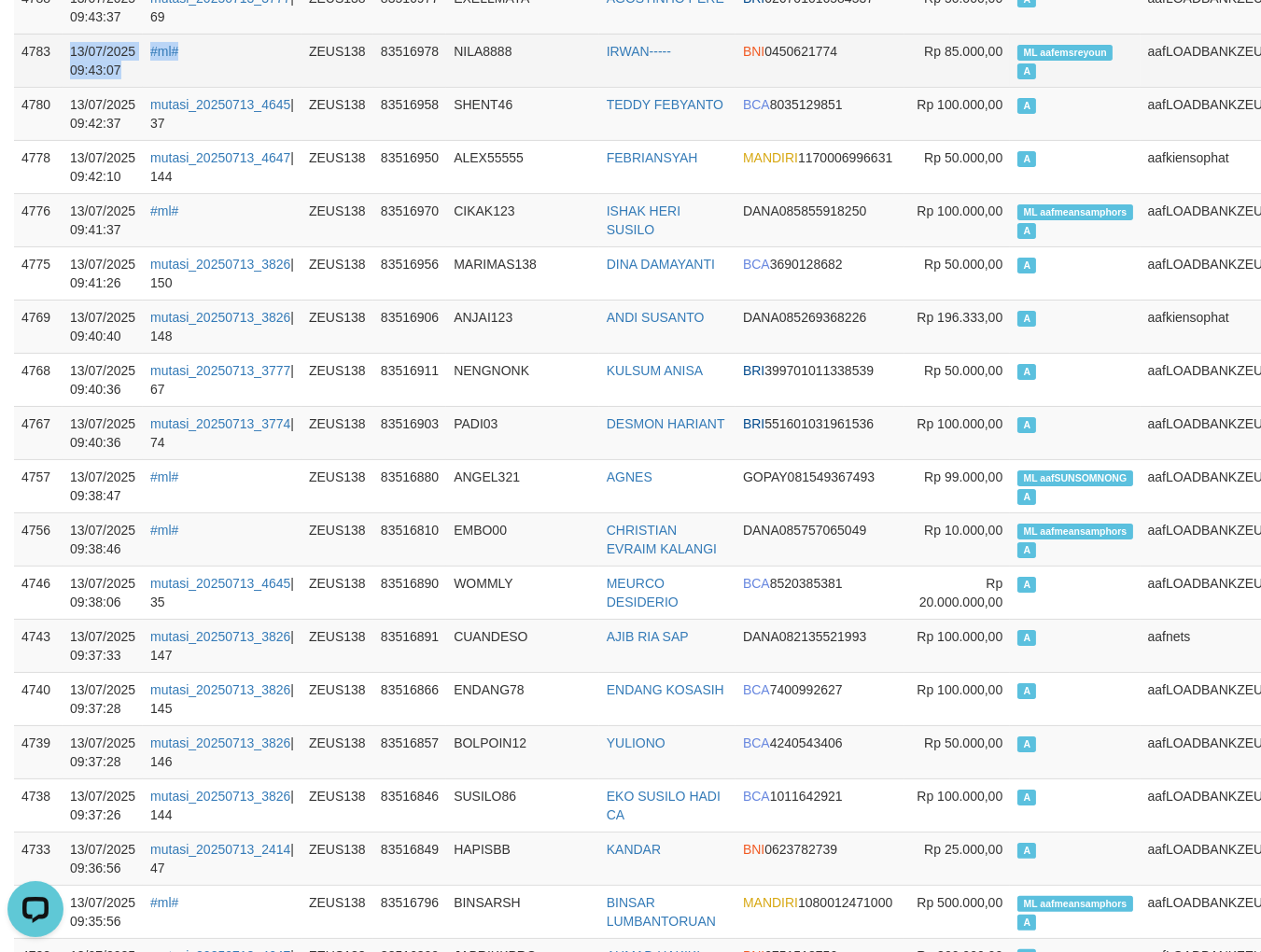 drag, startPoint x: 291, startPoint y: 71, endPoint x: 303, endPoint y: 71, distance: 12 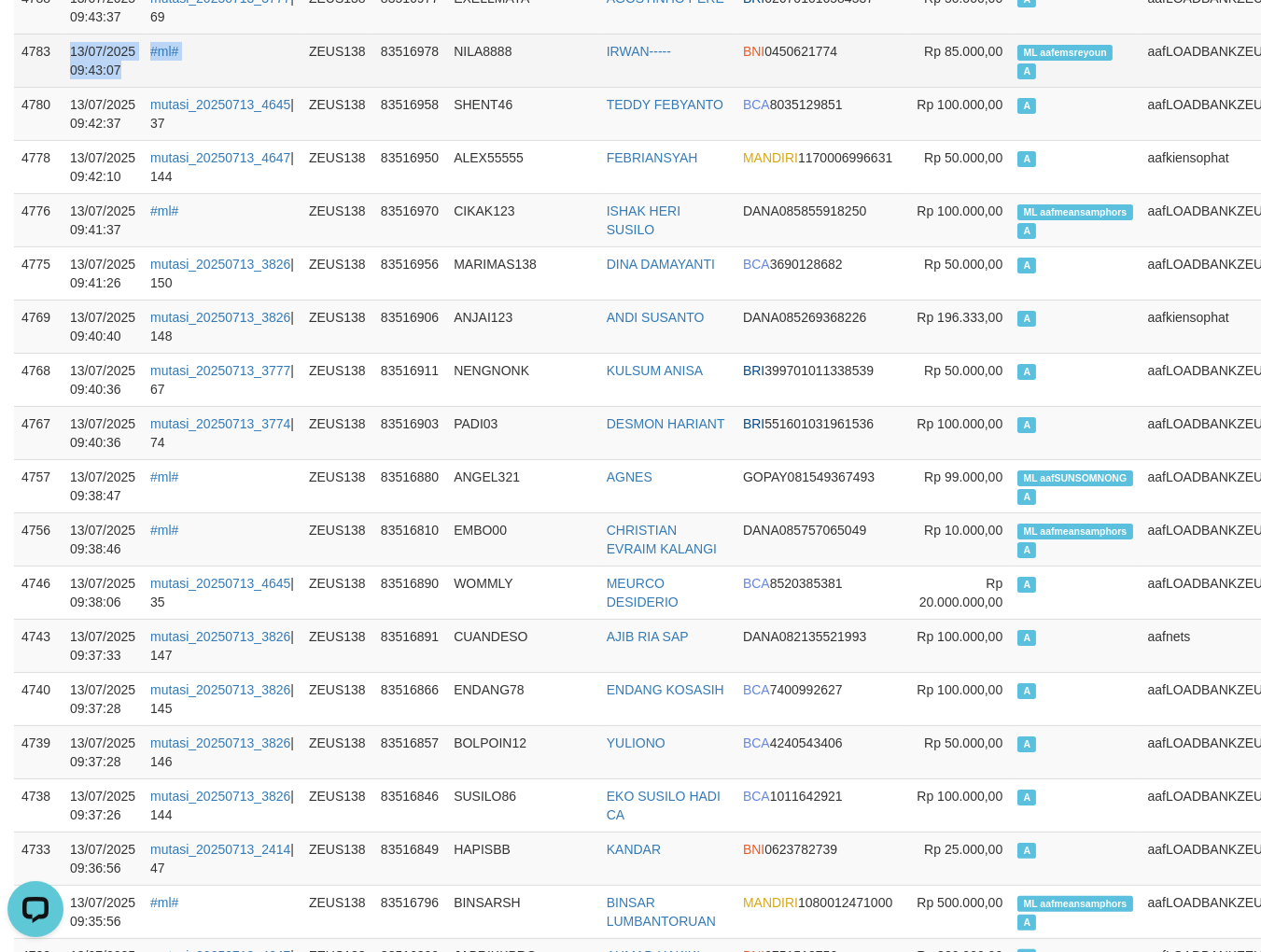 click on "#ml#" at bounding box center (222, 60) 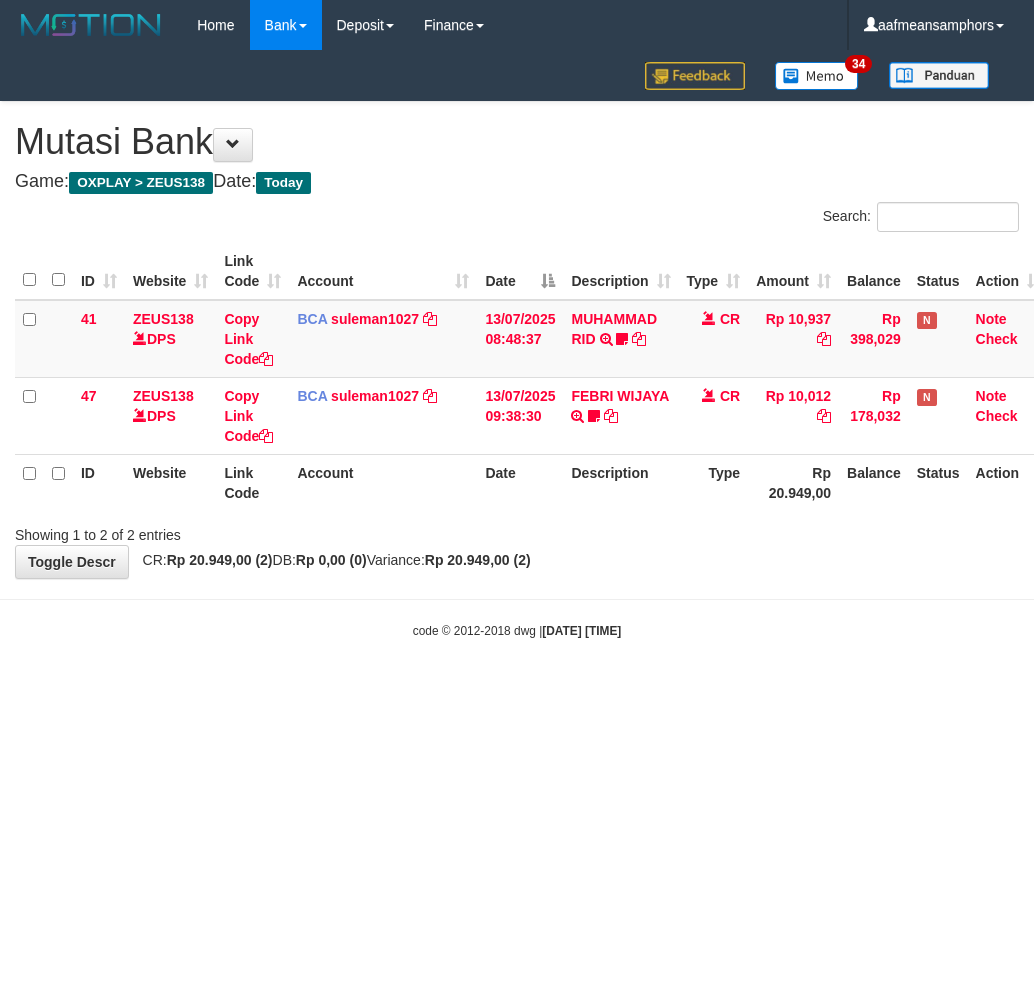click on "Toggle navigation
Home
Bank
Account List
Load
By Website
Group
[OXPLAY]													ZEUS138
By Load Group (DPS)" at bounding box center (517, 345) 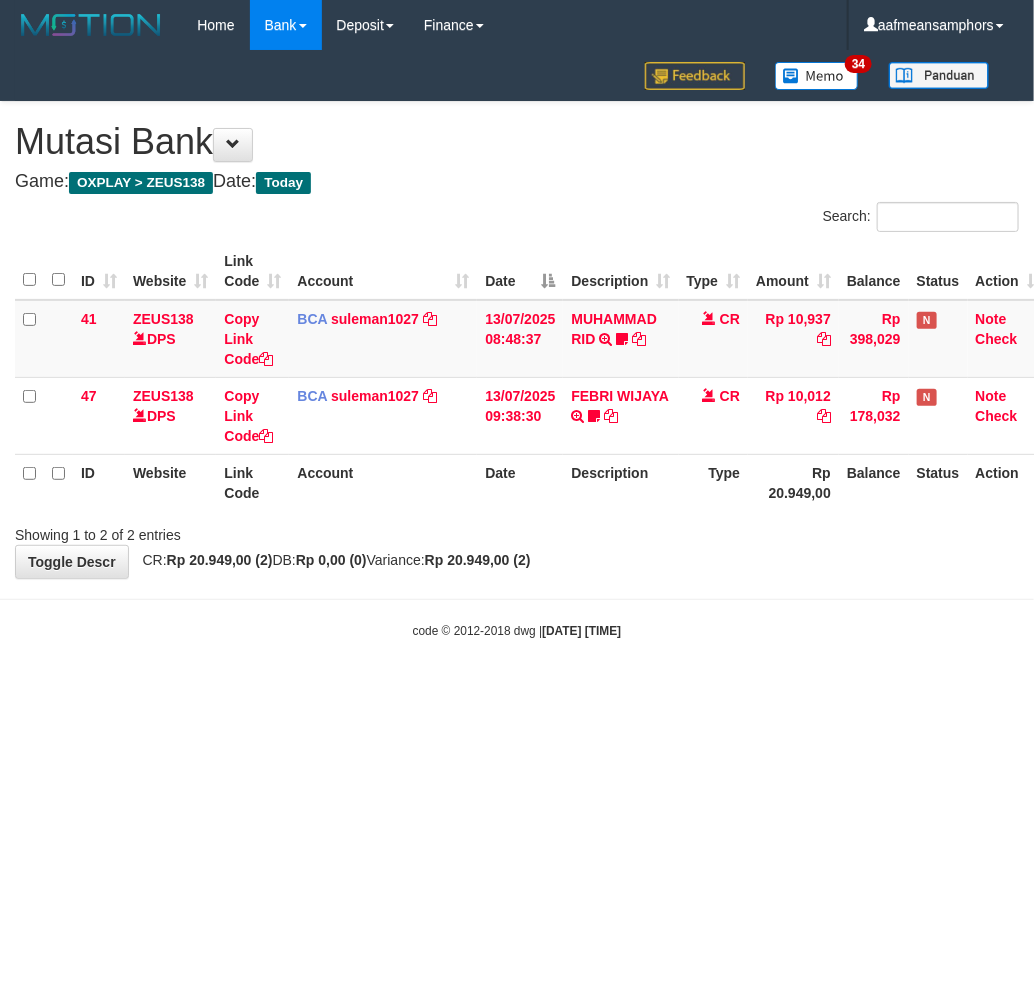 drag, startPoint x: 622, startPoint y: 736, endPoint x: 672, endPoint y: 722, distance: 51.92302 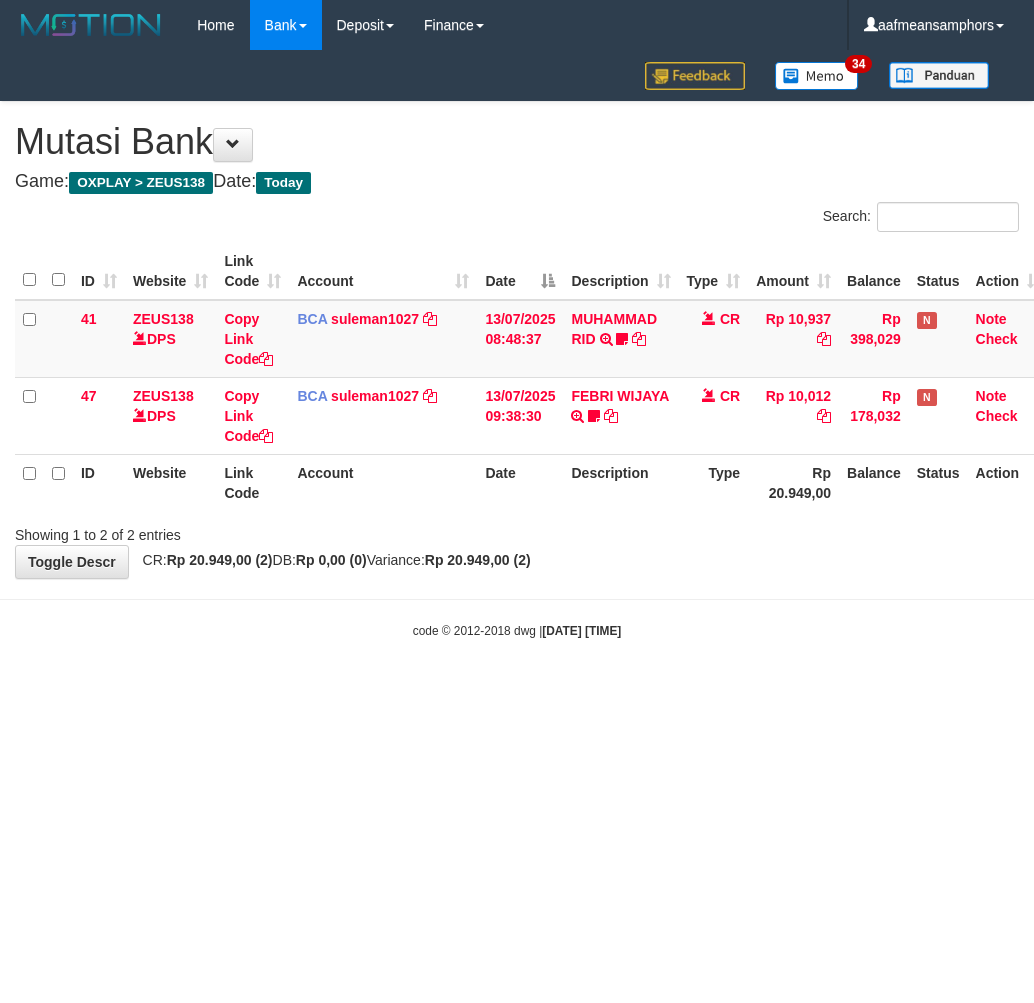 scroll, scrollTop: 0, scrollLeft: 0, axis: both 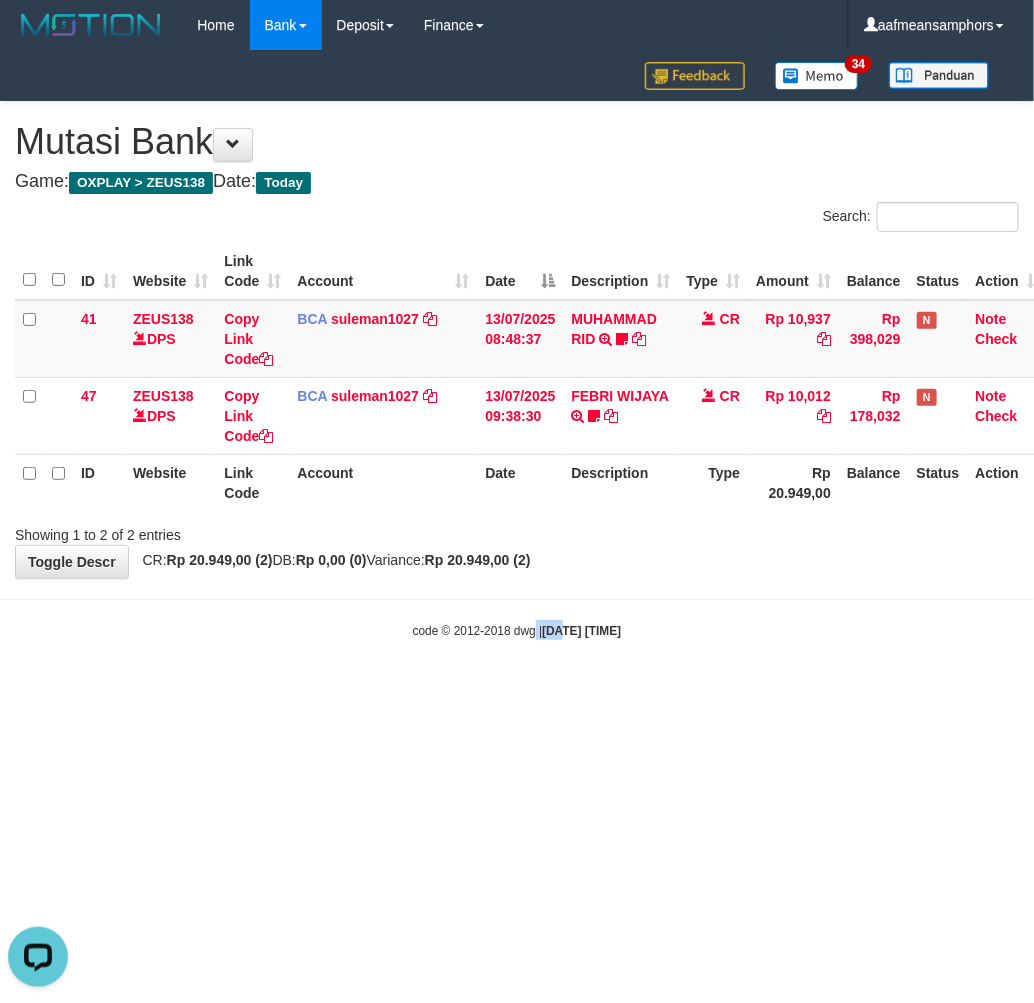 click on "Toggle navigation
Home
Bank
Account List
Load
By Website
Group
[OXPLAY]													ZEUS138
By Load Group (DPS)" at bounding box center (517, 345) 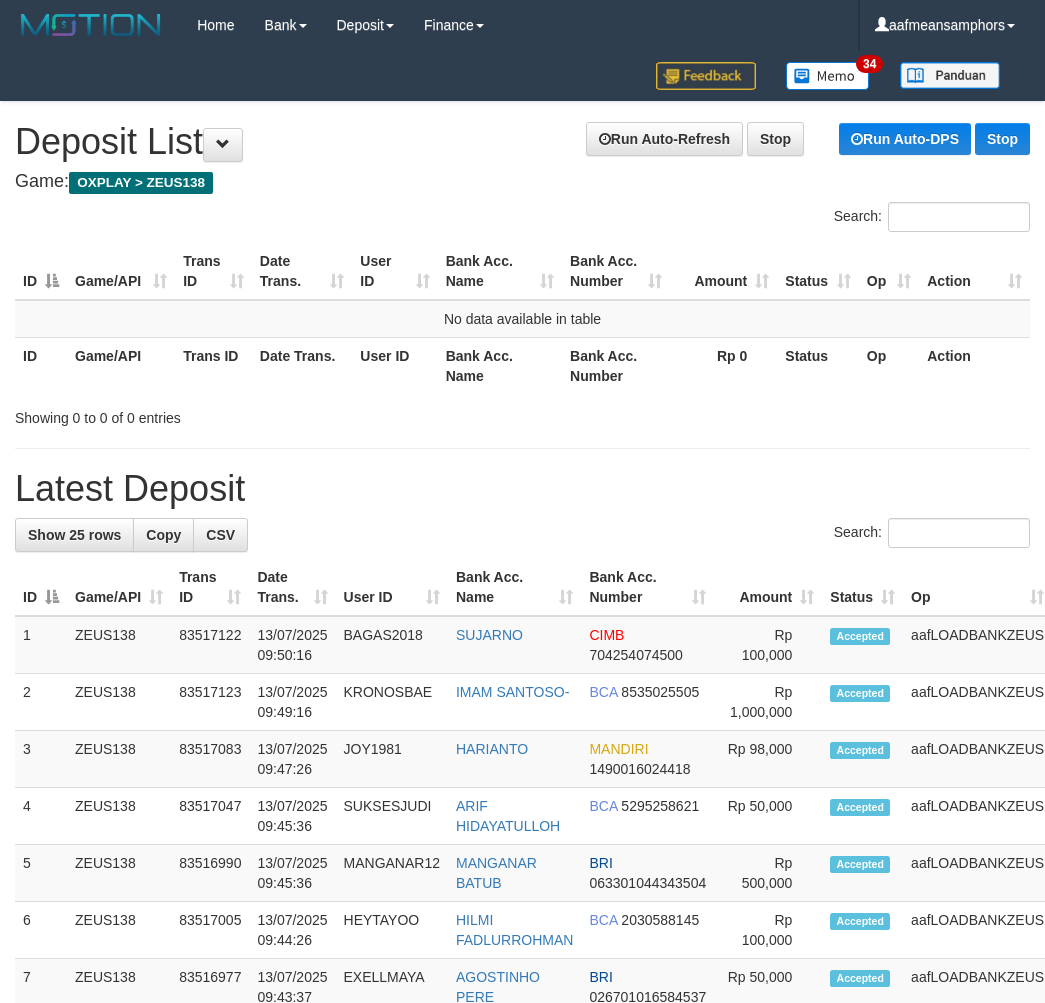 scroll, scrollTop: 20, scrollLeft: 2, axis: both 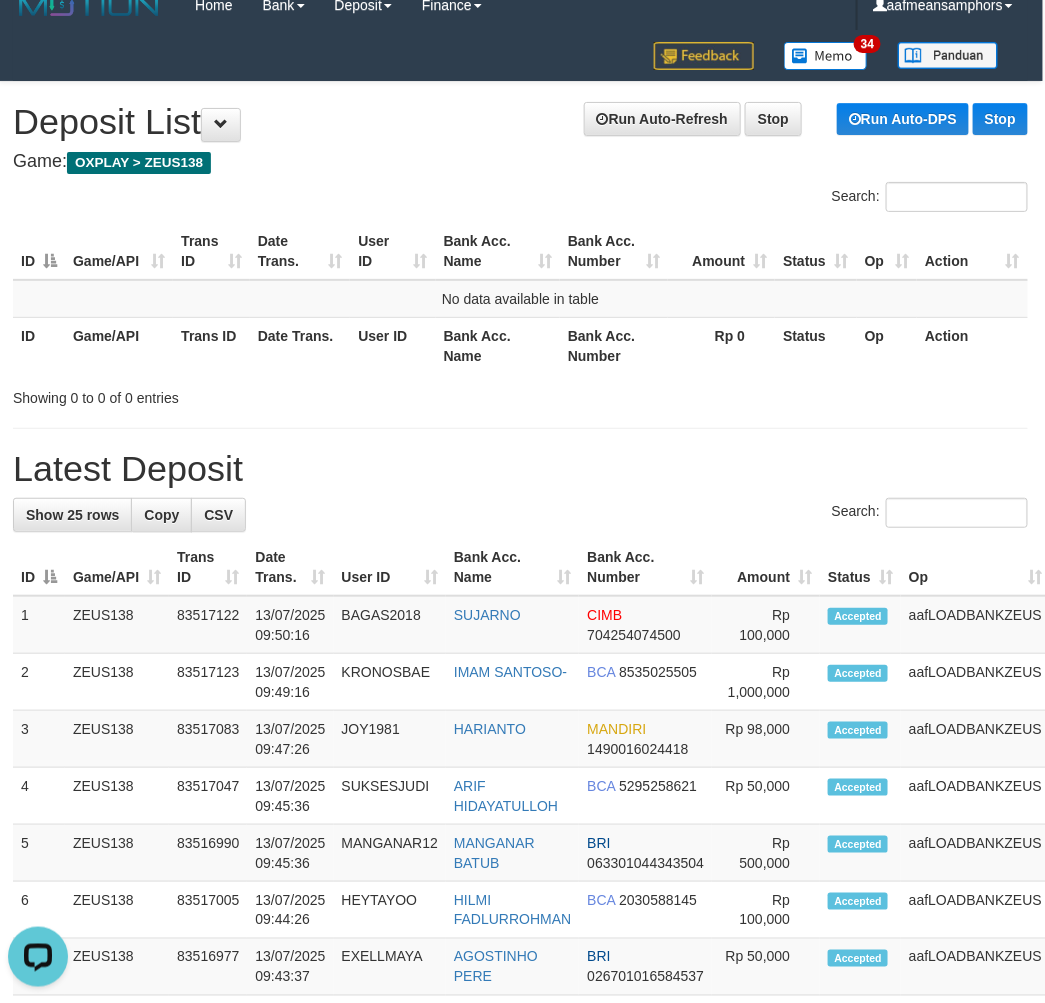 click on "**********" at bounding box center (520, 1128) 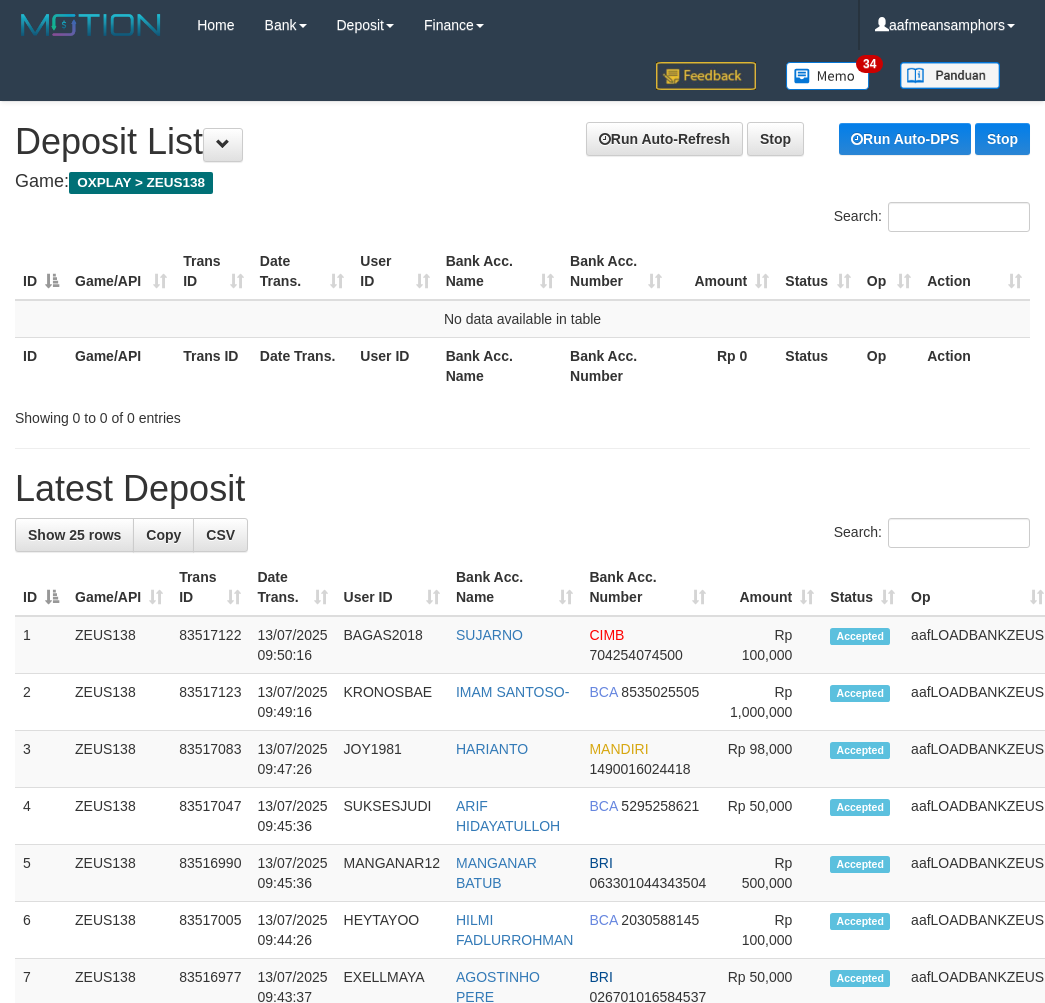 scroll, scrollTop: 20, scrollLeft: 2, axis: both 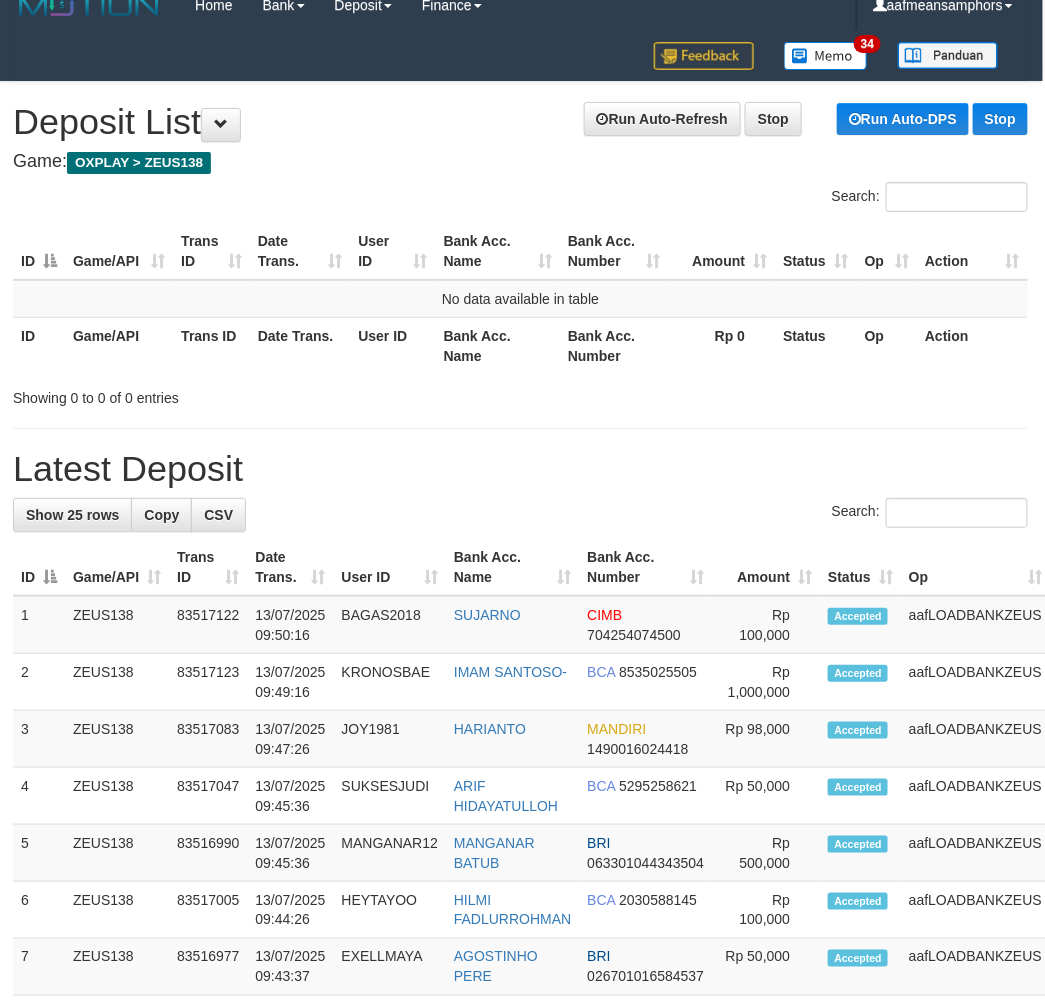 click on "**********" at bounding box center (520, 1128) 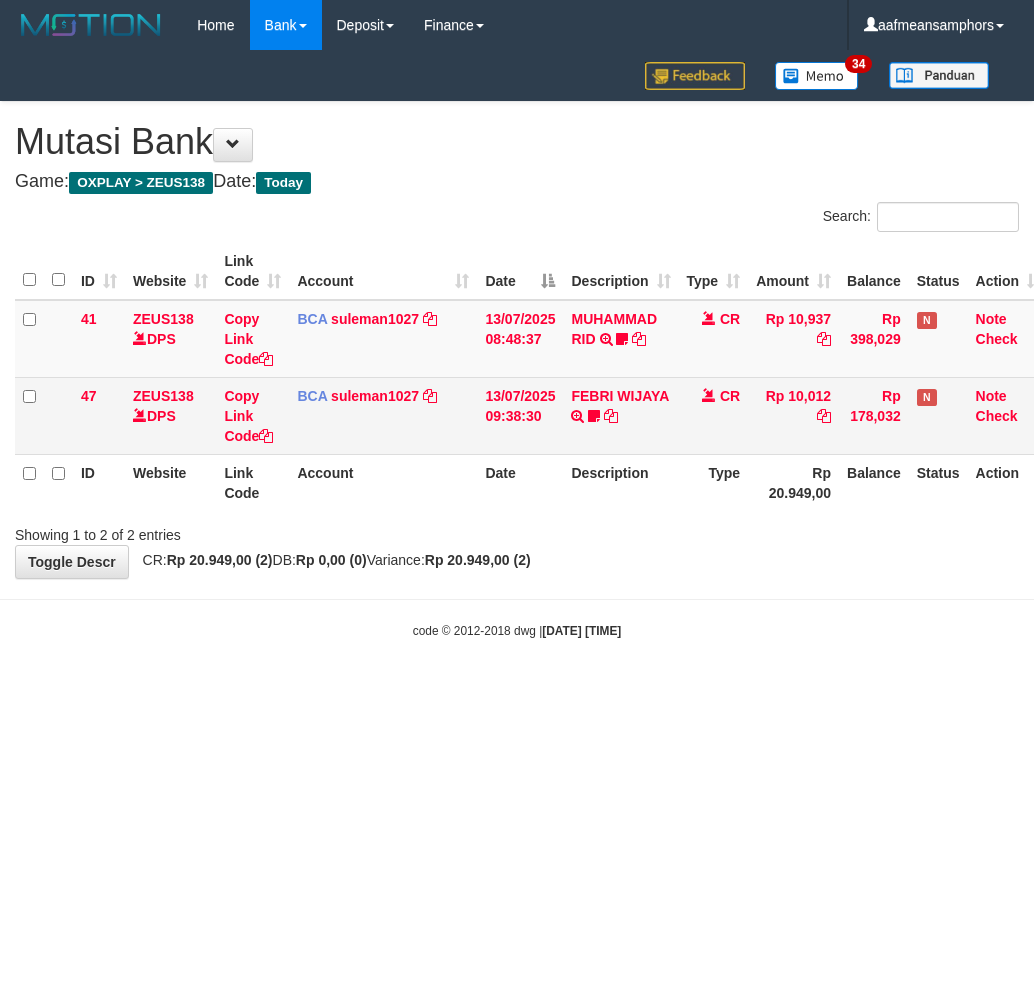 scroll, scrollTop: 0, scrollLeft: 0, axis: both 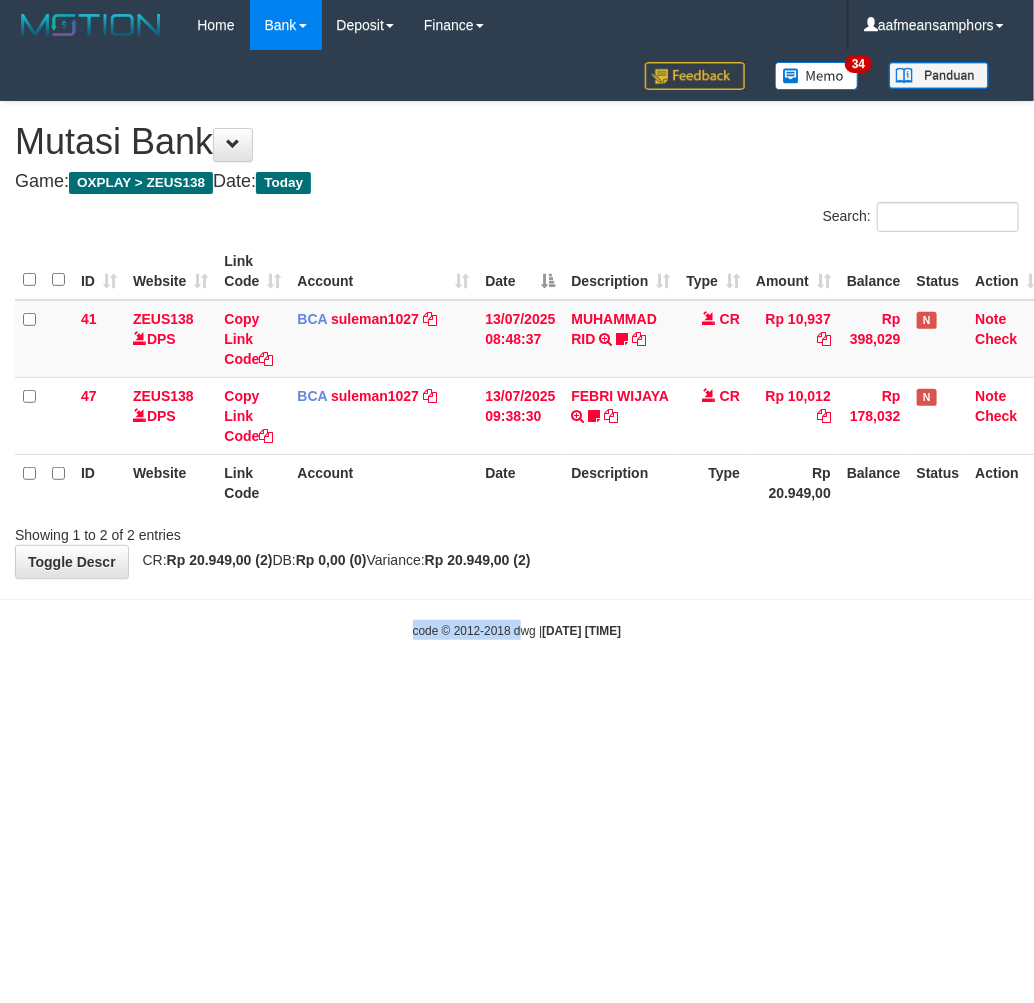 click on "Toggle navigation
Home
Bank
Account List
Load
By Website
Group
[OXPLAY]													ZEUS138
By Load Group (DPS)" at bounding box center (517, 345) 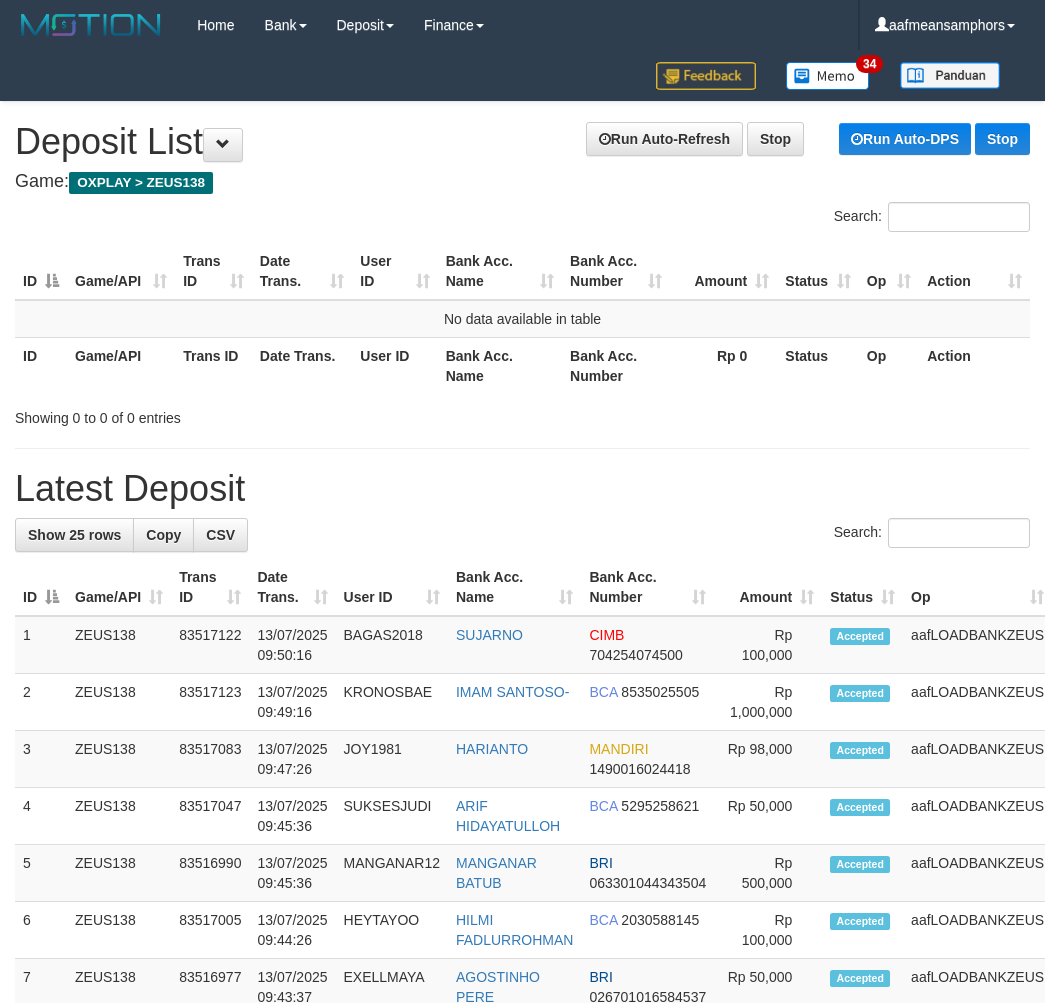 scroll, scrollTop: 20, scrollLeft: 2, axis: both 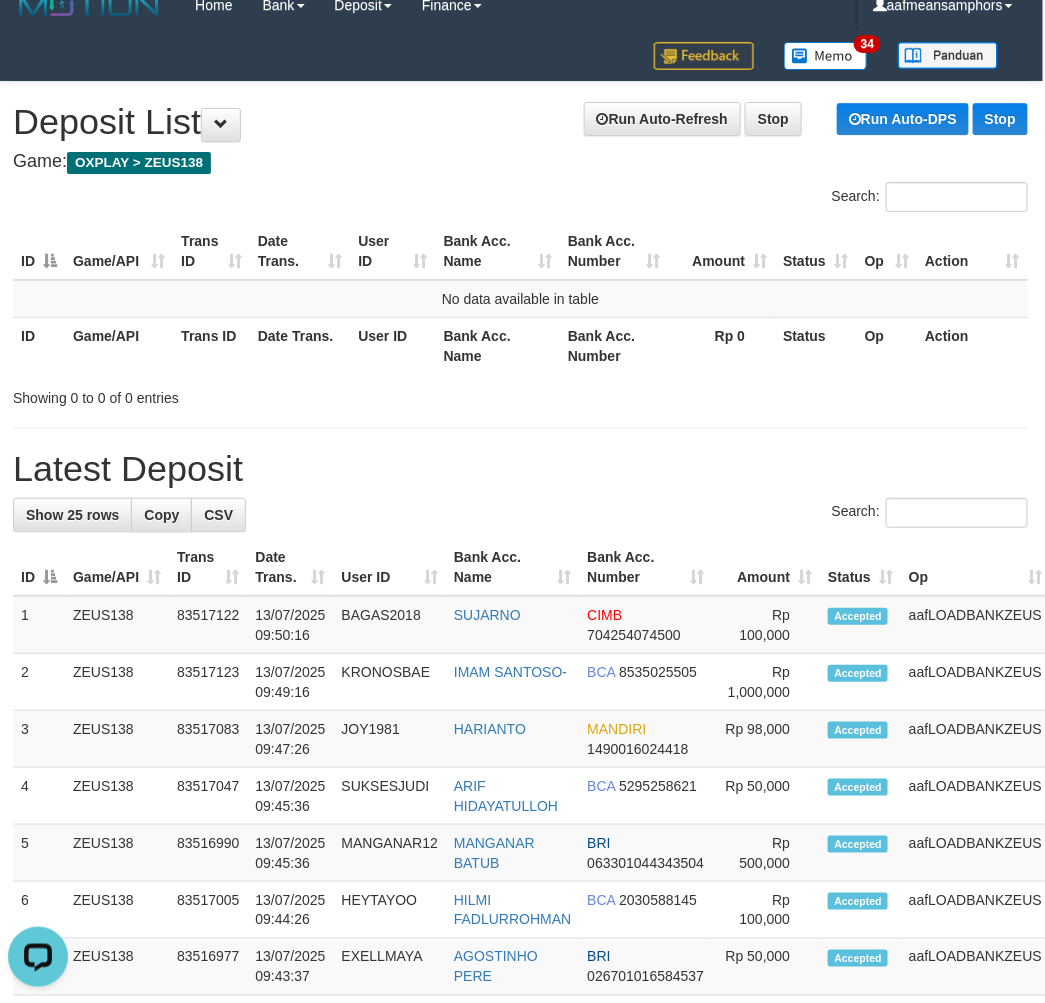 drag, startPoint x: 597, startPoint y: 402, endPoint x: 45, endPoint y: 580, distance: 579.9897 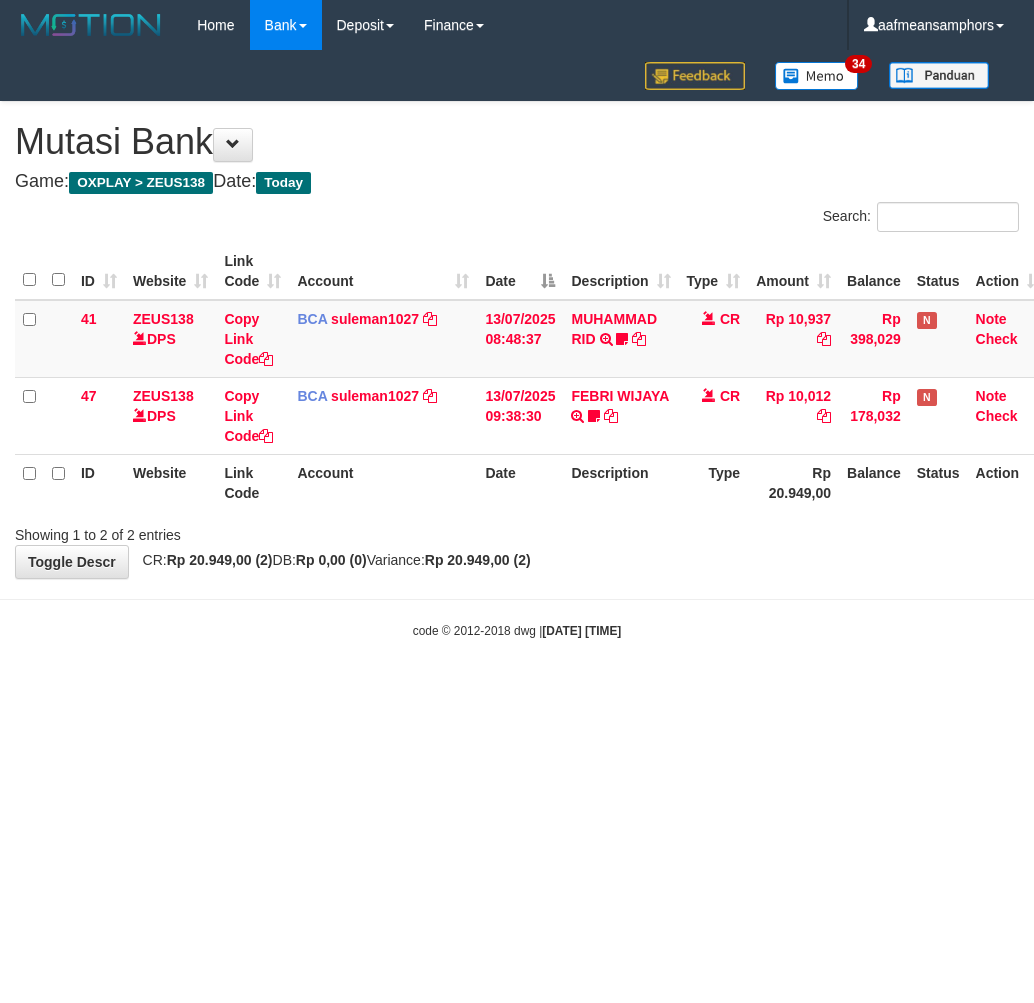 scroll, scrollTop: 0, scrollLeft: 0, axis: both 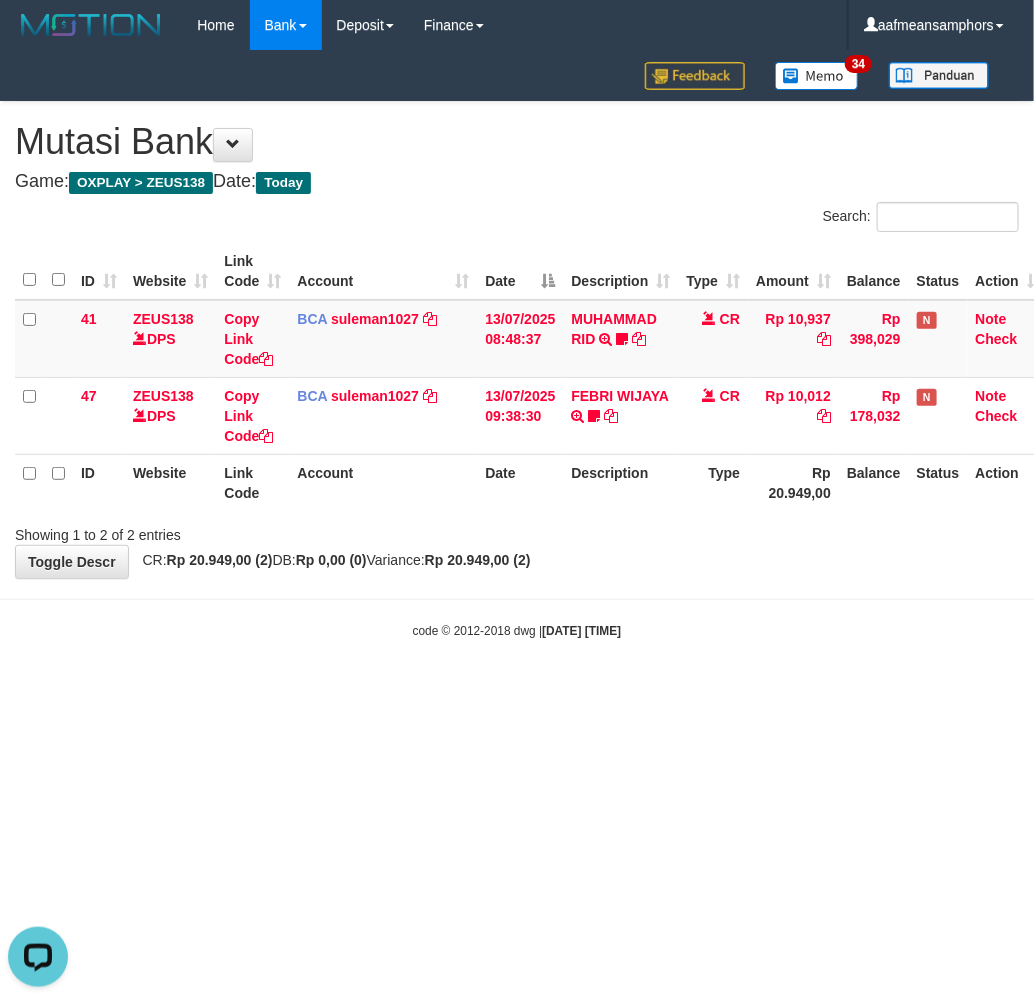 click on "Toggle navigation
Home
Bank
Account List
Load
By Website
Group
[OXPLAY]													ZEUS138
By Load Group (DPS)" at bounding box center [517, 345] 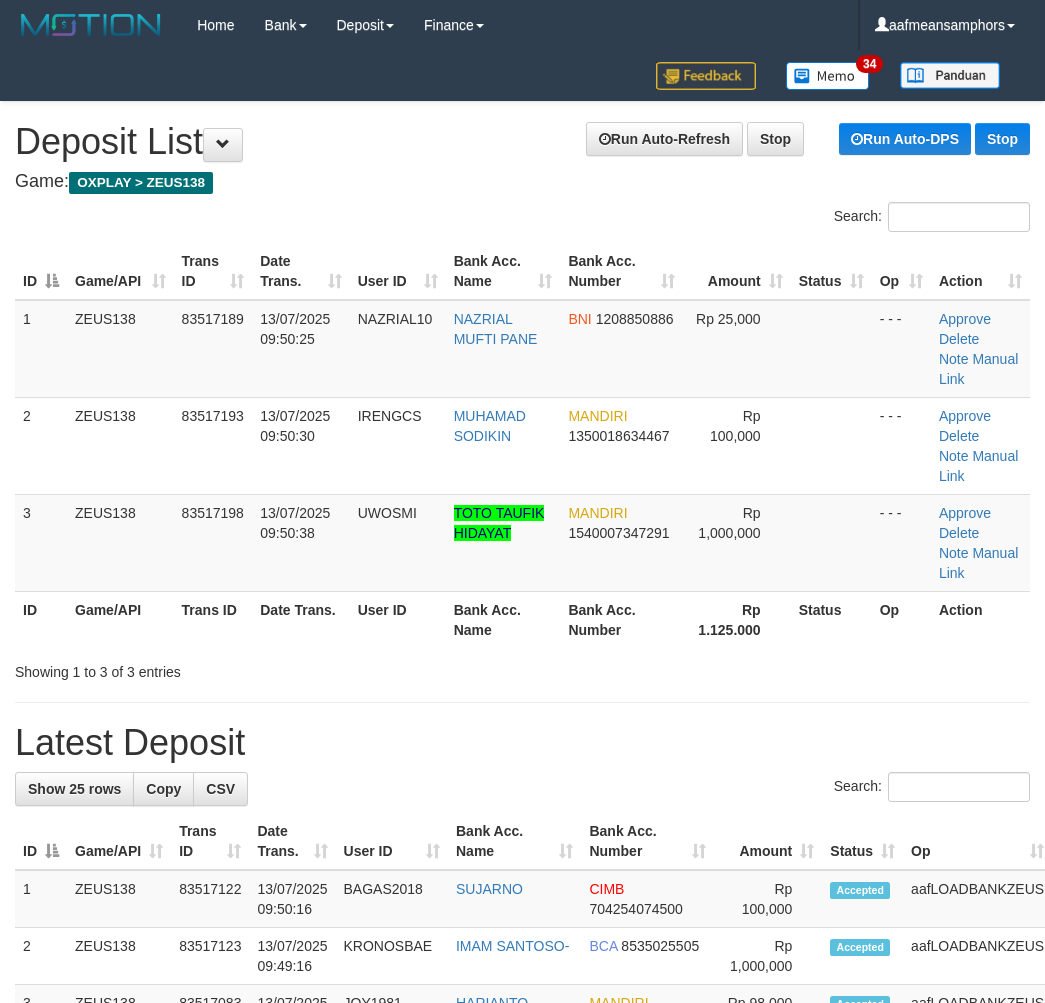 scroll, scrollTop: 20, scrollLeft: 2, axis: both 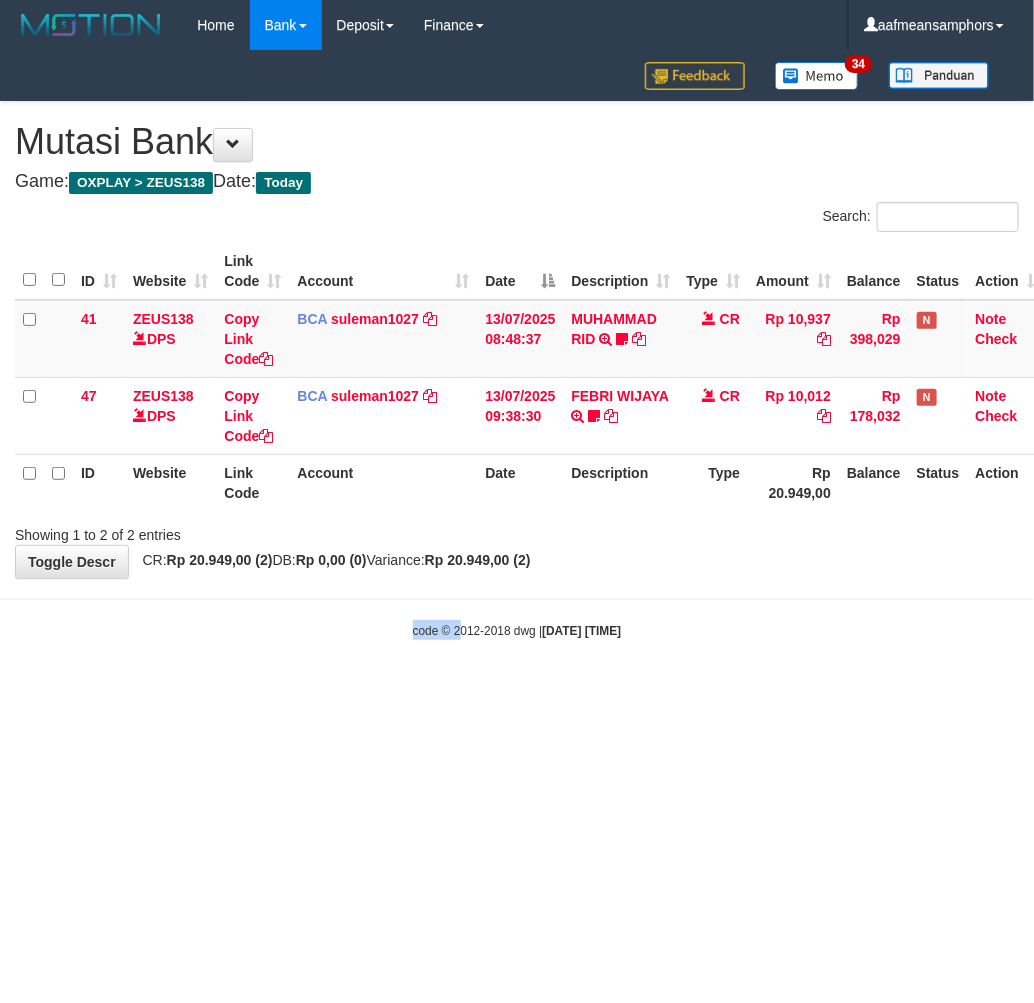 click on "Toggle navigation
Home
Bank
Account List
Load
By Website
Group
[OXPLAY]													ZEUS138
By Load Group (DPS)
Sync" at bounding box center (517, 345) 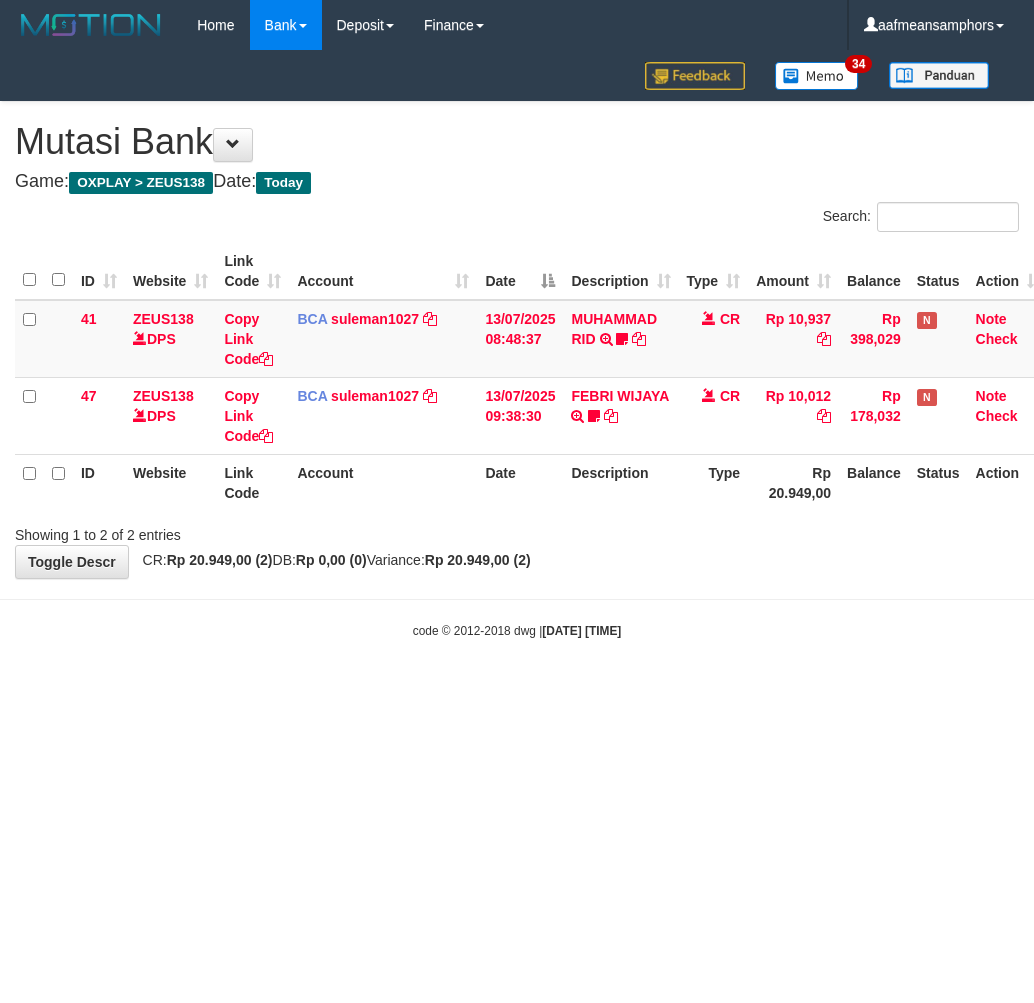 scroll, scrollTop: 0, scrollLeft: 0, axis: both 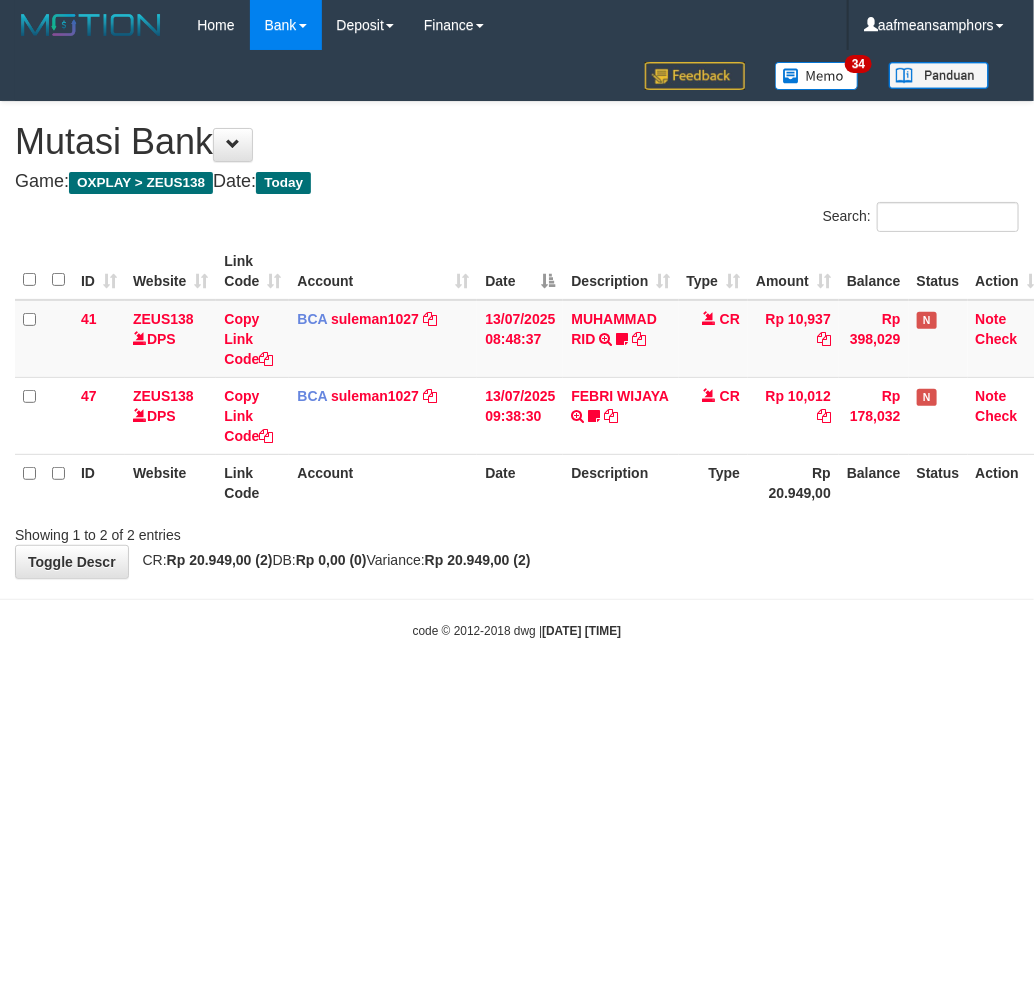 click on "Toggle navigation
Home
Bank
Account List
Load
By Website
Group
[OXPLAY]													ZEUS138
By Load Group (DPS)
Sync" at bounding box center [517, 345] 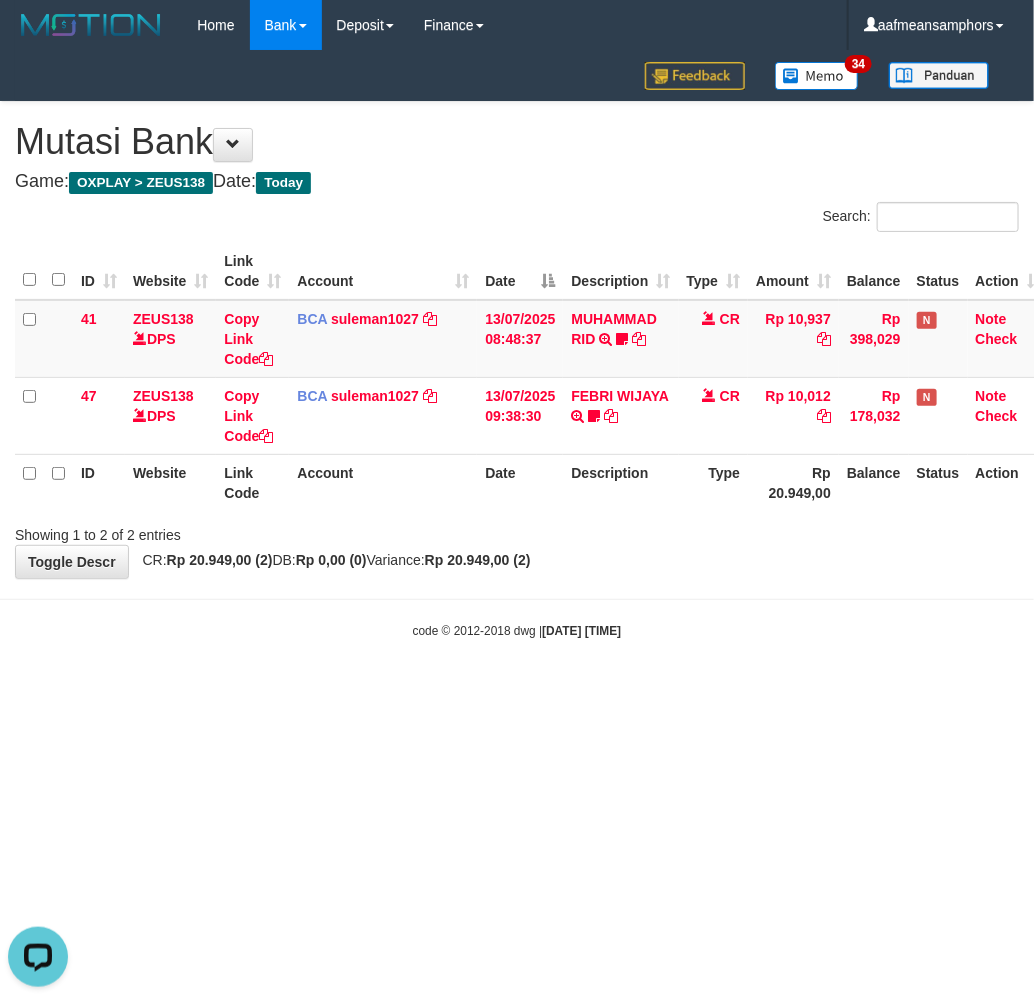 scroll, scrollTop: 0, scrollLeft: 0, axis: both 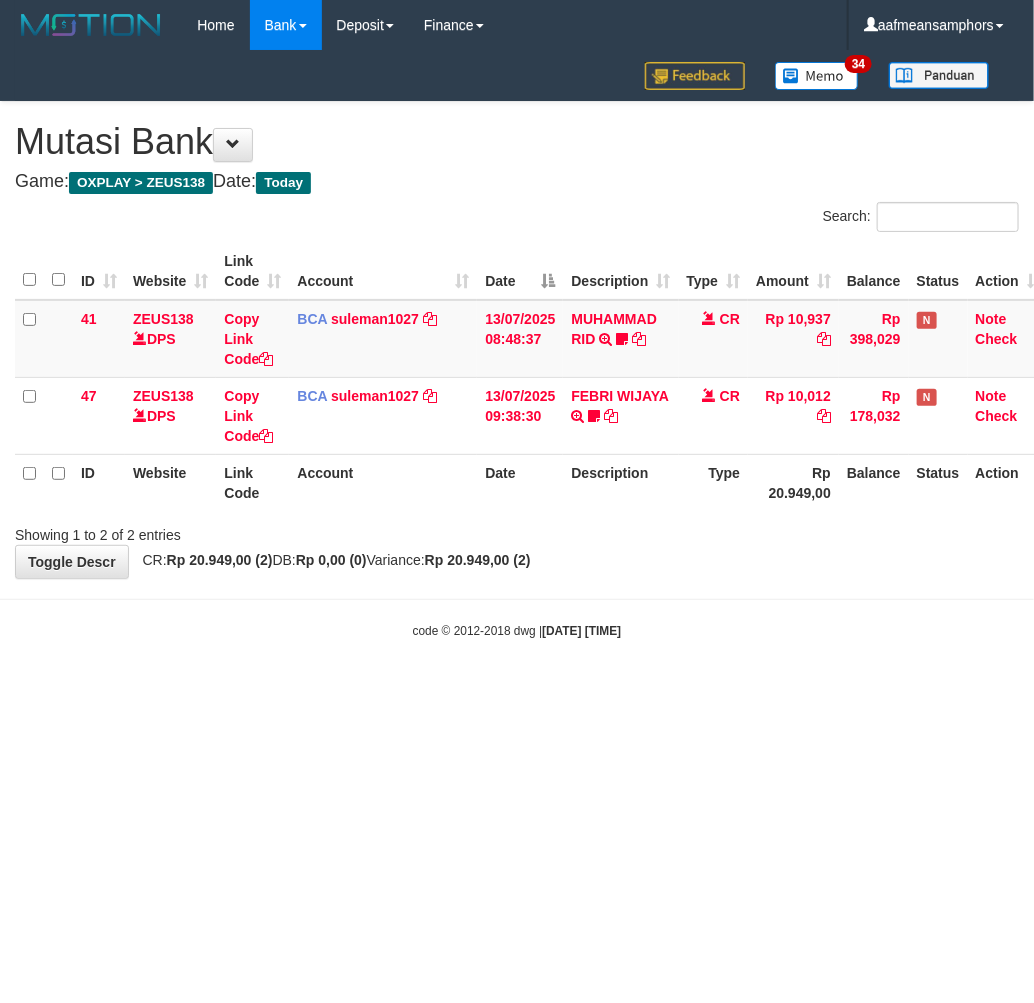 click on "Toggle navigation
Home
Bank
Account List
Load
By Website
Group
[OXPLAY]													ZEUS138
By Load Group (DPS)
Sync" at bounding box center [517, 345] 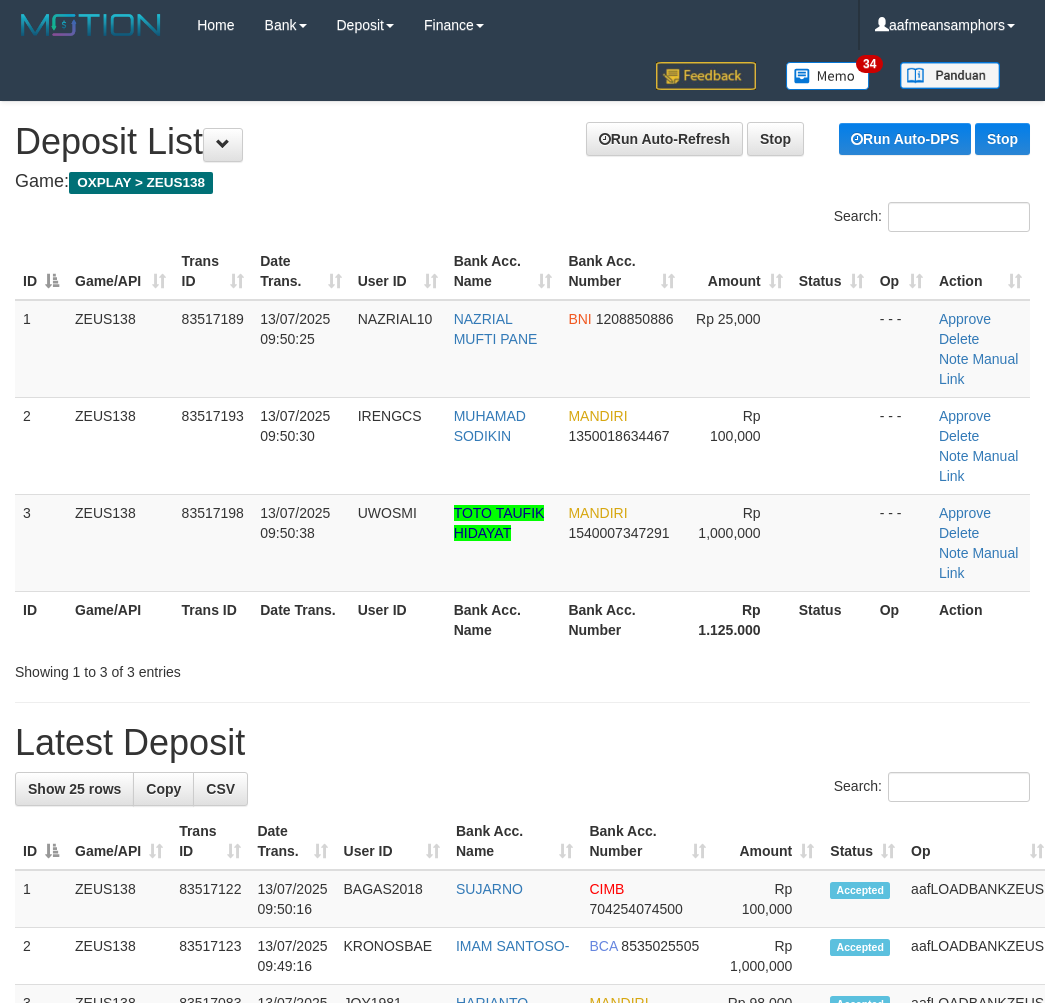 scroll, scrollTop: 20, scrollLeft: 2, axis: both 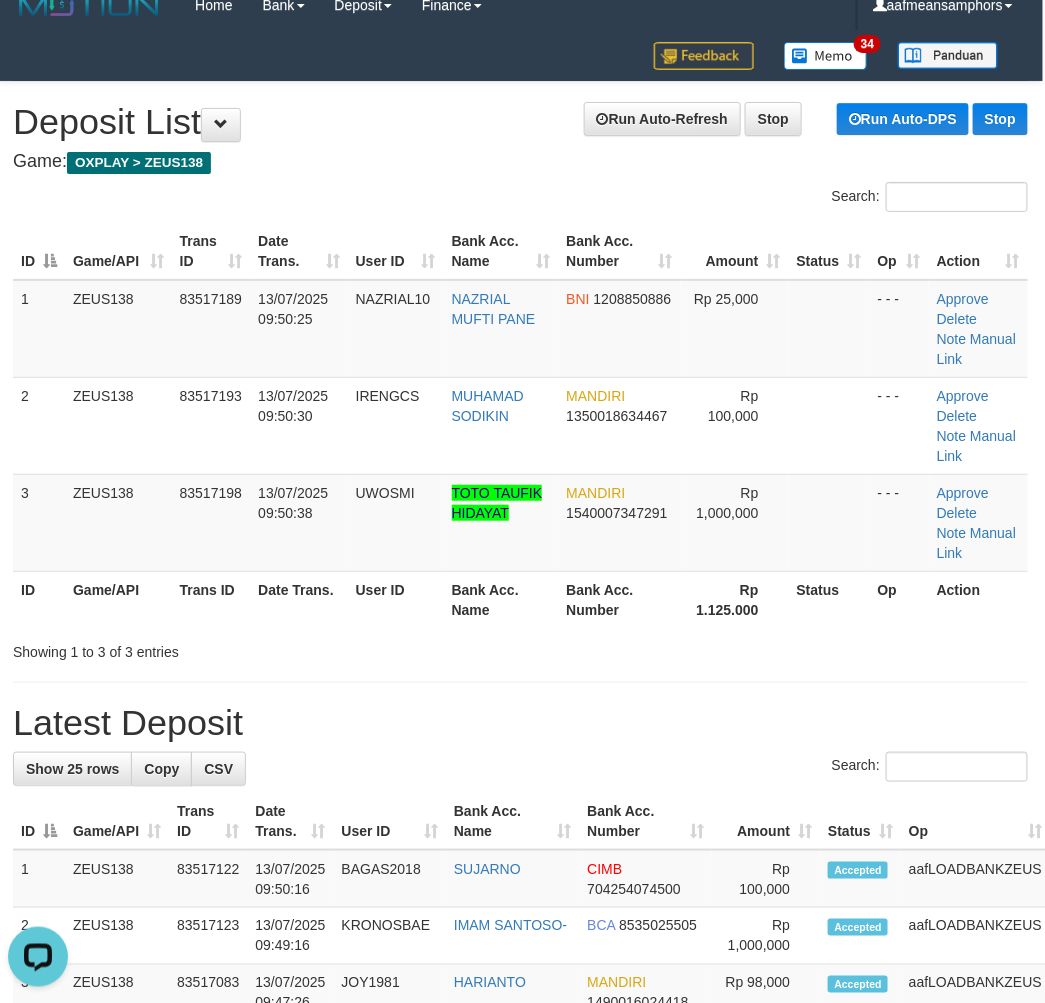 click on "Showing 1 to 3 of 3 entries" at bounding box center (215, 648) 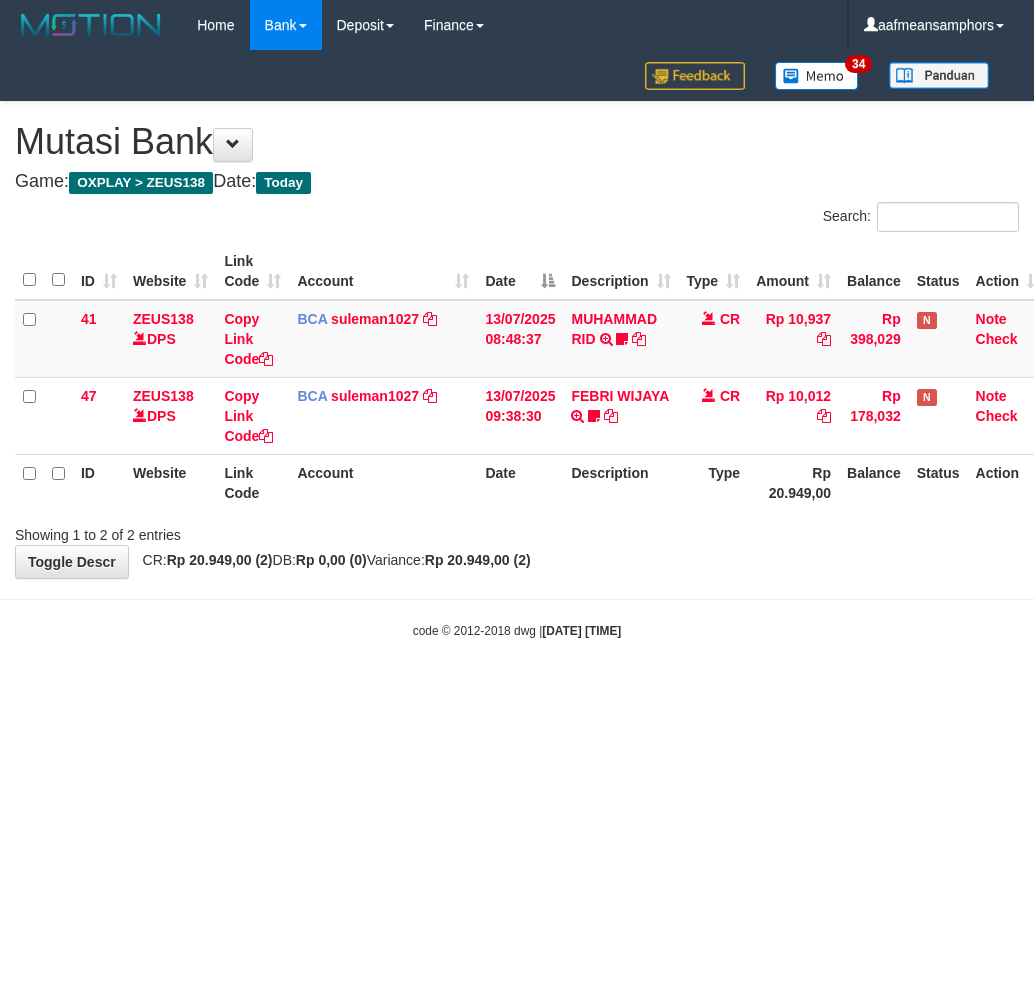 scroll, scrollTop: 0, scrollLeft: 0, axis: both 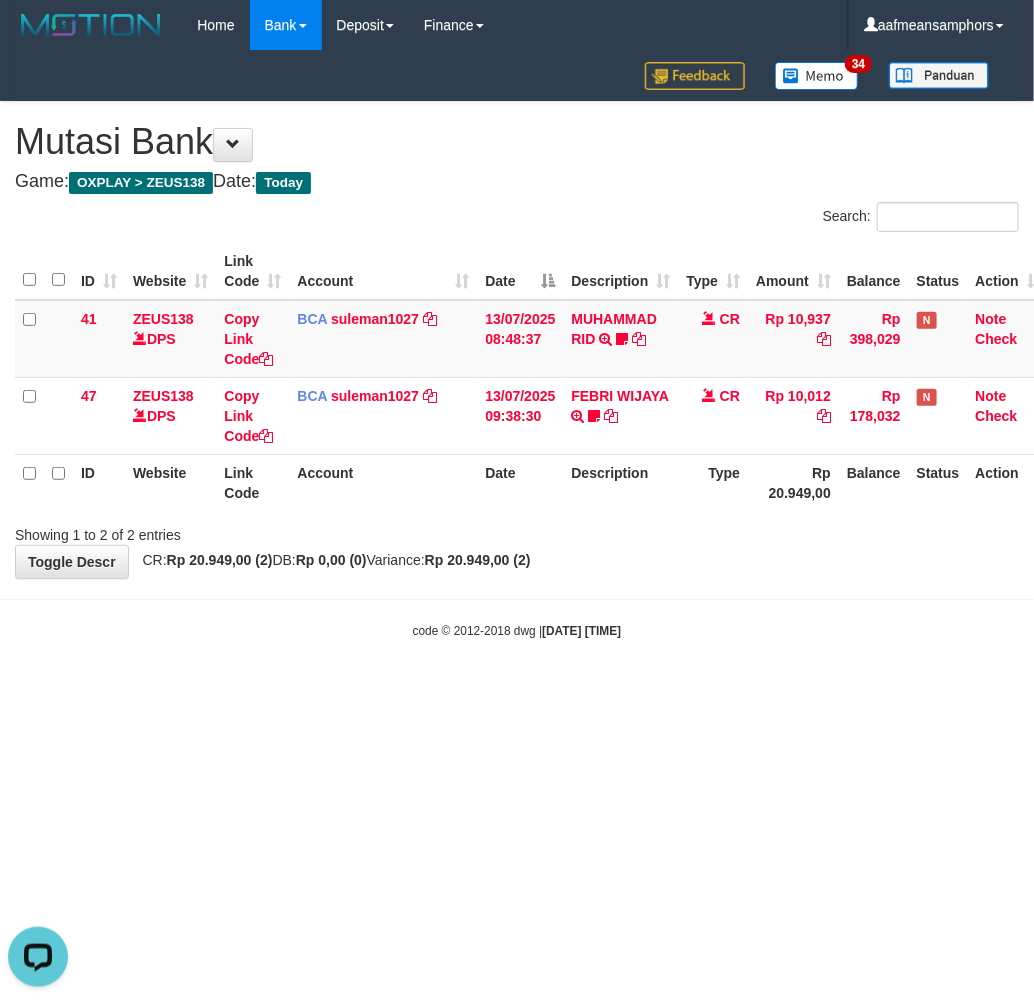 drag, startPoint x: 706, startPoint y: 947, endPoint x: 733, endPoint y: 924, distance: 35.468296 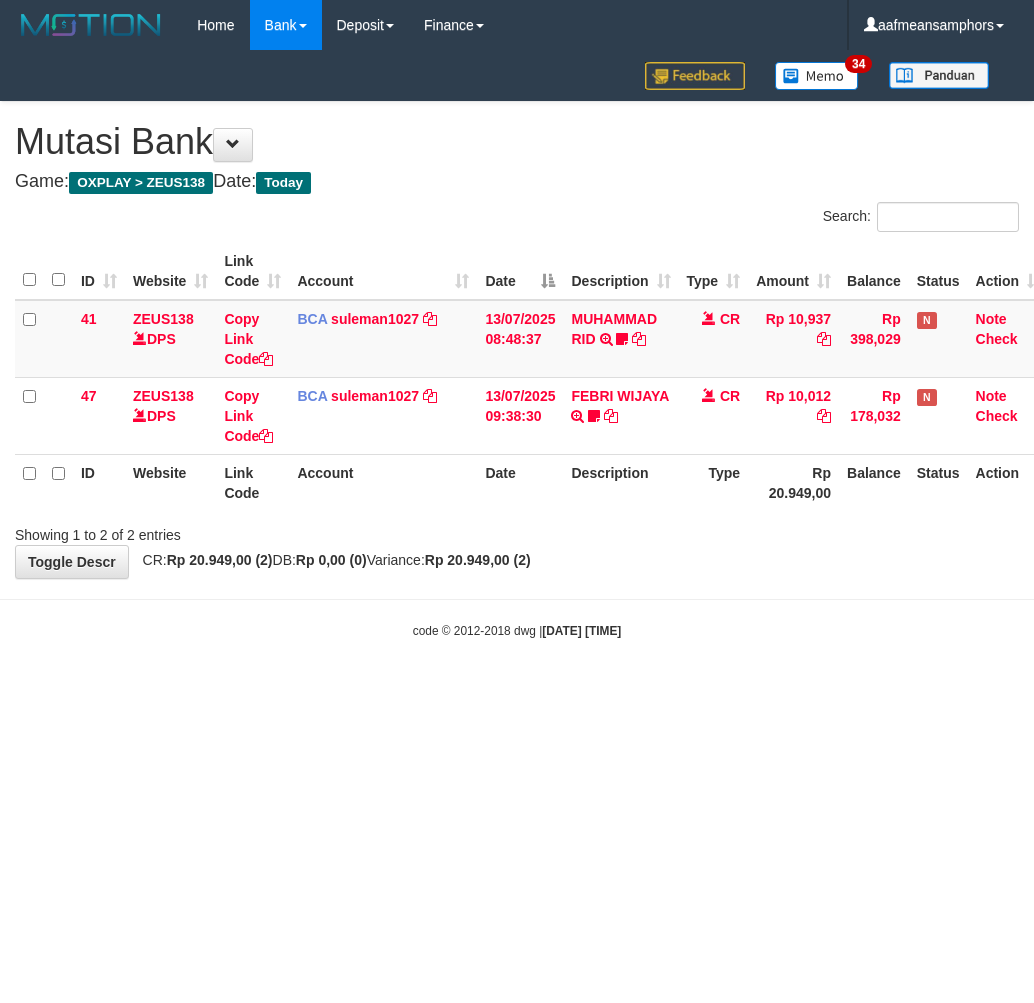 scroll, scrollTop: 0, scrollLeft: 0, axis: both 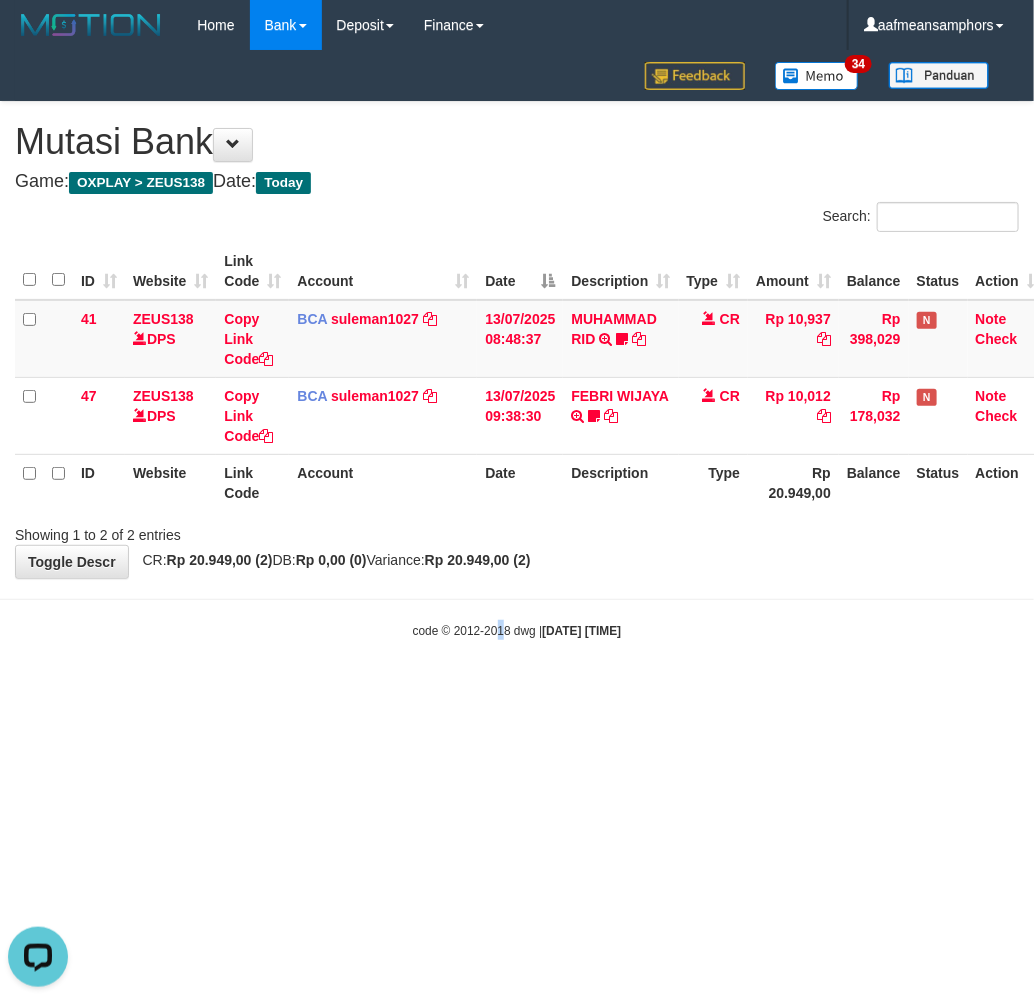 click on "Toggle navigation
Home
Bank
Account List
Load
By Website
Group
[OXPLAY]													ZEUS138
By Load Group (DPS)
Sync" at bounding box center (517, 345) 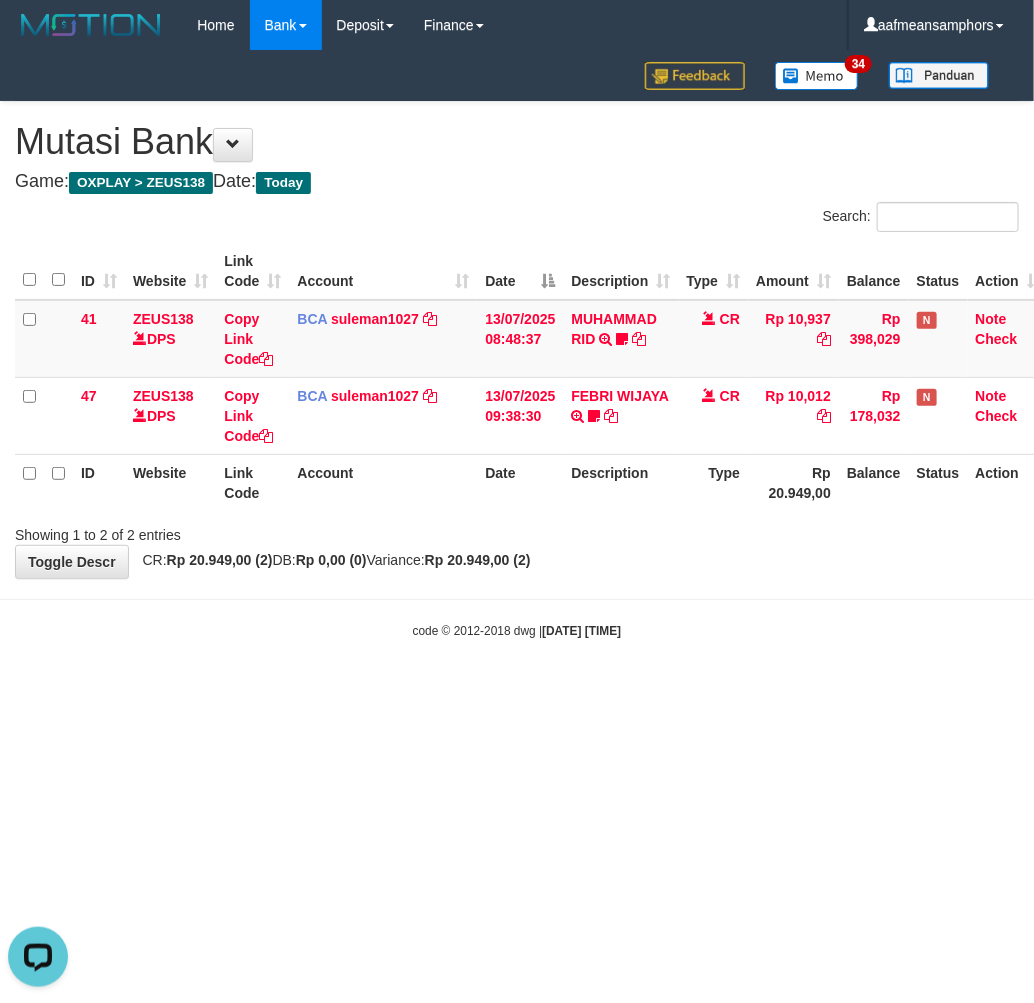 drag, startPoint x: 572, startPoint y: 693, endPoint x: 586, endPoint y: 676, distance: 22.022715 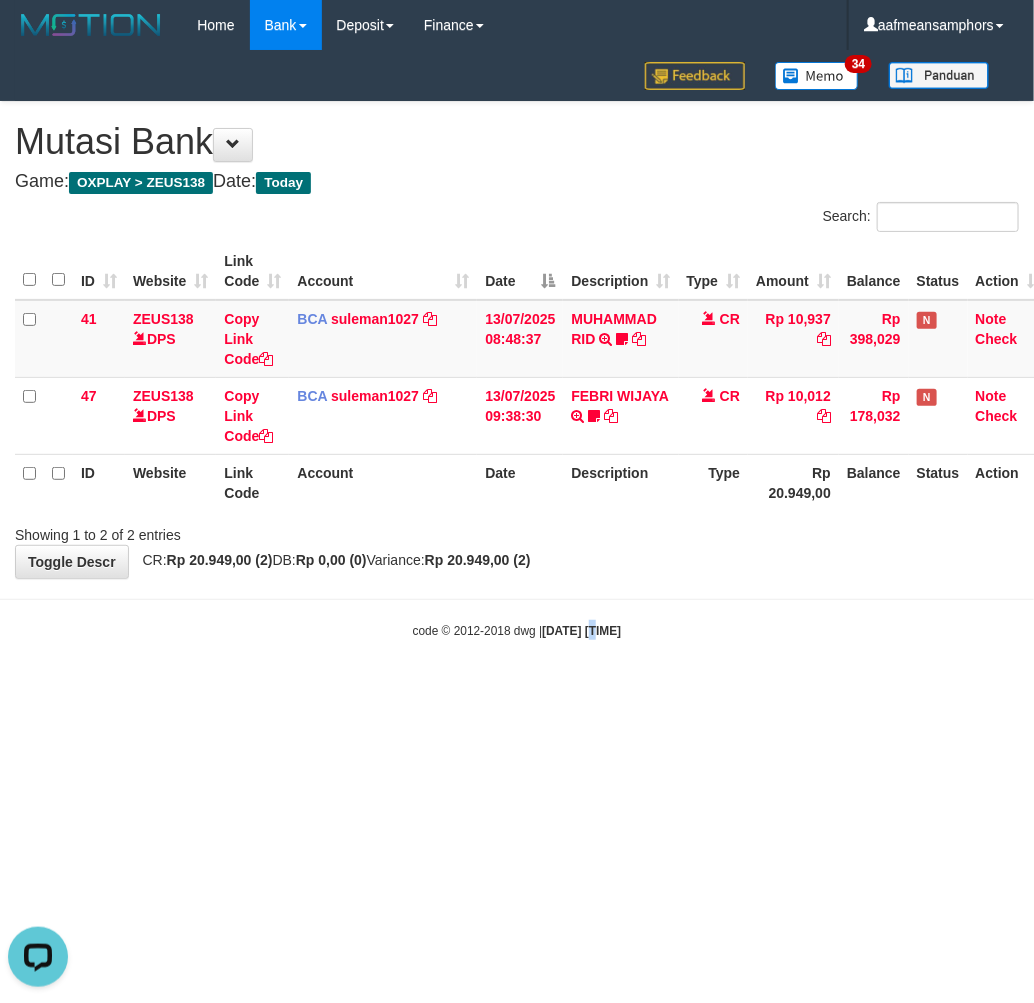 click on "Toggle navigation
Home
Bank
Account List
Load
By Website
Group
[OXPLAY]													ZEUS138
By Load Group (DPS)" at bounding box center [517, 345] 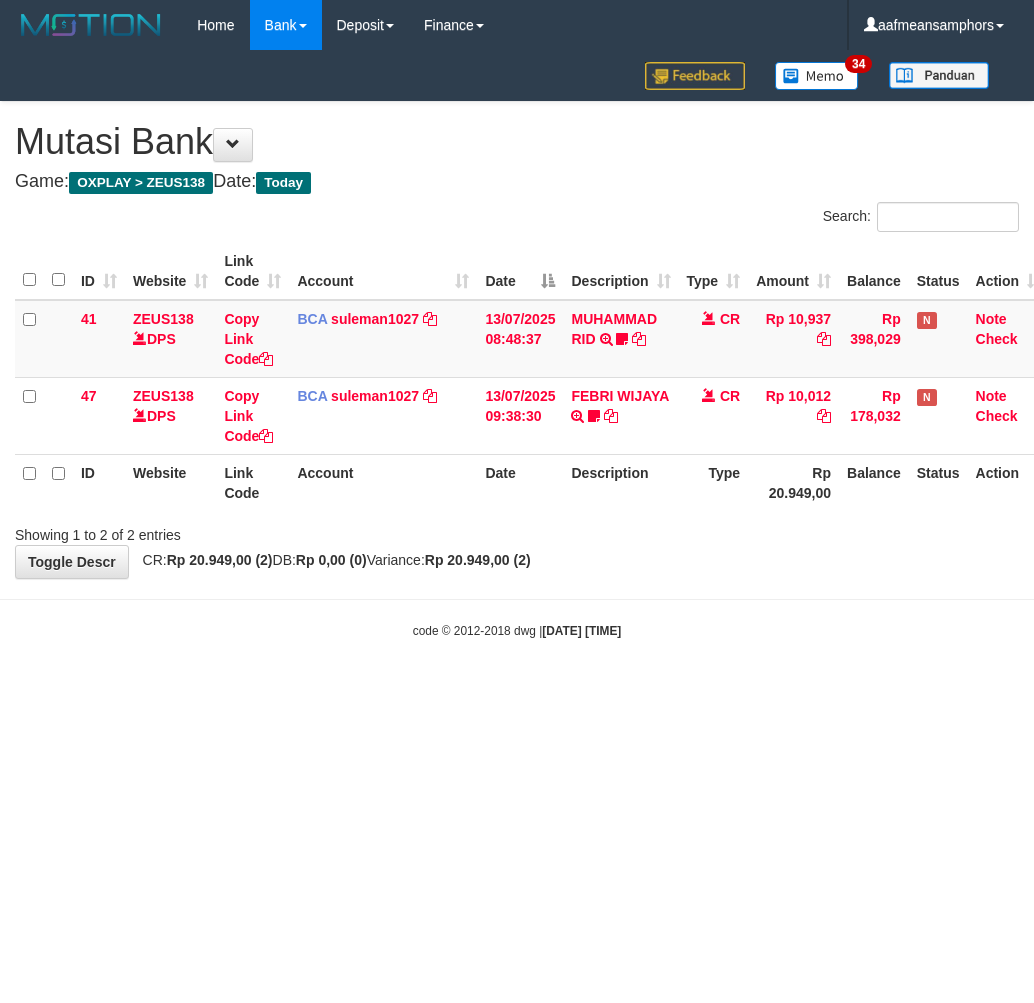 scroll, scrollTop: 0, scrollLeft: 0, axis: both 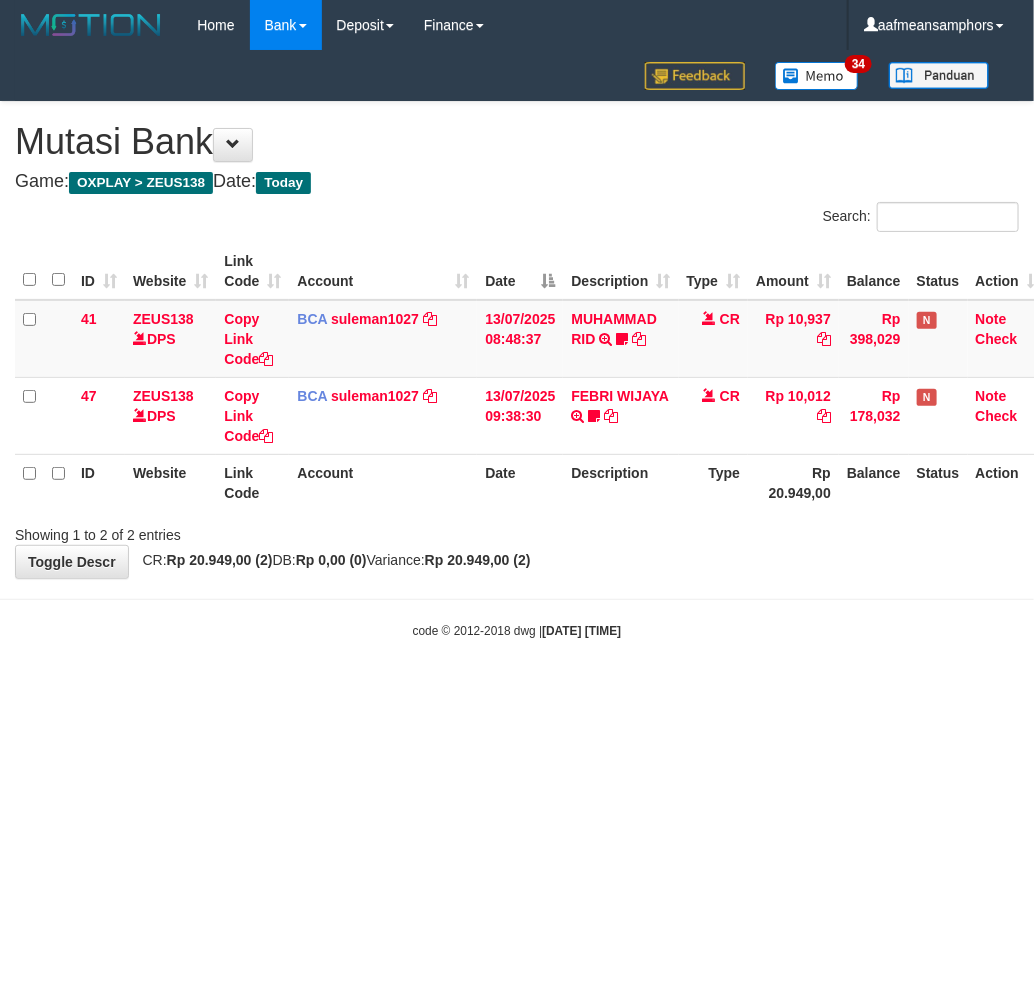 click on "Toggle navigation
Home
Bank
Account List
Load
By Website
Group
[OXPLAY]													ZEUS138
By Load Group (DPS)" at bounding box center [517, 345] 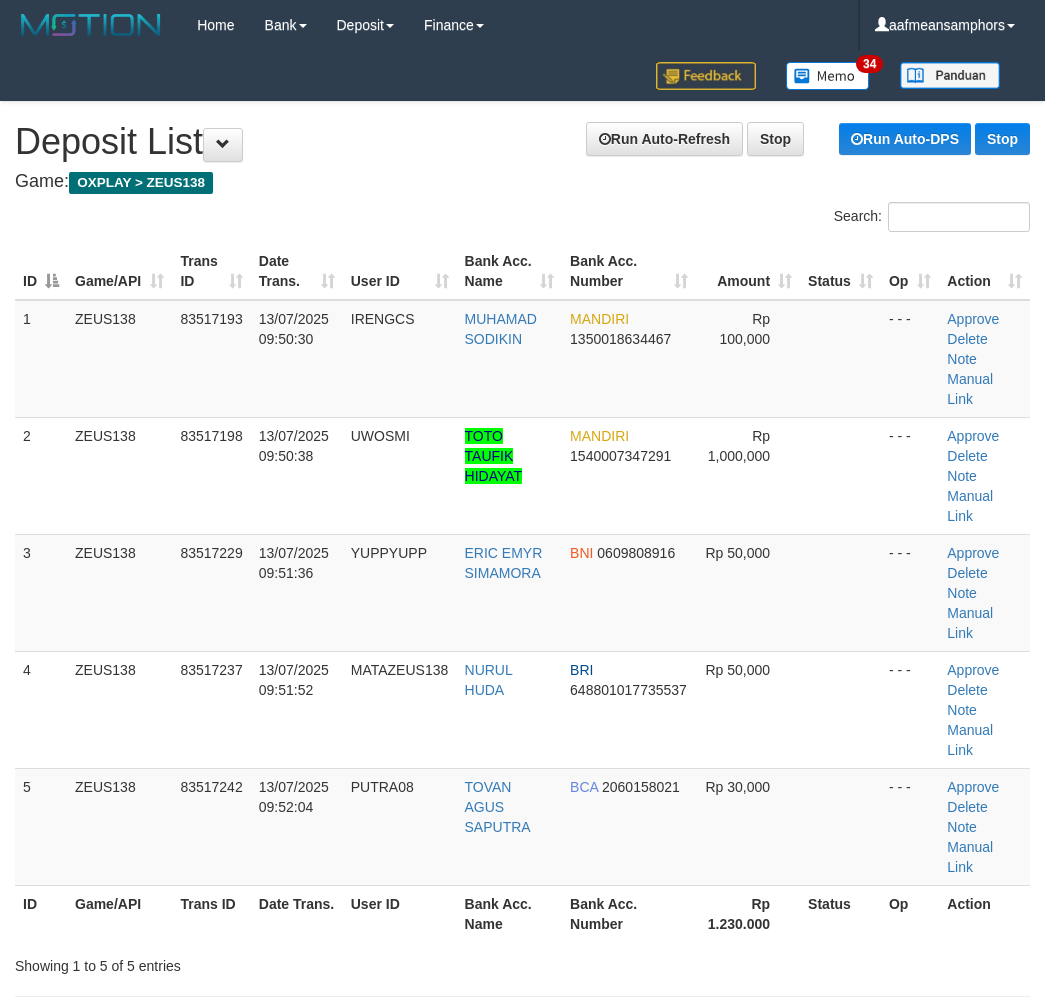 scroll, scrollTop: 20, scrollLeft: 2, axis: both 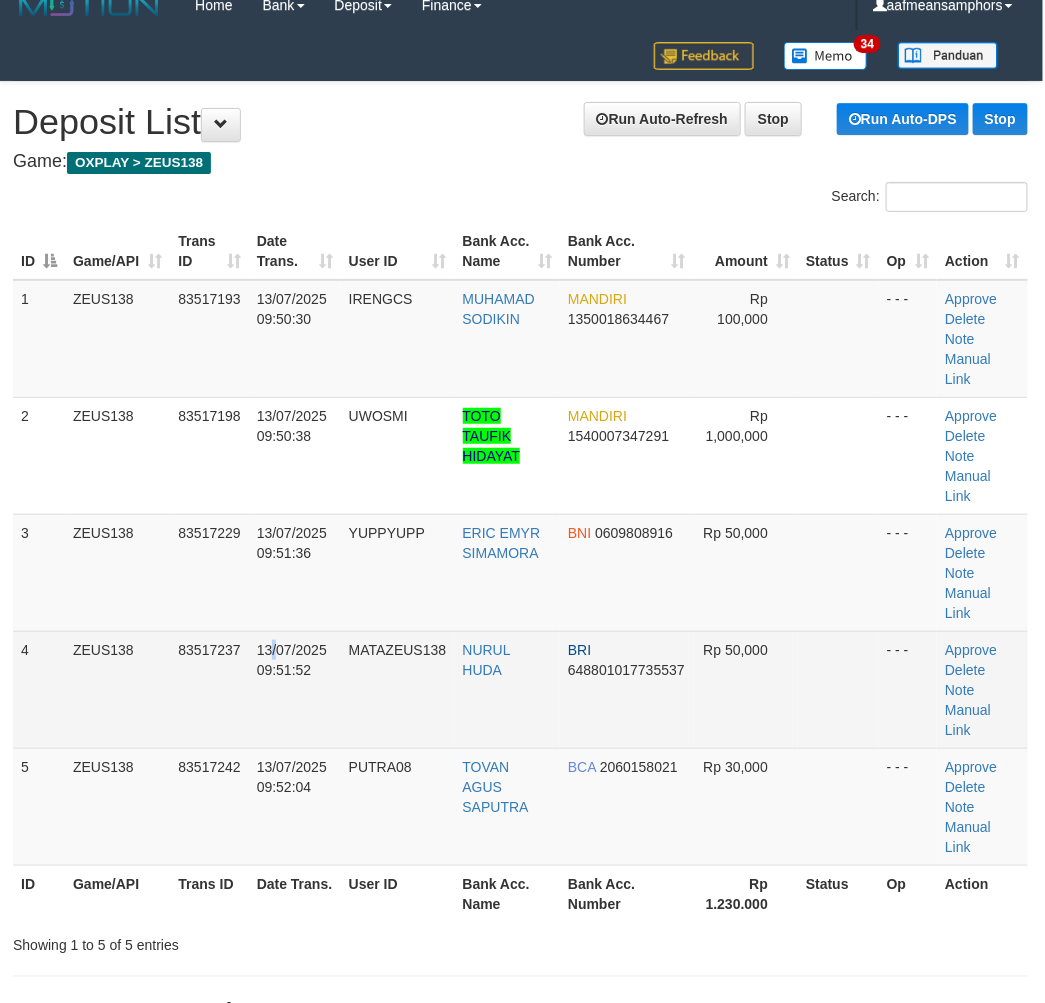 drag, startPoint x: 274, startPoint y: 642, endPoint x: 0, endPoint y: 670, distance: 275.42694 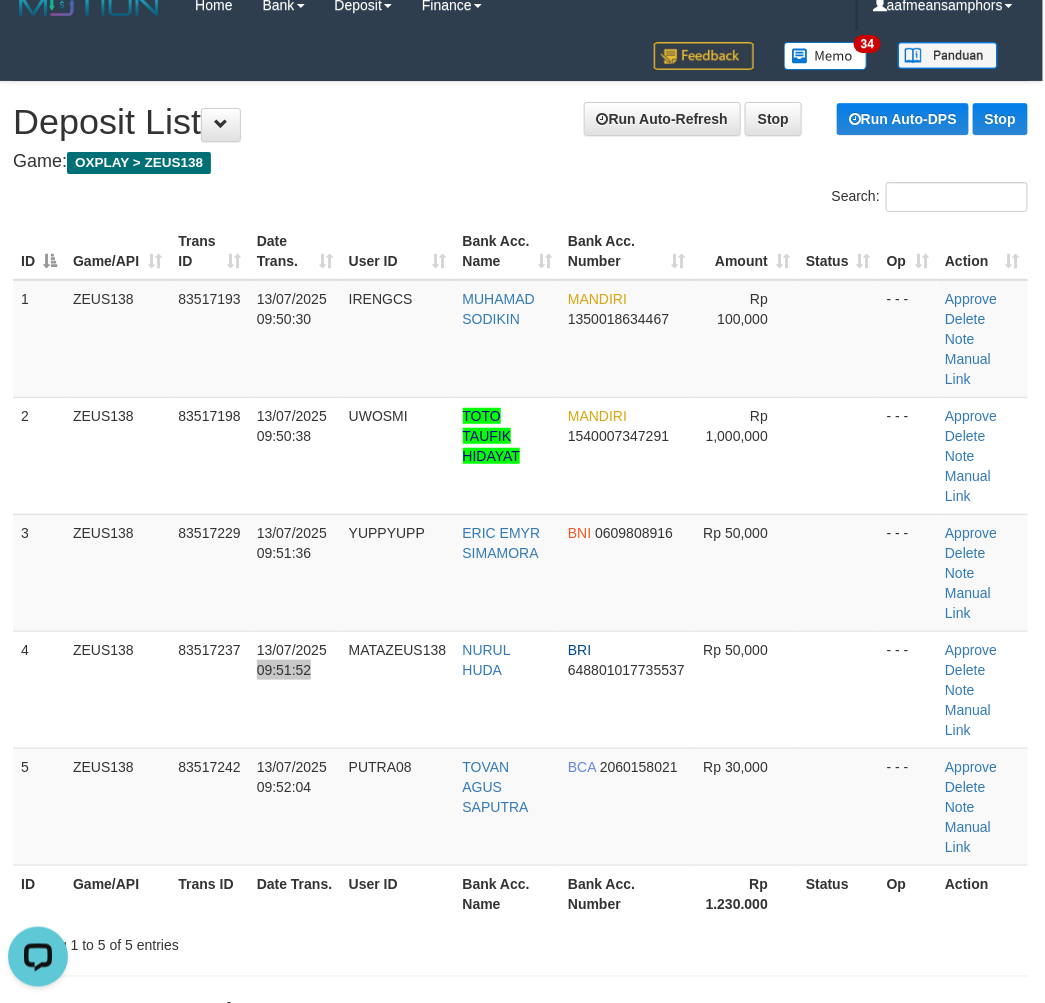 scroll, scrollTop: 0, scrollLeft: 0, axis: both 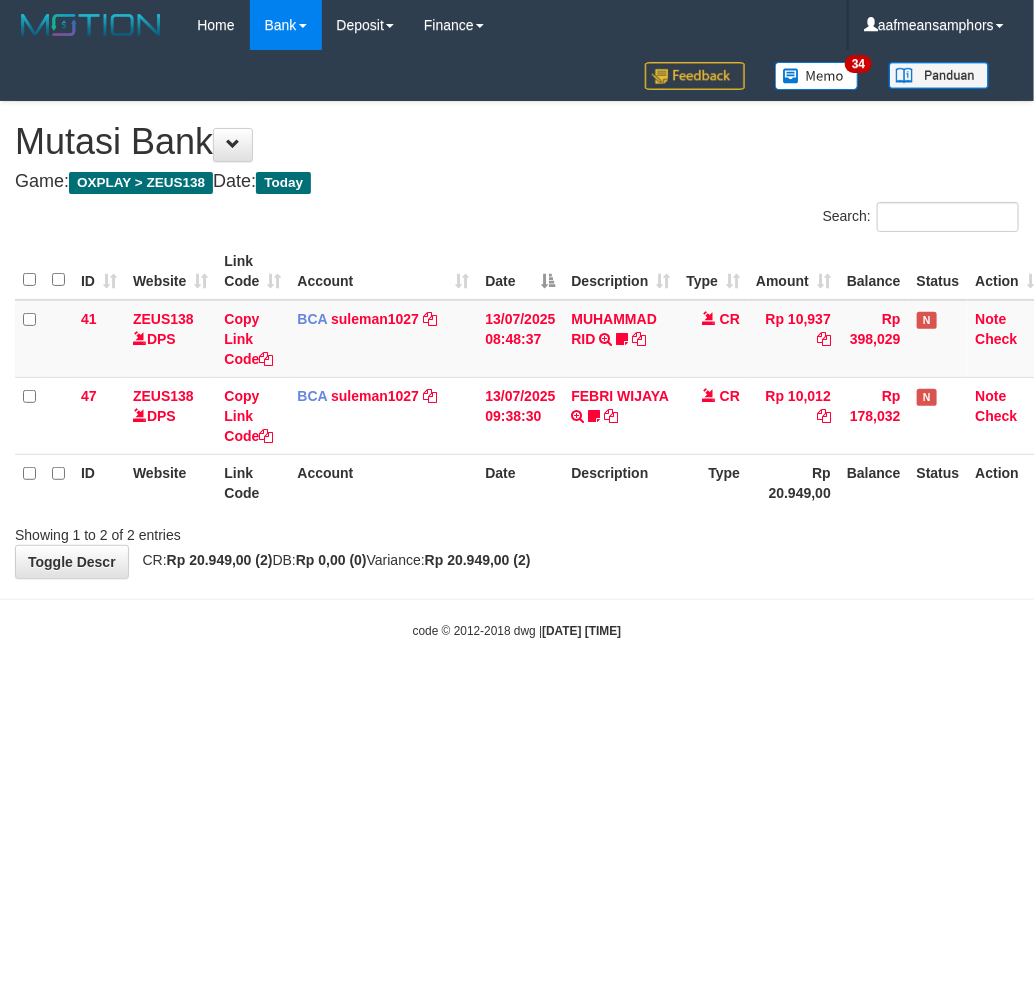 click on "Toggle navigation
Home
Bank
Account List
Load
By Website
Group
[OXPLAY]													ZEUS138
By Load Group (DPS)" at bounding box center [517, 345] 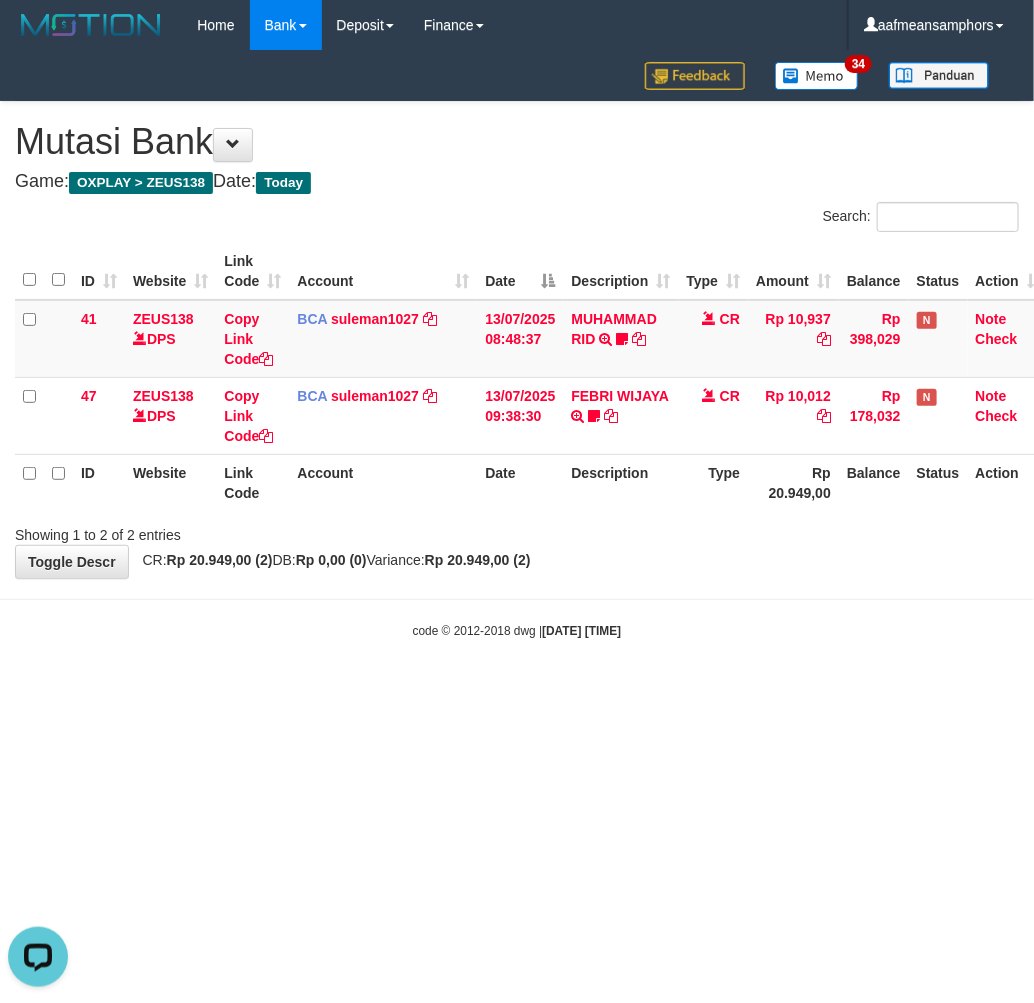 scroll, scrollTop: 0, scrollLeft: 0, axis: both 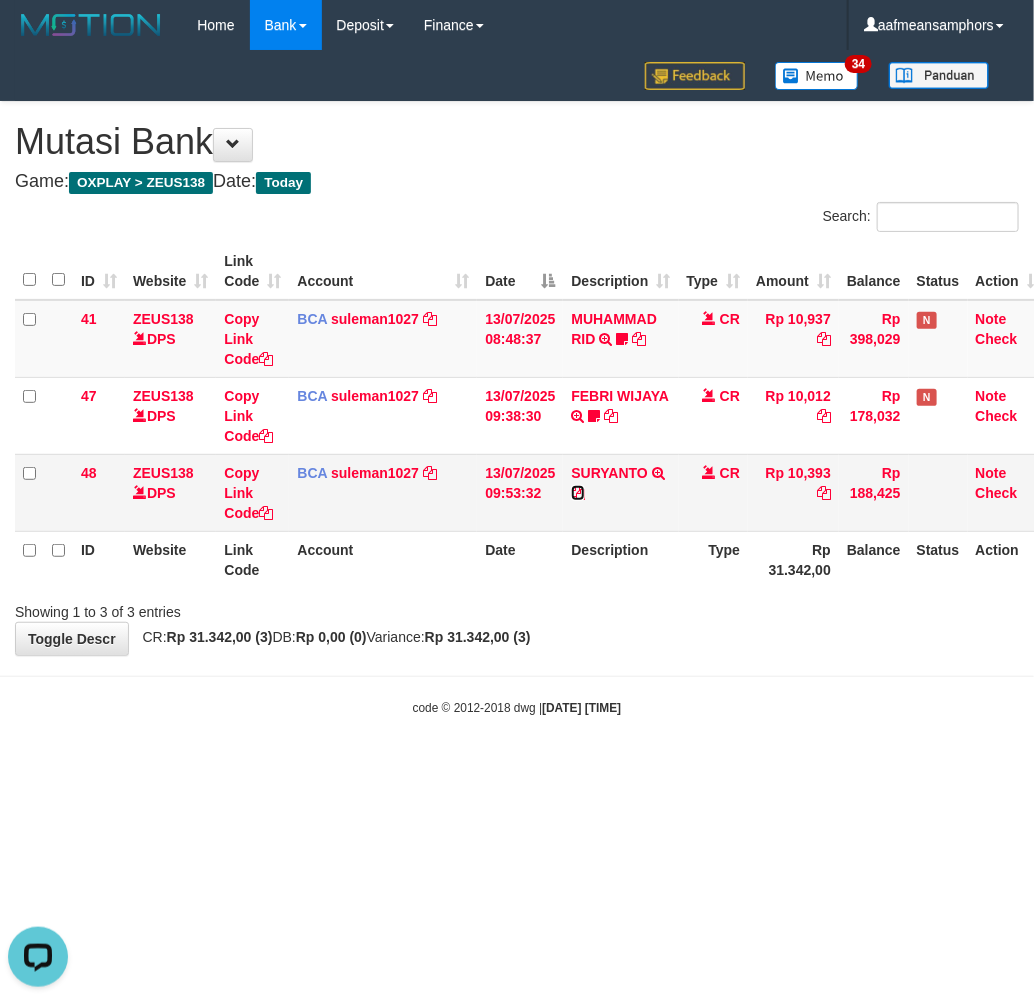 click at bounding box center (578, 493) 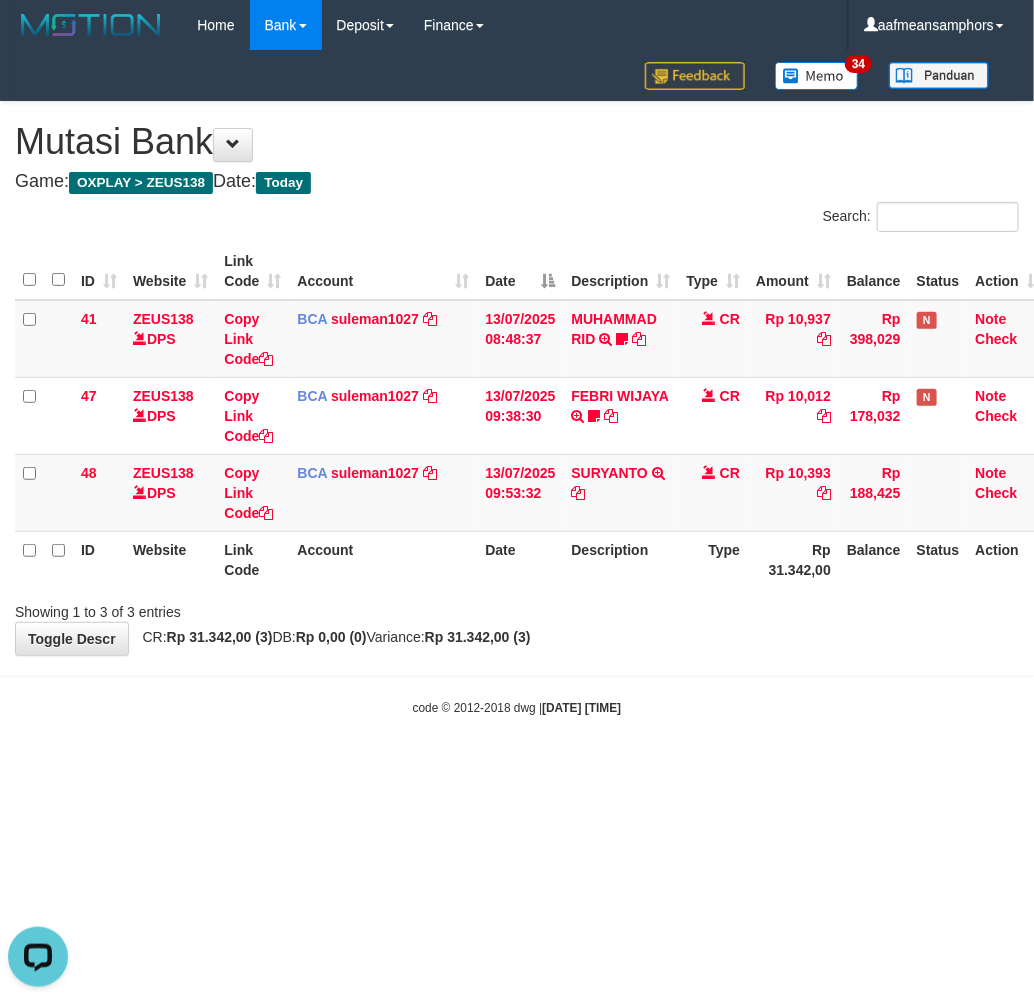 click on "**********" at bounding box center (517, 378) 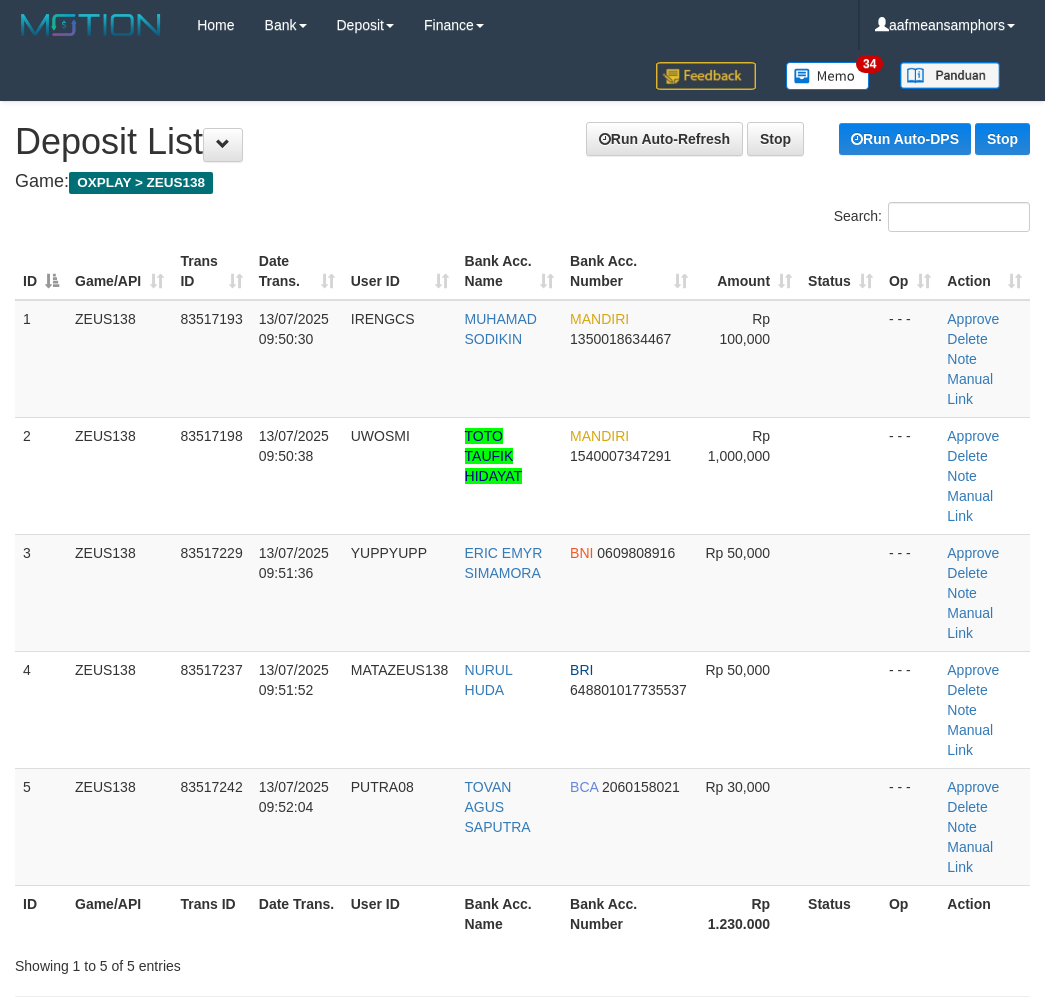 scroll, scrollTop: 20, scrollLeft: 2, axis: both 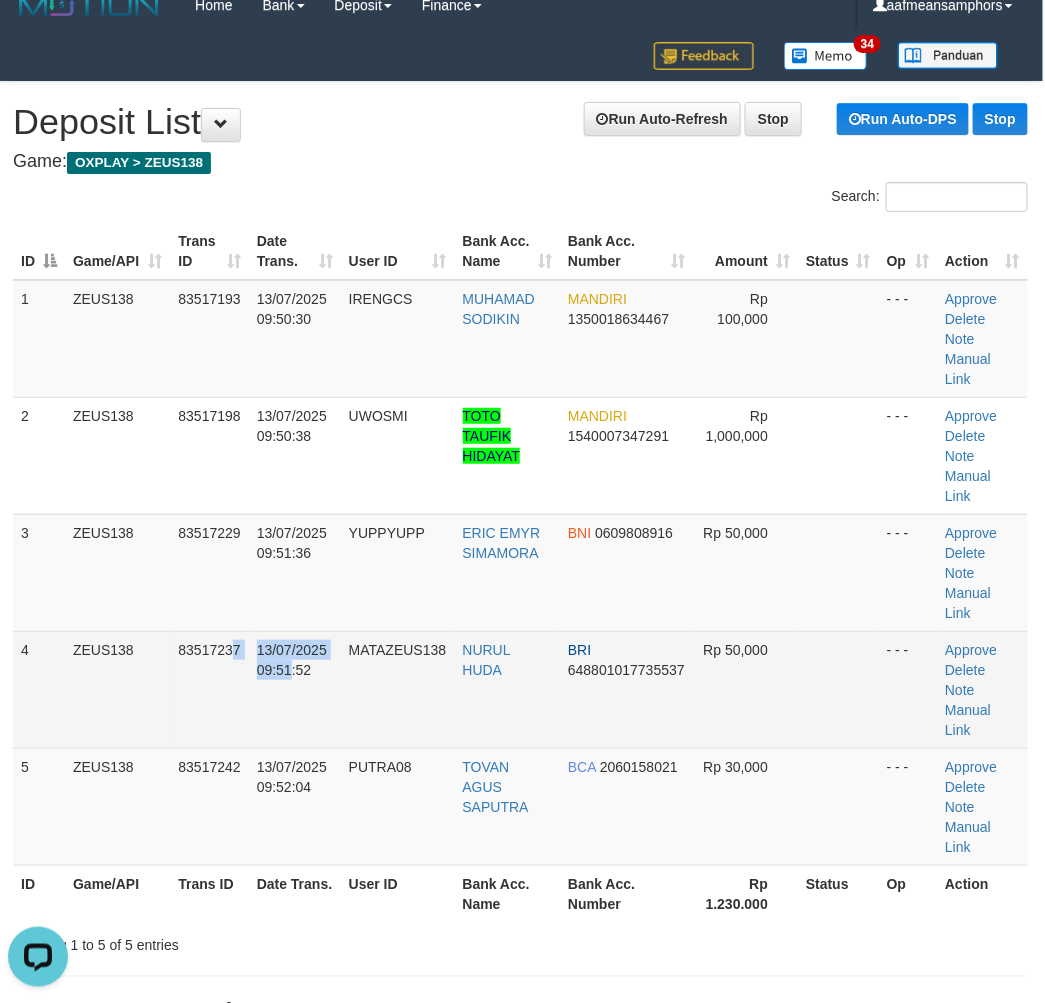 click on "4
ZEUS138
83517237
13/07/2025 09:51:52
MATAZEUS138
NURUL HUDA
BRI
648801017735537
Rp 50,000
- - -
Approve
Delete
Note
Manual Link" at bounding box center (520, 689) 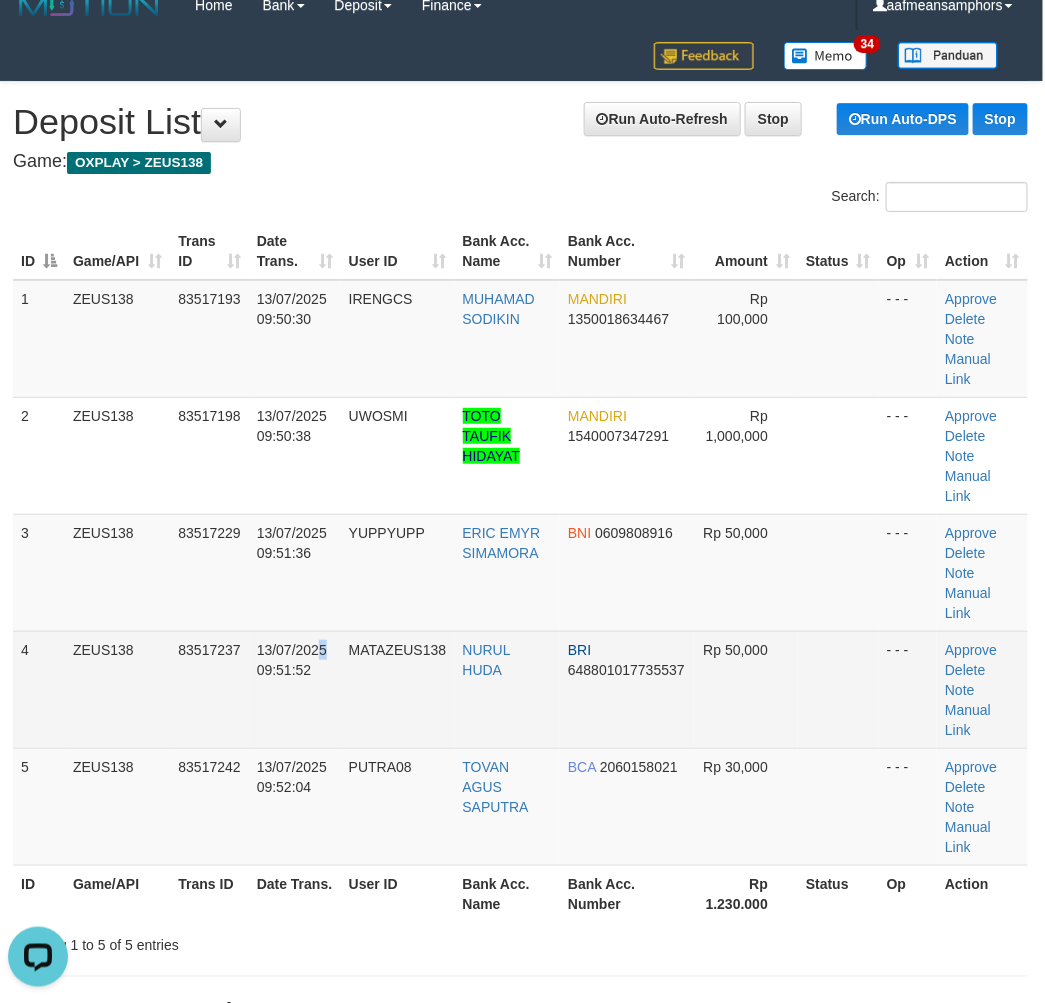 click on "13/07/2025 09:51:52" at bounding box center (295, 689) 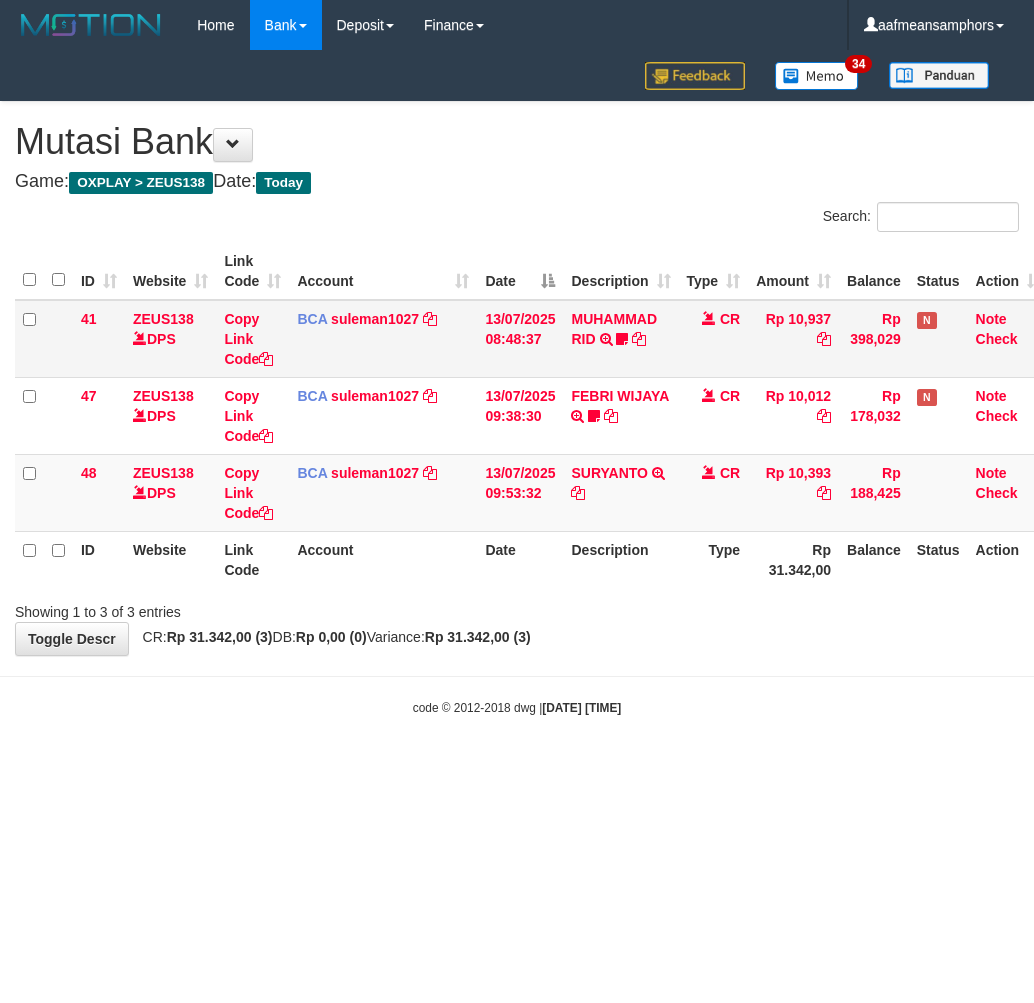 scroll, scrollTop: 0, scrollLeft: 0, axis: both 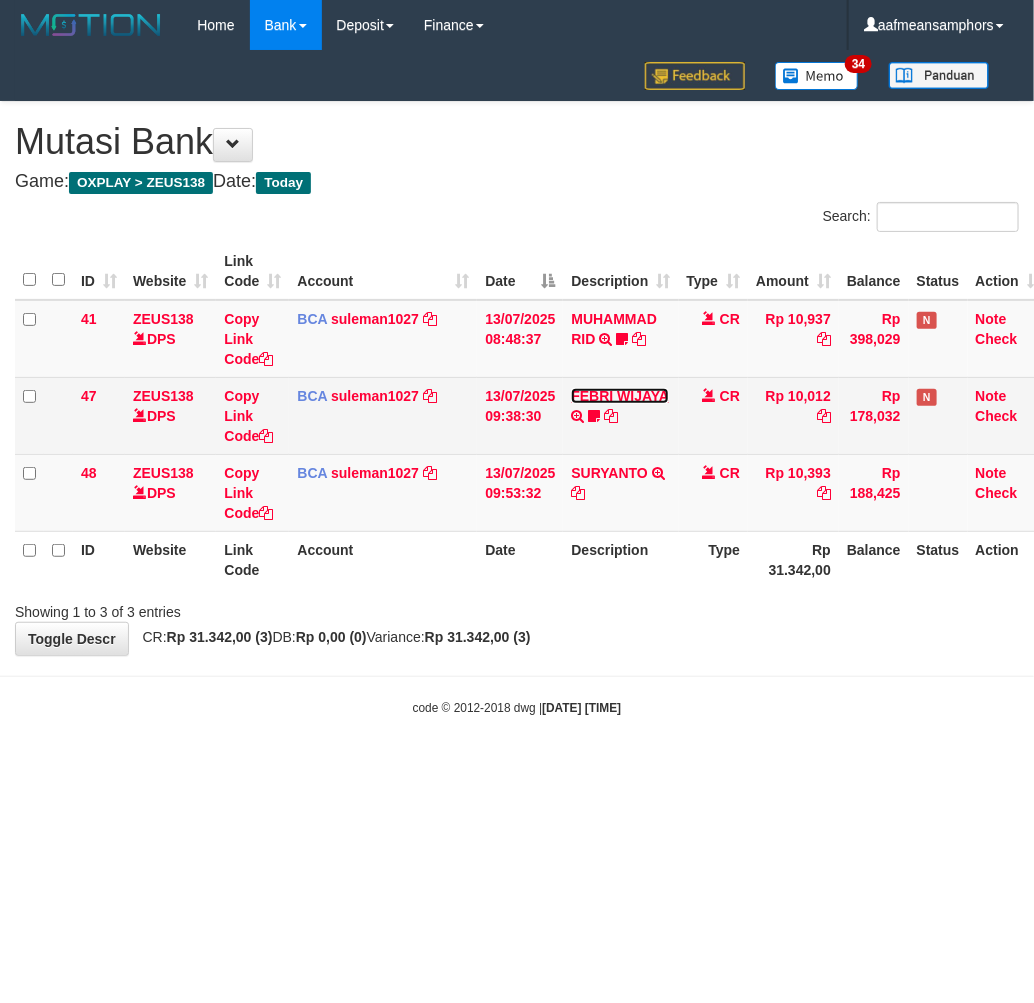 click on "FEBRI WIJAYA" at bounding box center (619, 396) 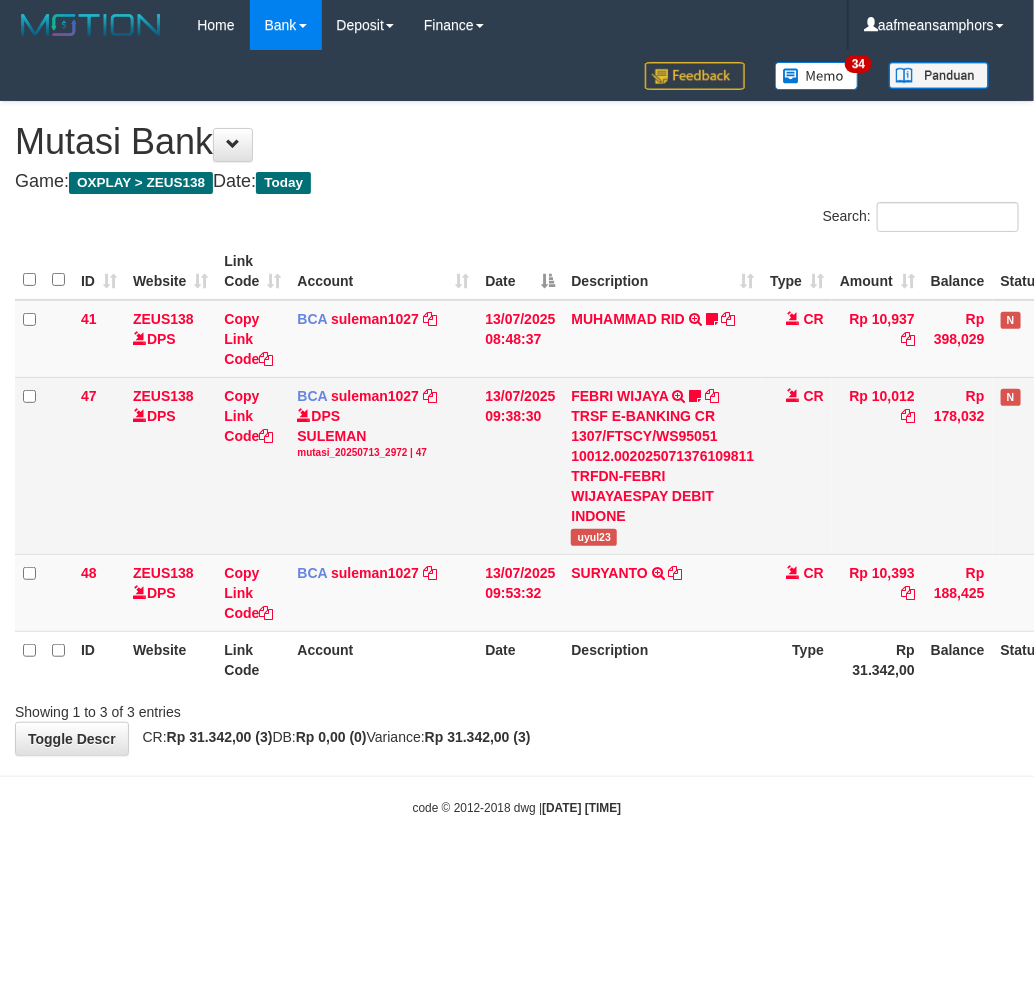 click on "TRSF E-BANKING CR 1307/FTSCY/WS95051
10012.002025071376109811 TRFDN-FEBRI WIJAYAESPAY DEBIT INDONE" at bounding box center [662, 466] 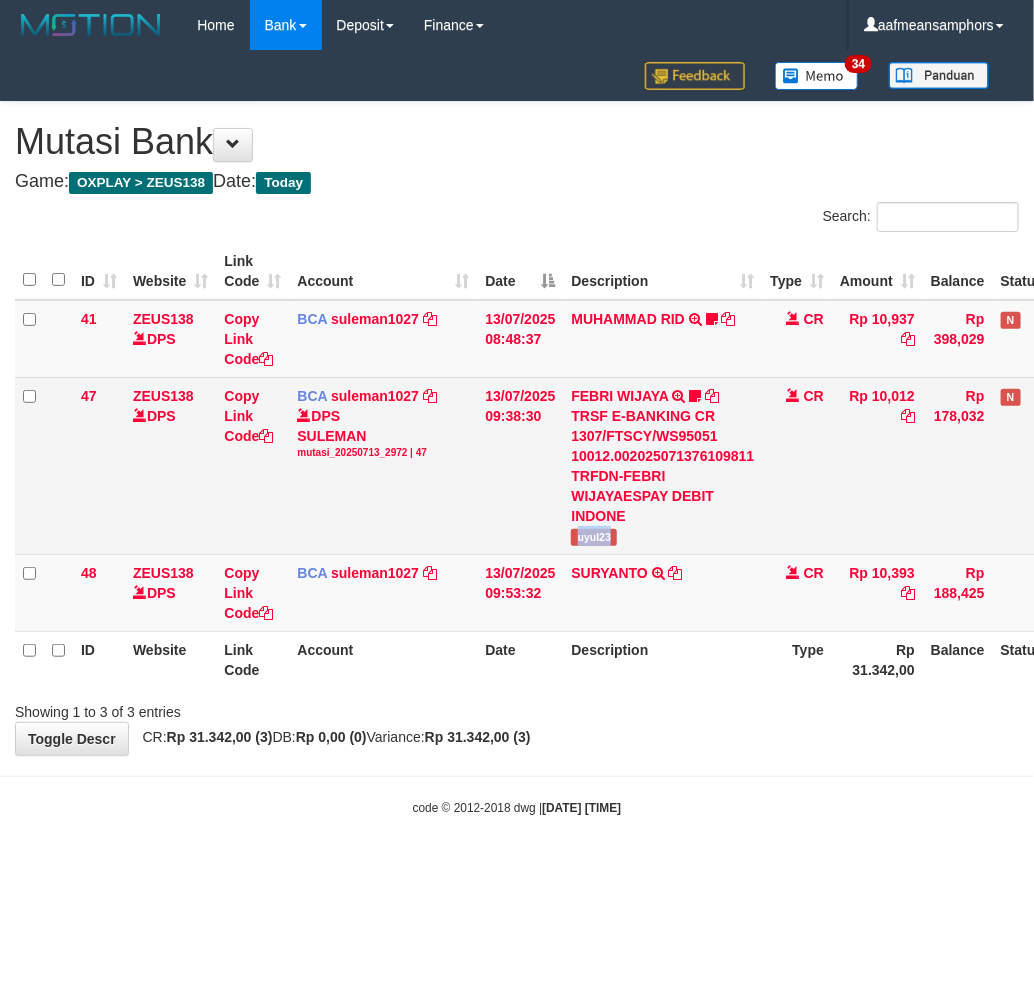 click on "uyul23" at bounding box center (594, 537) 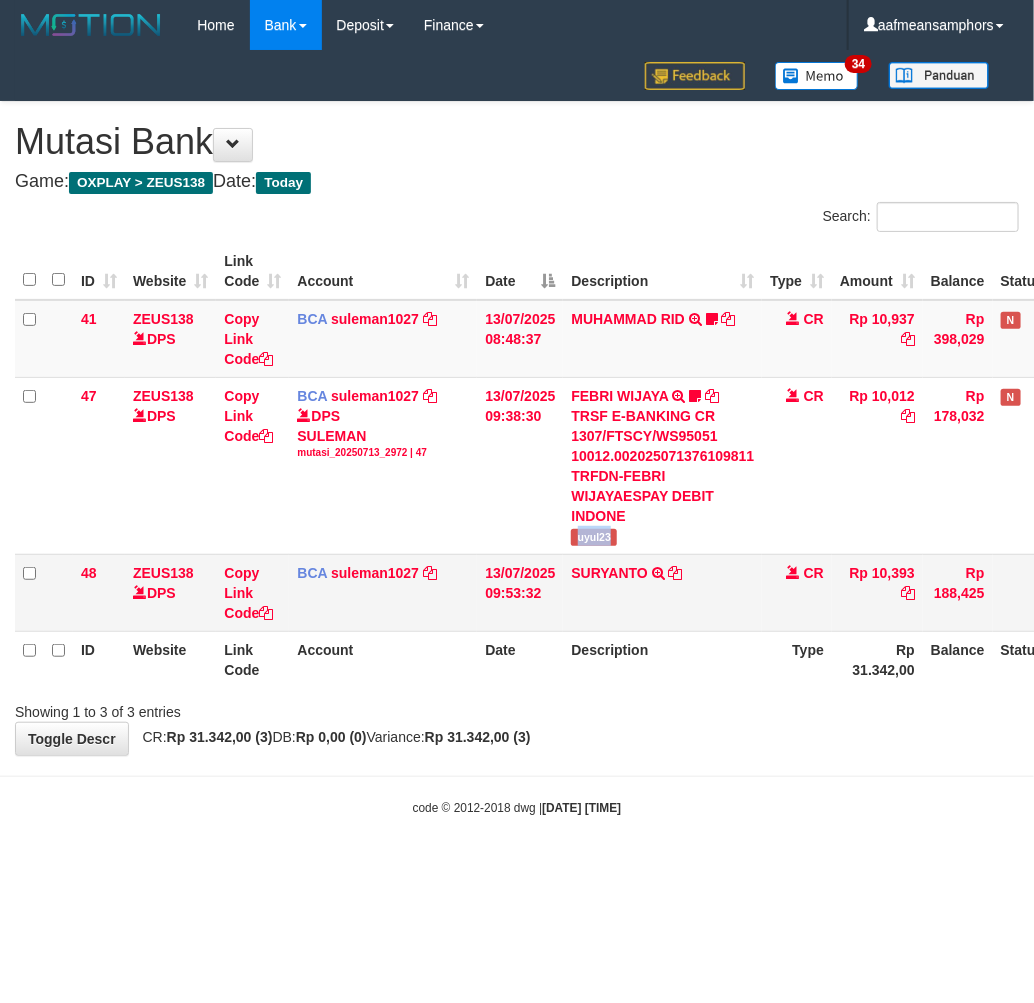 copy on "uyul23" 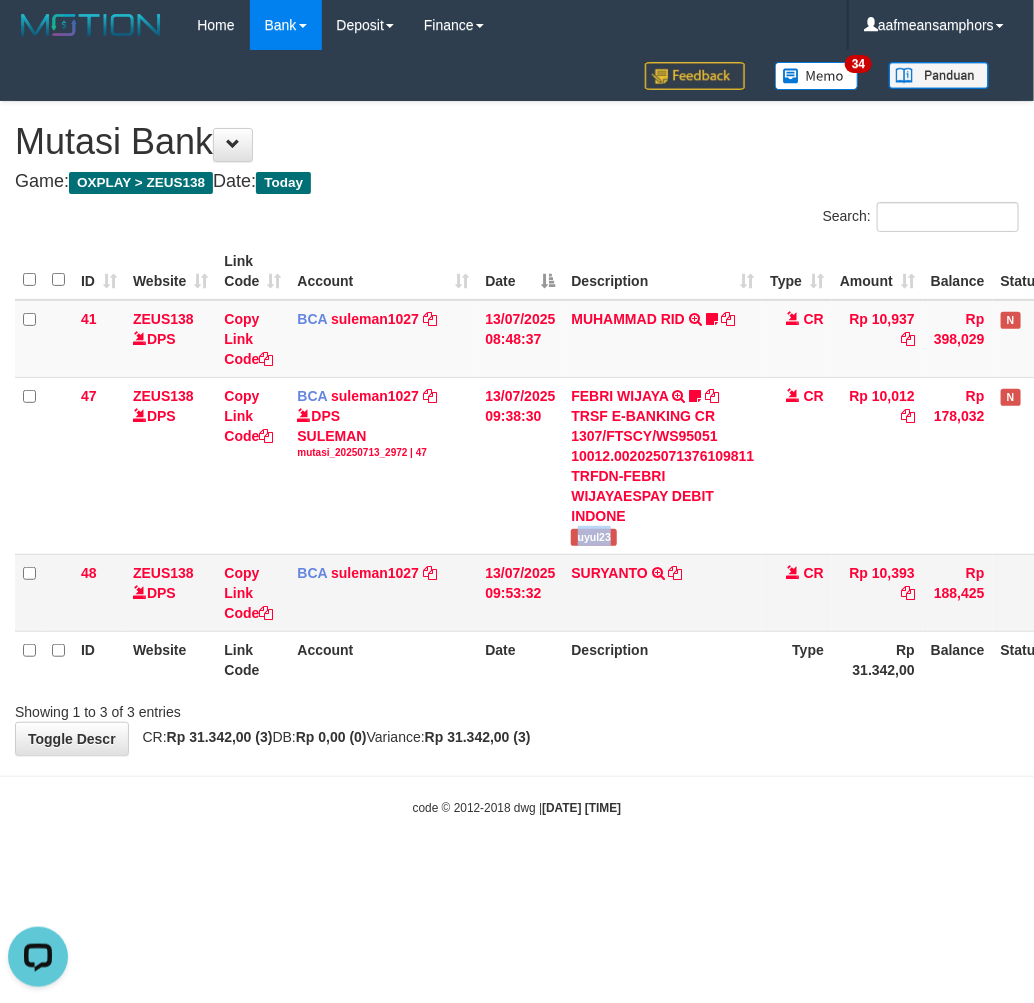 scroll, scrollTop: 0, scrollLeft: 0, axis: both 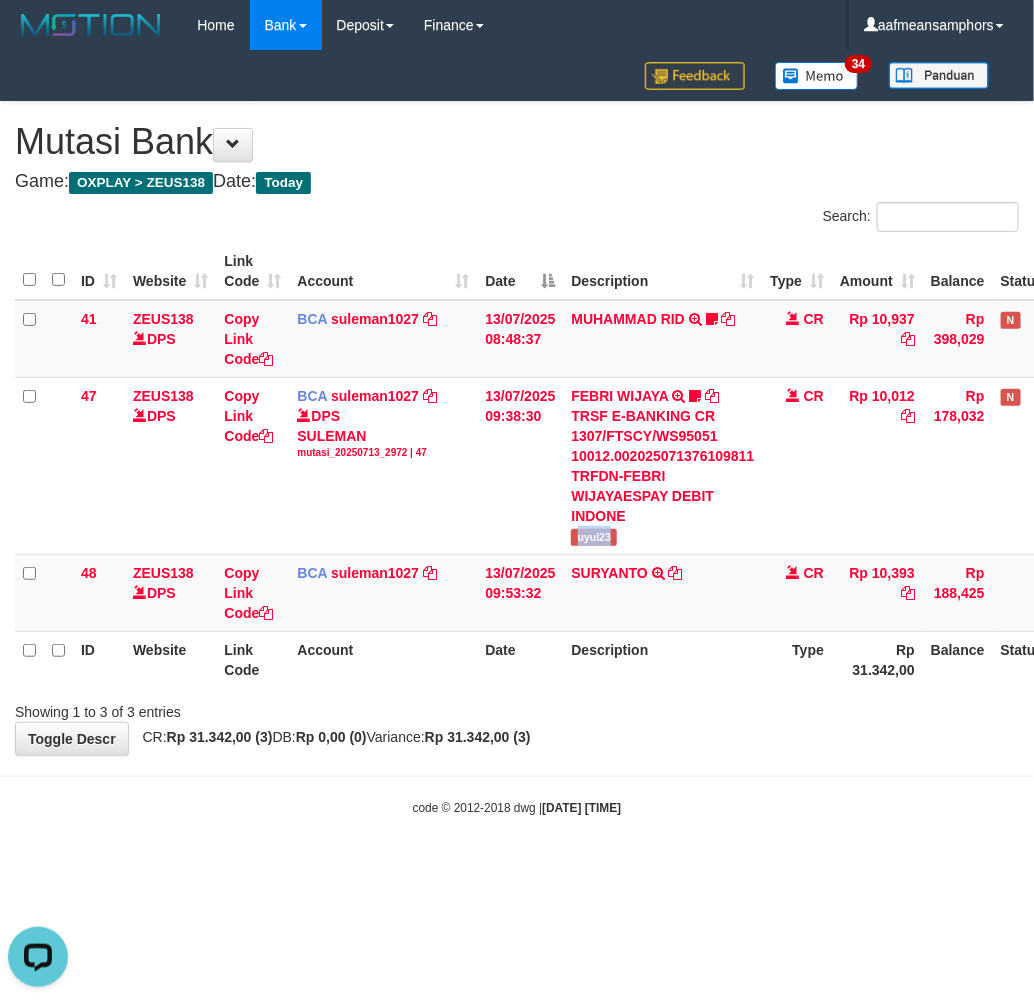 drag, startPoint x: 613, startPoint y: 798, endPoint x: 666, endPoint y: 780, distance: 55.97321 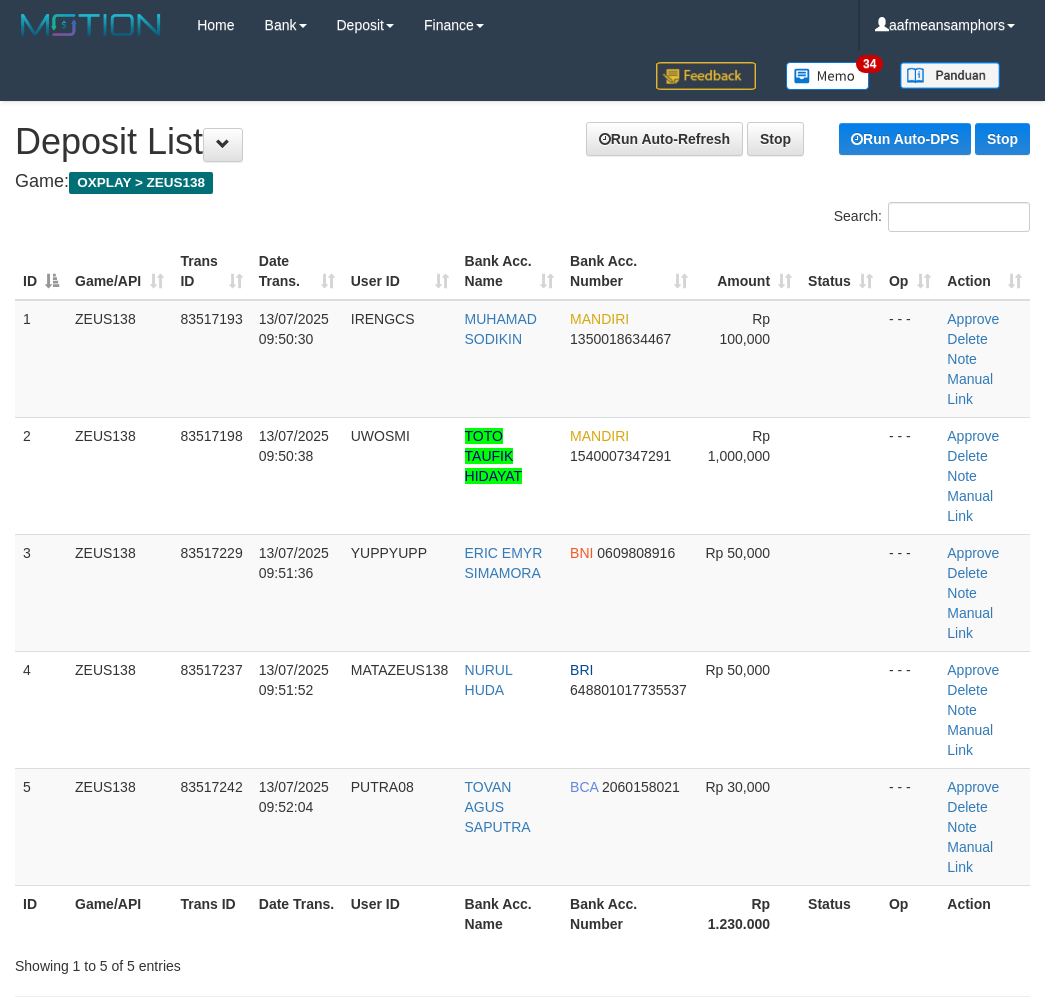 scroll, scrollTop: 20, scrollLeft: 2, axis: both 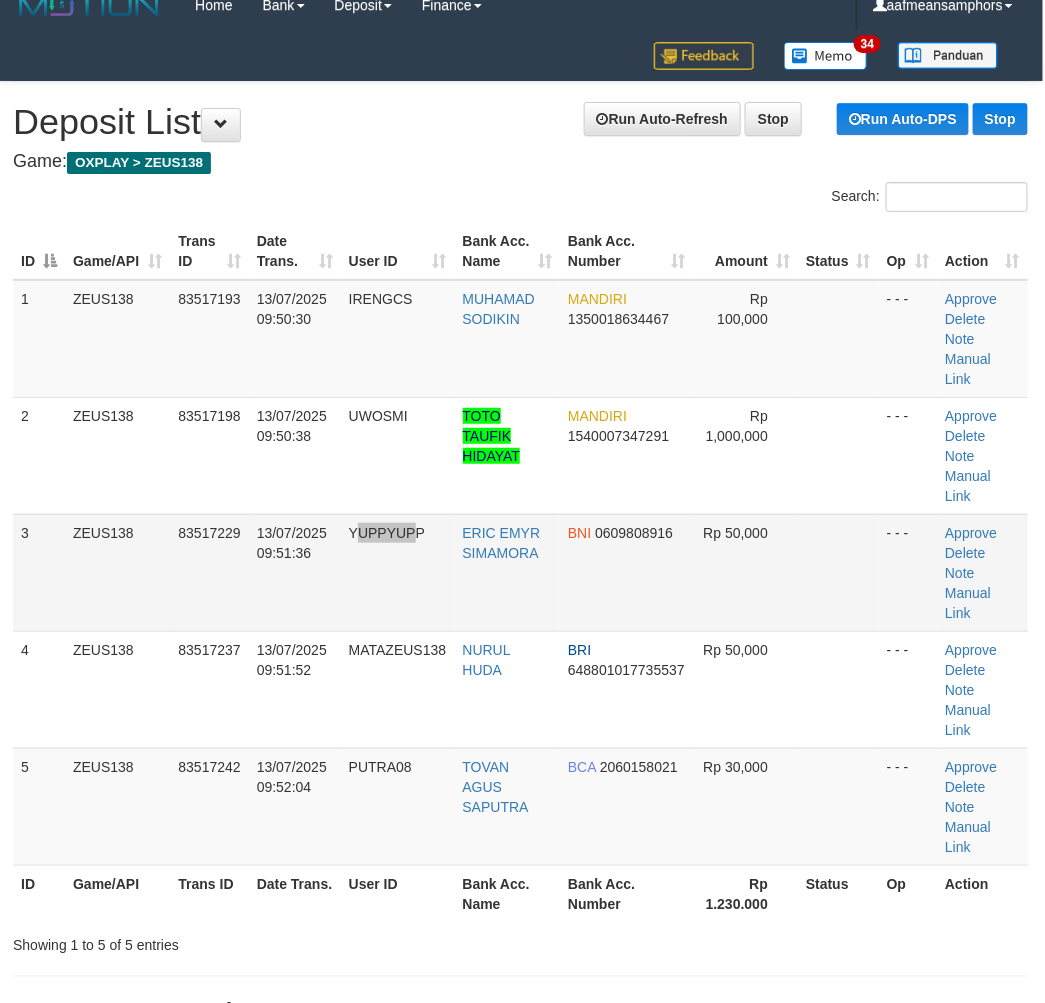 click on "YUPPYUPP" at bounding box center (398, 572) 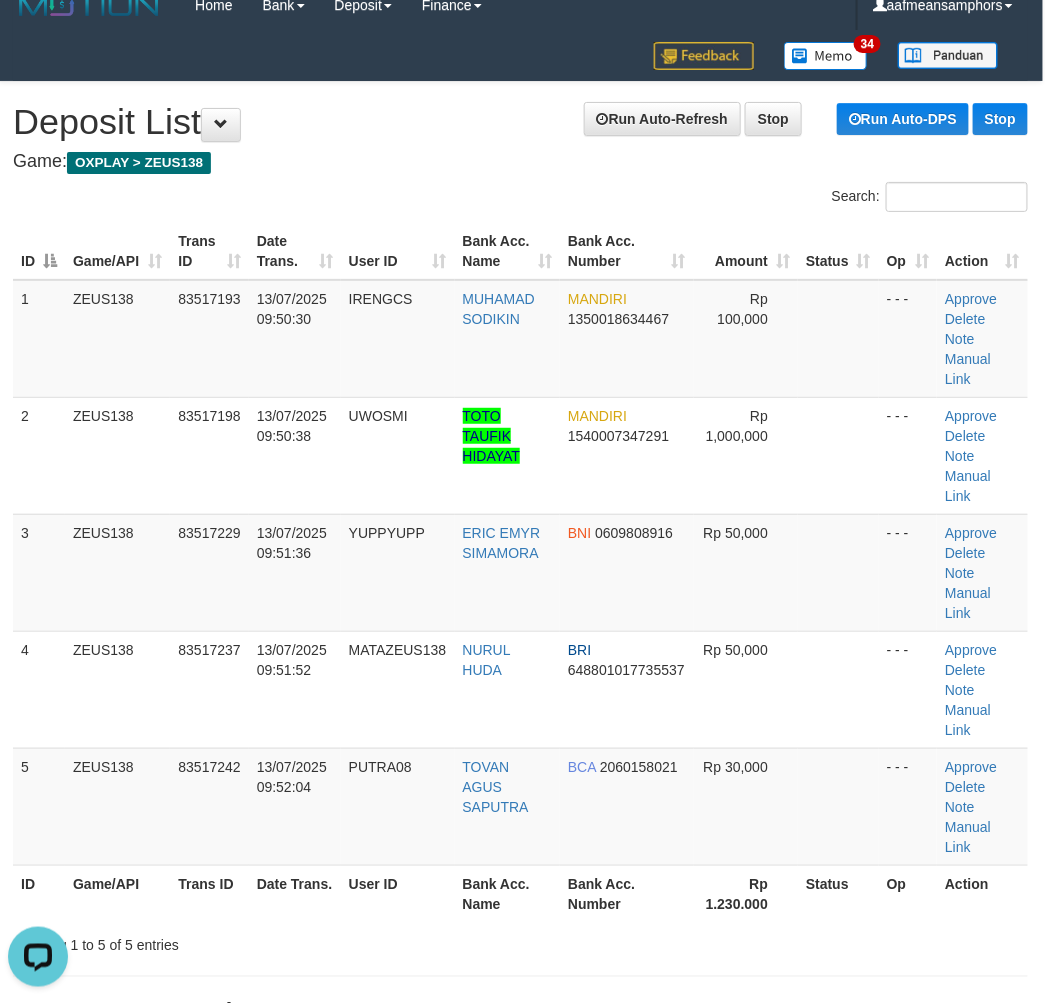 scroll, scrollTop: 0, scrollLeft: 0, axis: both 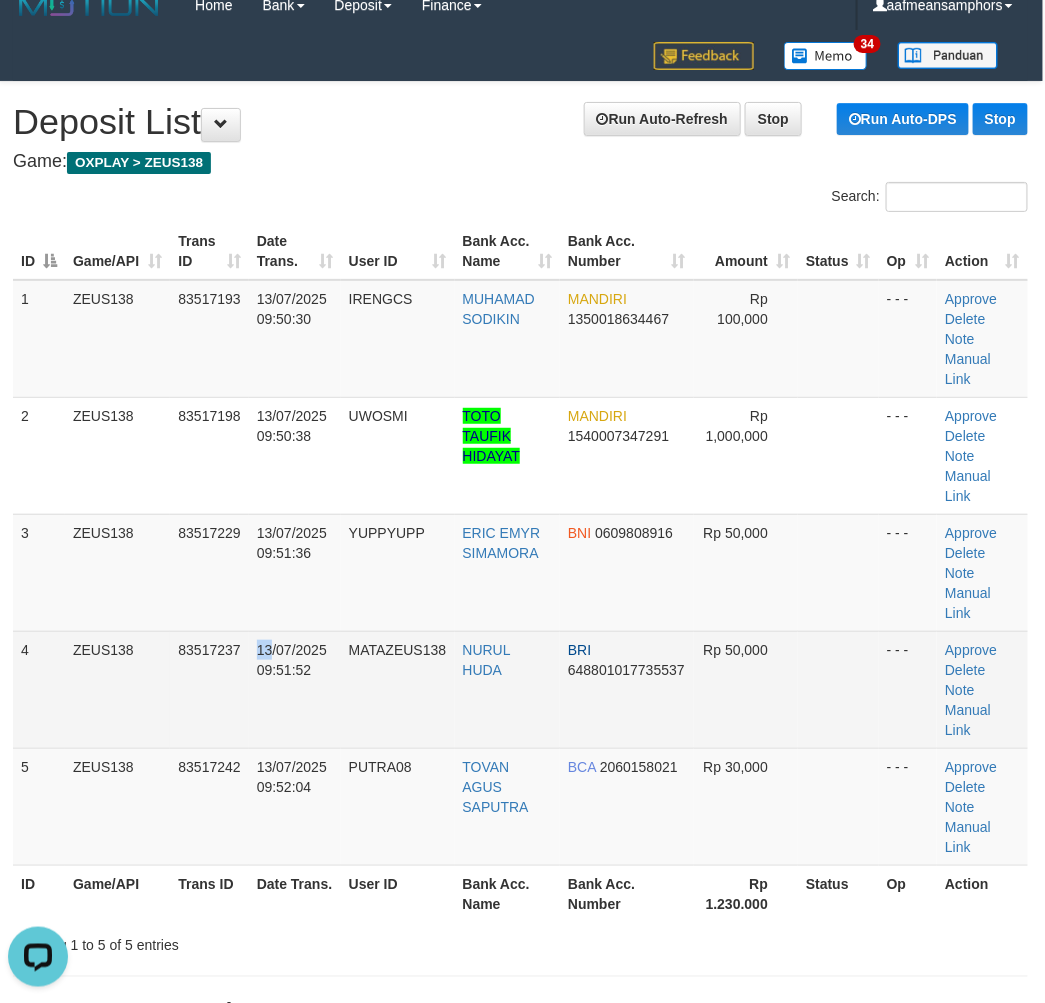 click on "13/07/2025 09:51:52" at bounding box center [292, 660] 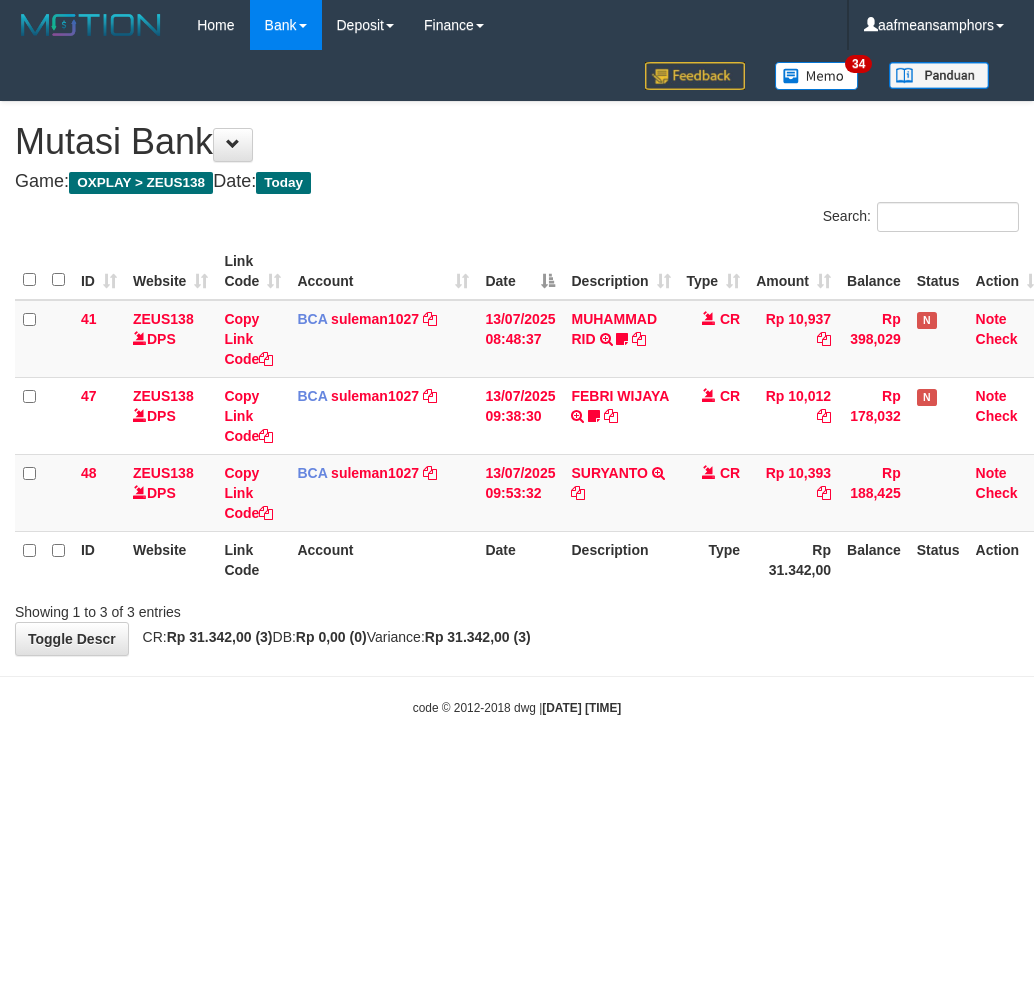 scroll, scrollTop: 0, scrollLeft: 0, axis: both 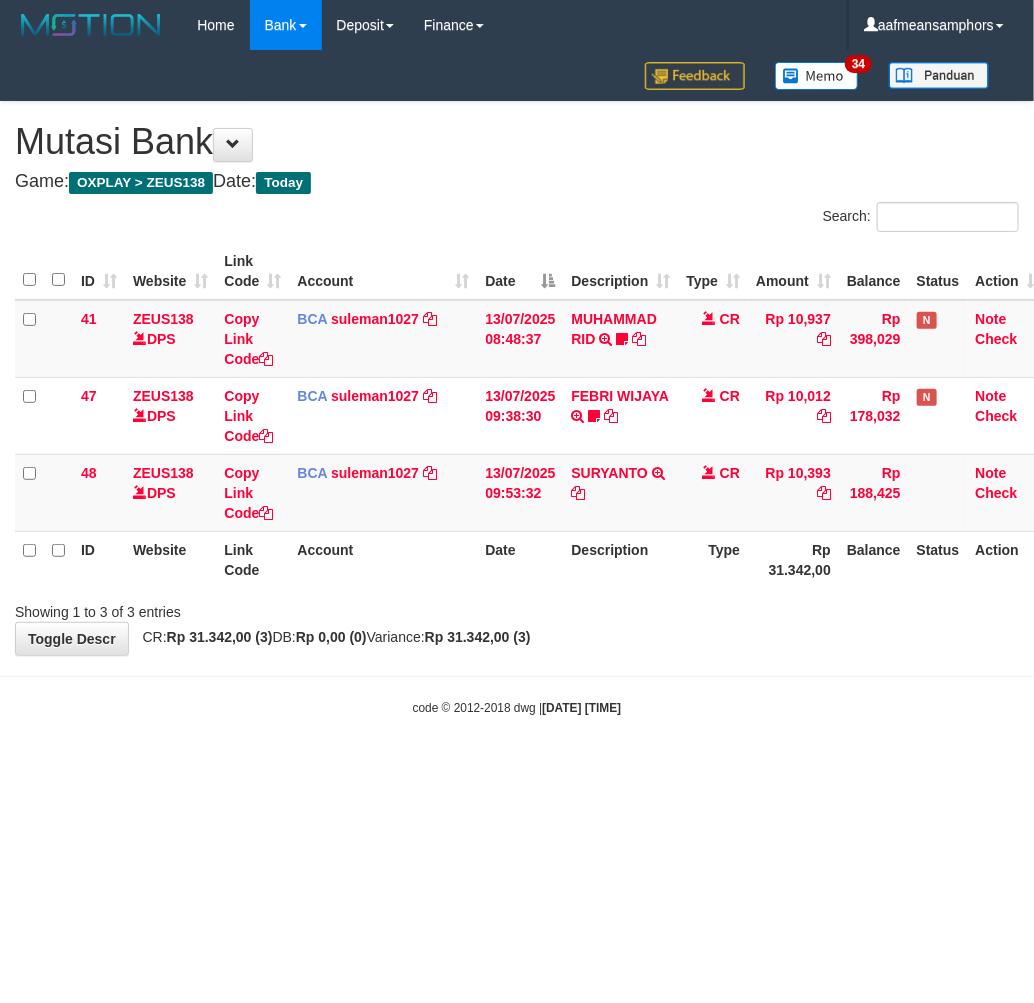 click on "code © 2012-2018 dwg |  2025/07/13 09:53:41" at bounding box center [517, 707] 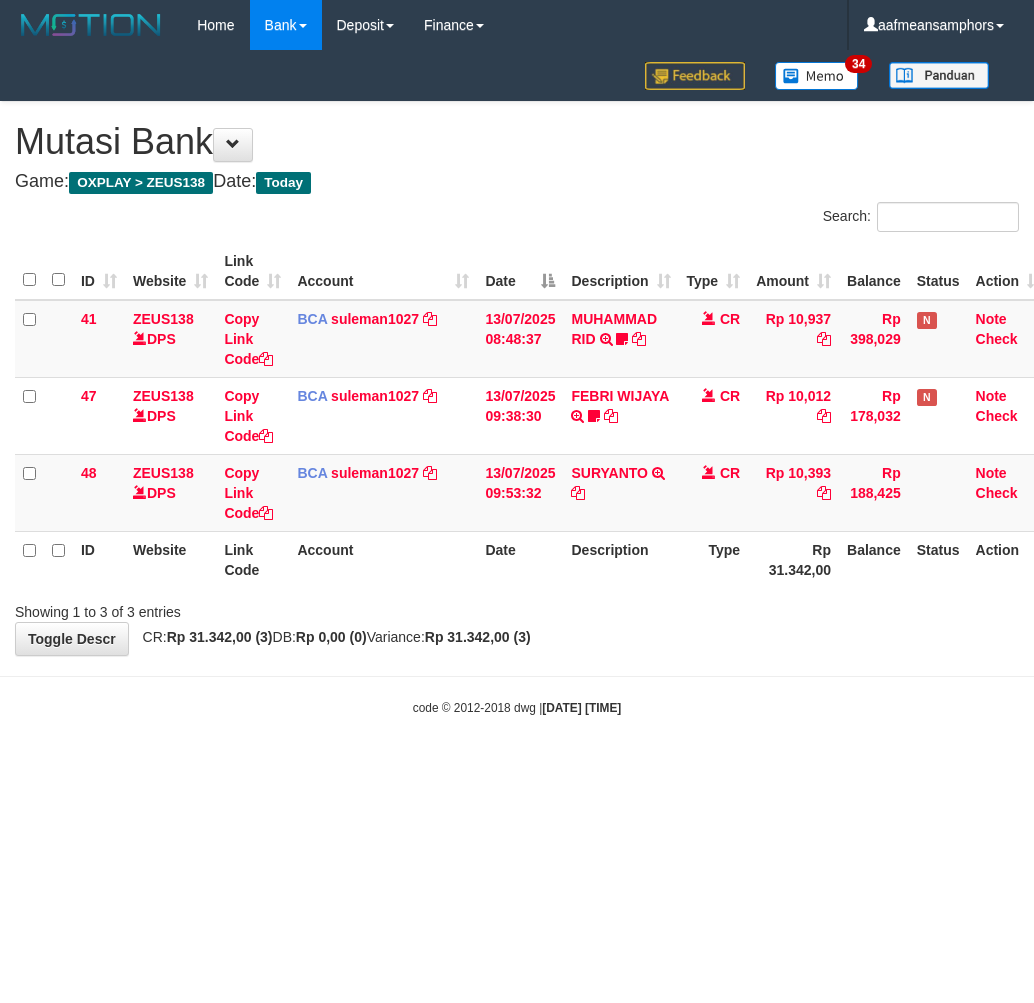 scroll, scrollTop: 0, scrollLeft: 0, axis: both 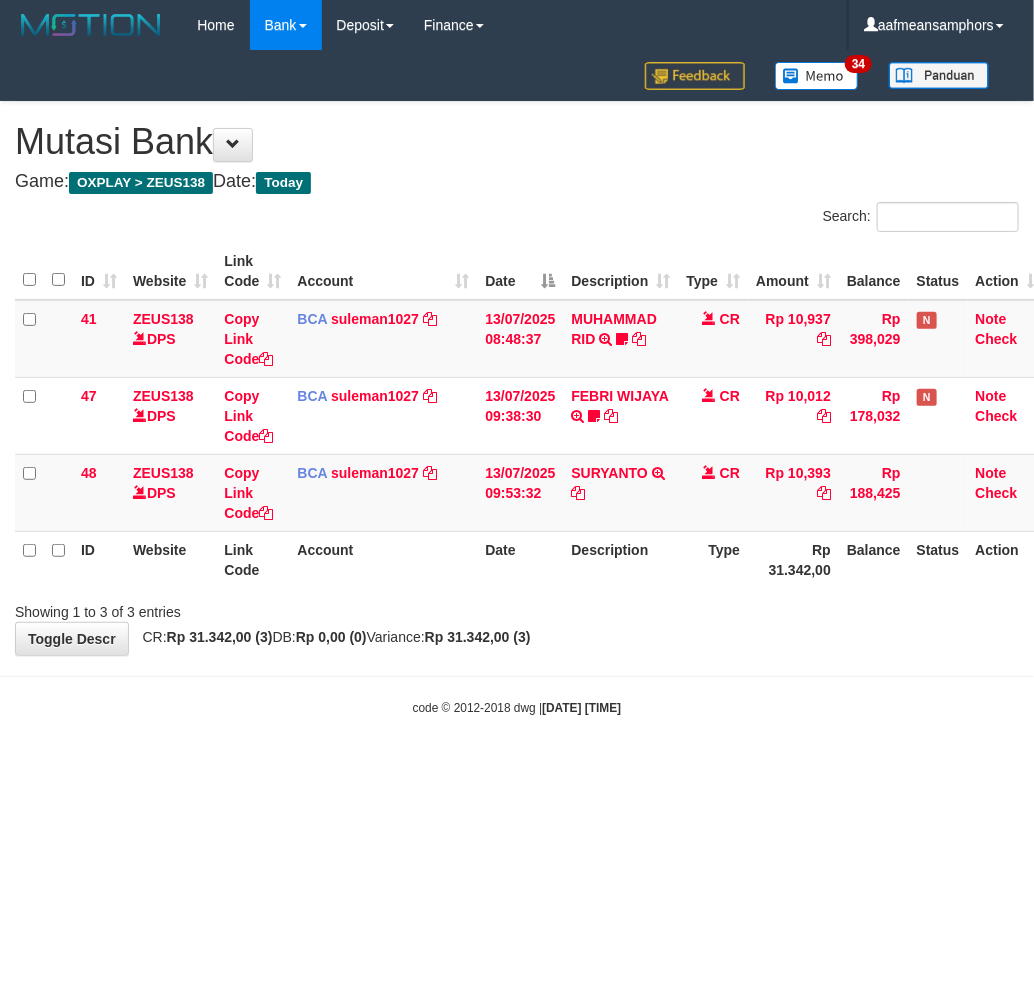 click on "Toggle navigation
Home
Bank
Account List
Load
By Website
Group
[OXPLAY]													ZEUS138
By Load Group (DPS)" at bounding box center [517, 383] 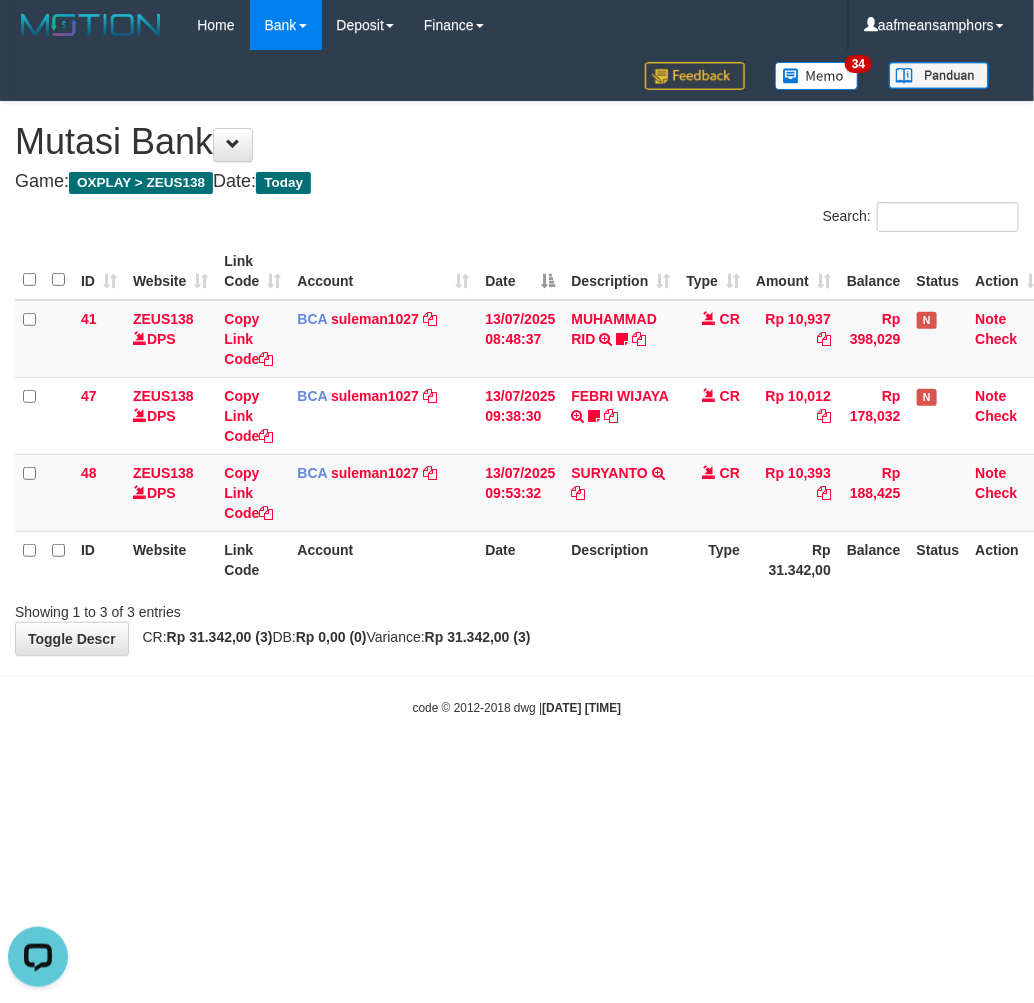 scroll, scrollTop: 0, scrollLeft: 0, axis: both 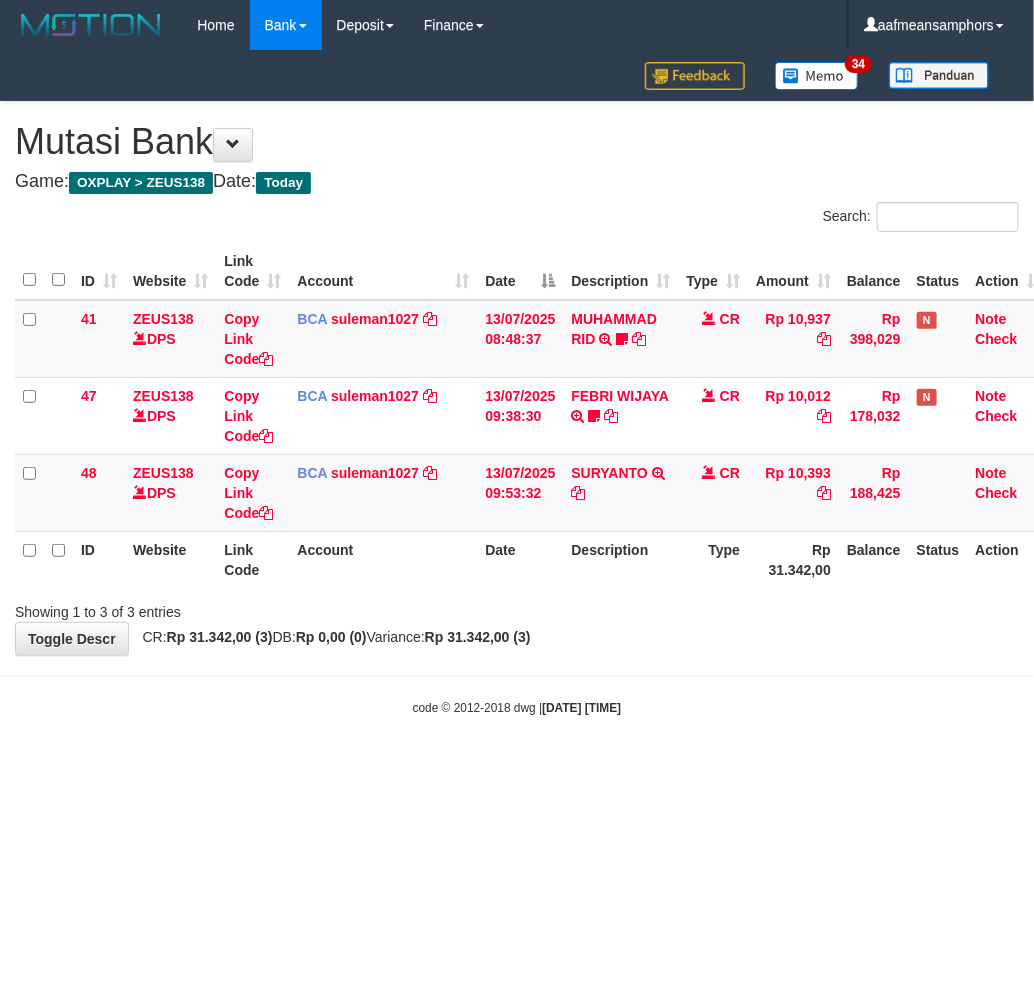 click on "Toggle navigation
Home
Bank
Account List
Load
By Website
Group
[OXPLAY]													ZEUS138
By Load Group (DPS)" at bounding box center [517, 383] 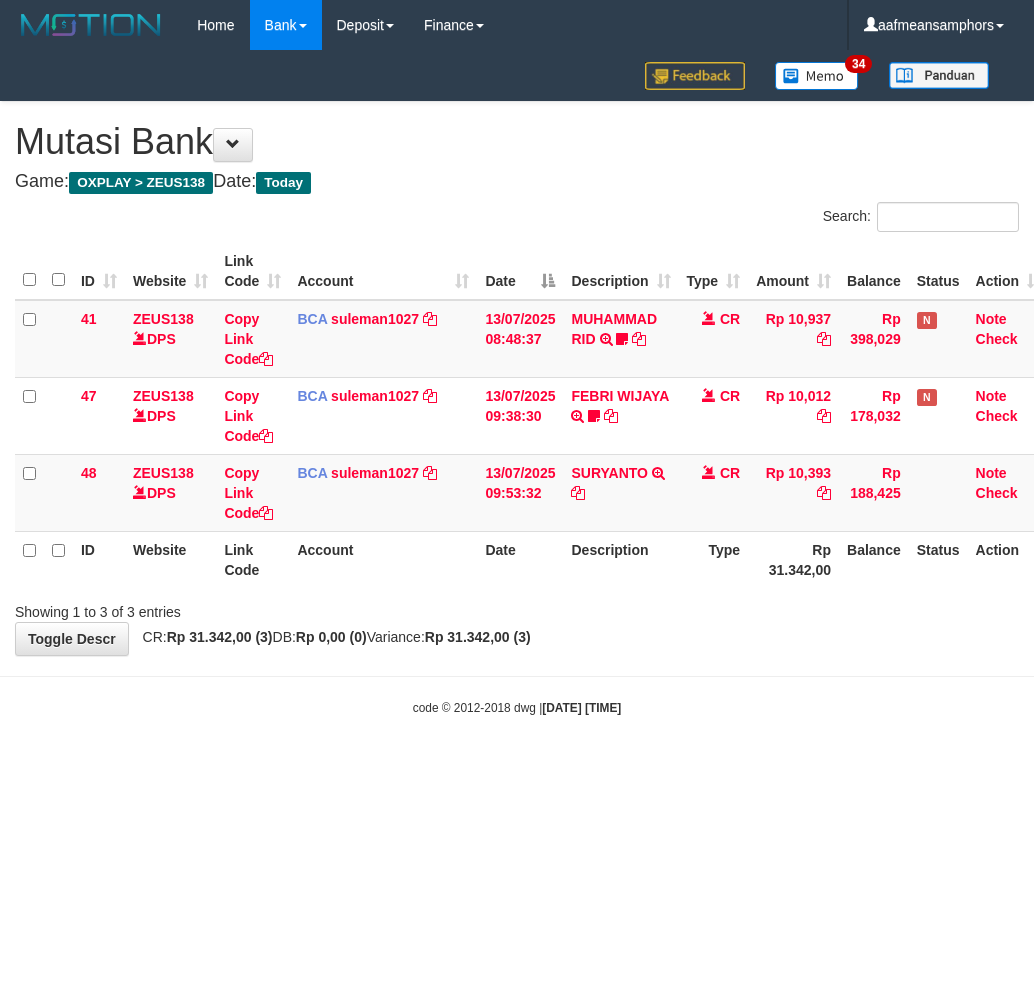 drag, startPoint x: 0, startPoint y: 0, endPoint x: 714, endPoint y: 705, distance: 1003.4047 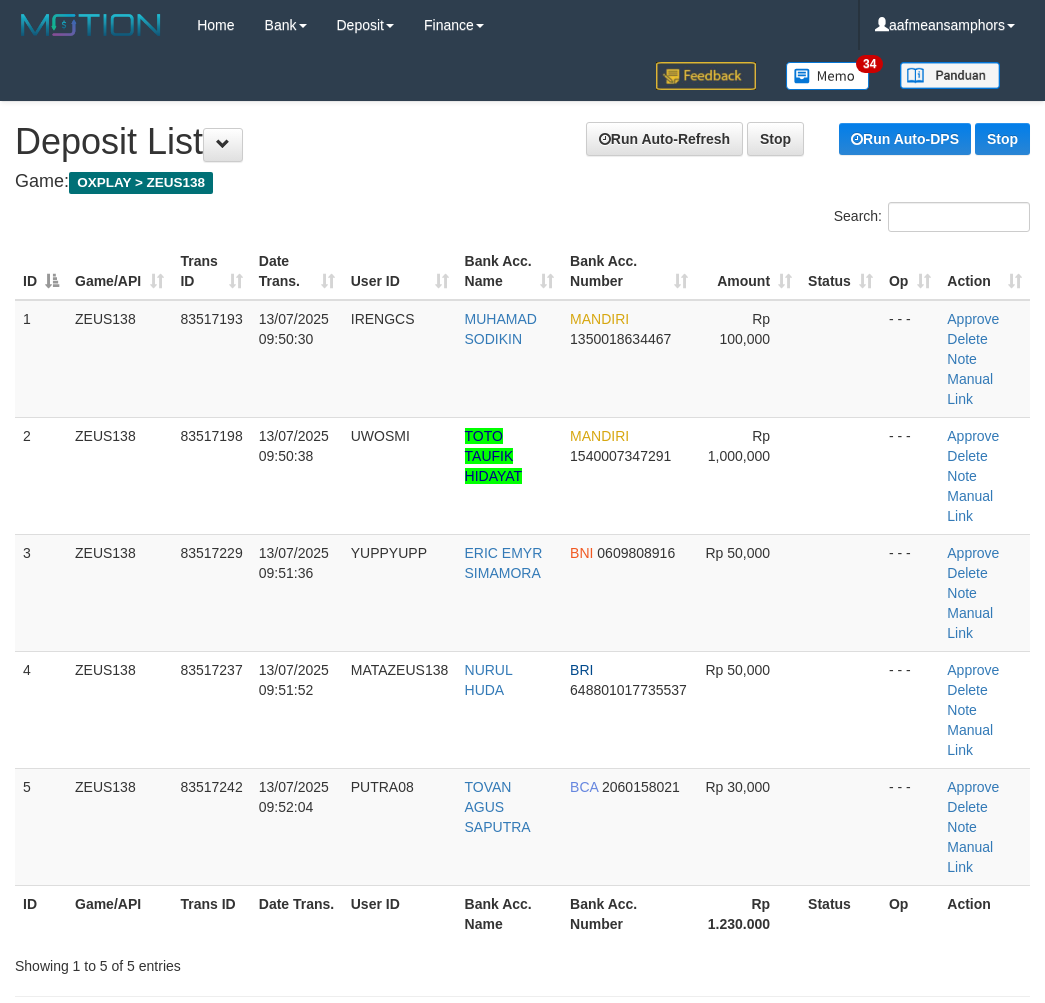 scroll, scrollTop: 20, scrollLeft: 2, axis: both 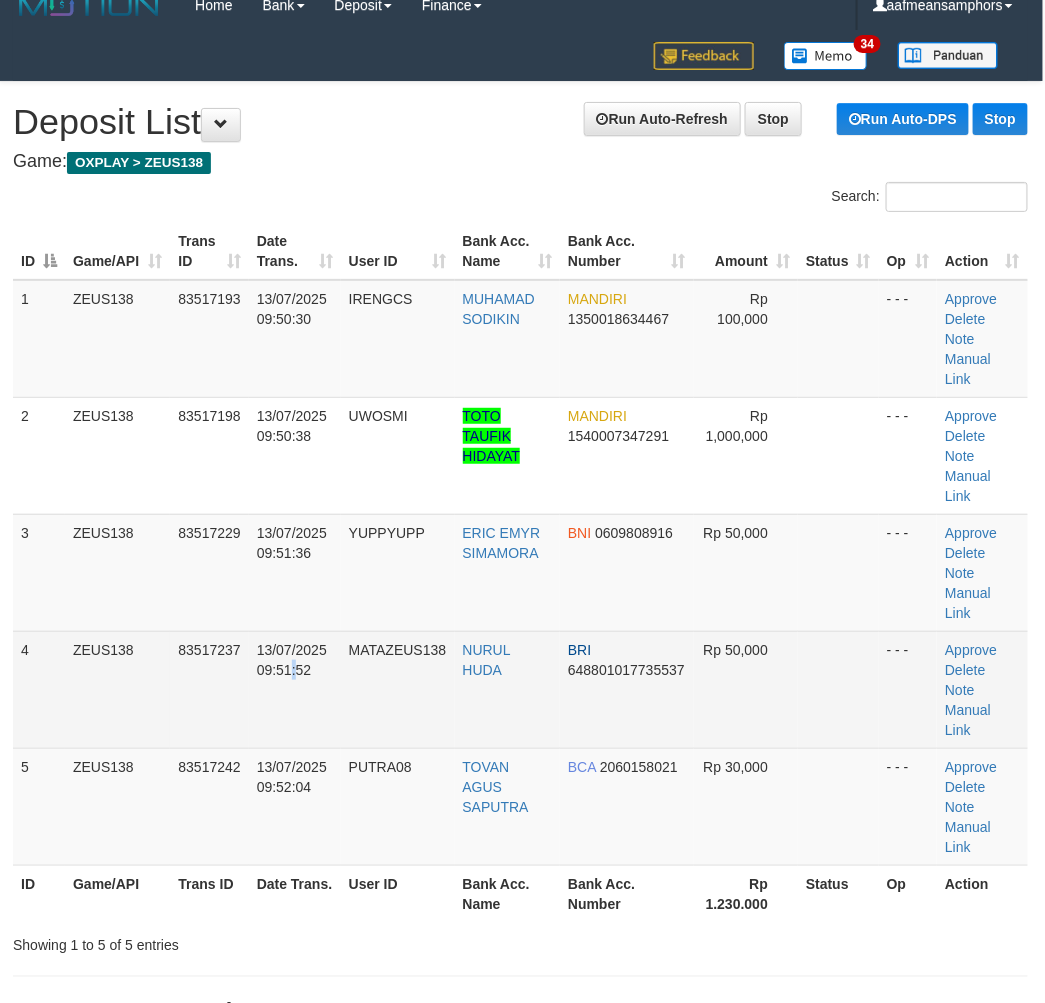 click on "13/07/2025 09:51:52" at bounding box center [295, 689] 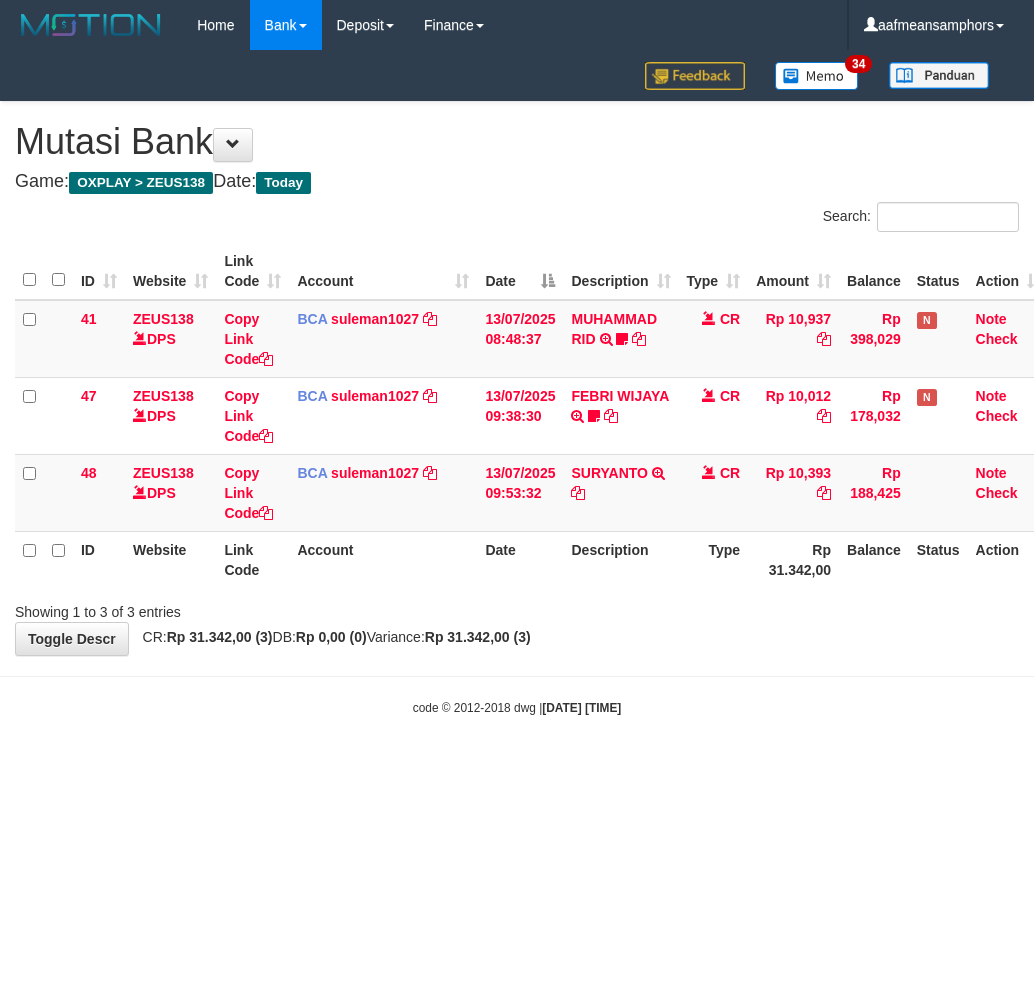 scroll, scrollTop: 0, scrollLeft: 0, axis: both 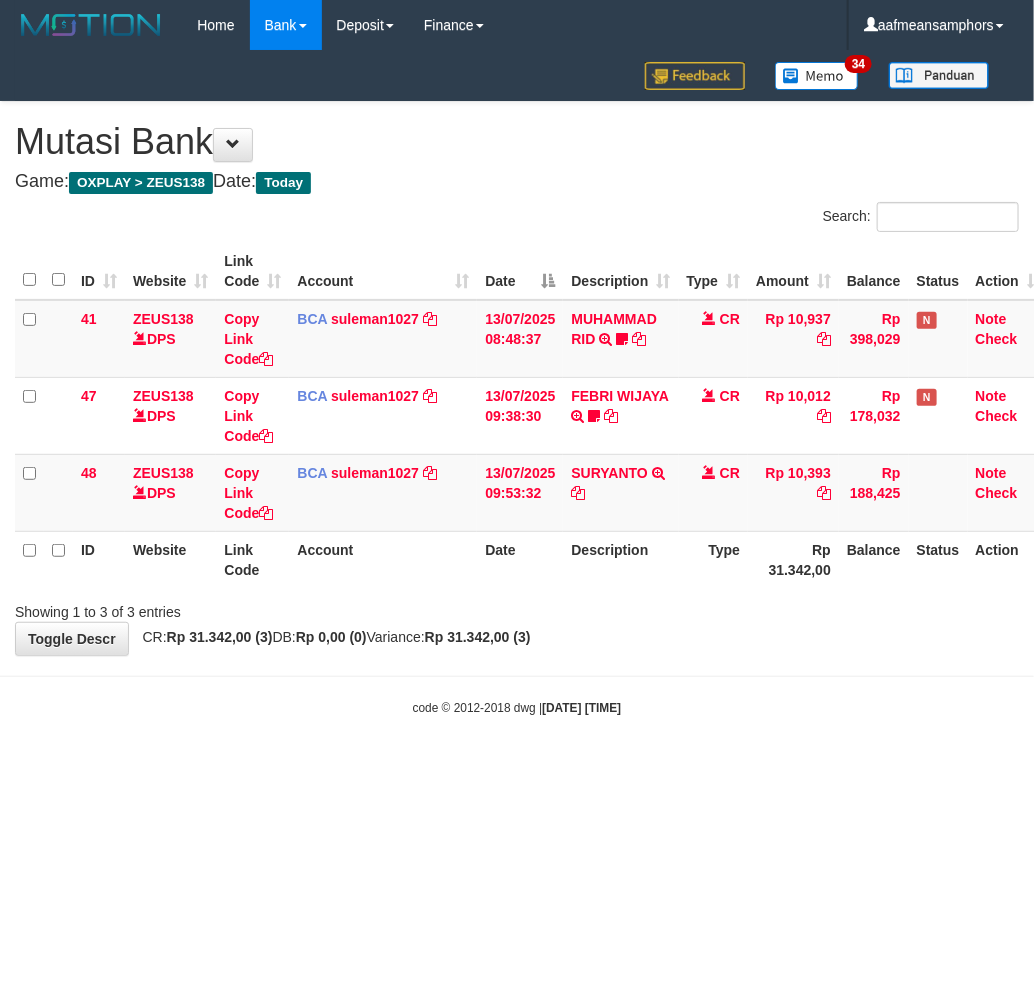 click on "code © 2012-2018 dwg |  [DATE] [TIME]" at bounding box center [517, 707] 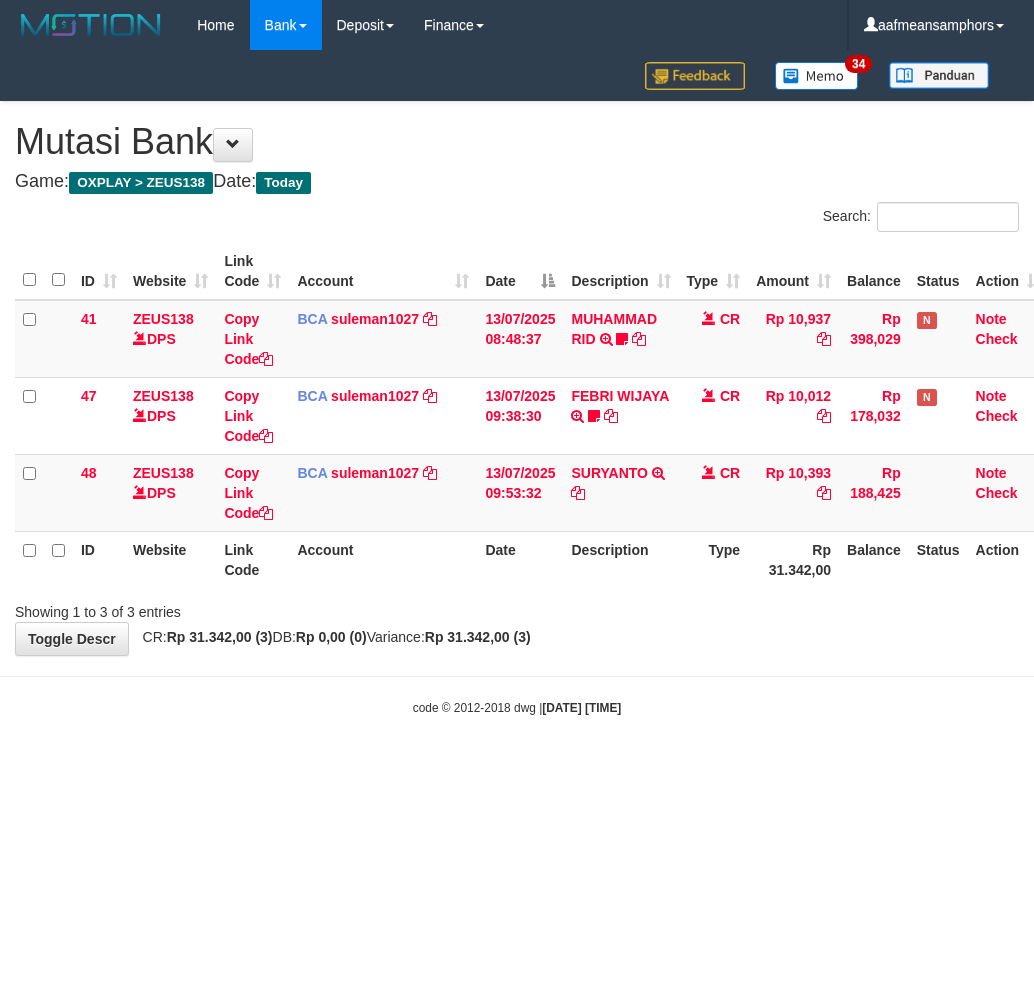 scroll, scrollTop: 0, scrollLeft: 0, axis: both 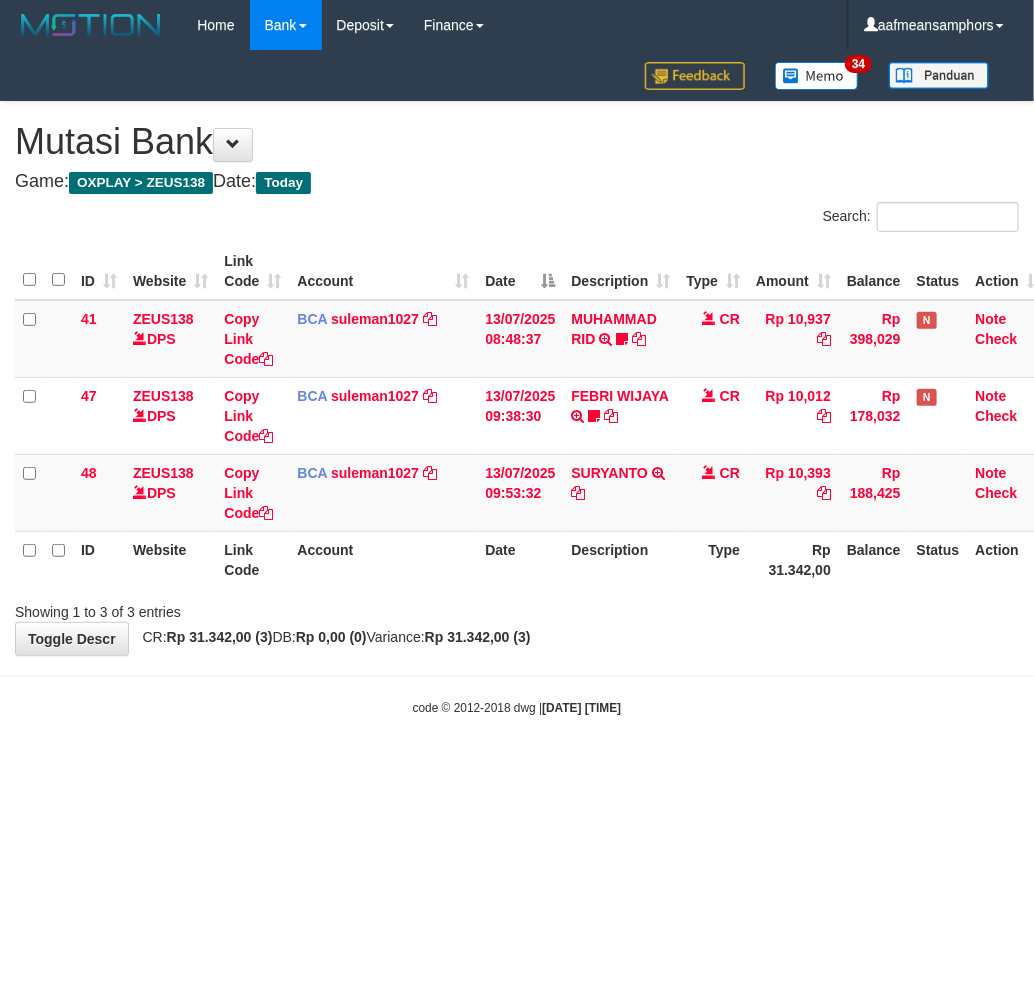 click on "Toggle navigation
Home
Bank
Account List
Load
By Website
Group
[OXPLAY]													ZEUS138
By Load Group (DPS)" at bounding box center [517, 383] 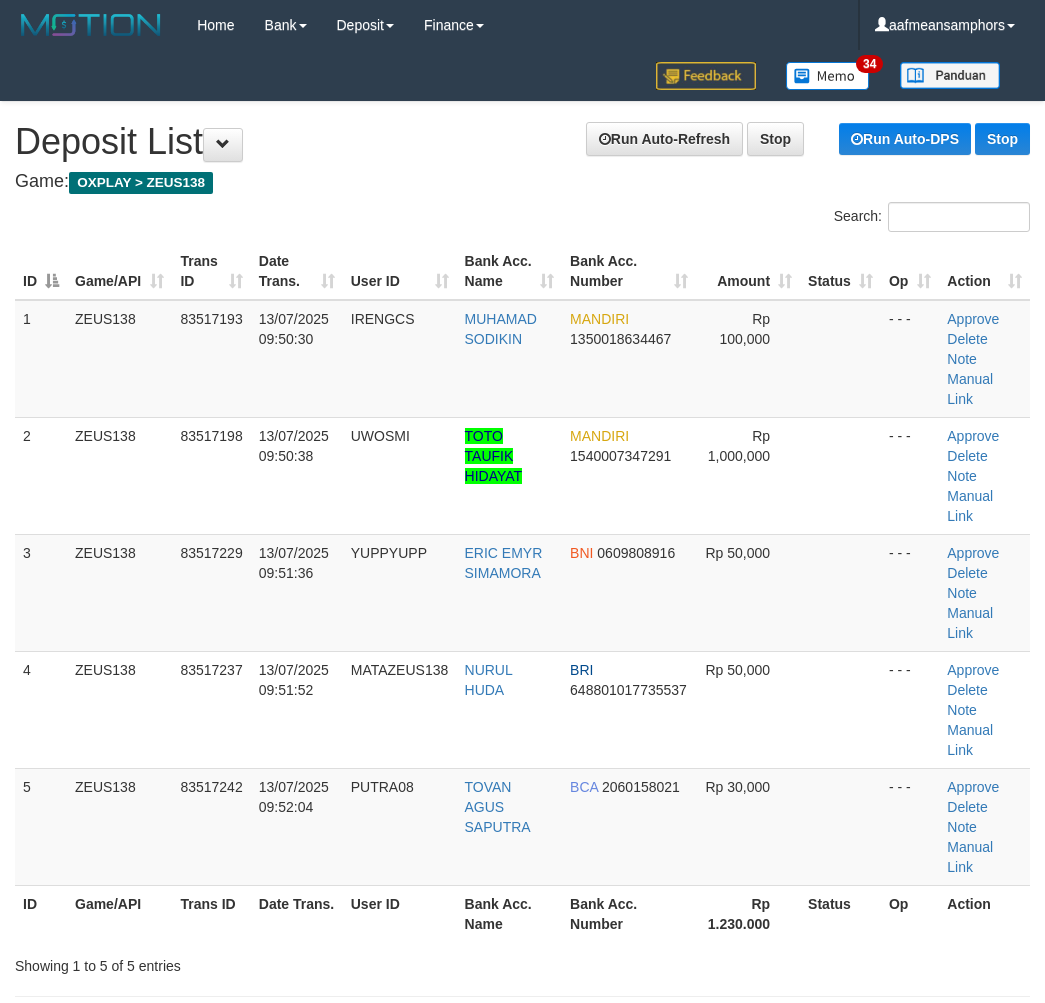 scroll, scrollTop: 20, scrollLeft: 2, axis: both 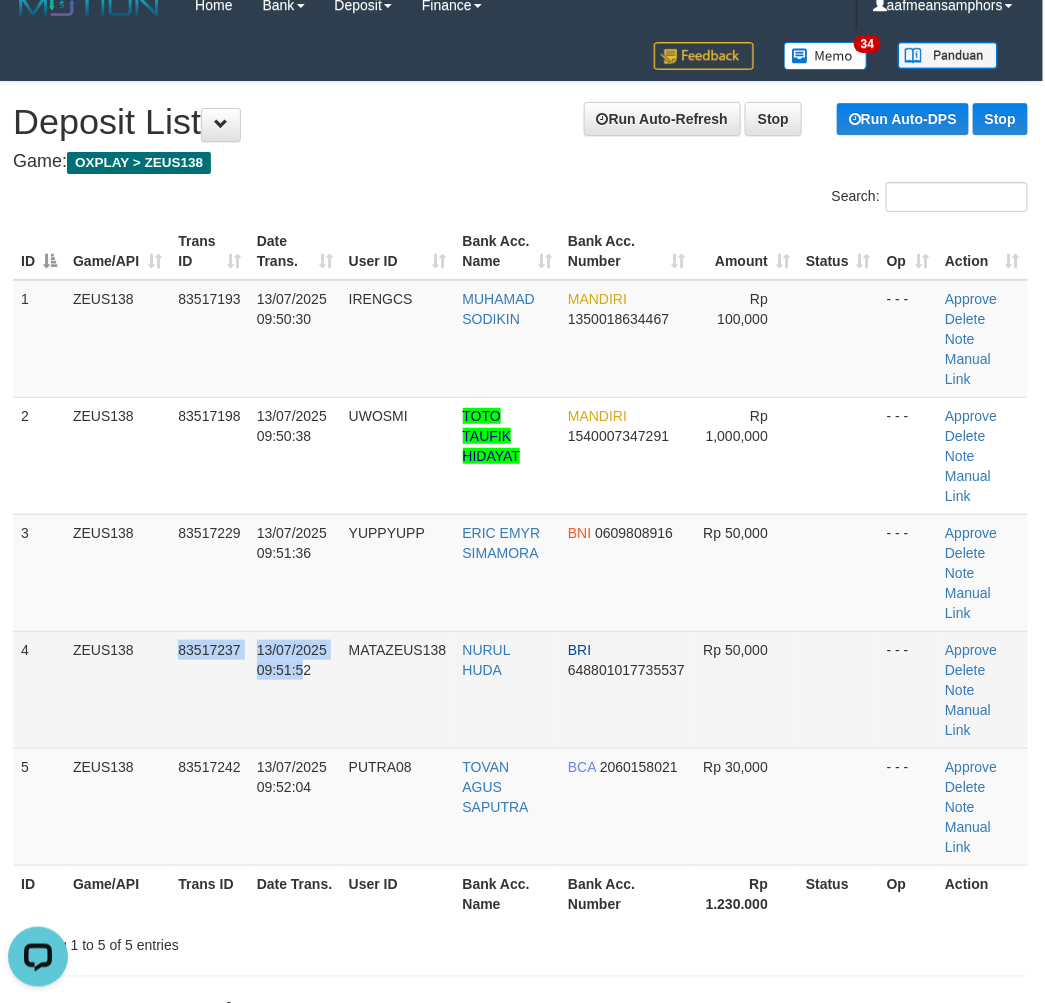 click on "4
ZEUS138
83517237
13/07/2025 09:51:52
MATAZEUS138
NURUL HUDA
BRI
648801017735537
Rp 50,000
- - -
Approve
Delete
Note
Manual Link" at bounding box center (520, 689) 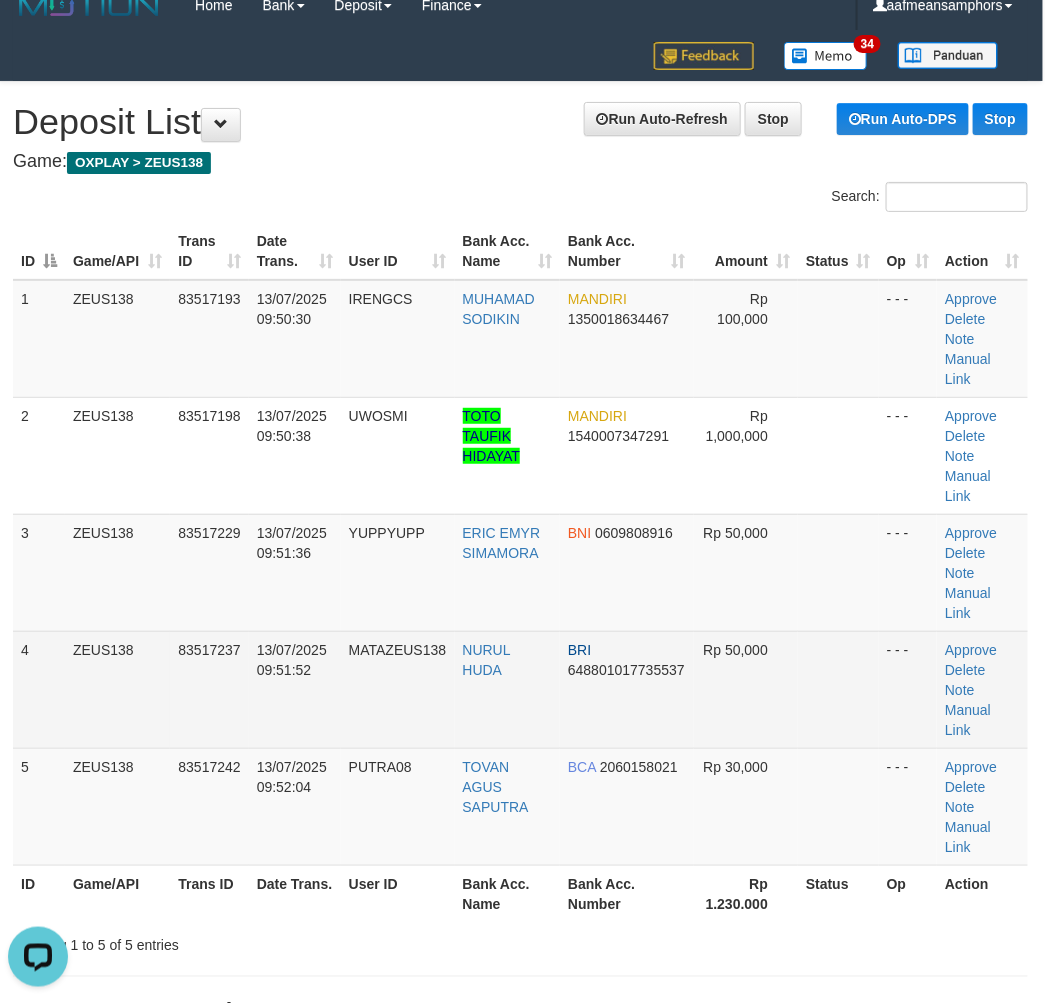 click on "MATAZEUS138" at bounding box center [398, 689] 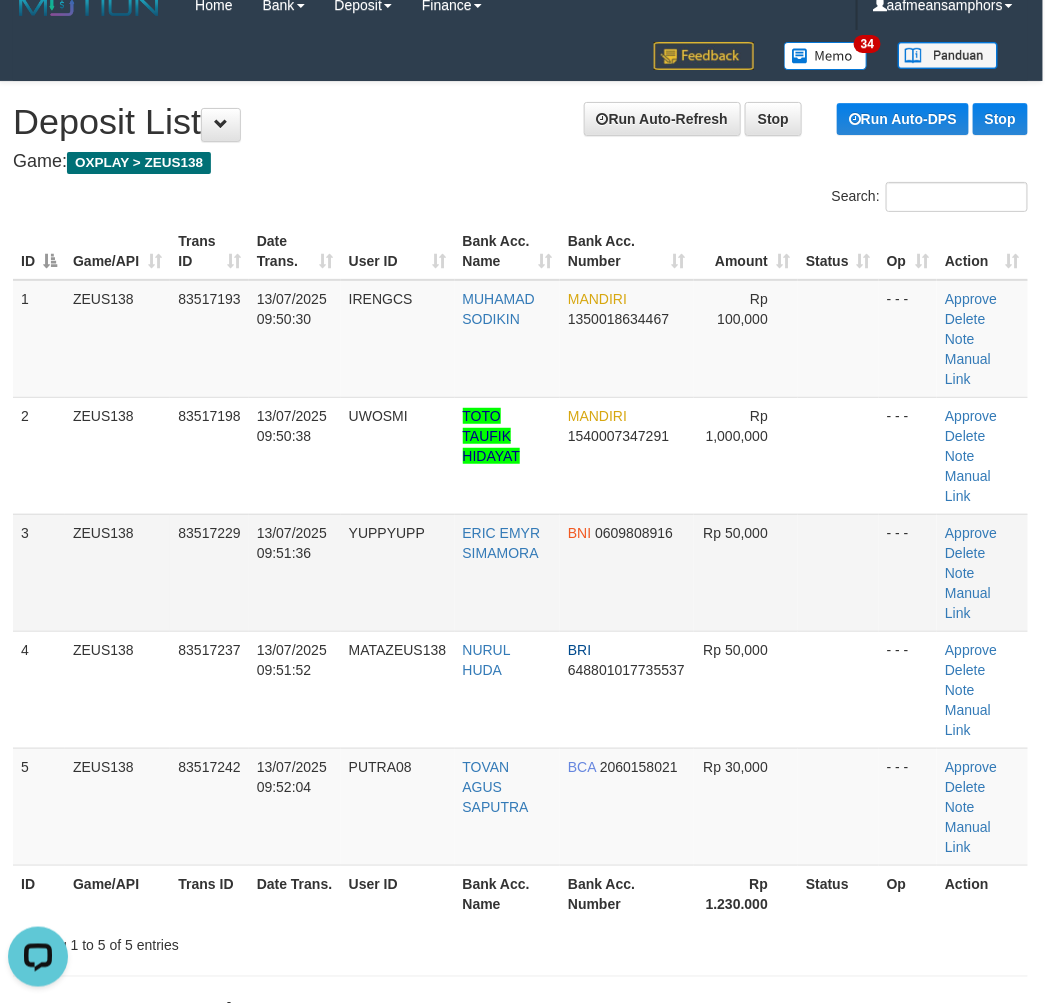 click on "13/07/2025 09:51:36" at bounding box center [295, 572] 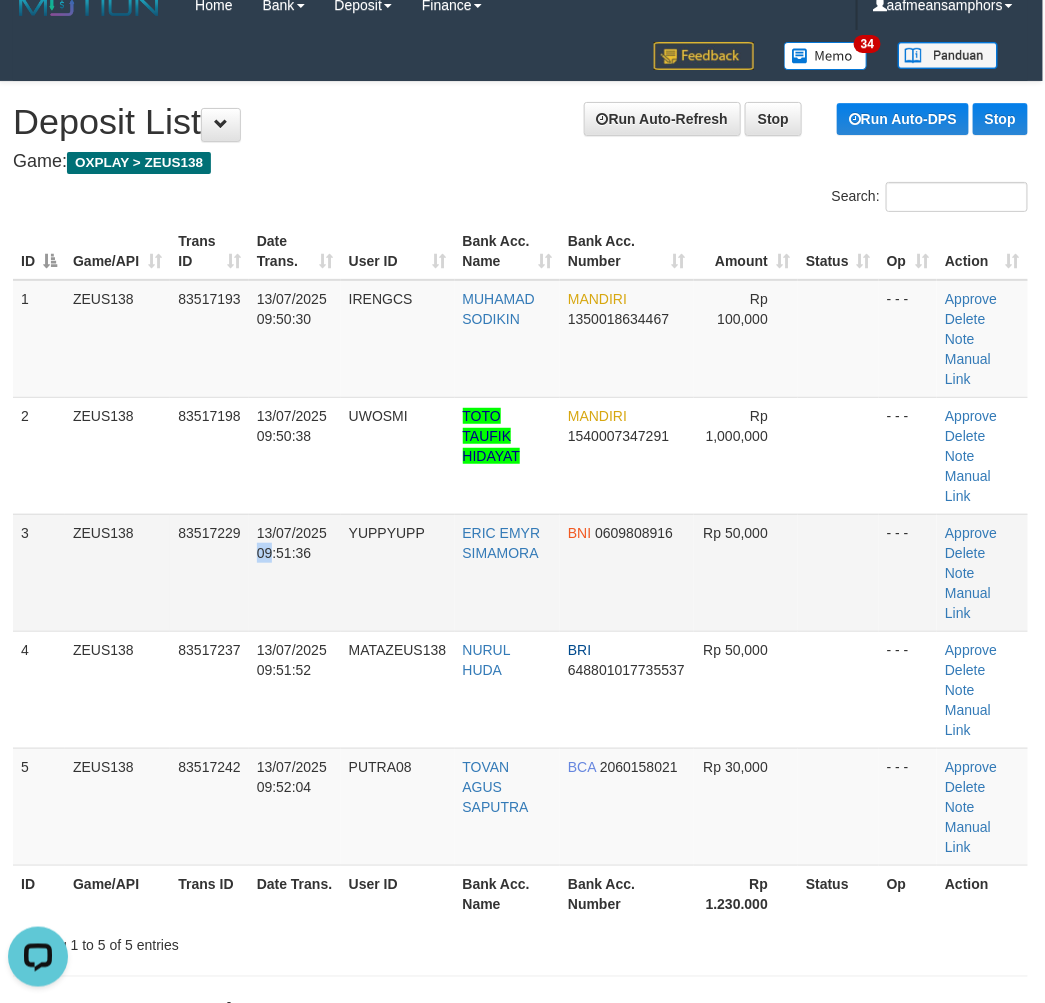 drag, startPoint x: 250, startPoint y: 602, endPoint x: 221, endPoint y: 615, distance: 31.780497 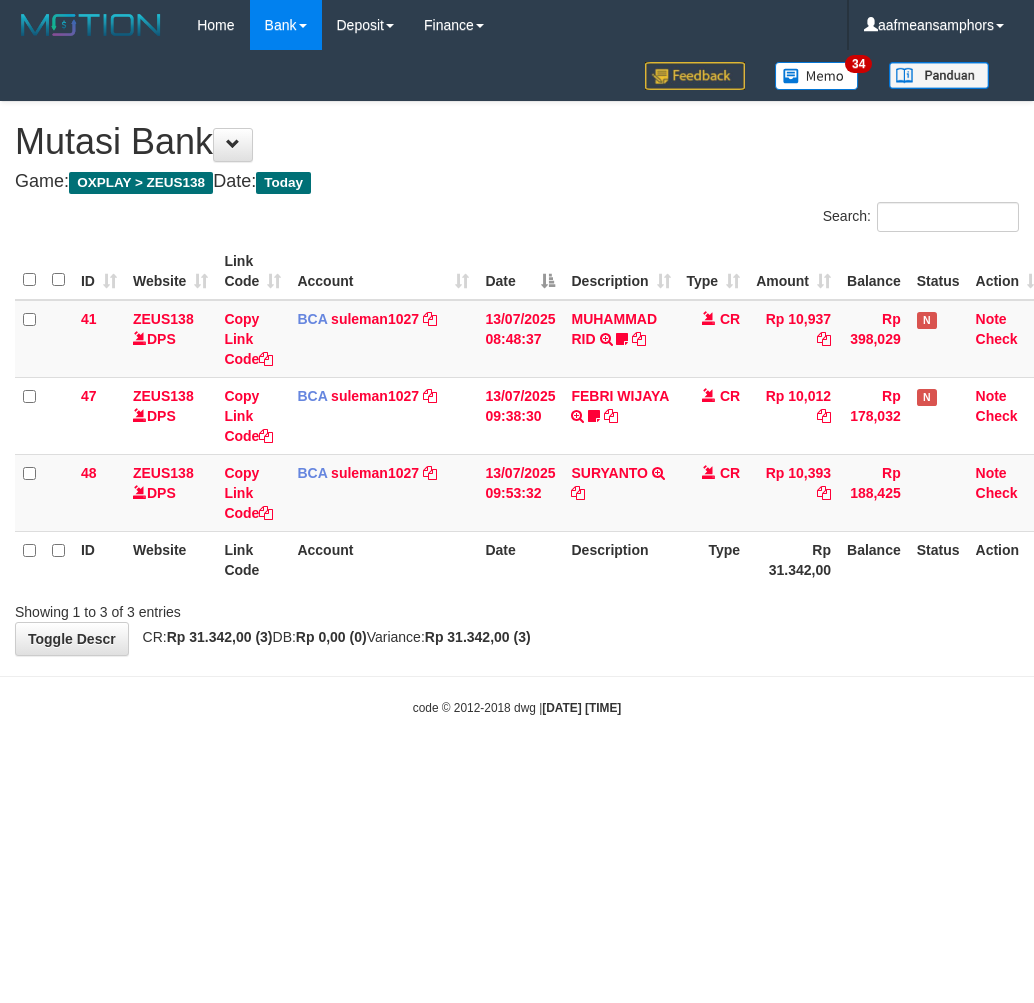 scroll, scrollTop: 0, scrollLeft: 0, axis: both 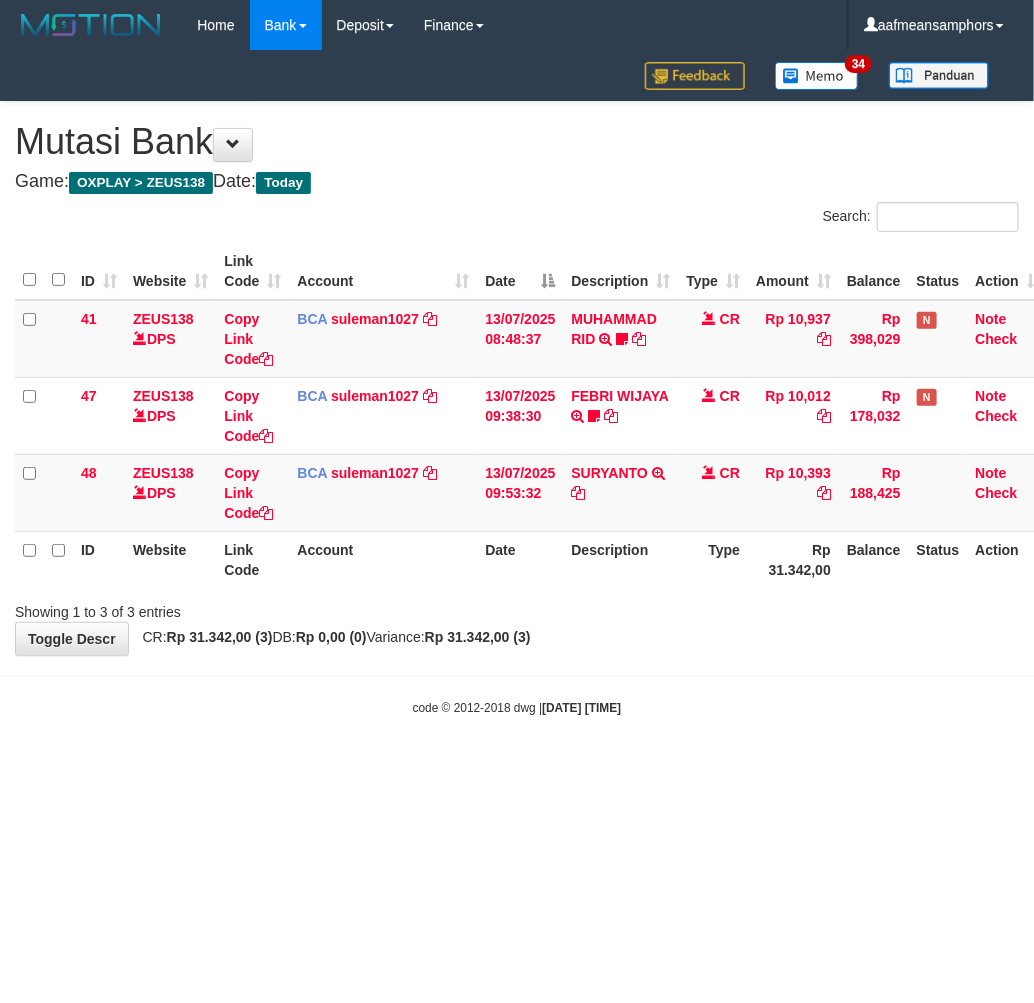 click on "code © 2012-2018 dwg |  2025/07/13 09:53:48" at bounding box center (517, 707) 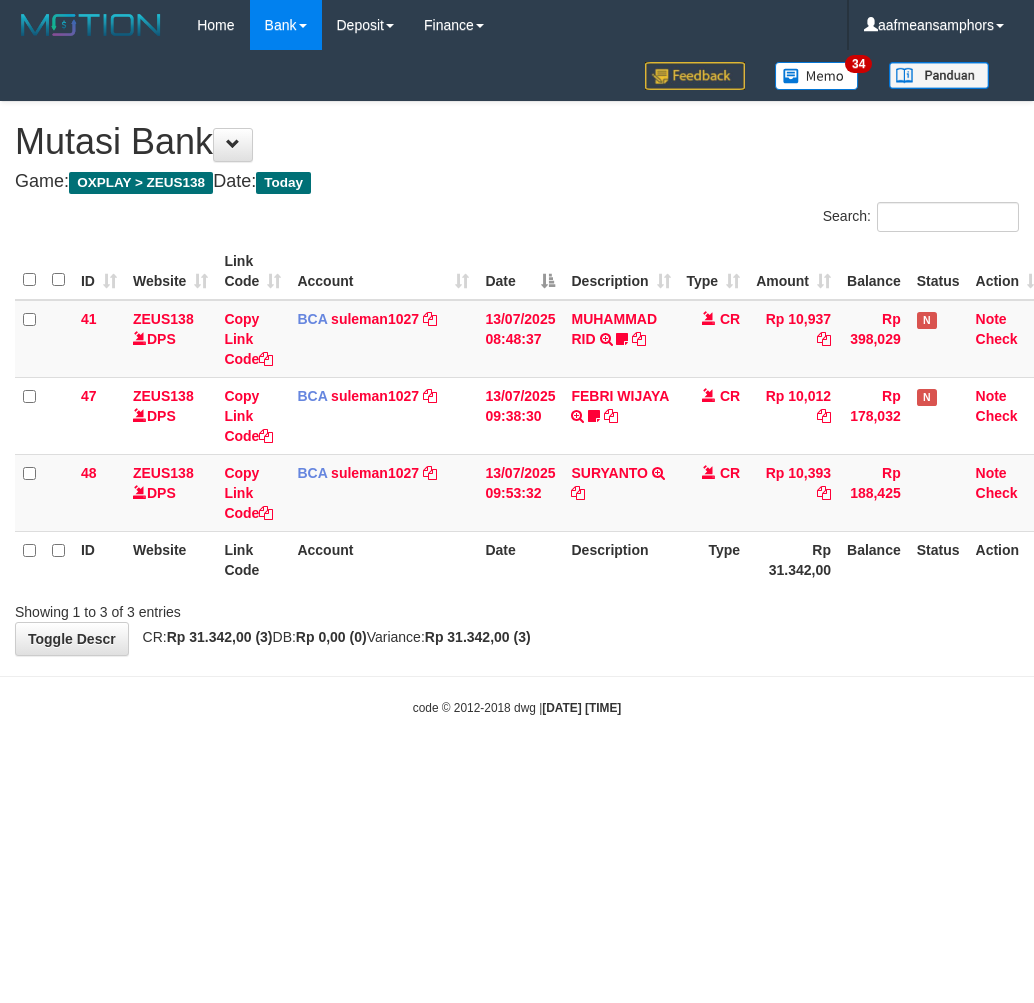 scroll, scrollTop: 0, scrollLeft: 0, axis: both 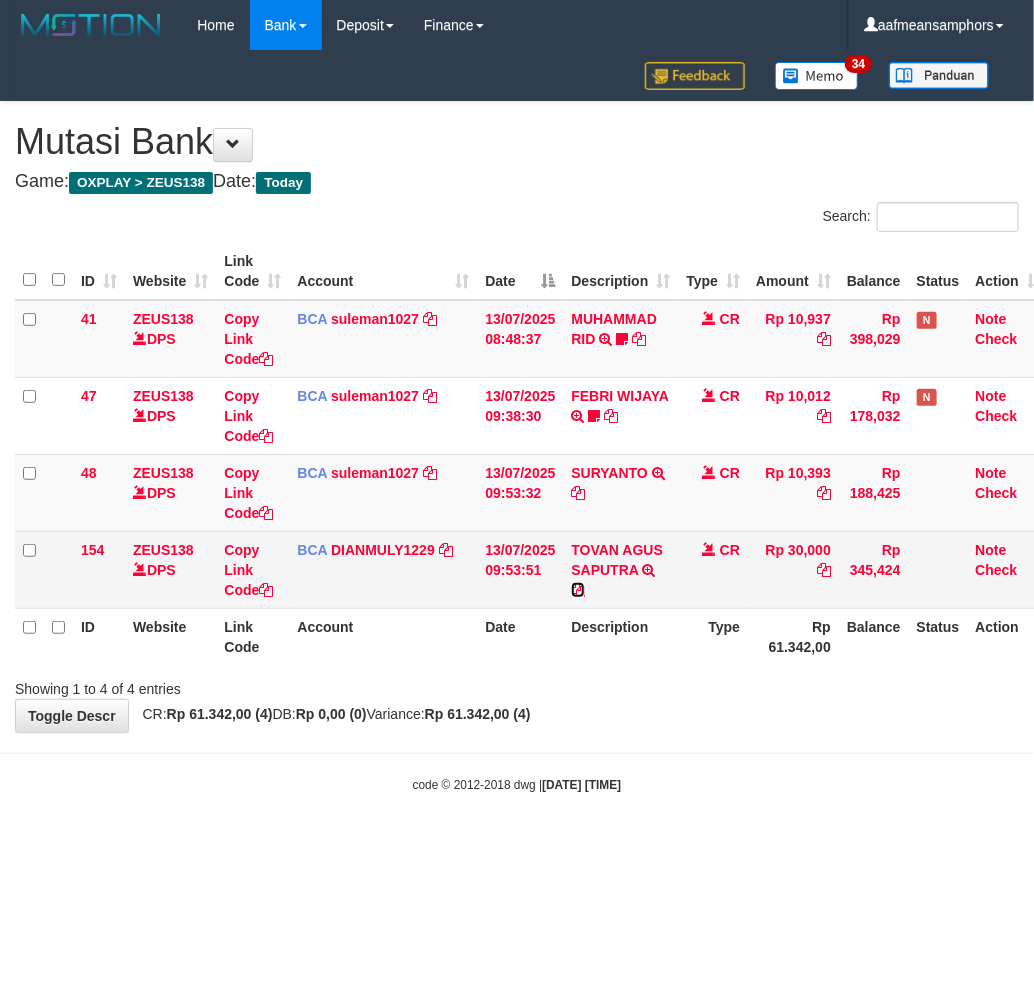 click at bounding box center [578, 590] 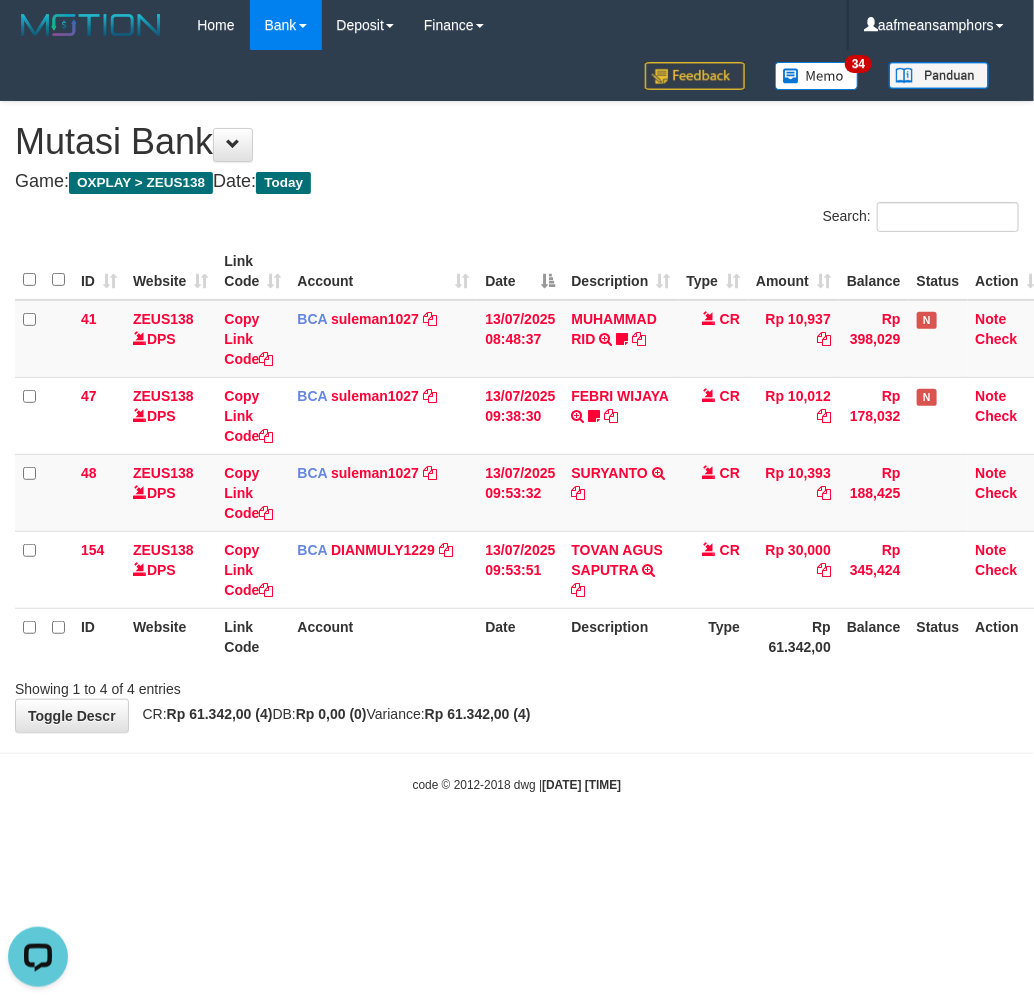 scroll, scrollTop: 0, scrollLeft: 0, axis: both 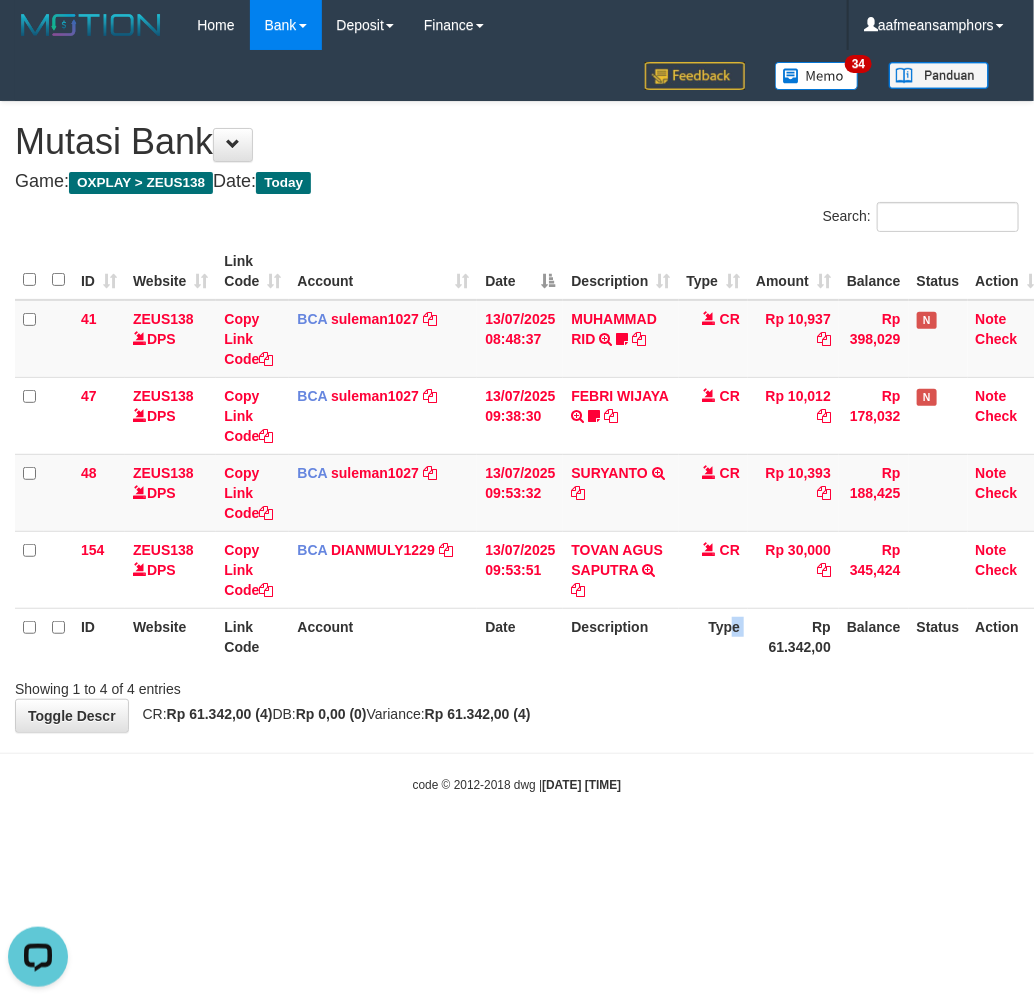drag, startPoint x: 727, startPoint y: 630, endPoint x: 723, endPoint y: 617, distance: 13.601471 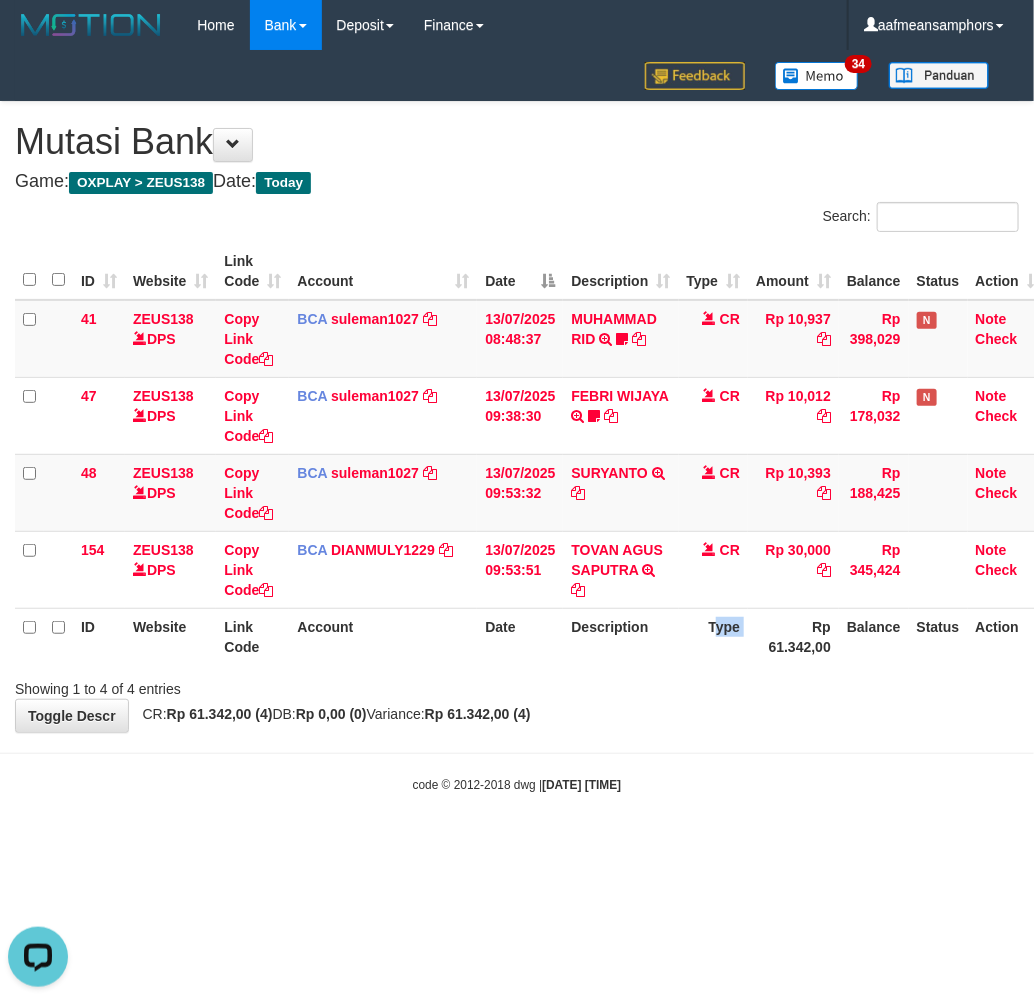 drag, startPoint x: 700, startPoint y: 623, endPoint x: 865, endPoint y: 611, distance: 165.43579 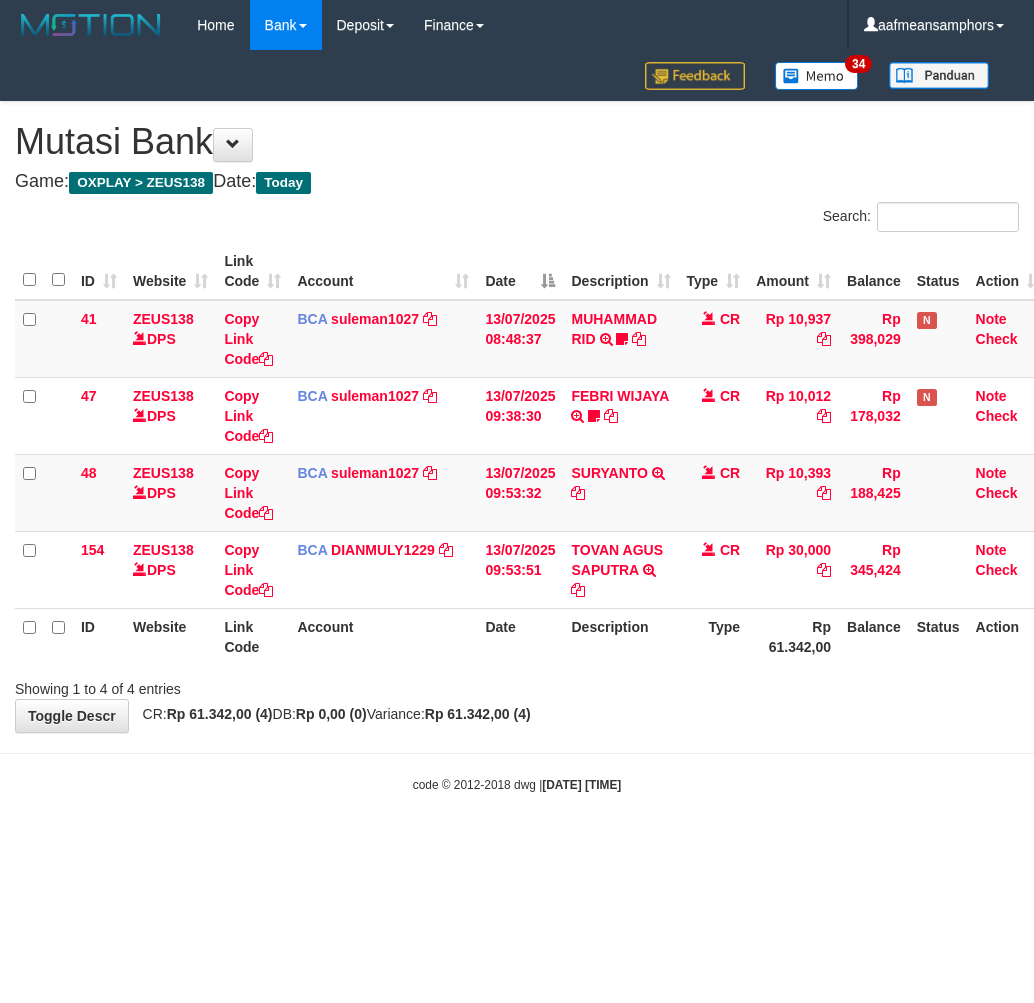 scroll, scrollTop: 0, scrollLeft: 0, axis: both 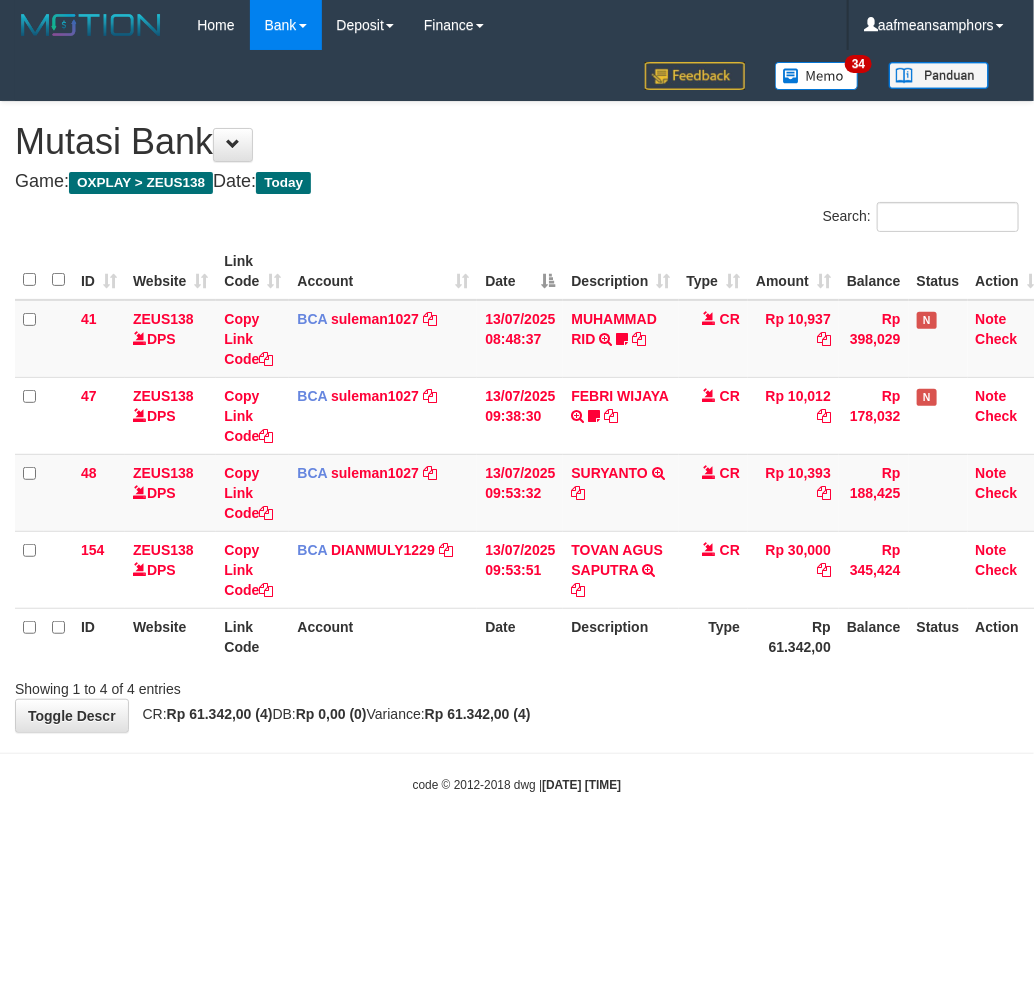 click on "Toggle navigation
Home
Bank
Account List
Load
By Website
Group
[OXPLAY]													ZEUS138
By Load Group (DPS)" at bounding box center (517, 422) 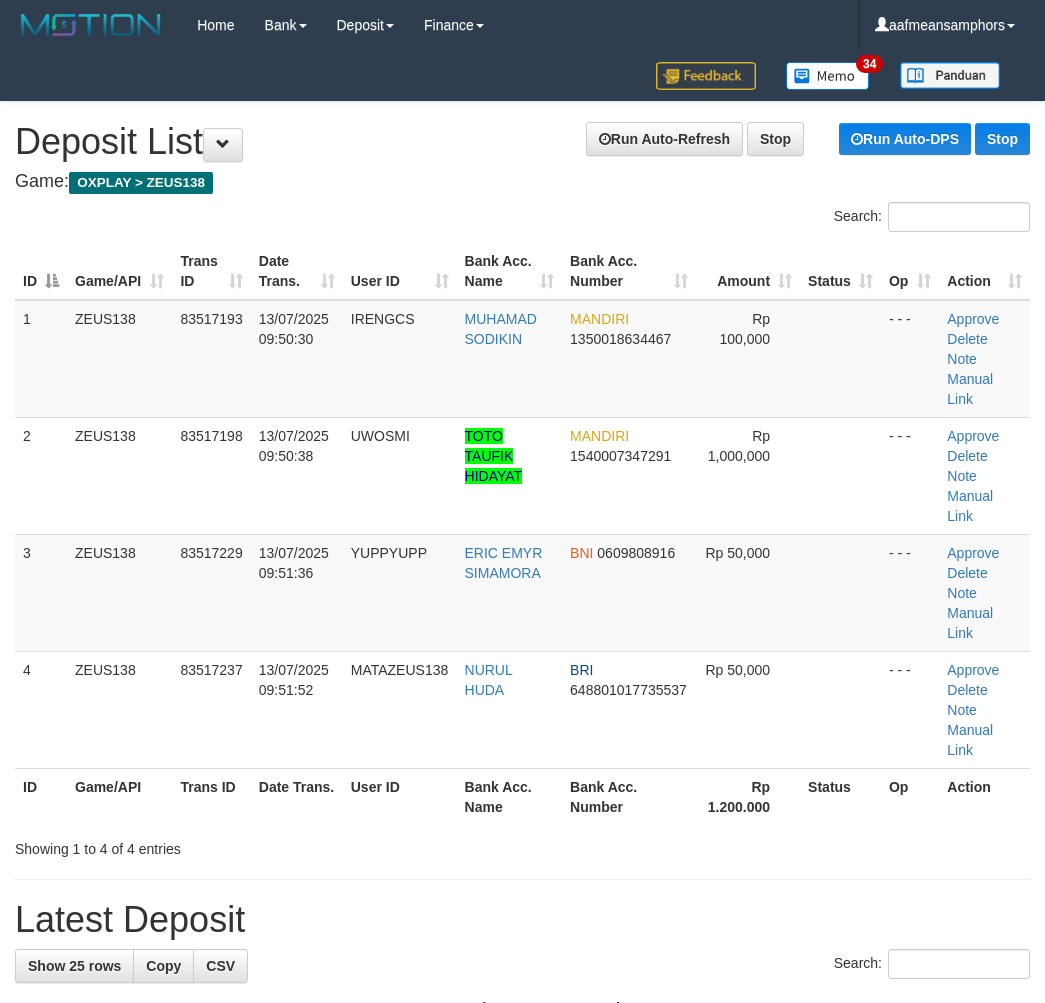 scroll, scrollTop: 20, scrollLeft: 2, axis: both 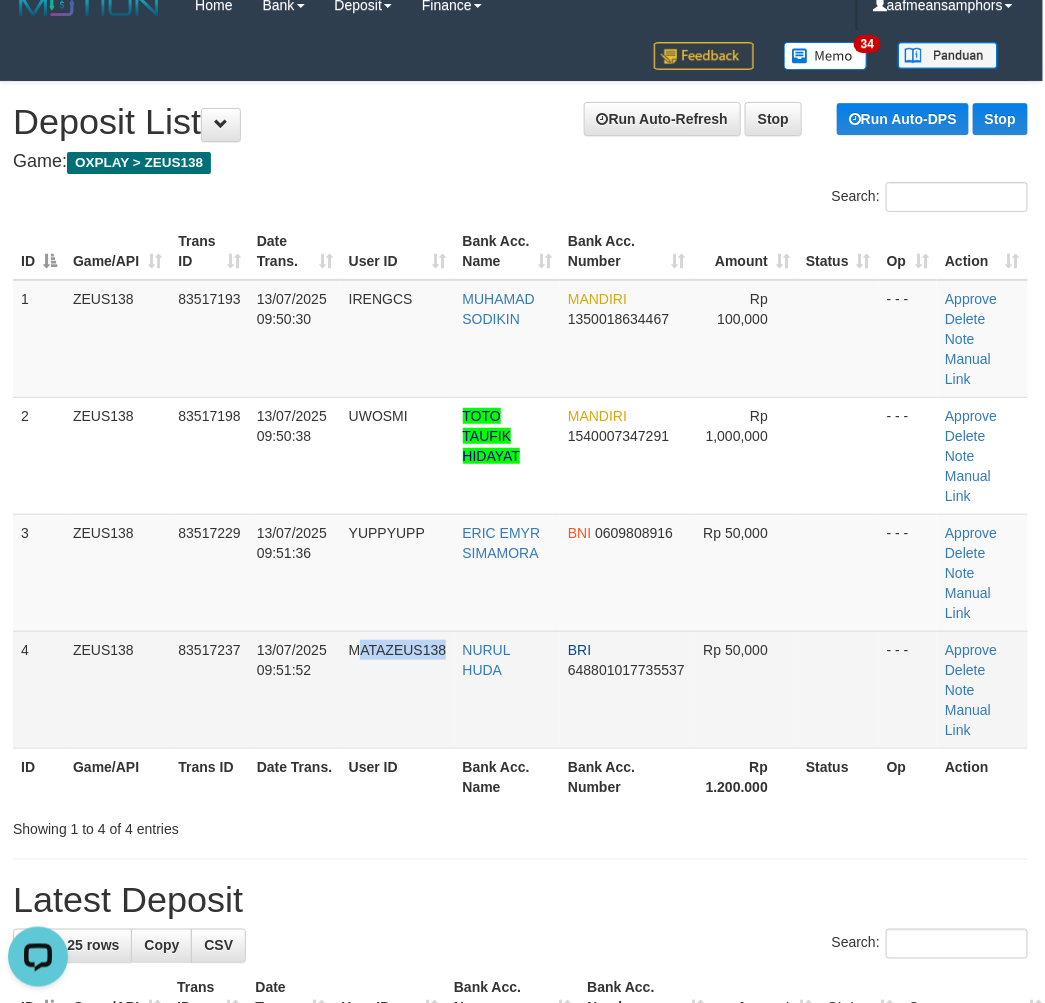 drag, startPoint x: 434, startPoint y: 675, endPoint x: 754, endPoint y: 636, distance: 322.3678 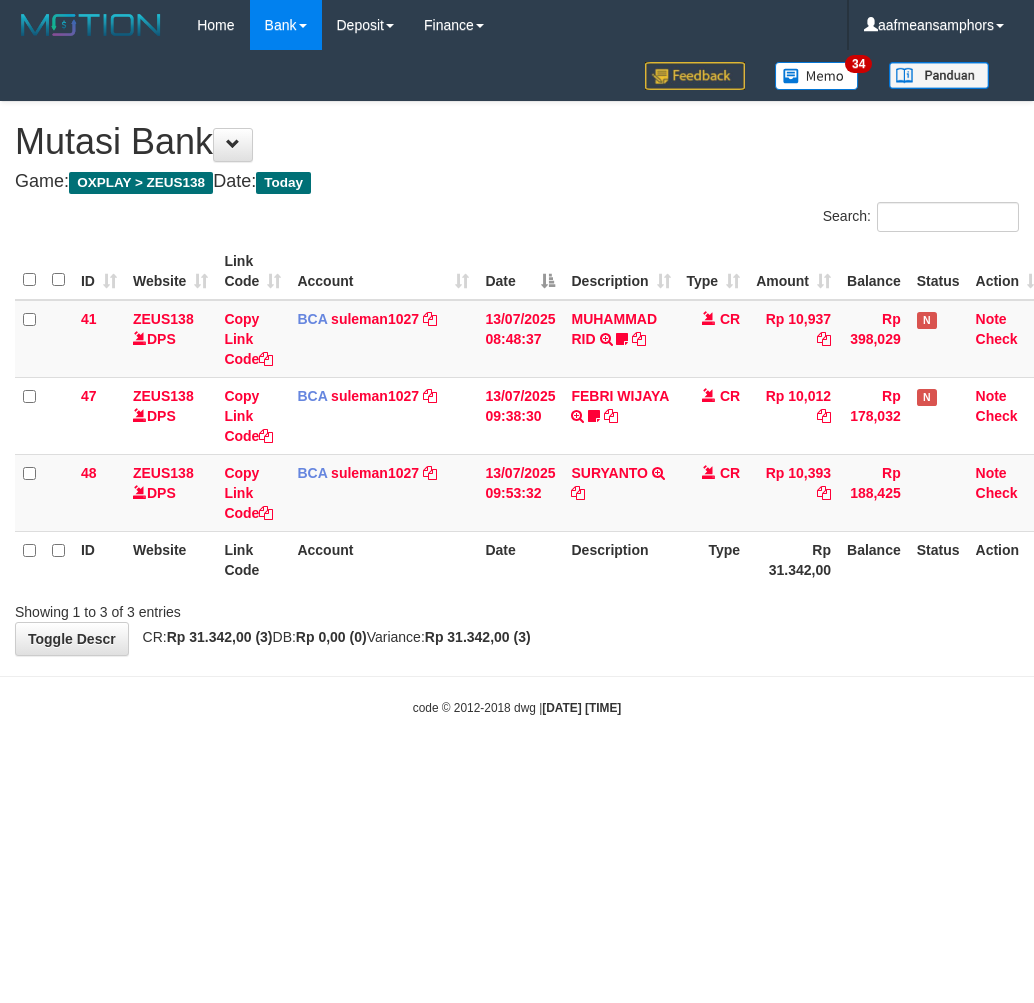 scroll, scrollTop: 0, scrollLeft: 0, axis: both 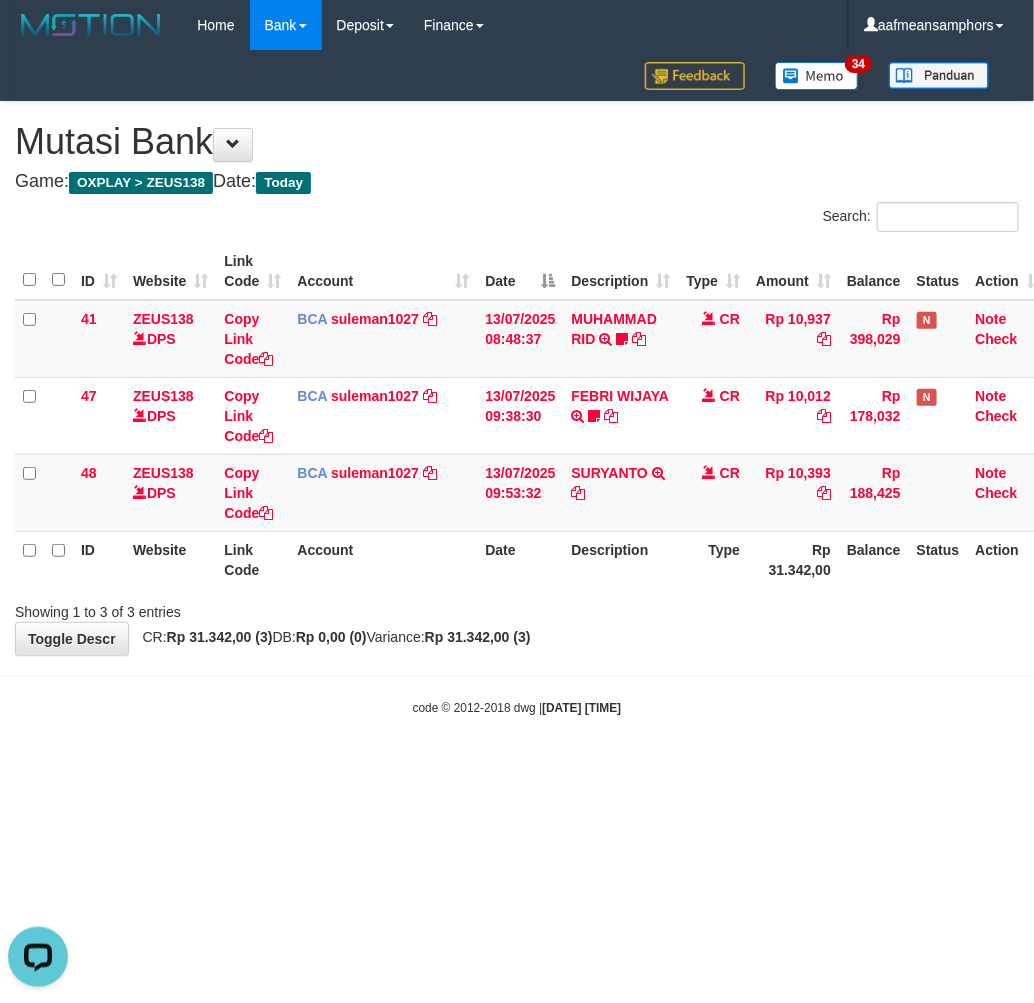 click on "**********" at bounding box center [517, 378] 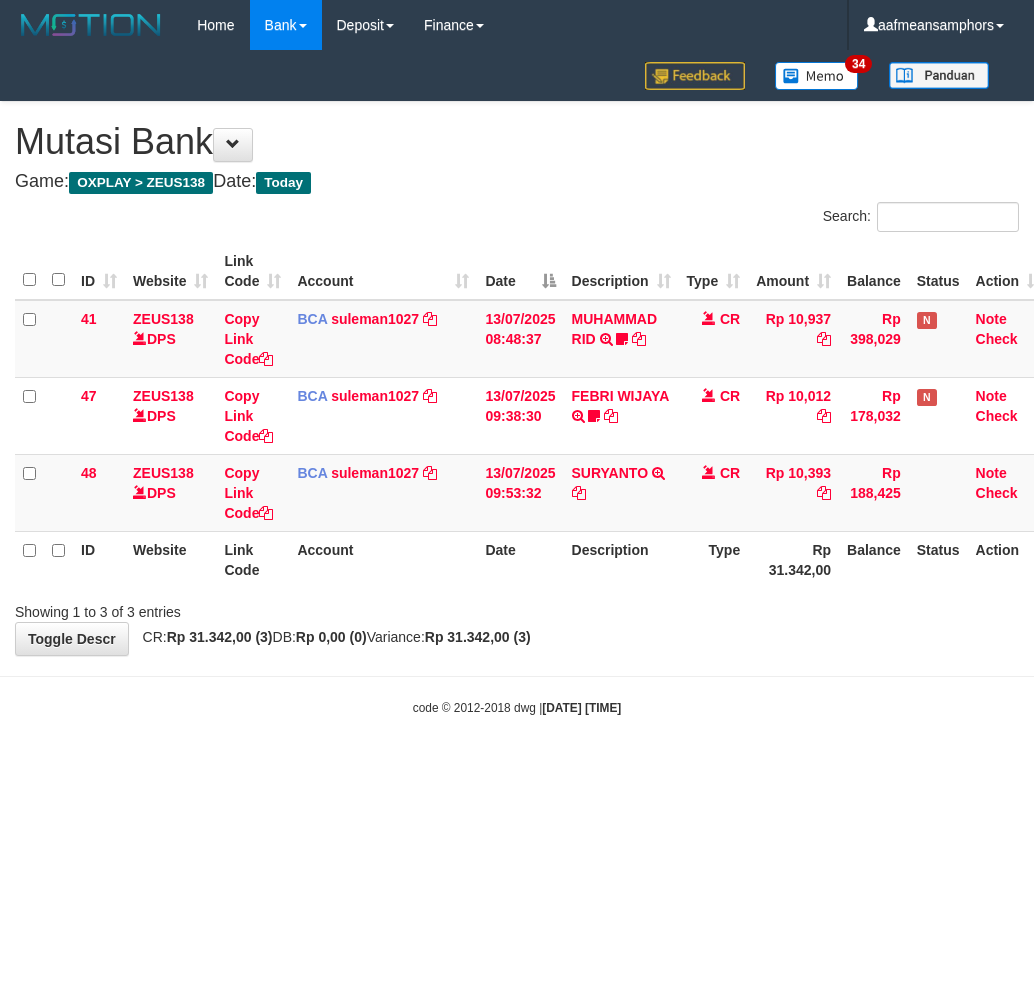 scroll, scrollTop: 0, scrollLeft: 0, axis: both 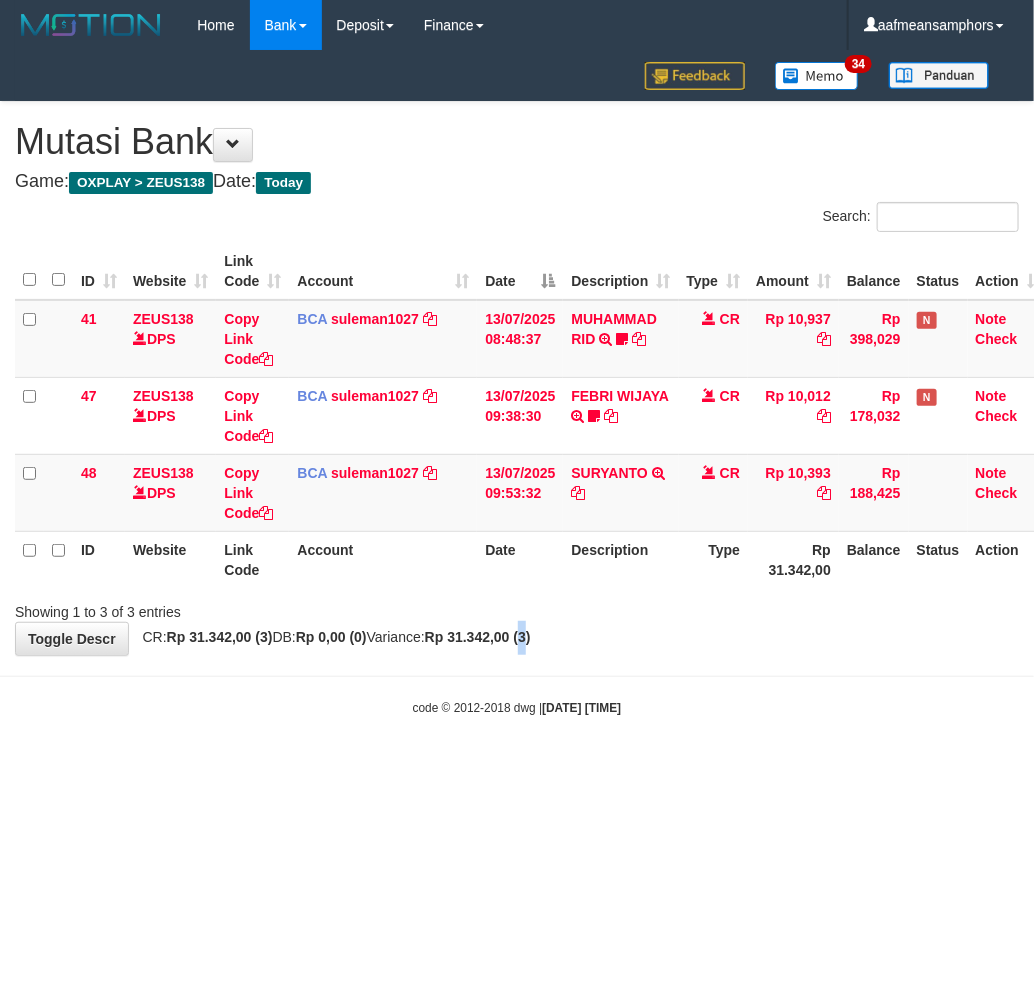 click on "Rp 31.342,00 (3)" at bounding box center (478, 637) 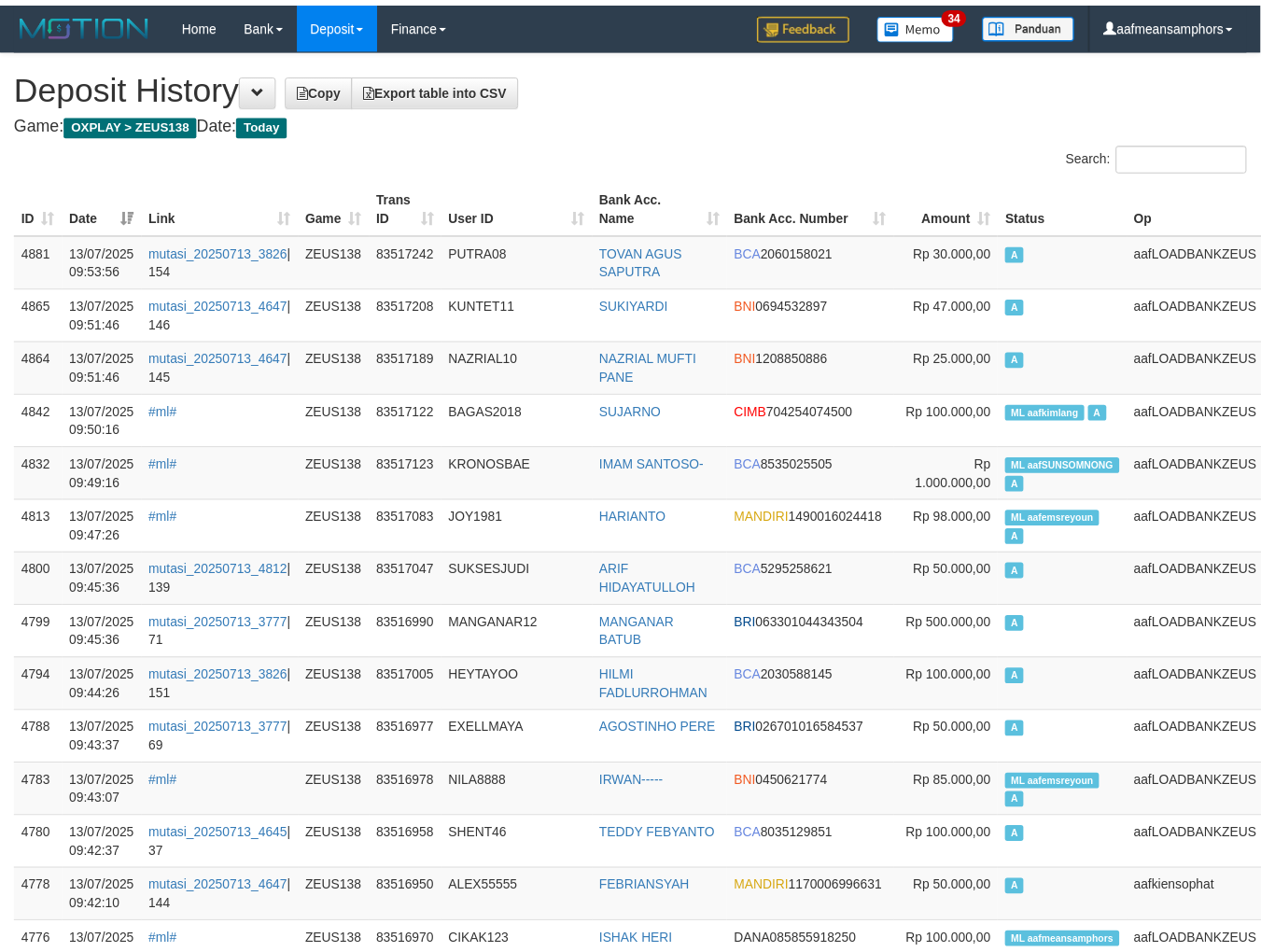 scroll, scrollTop: 572, scrollLeft: 0, axis: vertical 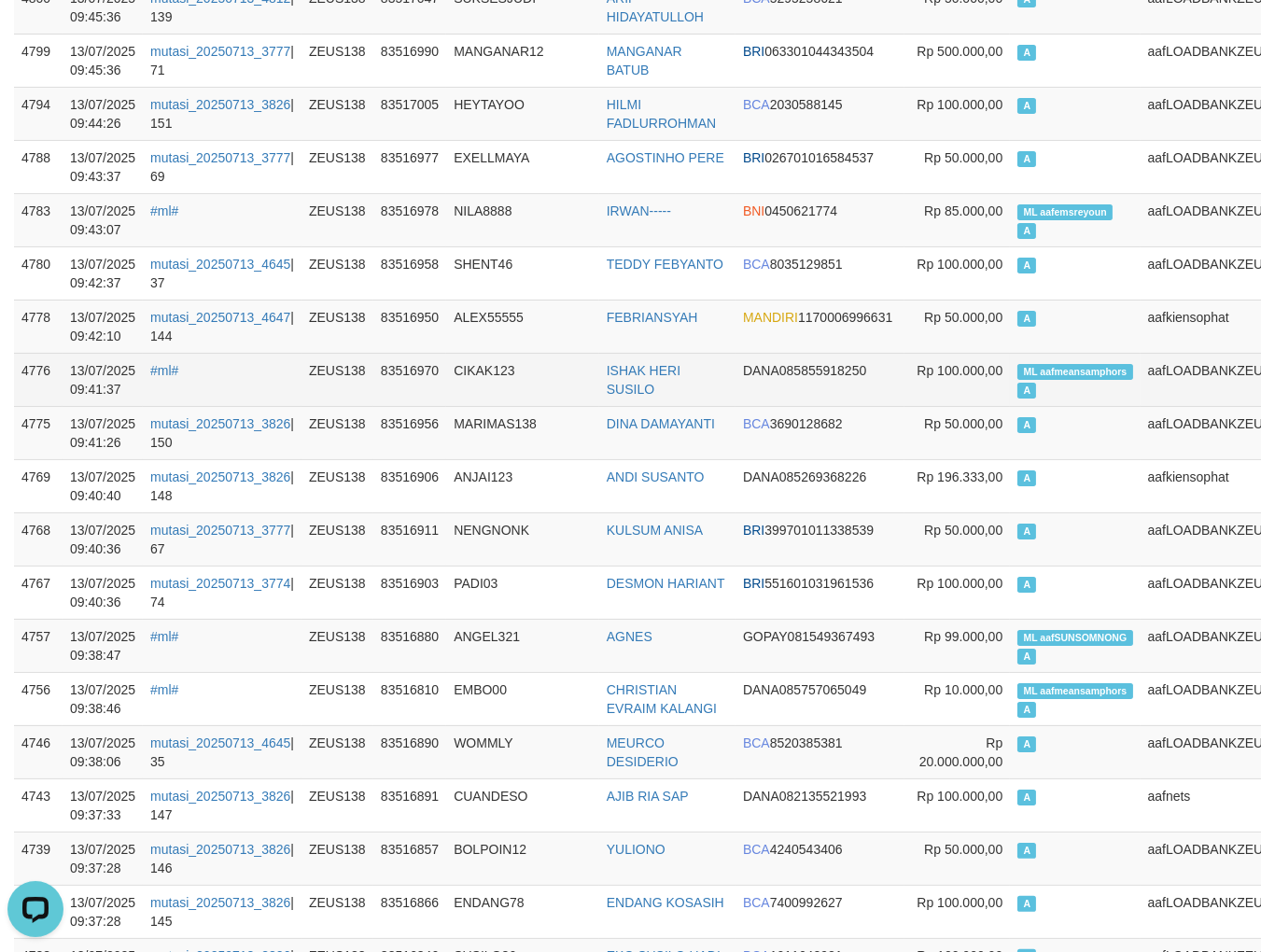 drag, startPoint x: 679, startPoint y: 386, endPoint x: 623, endPoint y: 403, distance: 58.5235 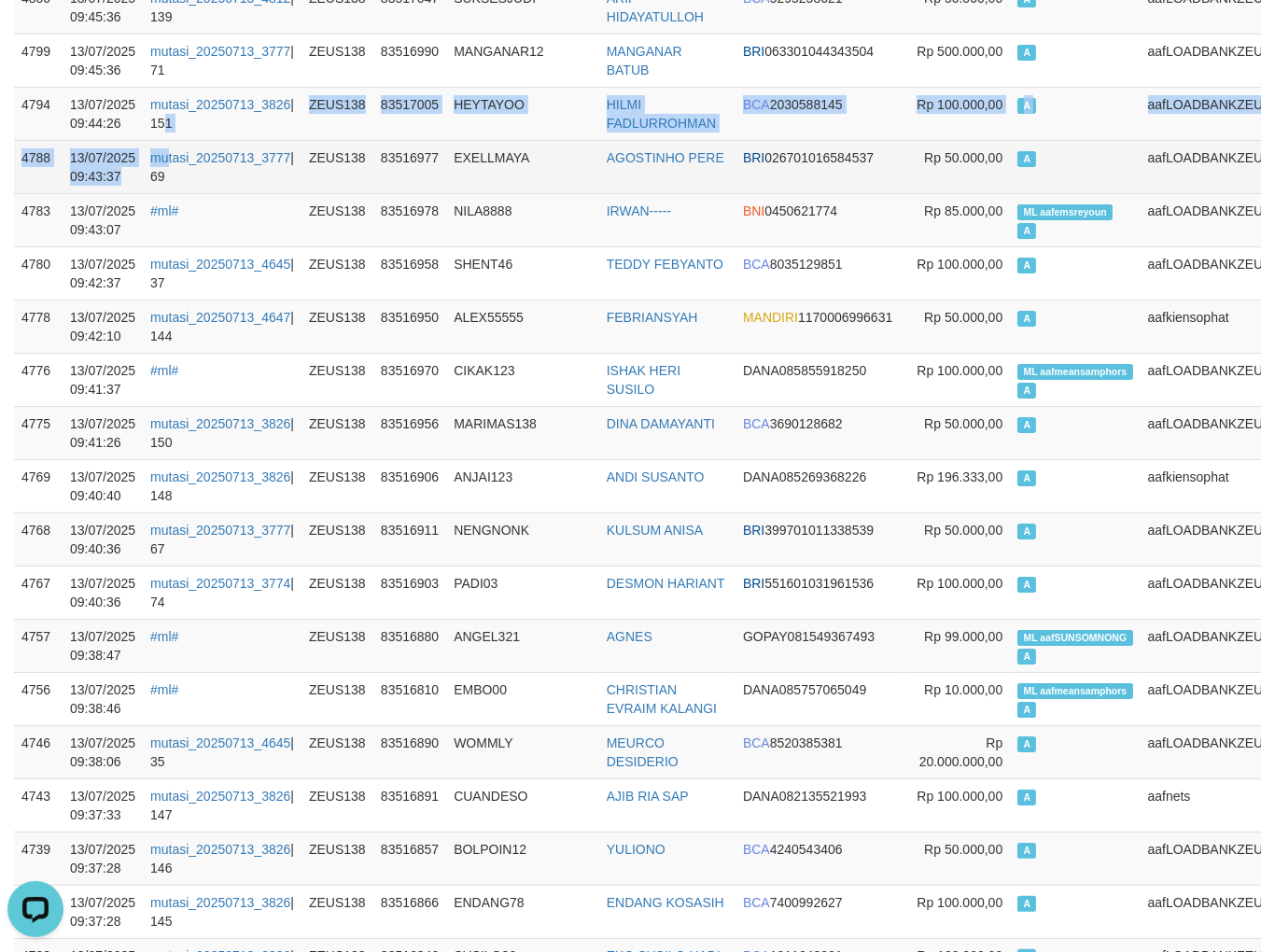 click on "4881 13/07/2025 09:53:56 mutasi_20250713_3826  | 154 ZEUS138 83517242 PUTRA08 TOVAN AGUS SAPUTRA   BCA  2060158021 Rp 30.000,00 A   aafLOADBANKZEUS 4865 13/07/2025 09:51:46 mutasi_20250713_4647  | 146 ZEUS138 83517208 KUNTET11 SUKIYARDI   BNI  0694532897 Rp 47.000,00 A   aafLOADBANKZEUS 4864 13/07/2025 09:51:46 mutasi_20250713_4647  | 145 ZEUS138 83517189 NAZRIAL10 NAZRIAL MUFTI PANE   BNI  1208850886 Rp 25.000,00 A   aafLOADBANKZEUS 4842 13/07/2025 09:50:16 #ml# ZEUS138 83517122 BAGAS2018 SUJARNO   CIMB  704254074500 Rp 100.000,00 ML aafkimlang   A   aafLOADBANKZEUS 4832 13/07/2025 09:49:16 #ml# ZEUS138 83517123 KRONOSBAE IMAM SANTOSO-   BCA  8535025505 Rp 1.000.000,00 ML aafSUNSOMNONG   A   aafLOADBANKZEUS 4813 13/07/2025 09:47:26 #ml# ZEUS138 83517083 JOY1981 HARIANTO   MANDIRI  1490016024418 Rp 98.000,00 ML aafemsreyoun   A   aafLOADBANKZEUS 4800 13/07/2025 09:45:36 mutasi_20250713_4812  | 139 ZEUS138 83517047 SUKSESJUDI ARIF HIDAYATULLOH   BCA  5295258621 Rp 50.000,00 A   aafLOADBANKZEUS 4799  | 71   BRI" at bounding box center [647, 19263] 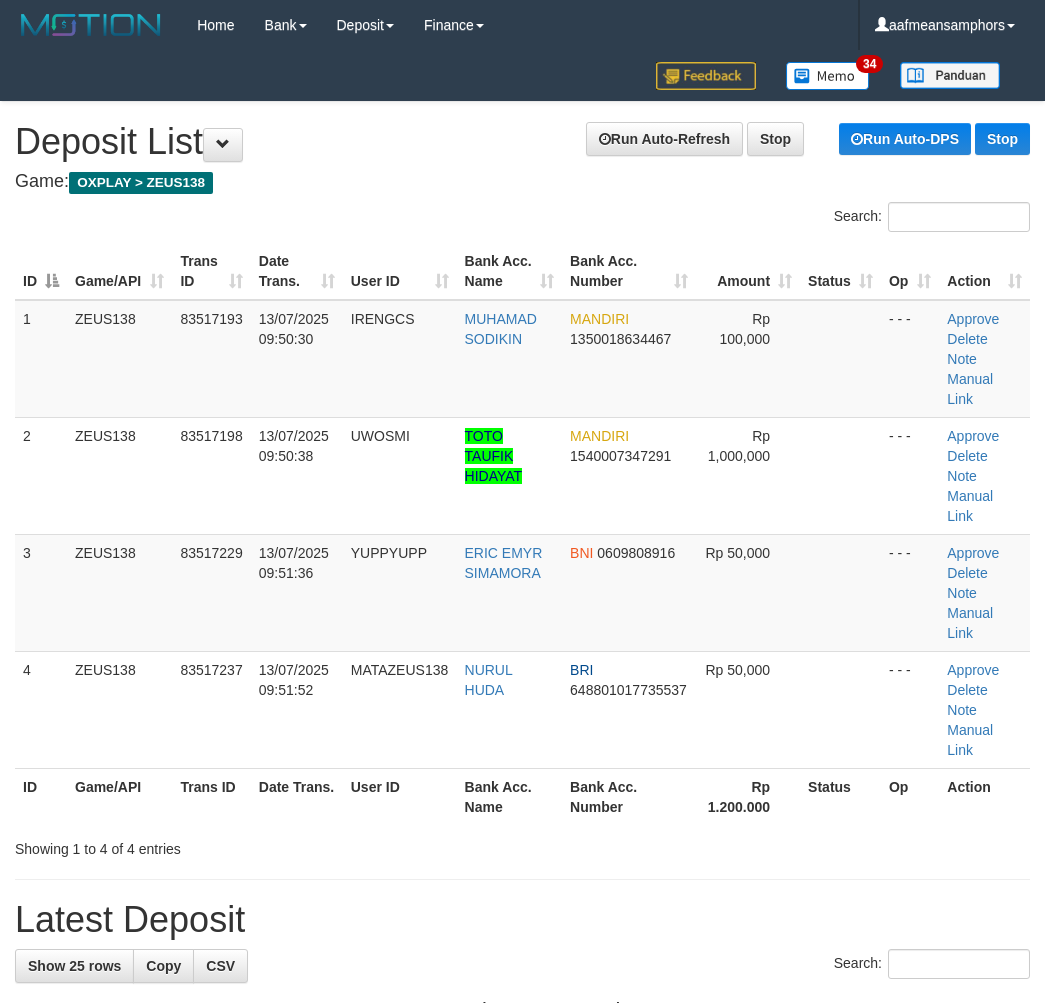 scroll, scrollTop: 20, scrollLeft: 2, axis: both 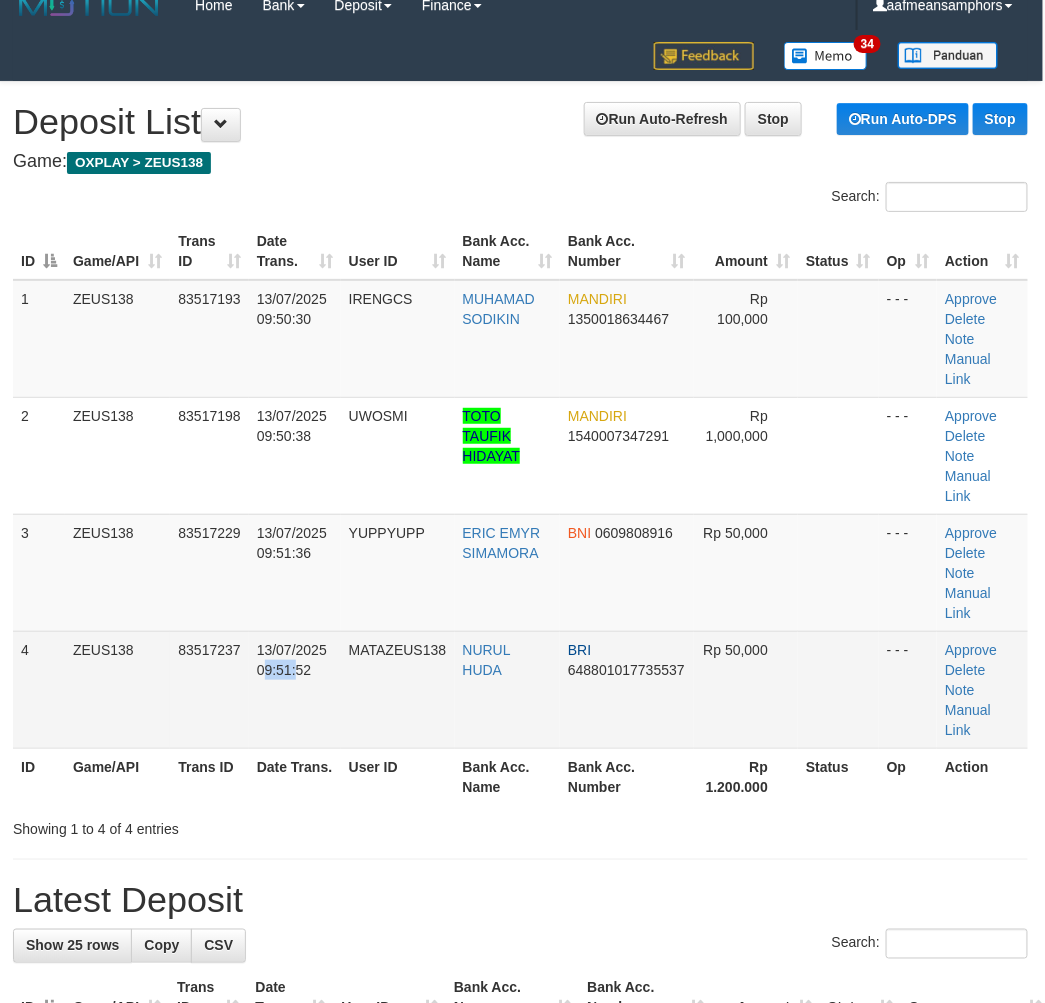 click on "13/07/2025 09:51:52" at bounding box center (295, 689) 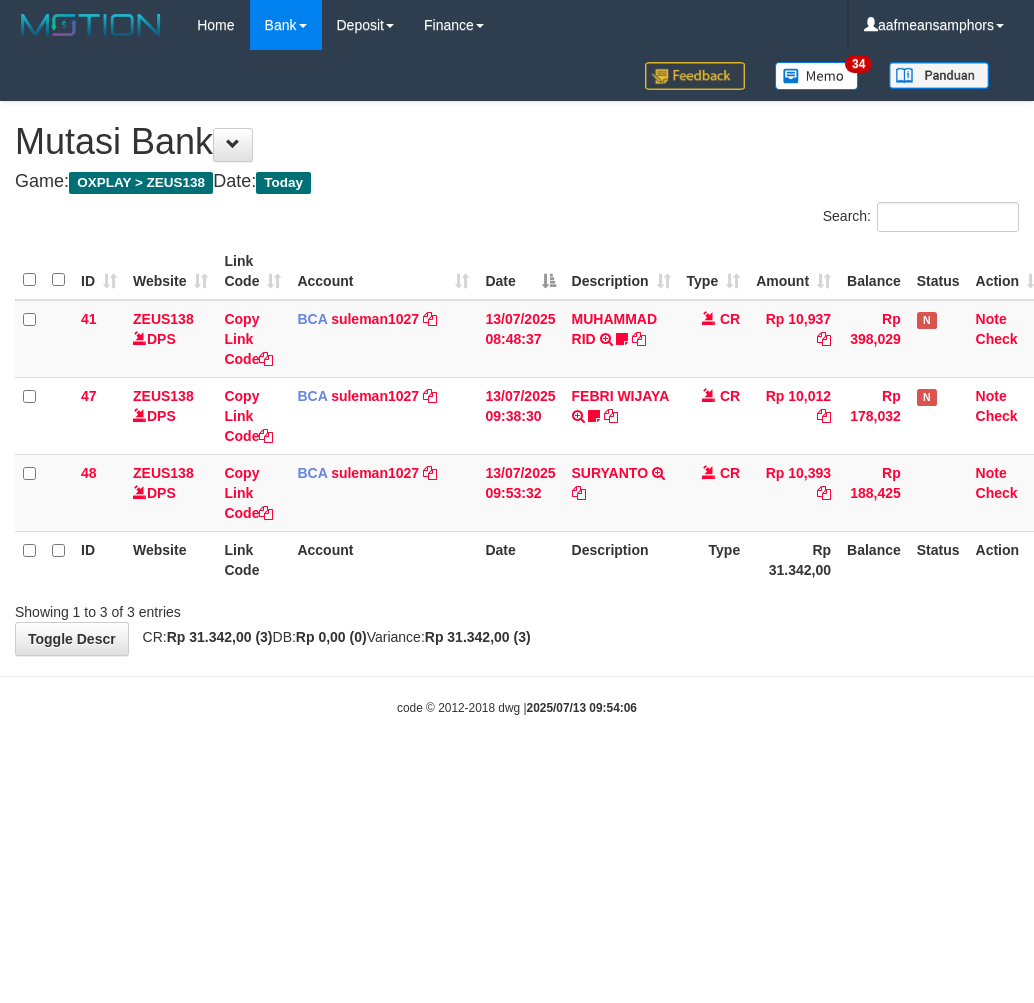 click on "**********" at bounding box center [517, 378] 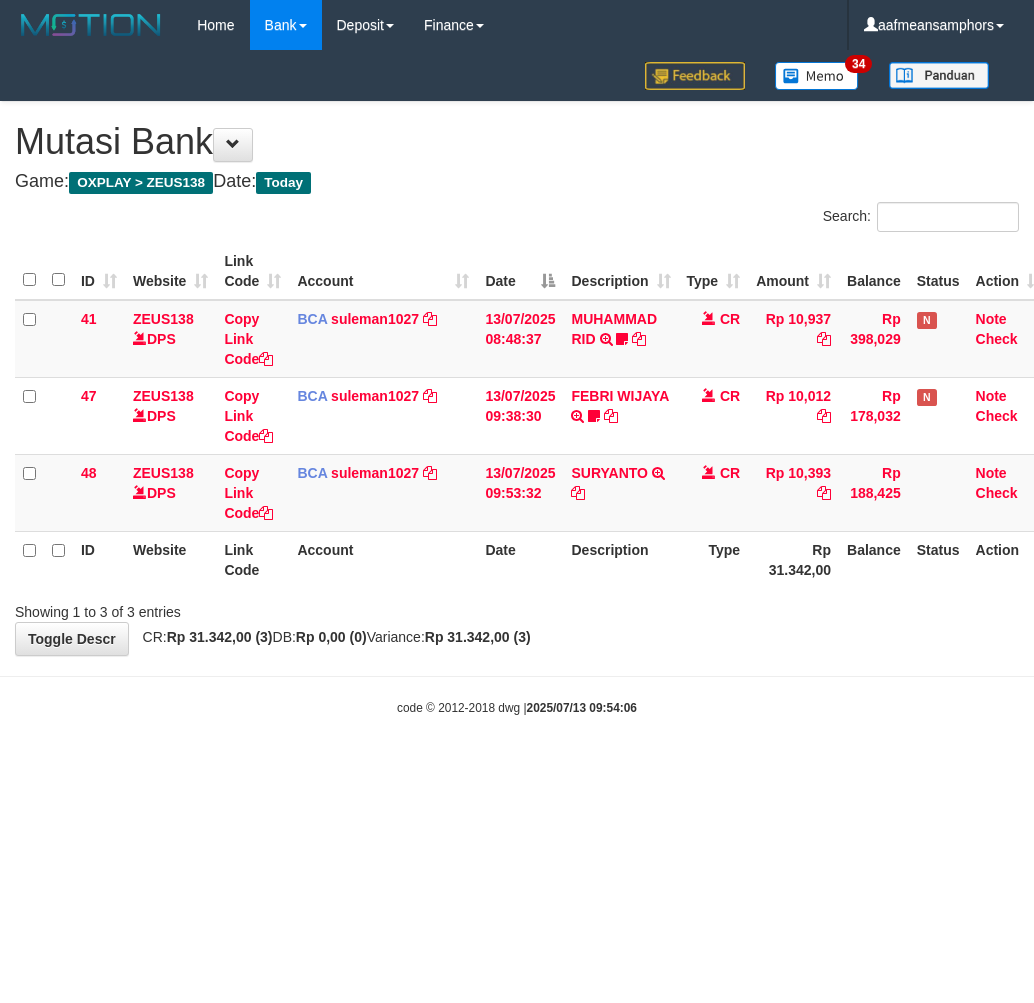scroll, scrollTop: 0, scrollLeft: 0, axis: both 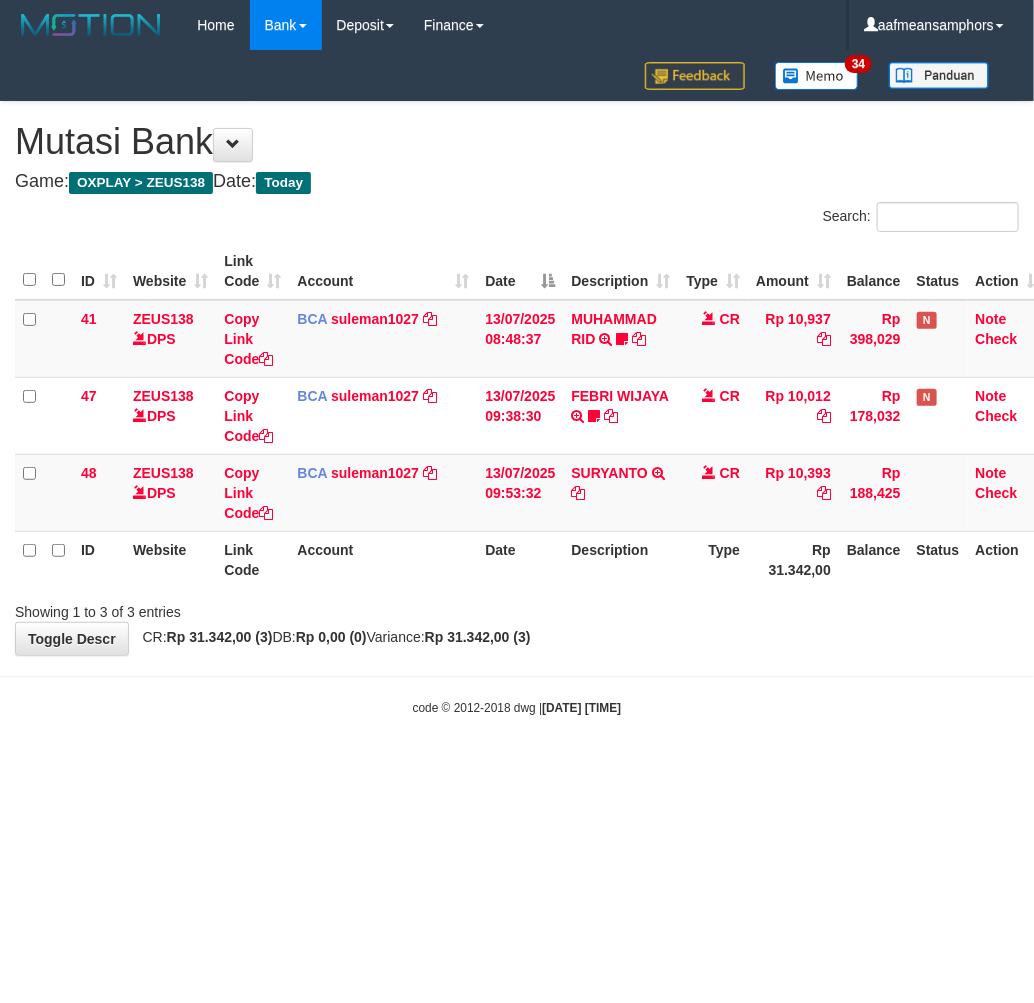 click on "**********" at bounding box center (517, 378) 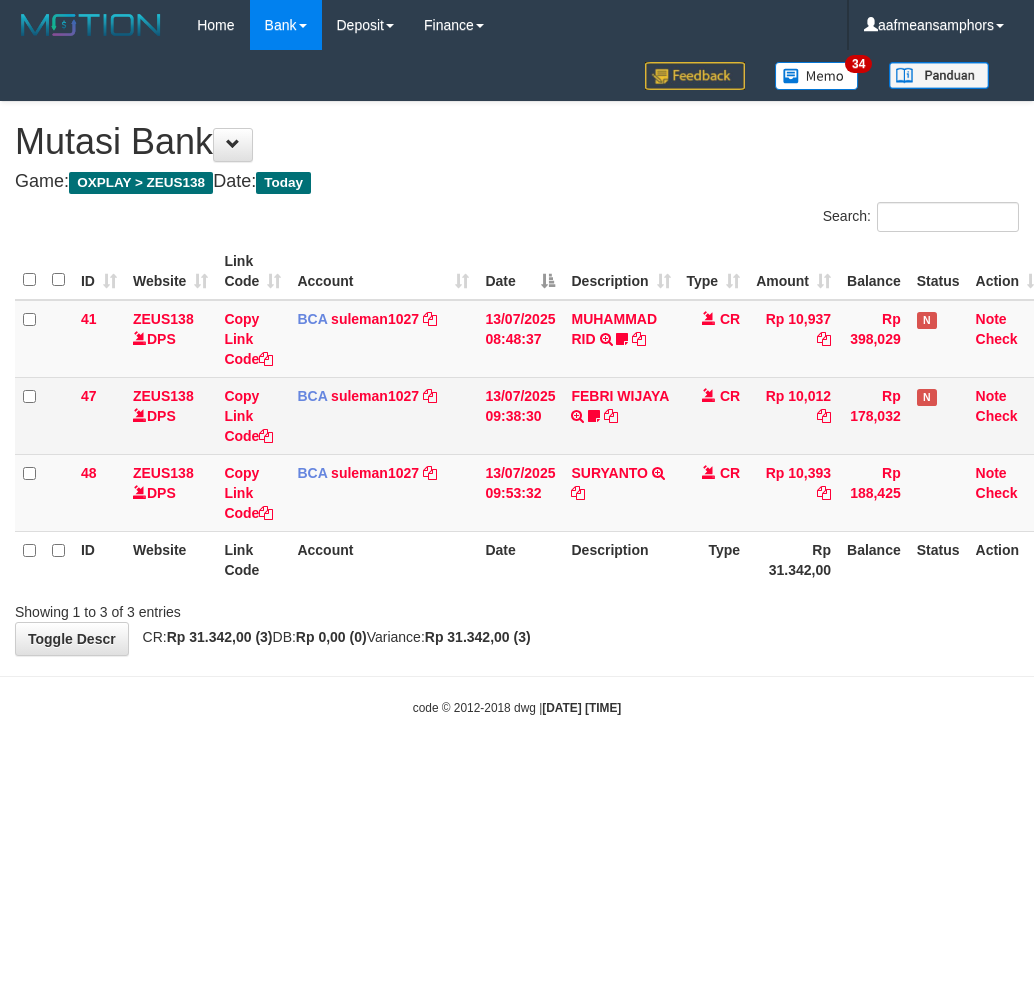 scroll, scrollTop: 0, scrollLeft: 0, axis: both 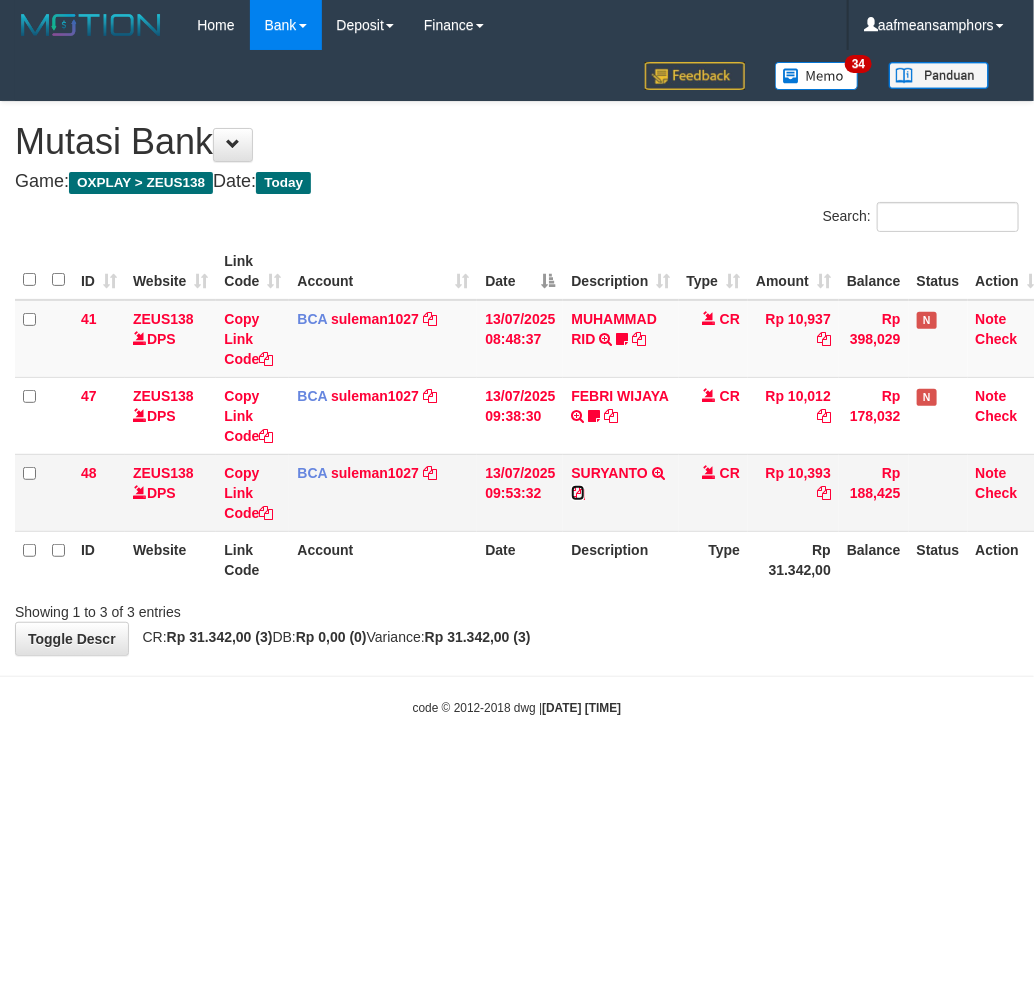 drag, startPoint x: 576, startPoint y: 492, endPoint x: 725, endPoint y: 521, distance: 151.79591 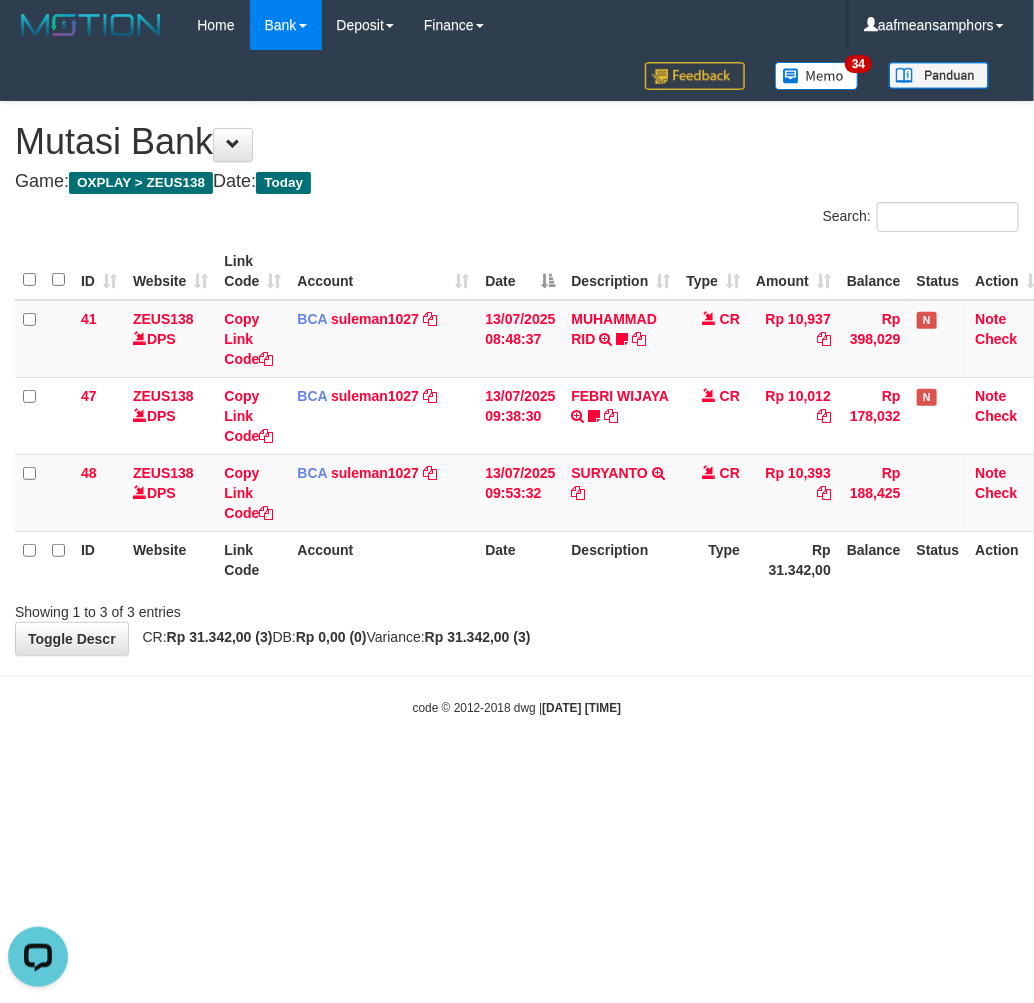 scroll, scrollTop: 0, scrollLeft: 0, axis: both 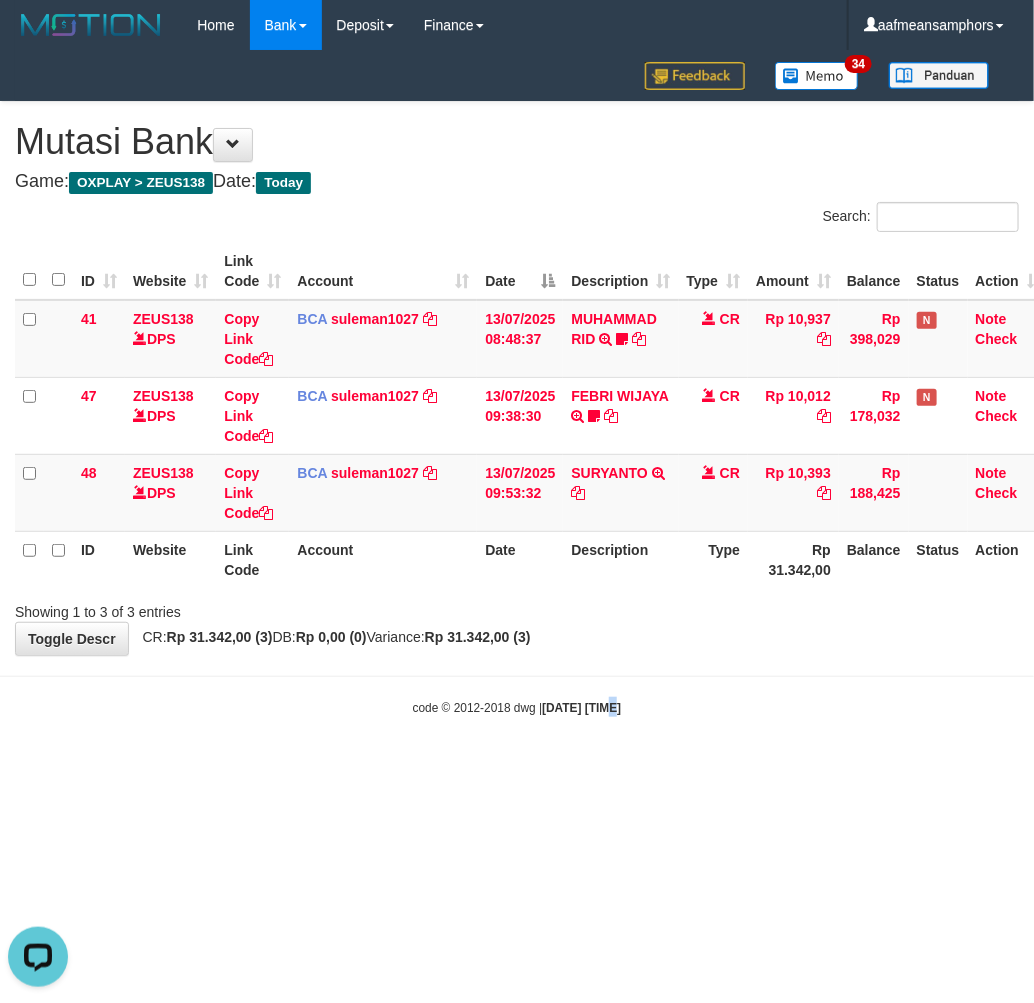 click on "code © 2012-2018 dwg |  [DATE] [TIME]" at bounding box center [517, 707] 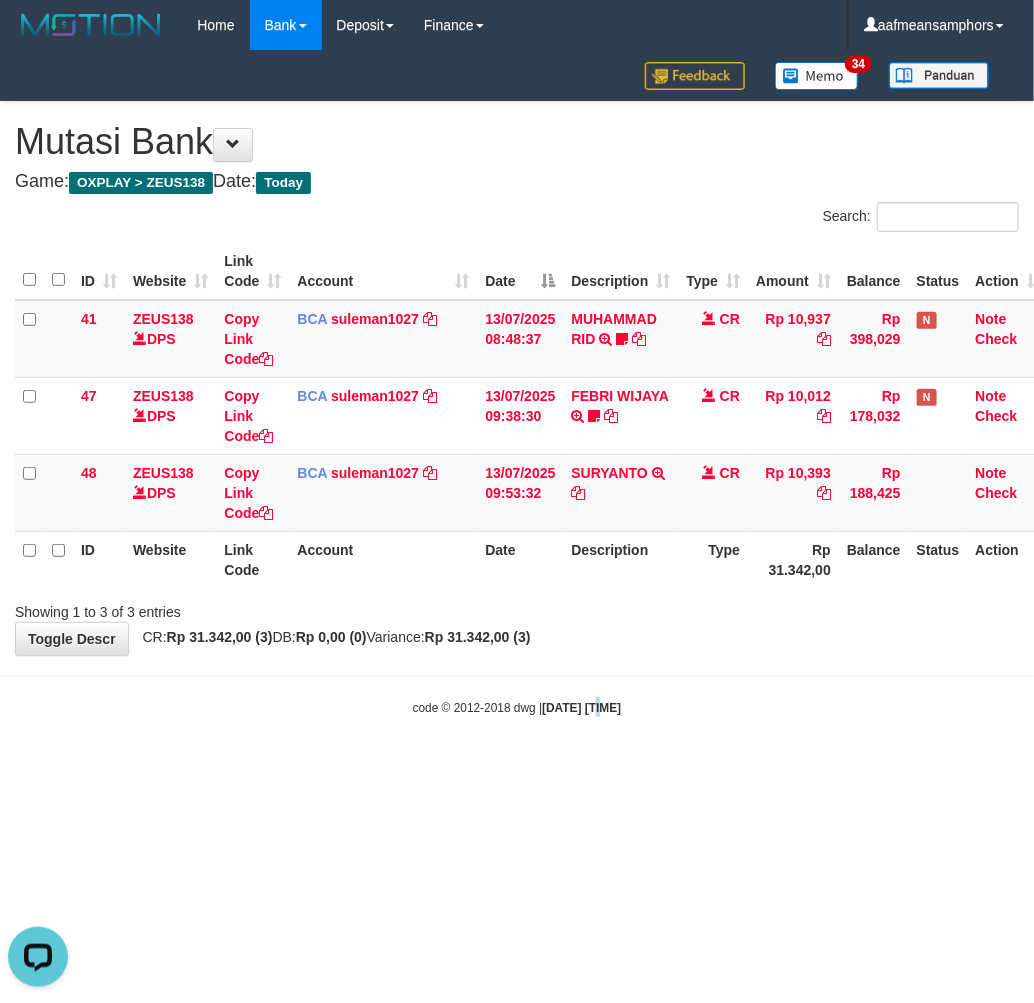 click on "Toggle navigation
Home
Bank
Account List
Load
By Website
Group
[OXPLAY]													ZEUS138
By Load Group (DPS)" at bounding box center [517, 383] 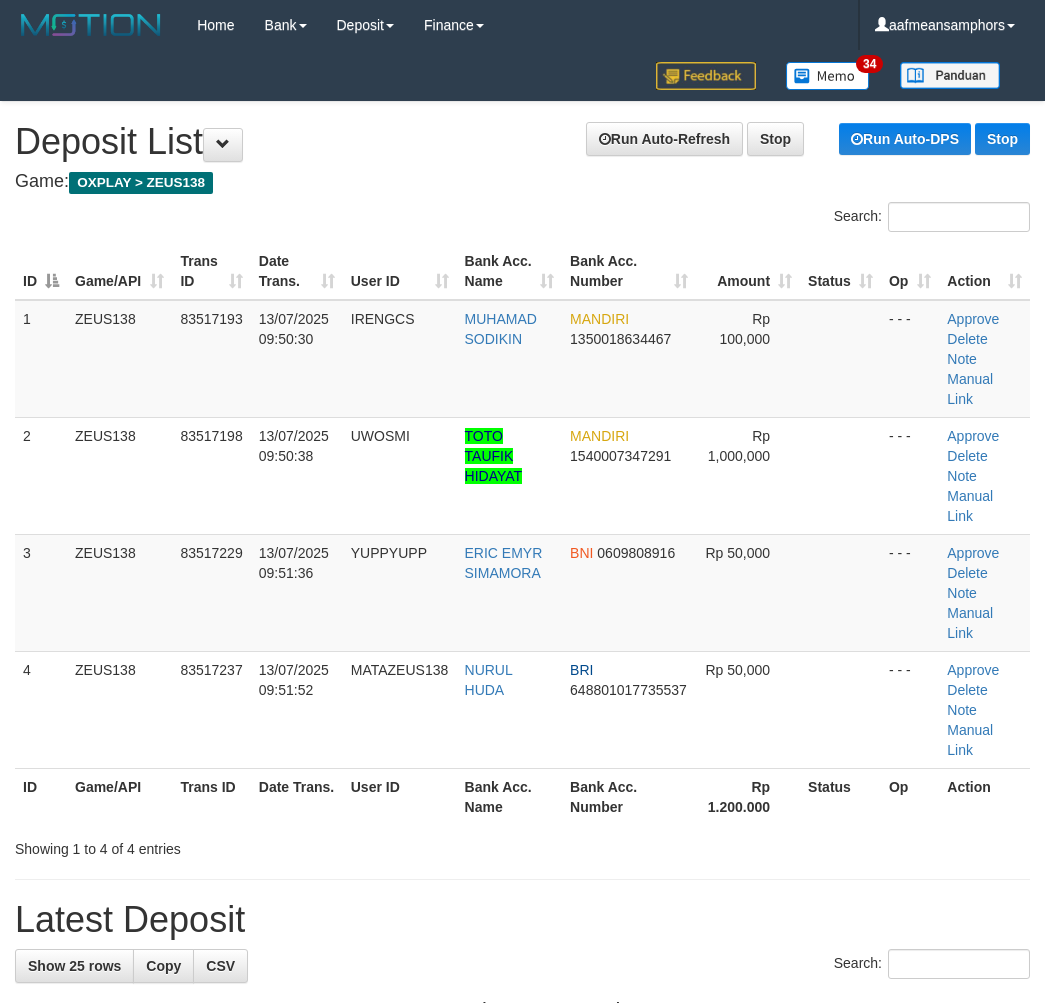 scroll, scrollTop: 20, scrollLeft: 2, axis: both 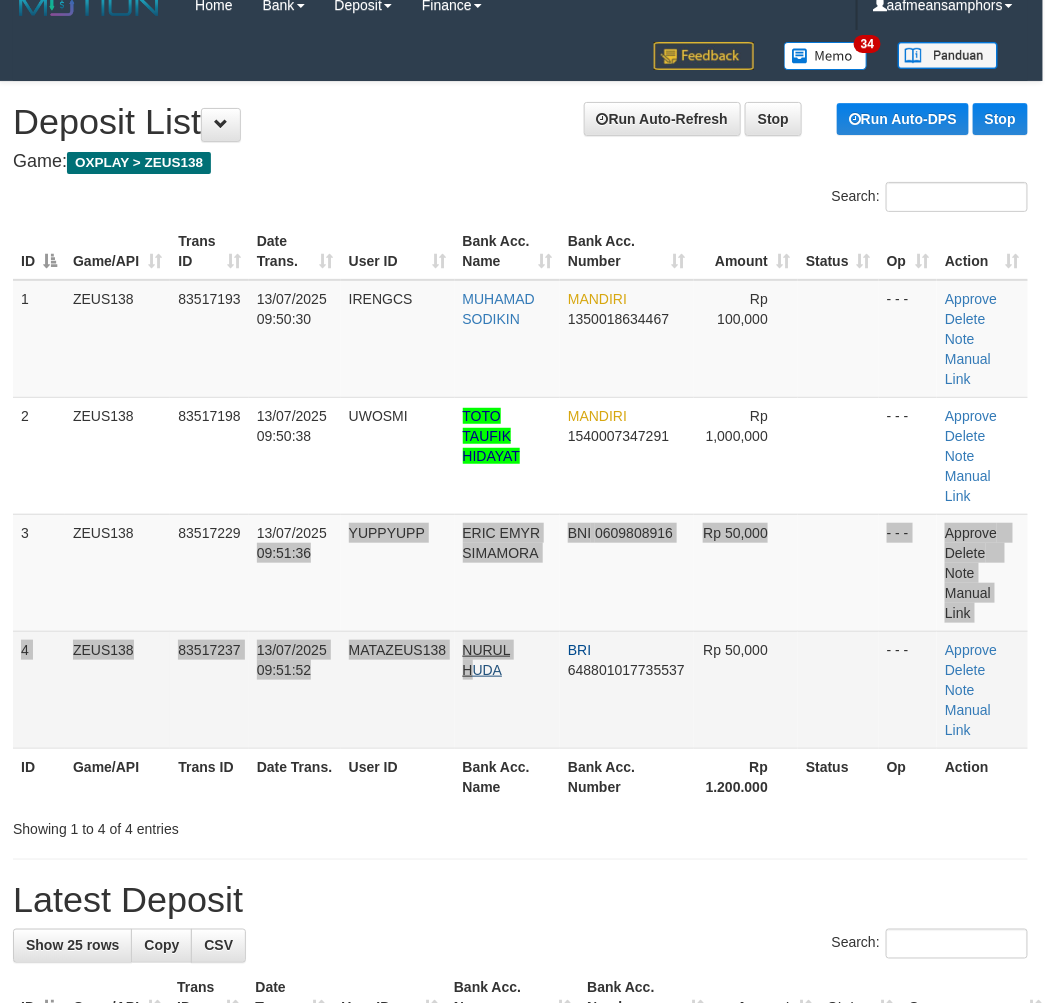 click on "1
ZEUS138
83517193
13/07/2025 09:50:30
IRENGCS
[FIRST] [LAST]
MANDIRI
1350018634467
Rp 100,000
- - -
Approve
Delete
Note
Manual Link
2
ZEUS138
83517198
13/07/2025 09:50:38
UWOSMI
[FIRST] [LAST]
MANDIRI
1540007347291
Rp 1,000,000
- - -
Approve
BNI" at bounding box center (520, 514) 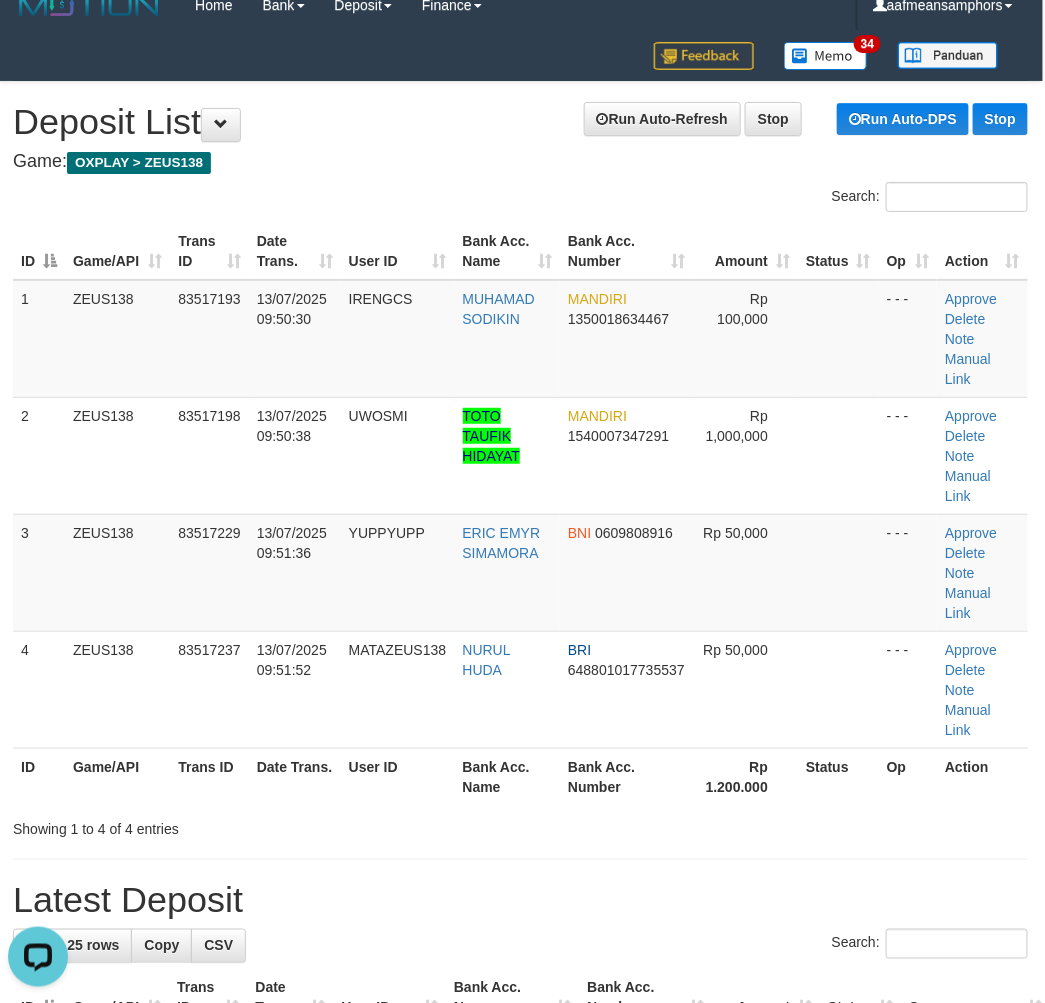 scroll, scrollTop: 0, scrollLeft: 0, axis: both 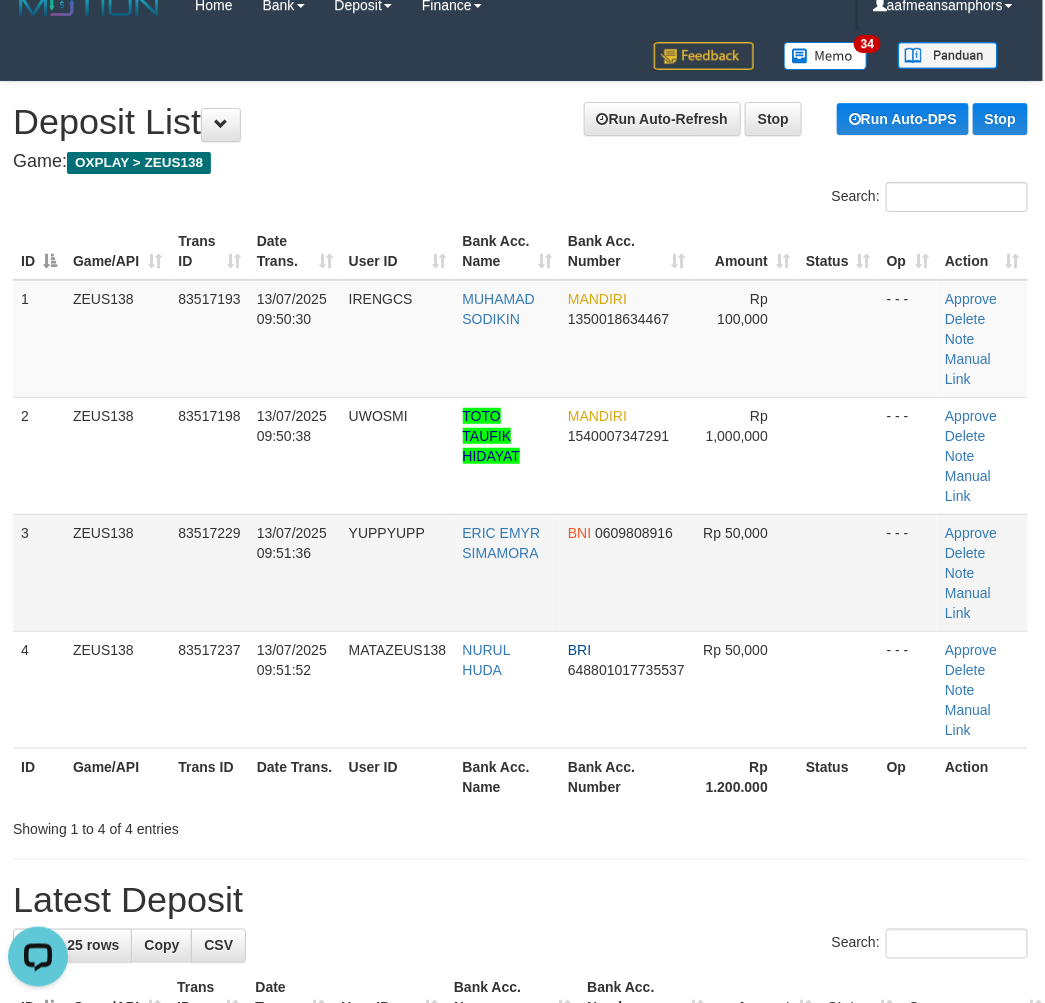 click on "3
ZEUS138
83517229
13/07/2025 09:51:36
YUPPYUPP
ERIC EMYR SIMAMORA
BNI
0609808916
Rp 50,000
- - -
Approve
Delete
Note
Manual Link" at bounding box center (520, 572) 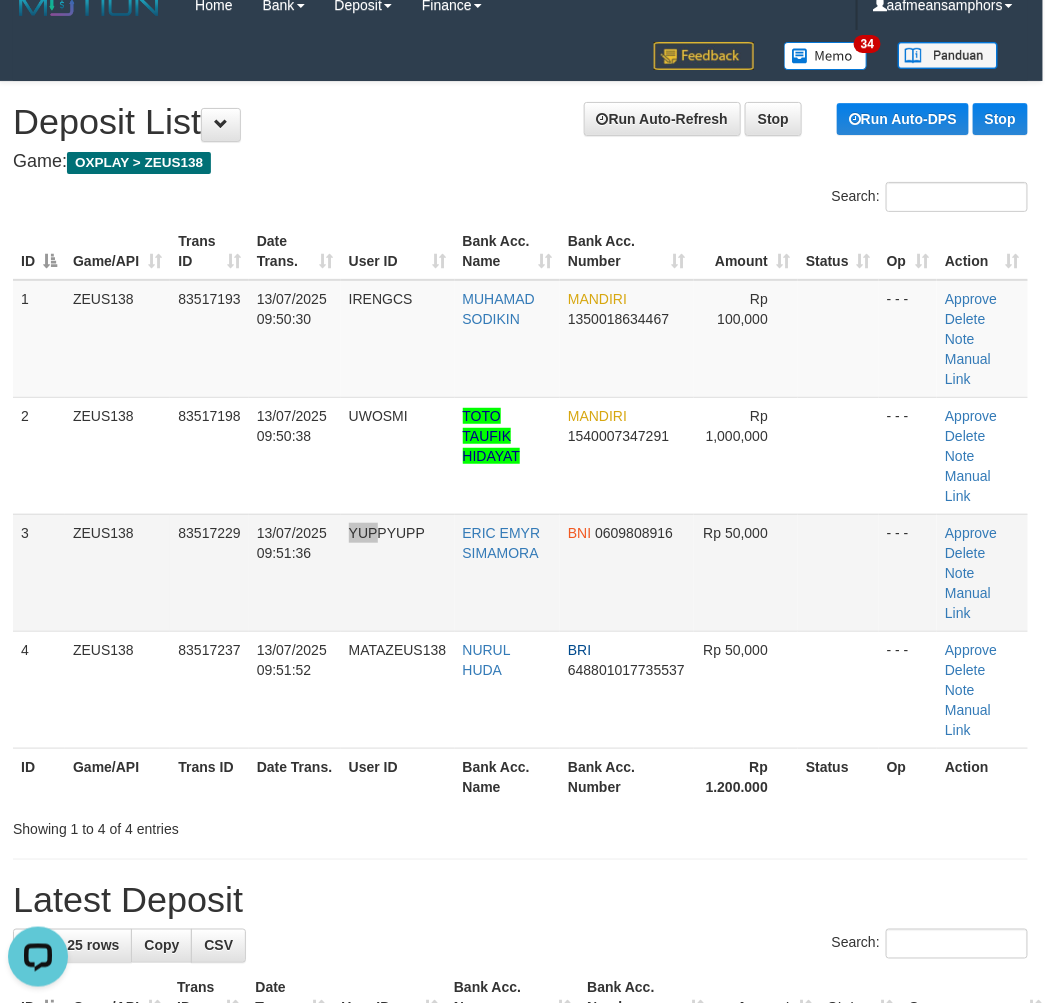 drag, startPoint x: 312, startPoint y: 573, endPoint x: 373, endPoint y: 587, distance: 62.58594 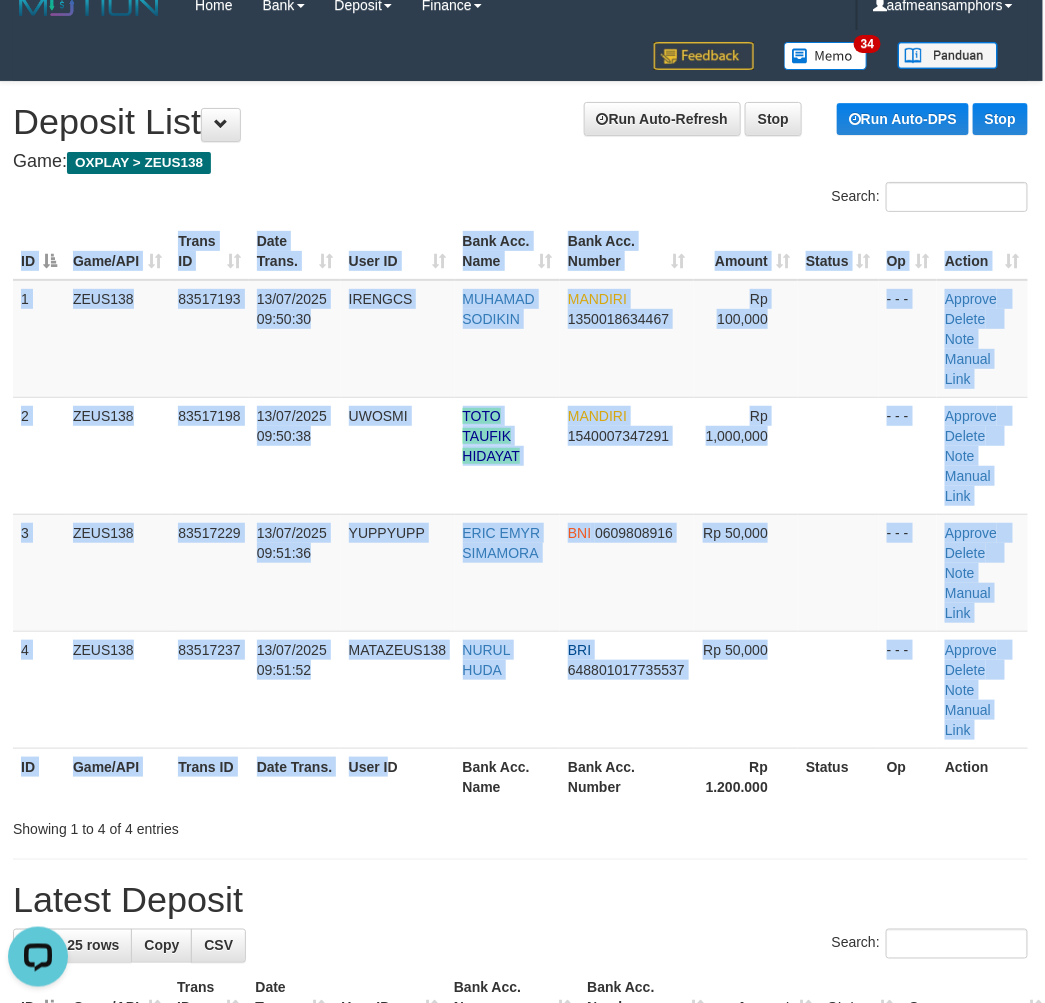 click on "ID Game/API Trans ID Date Trans. User ID Bank Acc. Name Bank Acc. Number Amount Status Op Action
1
ZEUS138
83517193
13/07/2025 09:50:30
IRENGCS
MUHAMAD SODIKIN
MANDIRI
1350018634467
Rp 100,000
- - -
Approve
Delete
Note
Manual Link
2
ZEUS138
83517198
13/07/2025 09:50:38
UWOSMI
TOTO TAUFIK HIDAYAT
MANDIRI
1540007347291
Rp 1,000,000" at bounding box center [520, 514] 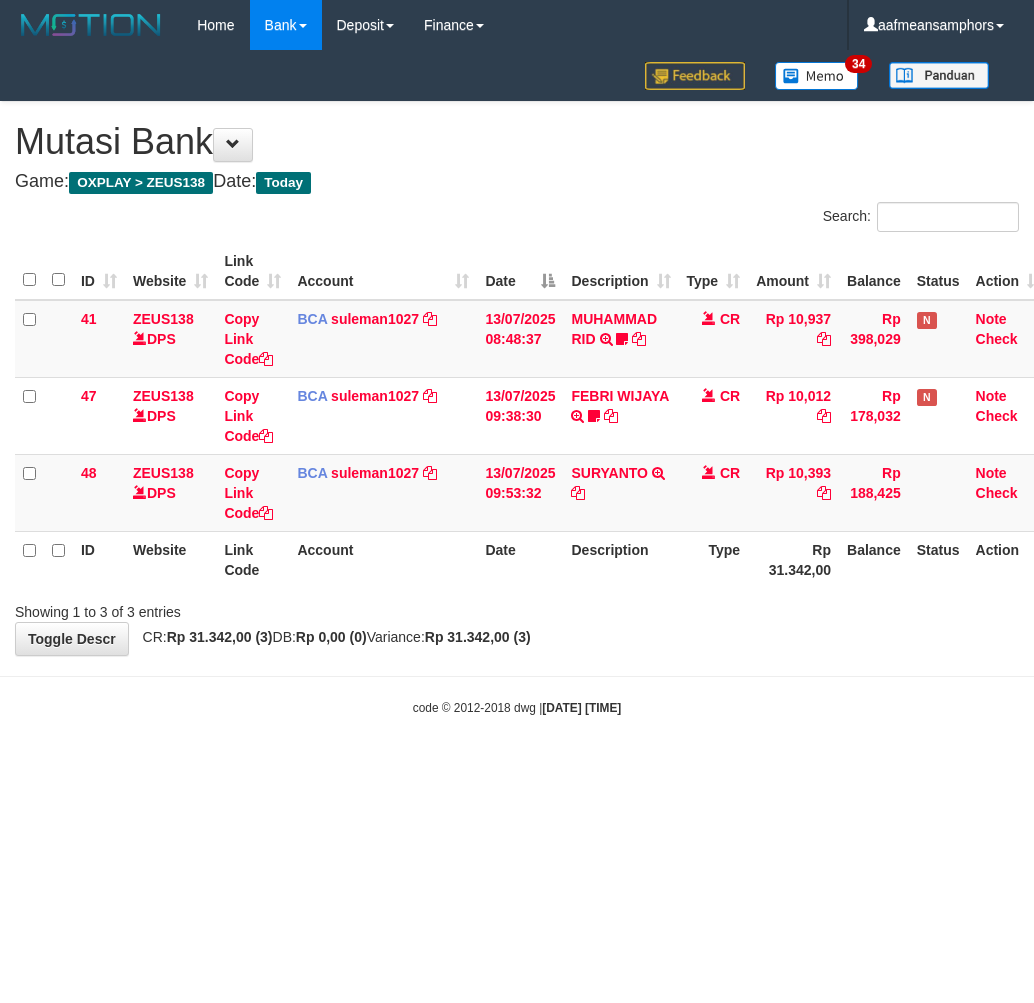 scroll, scrollTop: 0, scrollLeft: 0, axis: both 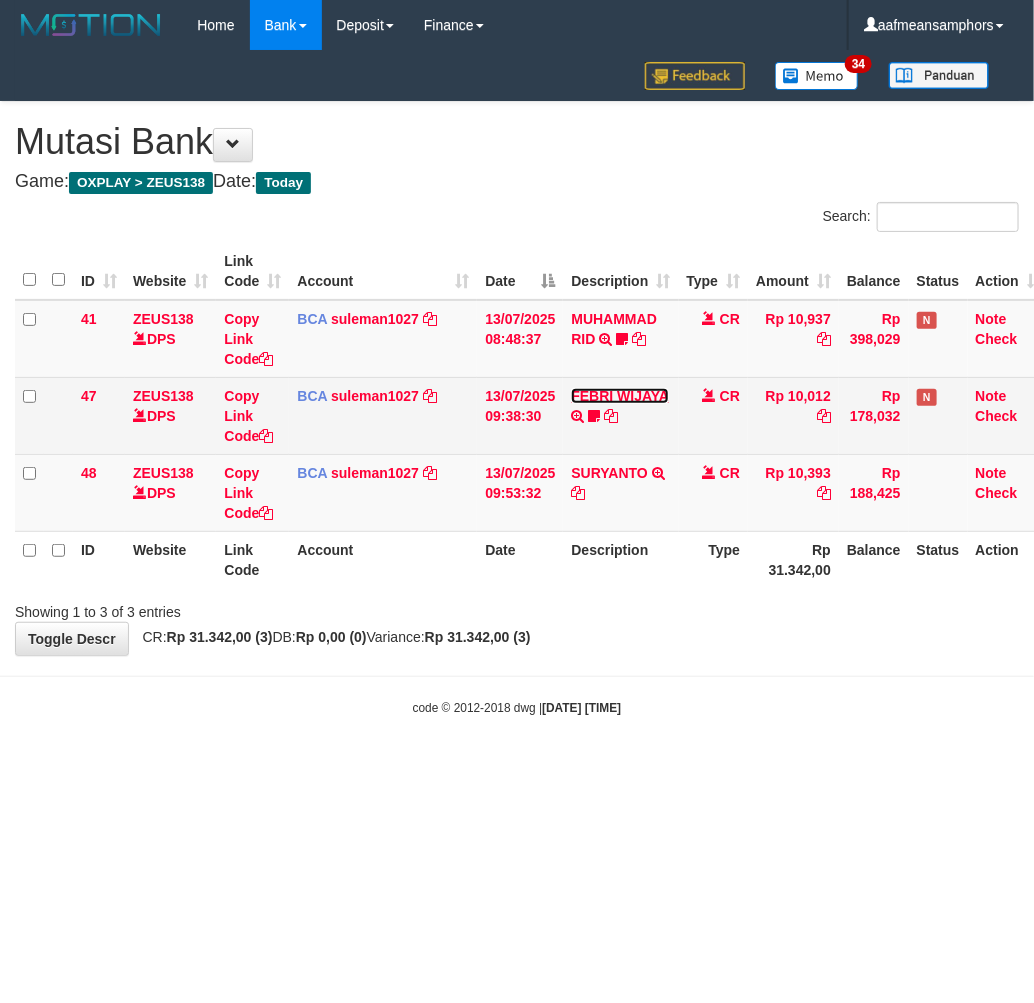 click on "FEBRI WIJAYA" at bounding box center [619, 396] 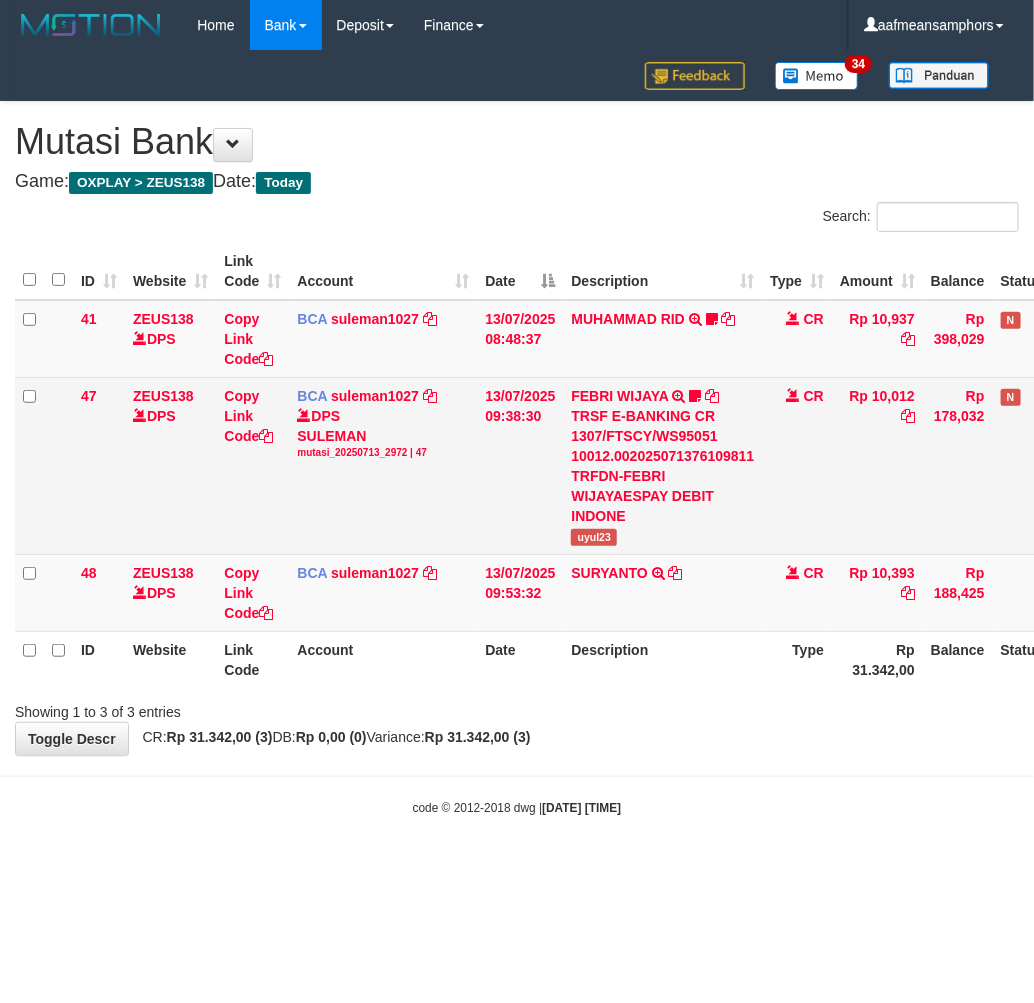 click on "uyul23" at bounding box center (594, 537) 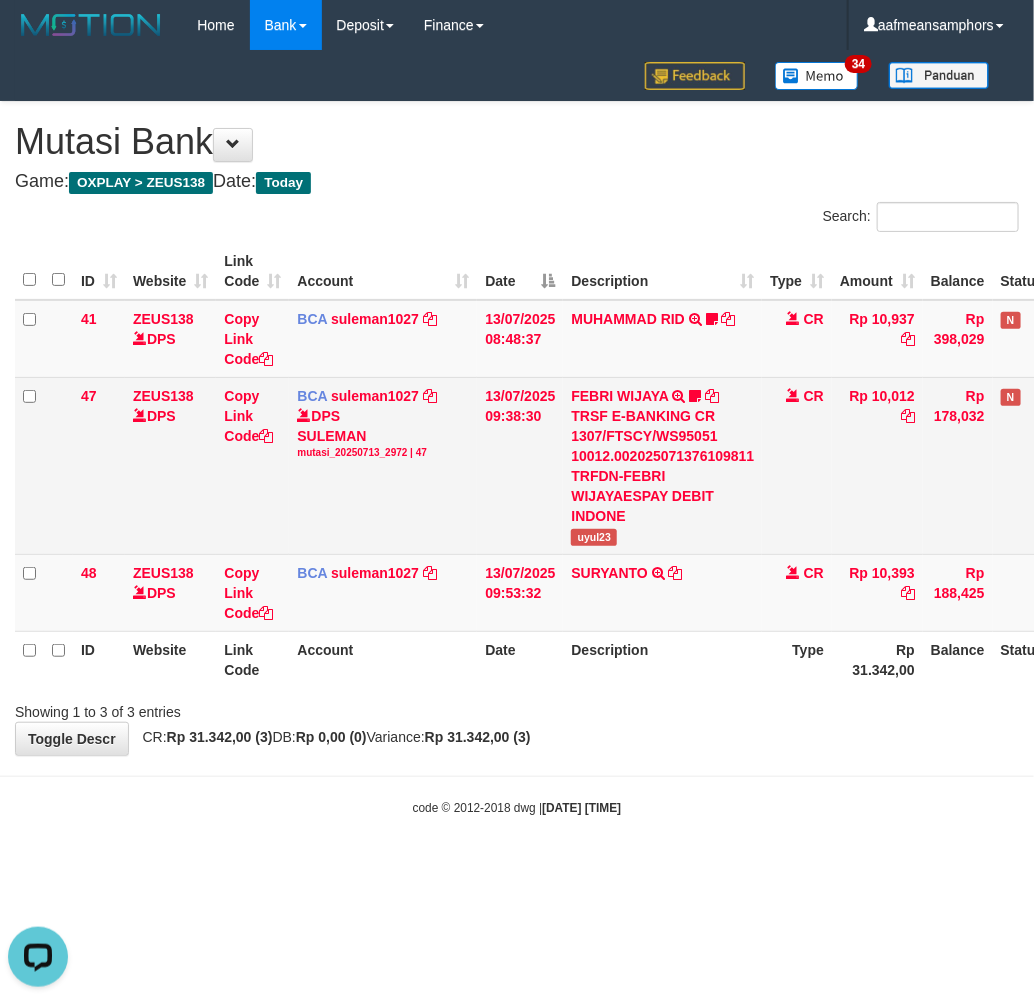 scroll, scrollTop: 0, scrollLeft: 0, axis: both 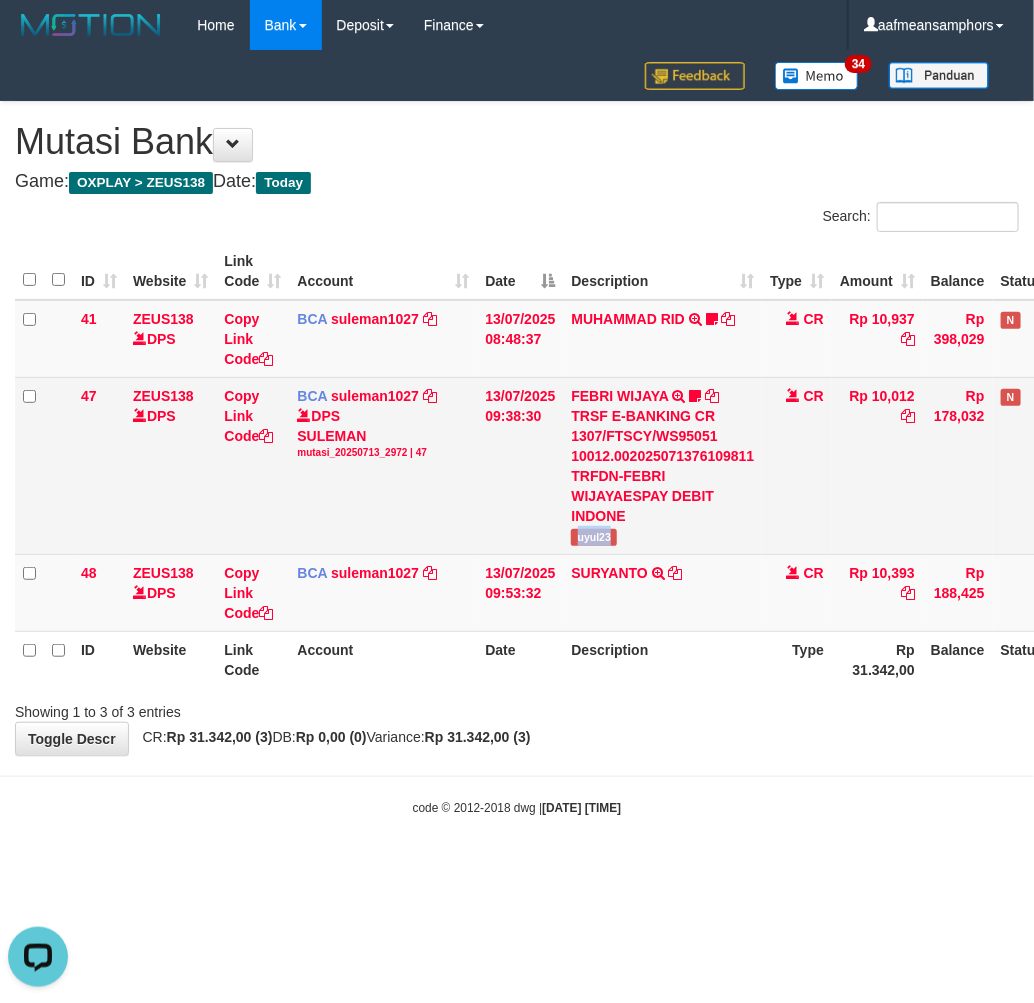 click on "uyul23" at bounding box center [594, 537] 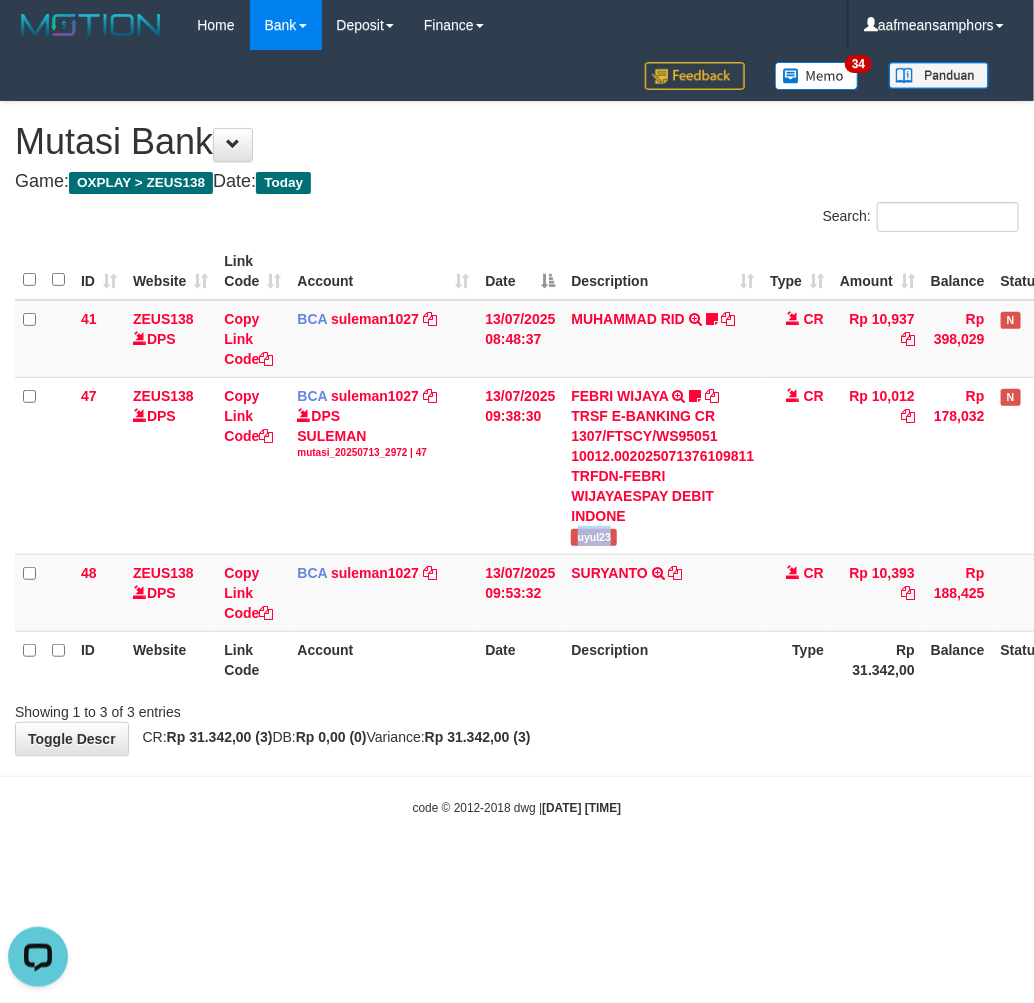 click on "**********" at bounding box center (517, 428) 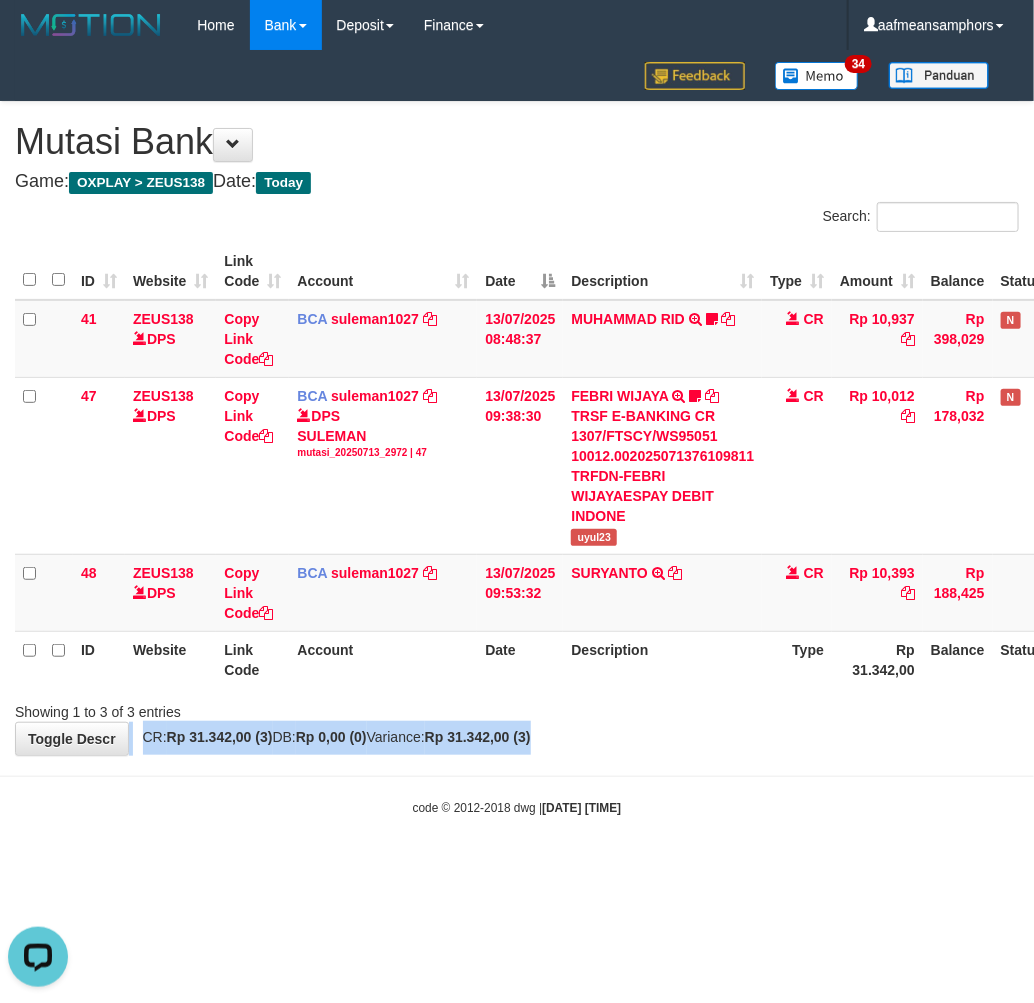 click on "Showing 1 to 3 of 3 entries" at bounding box center [517, 708] 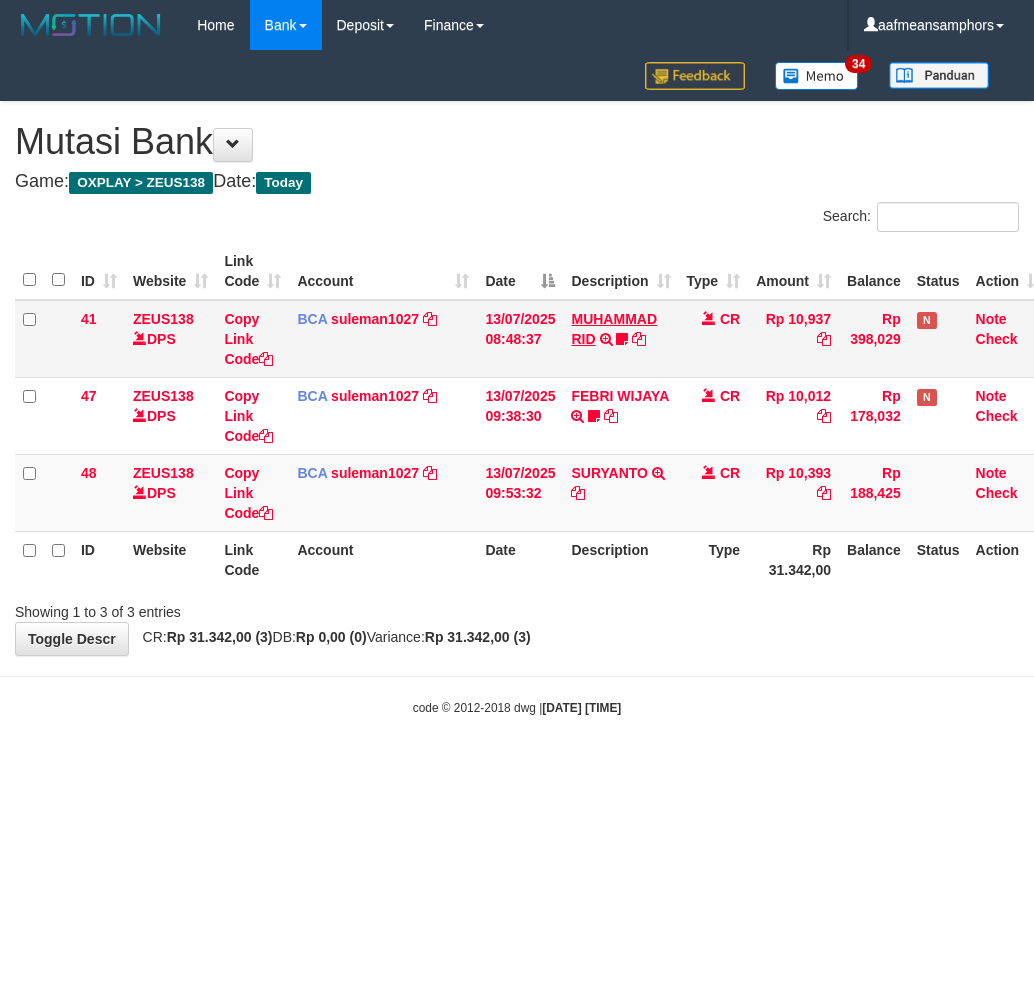scroll, scrollTop: 0, scrollLeft: 0, axis: both 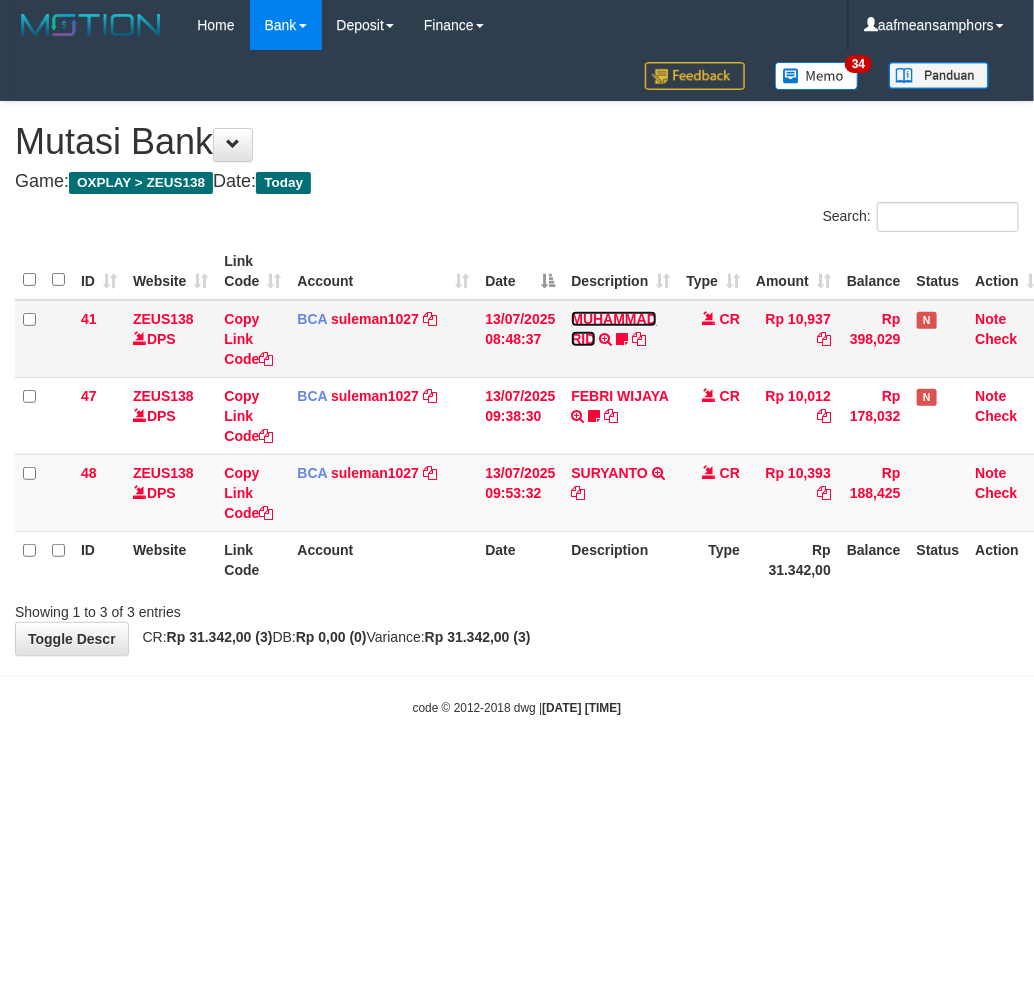 click on "MUHAMMAD RID" at bounding box center [614, 329] 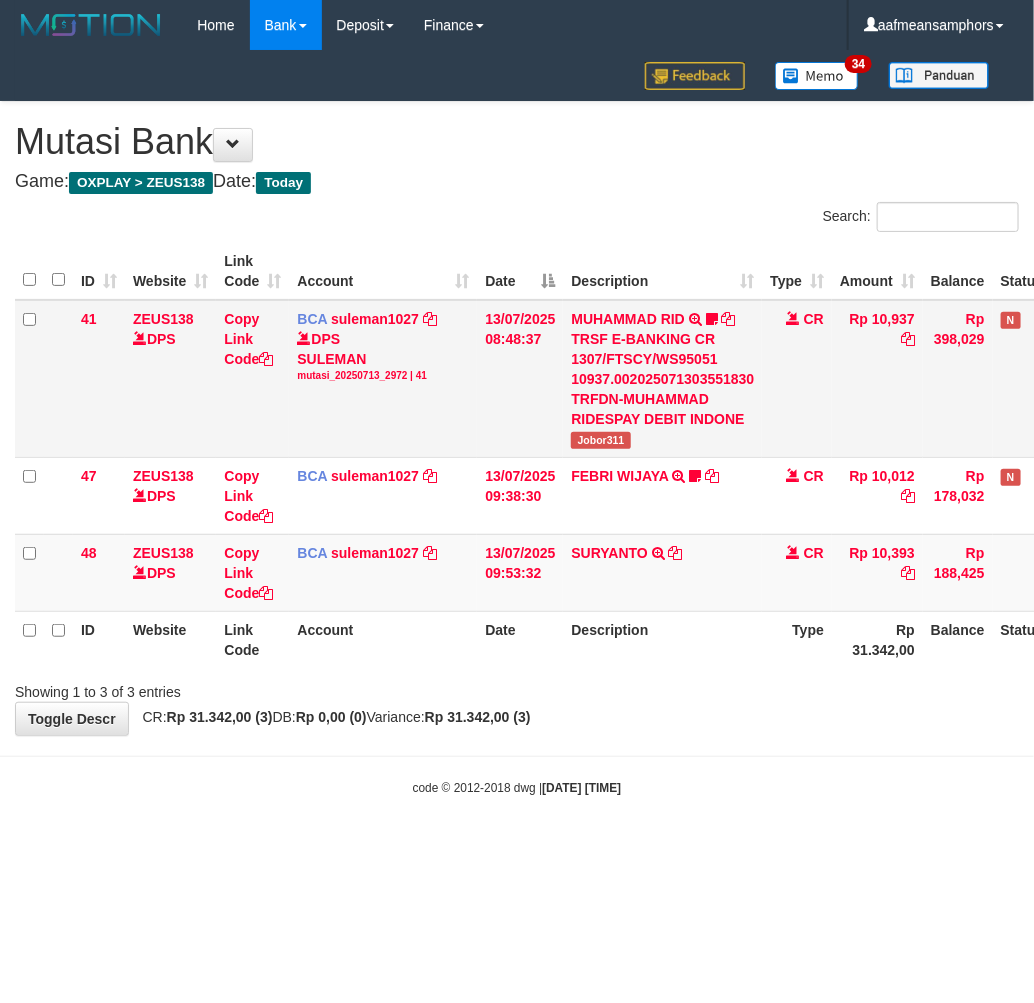 click on "Jobor311" at bounding box center [600, 440] 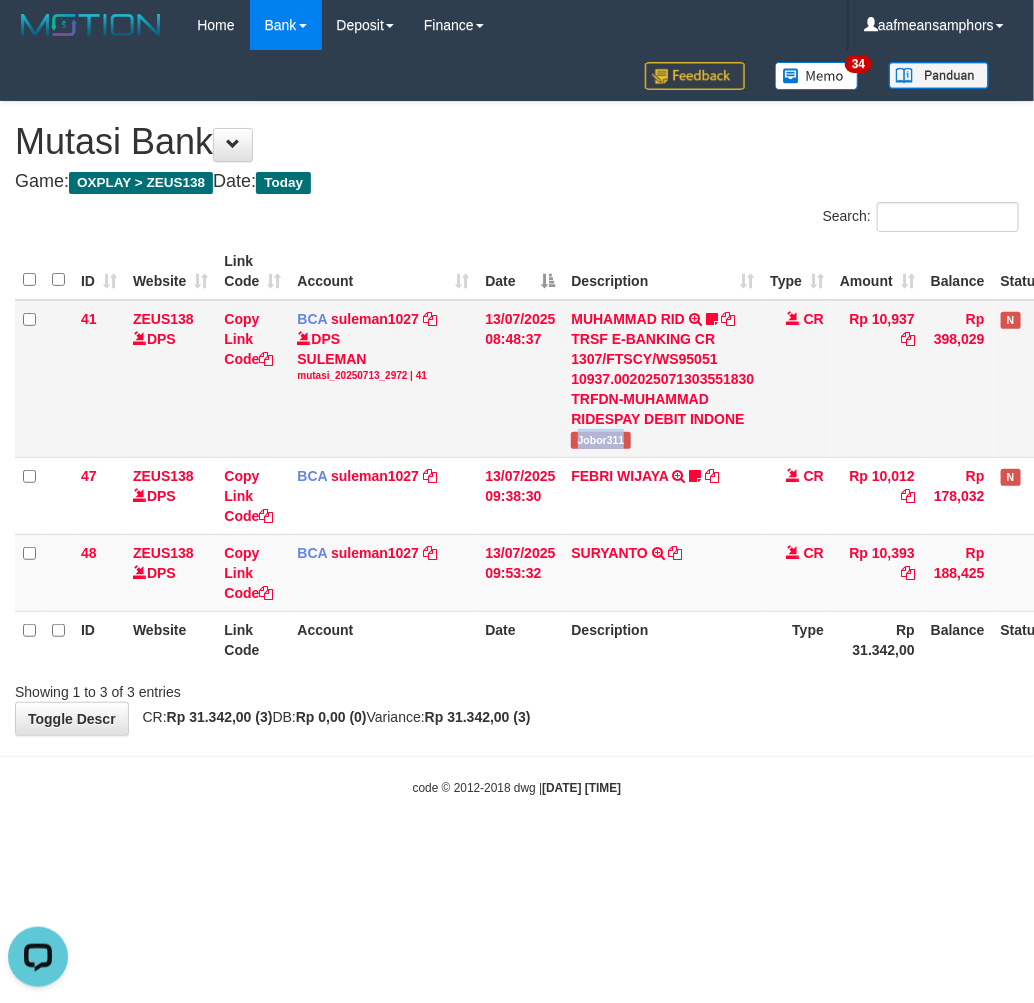 scroll, scrollTop: 0, scrollLeft: 0, axis: both 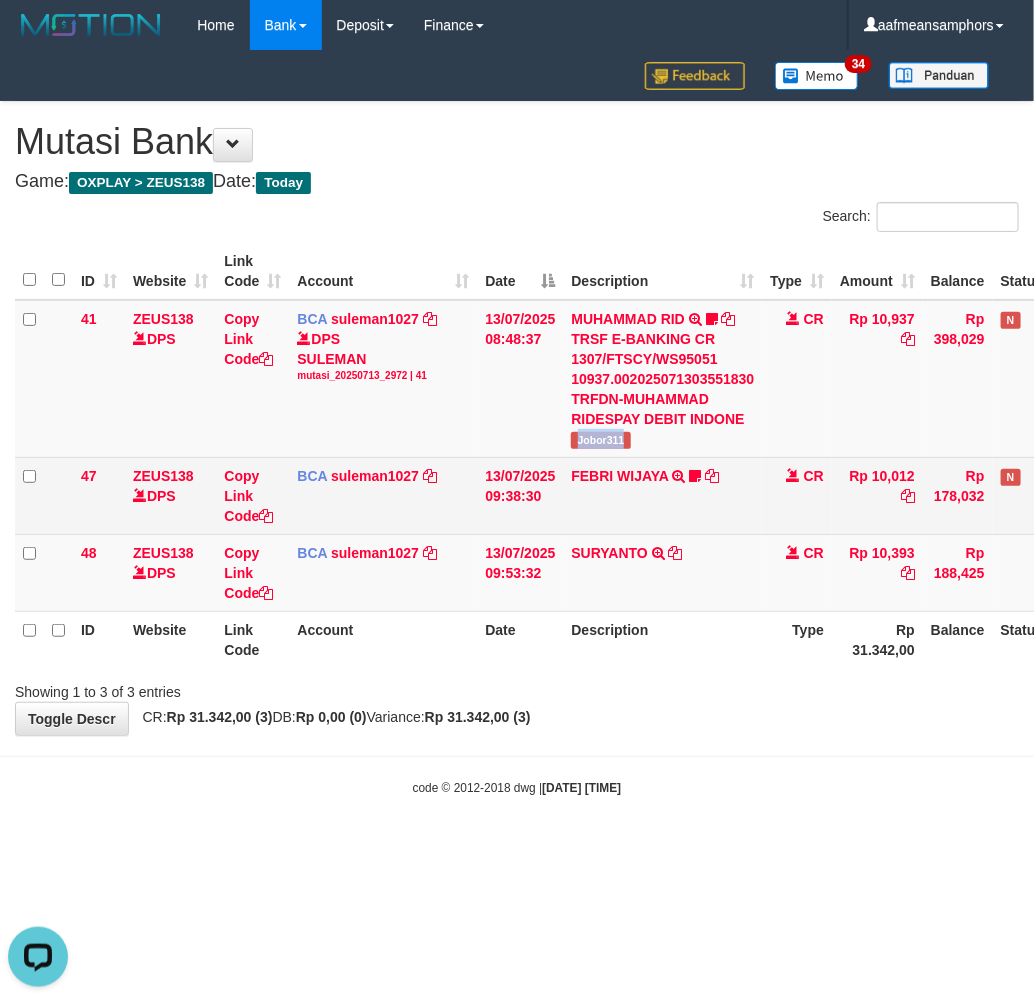 copy on "Jobor311" 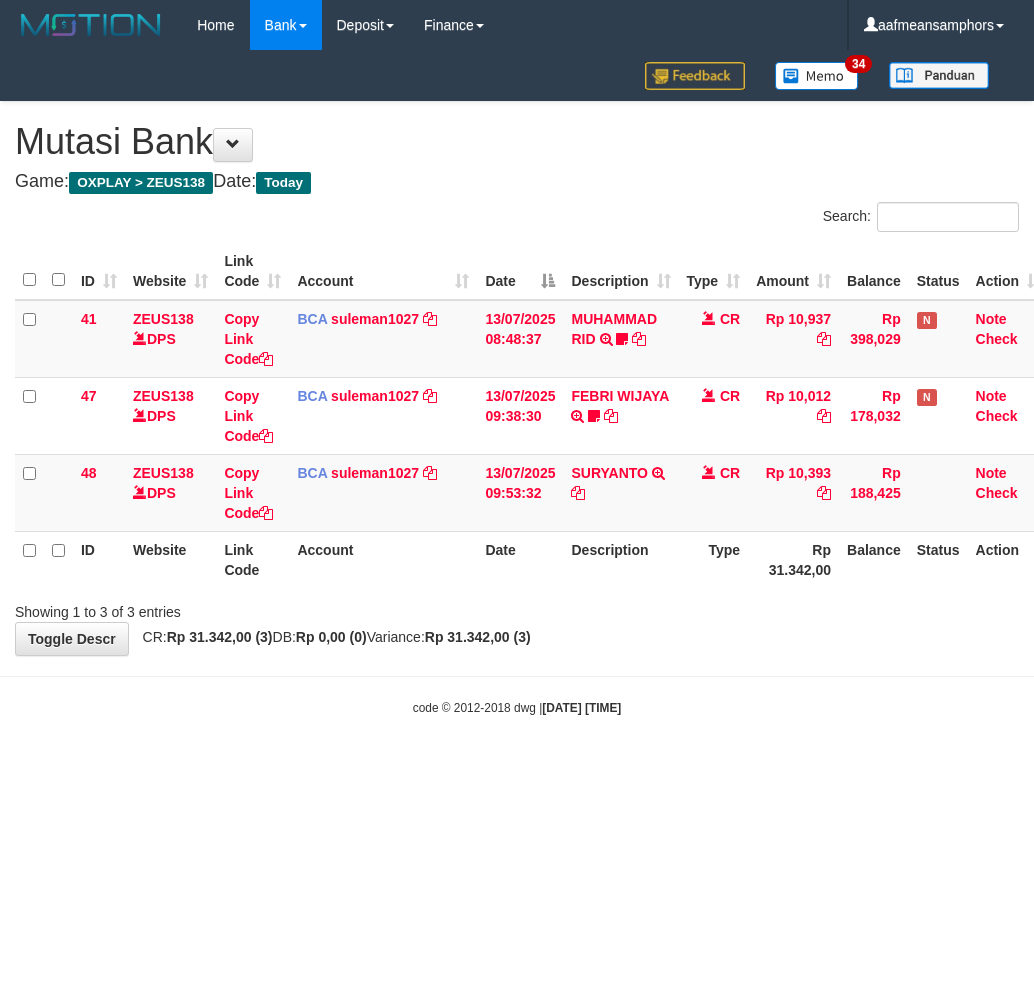 scroll, scrollTop: 0, scrollLeft: 0, axis: both 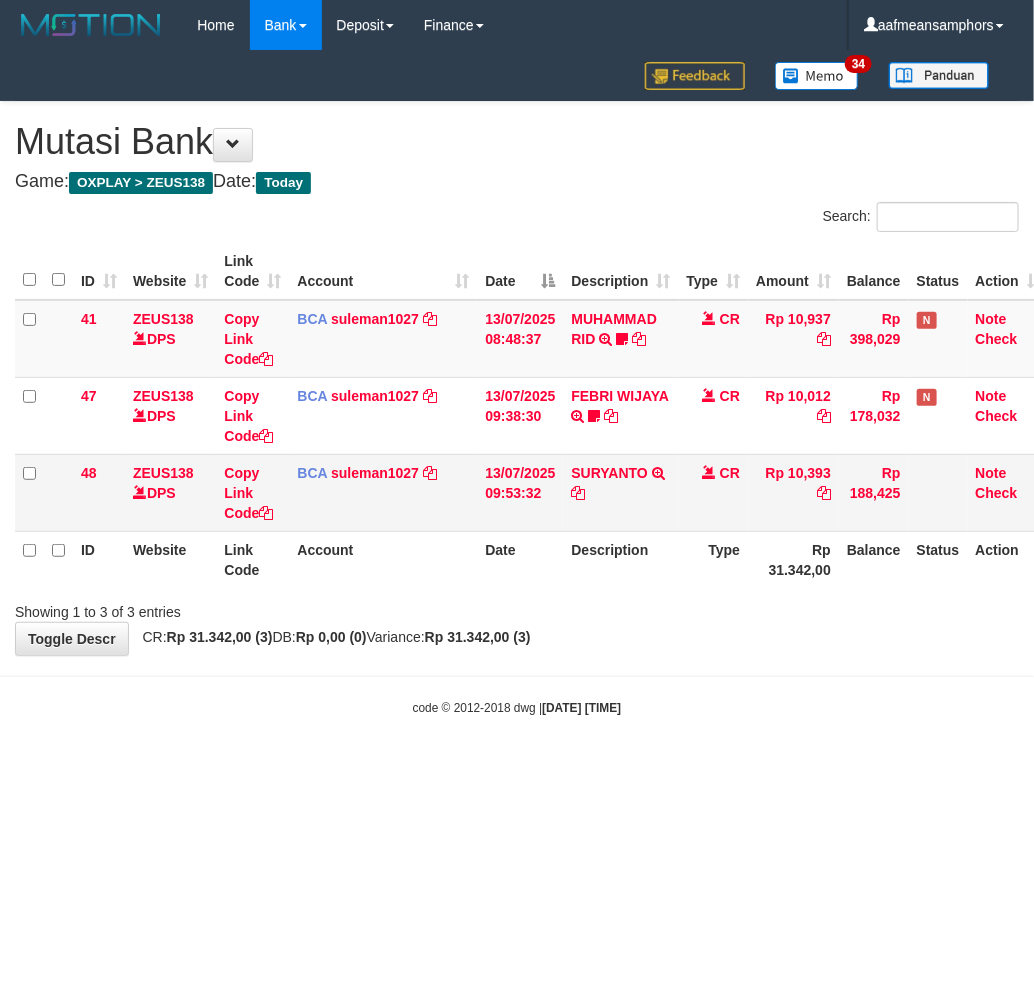 click on "SURYANTO         TRSF E-BANKING CR 1307/FTSCY/WS95051
10393.002025071300517773 TRFDN-SURYANTO ESPAY DEBIT INDONE" at bounding box center [620, 492] 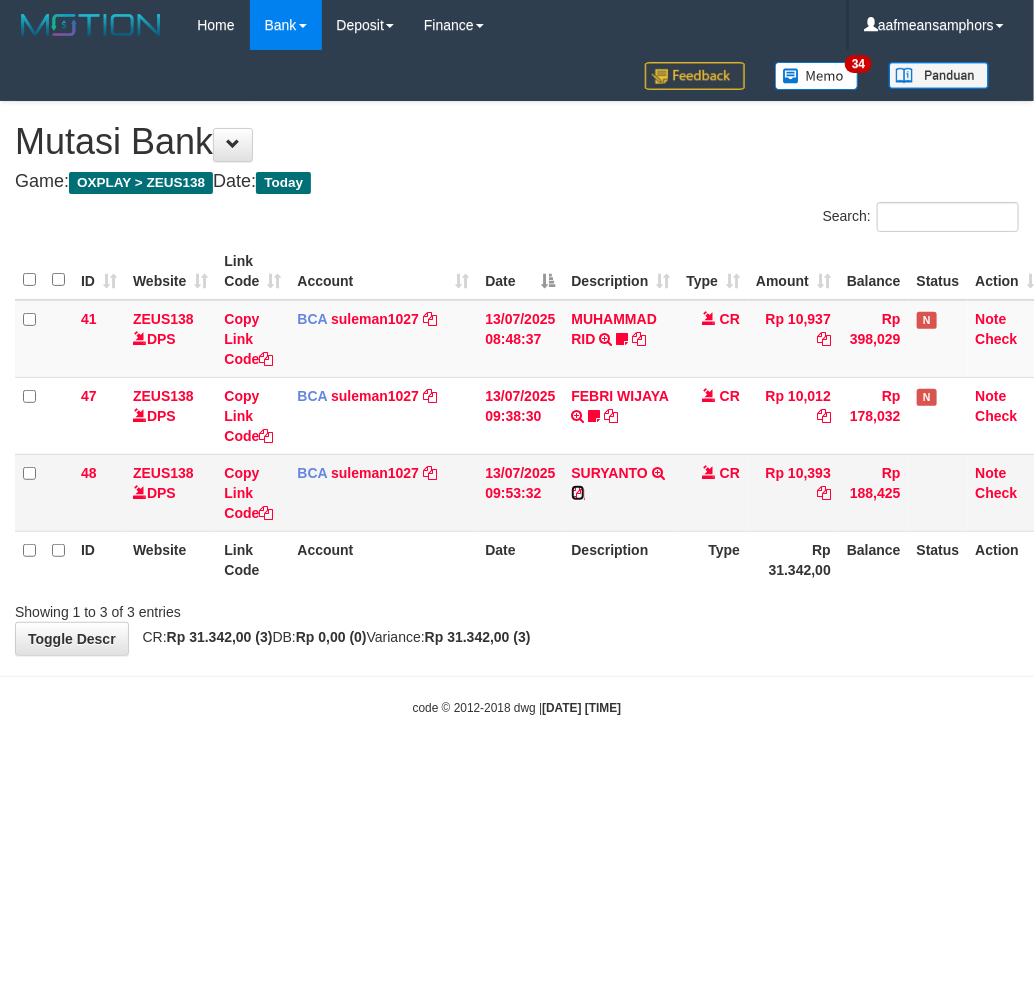 click at bounding box center (578, 493) 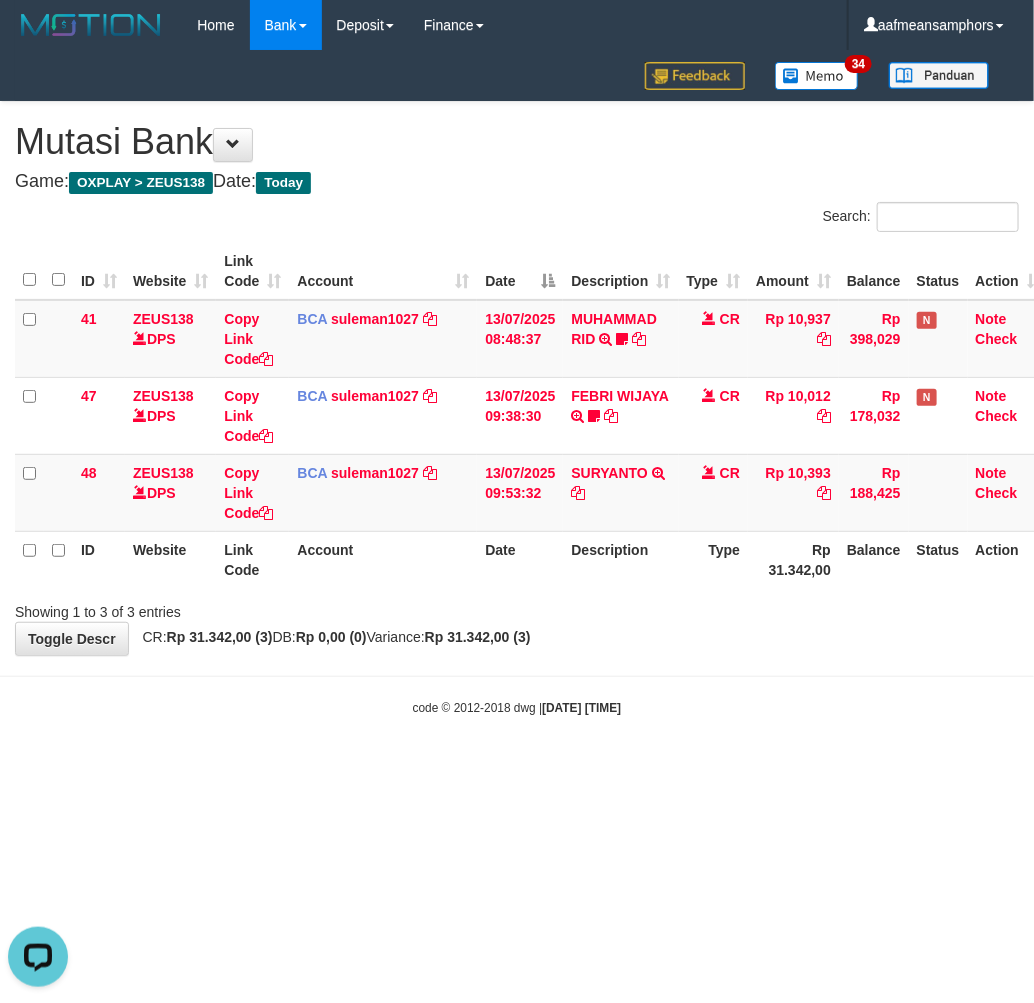 scroll, scrollTop: 0, scrollLeft: 0, axis: both 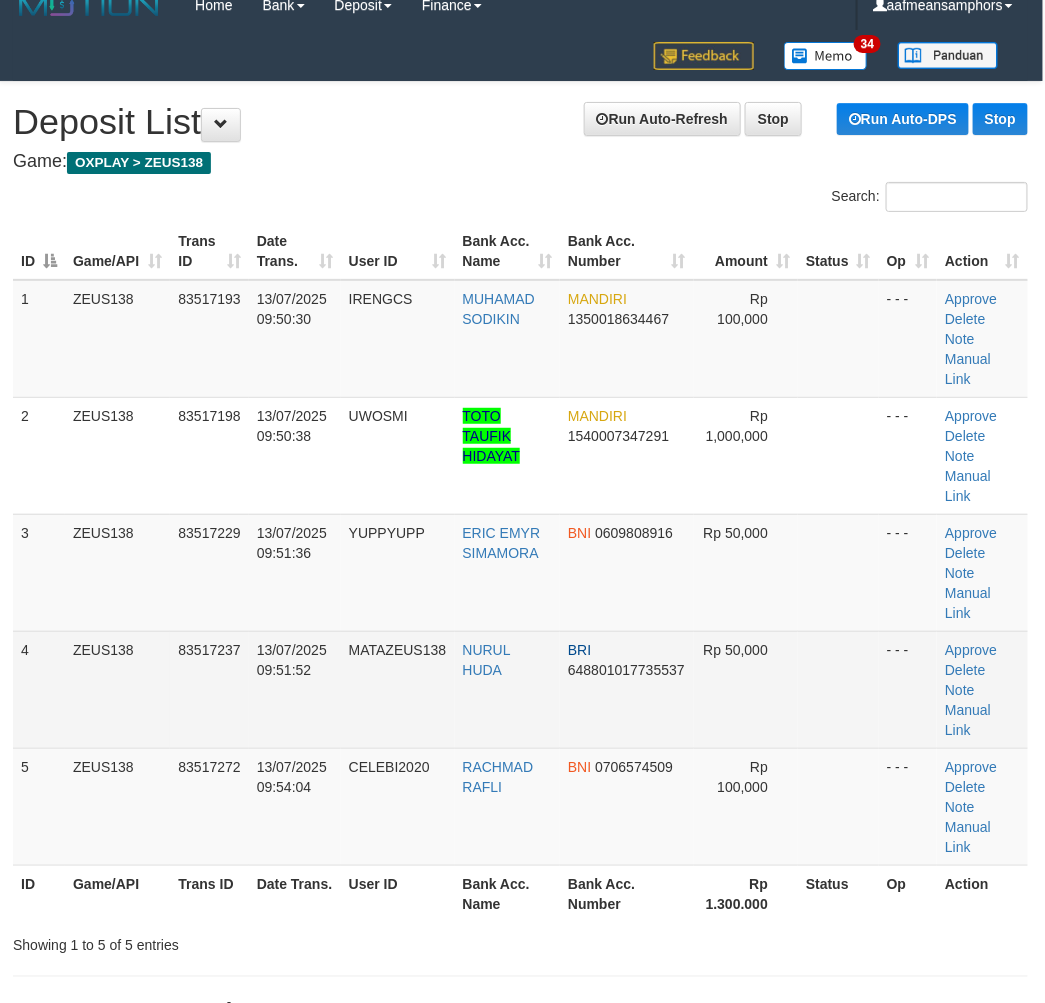 click on "1
ZEUS138
83517193
13/07/2025 09:50:30
IRENGCS
MUHAMAD SODIKIN
MANDIRI
1350018634467
Rp 100,000
- - -
Approve
Delete
Note
Manual Link
2
ZEUS138
83517198
13/07/2025 09:50:38
UWOSMI
TOTO TAUFIK HIDAYAT
MANDIRI
1540007347291
Rp 1,000,000
- - -
Approve" at bounding box center (520, 573) 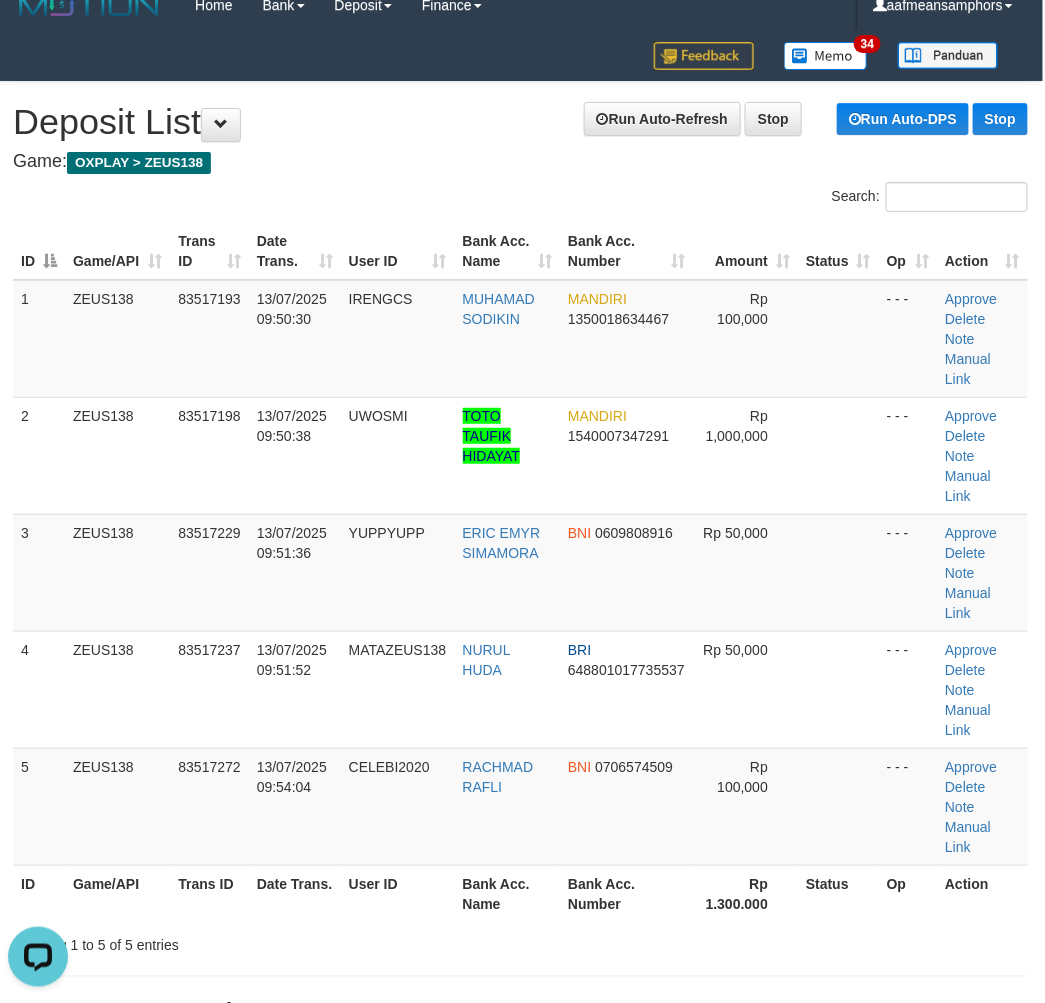 scroll, scrollTop: 0, scrollLeft: 0, axis: both 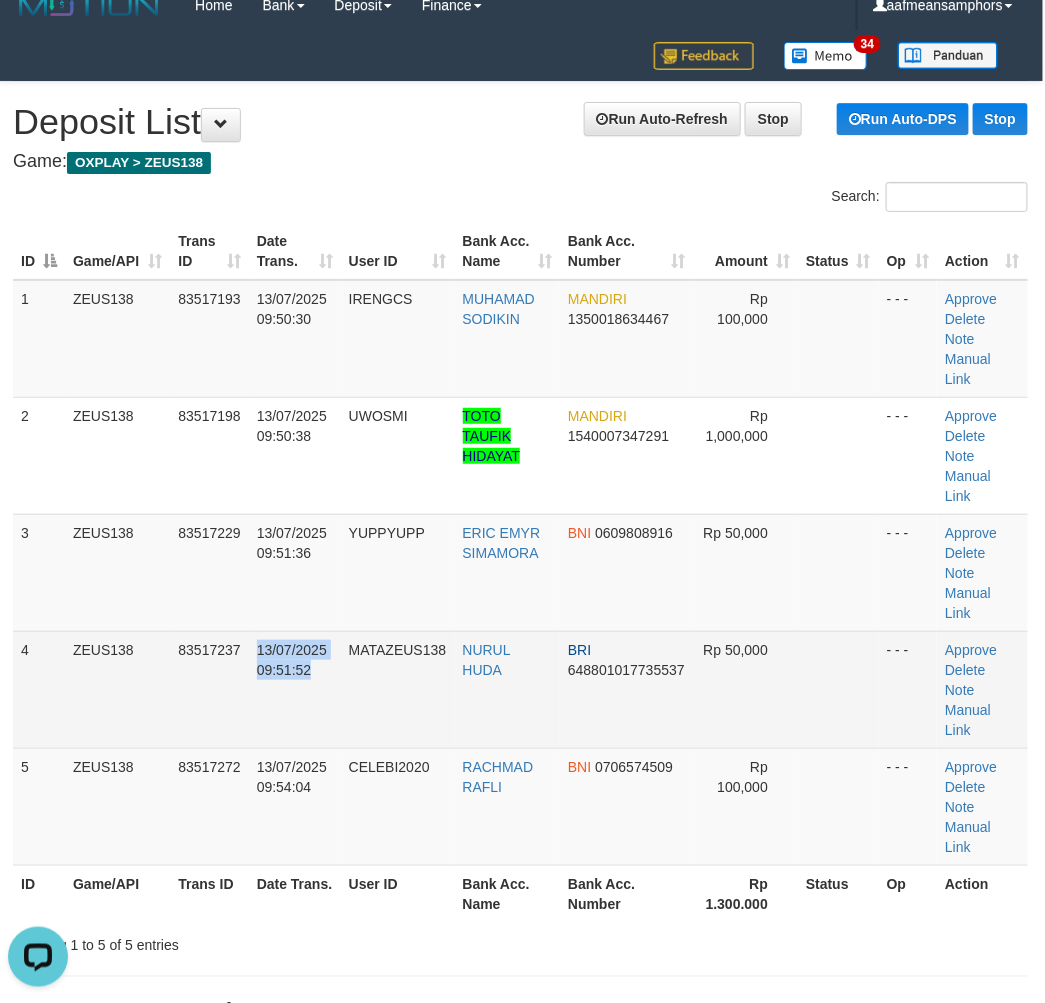 click on "4
ZEUS138
83517237
13/07/2025 09:51:52
MATAZEUS138
NURUL HUDA
BRI
648801017735537
Rp 50,000
- - -
Approve
Delete
Note
Manual Link" at bounding box center (520, 689) 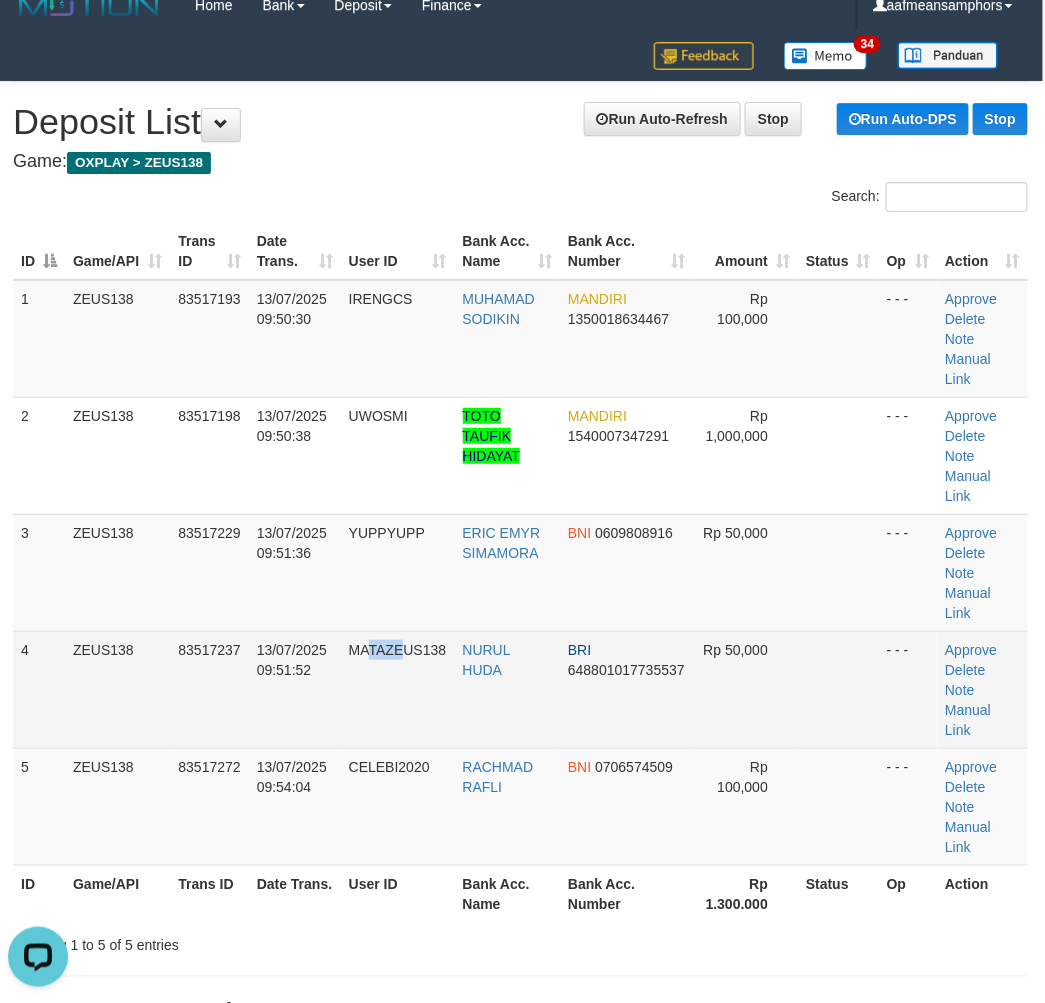 click on "MATAZEUS138" at bounding box center (398, 689) 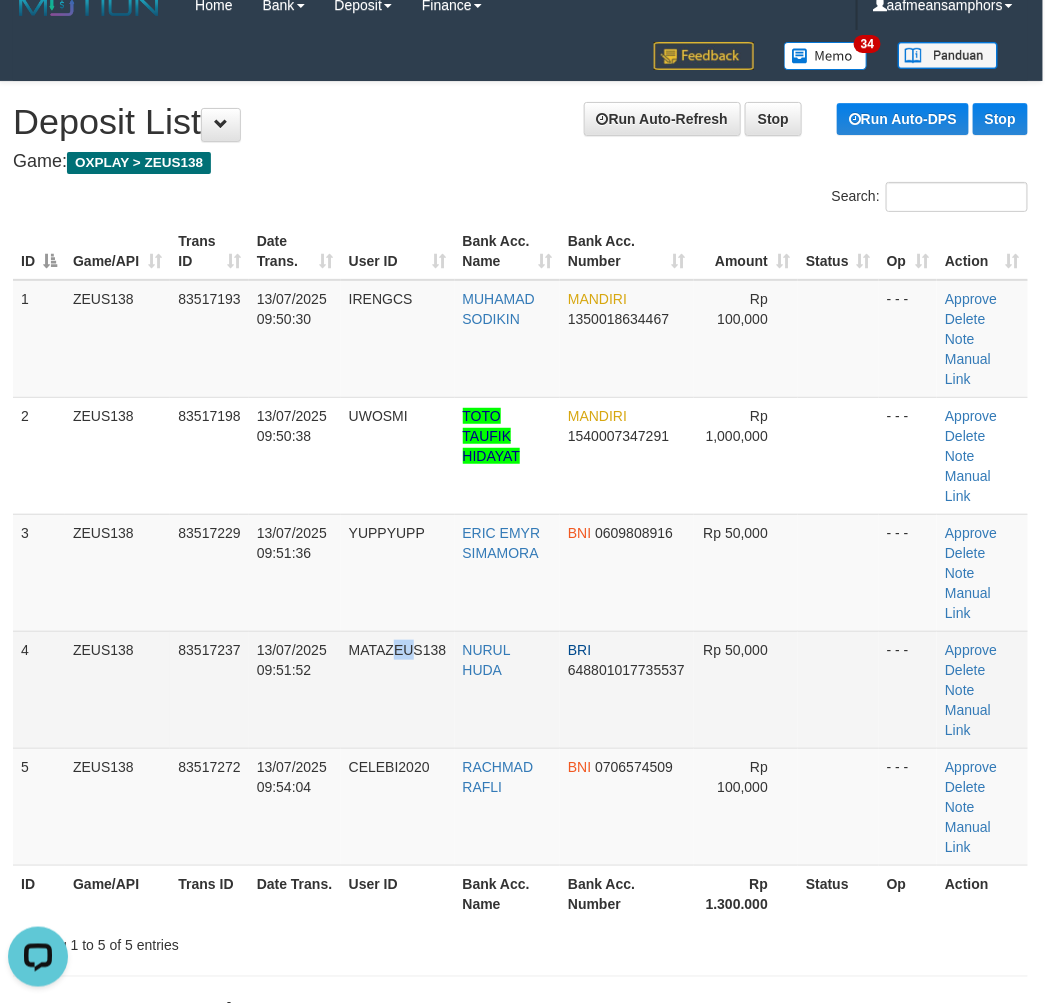 drag, startPoint x: 392, startPoint y: 683, endPoint x: 352, endPoint y: 668, distance: 42.72002 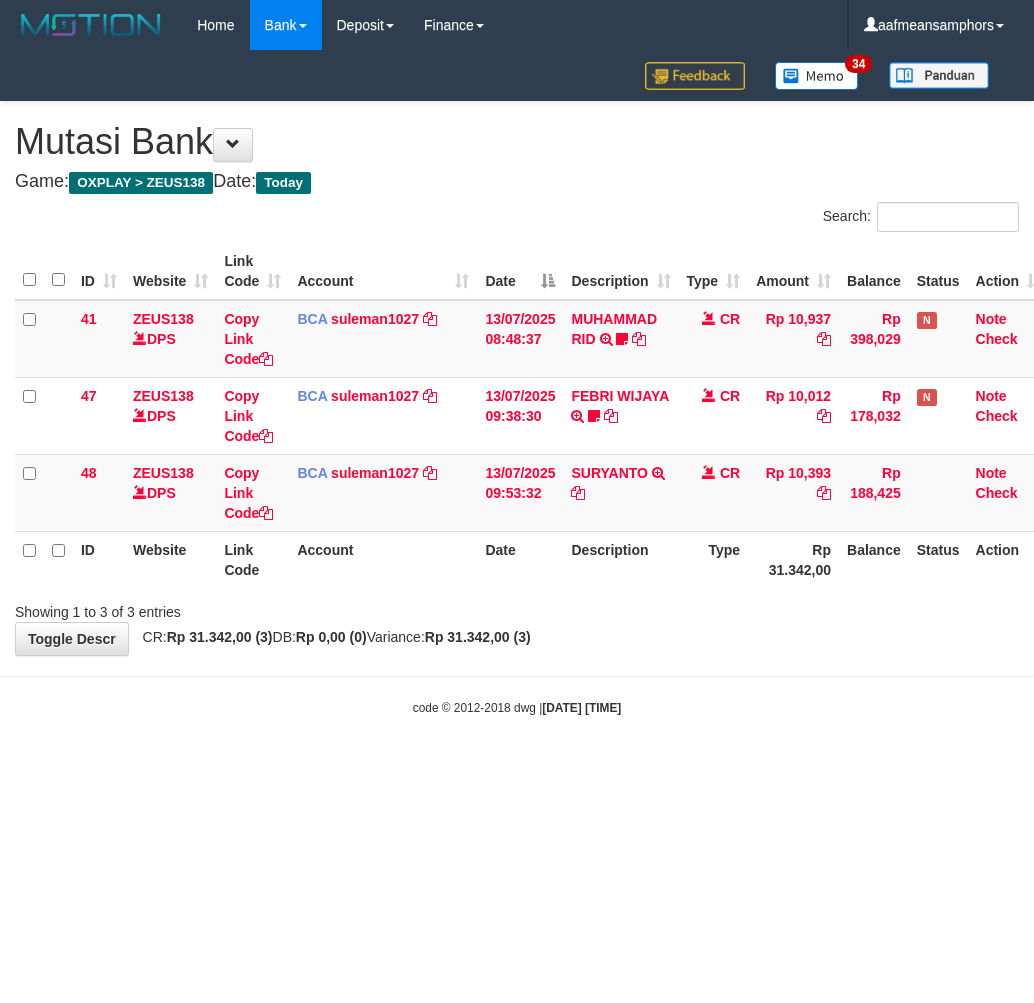 scroll, scrollTop: 0, scrollLeft: 0, axis: both 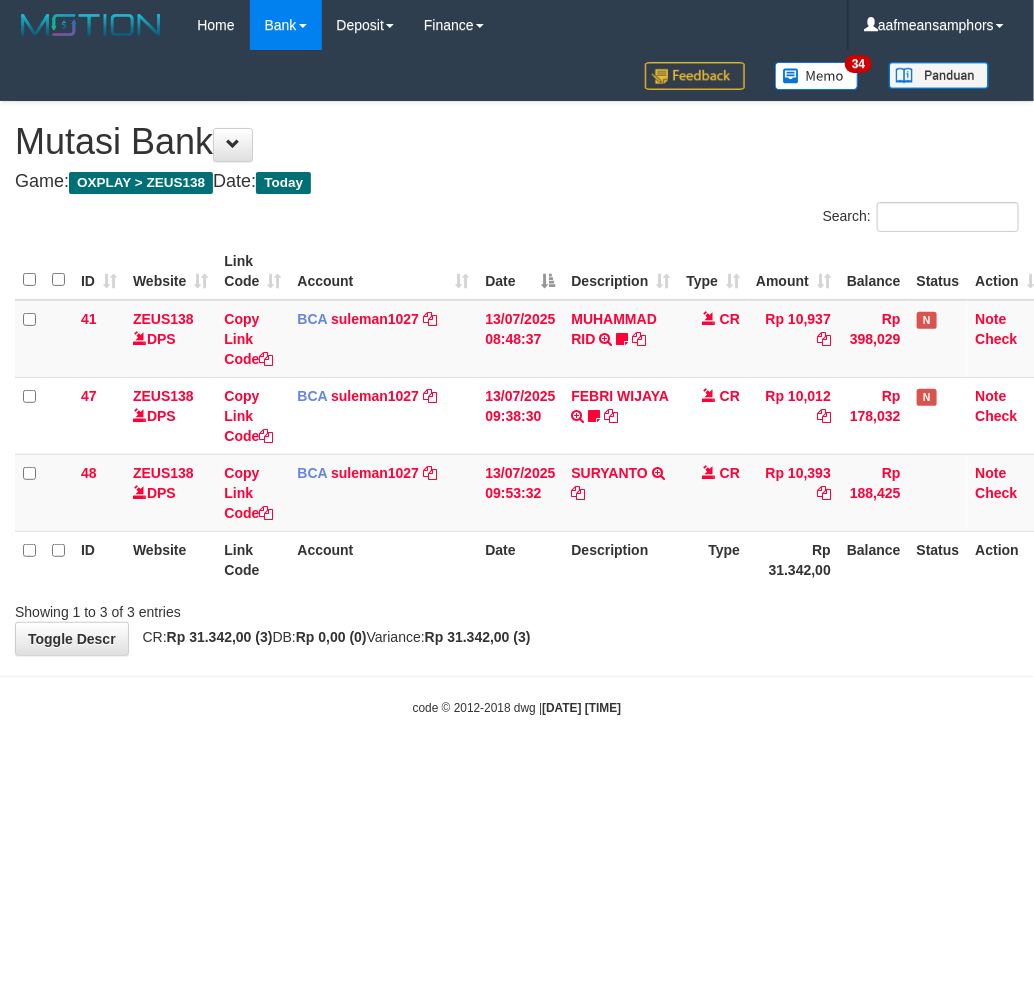 click on "code © [YEAR]-[YEAR] dwg |  [DATE] [TIME]" at bounding box center (517, 707) 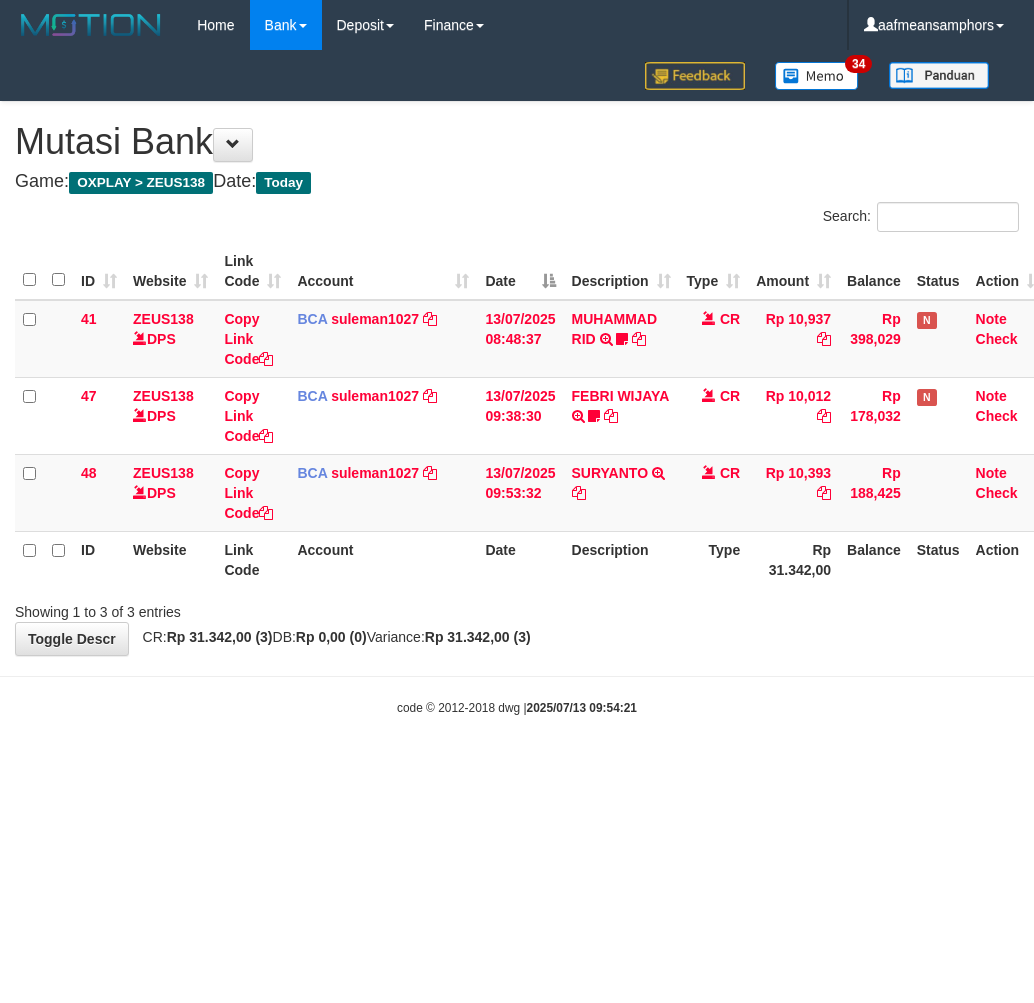 scroll, scrollTop: 0, scrollLeft: 0, axis: both 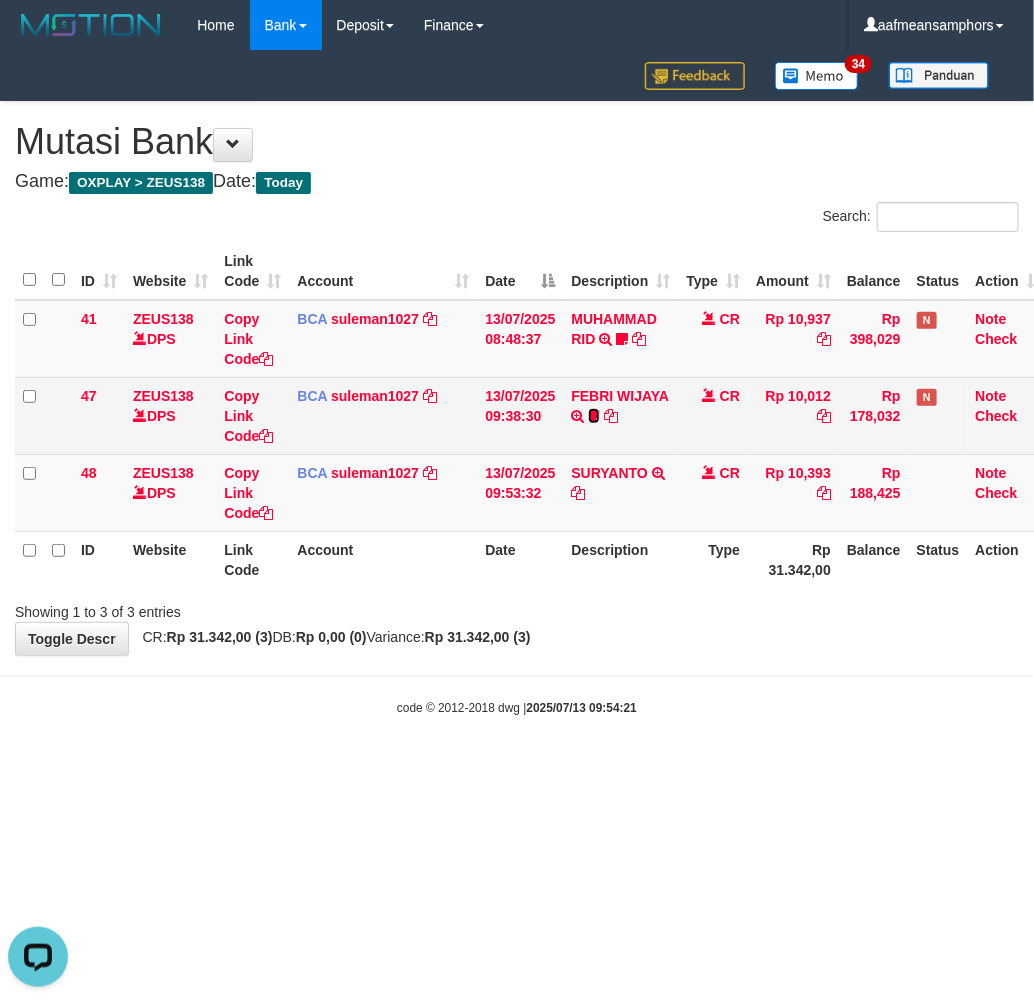click at bounding box center (594, 416) 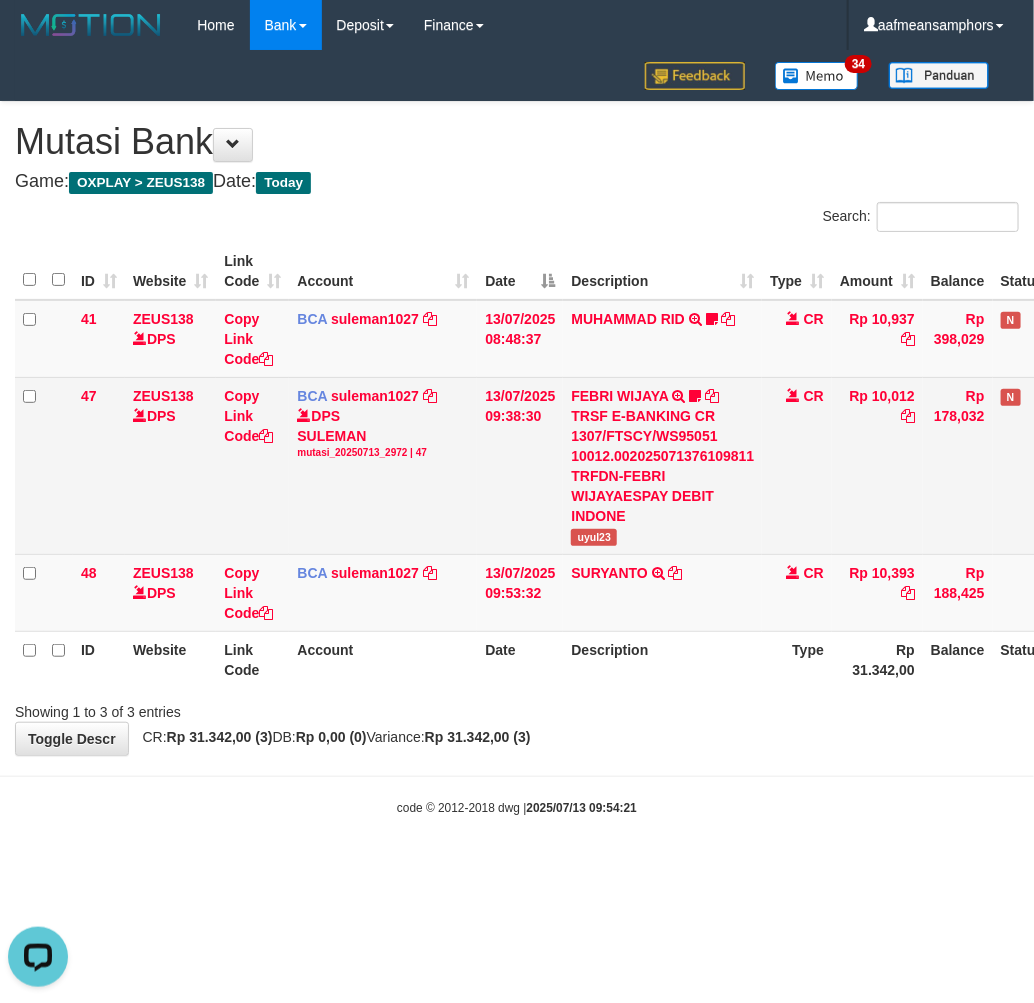 click on "FEBRI WIJAYA            TRSF E-BANKING CR 1307/FTSCY/WS95051
10012.002025071376109811 TRFDN-FEBRI WIJAYAESPAY DEBIT INDONE    uyul23" at bounding box center [662, 465] 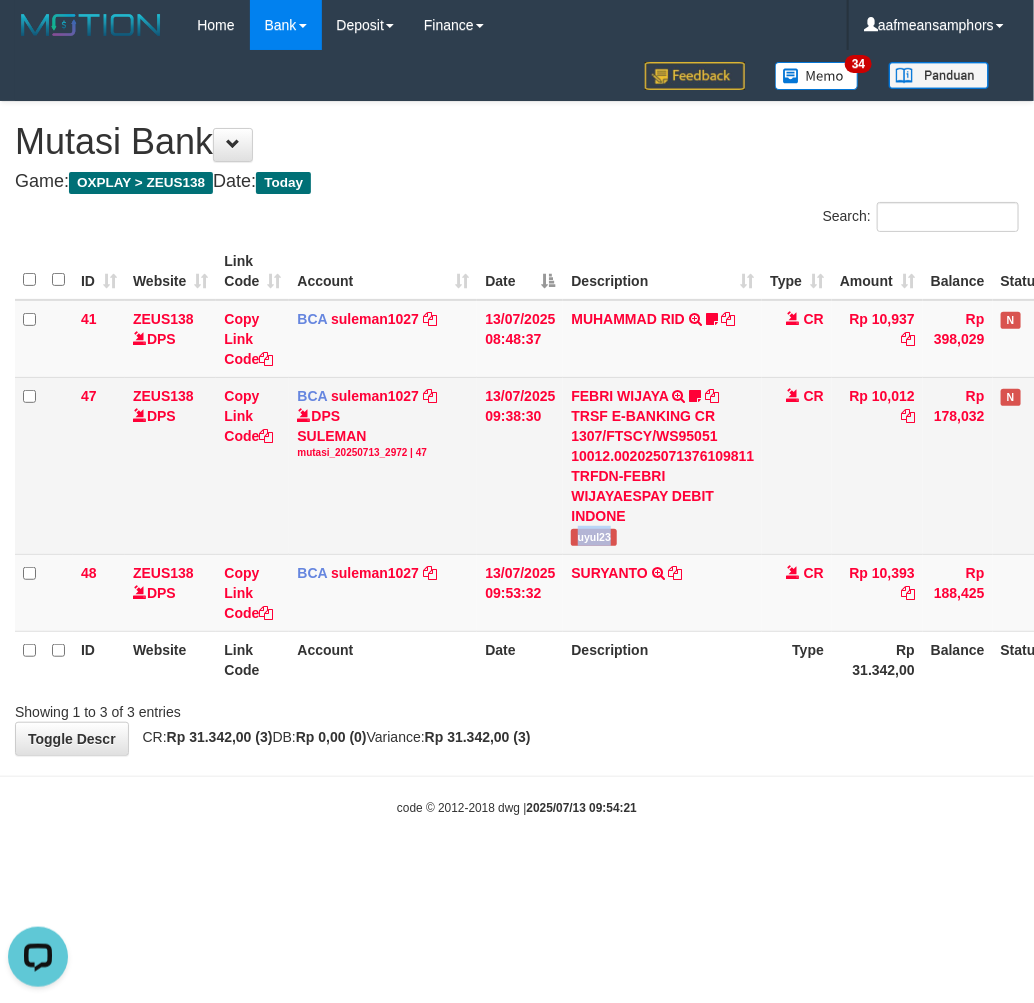 click on "FEBRI WIJAYA            TRSF E-BANKING CR 1307/FTSCY/WS95051
10012.002025071376109811 TRFDN-FEBRI WIJAYAESPAY DEBIT INDONE    uyul23" at bounding box center [662, 465] 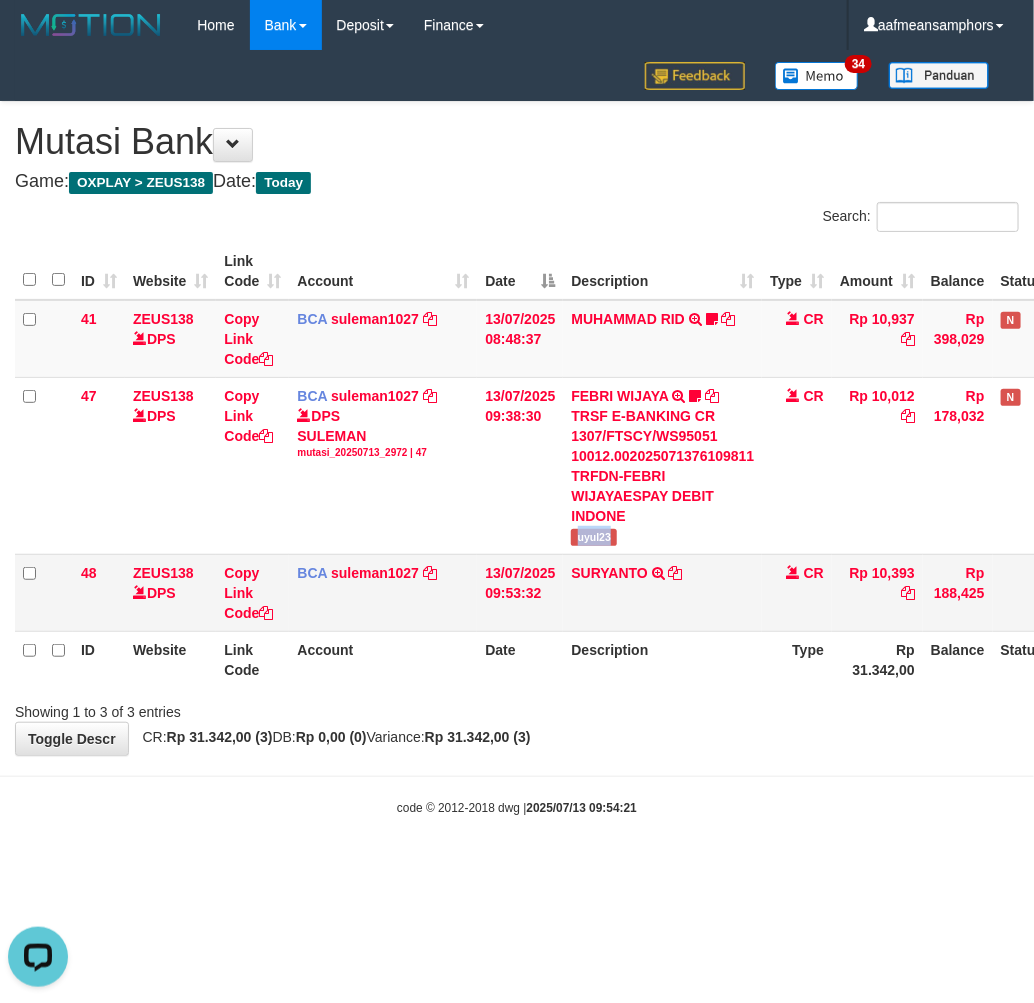 copy on "uyul23" 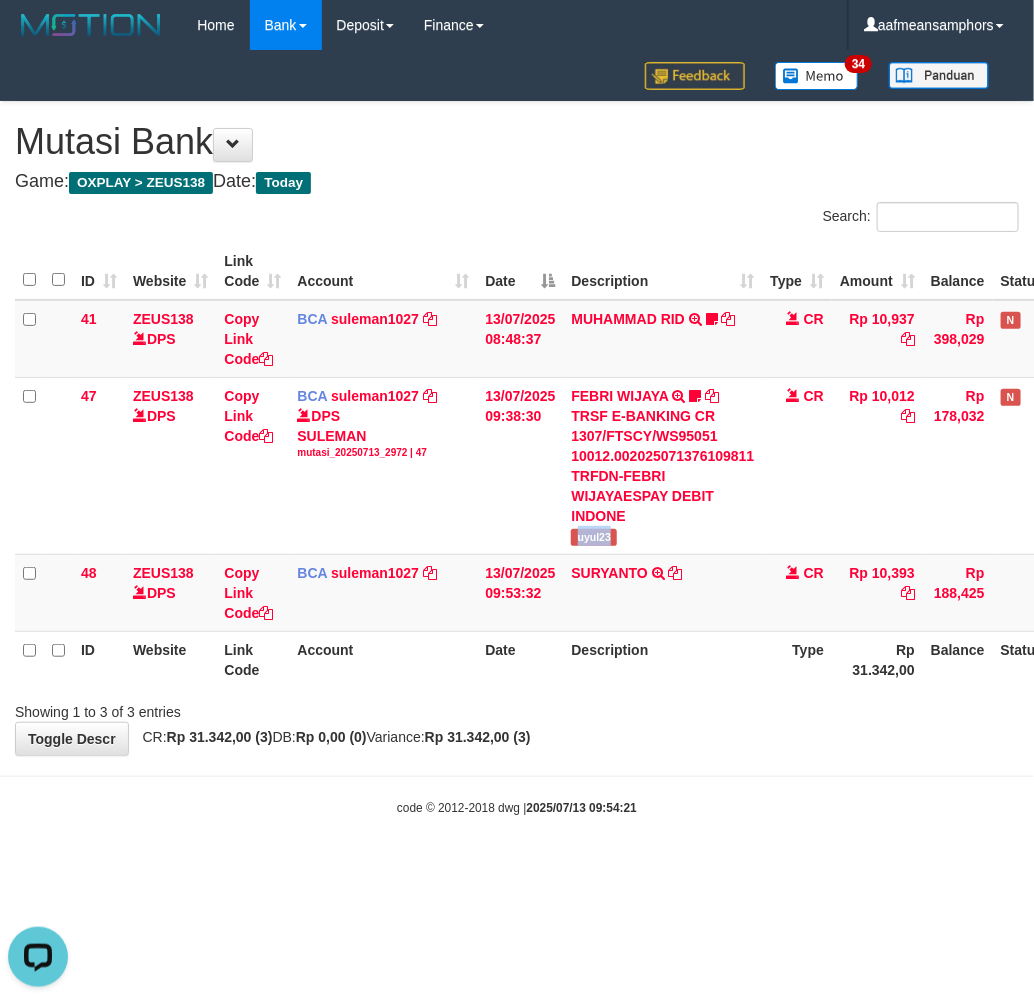 click on "**********" at bounding box center [517, 428] 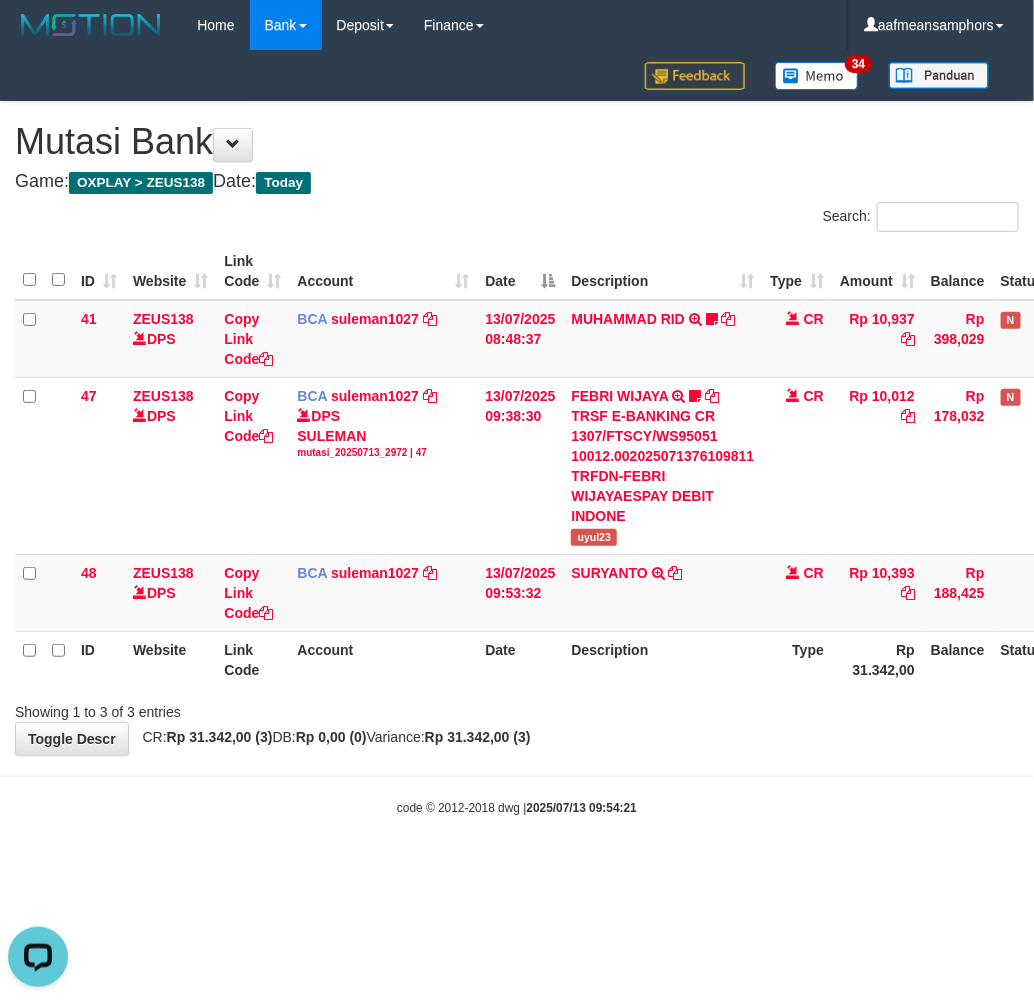 click on "**********" at bounding box center [517, 428] 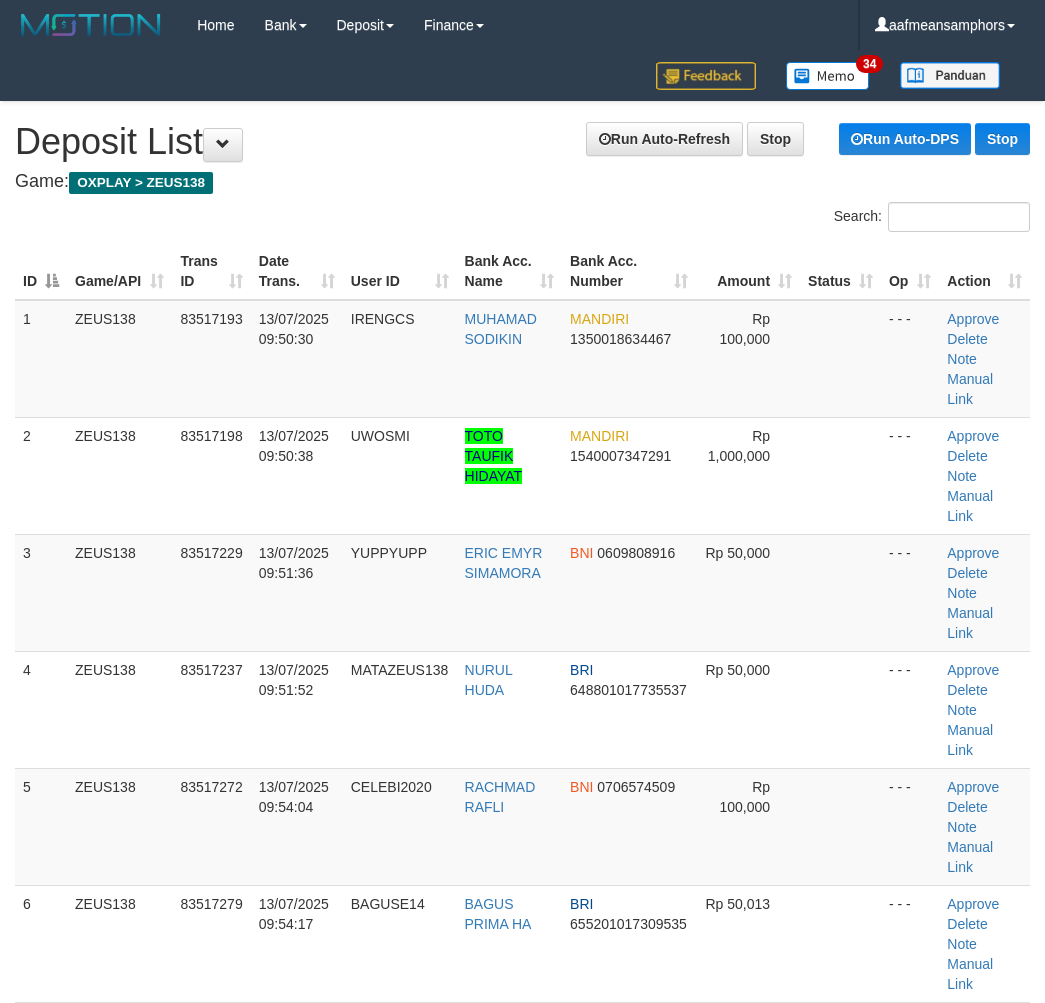 scroll, scrollTop: 20, scrollLeft: 2, axis: both 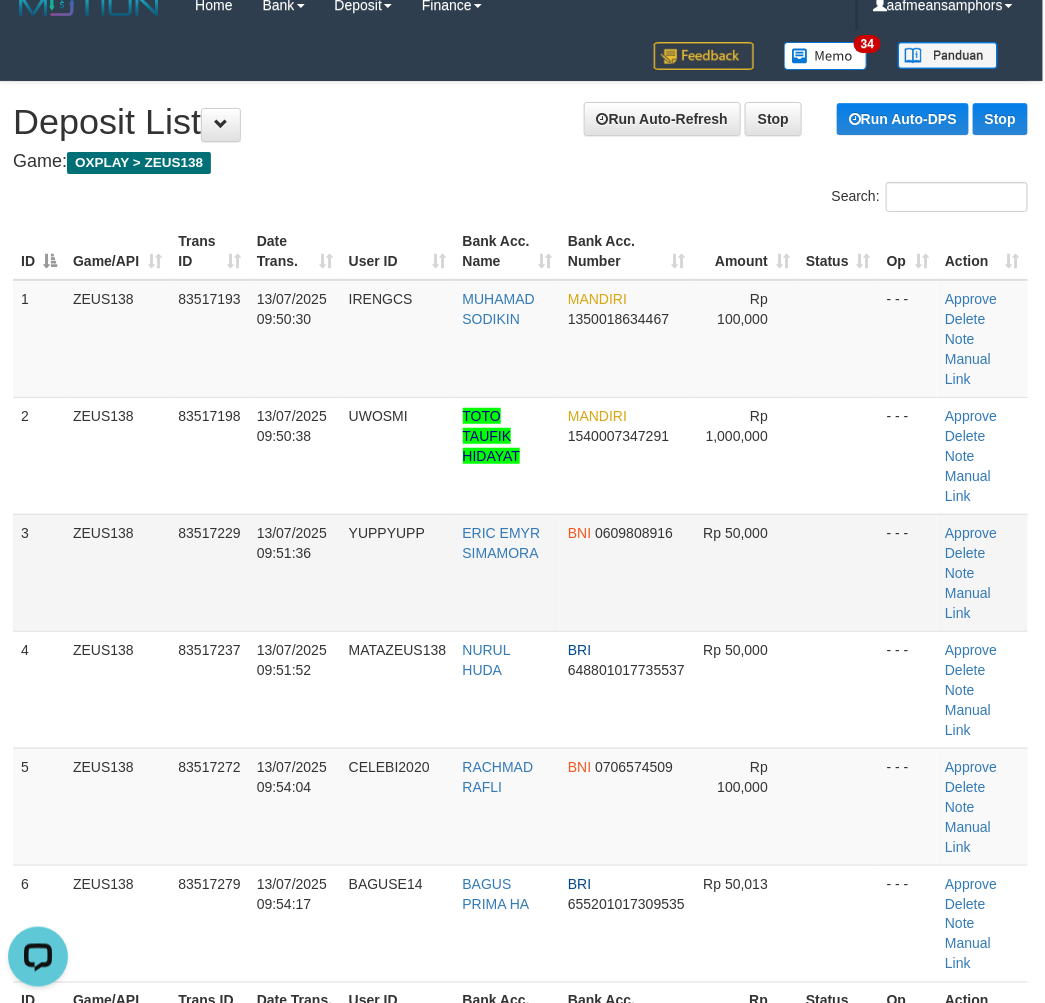 click on "3
ZEUS138
83517229
13/07/2025 09:51:36
YUPPYUPP
ERIC EMYR SIMAMORA
BNI
0609808916
Rp 50,000
- - -
Approve
Delete
Note
Manual Link" at bounding box center [520, 572] 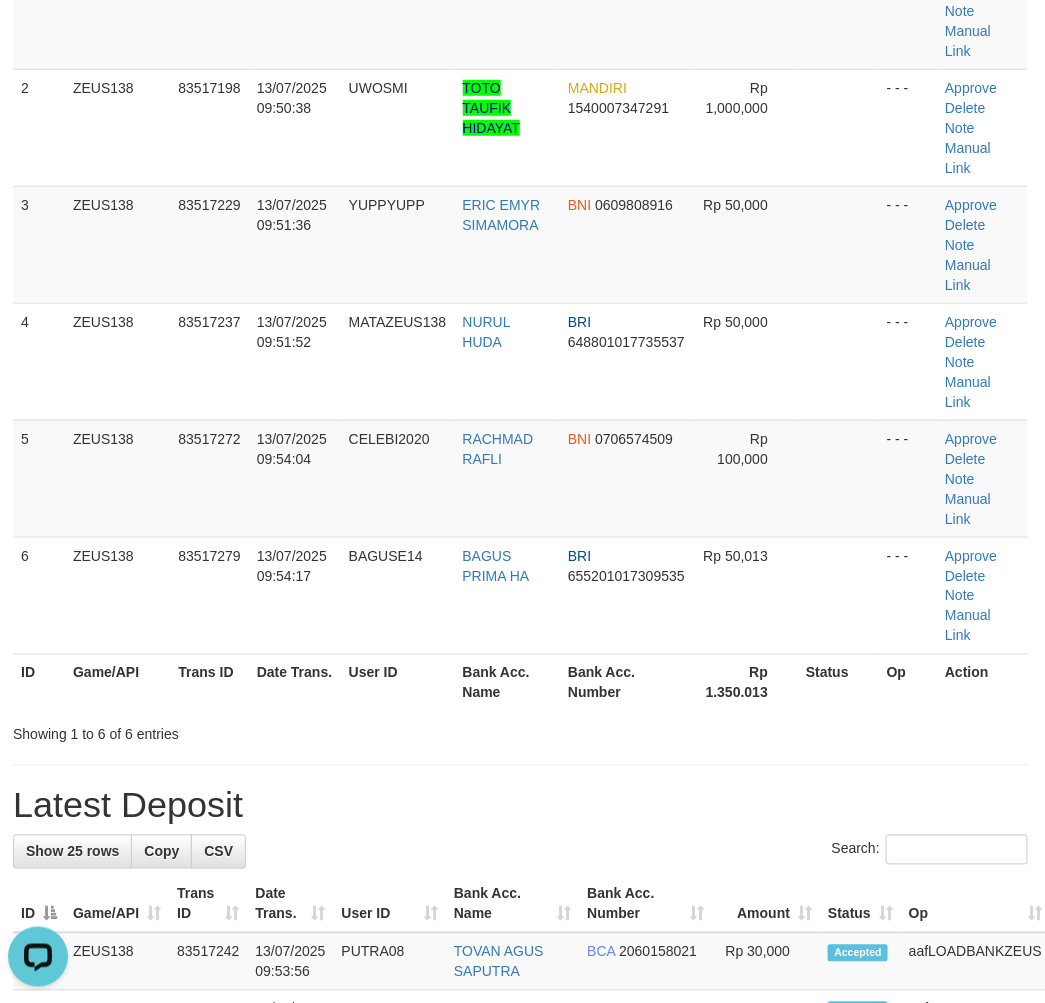 scroll, scrollTop: 353, scrollLeft: 2, axis: both 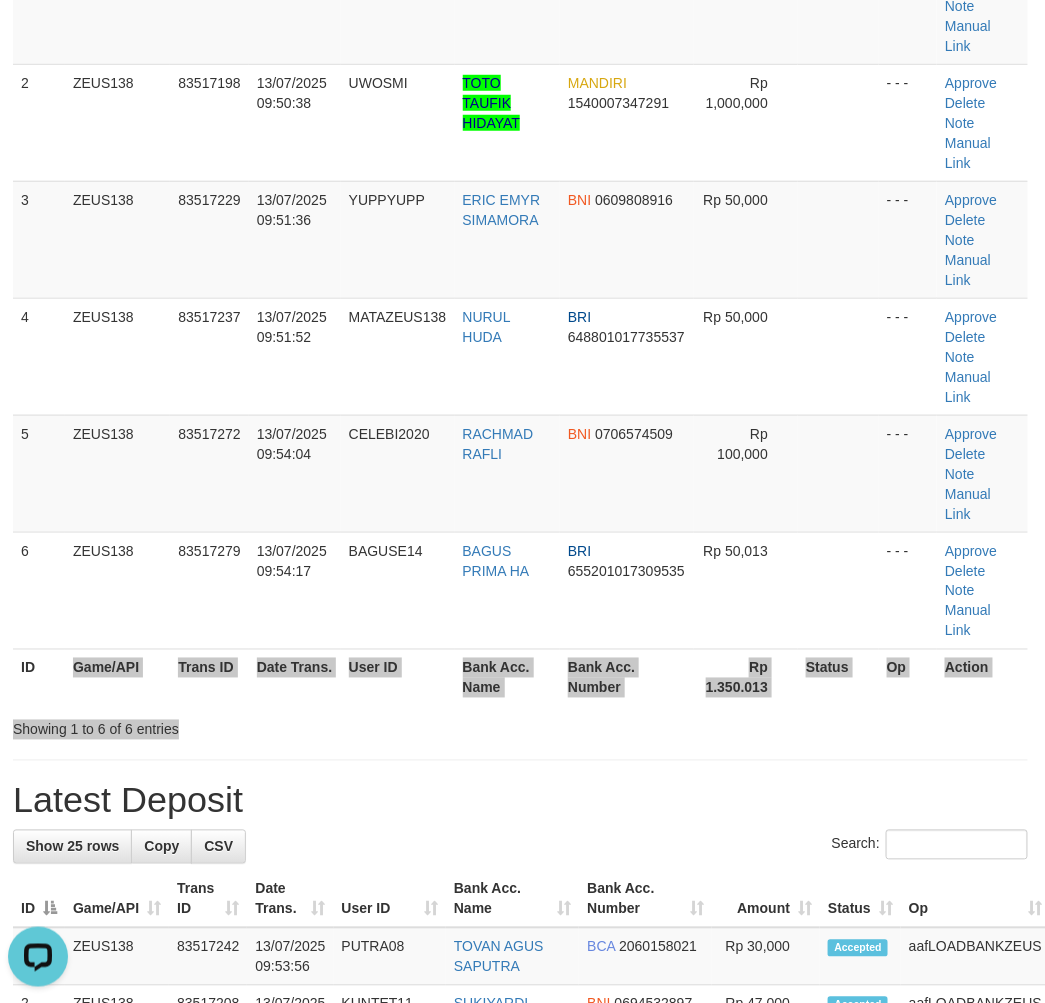 drag, startPoint x: 282, startPoint y: 733, endPoint x: 383, endPoint y: 755, distance: 103.36827 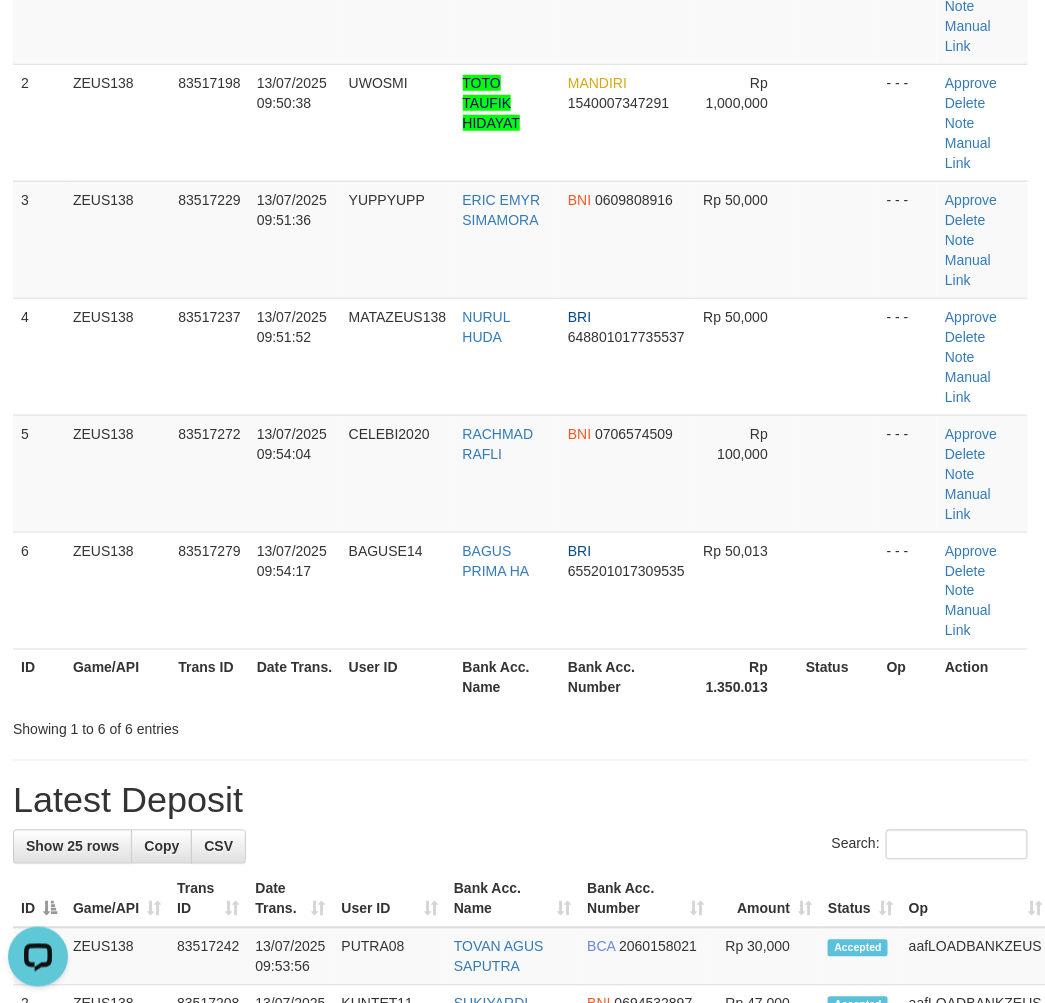 drag, startPoint x: 286, startPoint y: 706, endPoint x: 1, endPoint y: 600, distance: 304.074 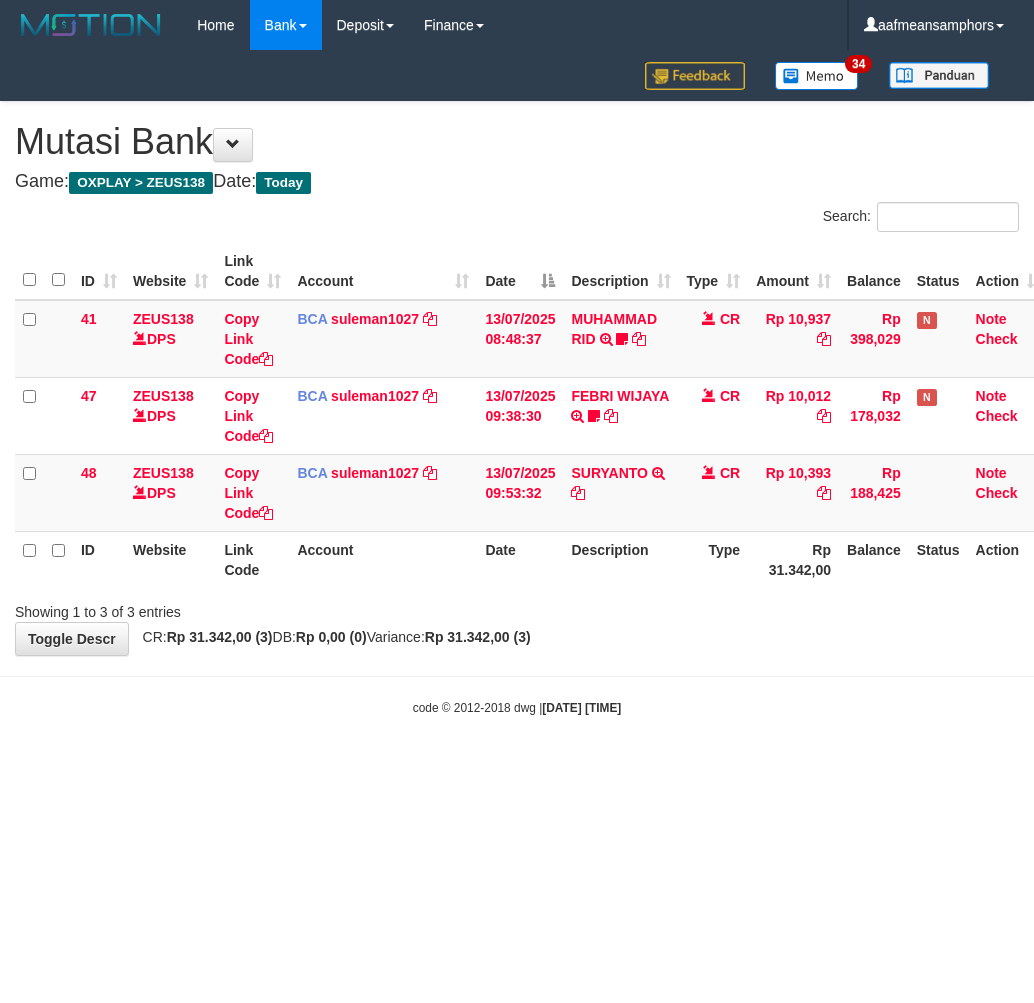 scroll, scrollTop: 0, scrollLeft: 0, axis: both 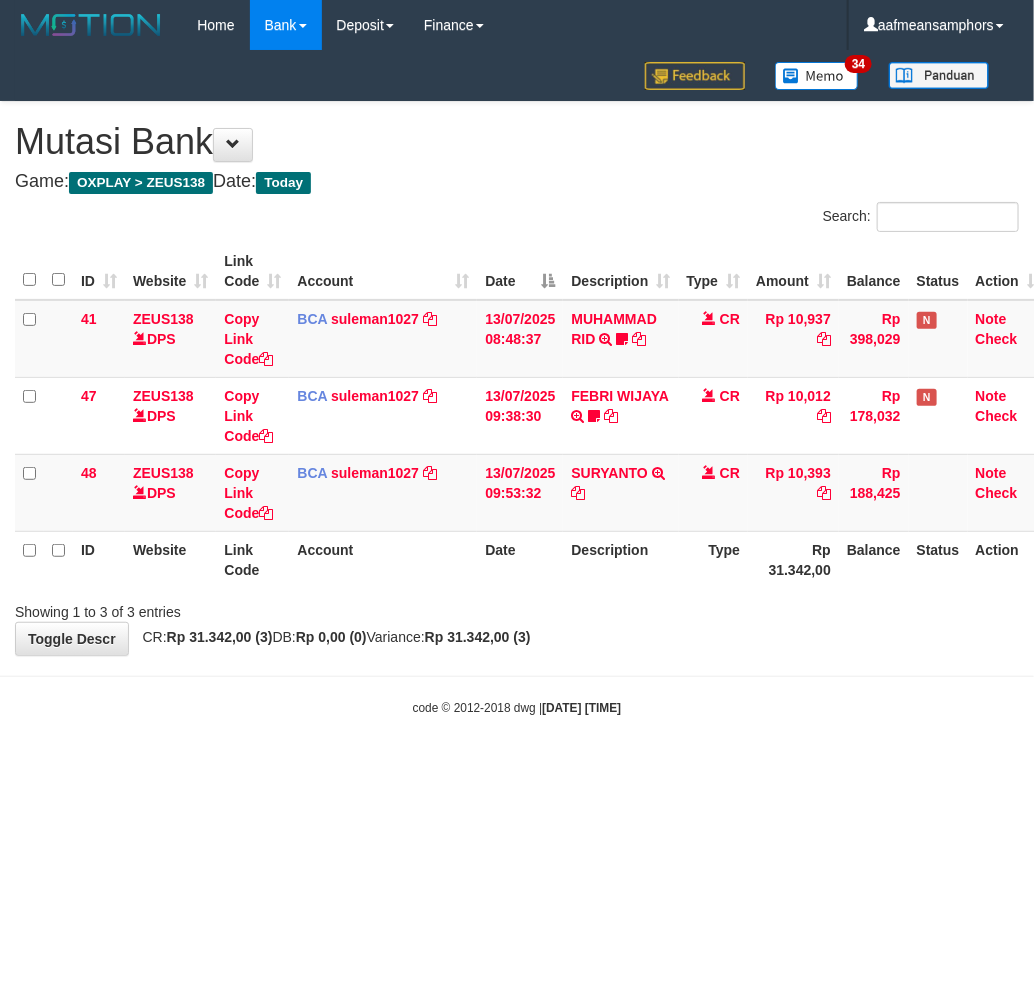 click on "Toggle navigation
Home
Bank
Account List
Load
By Website
Group
[OXPLAY]													ZEUS138
By Load Group (DPS)" at bounding box center [517, 383] 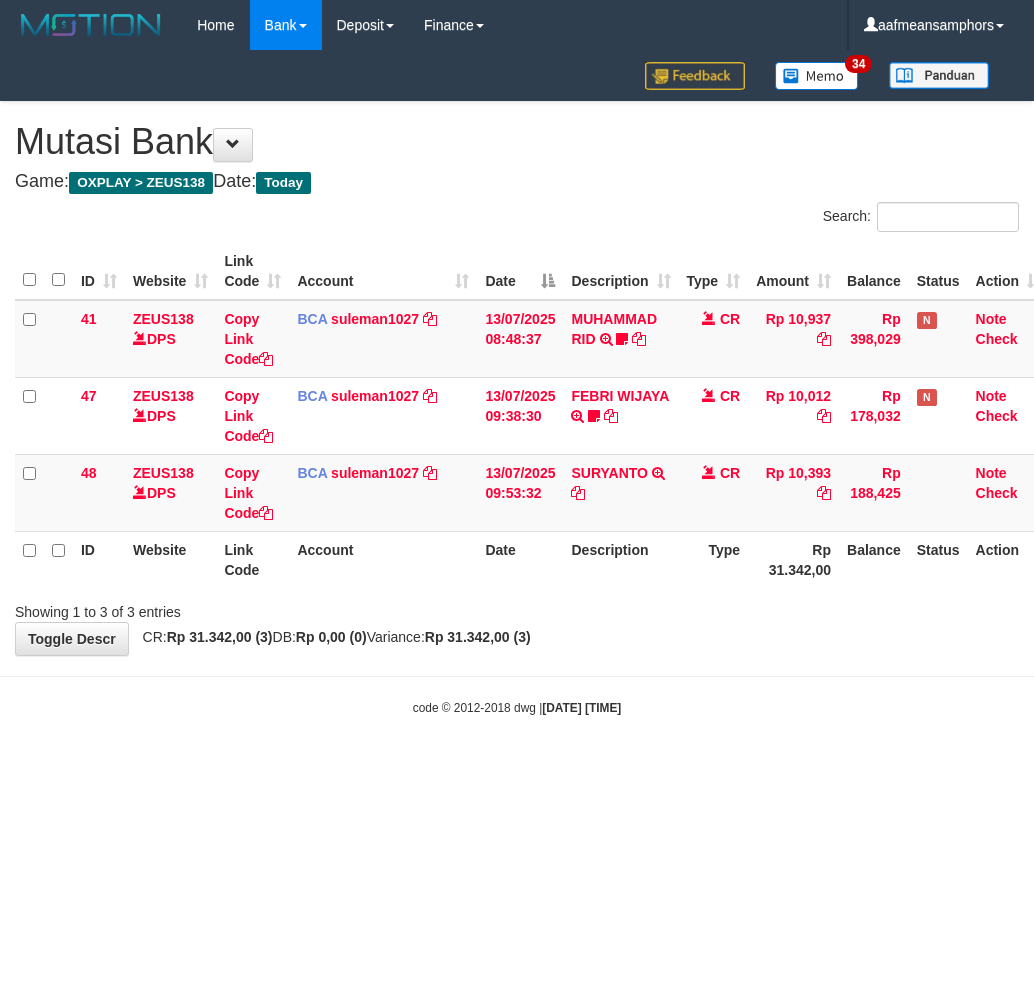 scroll, scrollTop: 0, scrollLeft: 0, axis: both 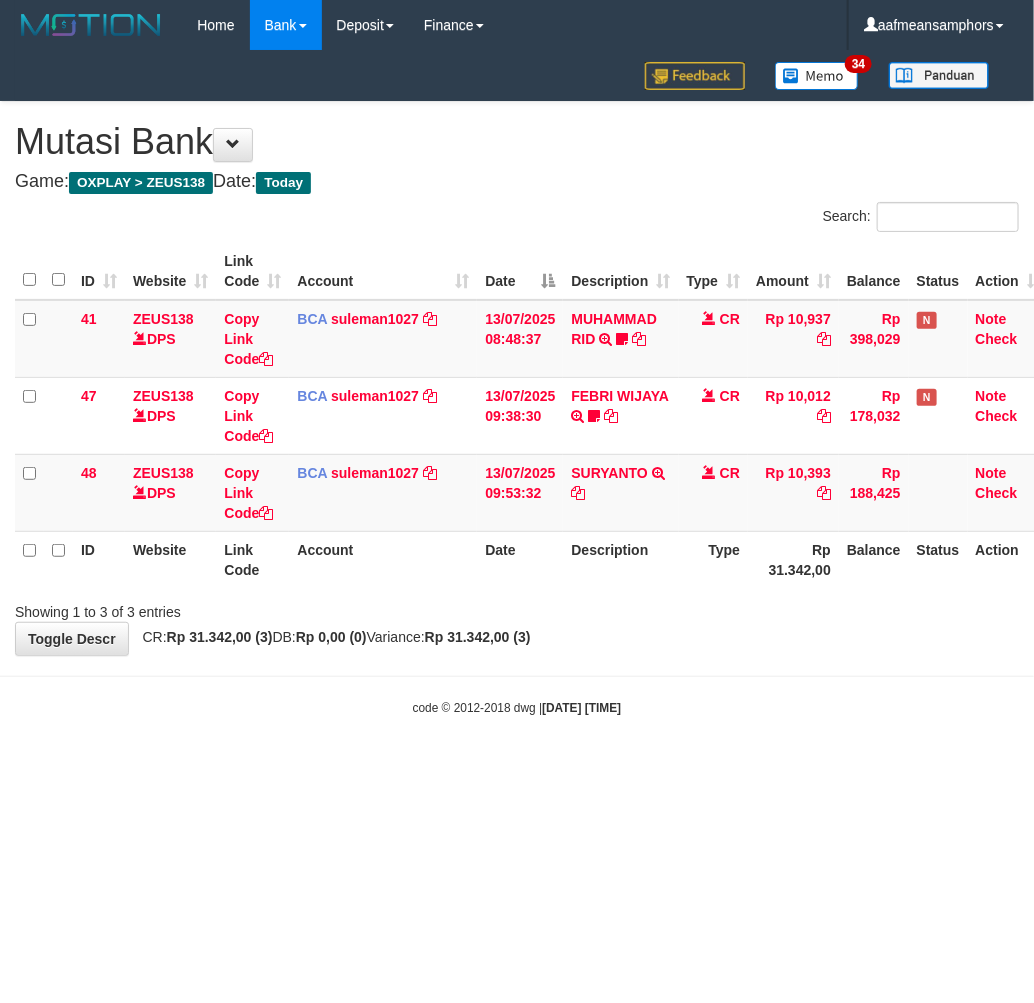 drag, startPoint x: 0, startPoint y: 0, endPoint x: 676, endPoint y: 728, distance: 993.4586 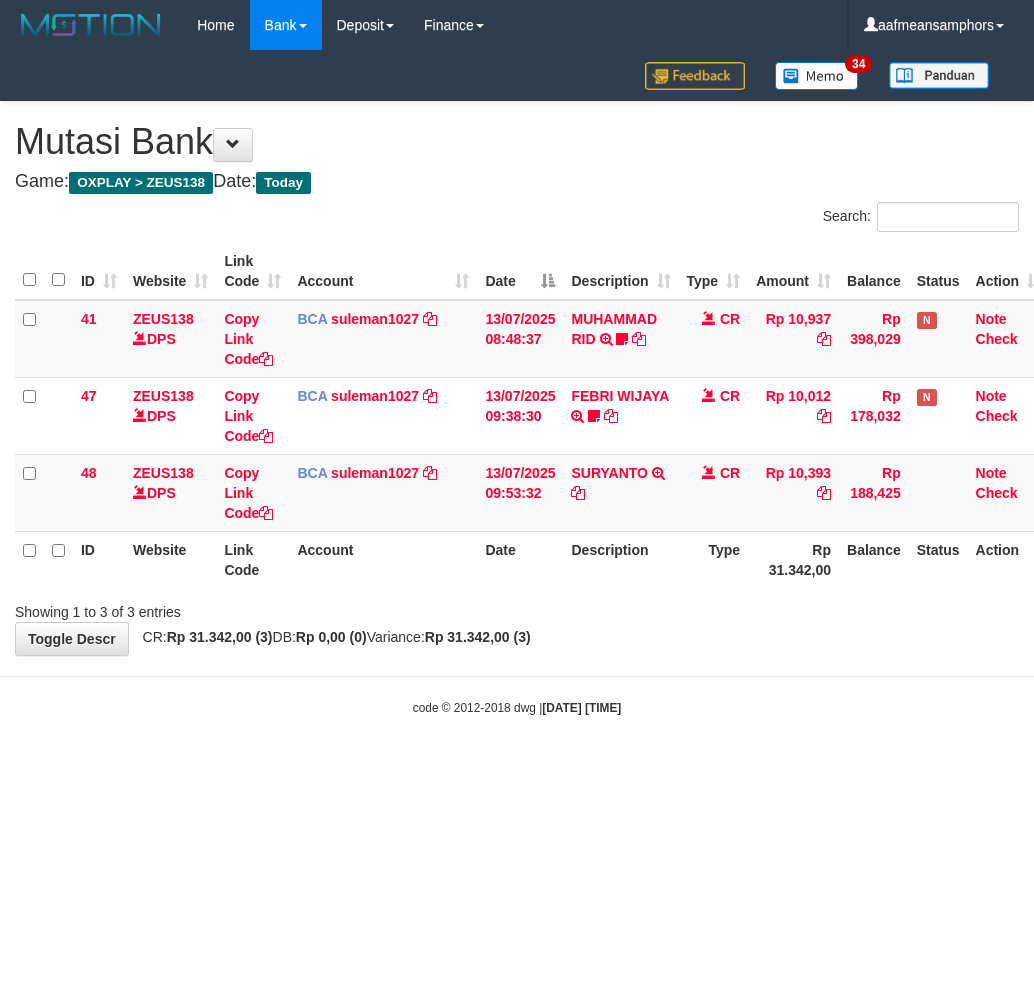 scroll, scrollTop: 0, scrollLeft: 0, axis: both 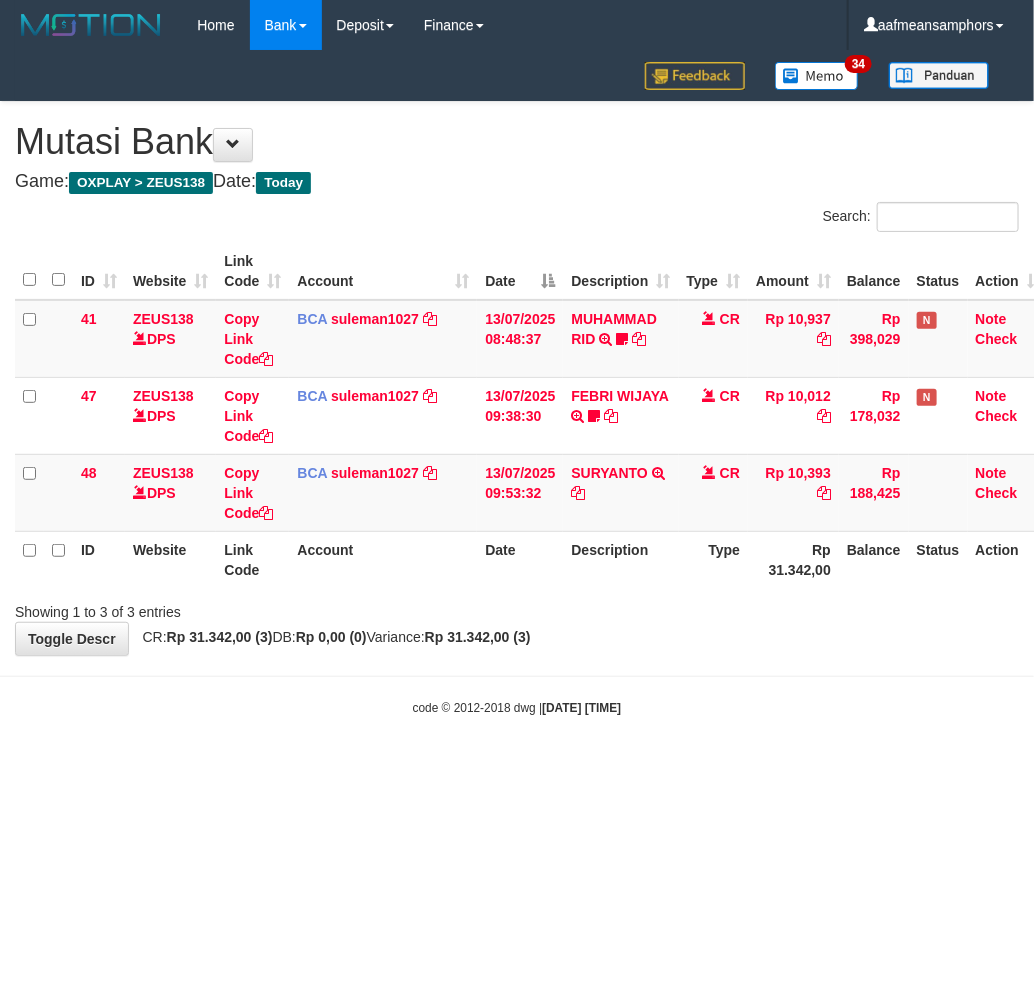 click on "Toggle navigation
Home
Bank
Account List
Load
By Website
Group
[OXPLAY]													ZEUS138
By Load Group (DPS)" at bounding box center [517, 383] 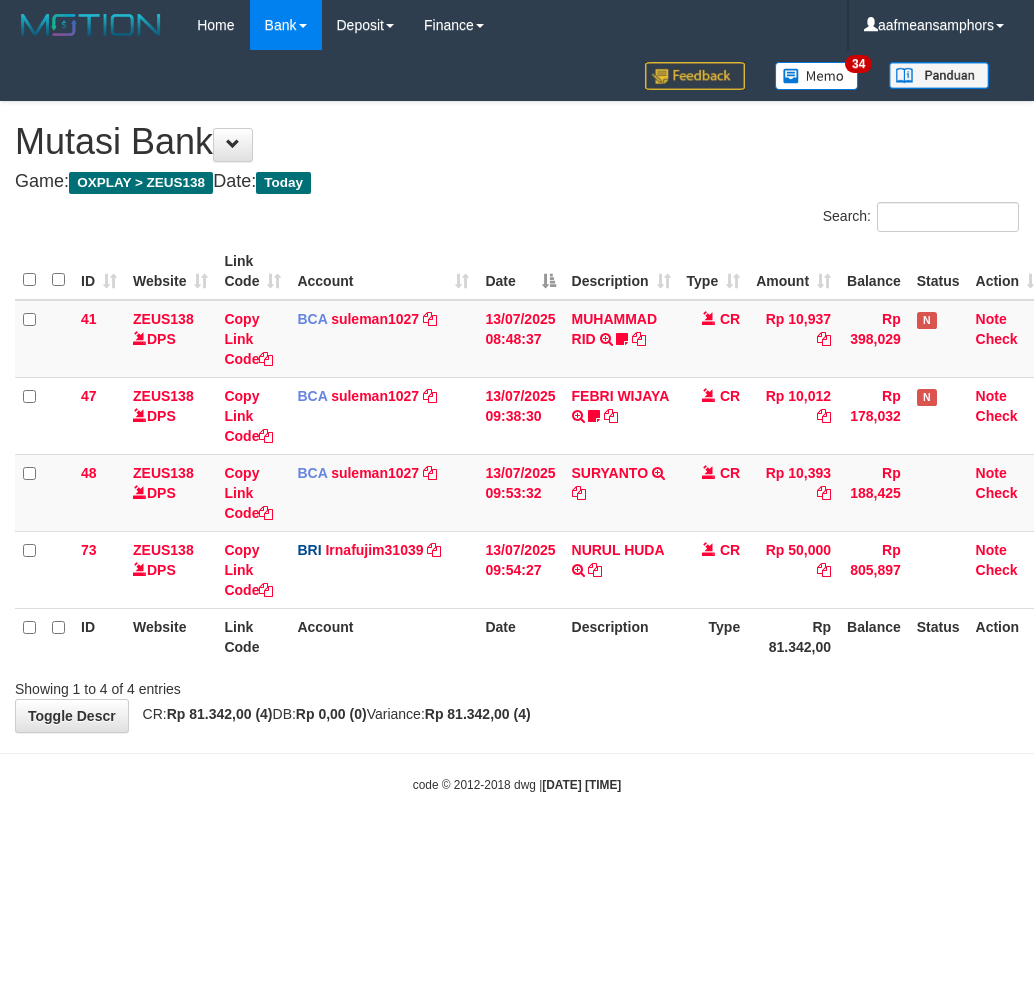 click on "Description" at bounding box center [621, 636] 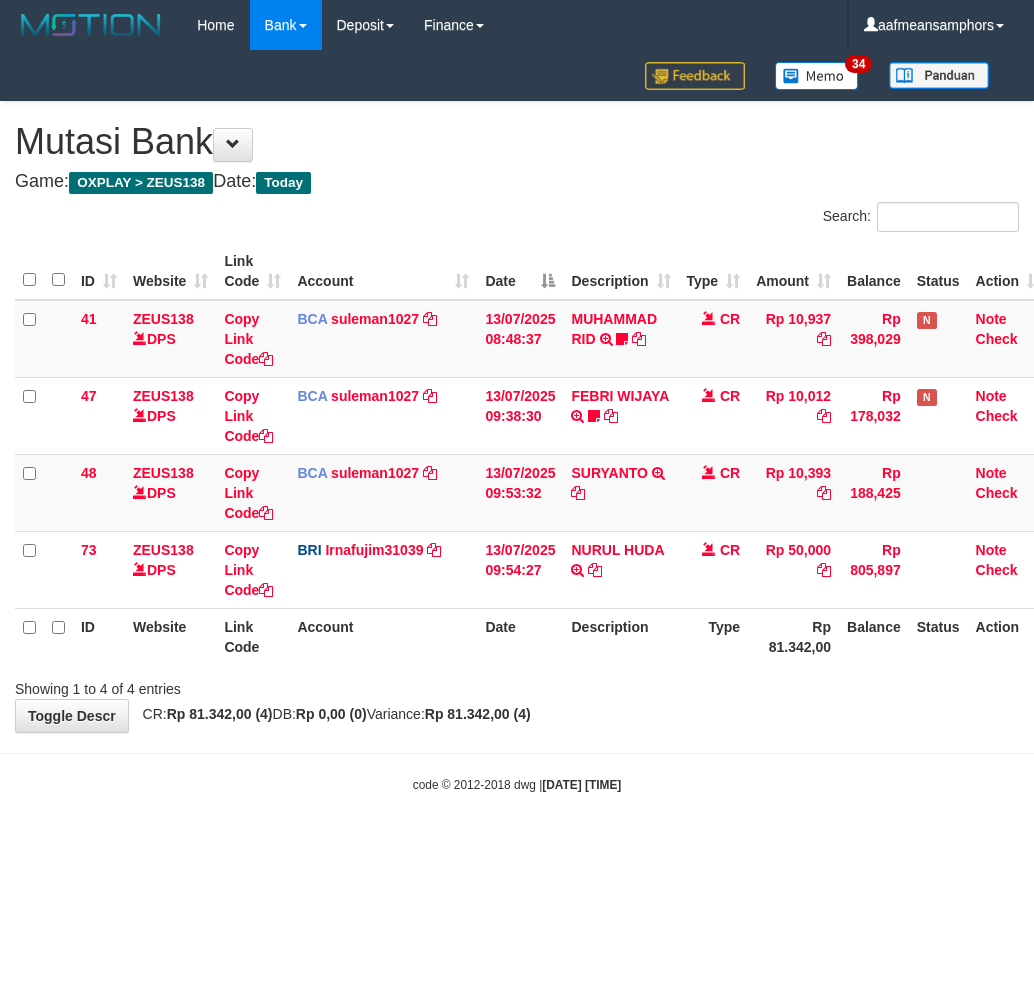scroll, scrollTop: 0, scrollLeft: 0, axis: both 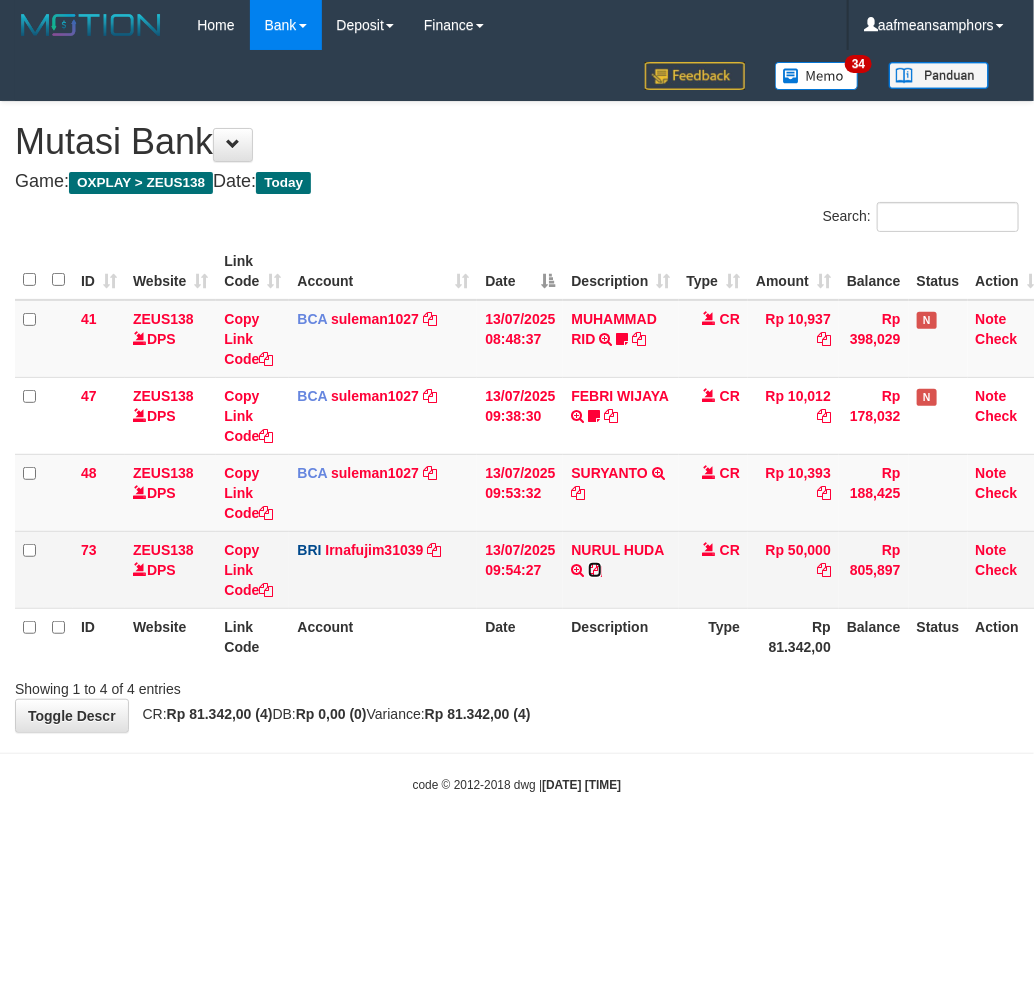 click at bounding box center [595, 570] 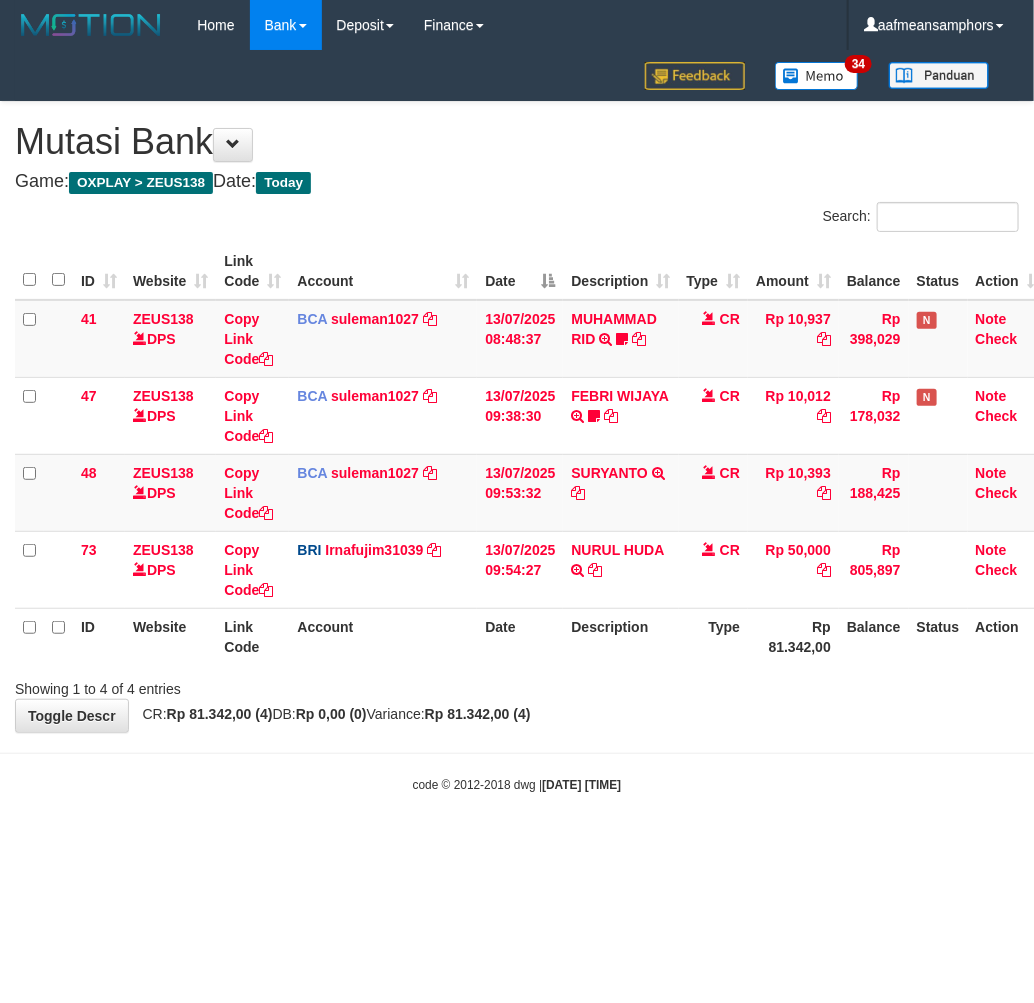 click on "Showing 1 to 4 of 4 entries" at bounding box center [517, 685] 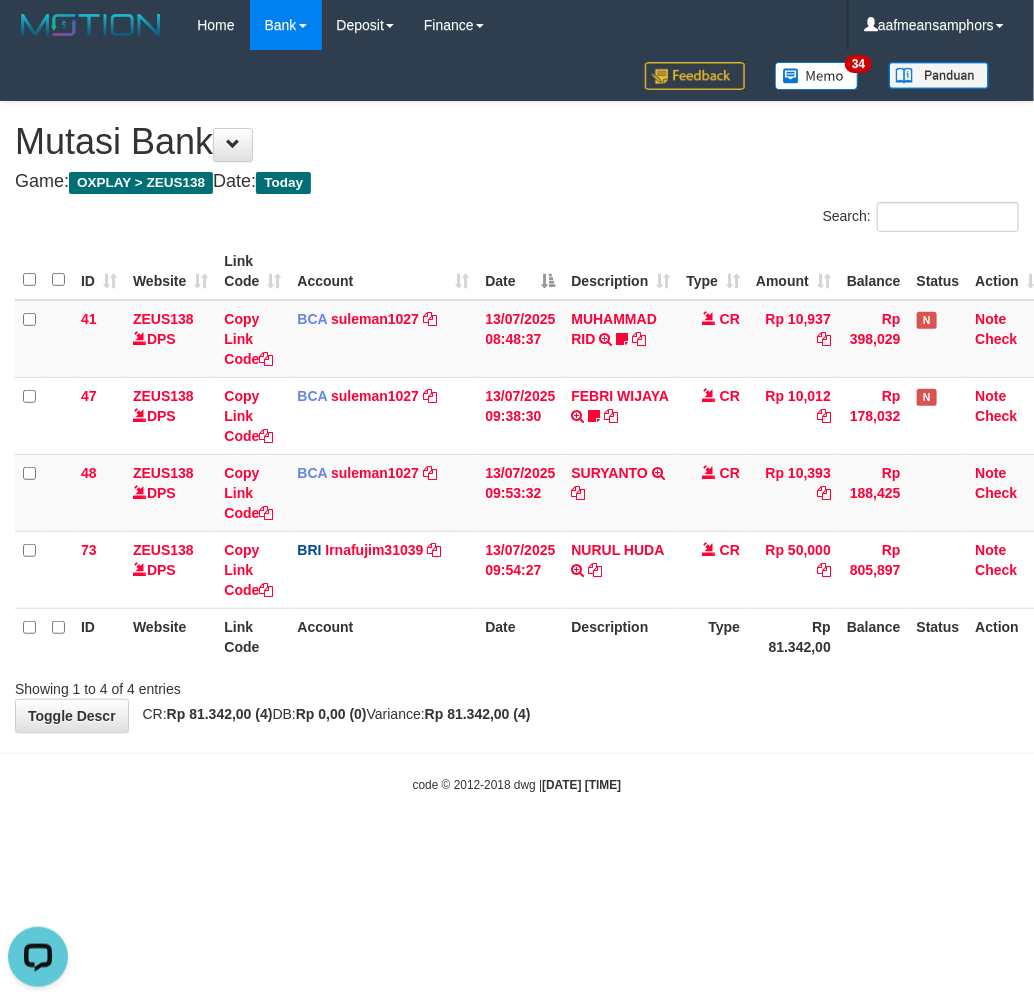 scroll, scrollTop: 0, scrollLeft: 0, axis: both 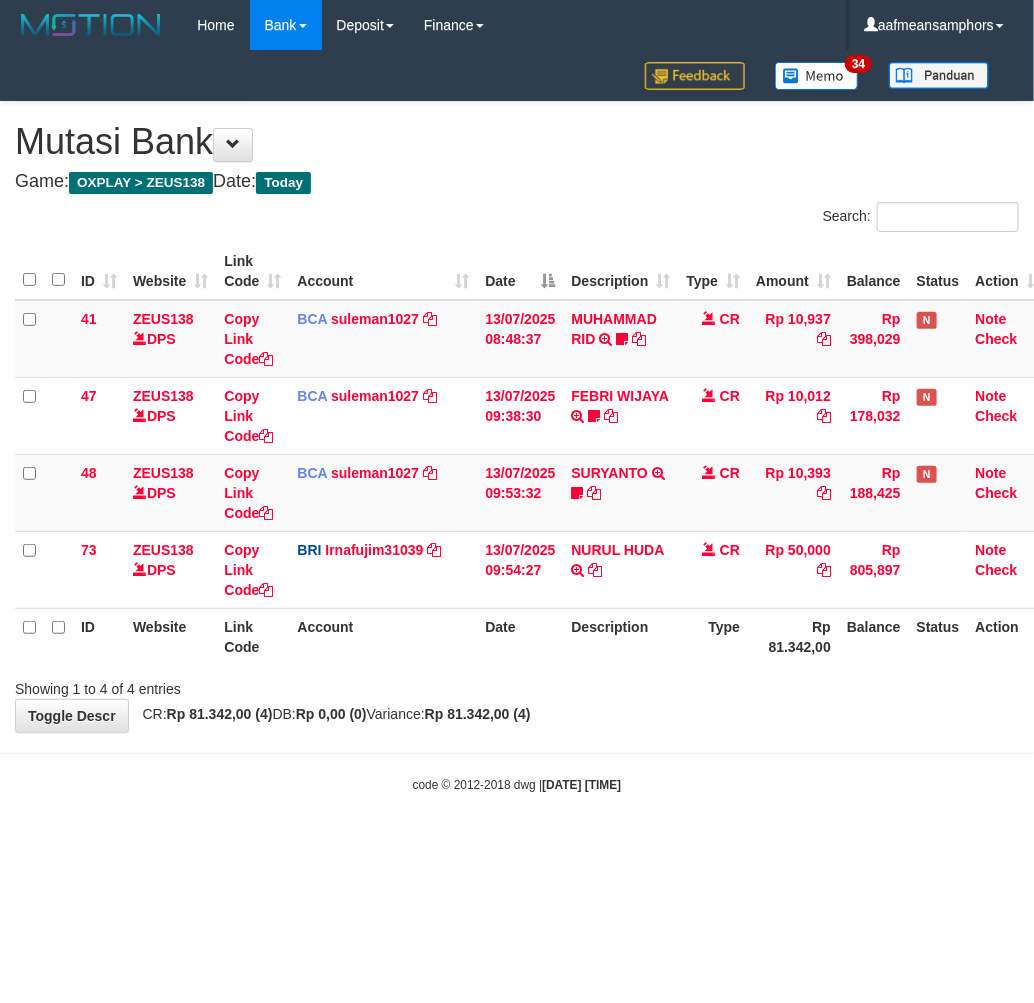 drag, startPoint x: 0, startPoint y: 0, endPoint x: 715, endPoint y: 684, distance: 989.4852 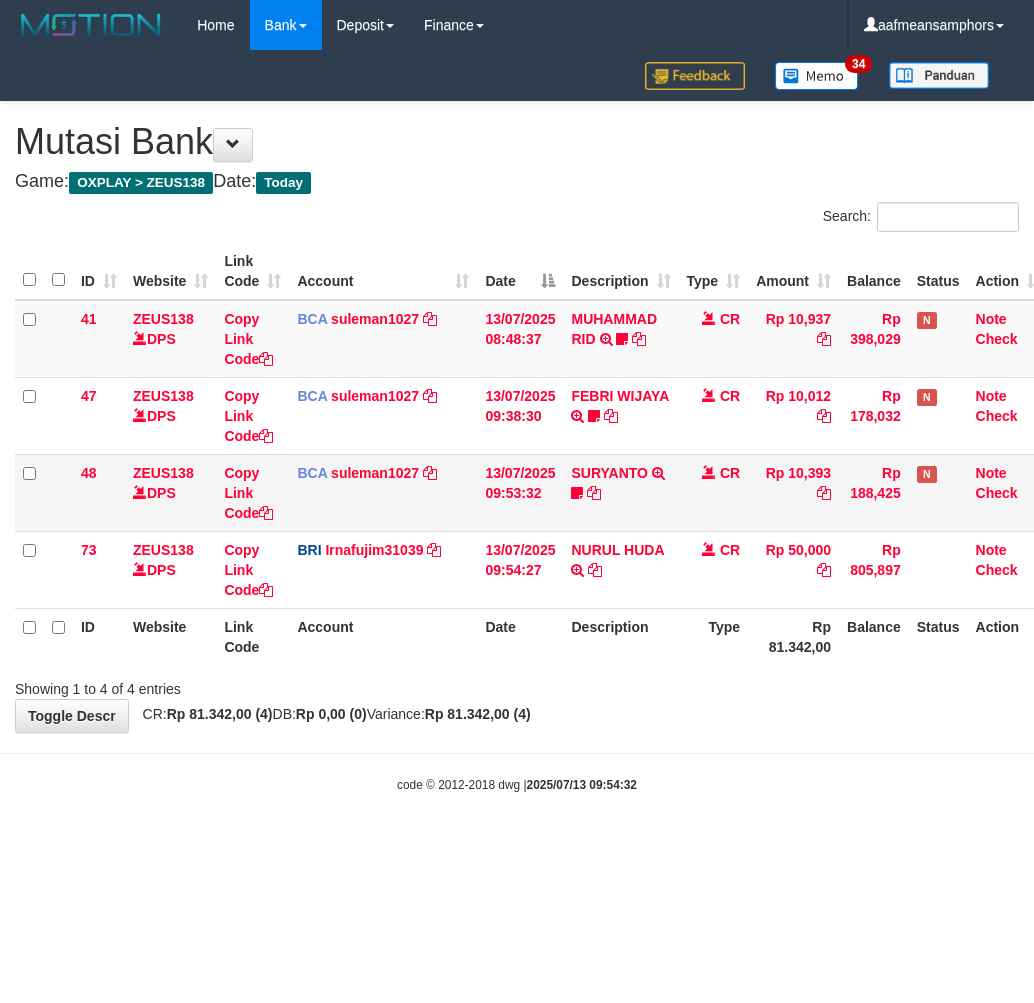 scroll, scrollTop: 0, scrollLeft: 0, axis: both 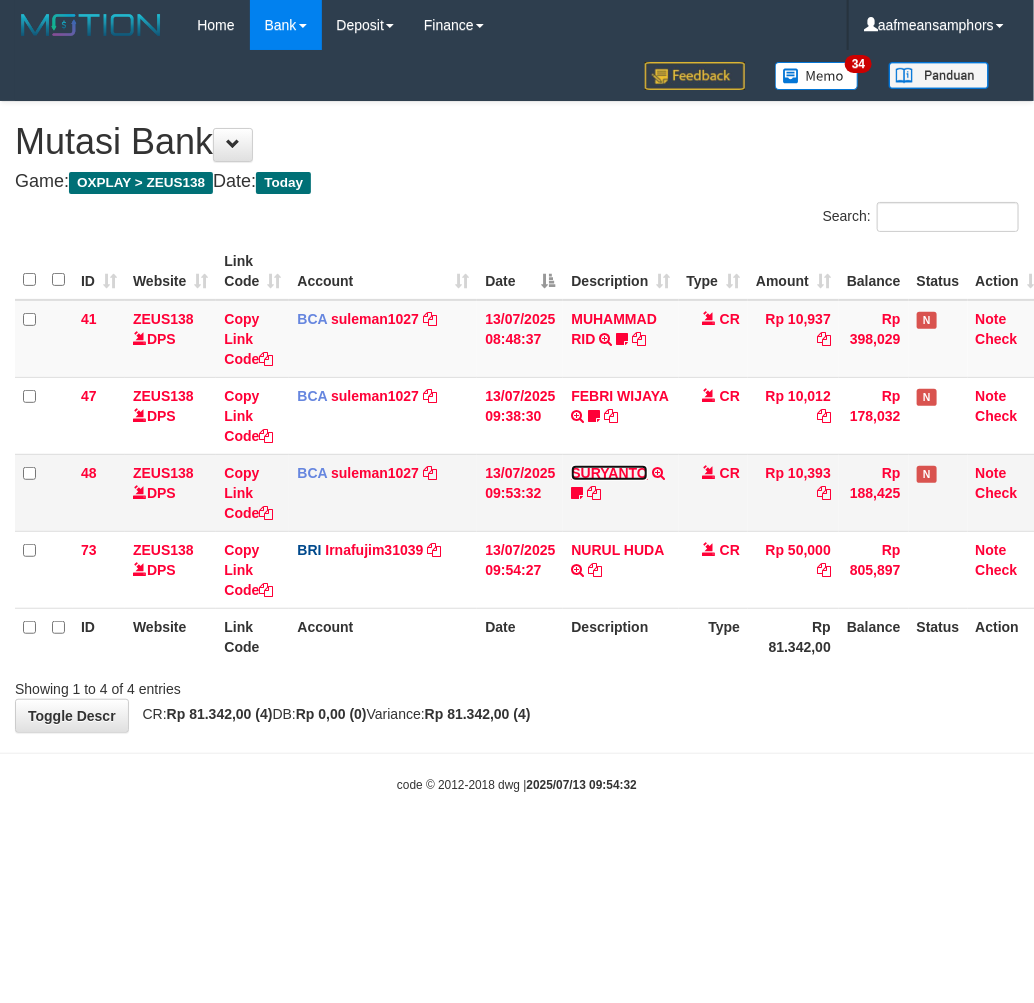 click on "SURYANTO" at bounding box center [609, 473] 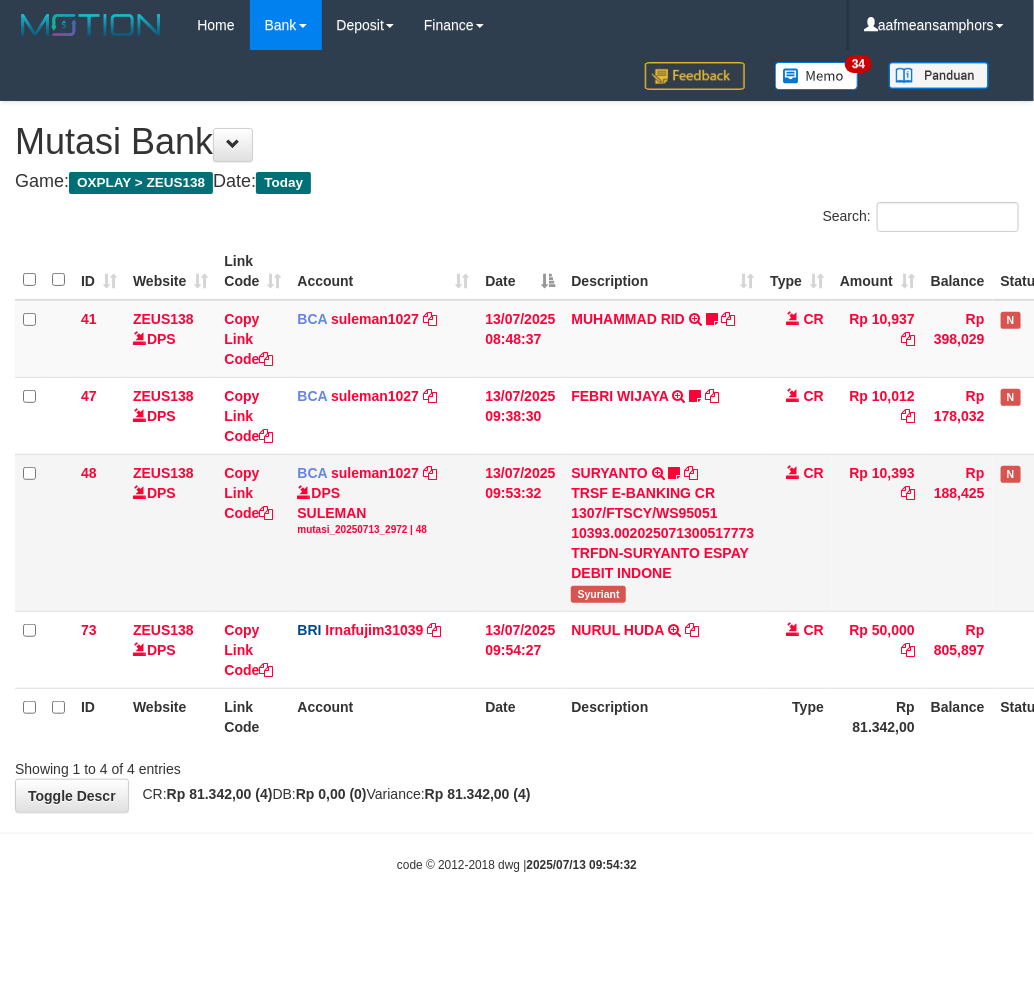 click on "SURYANTO            TRSF E-BANKING CR 1307/FTSCY/WS95051
10393.002025071300517773 TRFDN-SURYANTO ESPAY DEBIT INDONE    Syuriant" at bounding box center [662, 532] 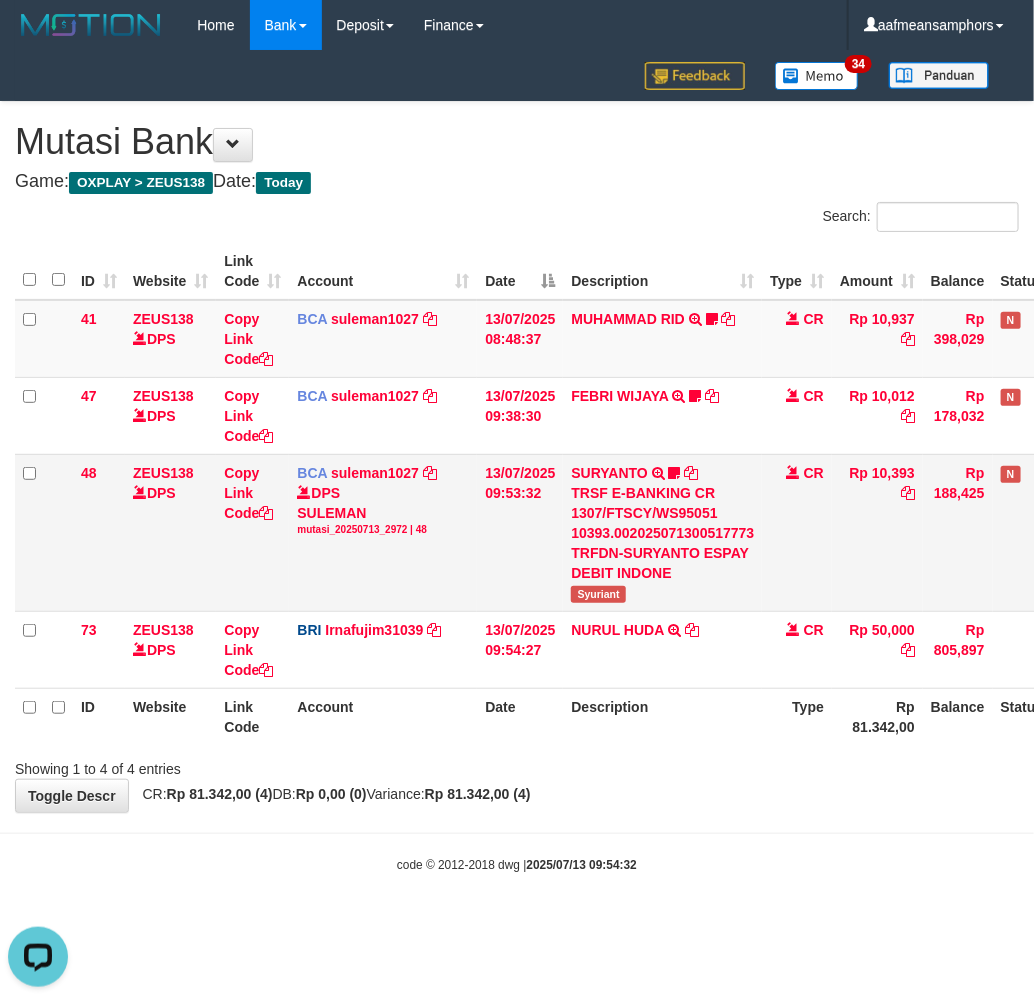 scroll, scrollTop: 0, scrollLeft: 0, axis: both 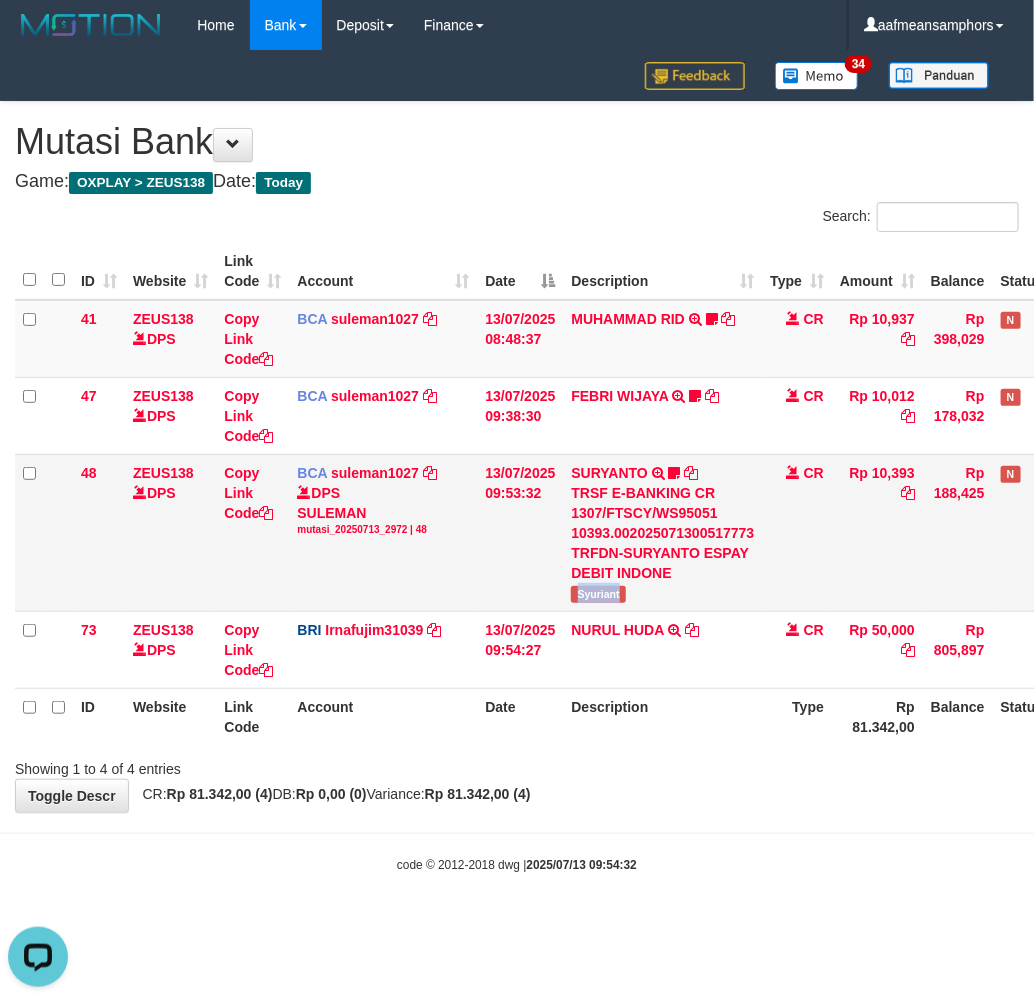 click on "SURYANTO            TRSF E-BANKING CR 1307/FTSCY/WS95051
10393.002025071300517773 TRFDN-SURYANTO ESPAY DEBIT INDONE    Syuriant" at bounding box center (662, 532) 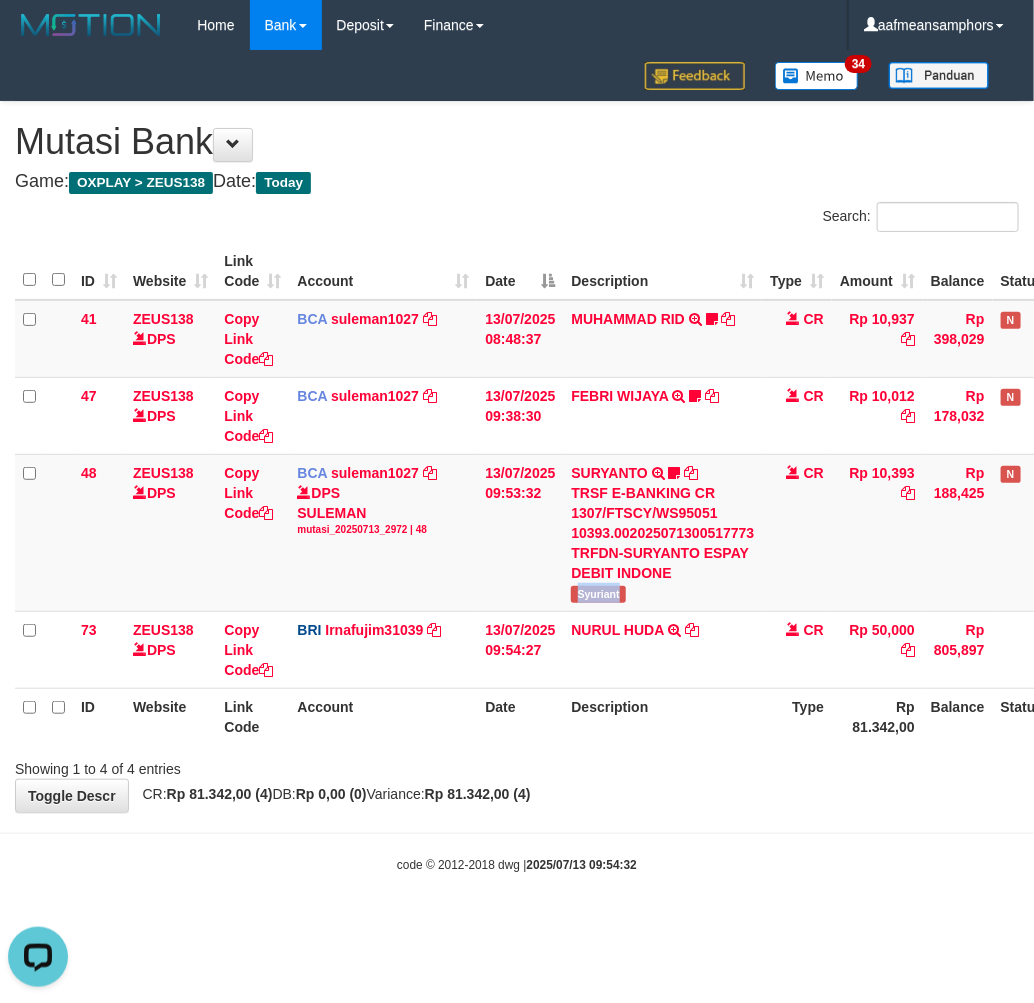 click on "Showing 1 to 4 of 4 entries" at bounding box center (517, 765) 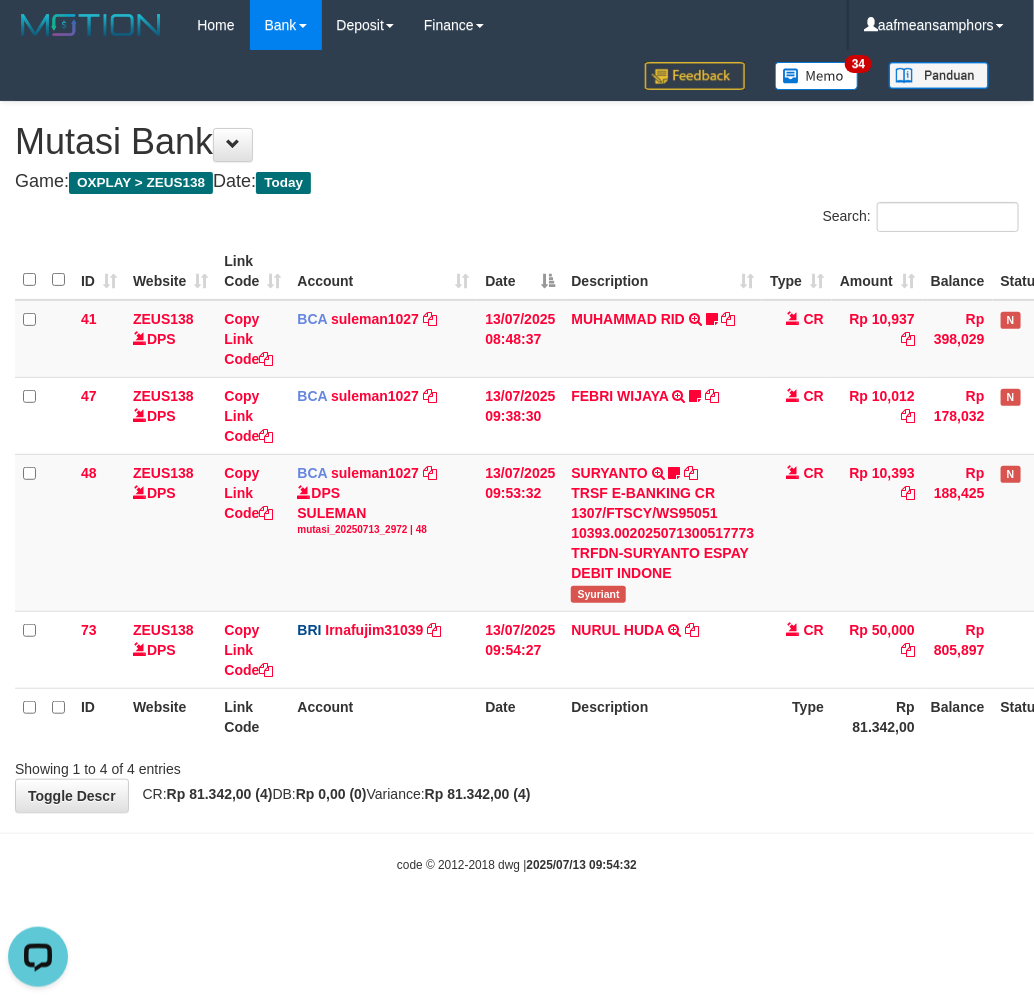 click on "Showing 1 to 4 of 4 entries" at bounding box center [517, 765] 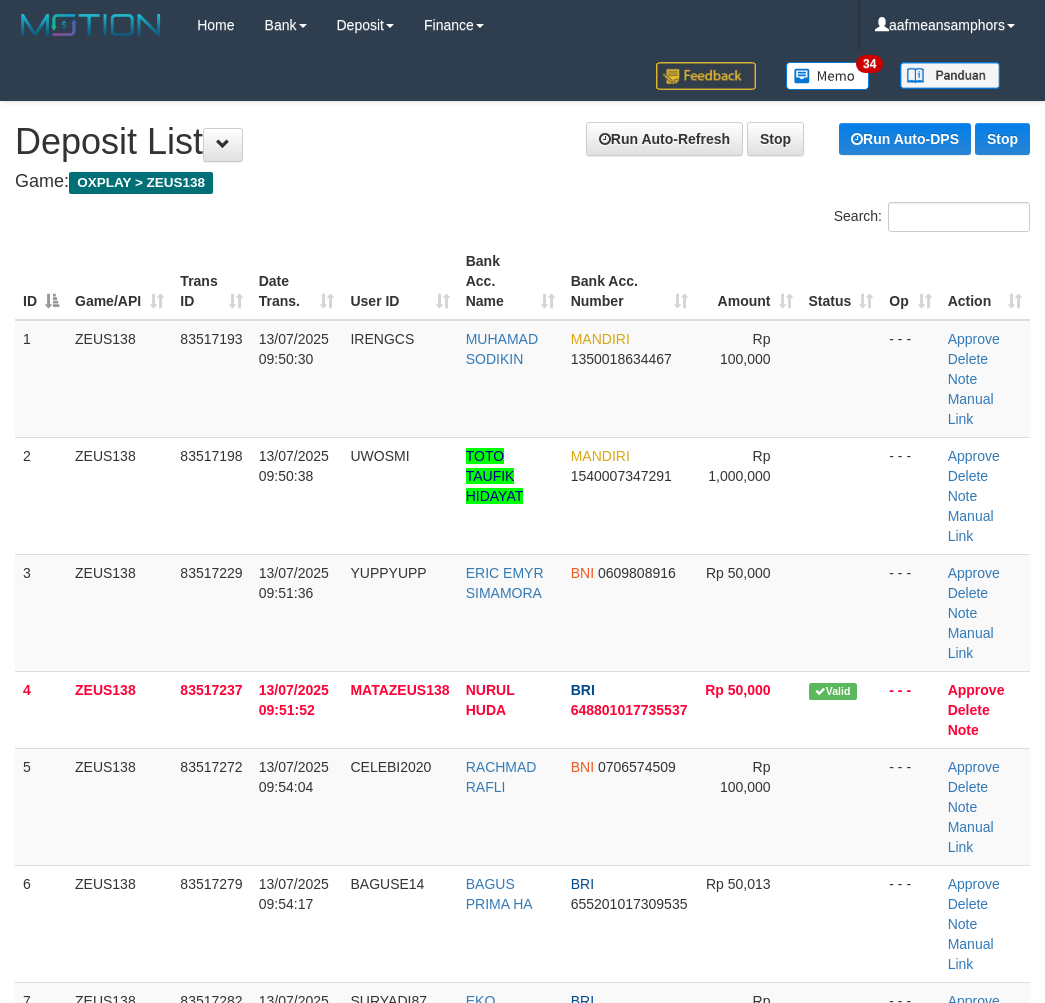scroll, scrollTop: 192, scrollLeft: 0, axis: vertical 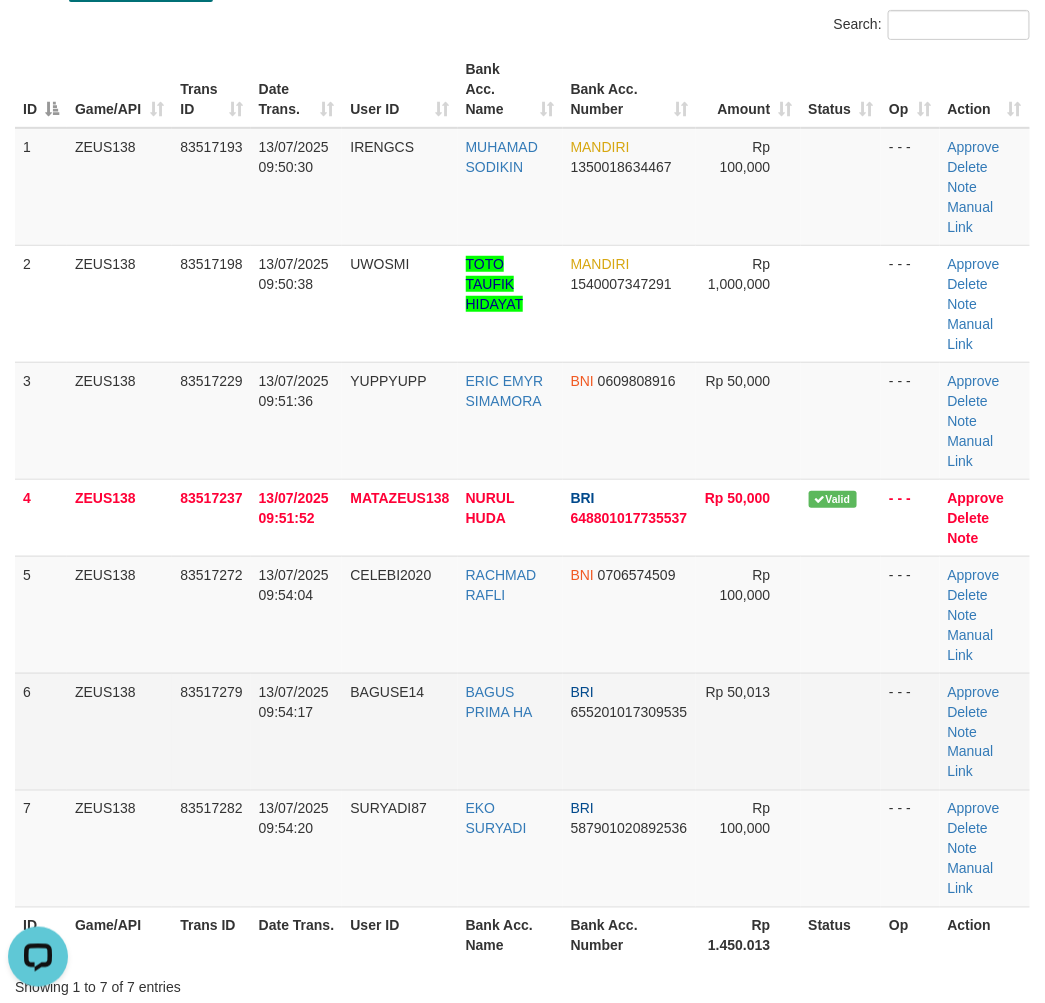 click on "6
ZEUS138
83517279
13/07/2025 09:54:17
BAGUSE14
BAGUS PRIMA HA
BRI
655201017309535
Rp 50,013
- - -
Approve
Delete
Note
Manual Link" at bounding box center [522, 731] 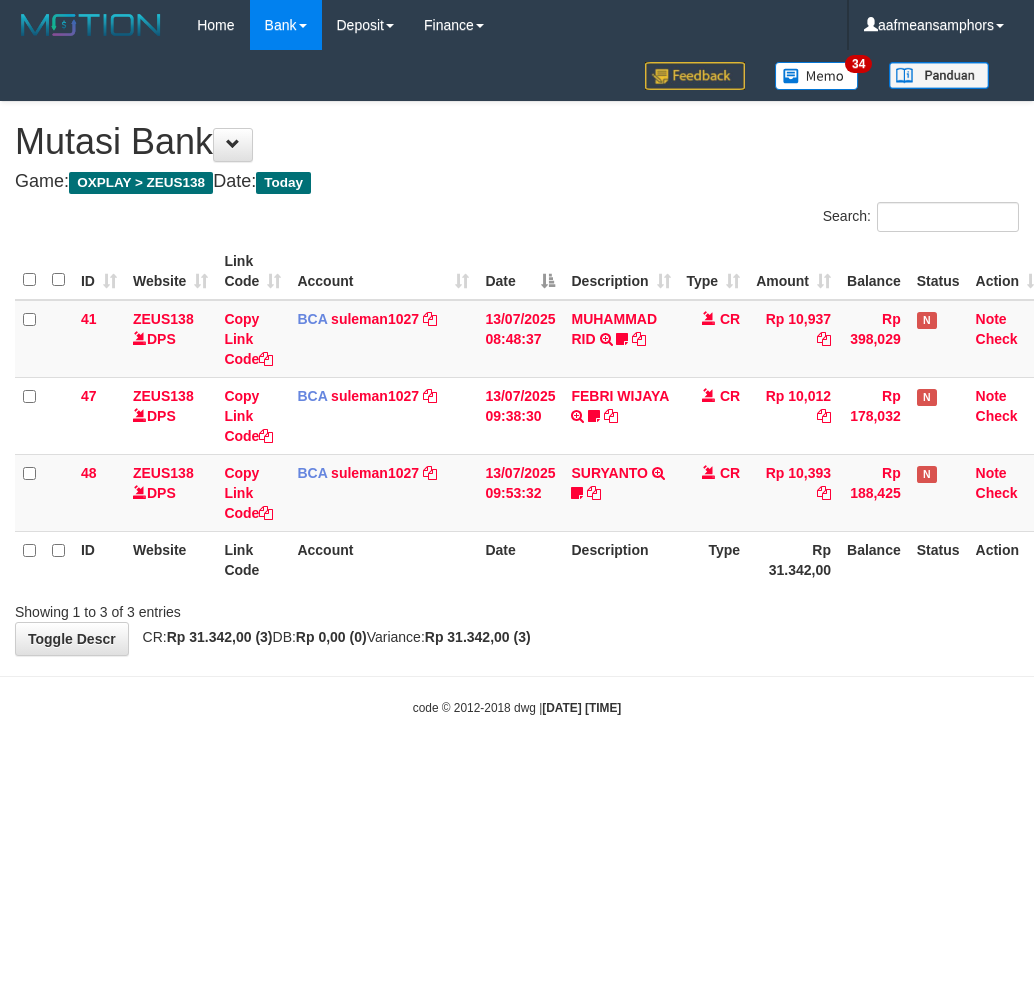 scroll, scrollTop: 0, scrollLeft: 0, axis: both 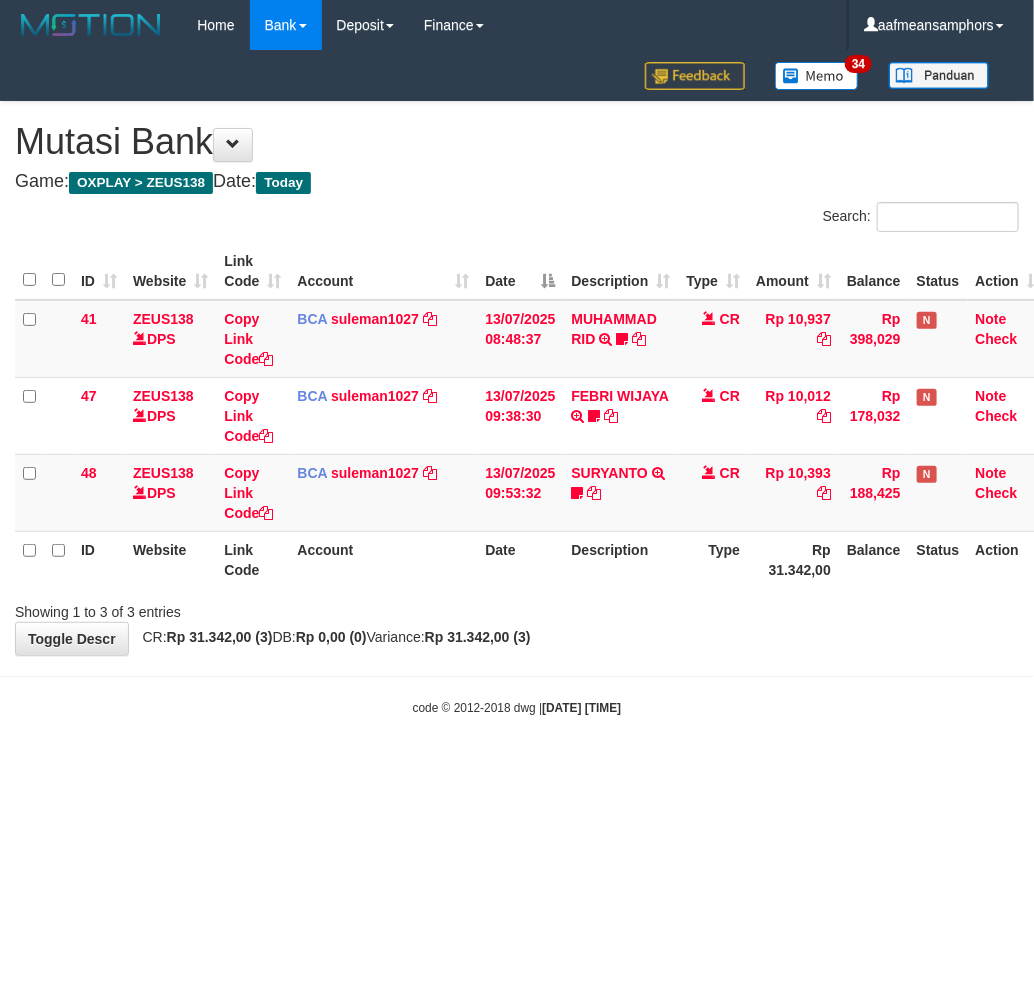 click on "[DATE] [TIME]" at bounding box center [581, 708] 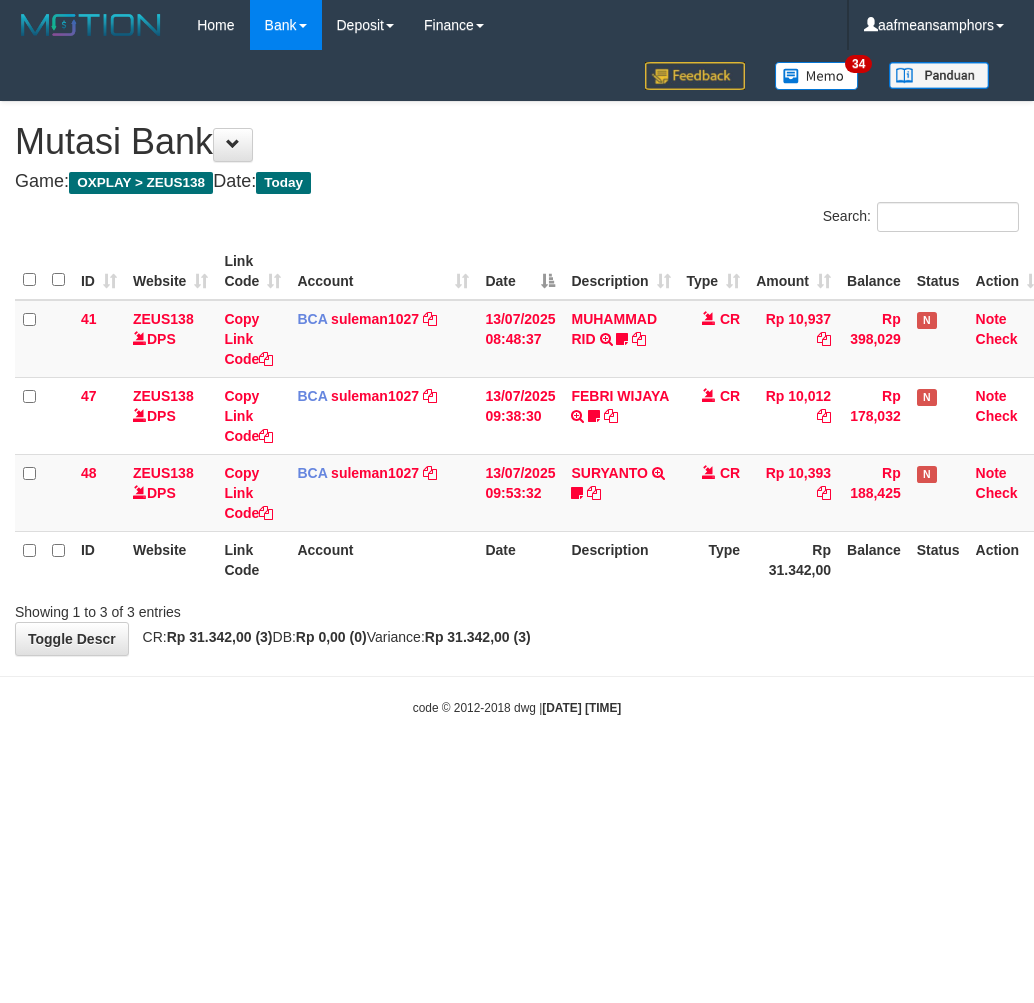 scroll, scrollTop: 0, scrollLeft: 0, axis: both 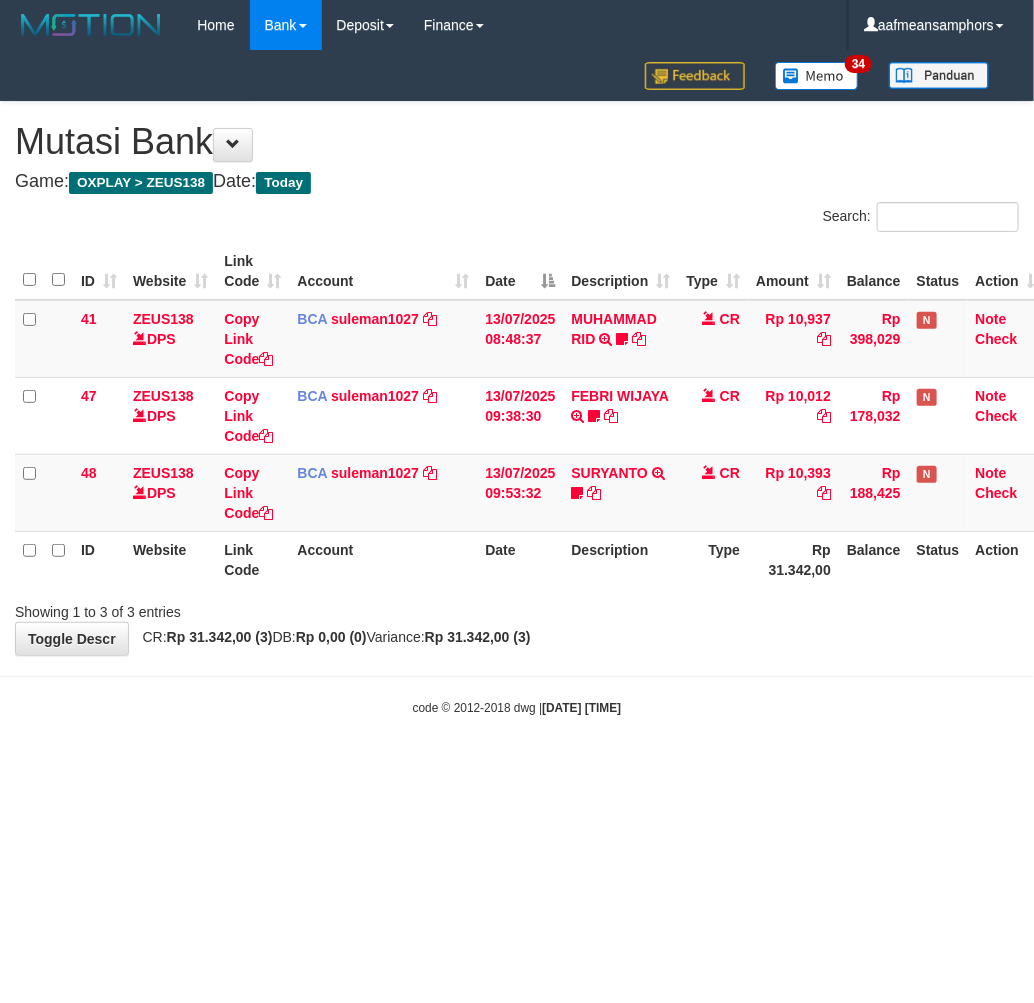 click on "Toggle navigation
Home
Bank
Account List
Load
By Website
Group
[OXPLAY]													ZEUS138
By Load Group (DPS)" at bounding box center [517, 383] 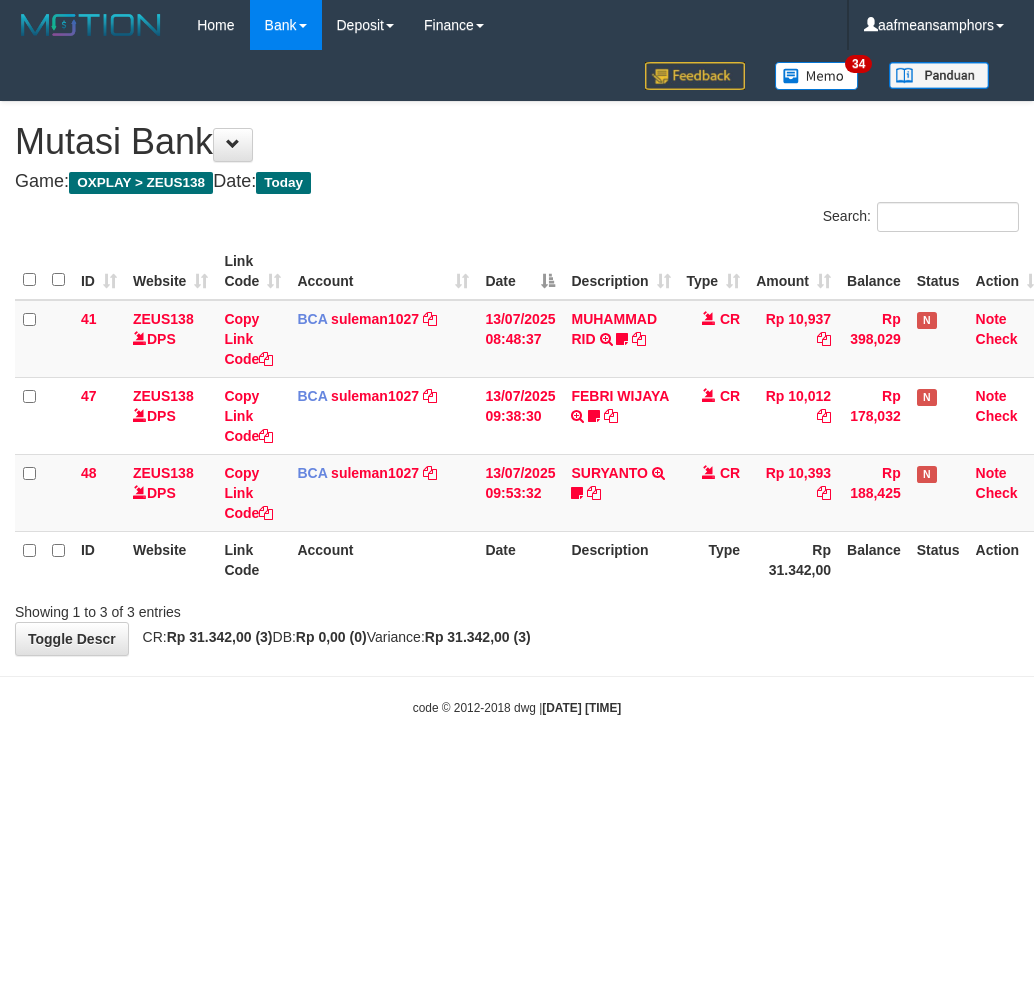 scroll, scrollTop: 0, scrollLeft: 0, axis: both 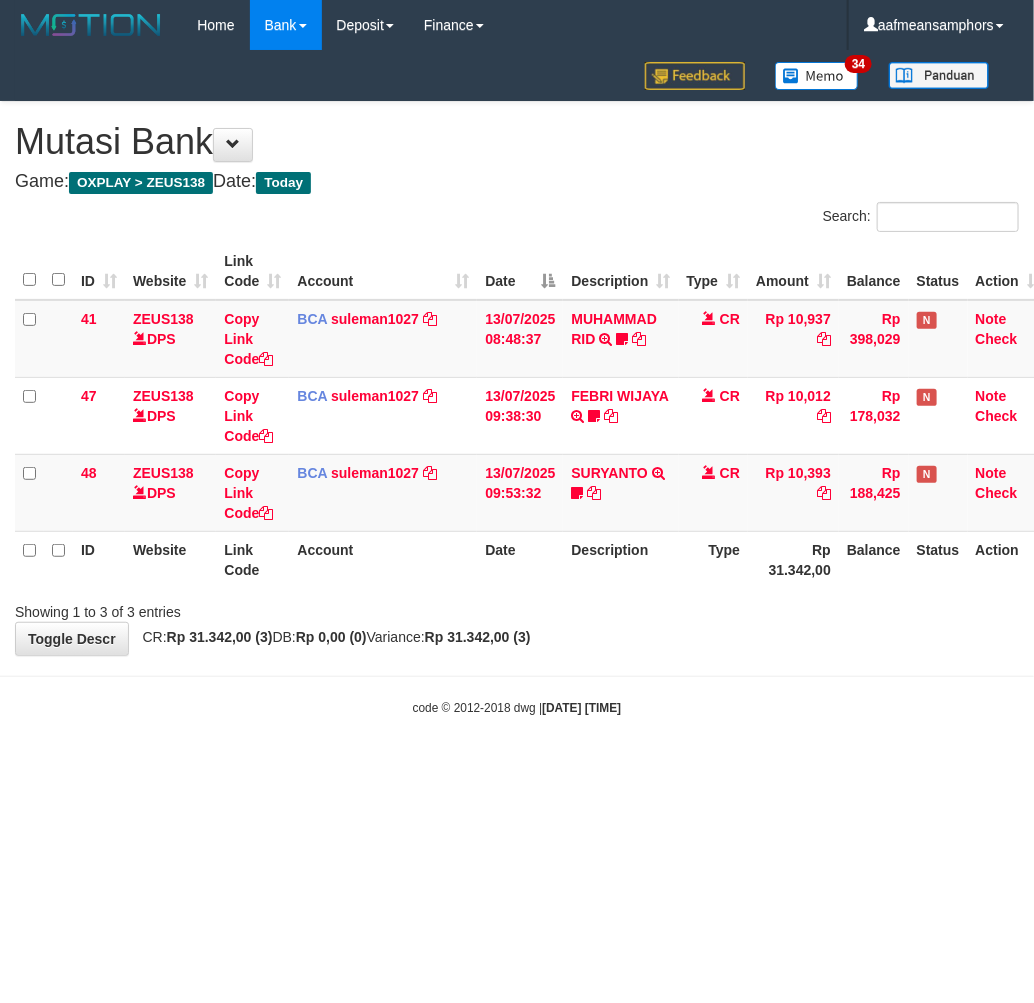 drag, startPoint x: 734, startPoint y: 691, endPoint x: 733, endPoint y: 706, distance: 15.033297 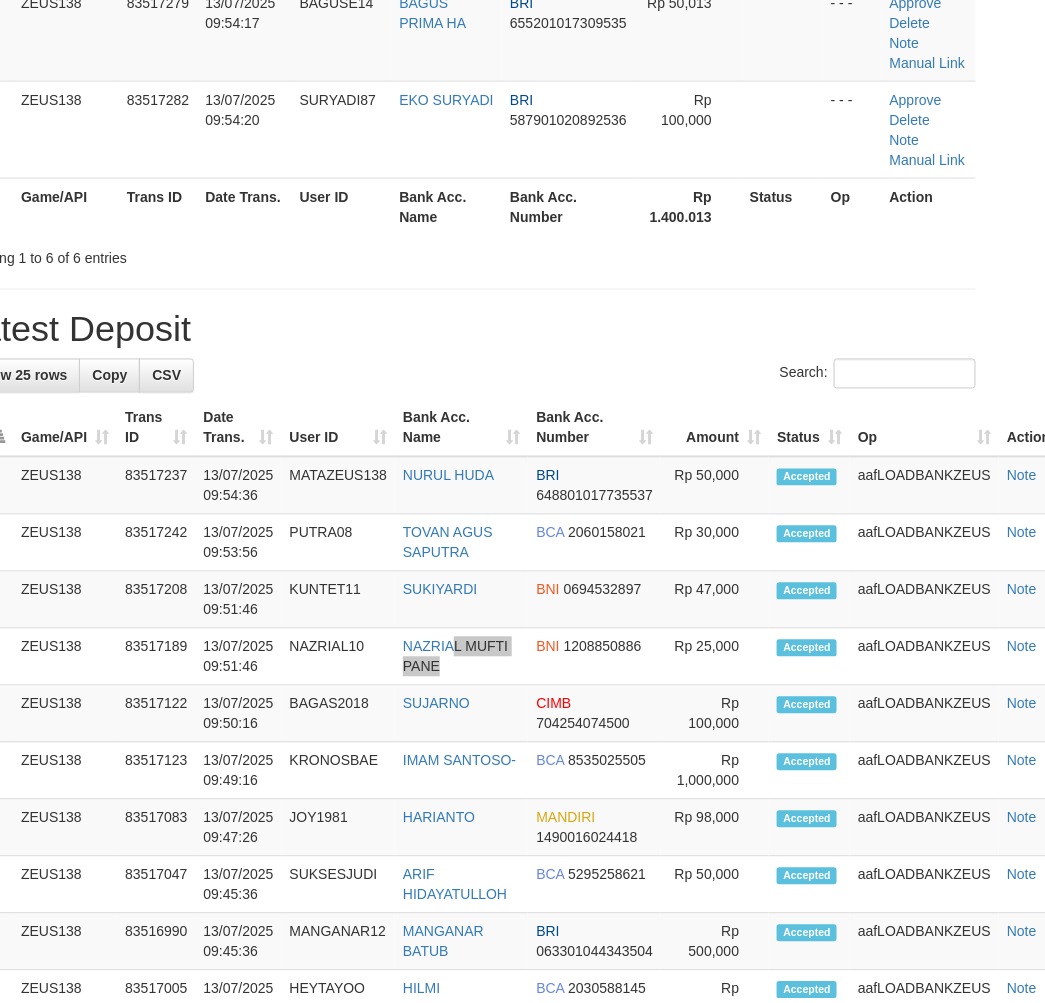 scroll, scrollTop: 192, scrollLeft: 0, axis: vertical 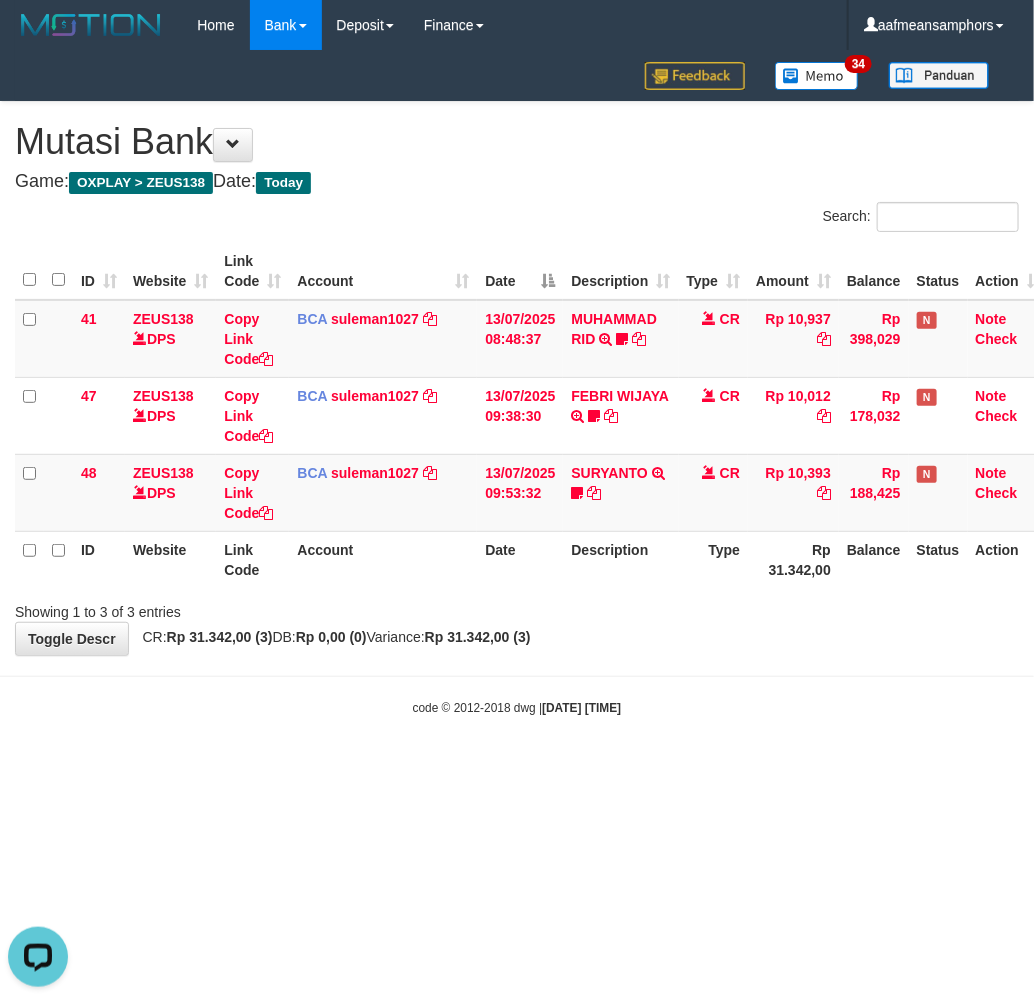 click on "Toggle navigation
Home
Bank
Account List
Load
By Website
Group
[OXPLAY]													ZEUS138
By Load Group (DPS)
Sync" at bounding box center [517, 383] 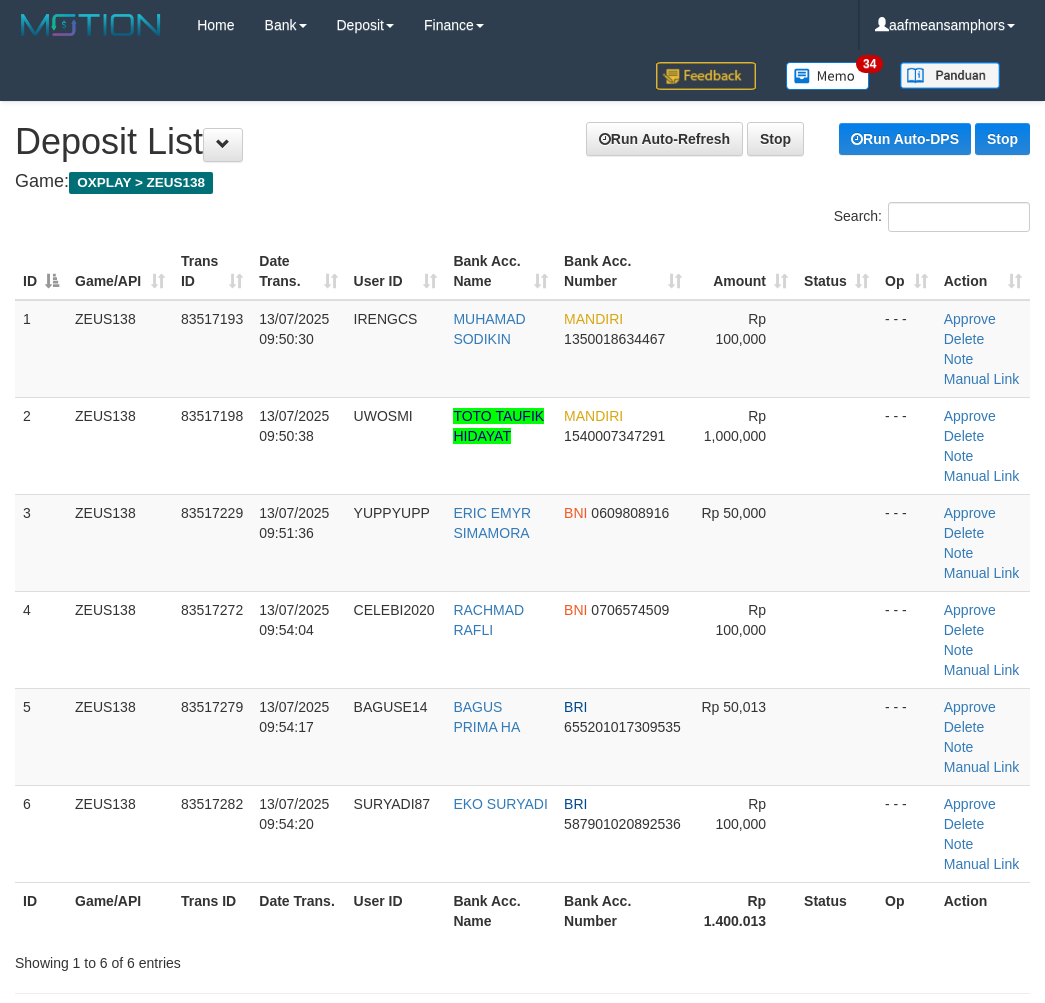scroll, scrollTop: 192, scrollLeft: 0, axis: vertical 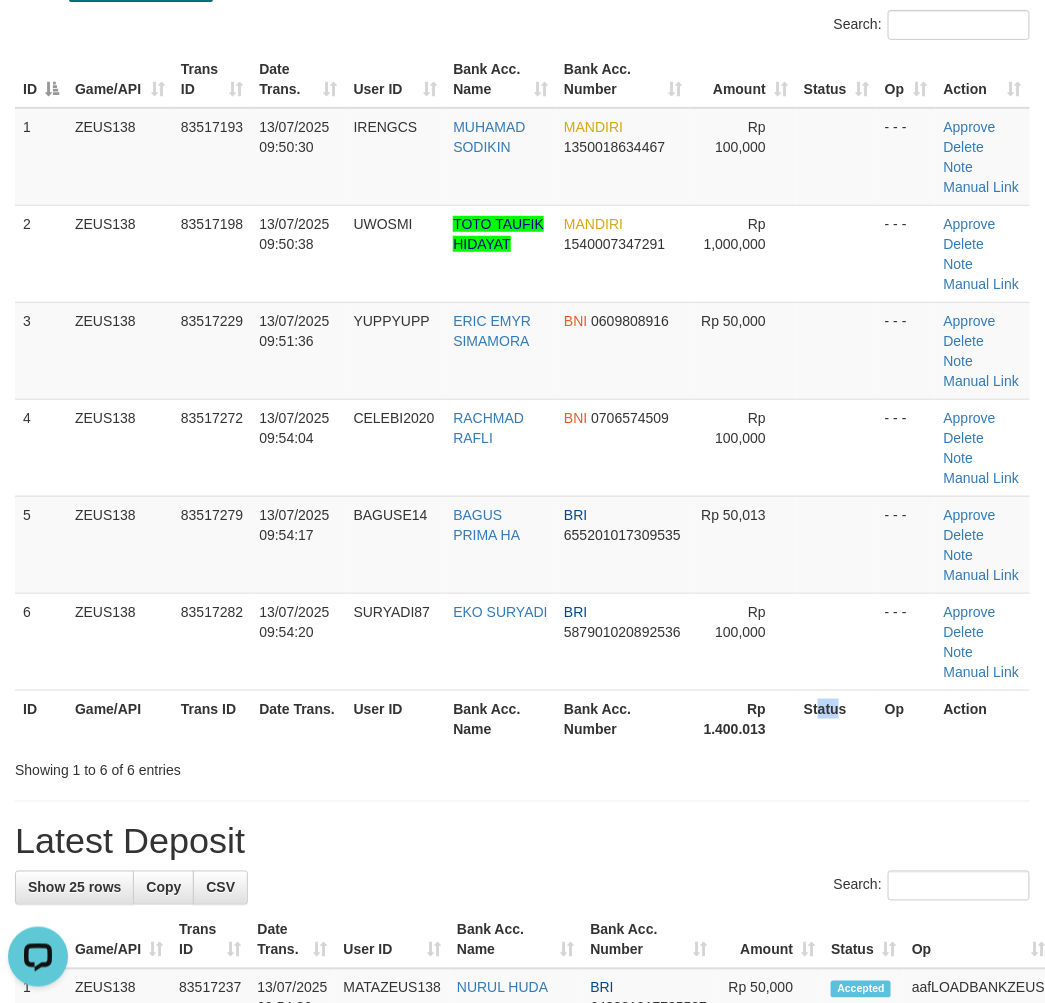drag, startPoint x: 836, startPoint y: 733, endPoint x: 706, endPoint y: 722, distance: 130.46455 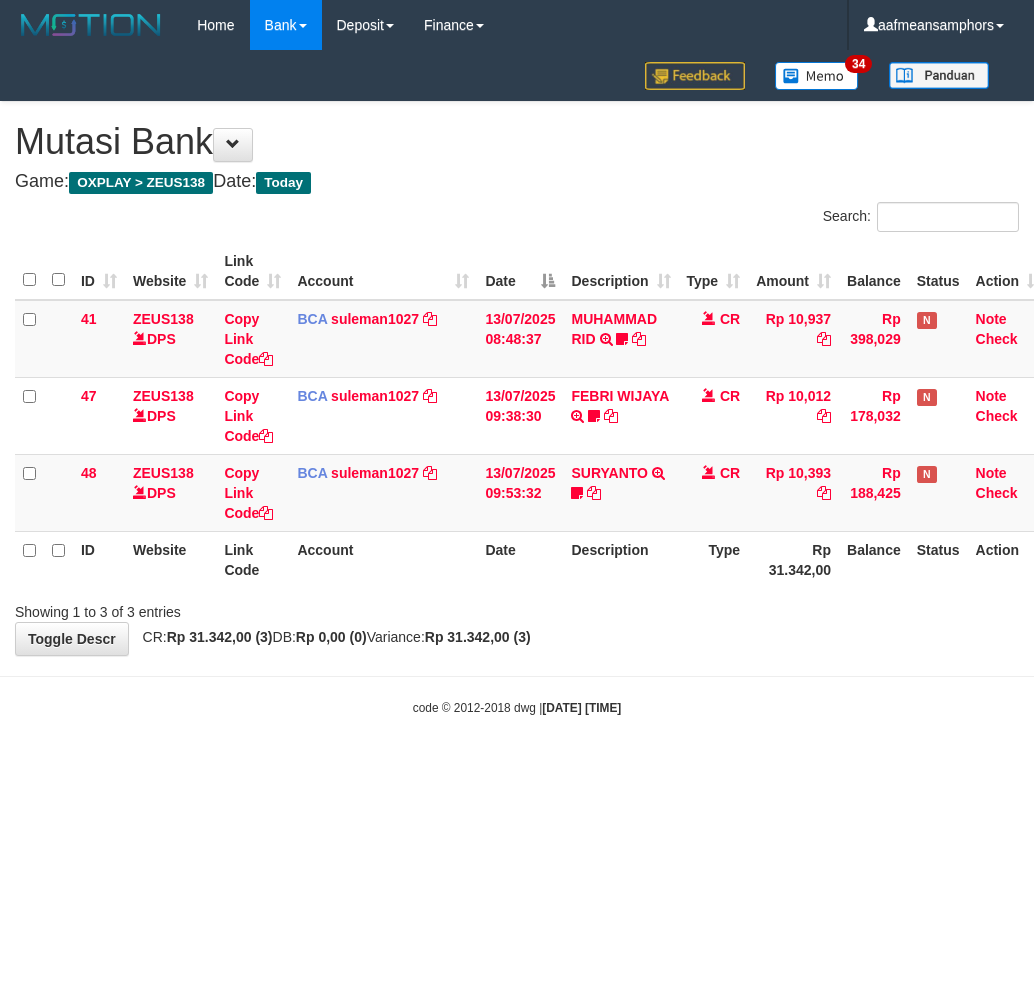 scroll, scrollTop: 0, scrollLeft: 0, axis: both 